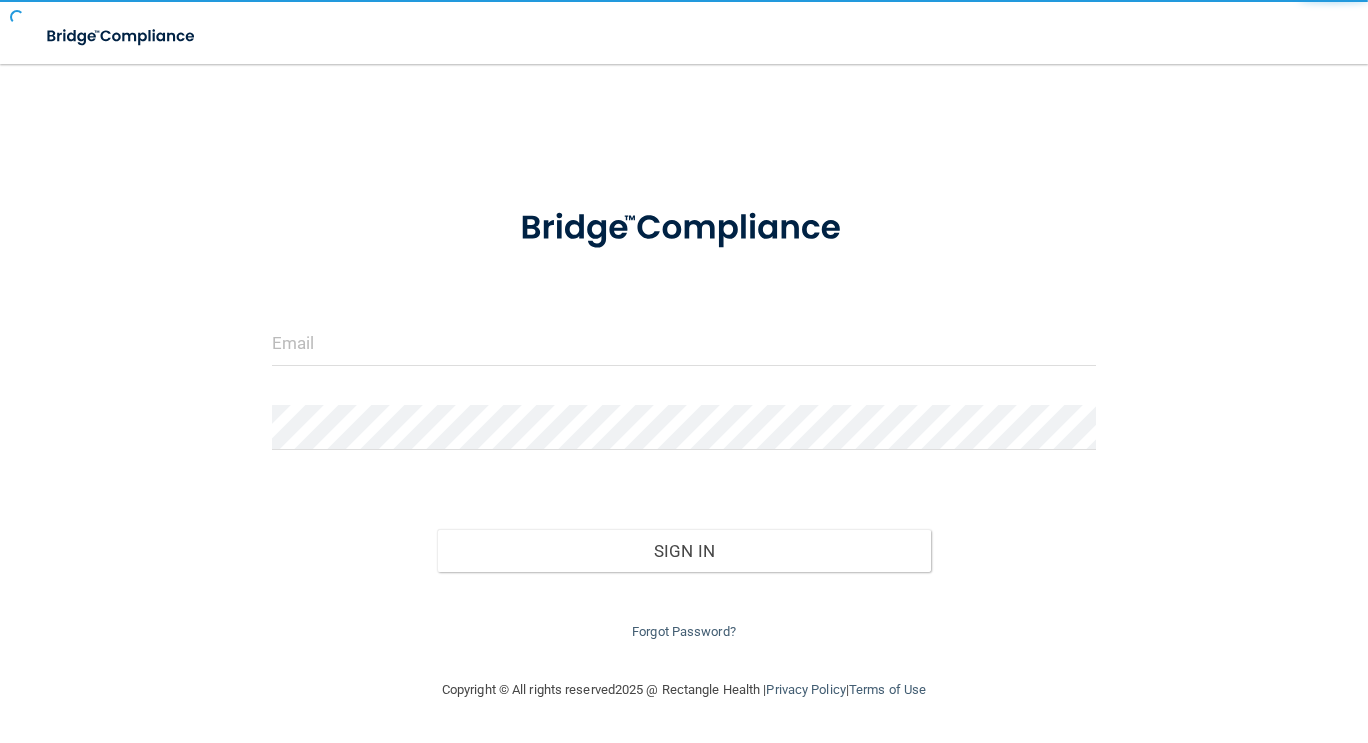 scroll, scrollTop: 0, scrollLeft: 0, axis: both 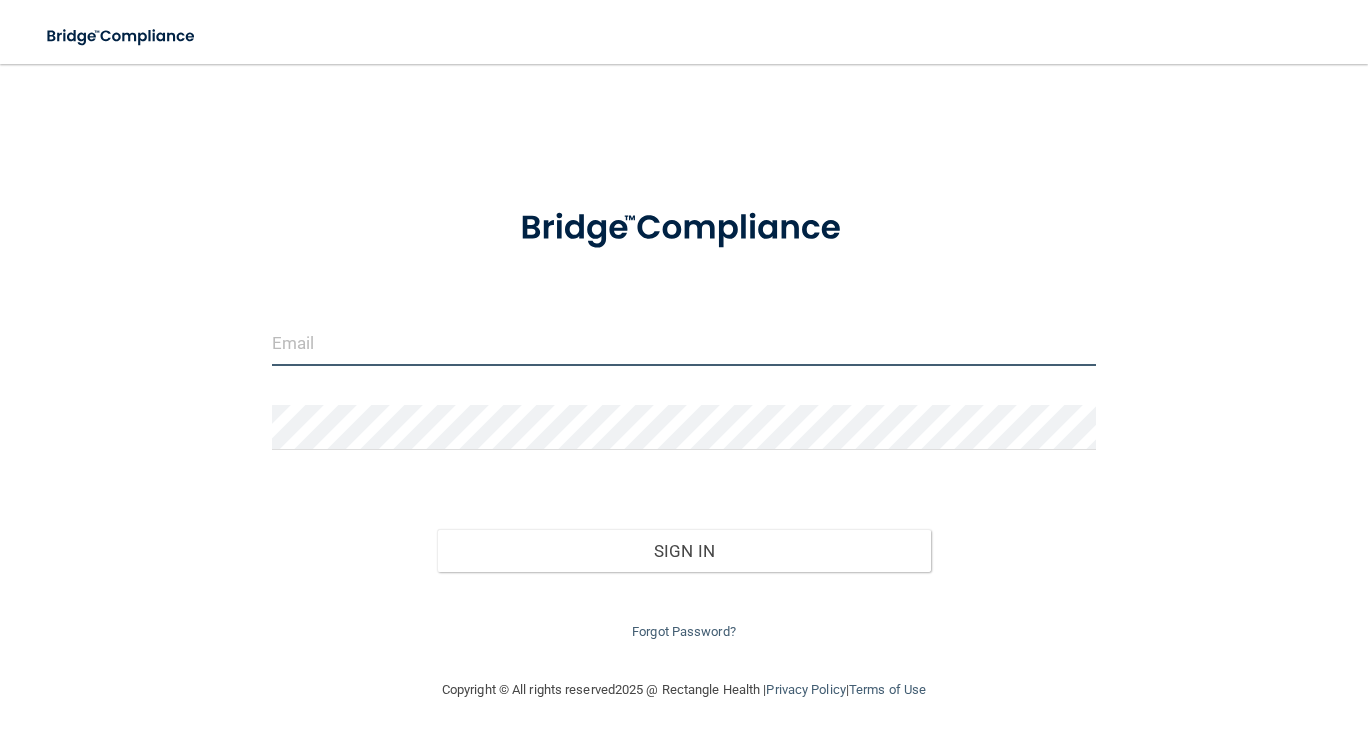 click at bounding box center (684, 343) 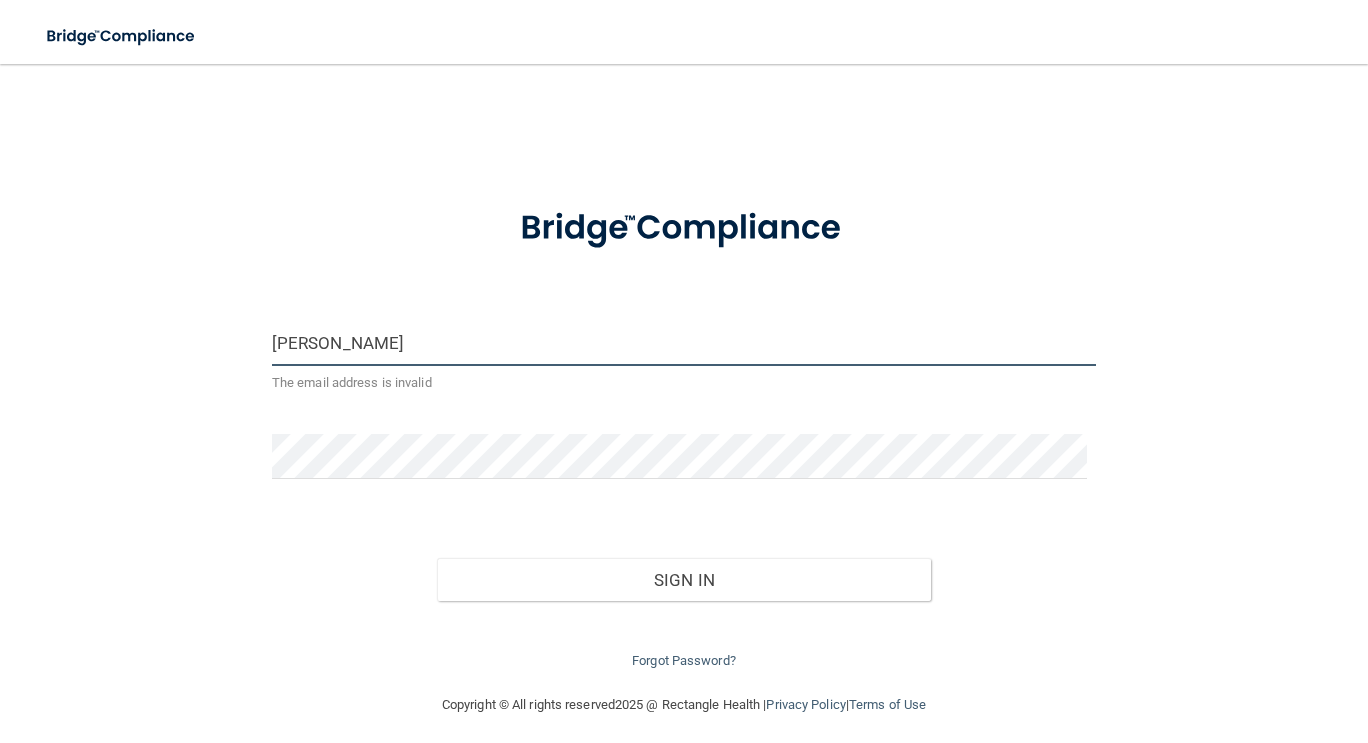 type on "[EMAIL_ADDRESS][DOMAIN_NAME]" 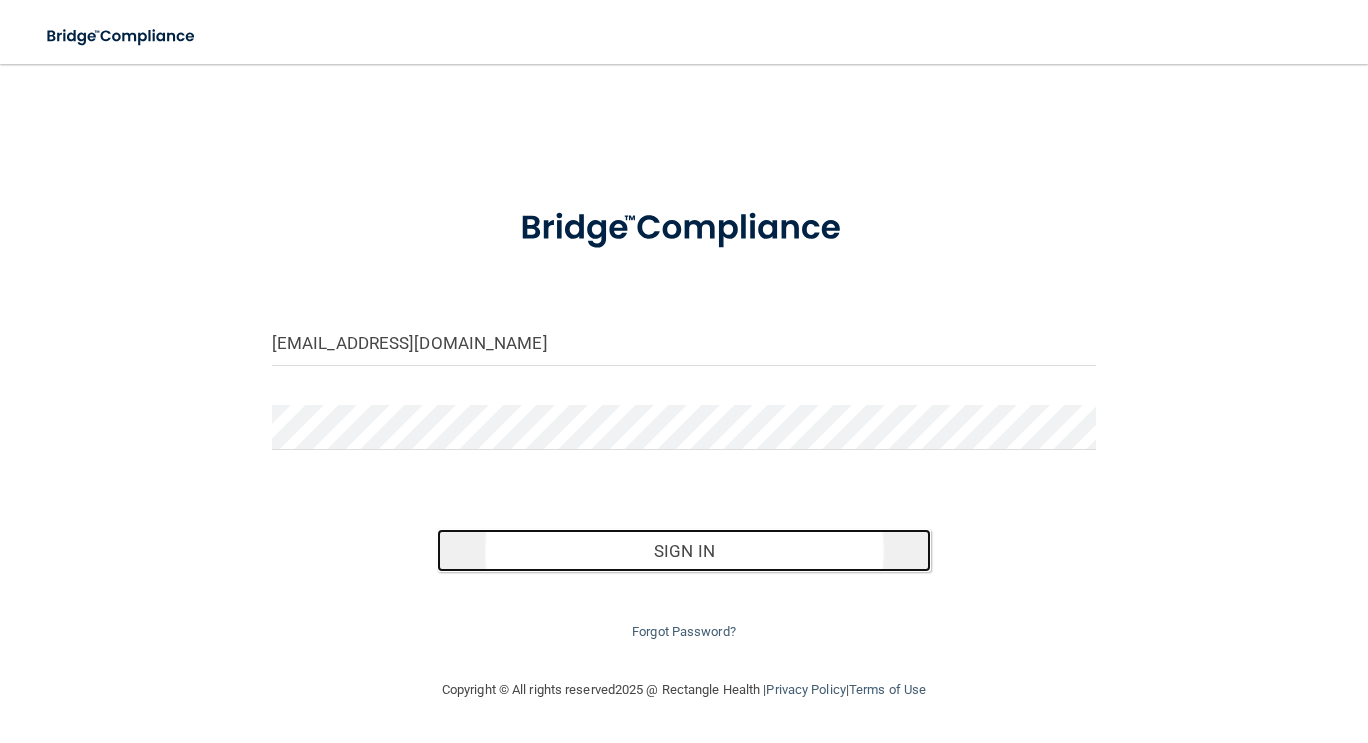 click on "Sign In" at bounding box center (684, 551) 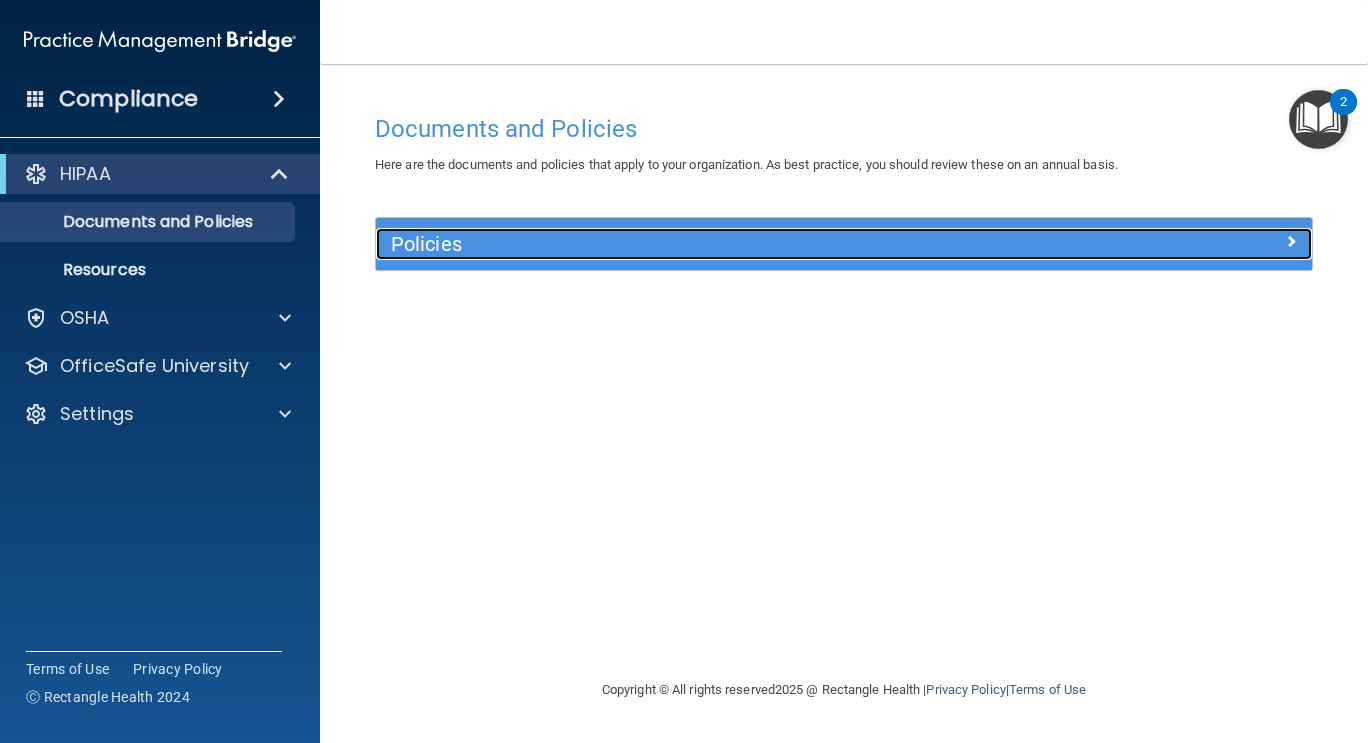 click on "Policies" at bounding box center [727, 244] 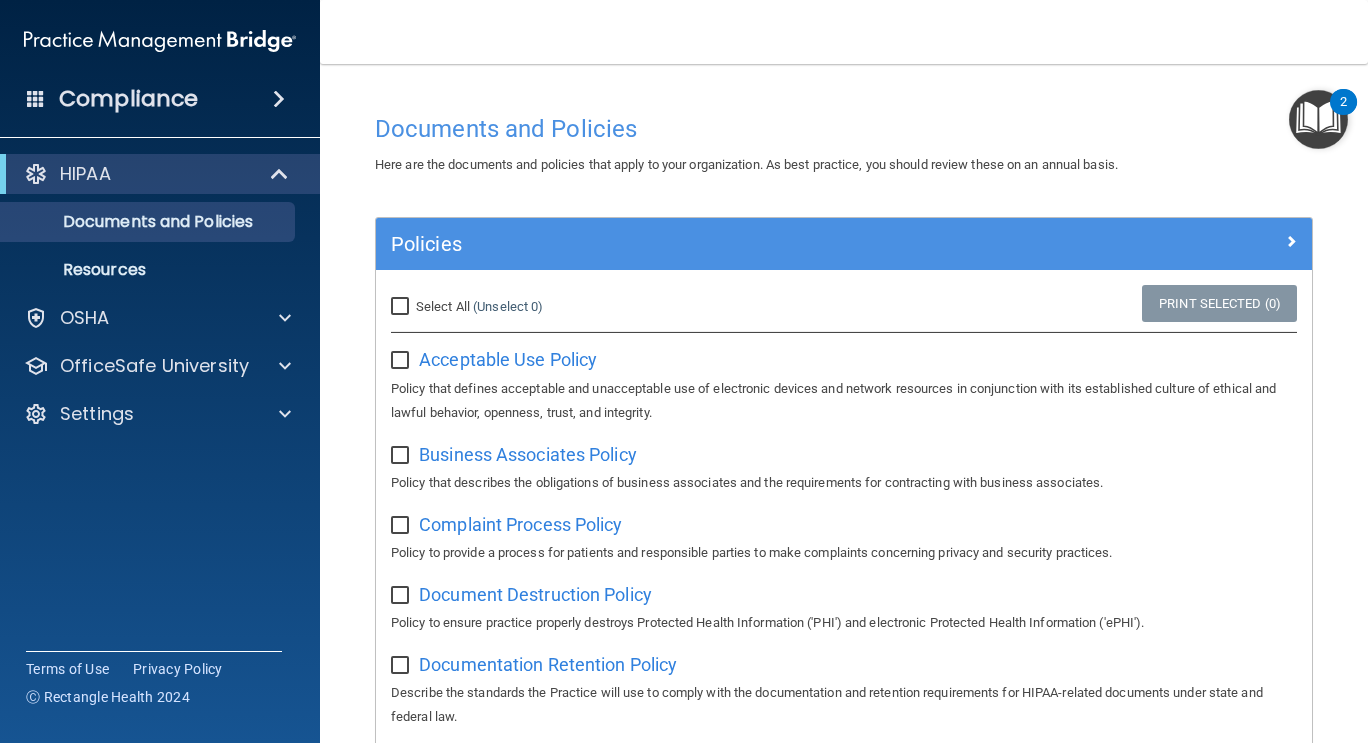 click on "Select All   (Unselect 0)    Unselect All" at bounding box center (402, 307) 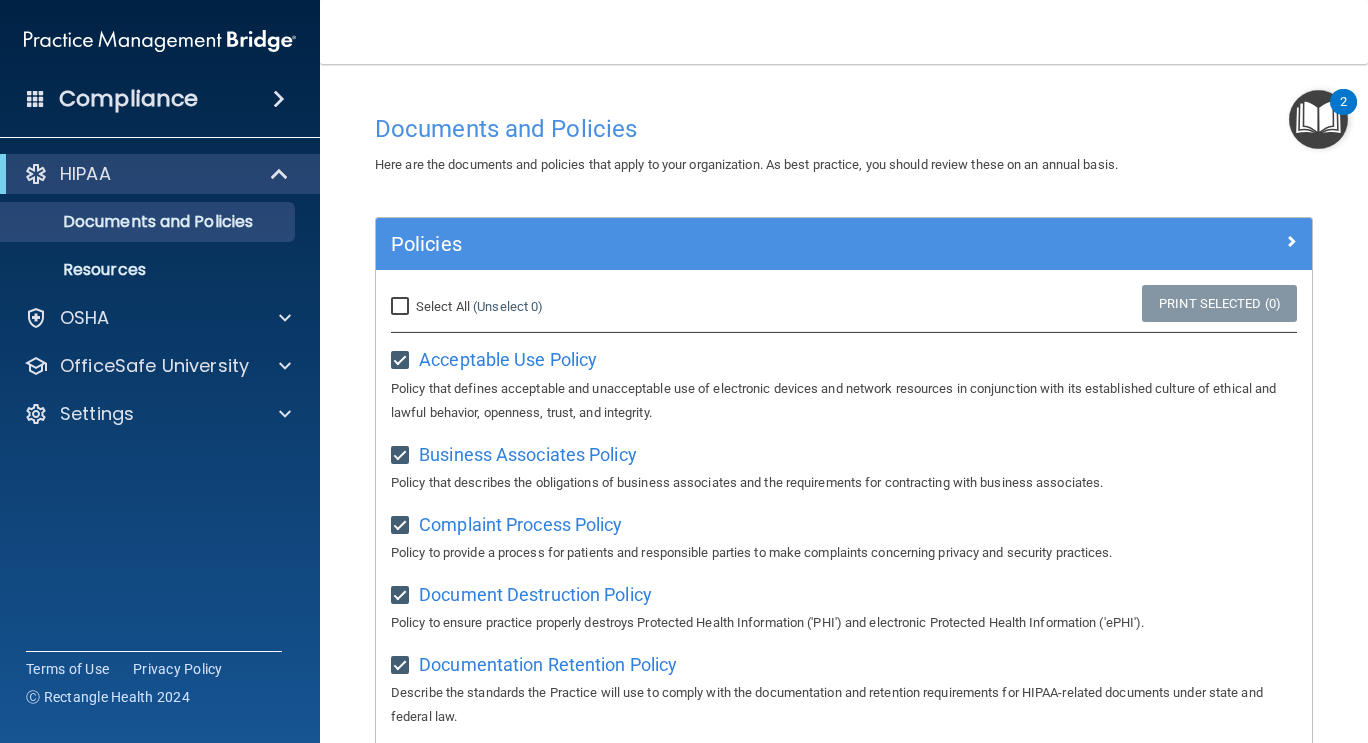 checkbox on "true" 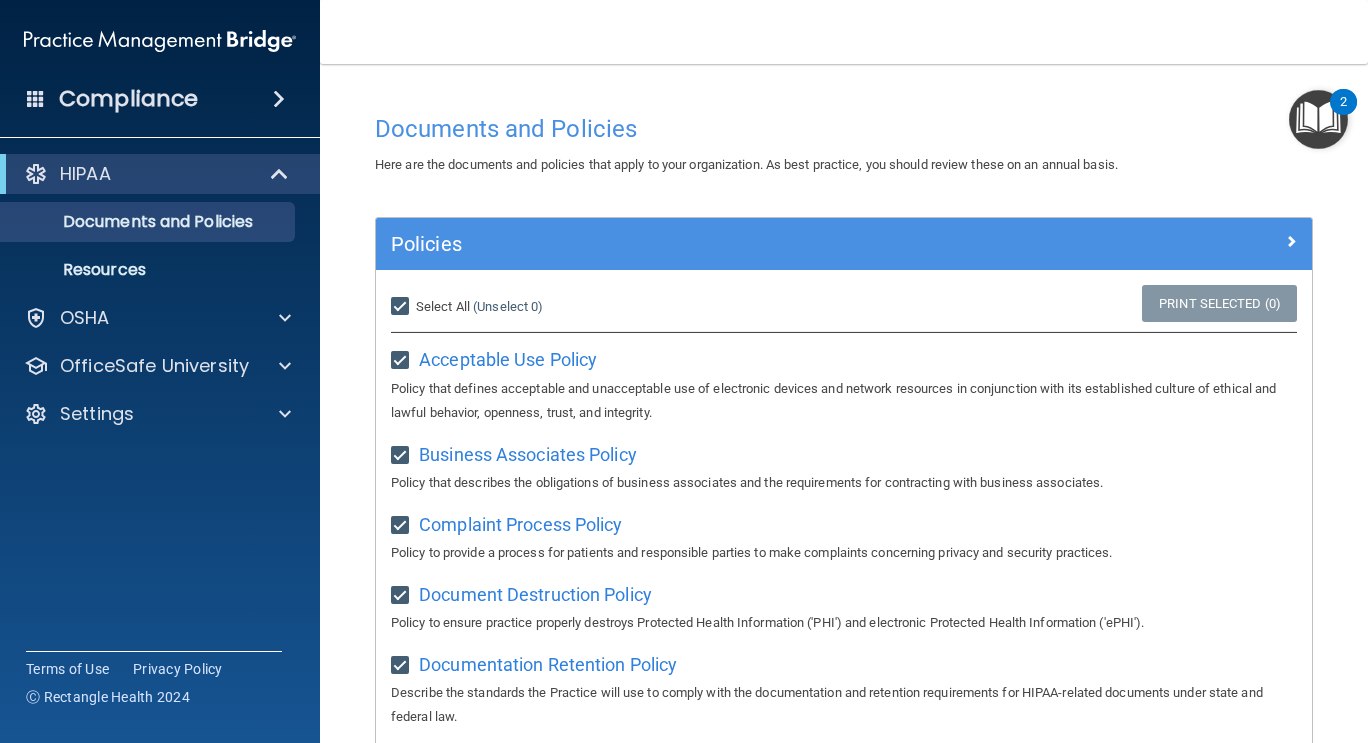 checkbox on "true" 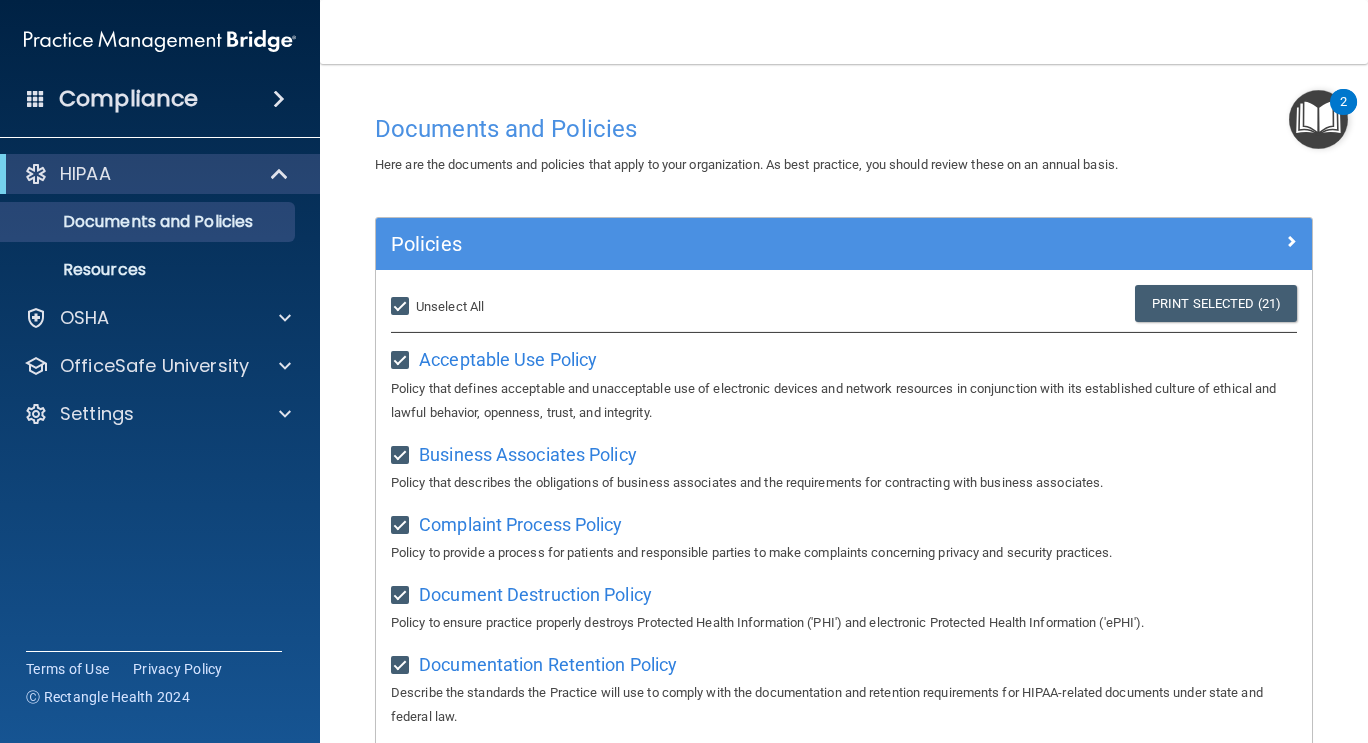 click on "Select All   (Unselect 21)    Unselect All" at bounding box center [402, 307] 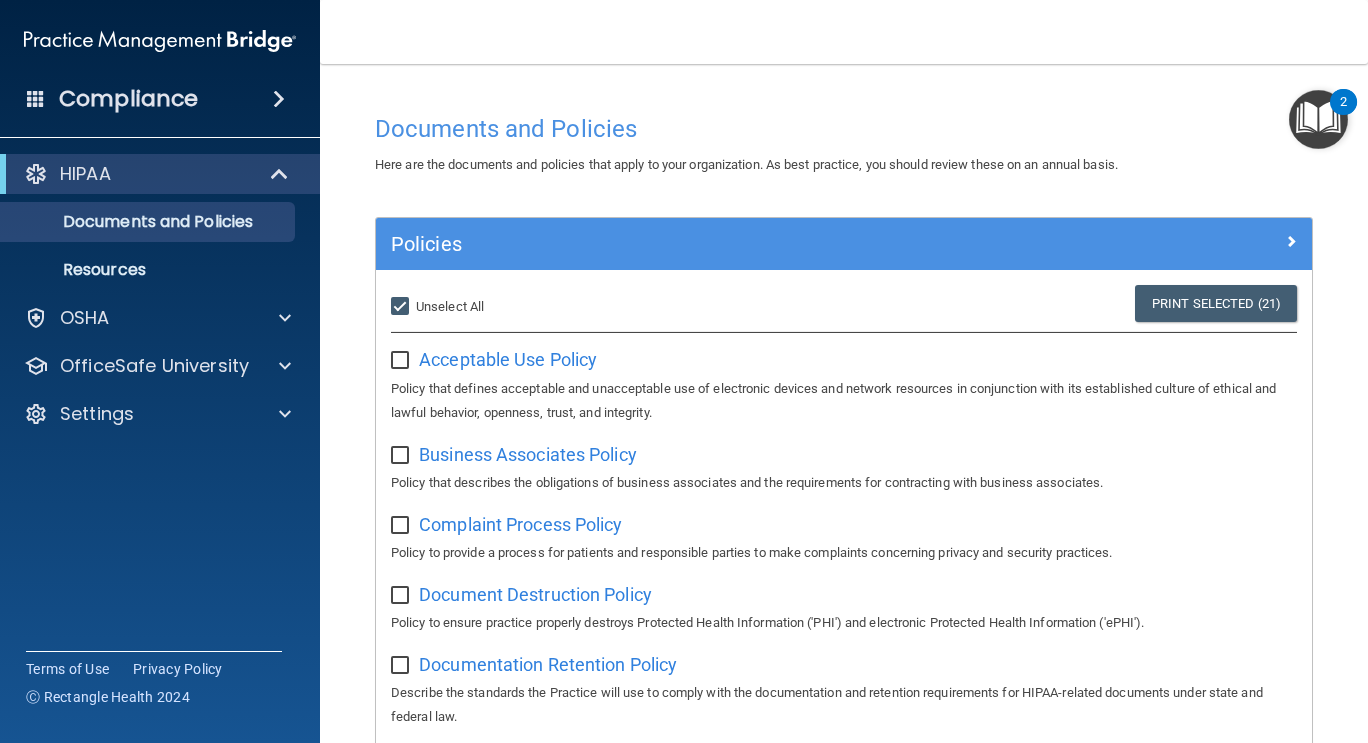 checkbox on "false" 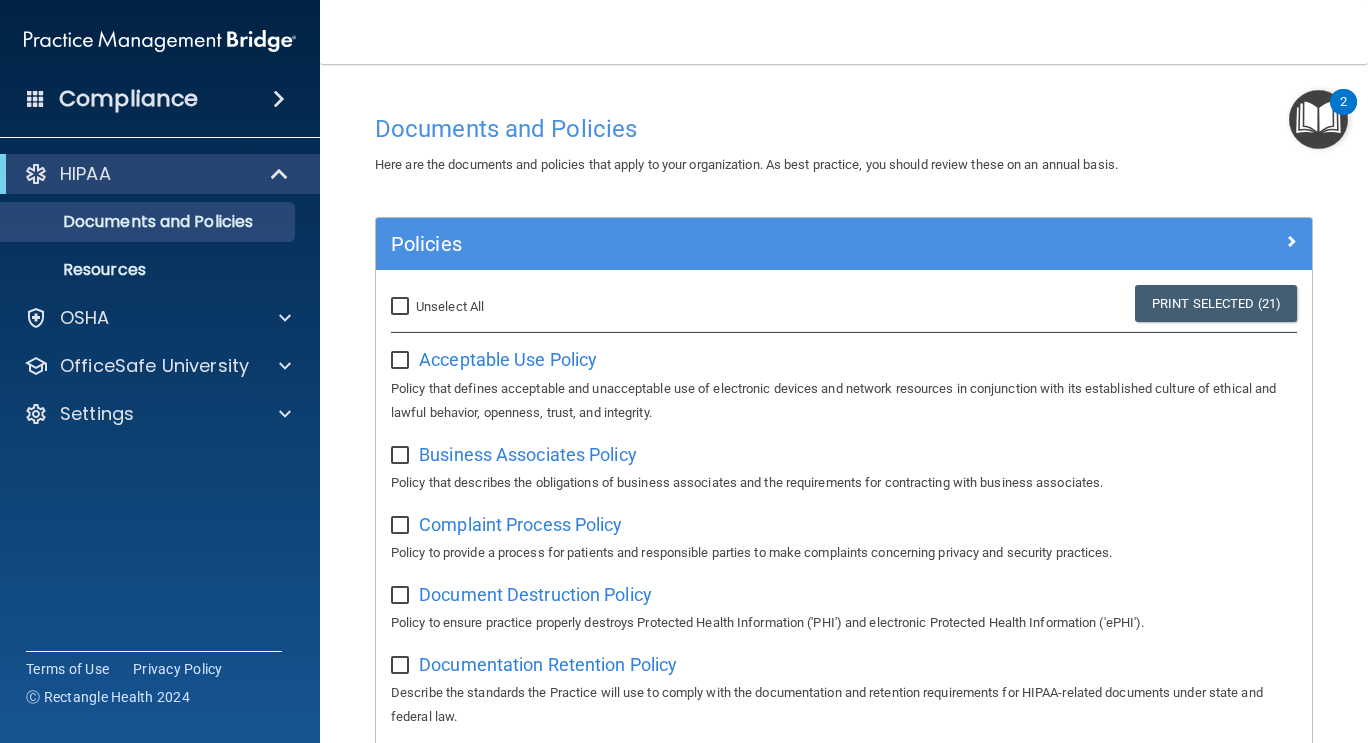 checkbox on "false" 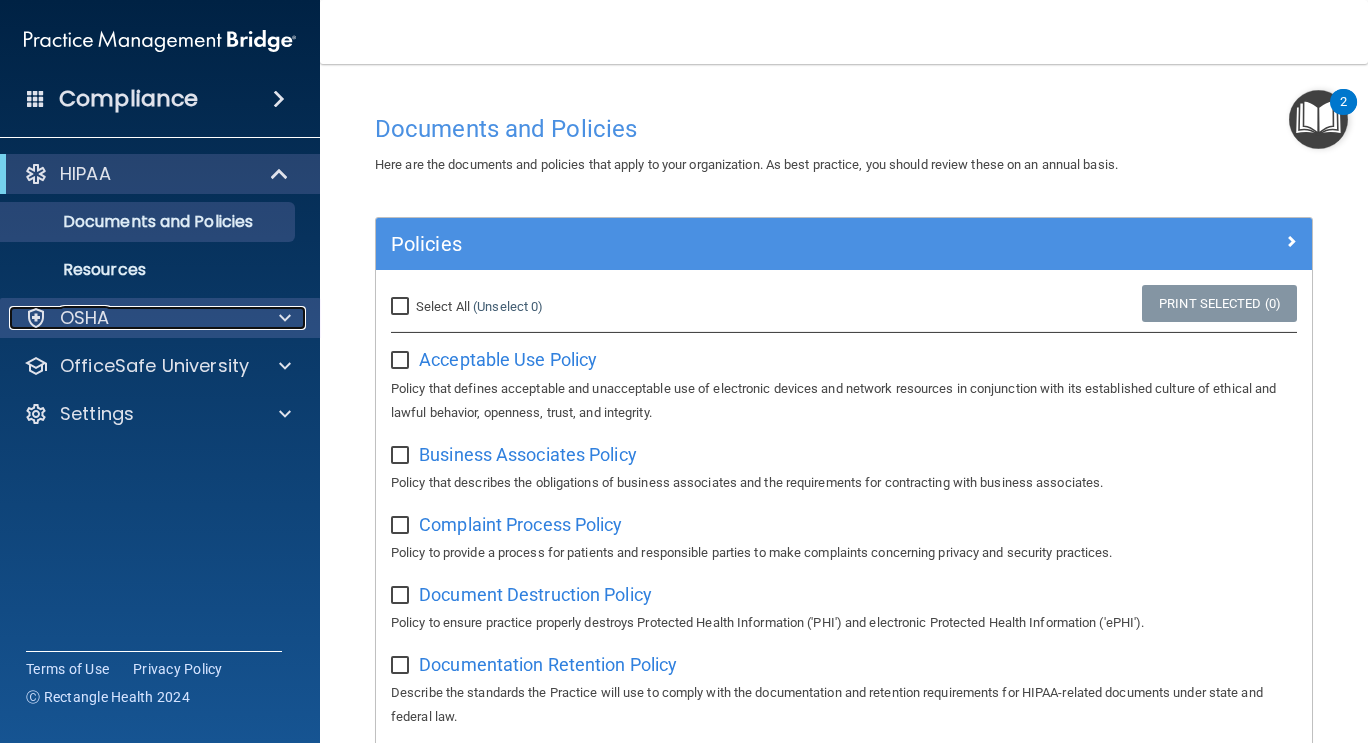 click on "OSHA" at bounding box center [133, 318] 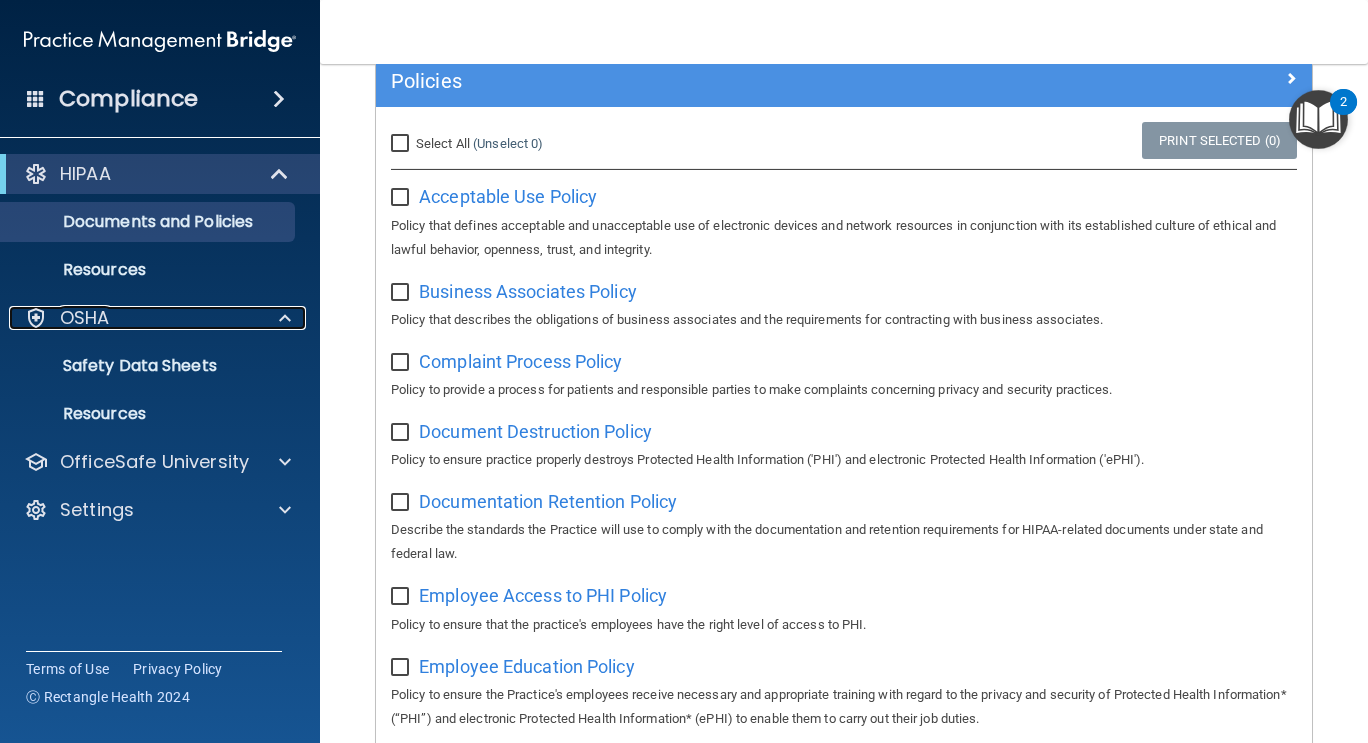 scroll, scrollTop: 0, scrollLeft: 0, axis: both 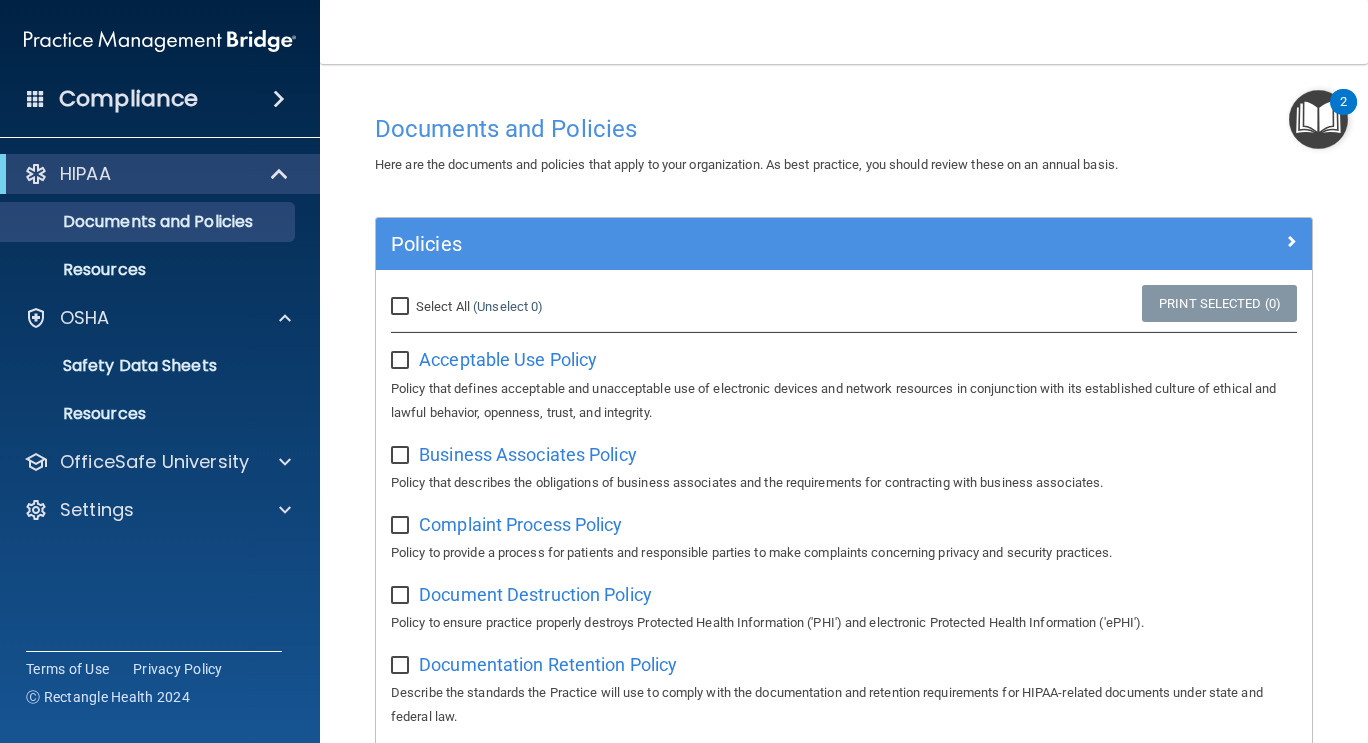 click on "Acceptable Use Policy                       Policy that defines acceptable and unacceptable use of electronic devices and network resources in conjunction with its established culture of ethical and lawful behavior, openness, trust, and integrity." at bounding box center [844, 383] 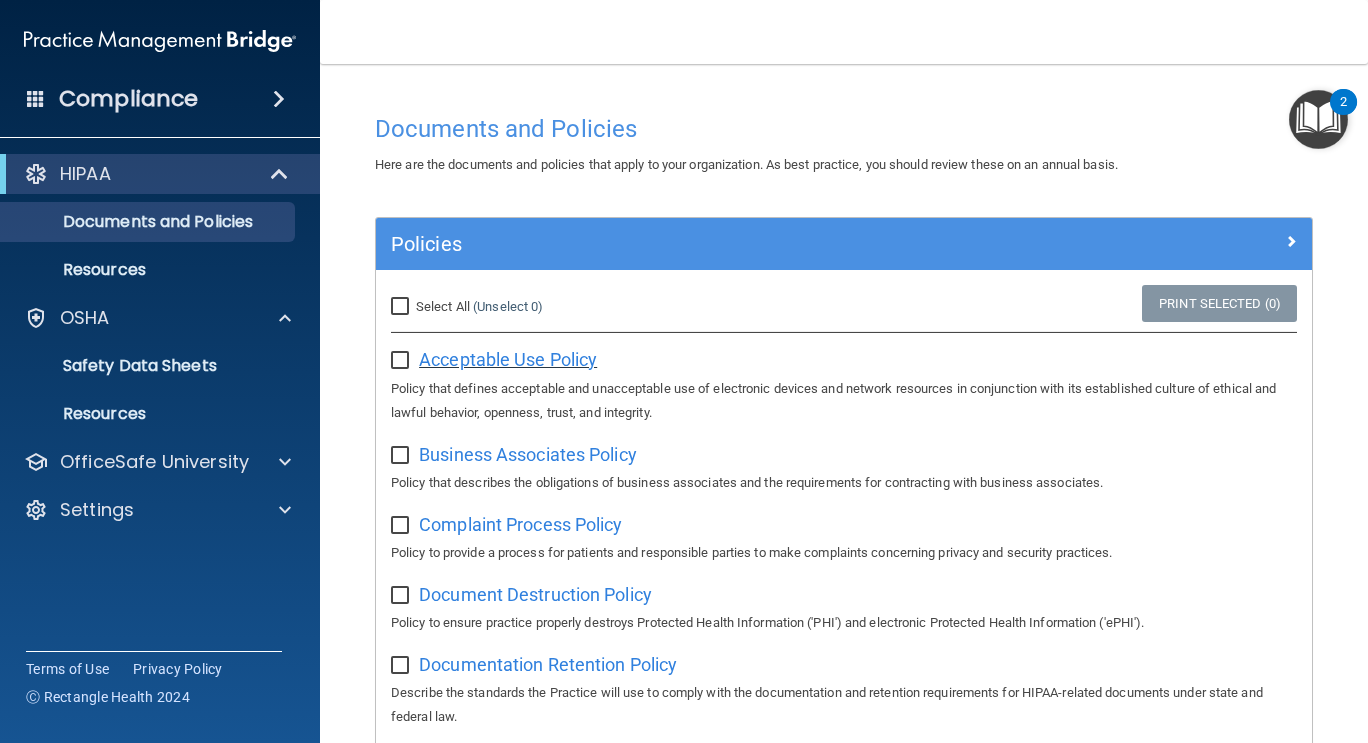click on "Acceptable Use Policy" at bounding box center (508, 359) 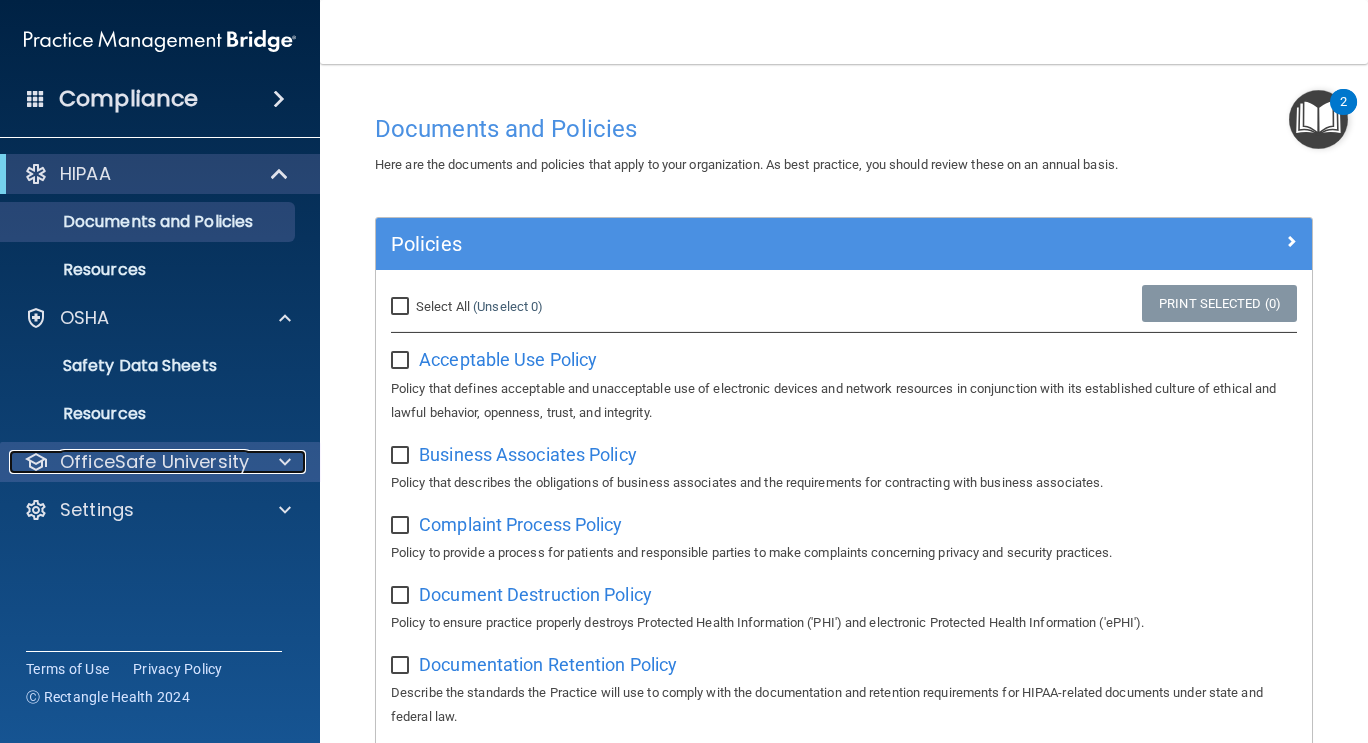 click on "OfficeSafe University" at bounding box center [154, 462] 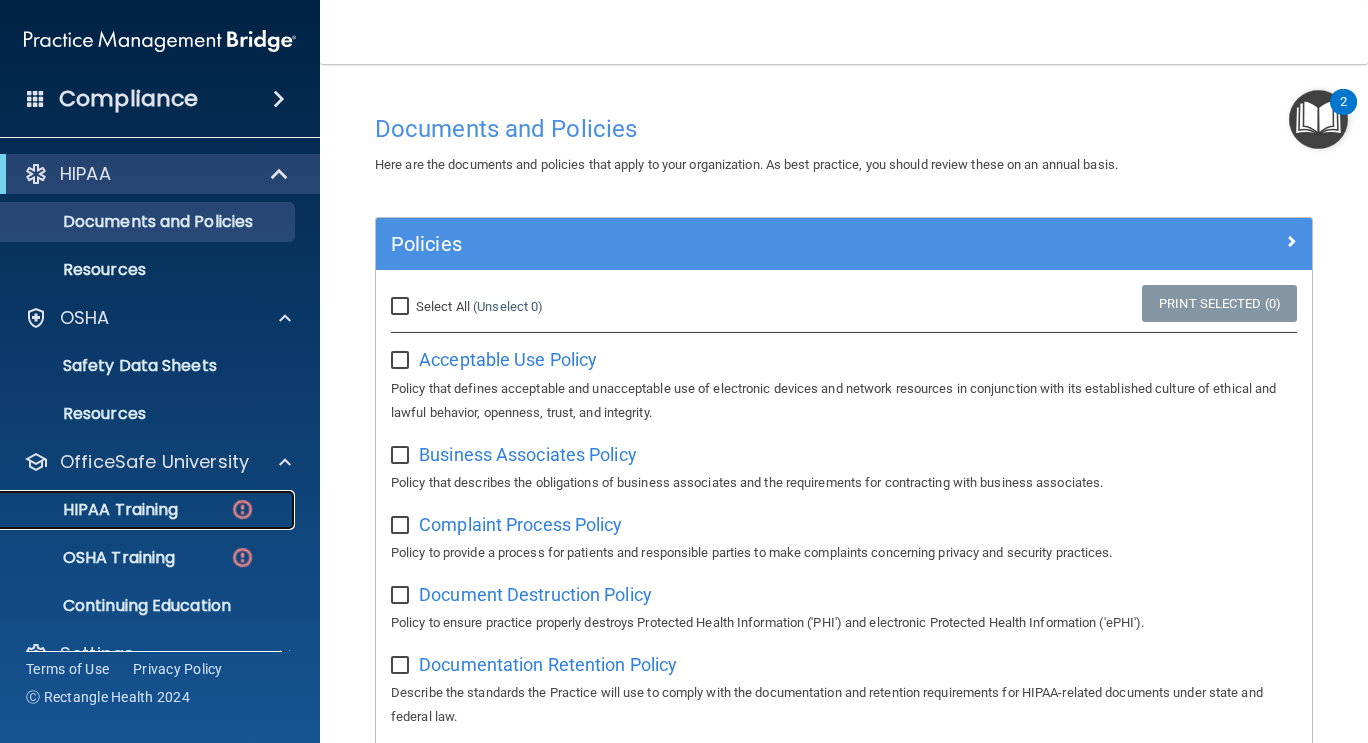 click on "HIPAA Training" at bounding box center (95, 510) 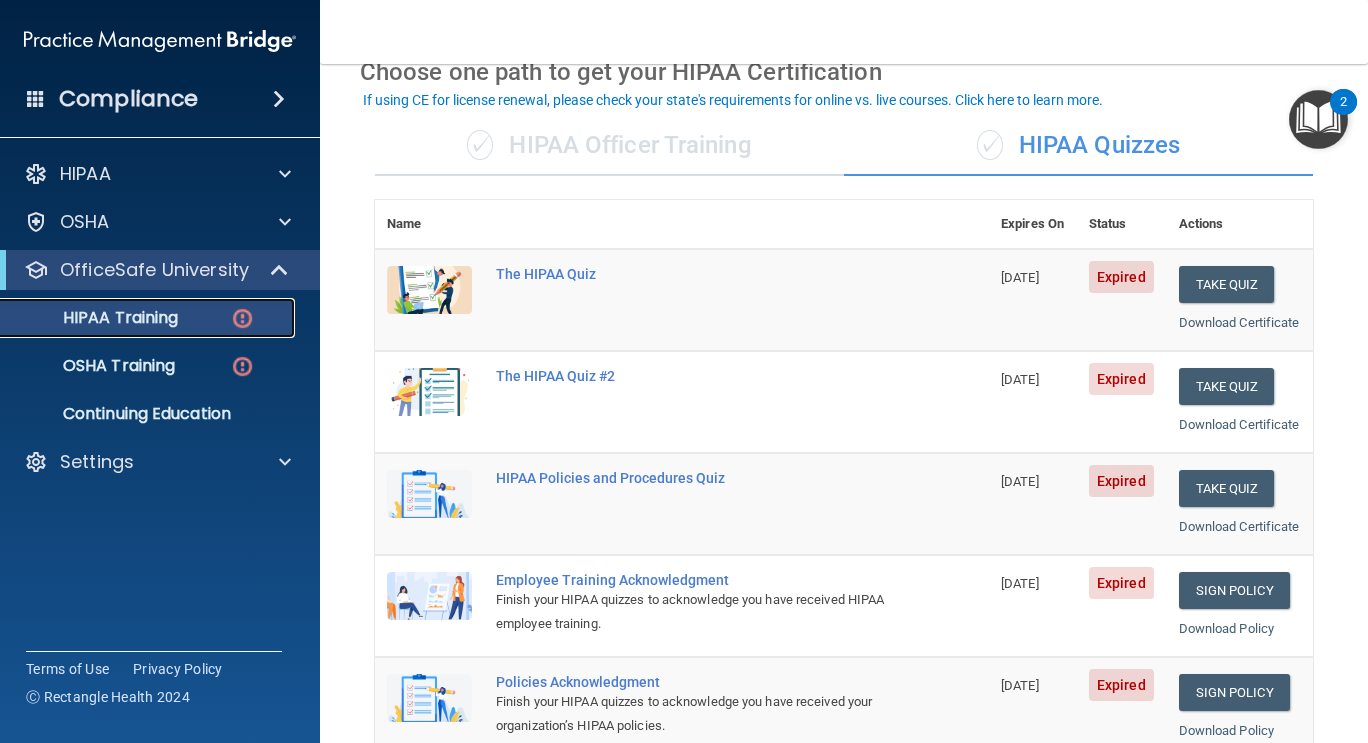 scroll, scrollTop: 96, scrollLeft: 0, axis: vertical 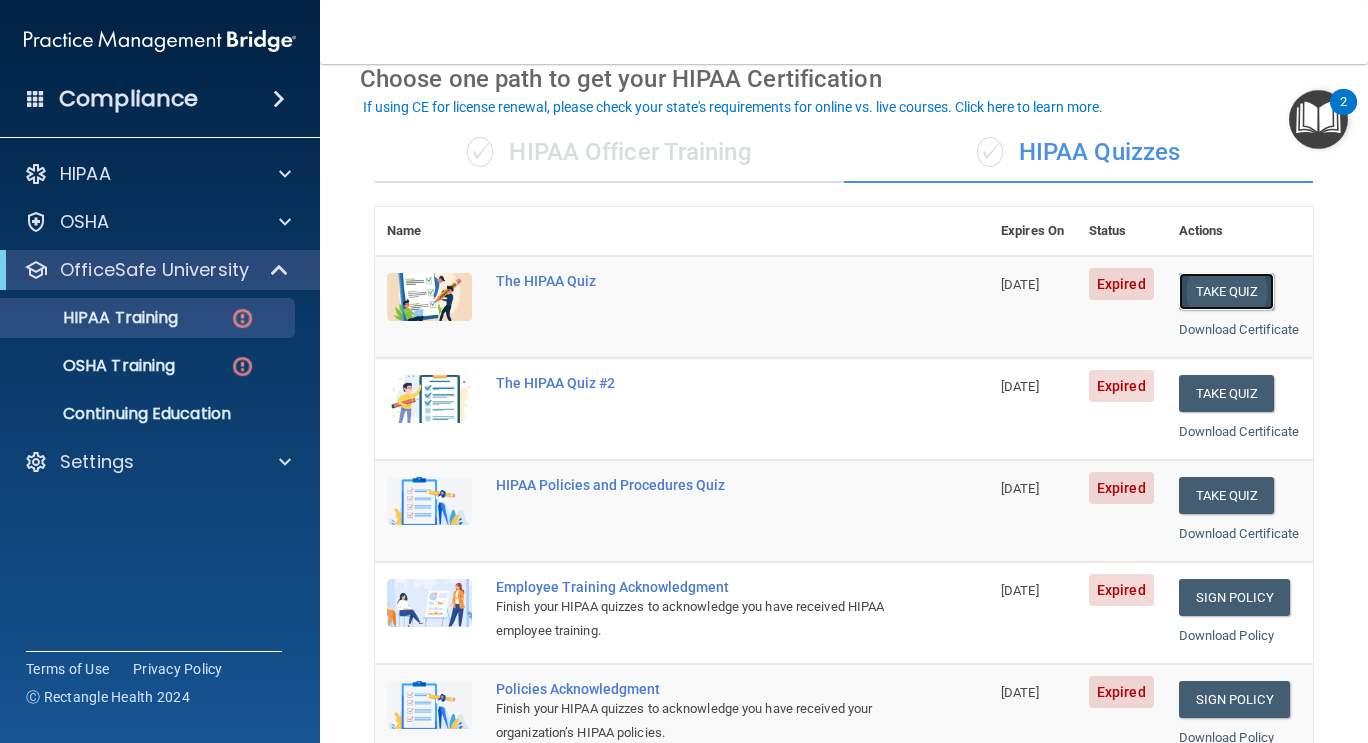 click on "Take Quiz" at bounding box center [1227, 291] 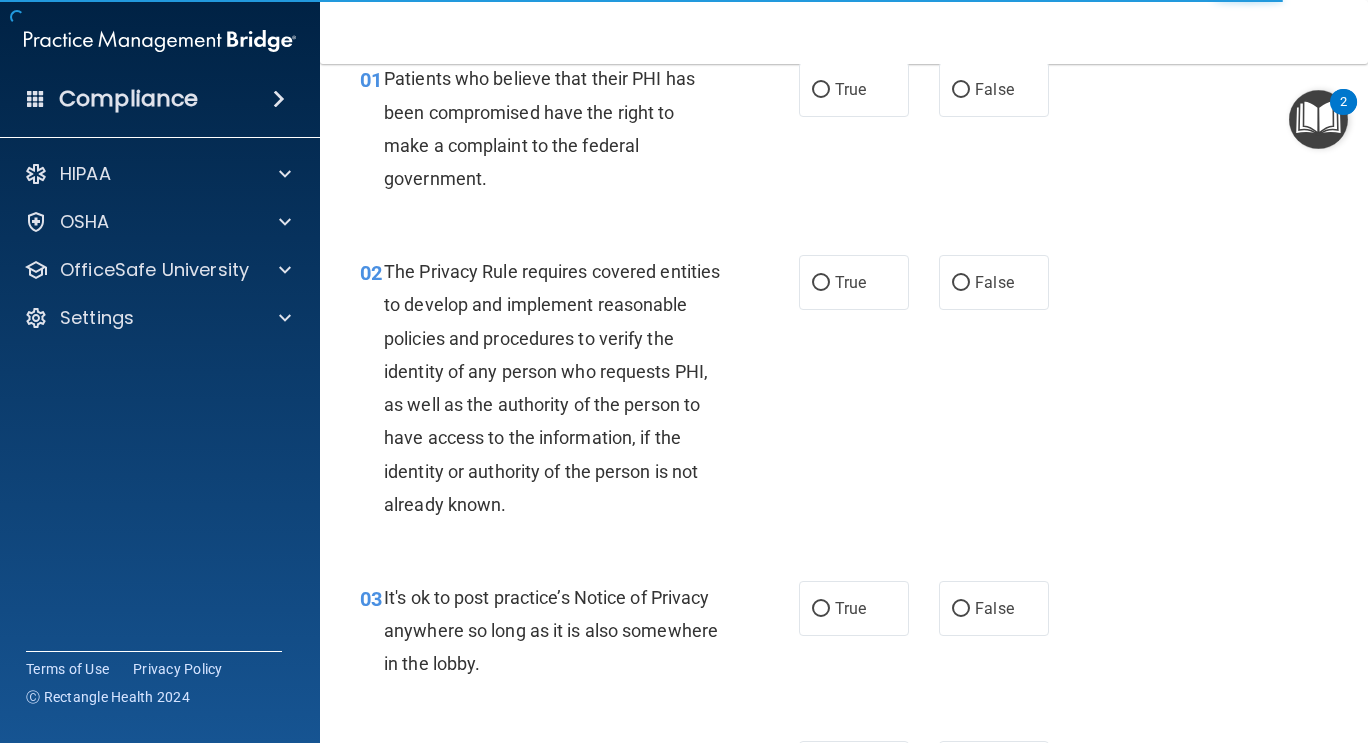 scroll, scrollTop: 0, scrollLeft: 0, axis: both 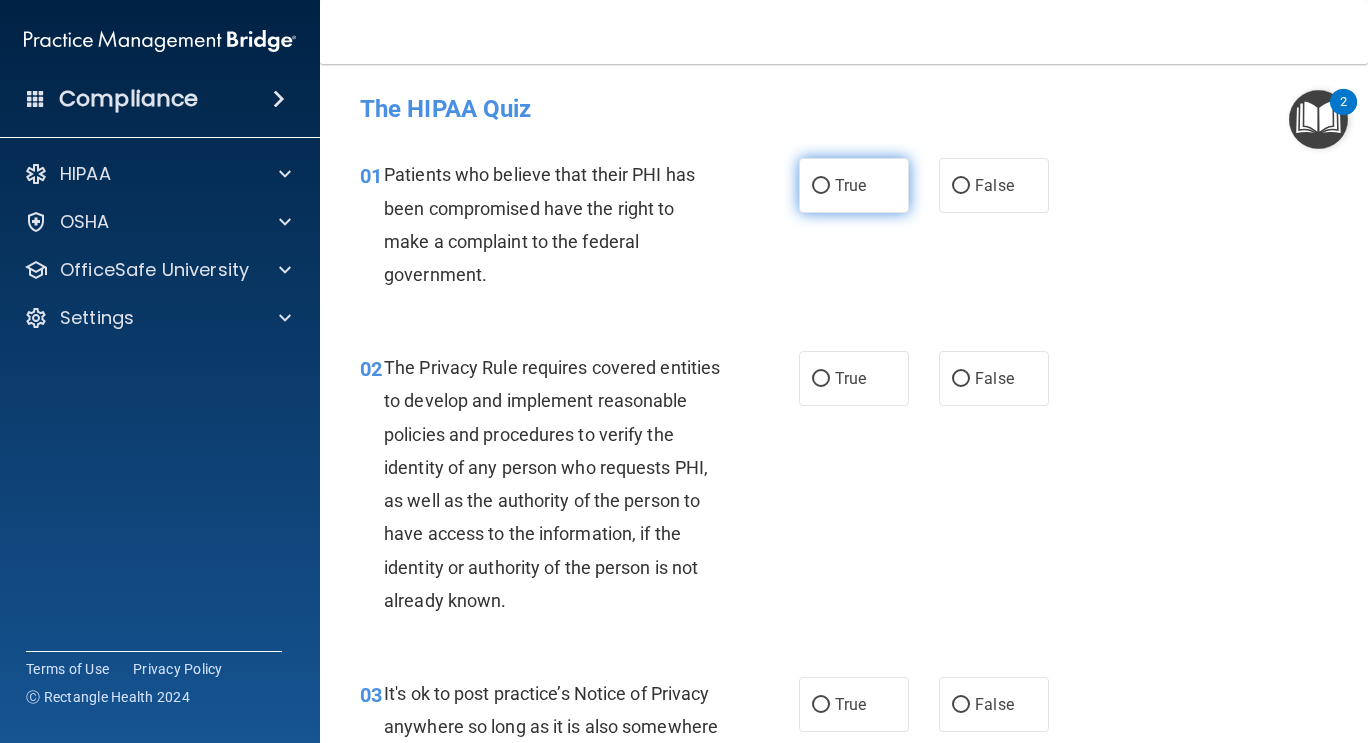 click on "True" at bounding box center (854, 185) 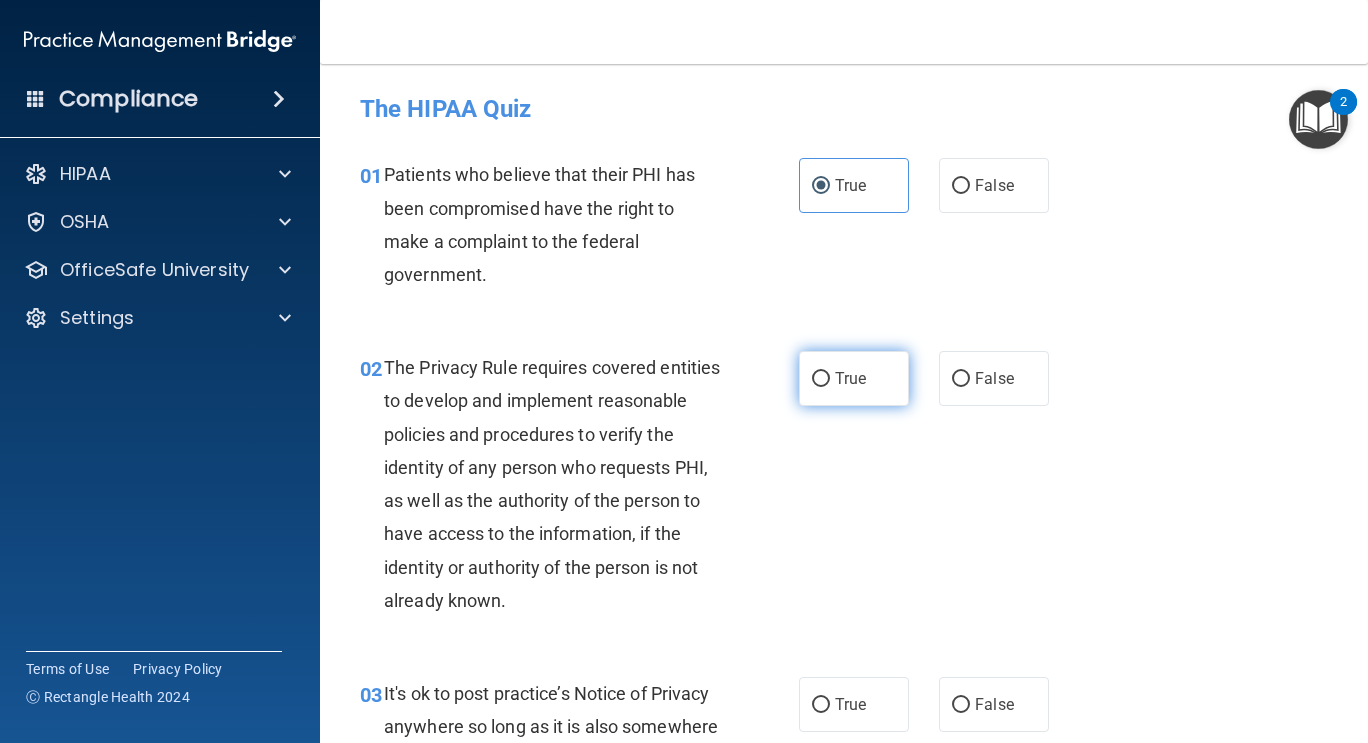 click on "True" at bounding box center [850, 378] 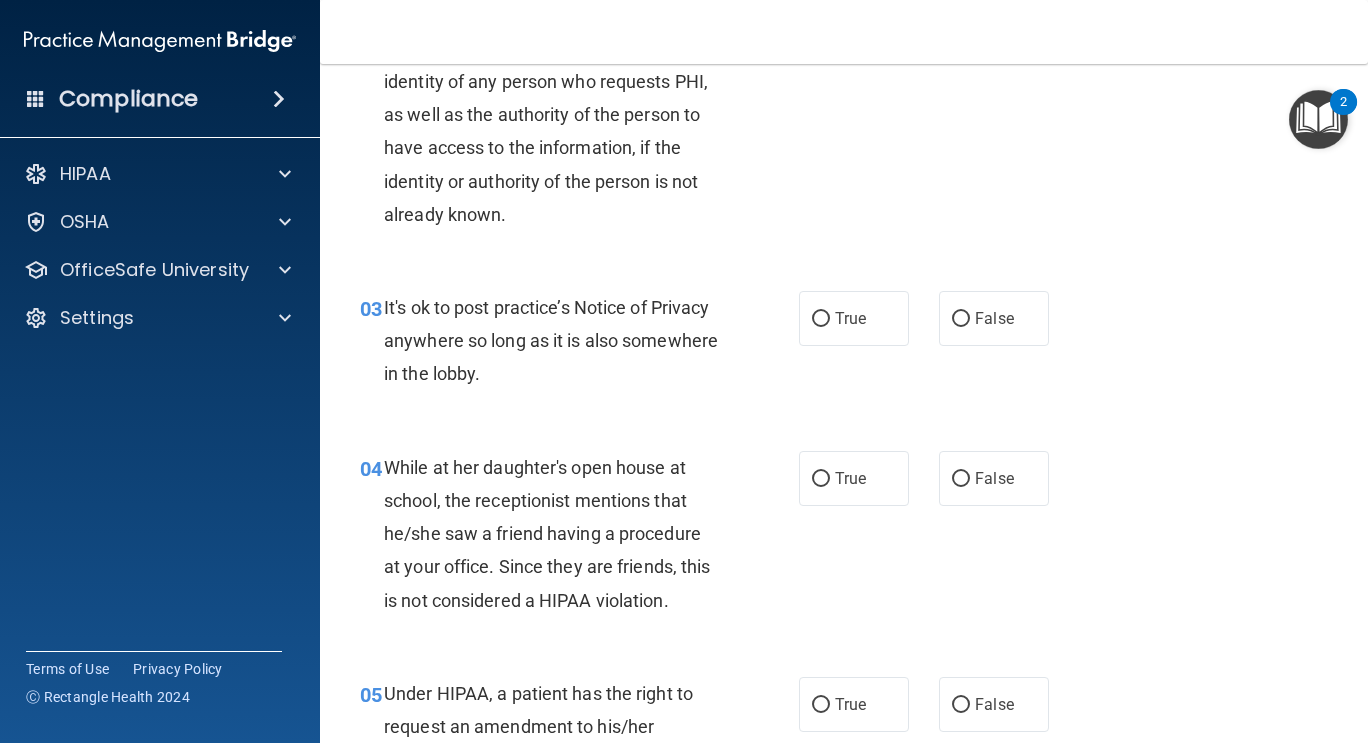 scroll, scrollTop: 387, scrollLeft: 0, axis: vertical 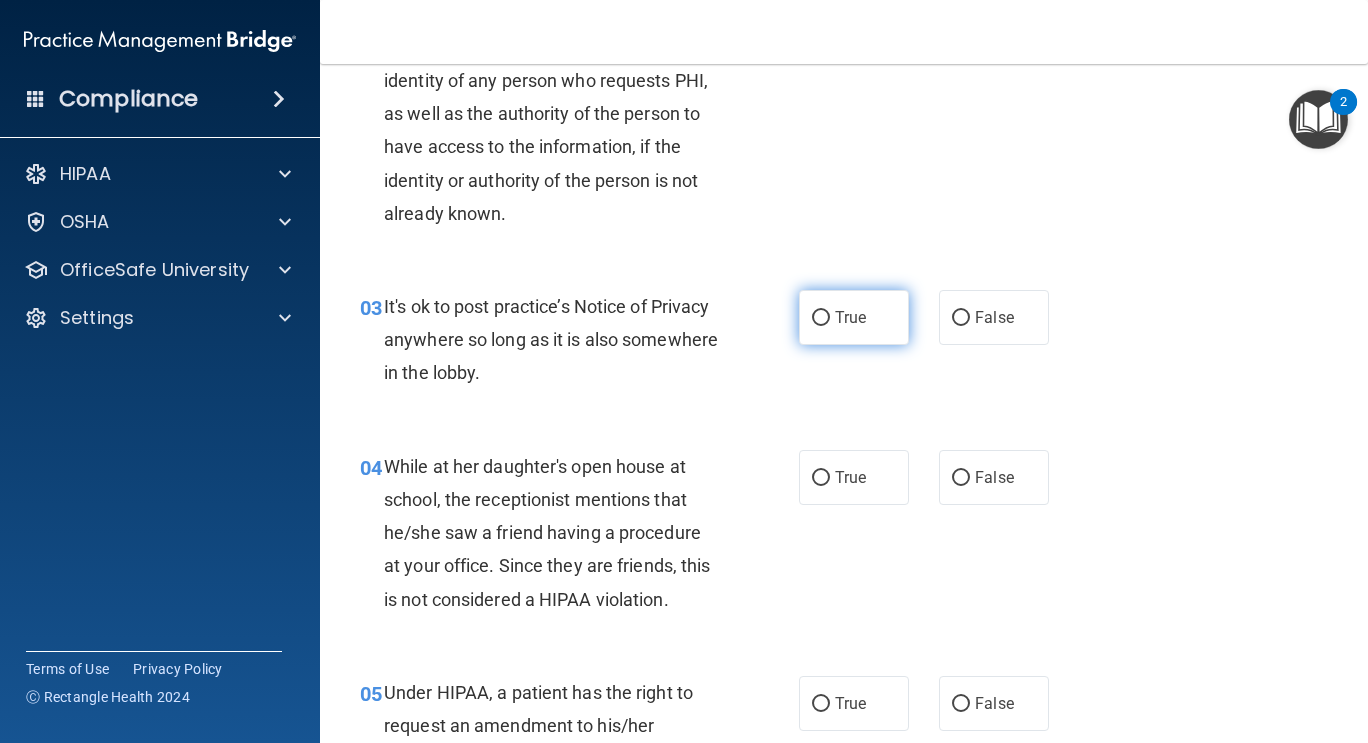click on "True" at bounding box center (854, 317) 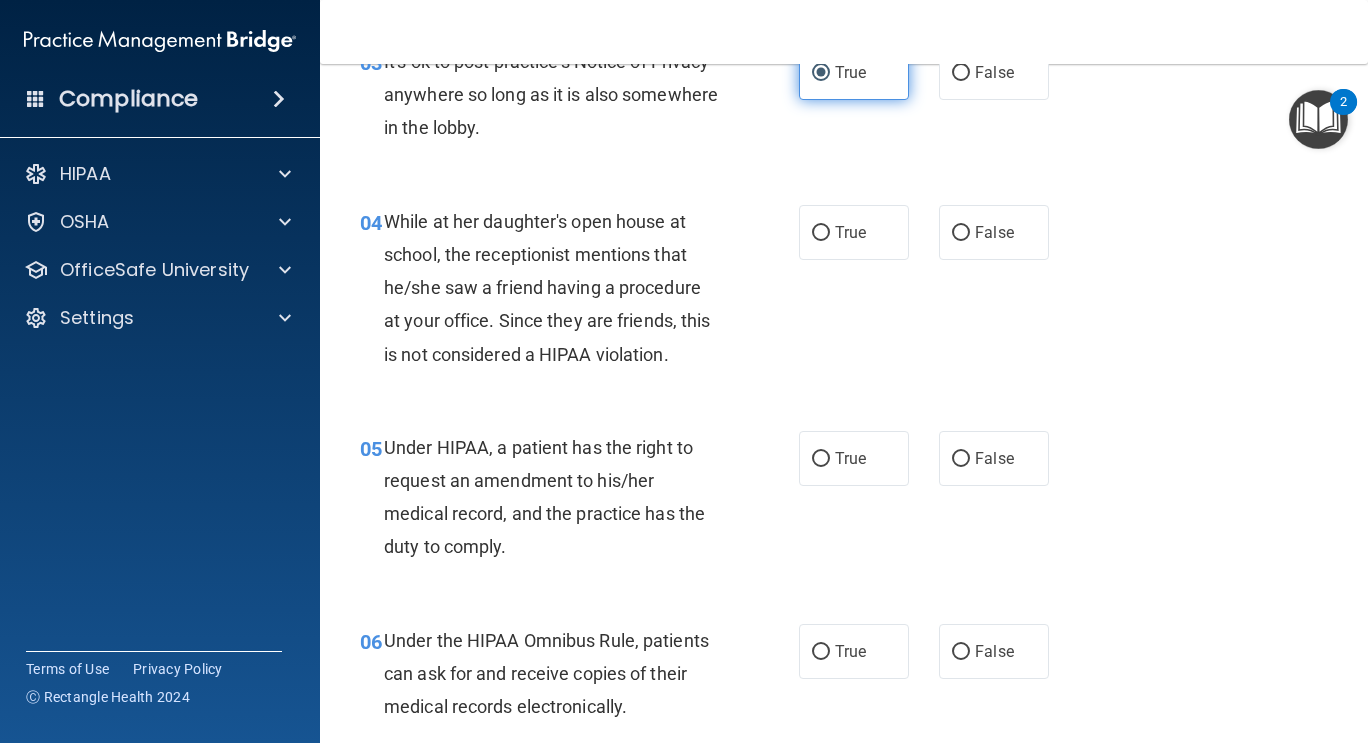 scroll, scrollTop: 631, scrollLeft: 0, axis: vertical 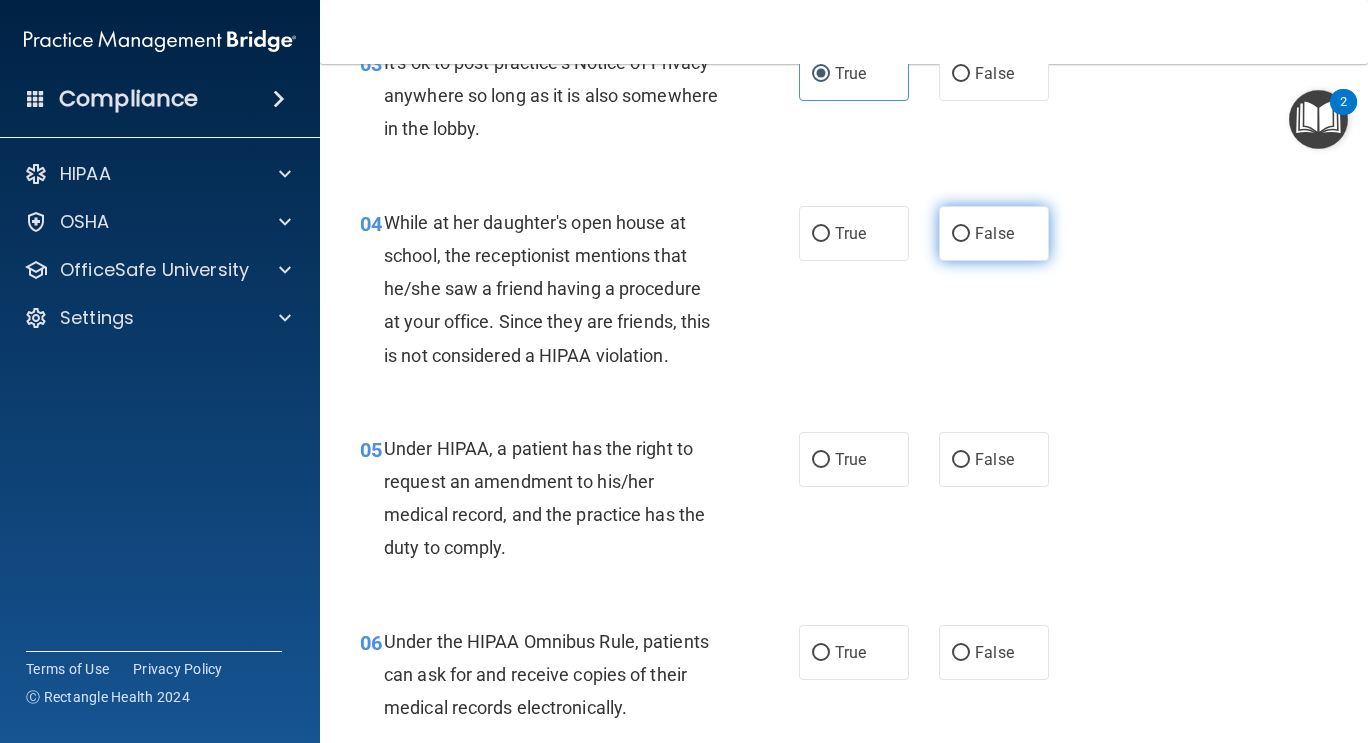 click on "False" at bounding box center [994, 233] 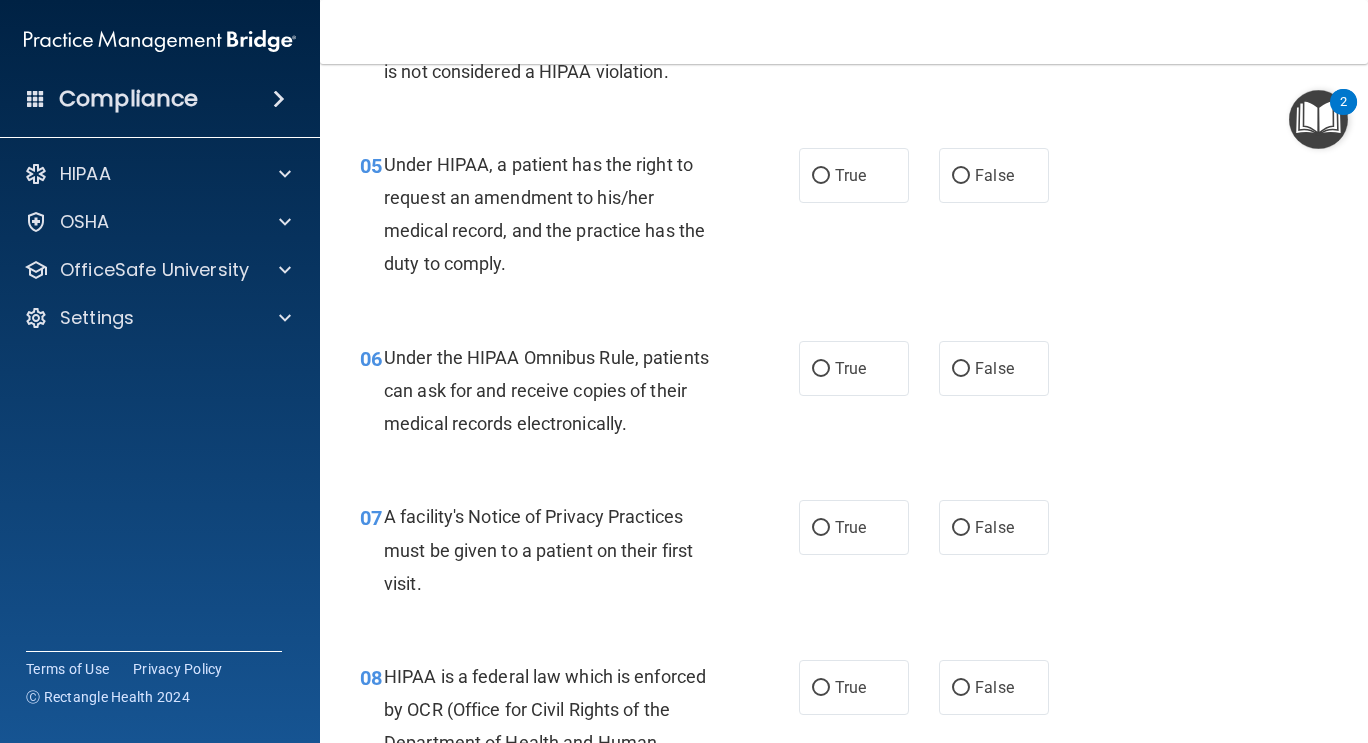 scroll, scrollTop: 923, scrollLeft: 0, axis: vertical 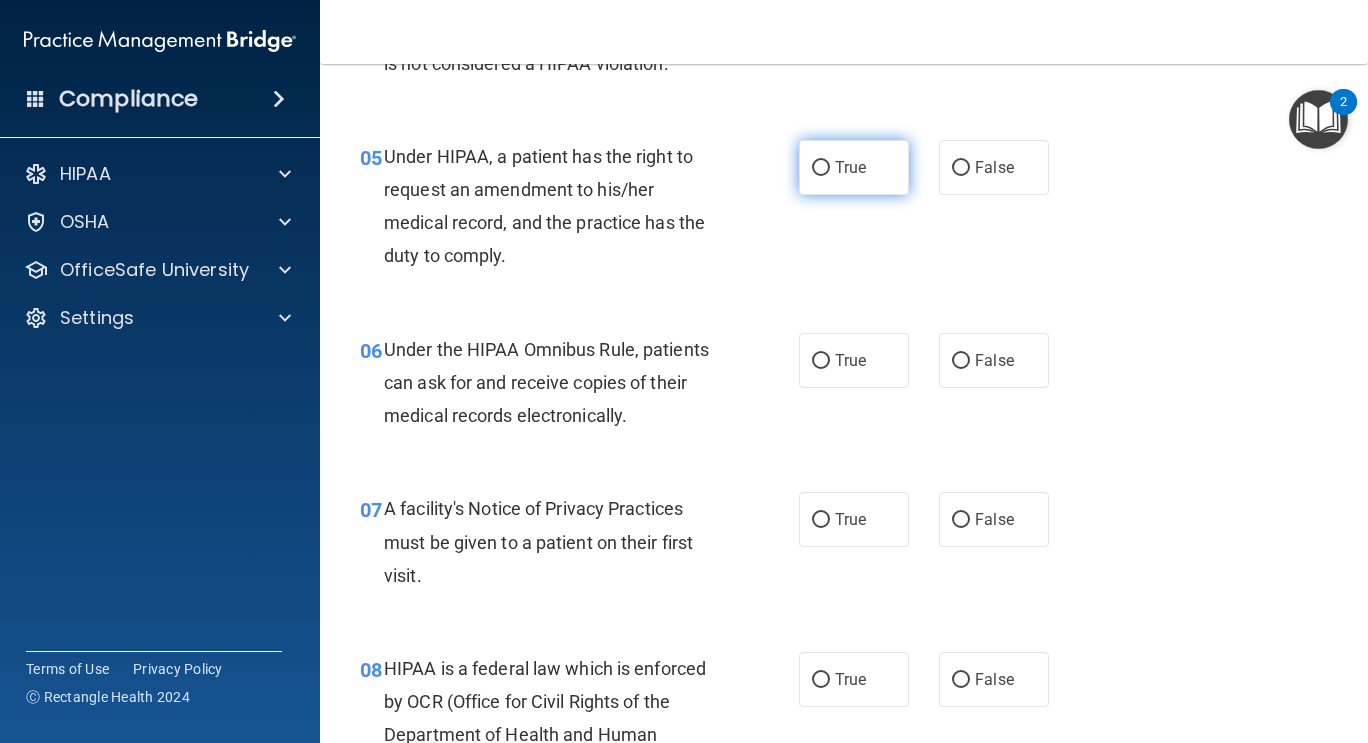 click on "True" at bounding box center [850, 167] 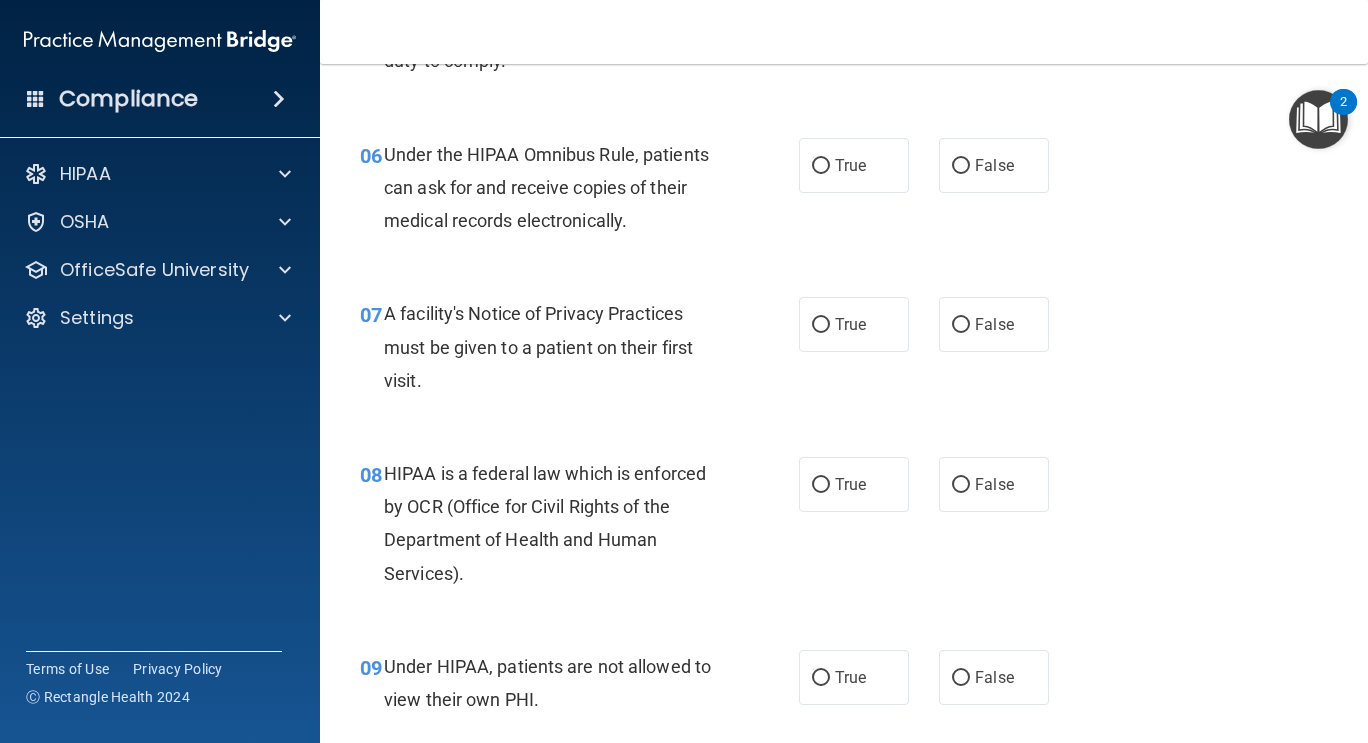scroll, scrollTop: 1115, scrollLeft: 0, axis: vertical 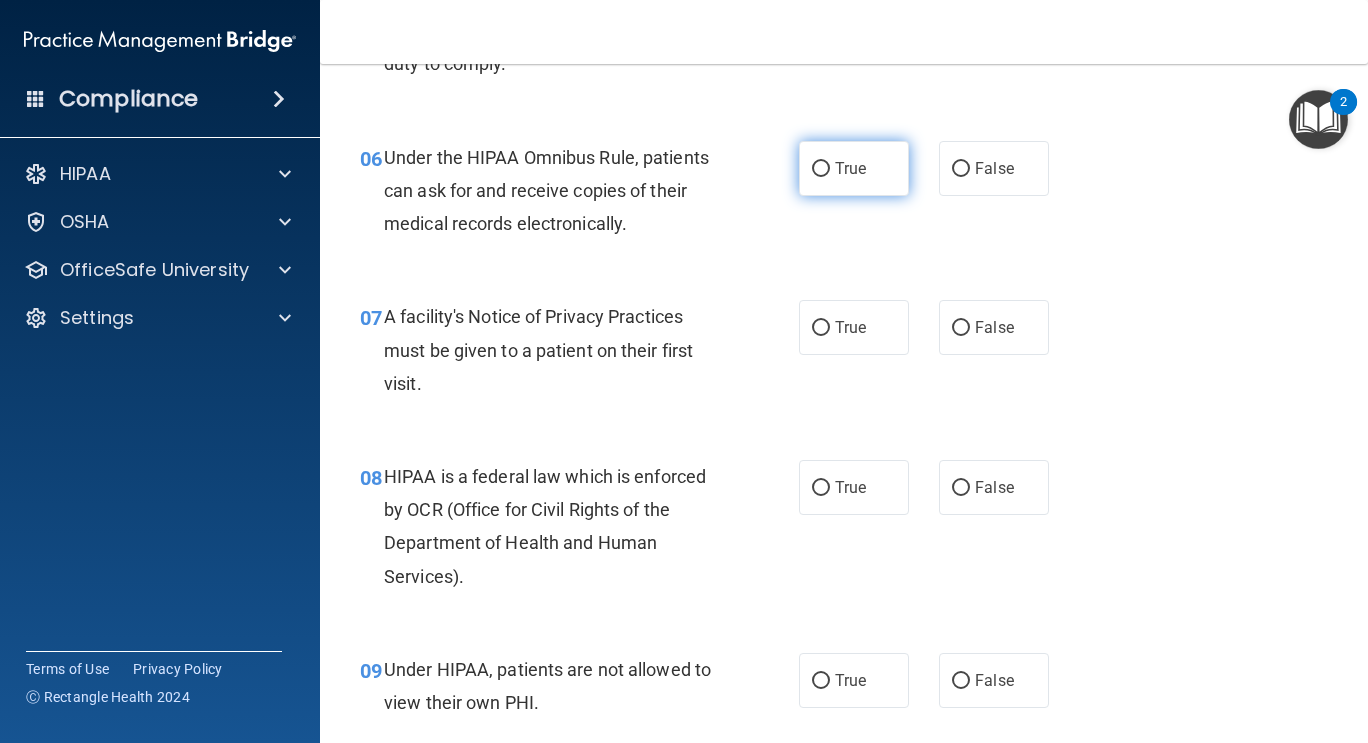 click on "True" at bounding box center [821, 169] 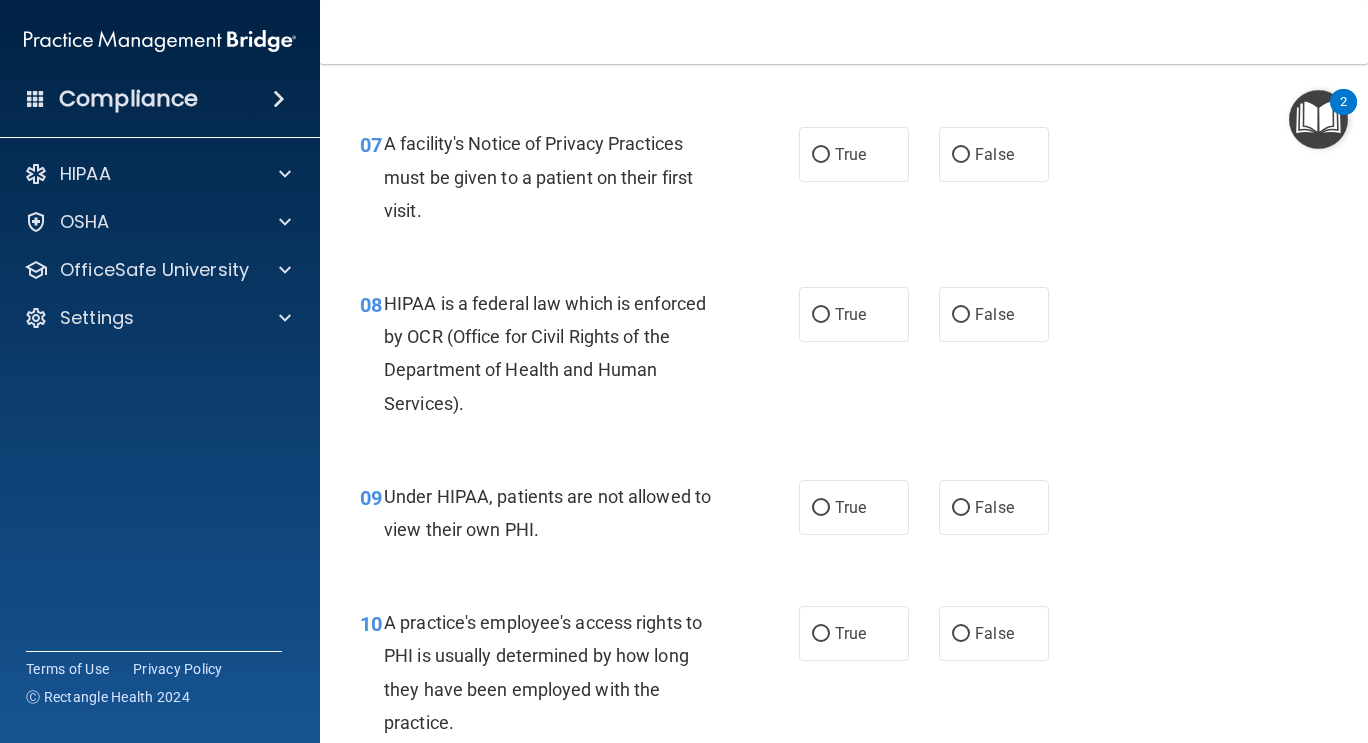 scroll, scrollTop: 1319, scrollLeft: 0, axis: vertical 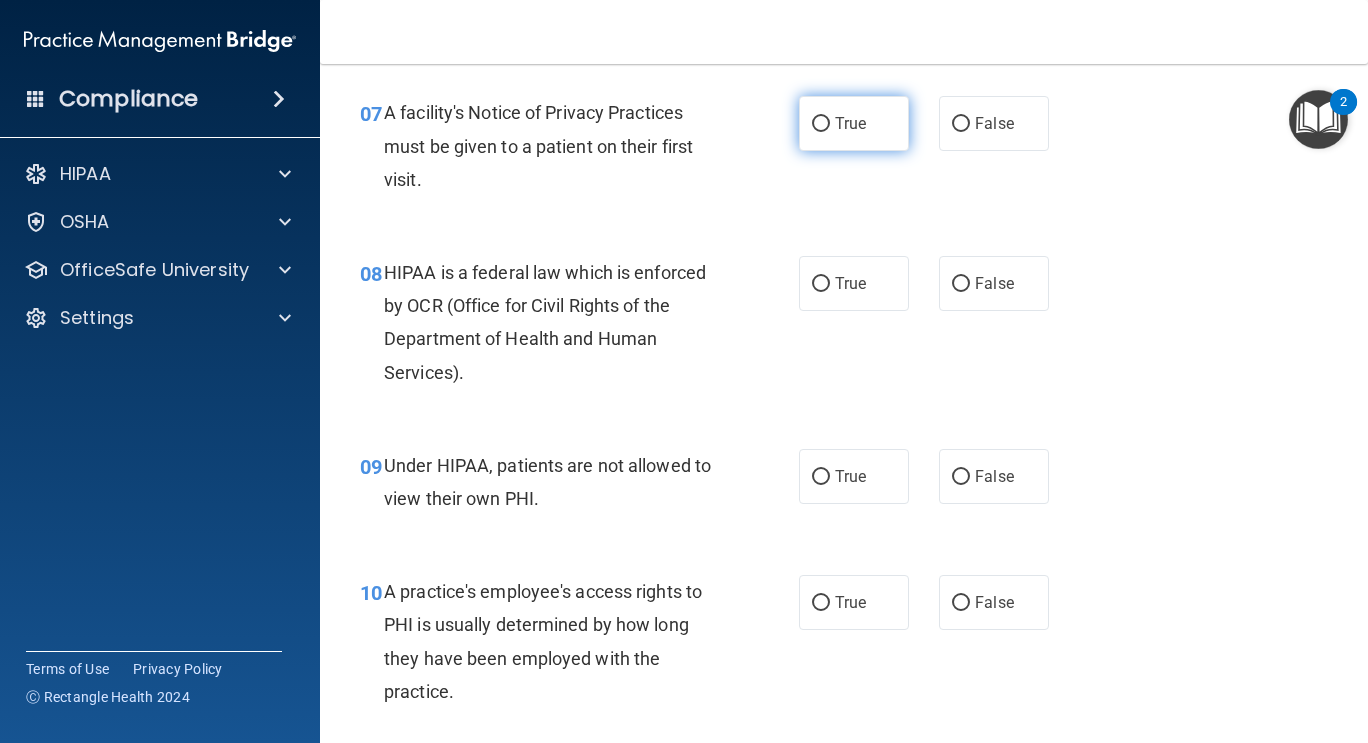 click on "True" at bounding box center (850, 123) 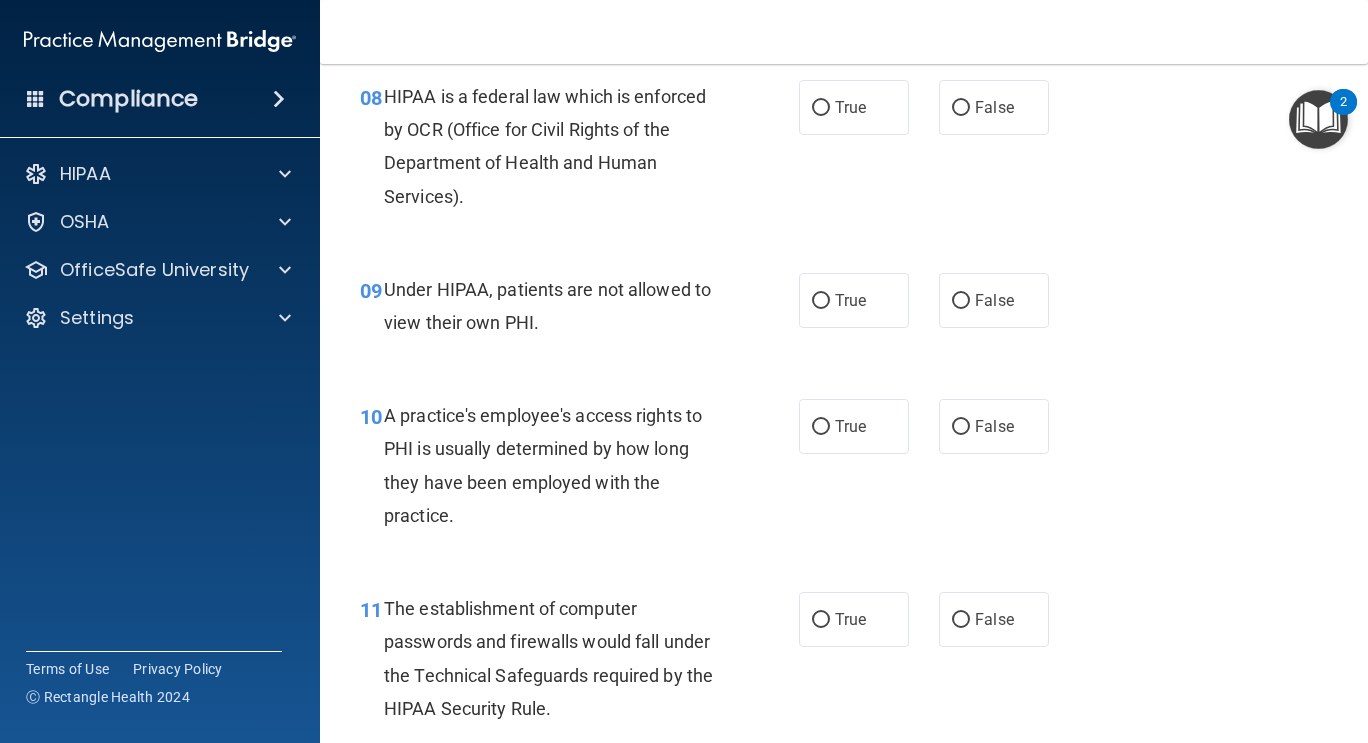 scroll, scrollTop: 1492, scrollLeft: 0, axis: vertical 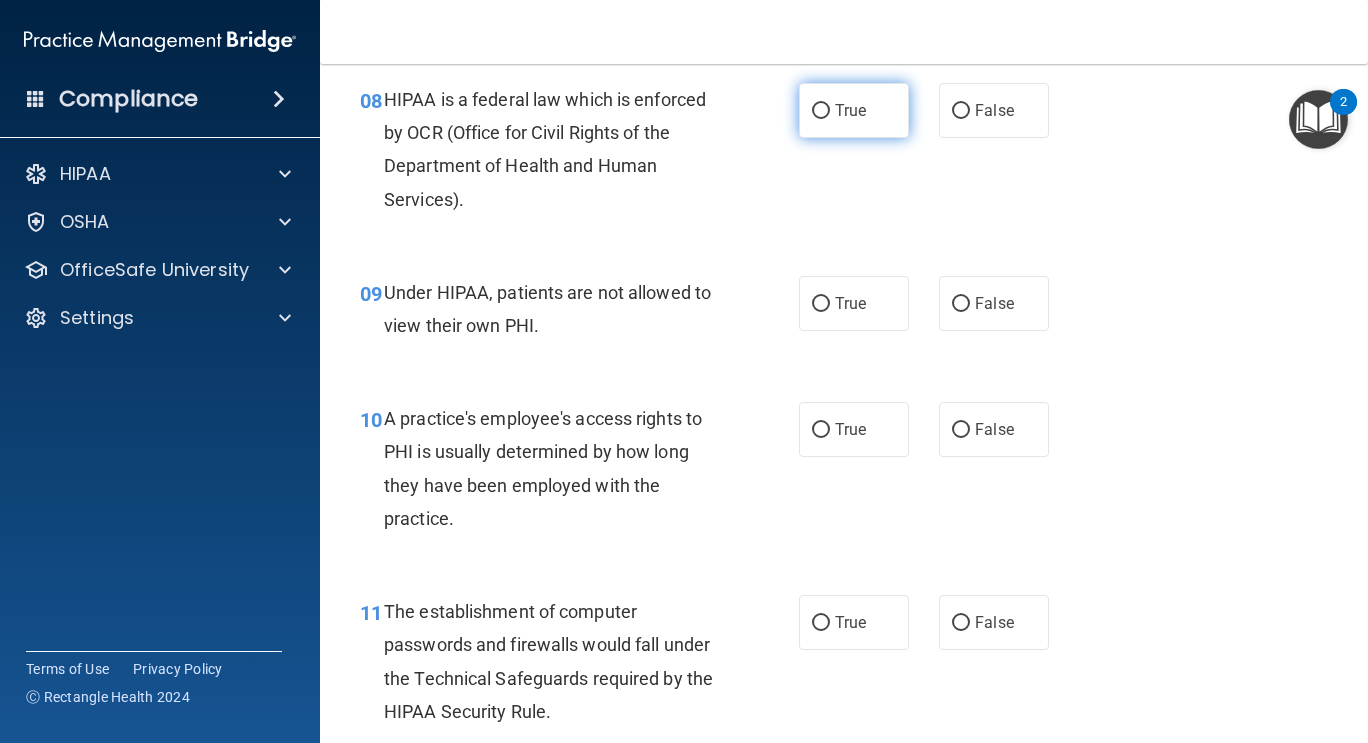 click on "True" at bounding box center [854, 110] 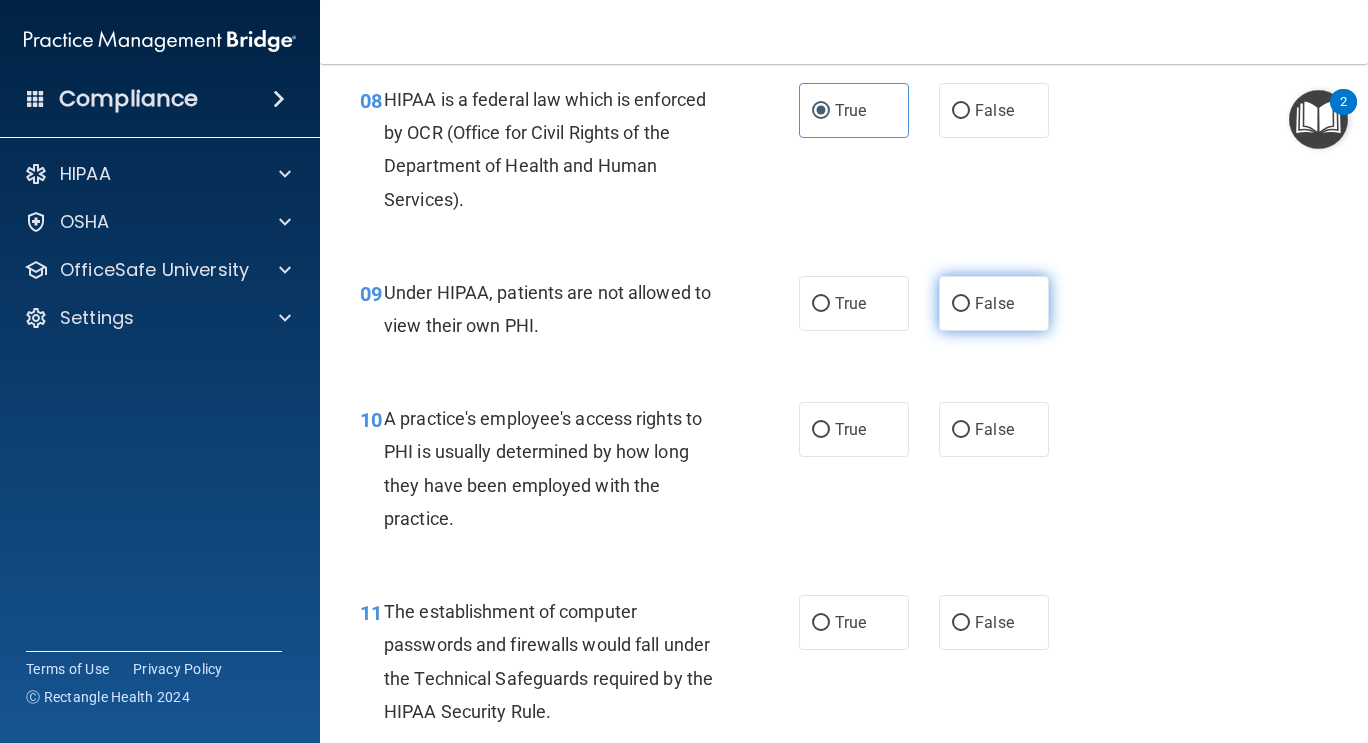 click on "False" at bounding box center [994, 303] 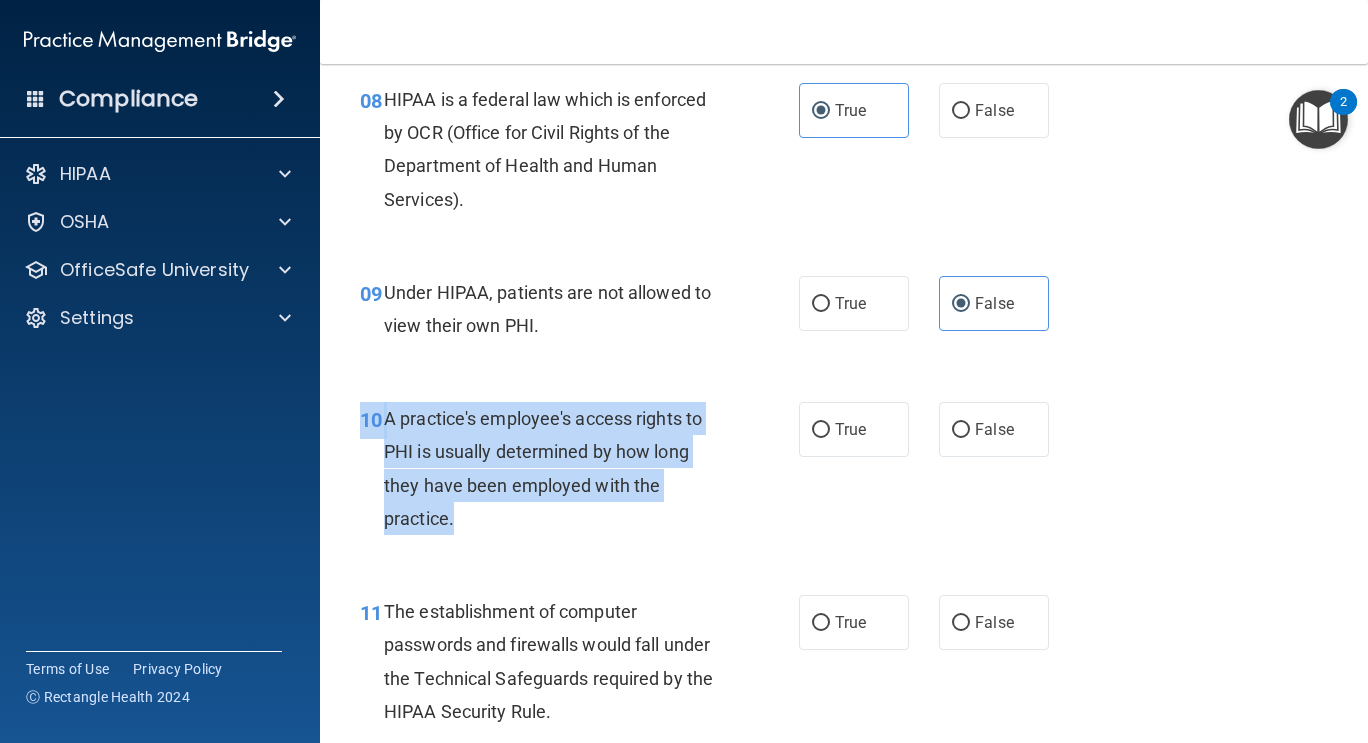 drag, startPoint x: 460, startPoint y: 515, endPoint x: 369, endPoint y: 393, distance: 152.20053 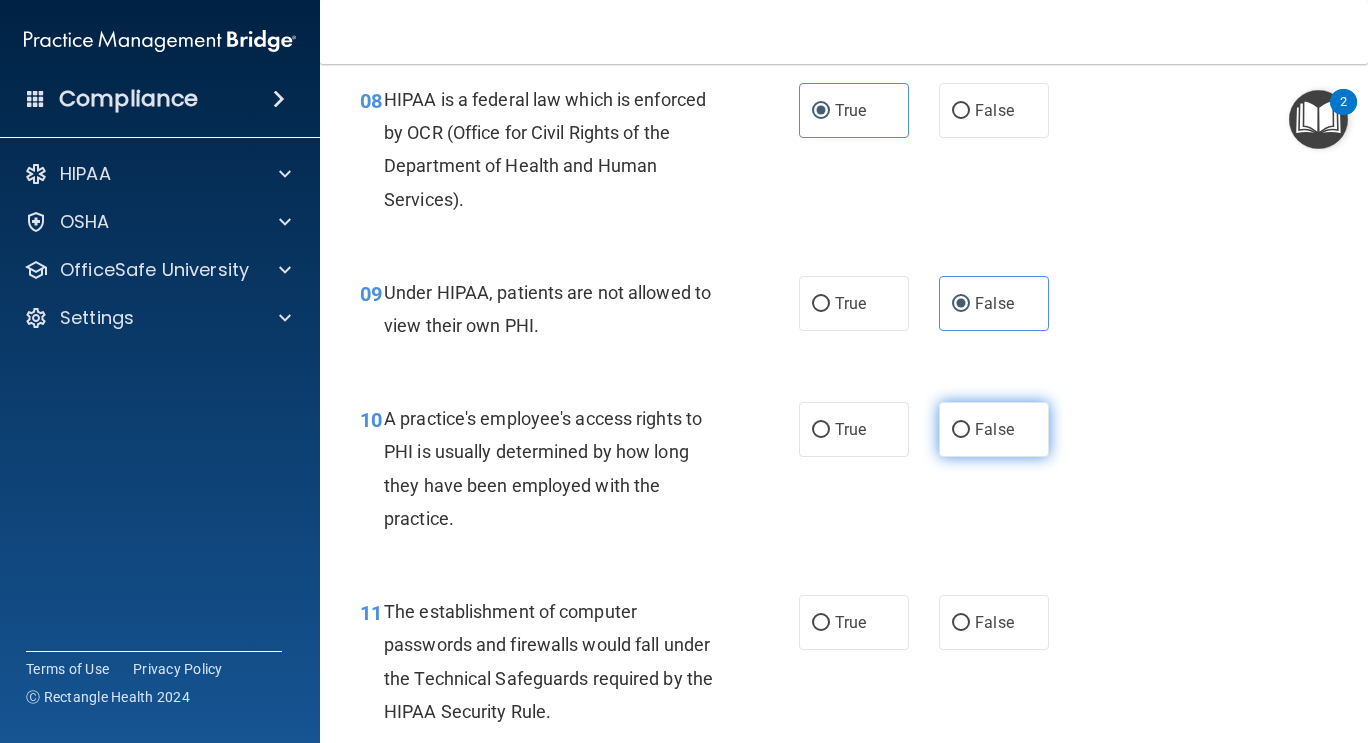 click on "False" at bounding box center [994, 429] 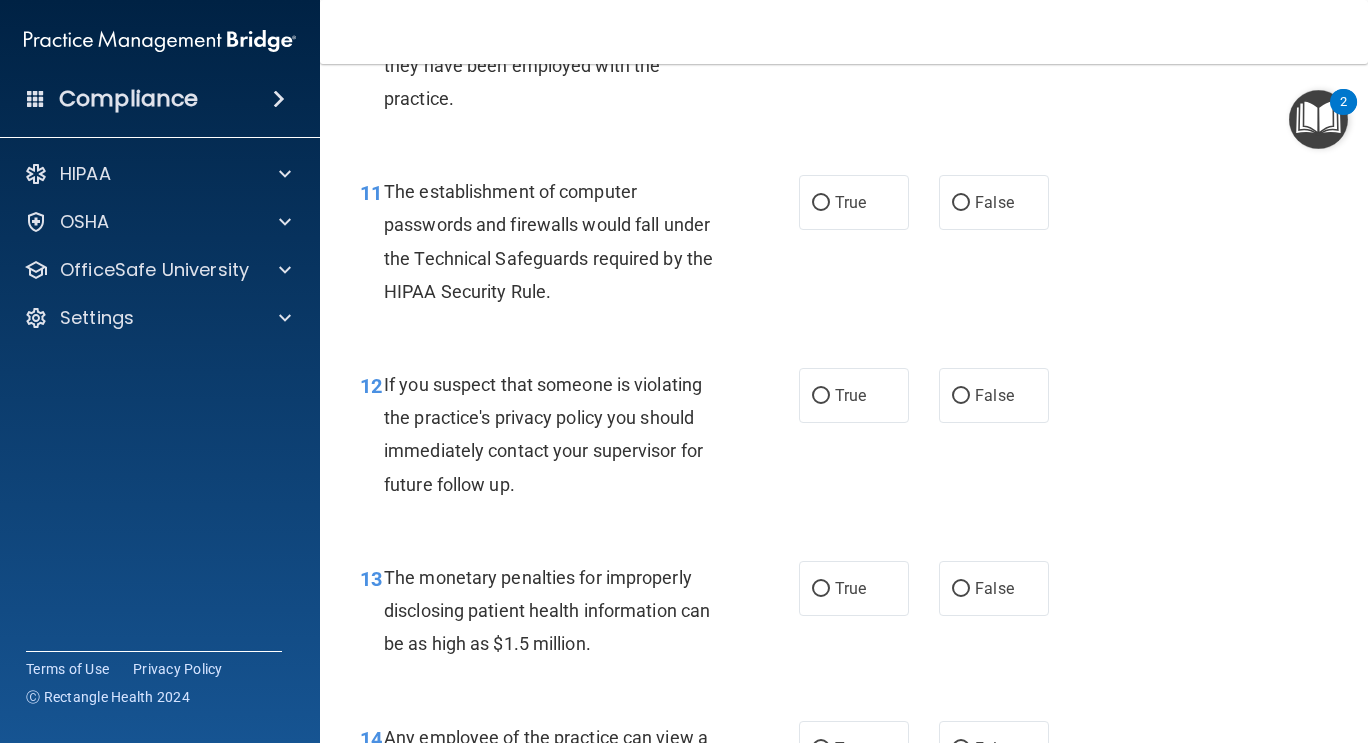 scroll, scrollTop: 1912, scrollLeft: 0, axis: vertical 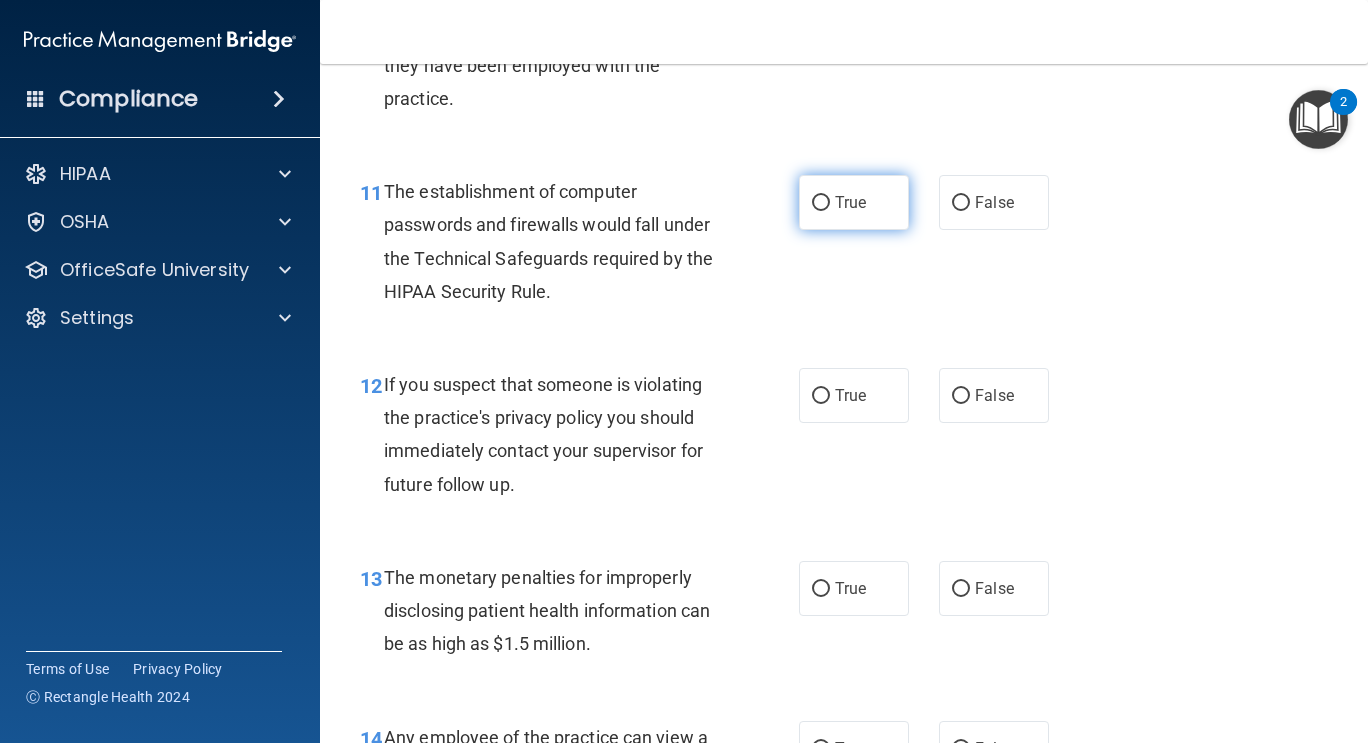 click on "True" at bounding box center [854, 202] 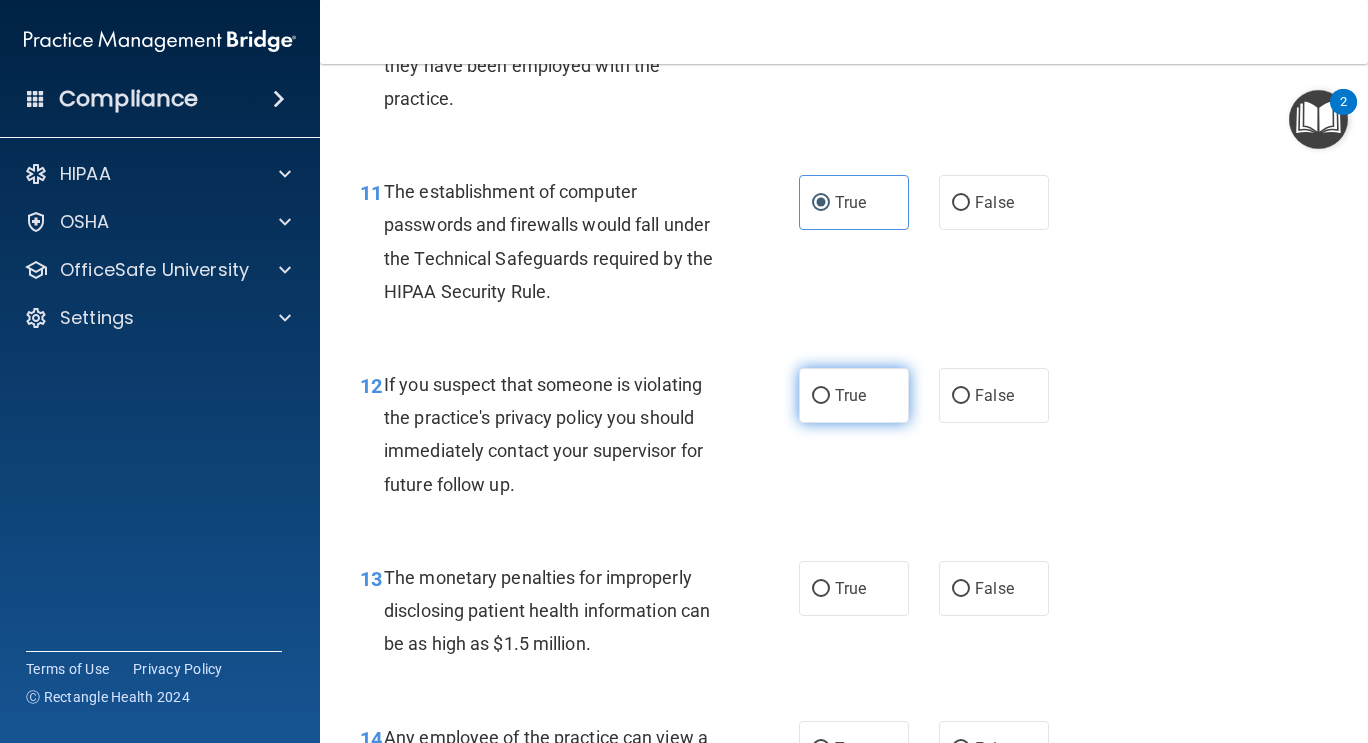 click on "True" at bounding box center (854, 395) 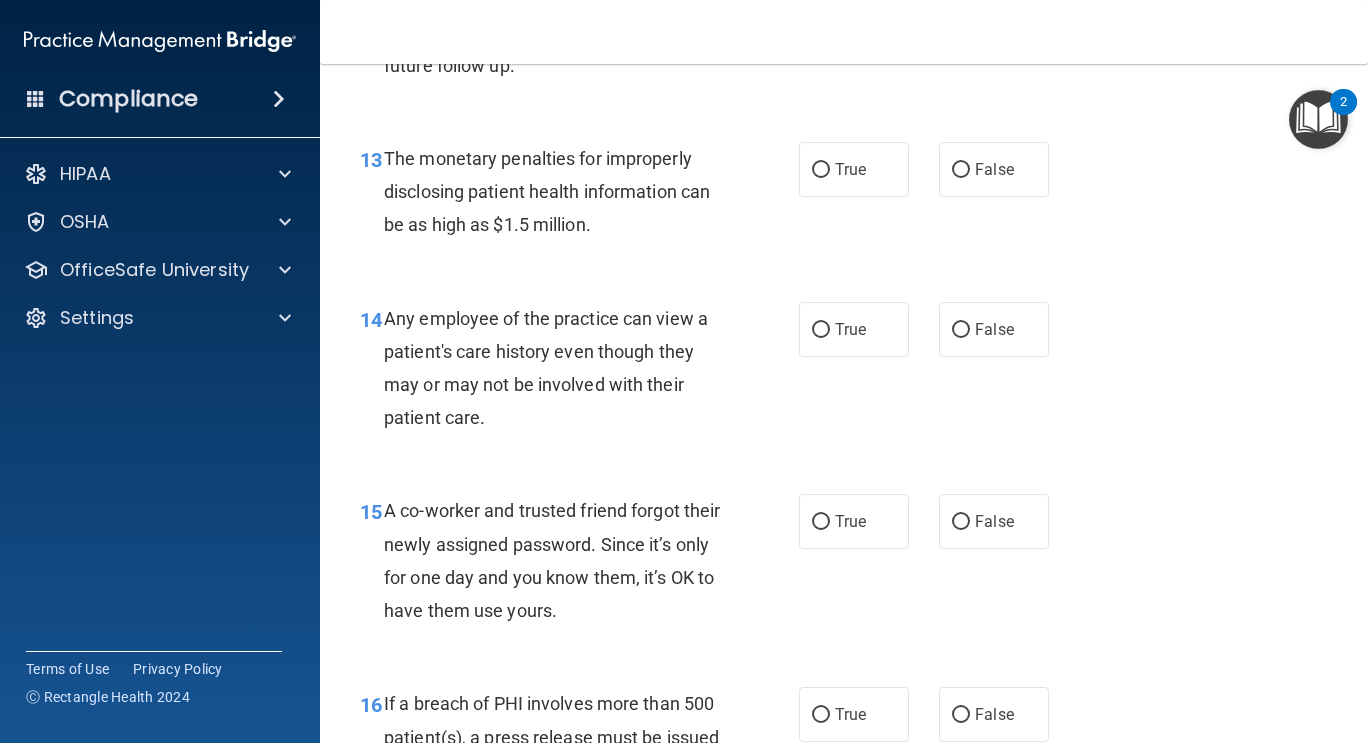 scroll, scrollTop: 2332, scrollLeft: 0, axis: vertical 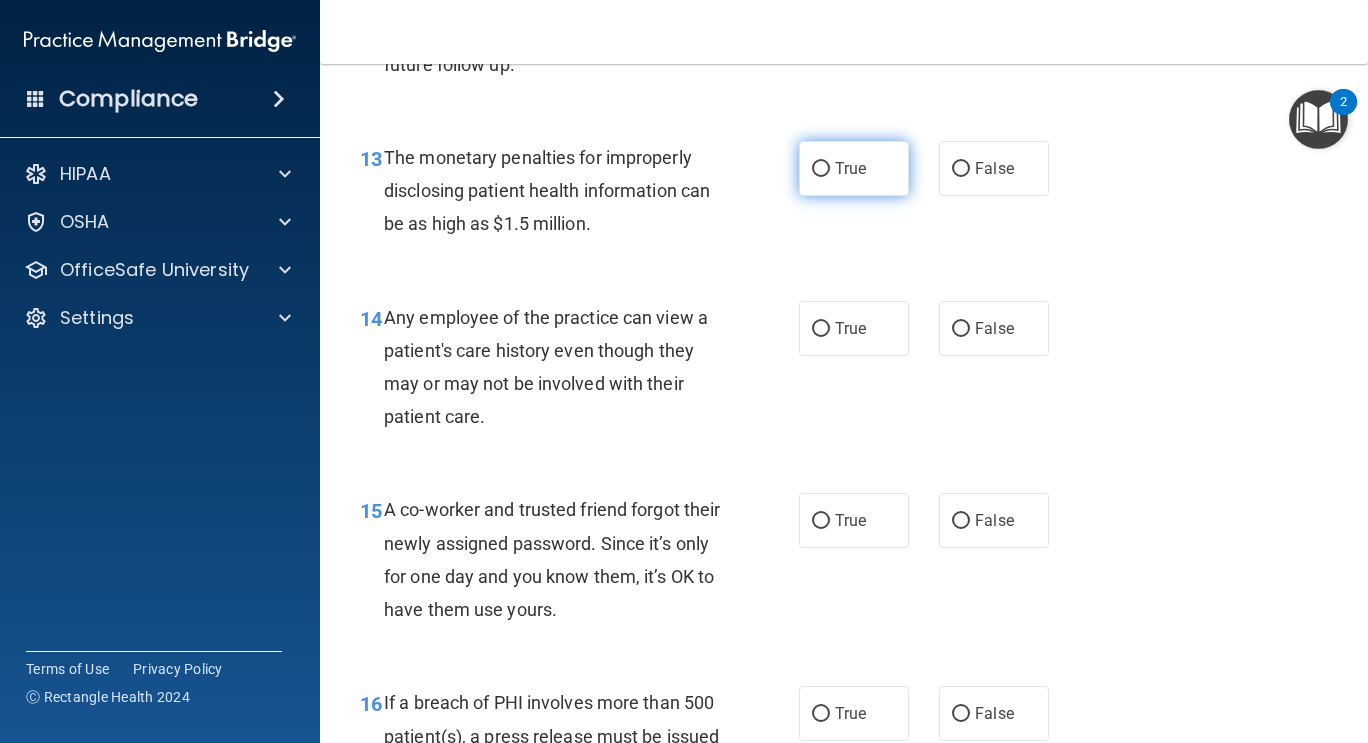 click on "True" at bounding box center [854, 168] 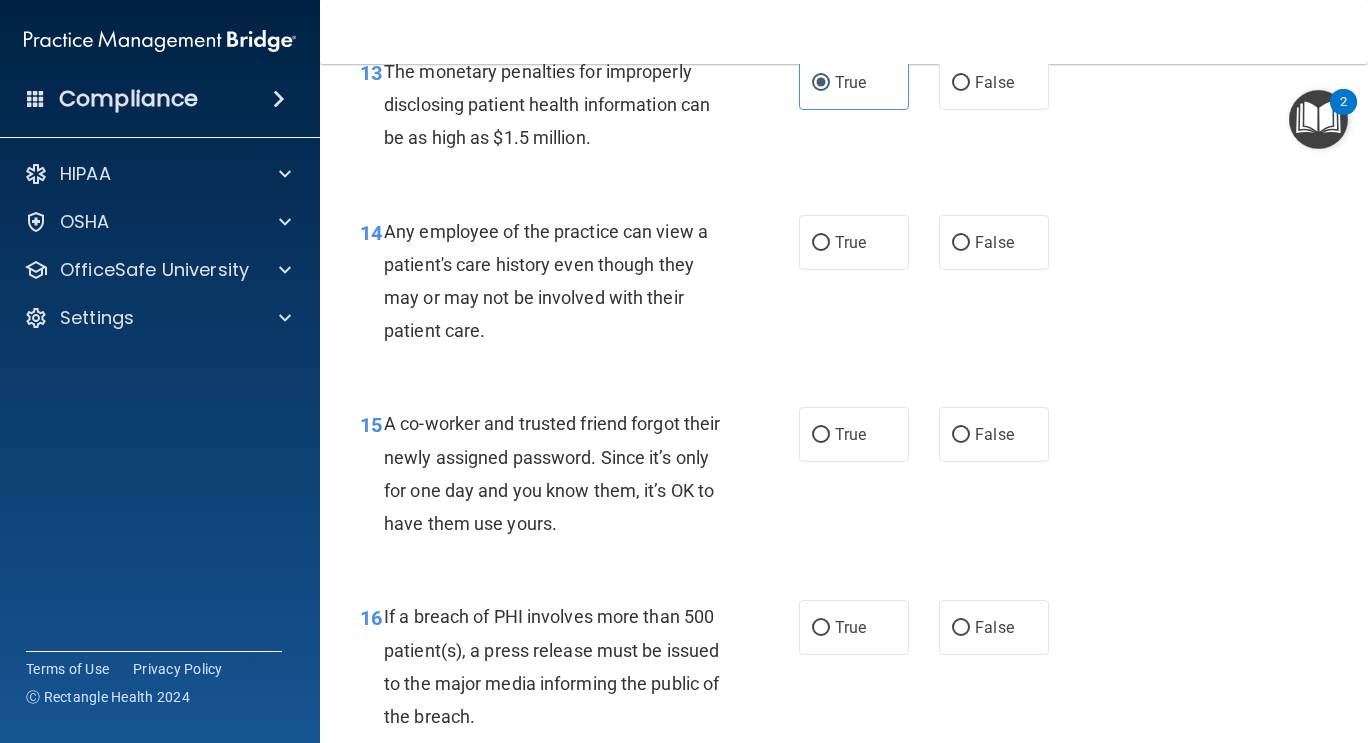 scroll, scrollTop: 2417, scrollLeft: 0, axis: vertical 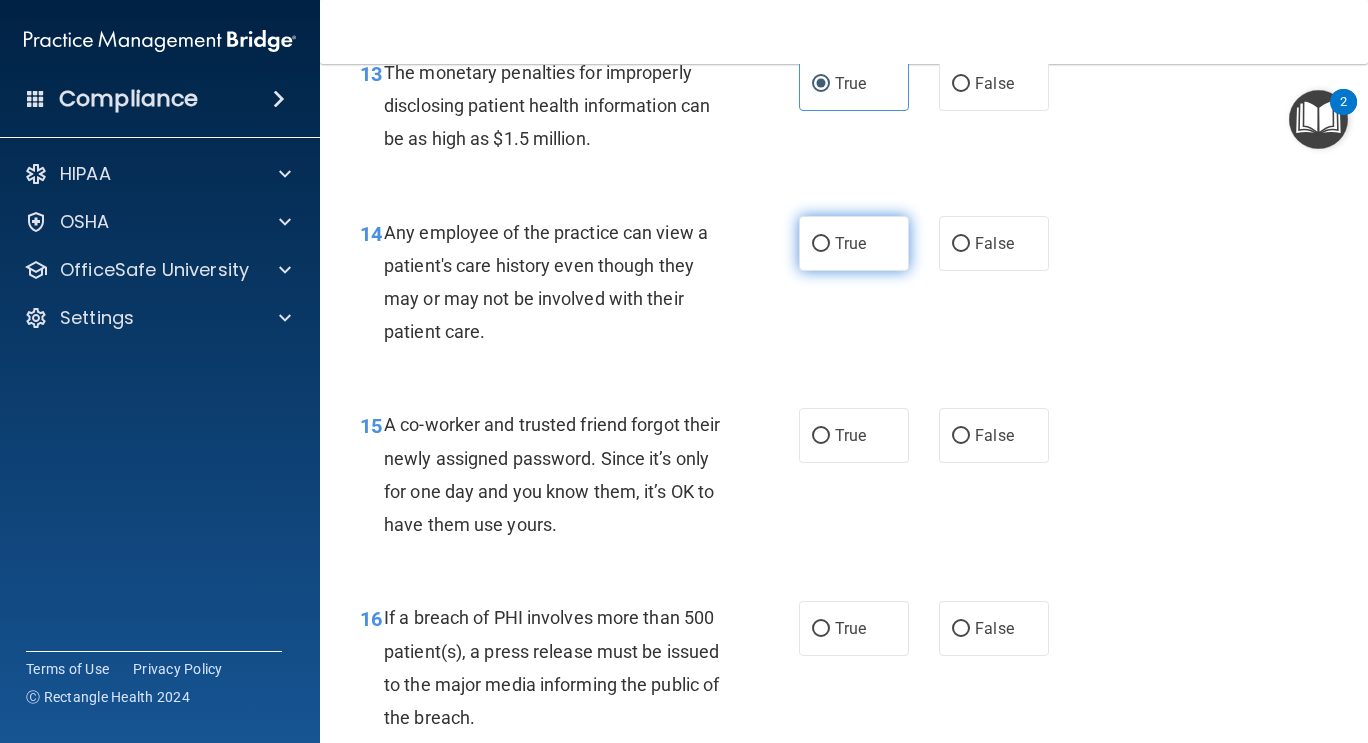 click on "True" at bounding box center [850, 243] 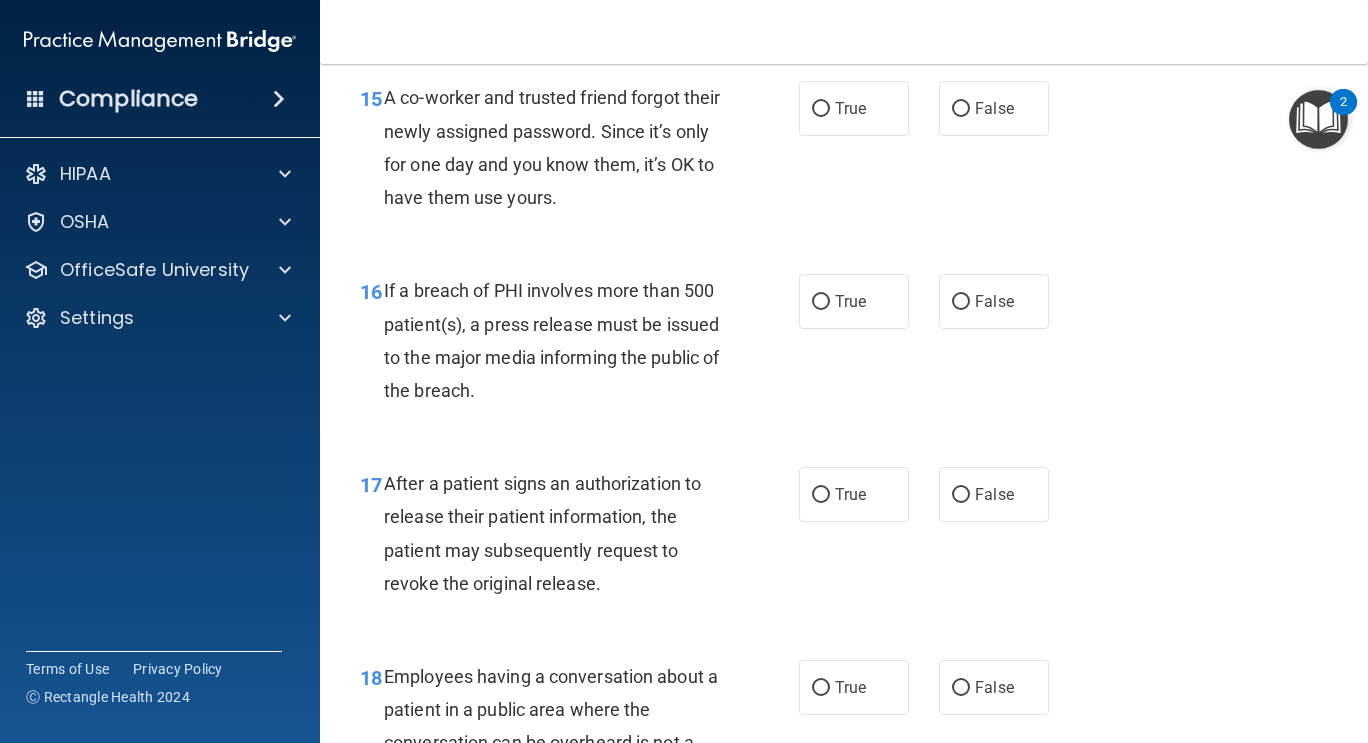 scroll, scrollTop: 2750, scrollLeft: 0, axis: vertical 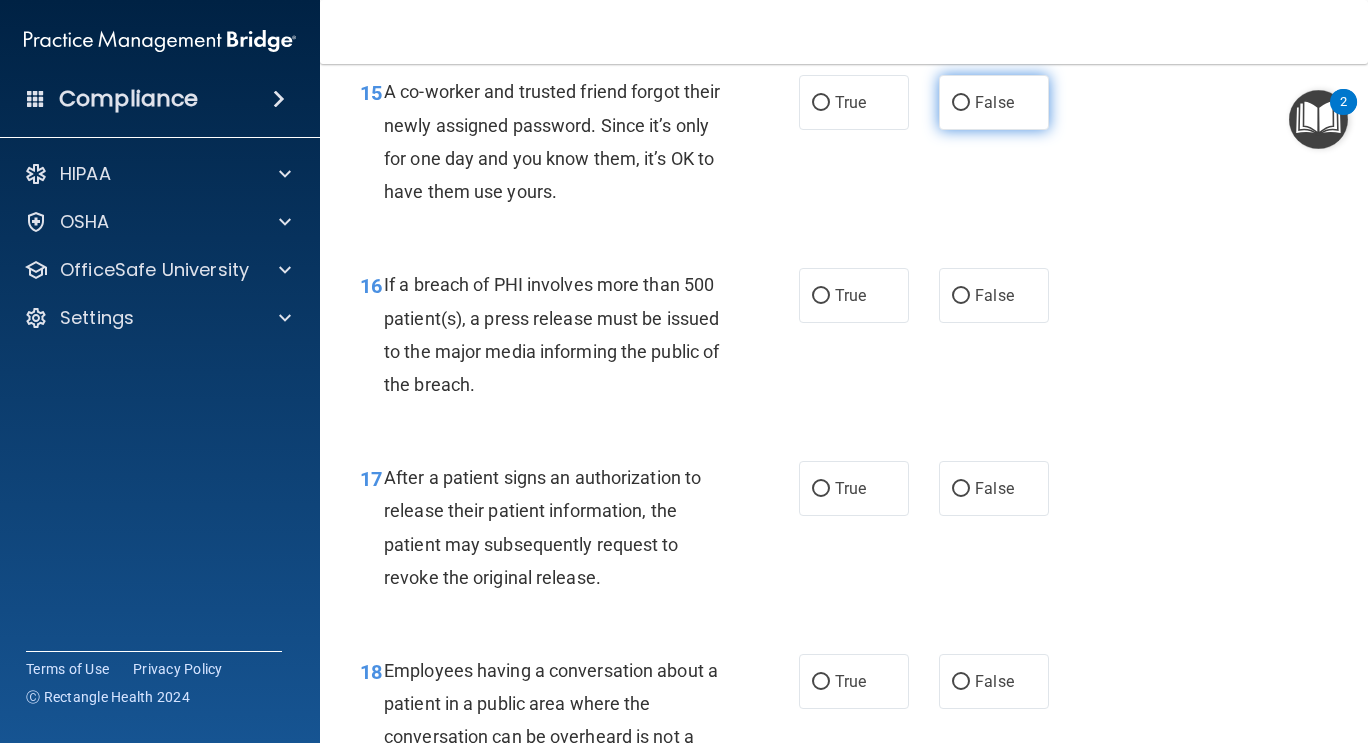 click on "False" at bounding box center [994, 102] 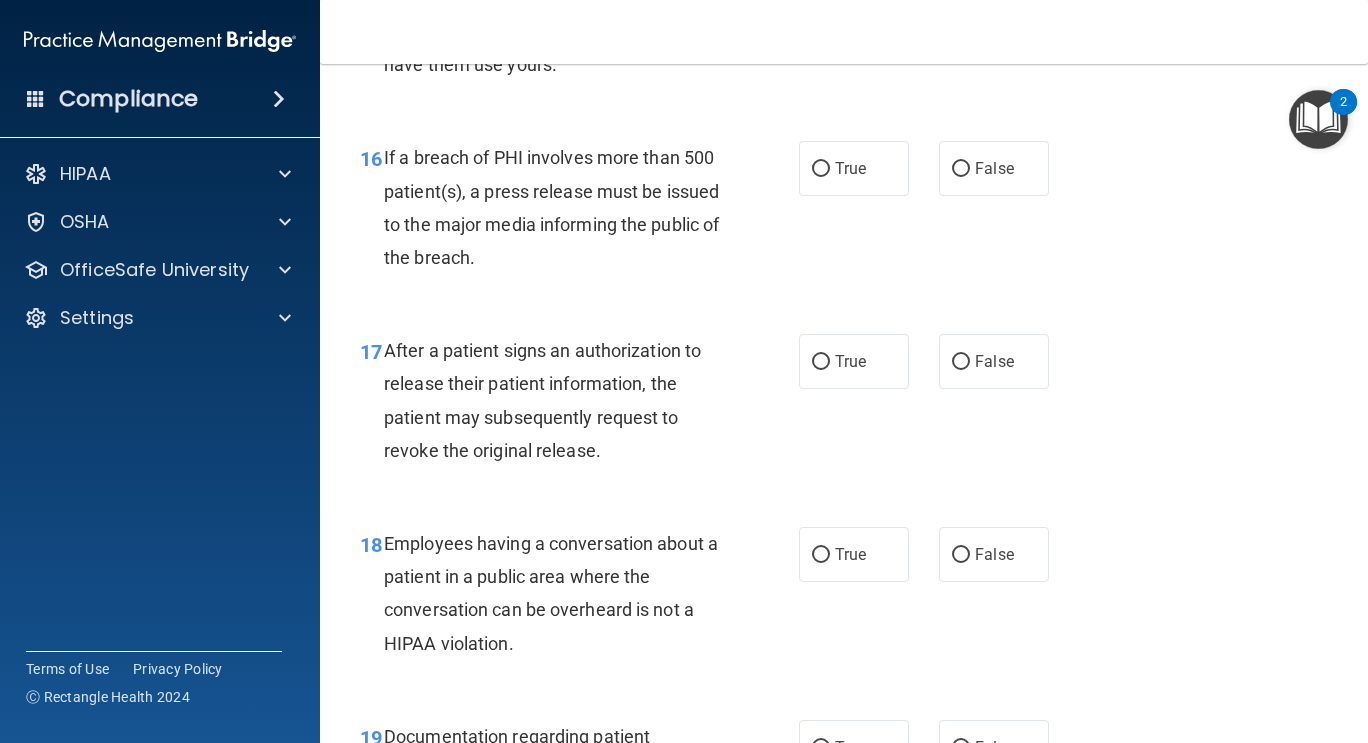 scroll, scrollTop: 2891, scrollLeft: 0, axis: vertical 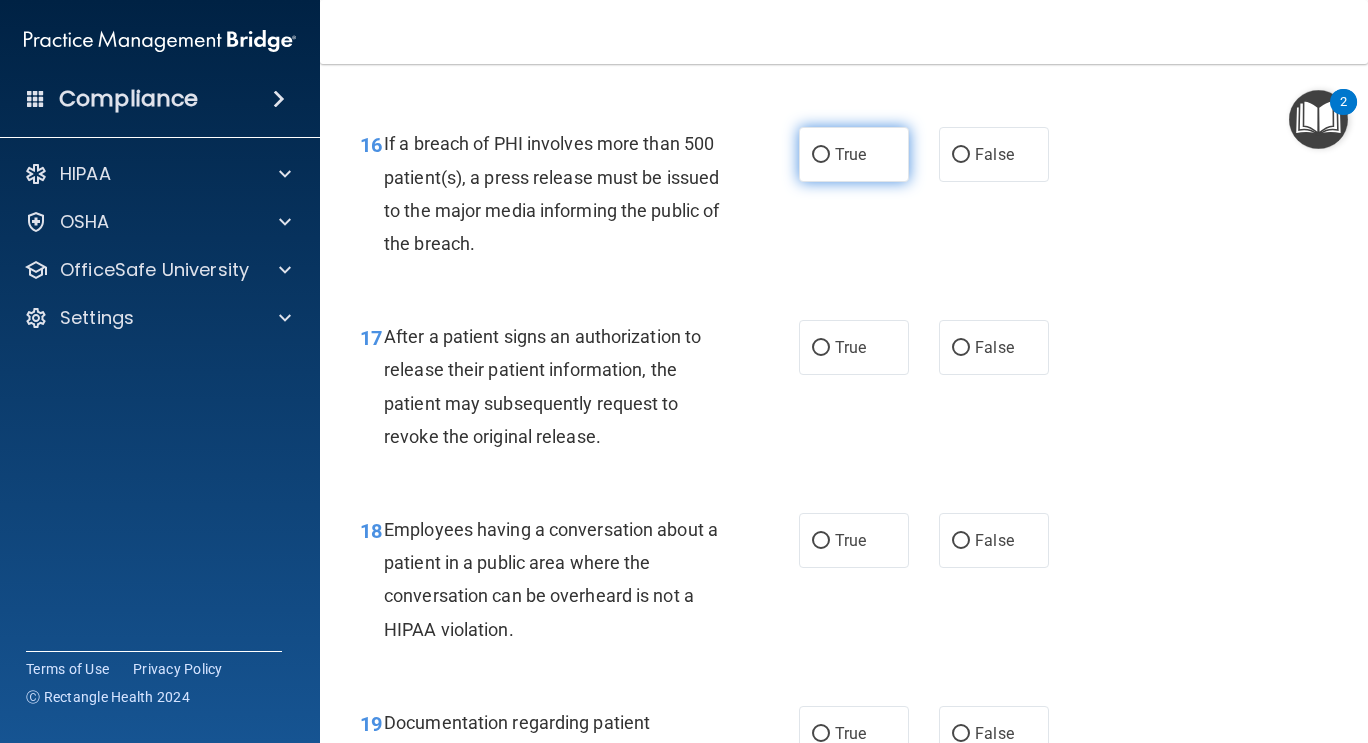click on "True" at bounding box center [821, 155] 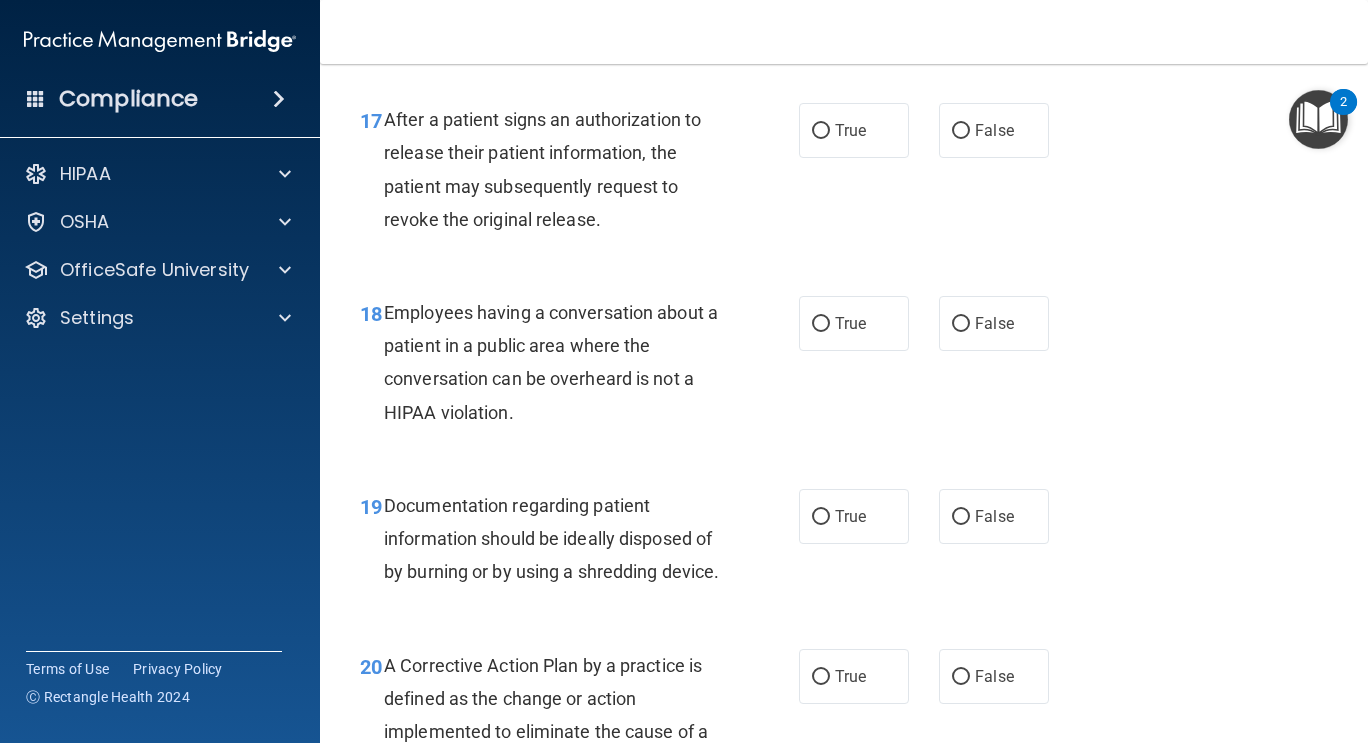 scroll, scrollTop: 3107, scrollLeft: 0, axis: vertical 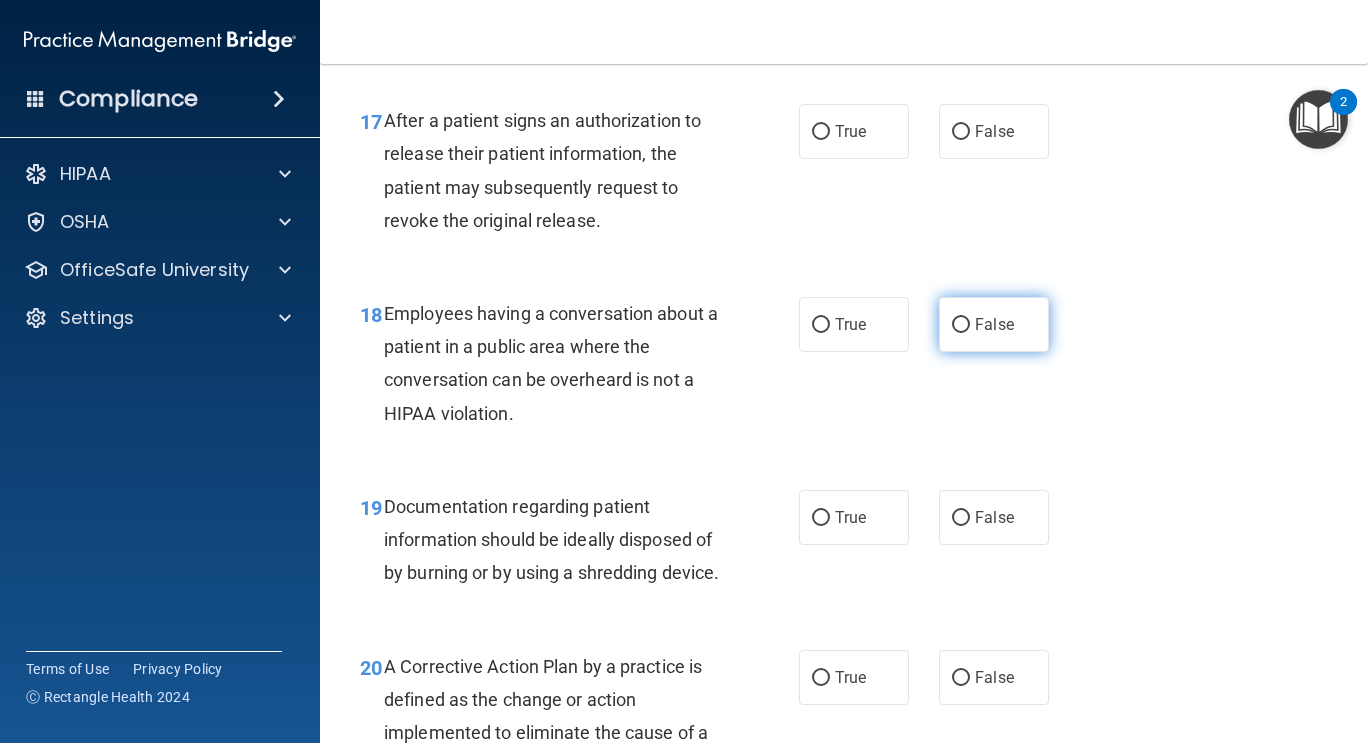 click on "False" at bounding box center (994, 324) 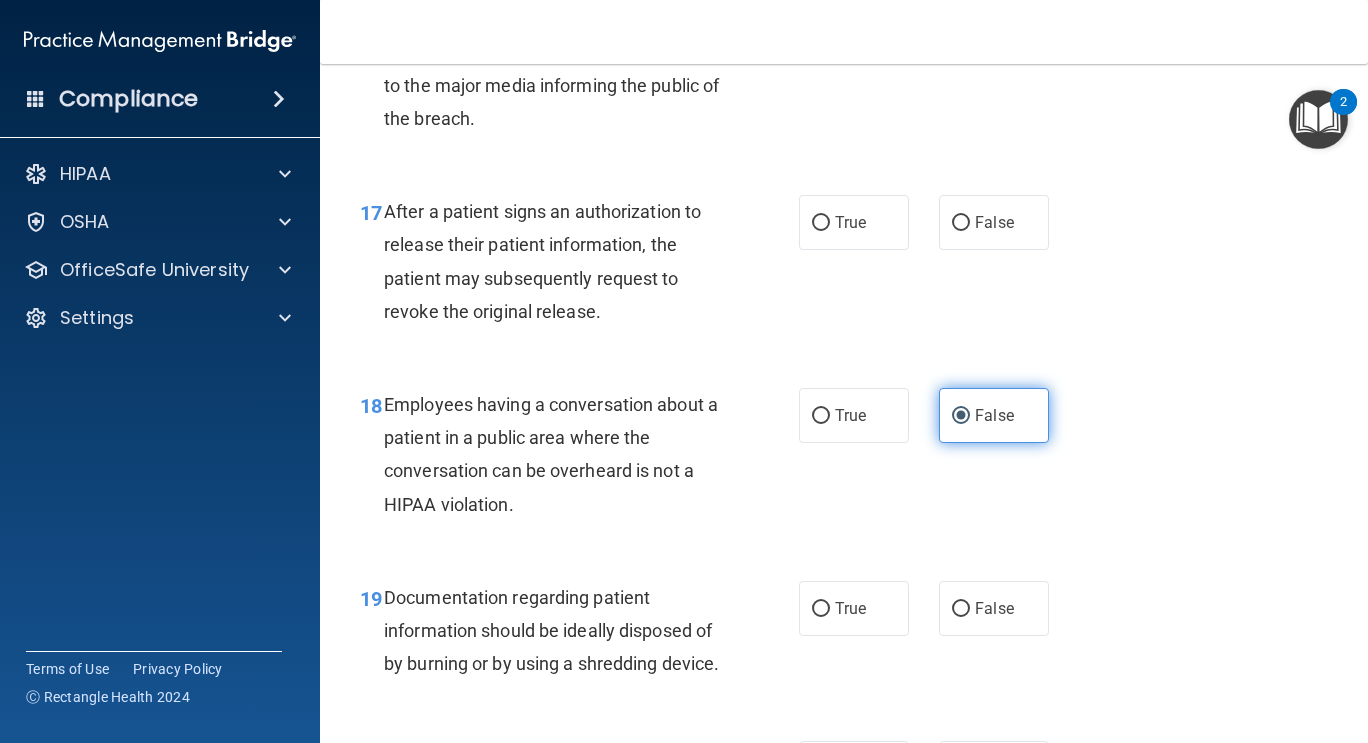 scroll, scrollTop: 2982, scrollLeft: 0, axis: vertical 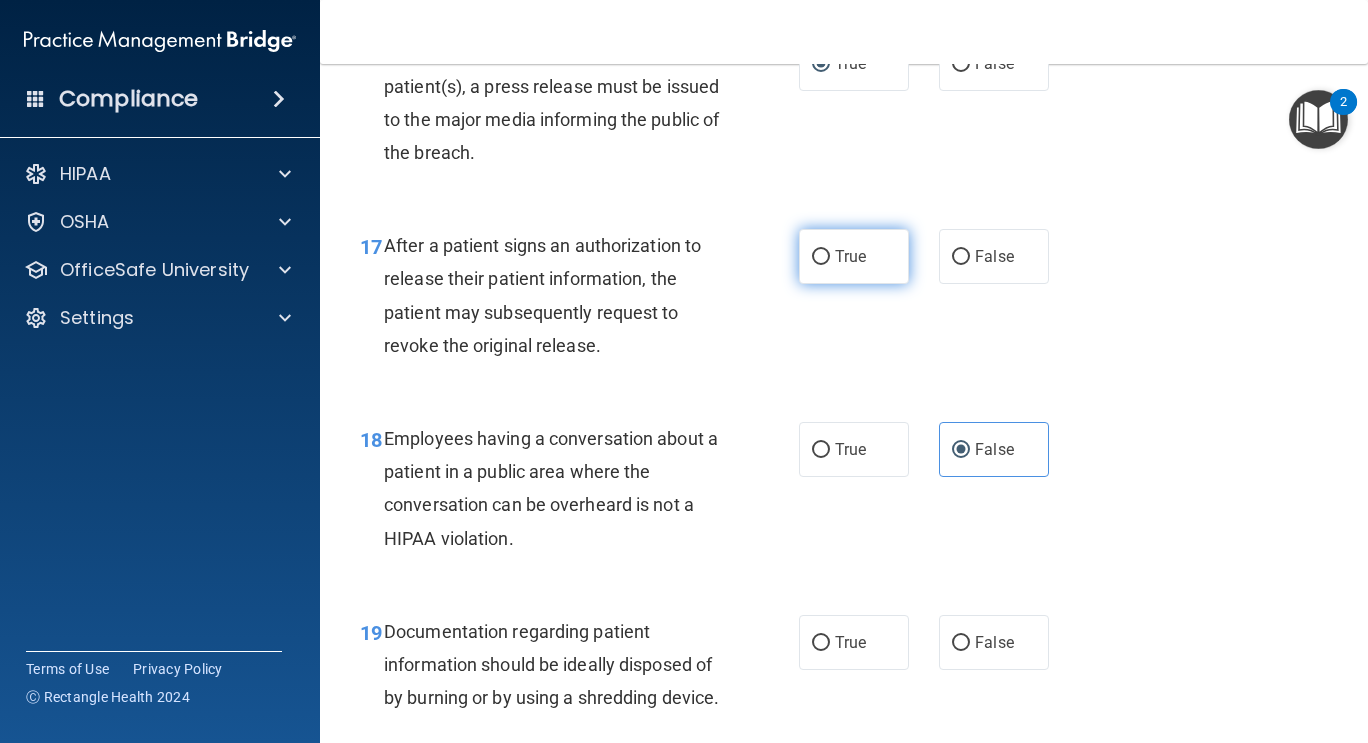 click on "True" at bounding box center (854, 256) 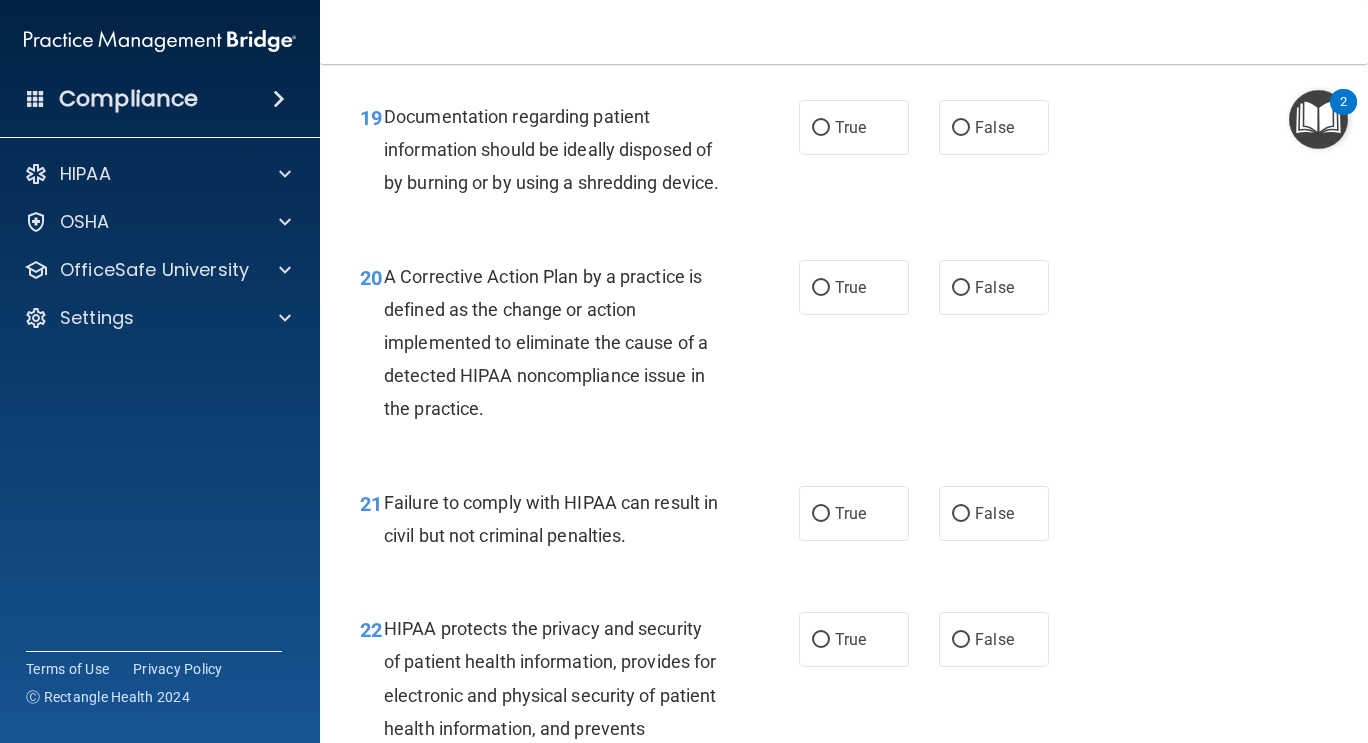 scroll, scrollTop: 3503, scrollLeft: 0, axis: vertical 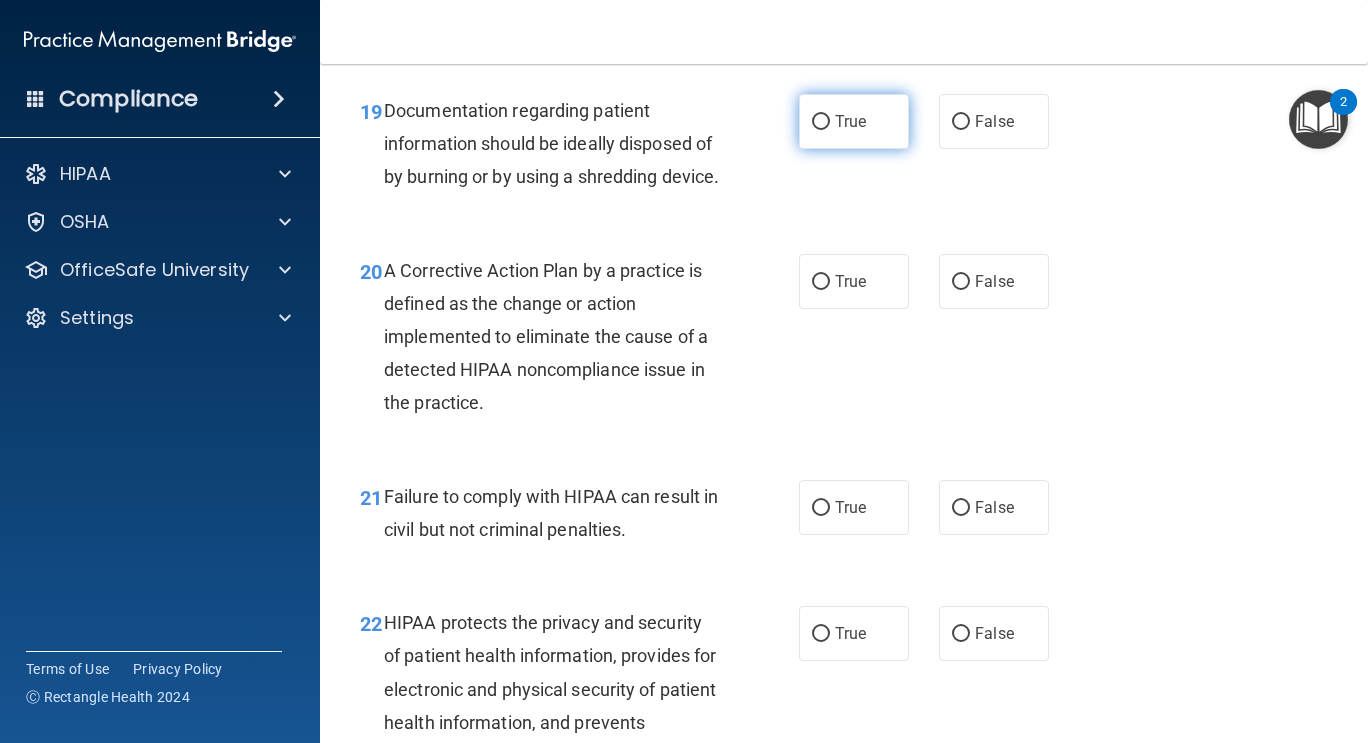 click on "True" at bounding box center [854, 121] 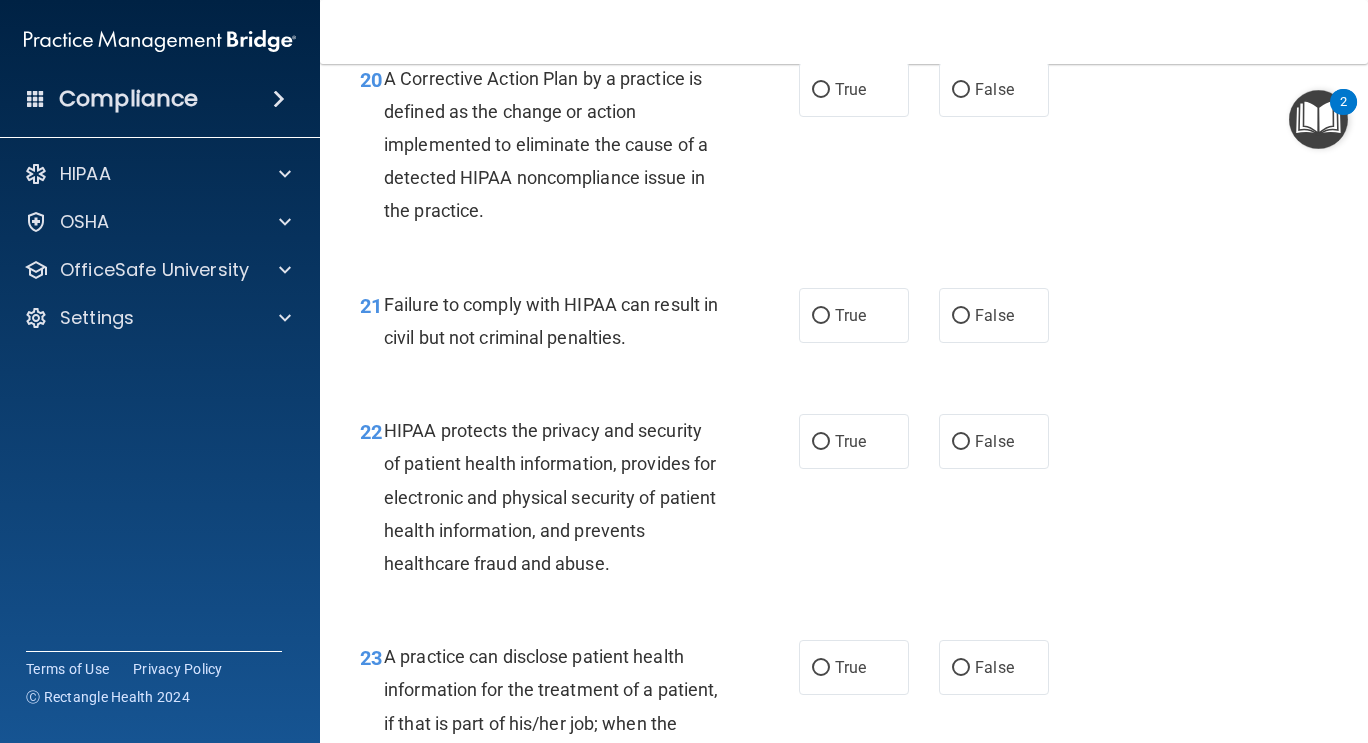 scroll, scrollTop: 3716, scrollLeft: 0, axis: vertical 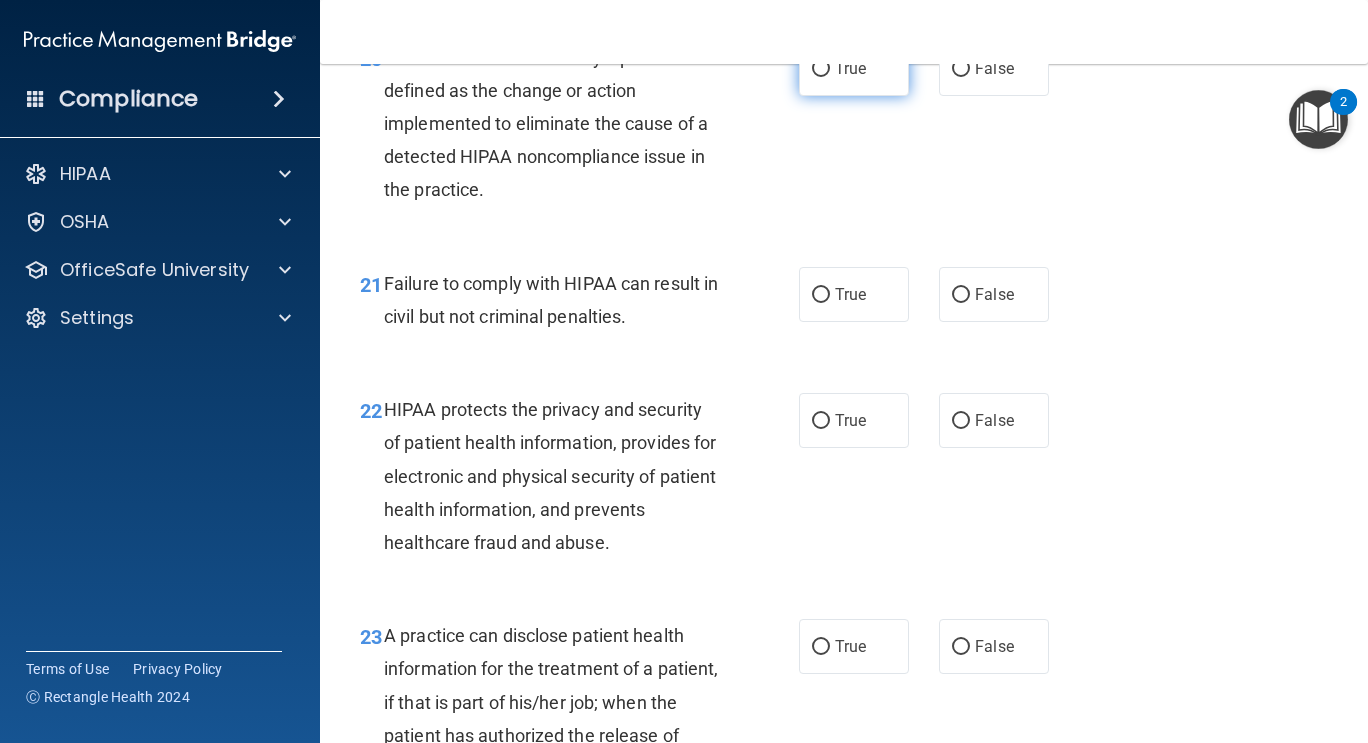 click on "True" at bounding box center [854, 68] 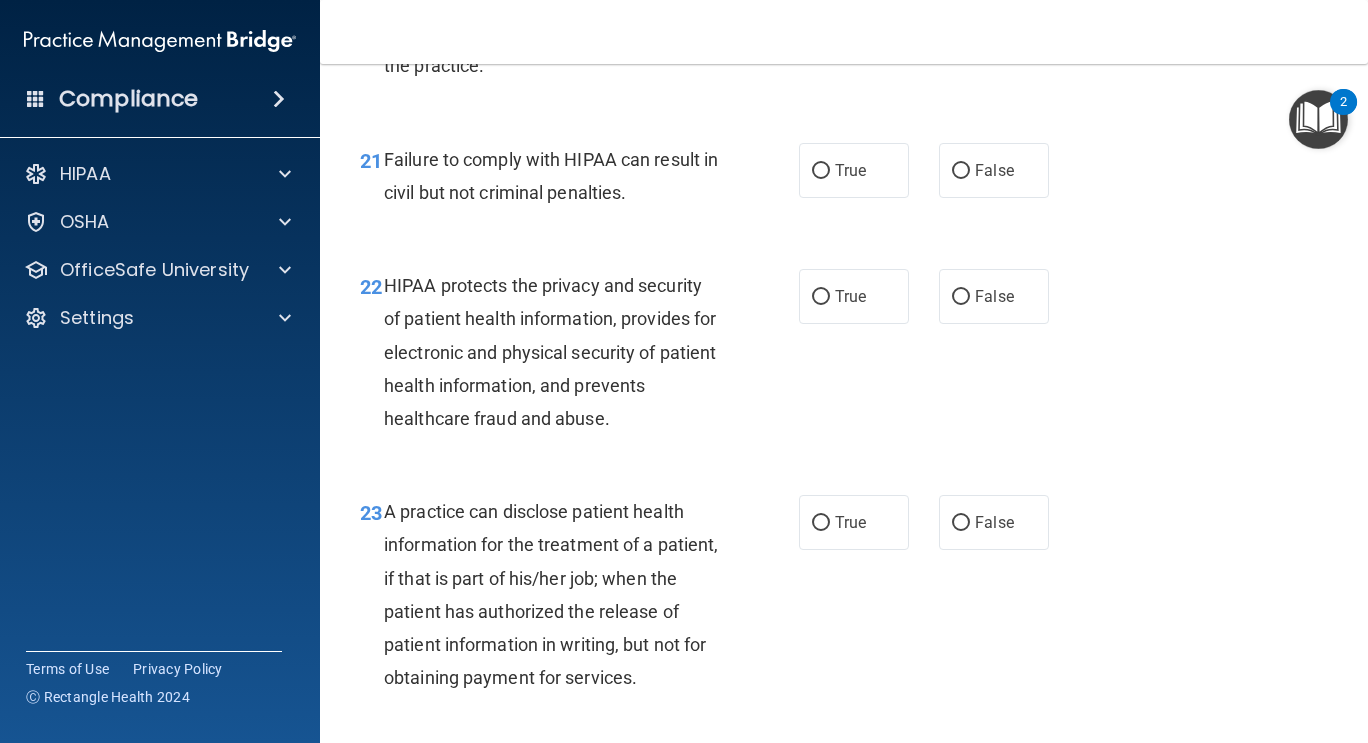 scroll, scrollTop: 3843, scrollLeft: 0, axis: vertical 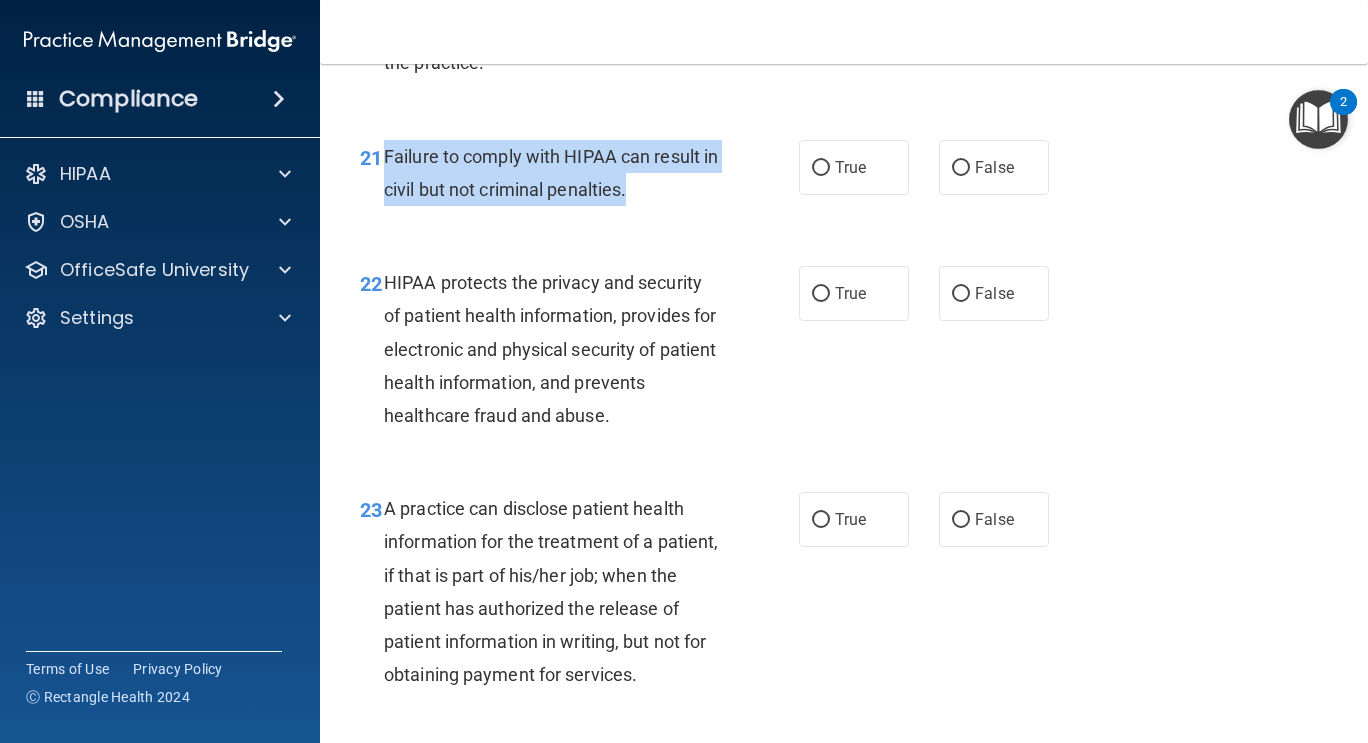 drag, startPoint x: 659, startPoint y: 223, endPoint x: 385, endPoint y: 191, distance: 275.86227 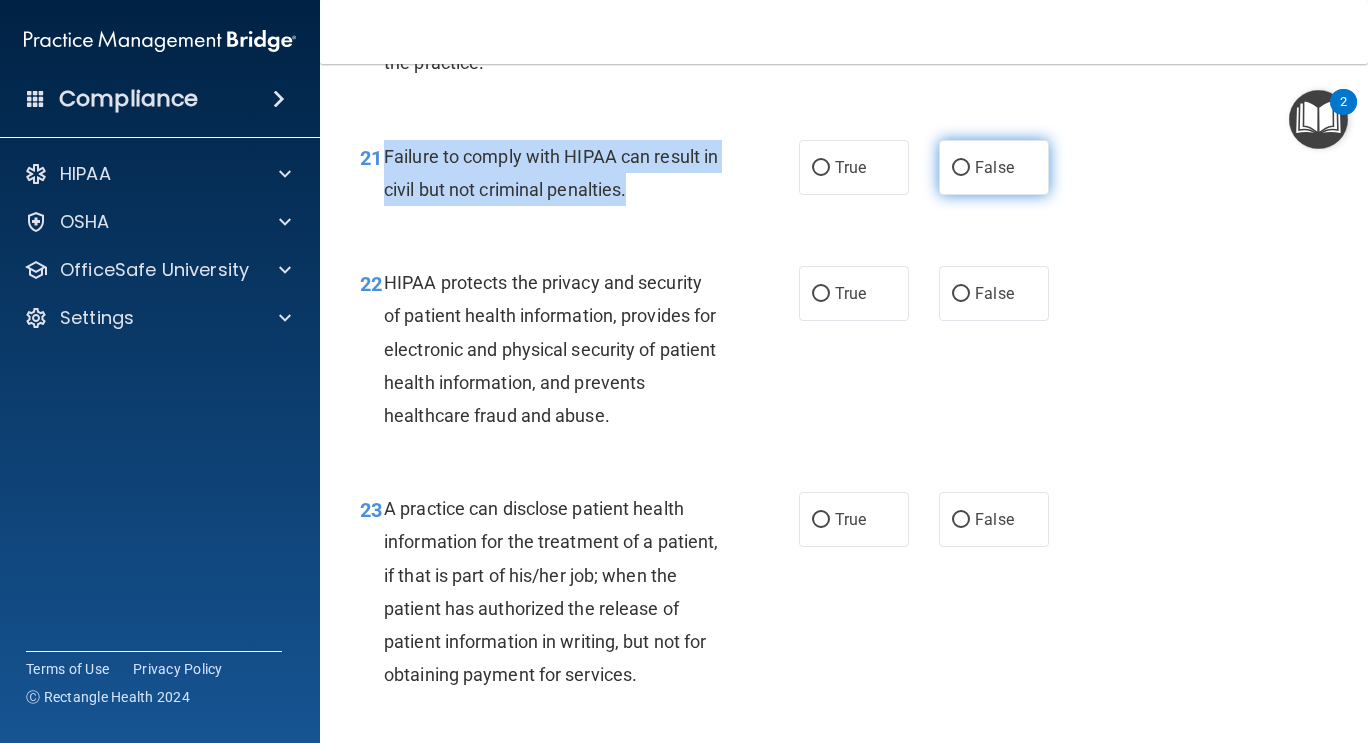click on "False" at bounding box center [961, 168] 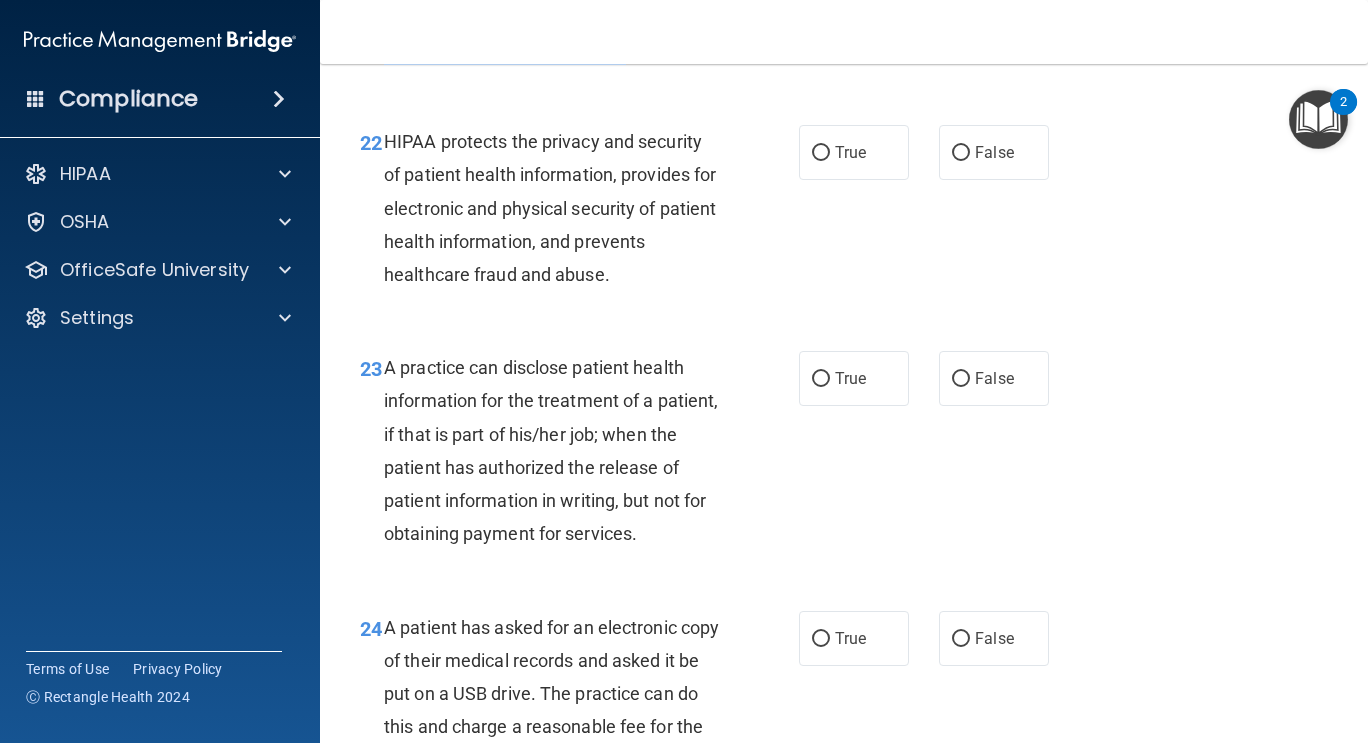 click on "22       HIPAA protects the privacy and security of patient health information, provides for electronic and physical security of patient health information, and prevents healthcare fraud and abuse.                 True           False" at bounding box center [844, 213] 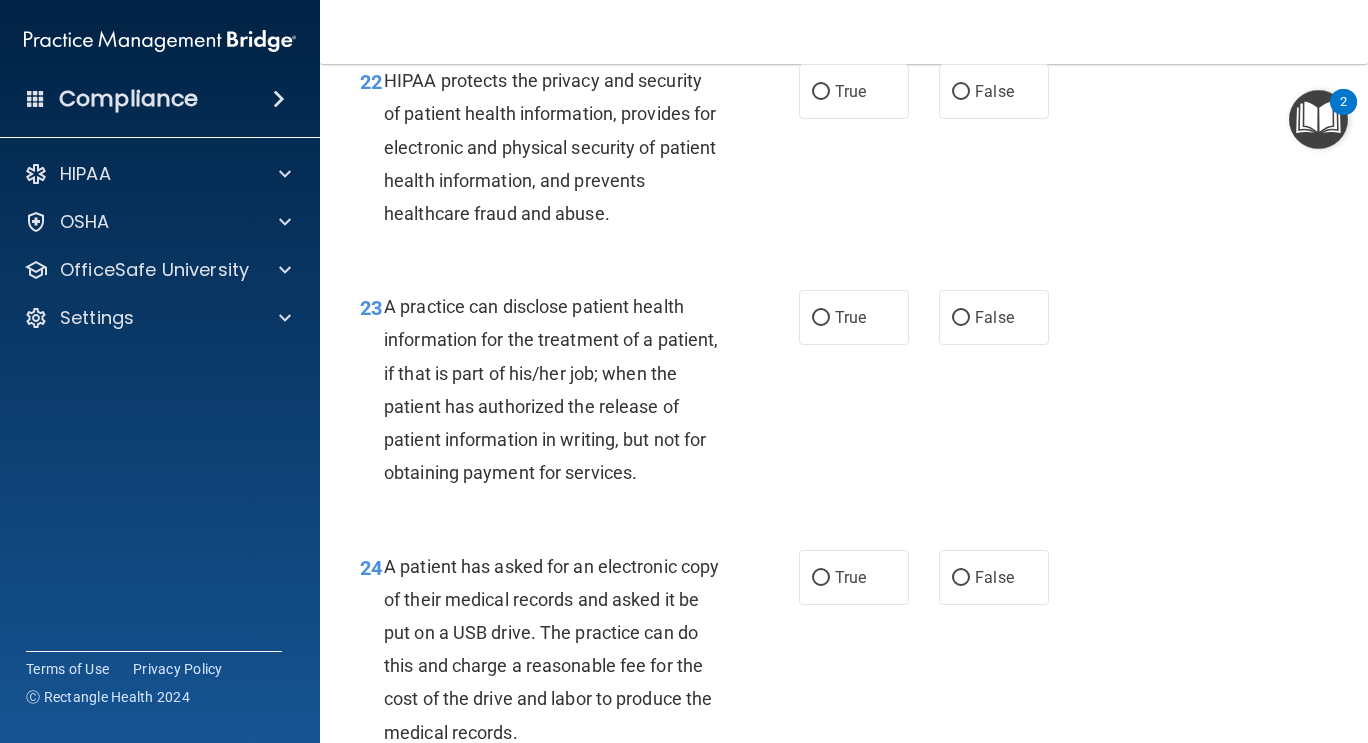 scroll, scrollTop: 4047, scrollLeft: 0, axis: vertical 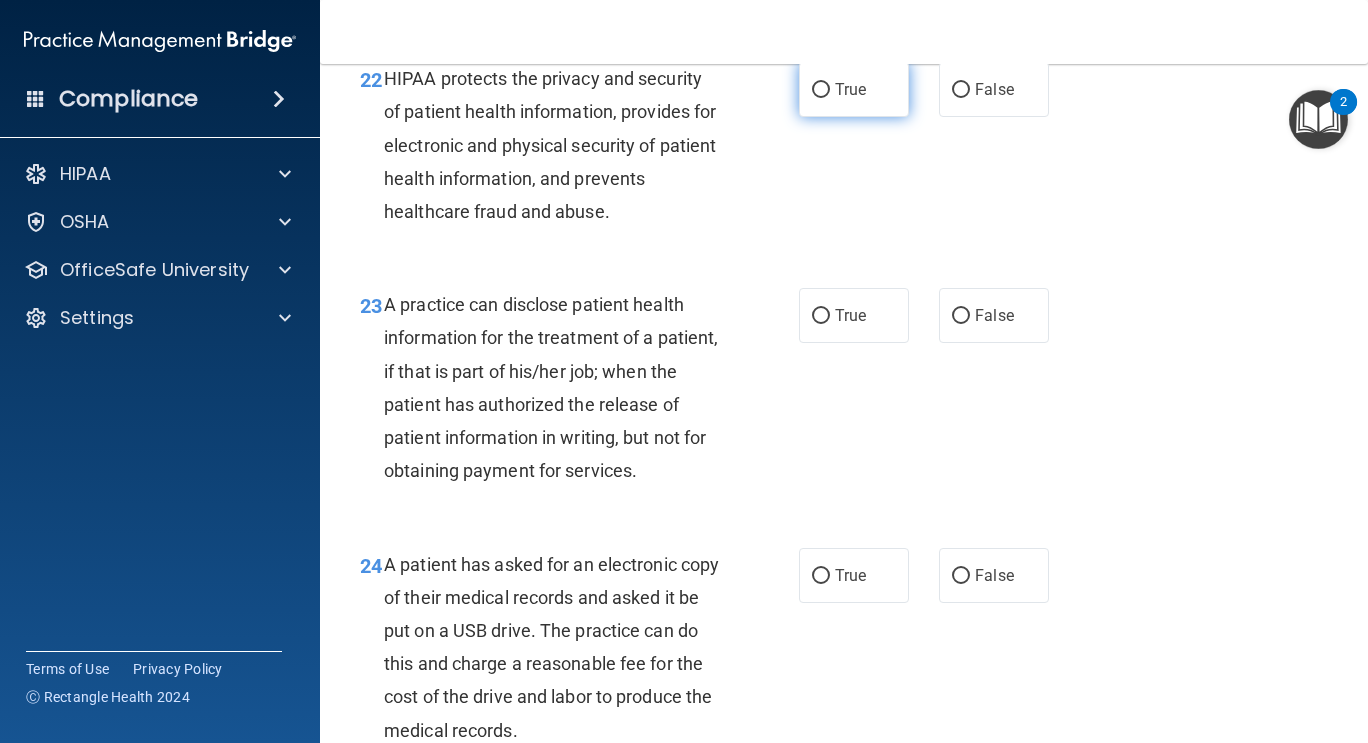 click on "True" at bounding box center (854, 89) 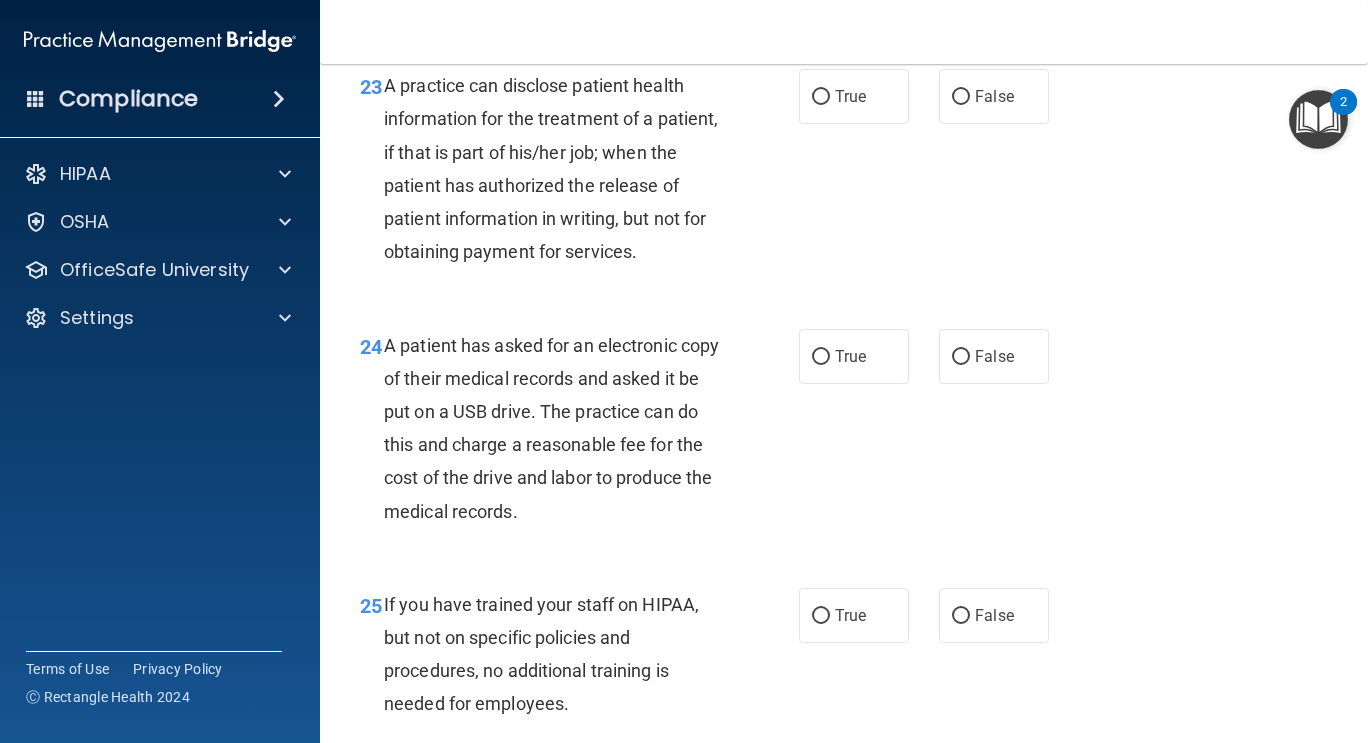 scroll, scrollTop: 4267, scrollLeft: 0, axis: vertical 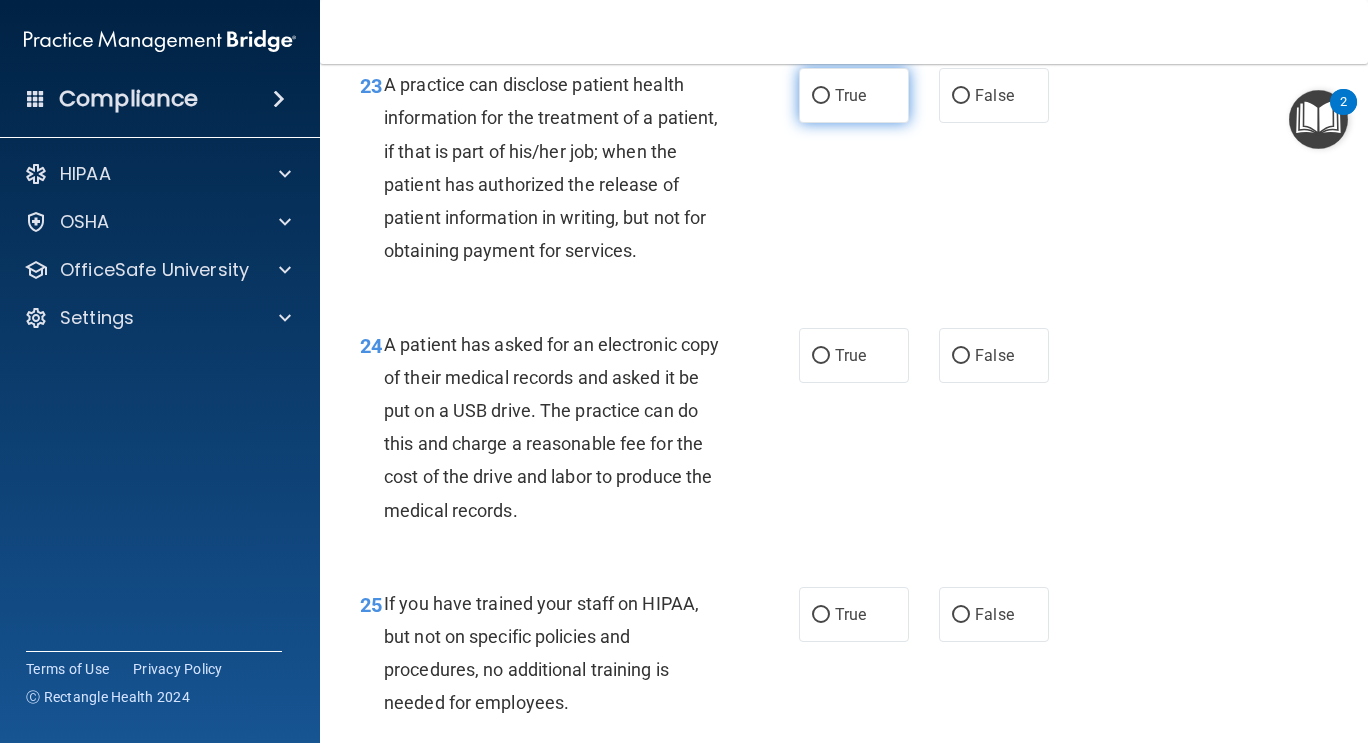 click on "True" at bounding box center (821, 96) 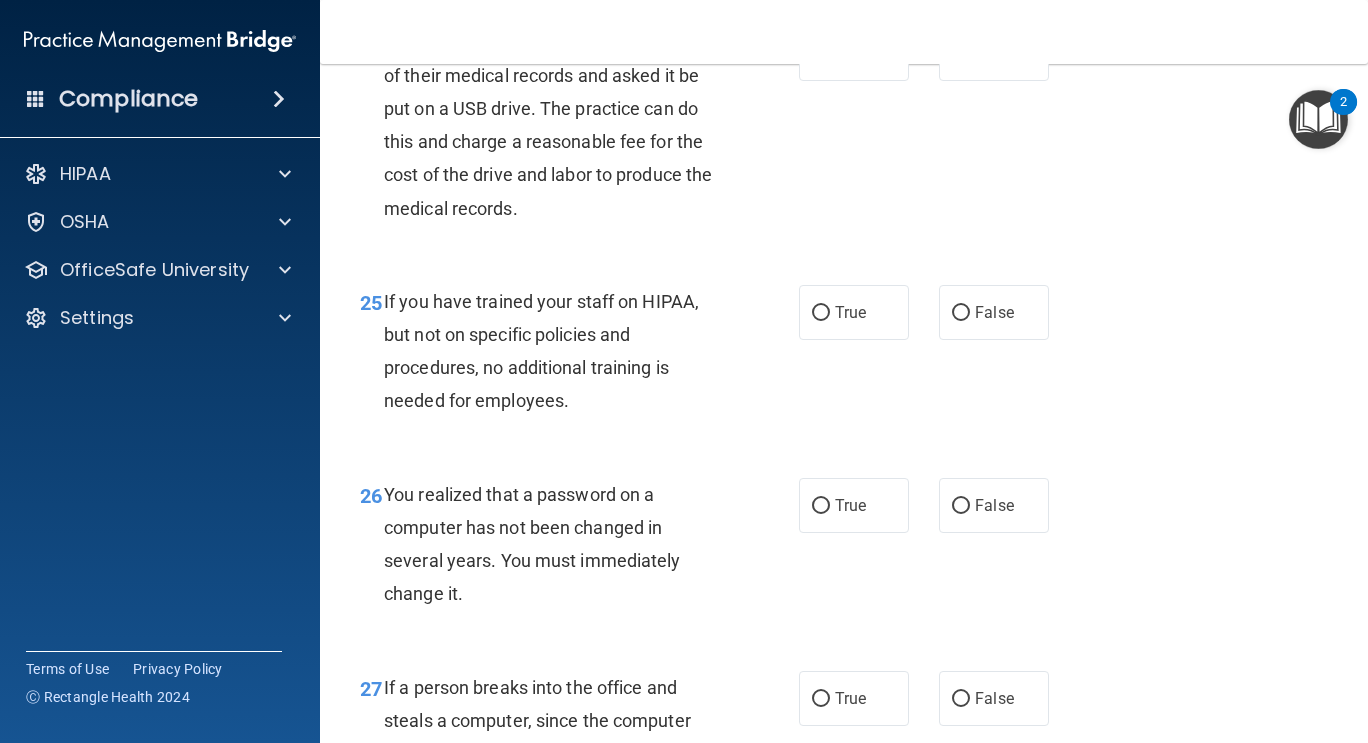 scroll, scrollTop: 4576, scrollLeft: 0, axis: vertical 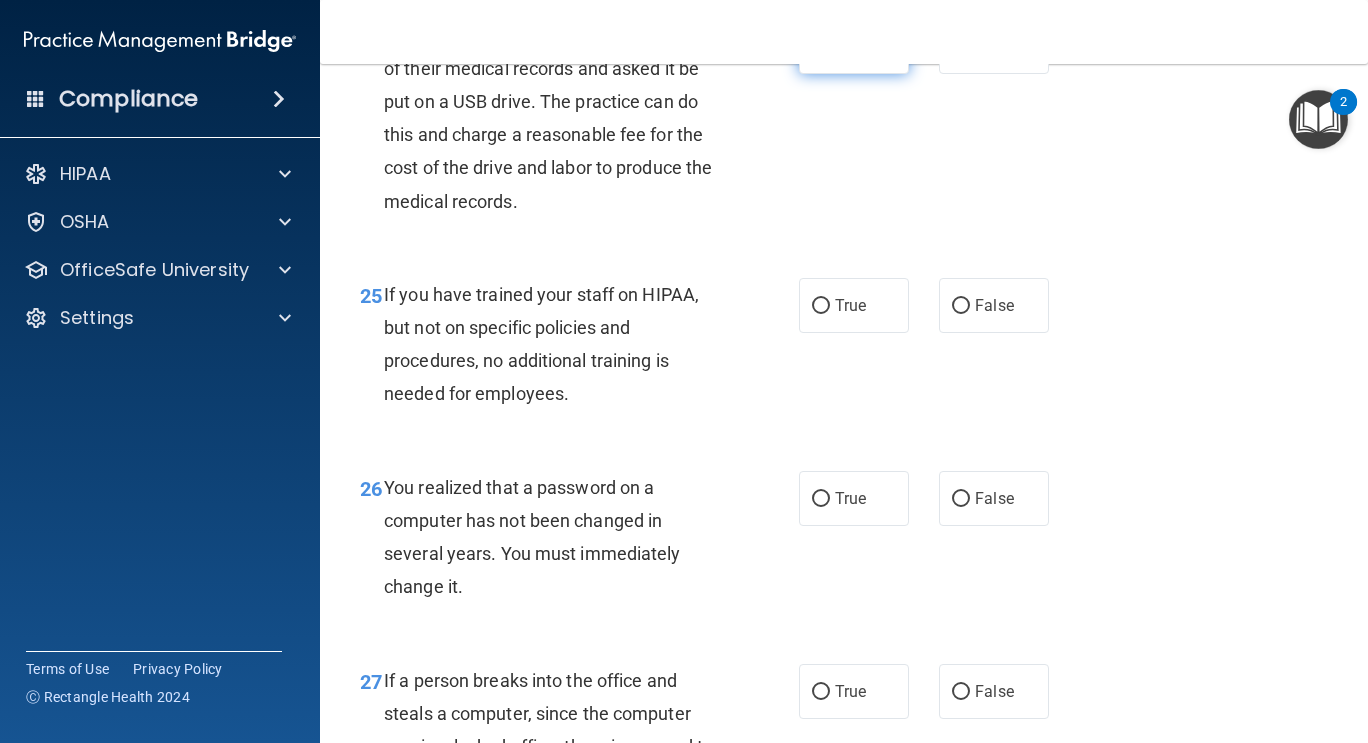click on "True" at bounding box center (854, 46) 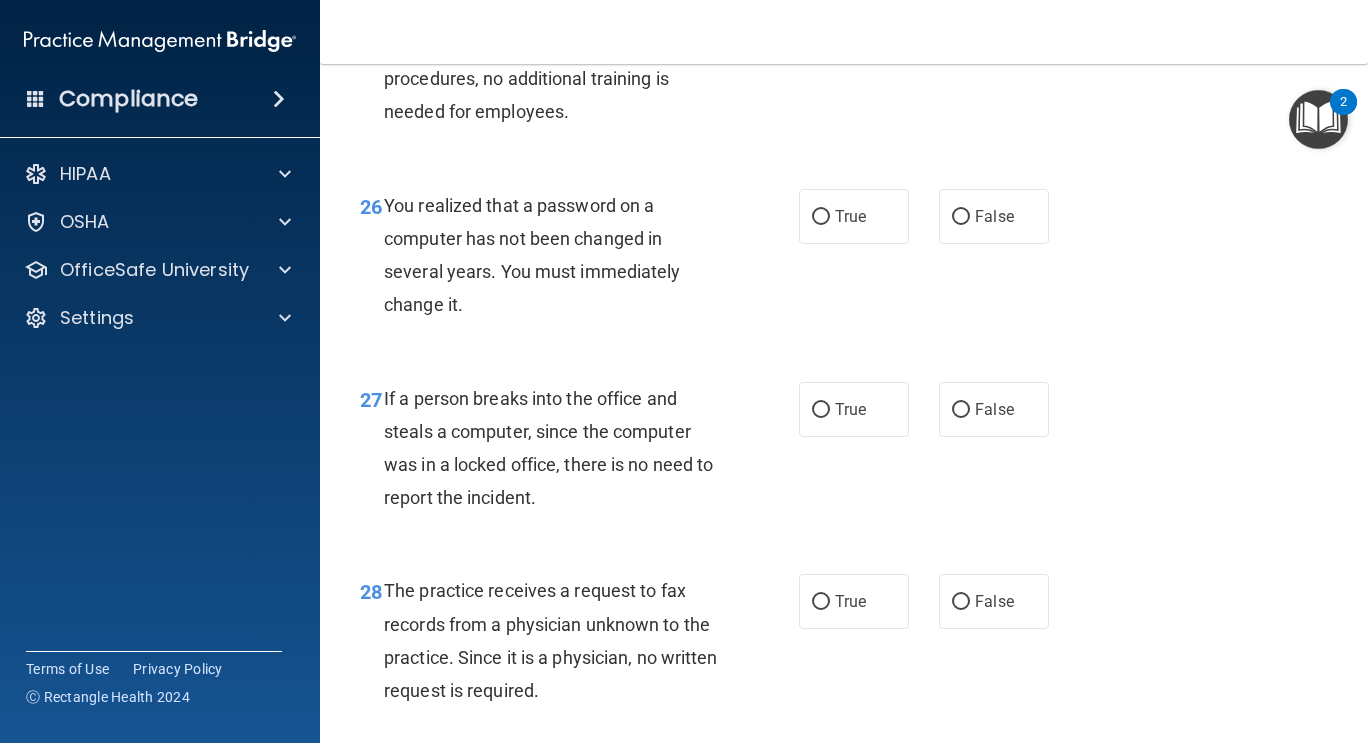 scroll, scrollTop: 4859, scrollLeft: 0, axis: vertical 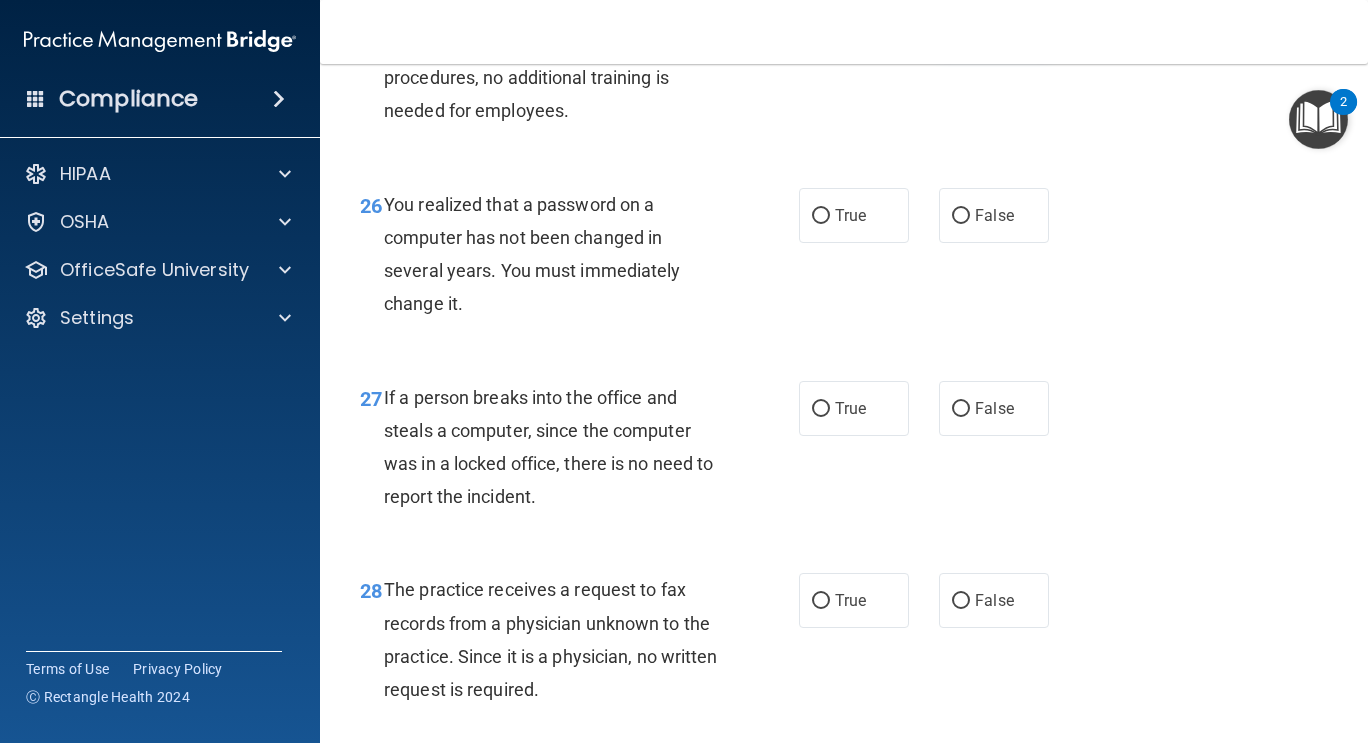 click on "False" at bounding box center (961, 23) 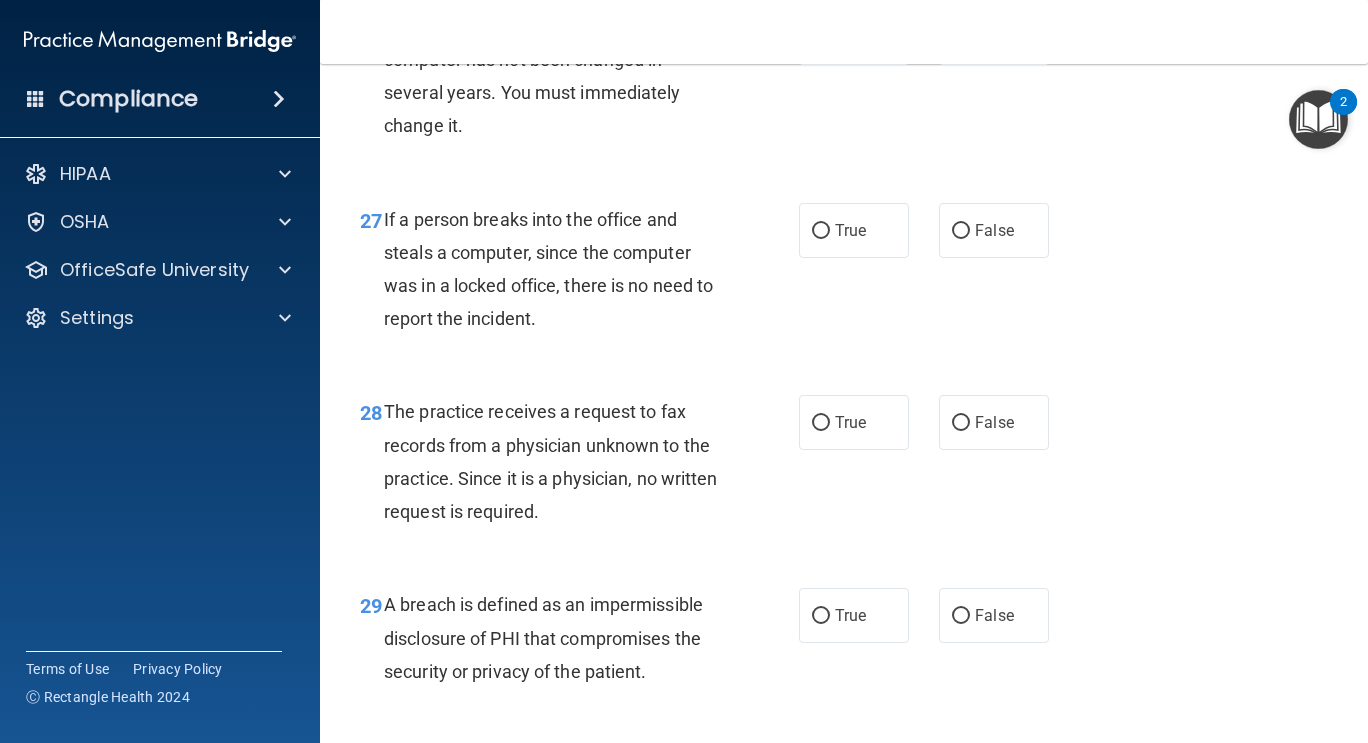 scroll, scrollTop: 5035, scrollLeft: 0, axis: vertical 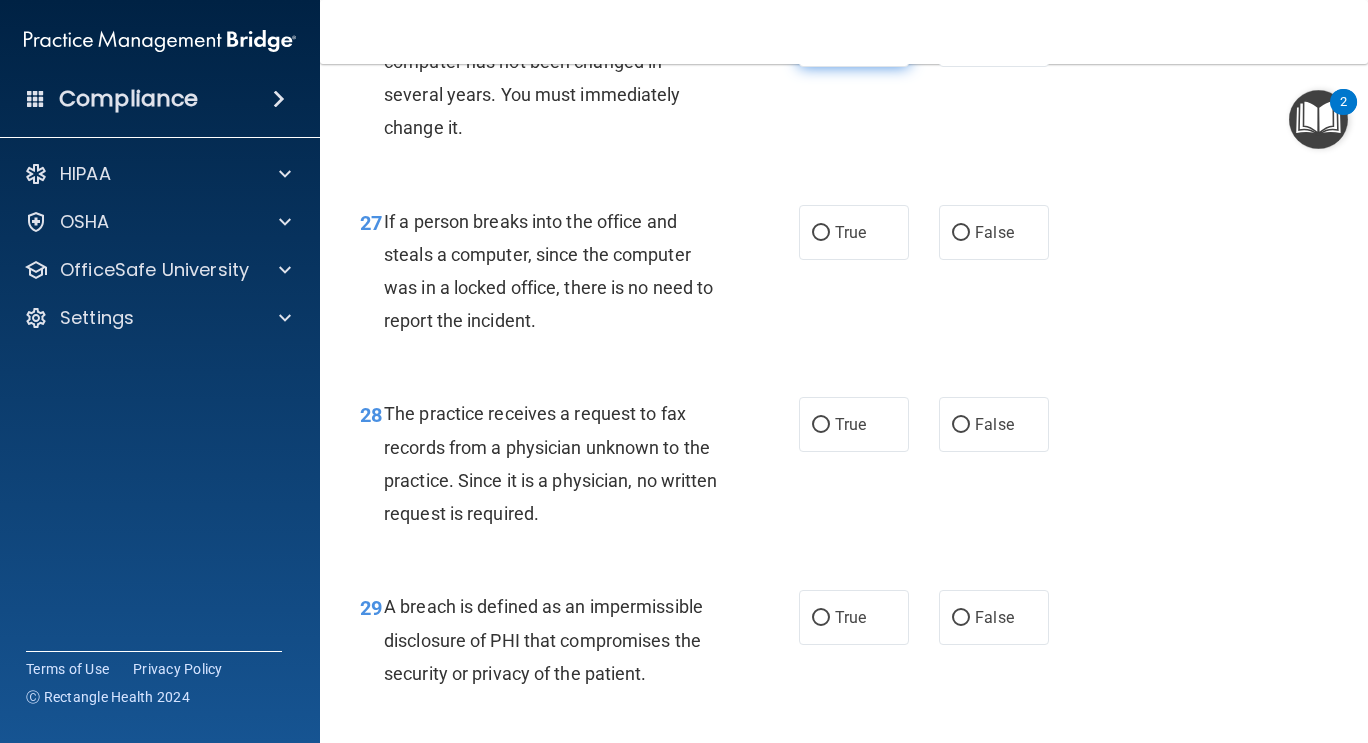 click on "True" at bounding box center (854, 39) 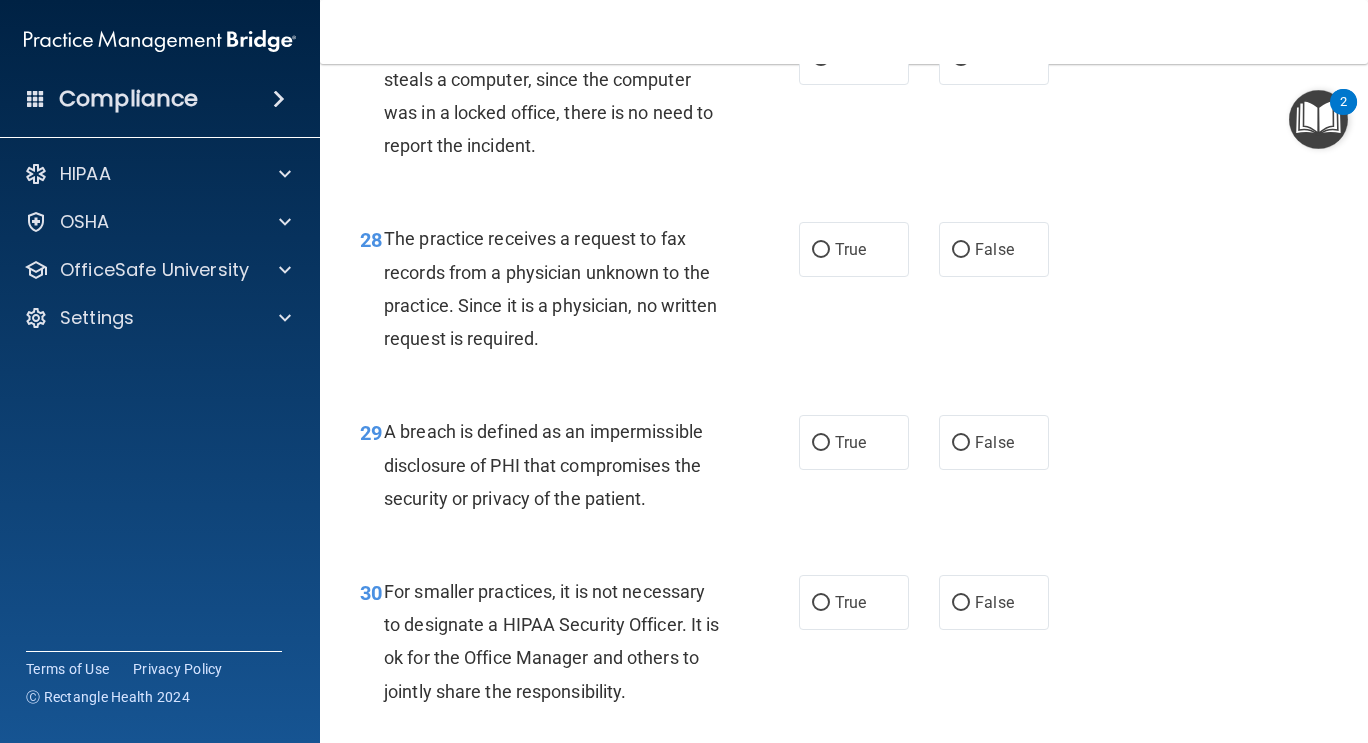 scroll, scrollTop: 5209, scrollLeft: 0, axis: vertical 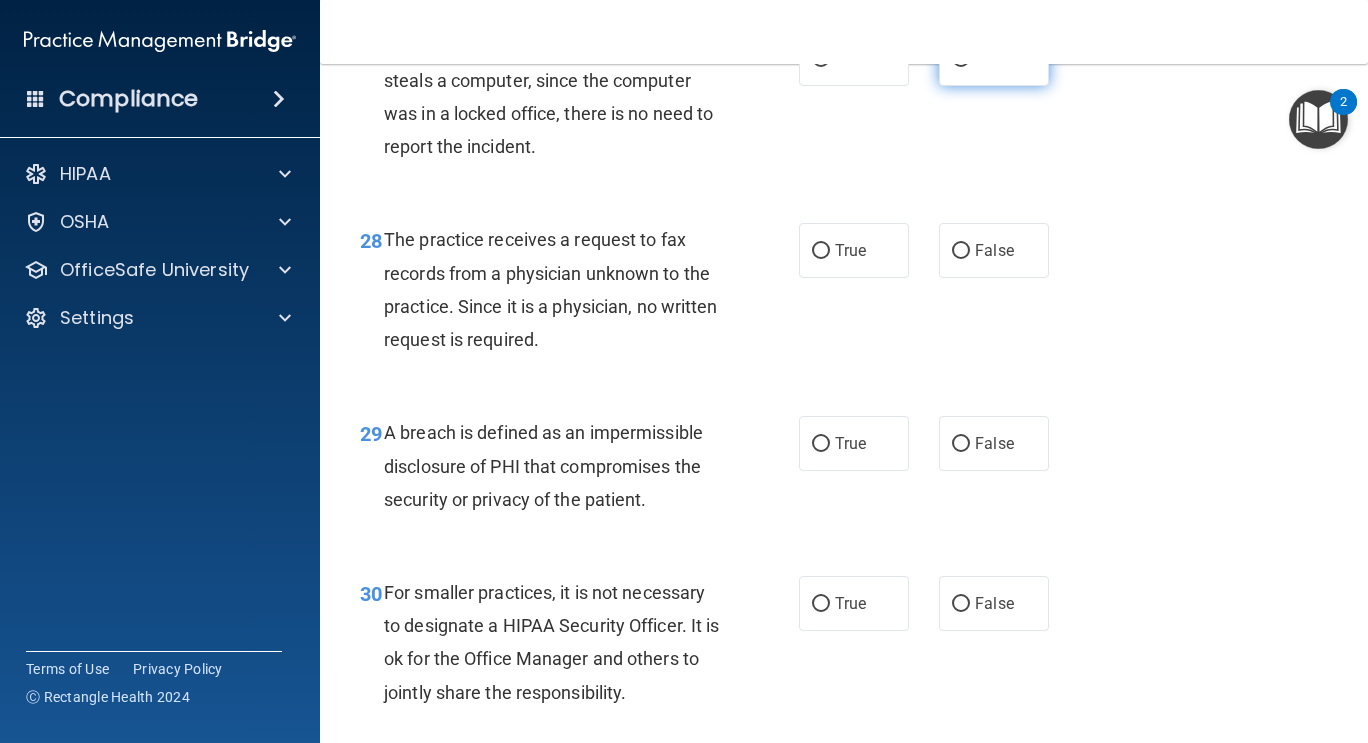 click on "False" at bounding box center (994, 58) 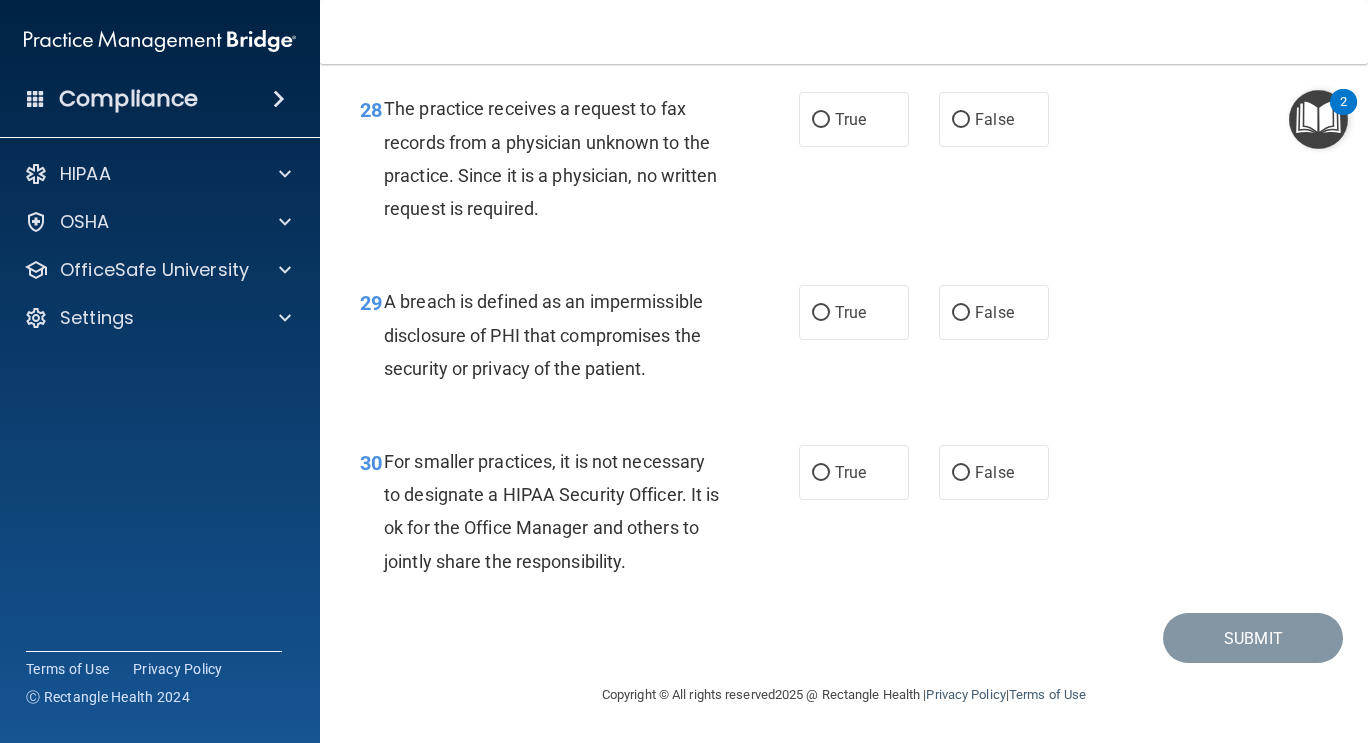 scroll, scrollTop: 5345, scrollLeft: 0, axis: vertical 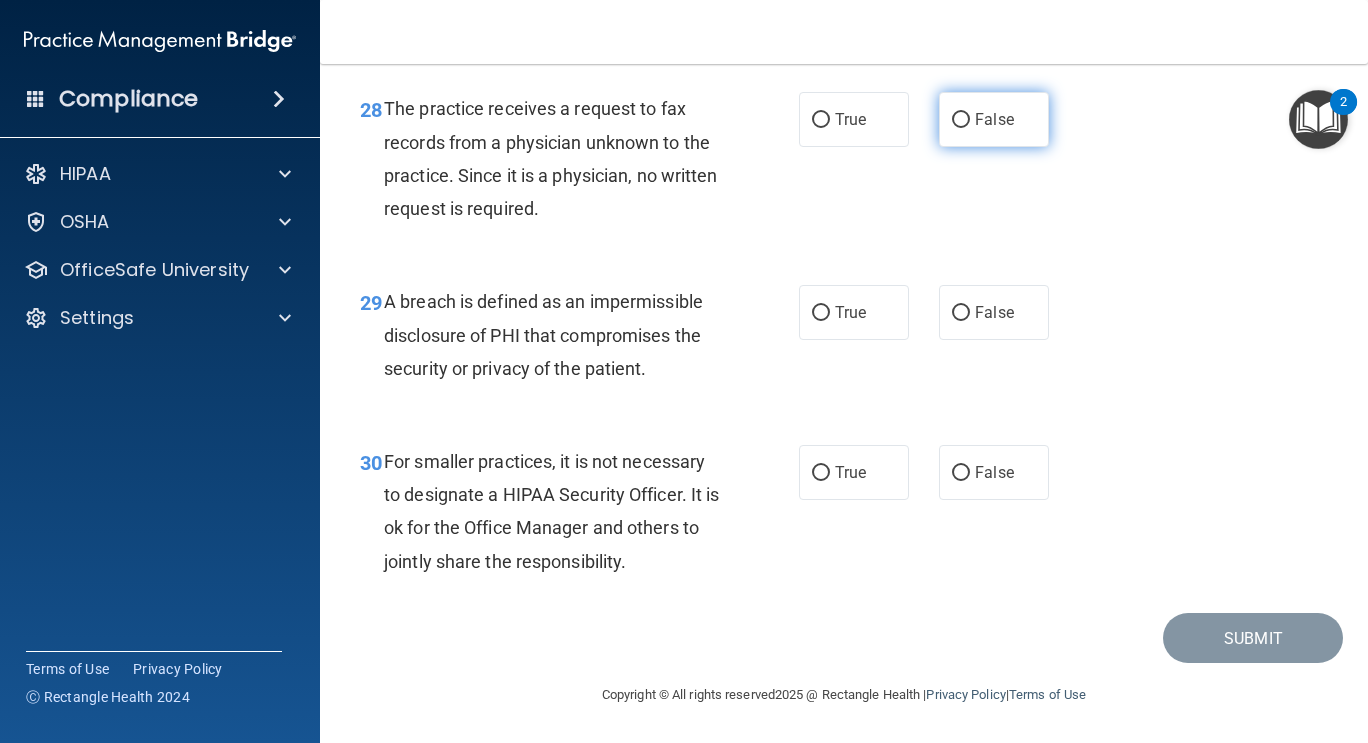 click on "False" at bounding box center [961, 120] 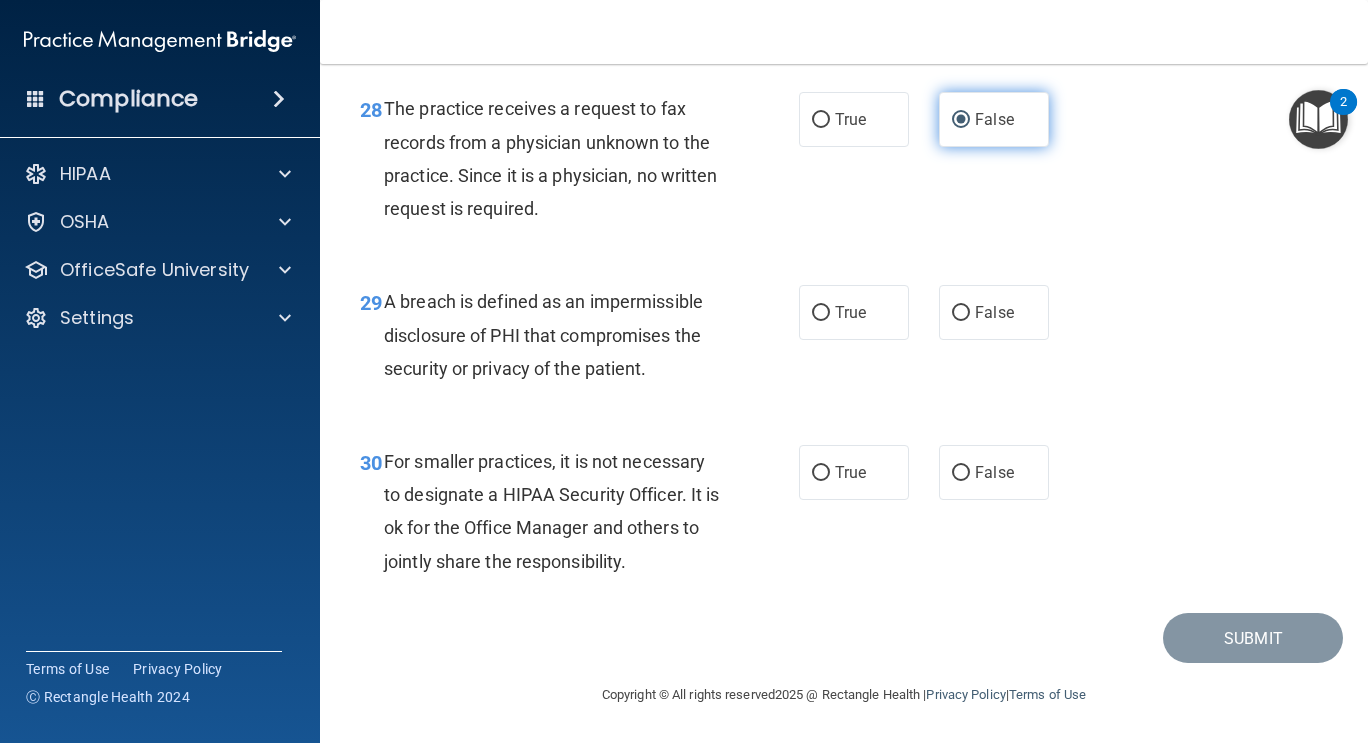 scroll, scrollTop: 5408, scrollLeft: 0, axis: vertical 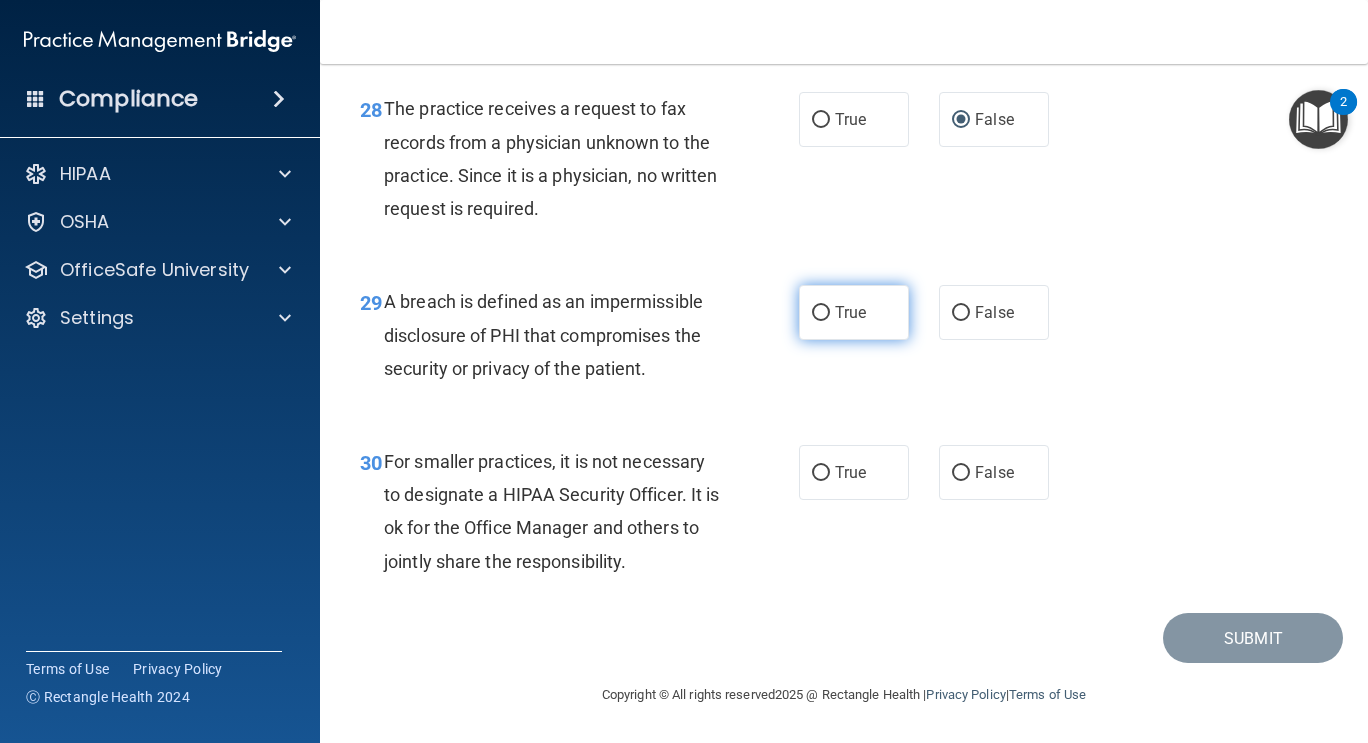 click on "True" at bounding box center (850, 312) 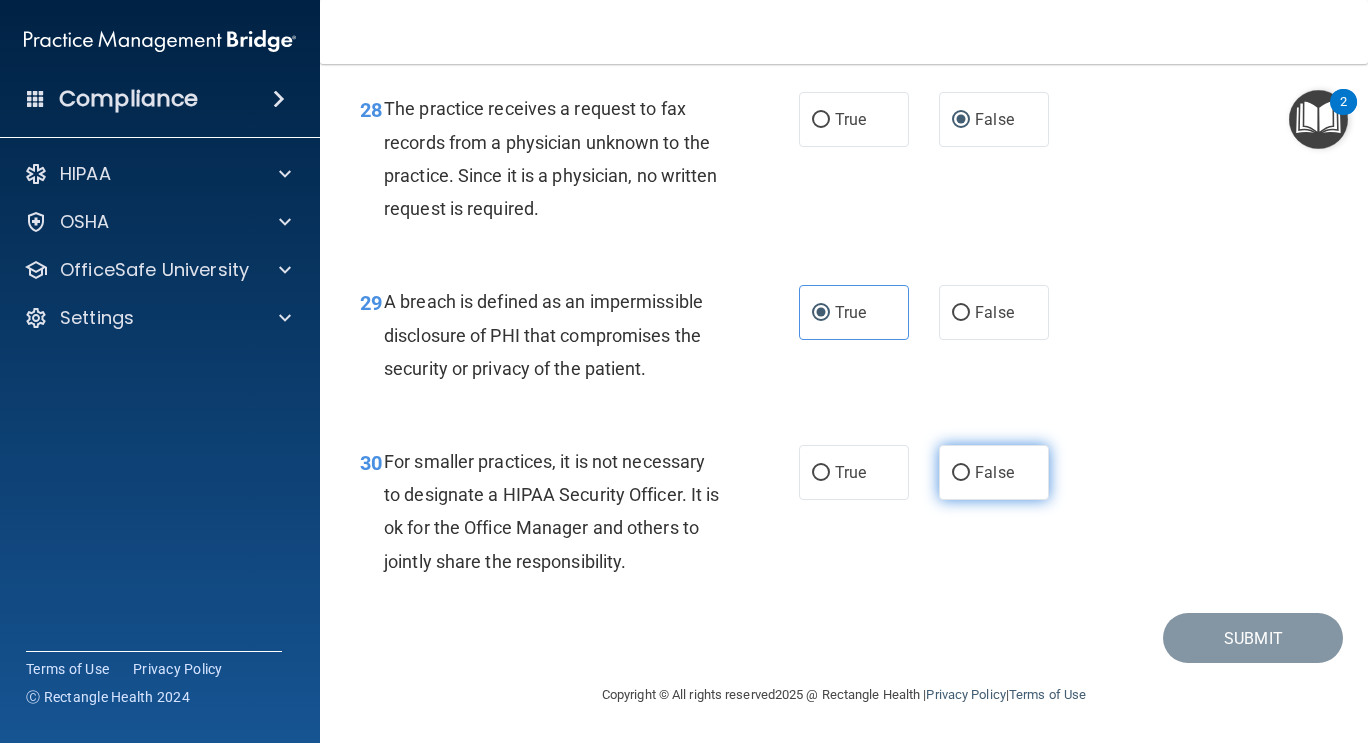 click on "False" at bounding box center [961, 473] 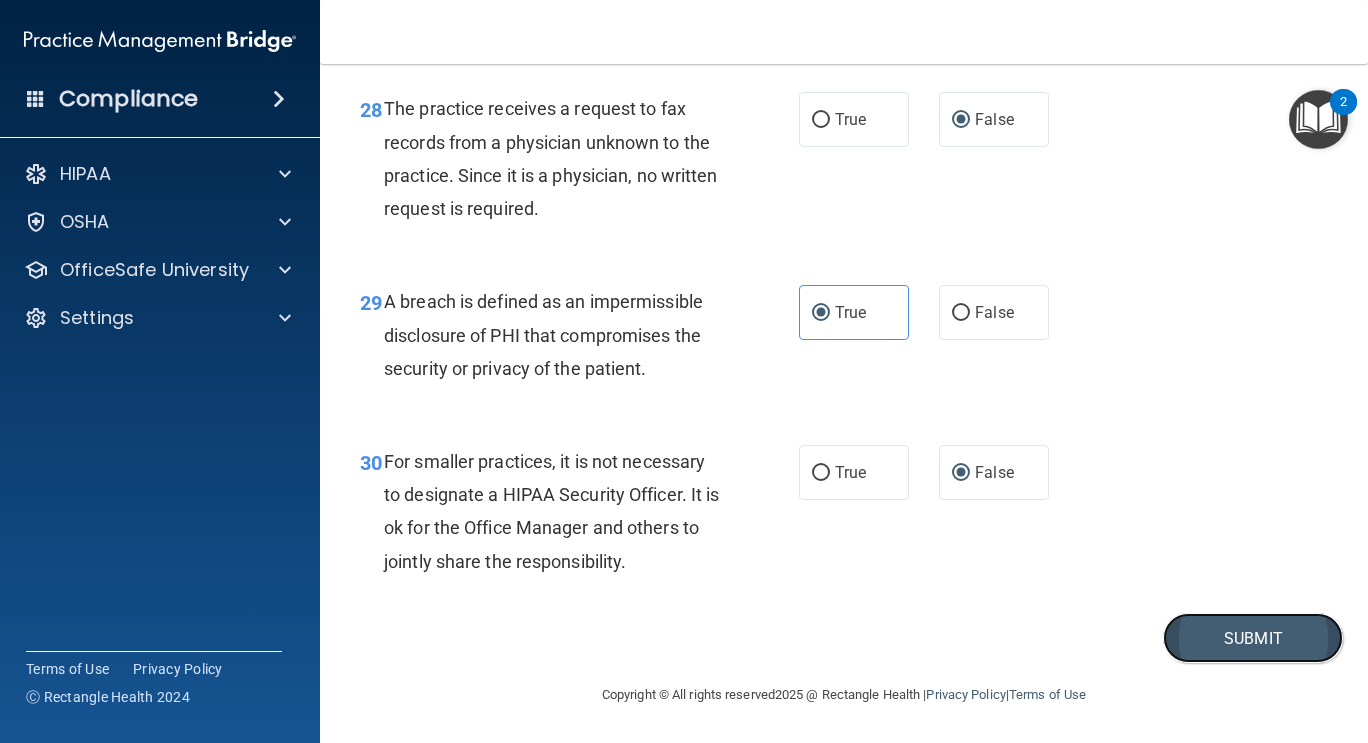 click on "Submit" at bounding box center [1253, 638] 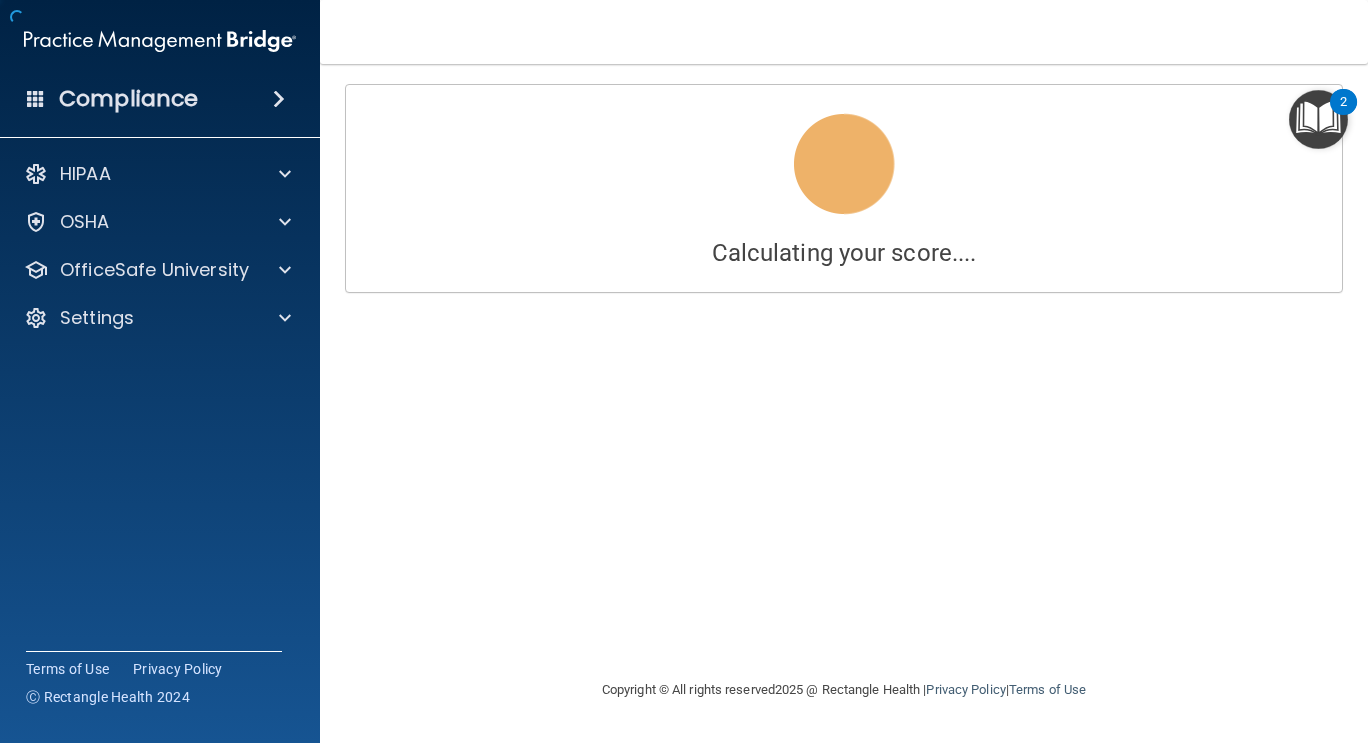 scroll, scrollTop: 0, scrollLeft: 0, axis: both 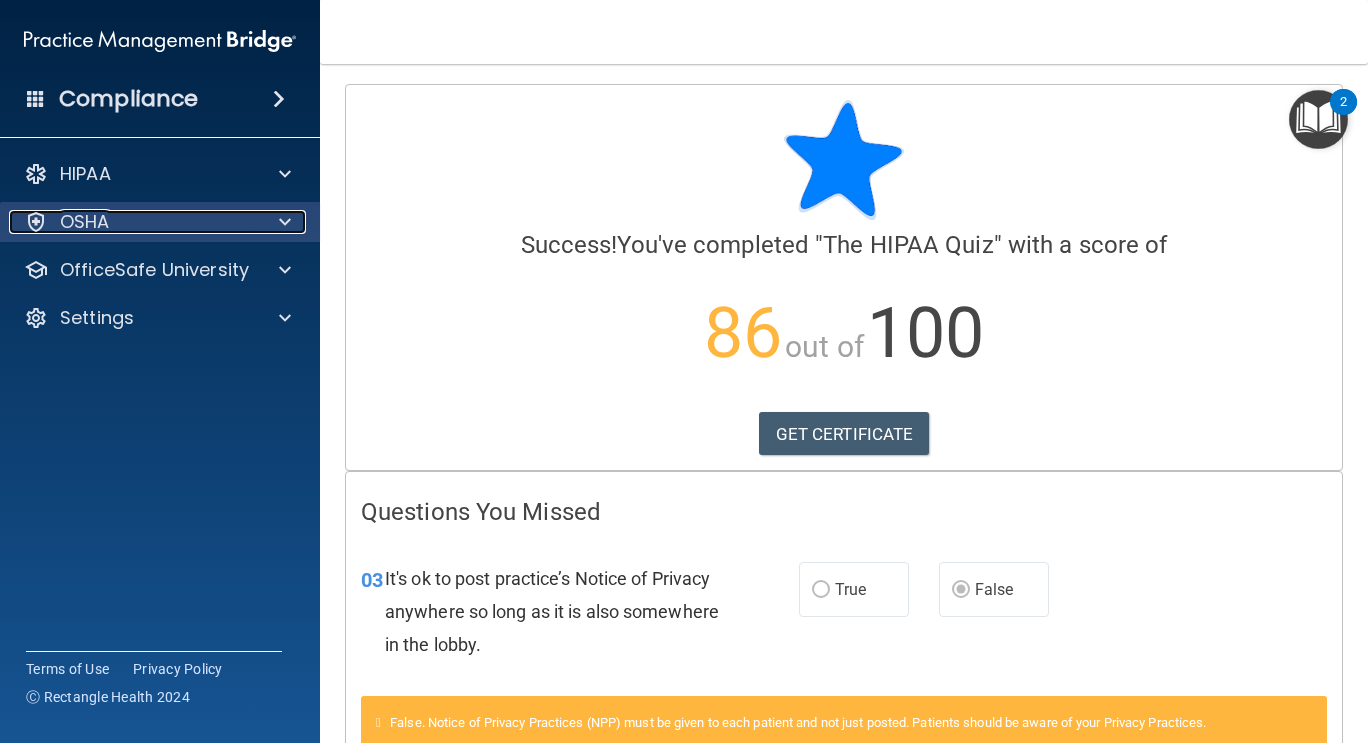 click on "OSHA" at bounding box center (85, 222) 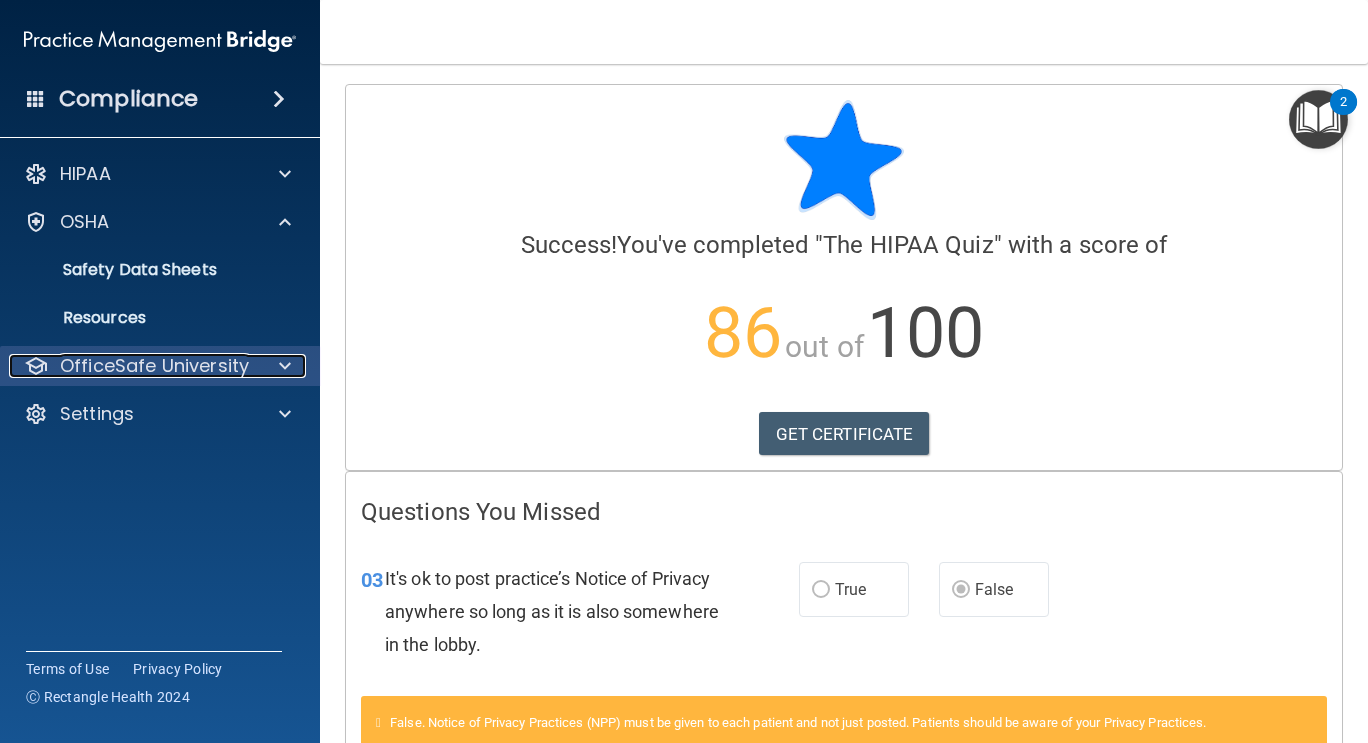 click on "OfficeSafe University" at bounding box center (154, 366) 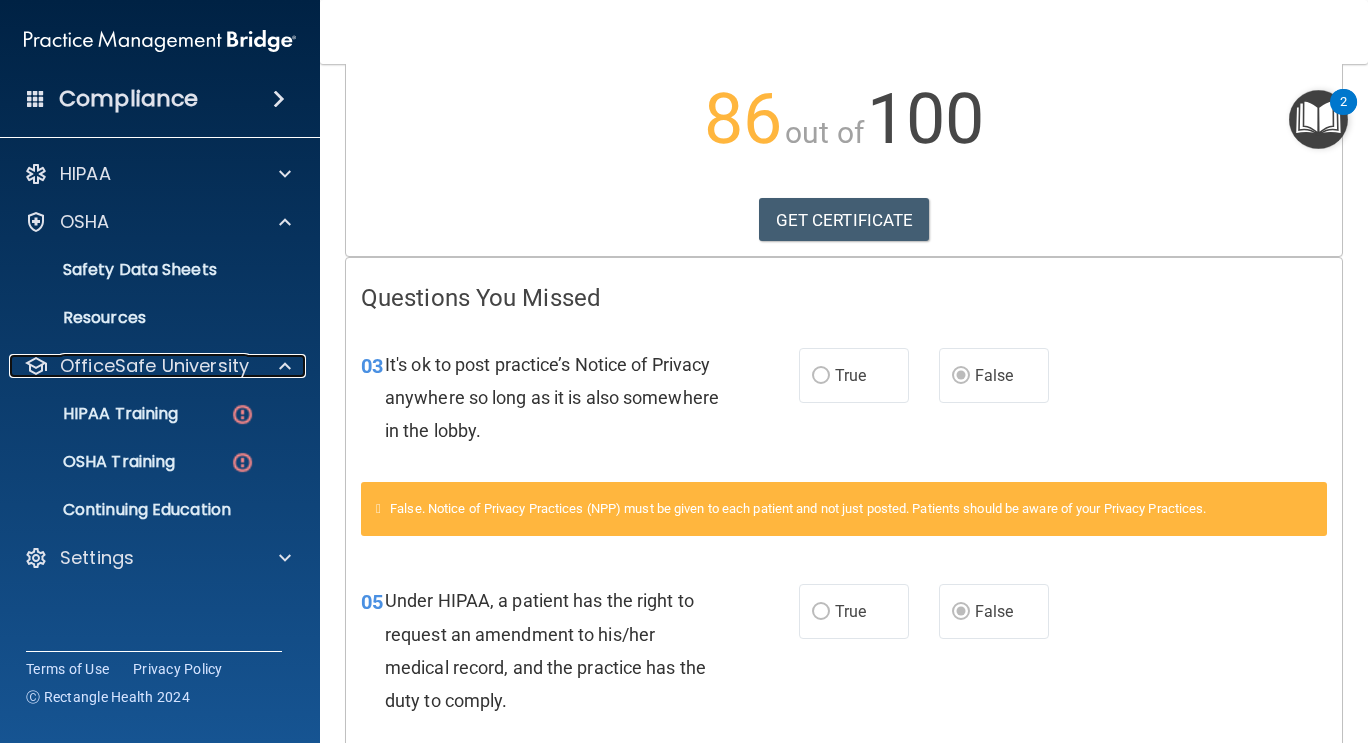 scroll, scrollTop: 0, scrollLeft: 0, axis: both 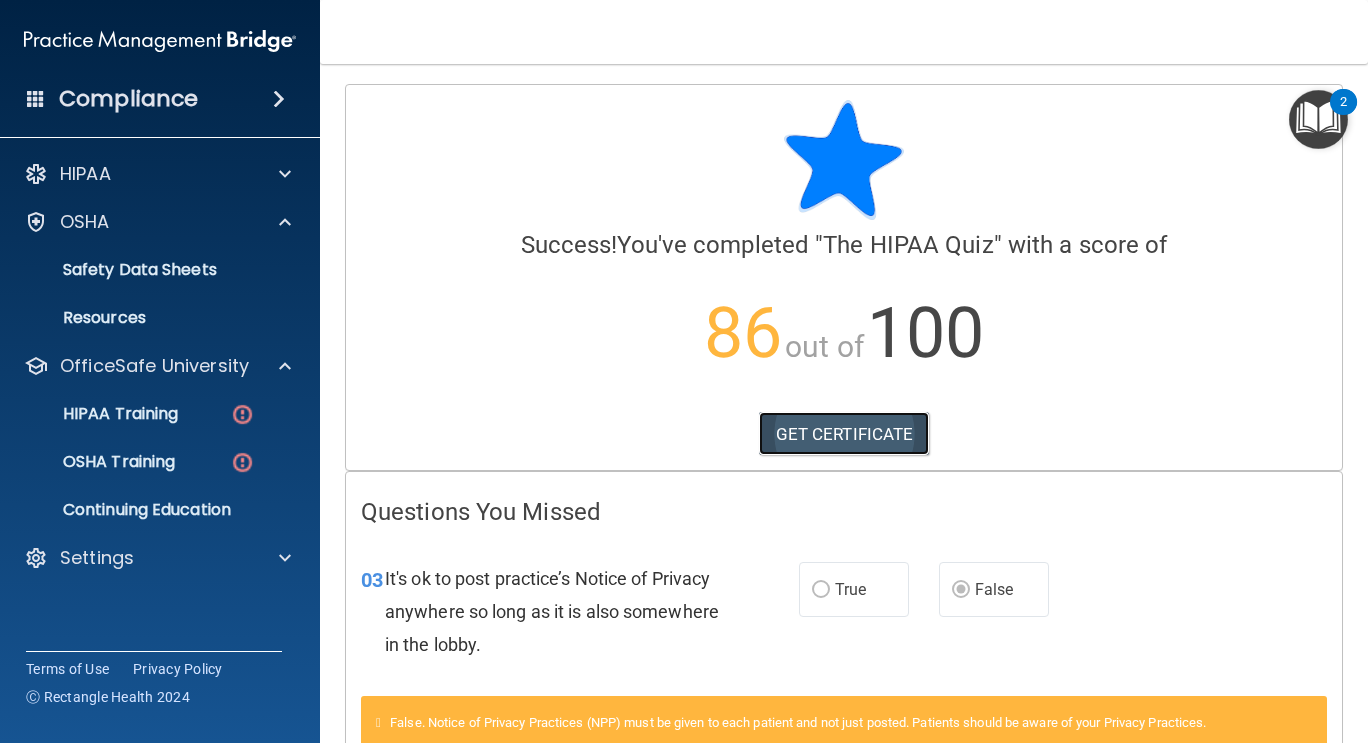 click on "GET CERTIFICATE" at bounding box center (844, 434) 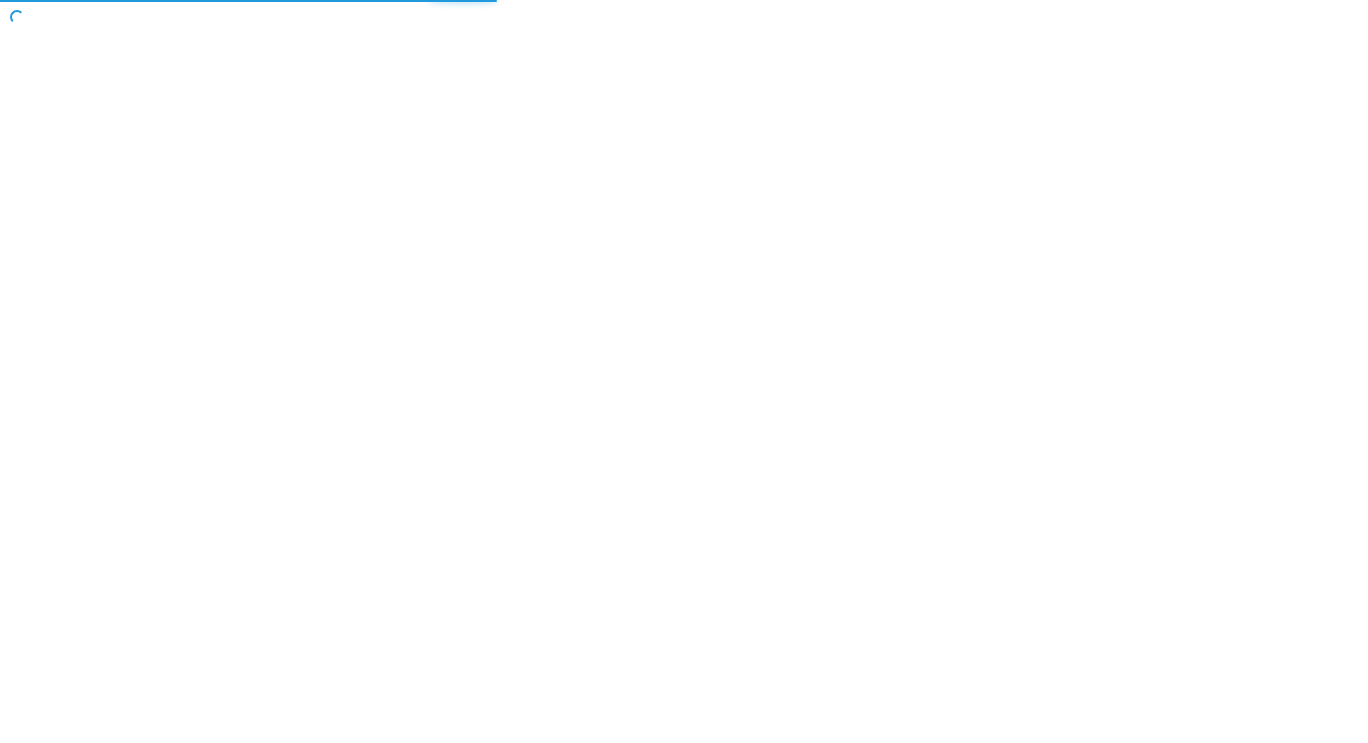 scroll, scrollTop: 0, scrollLeft: 0, axis: both 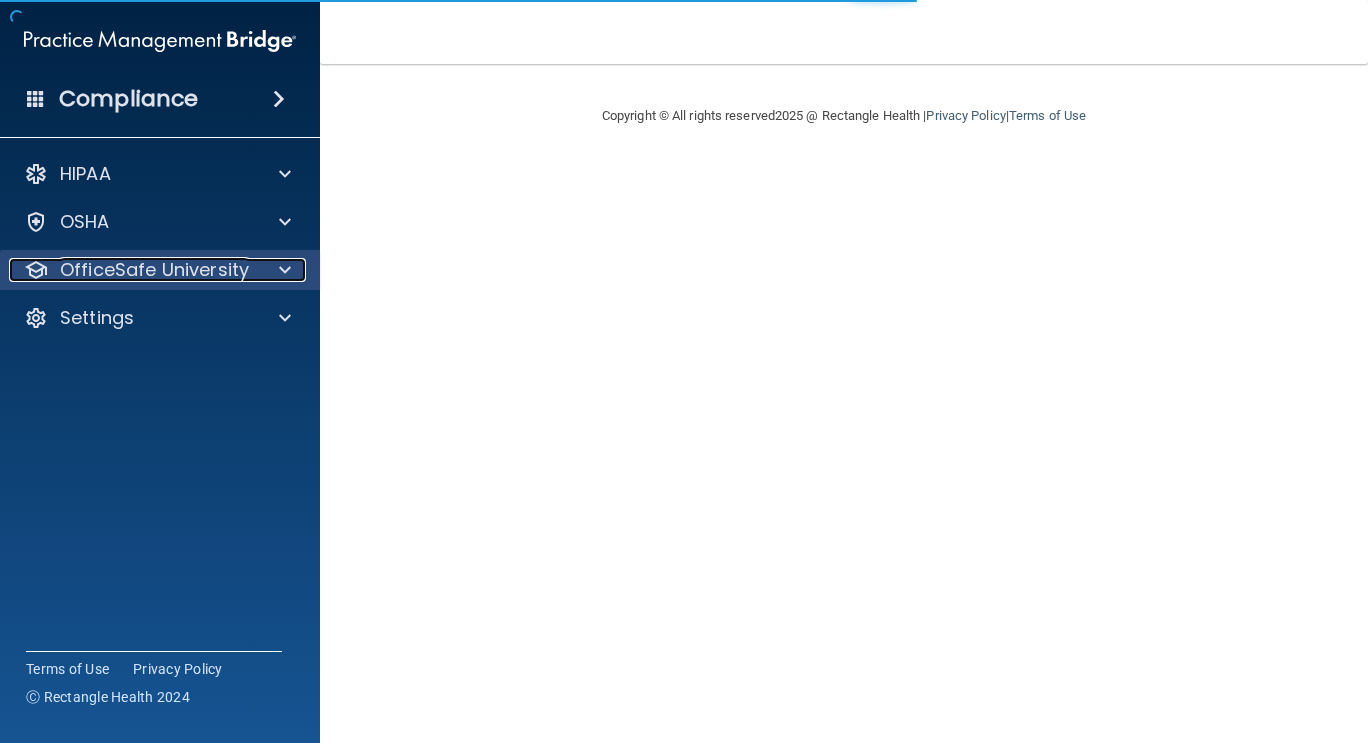 click on "OfficeSafe University" at bounding box center (154, 270) 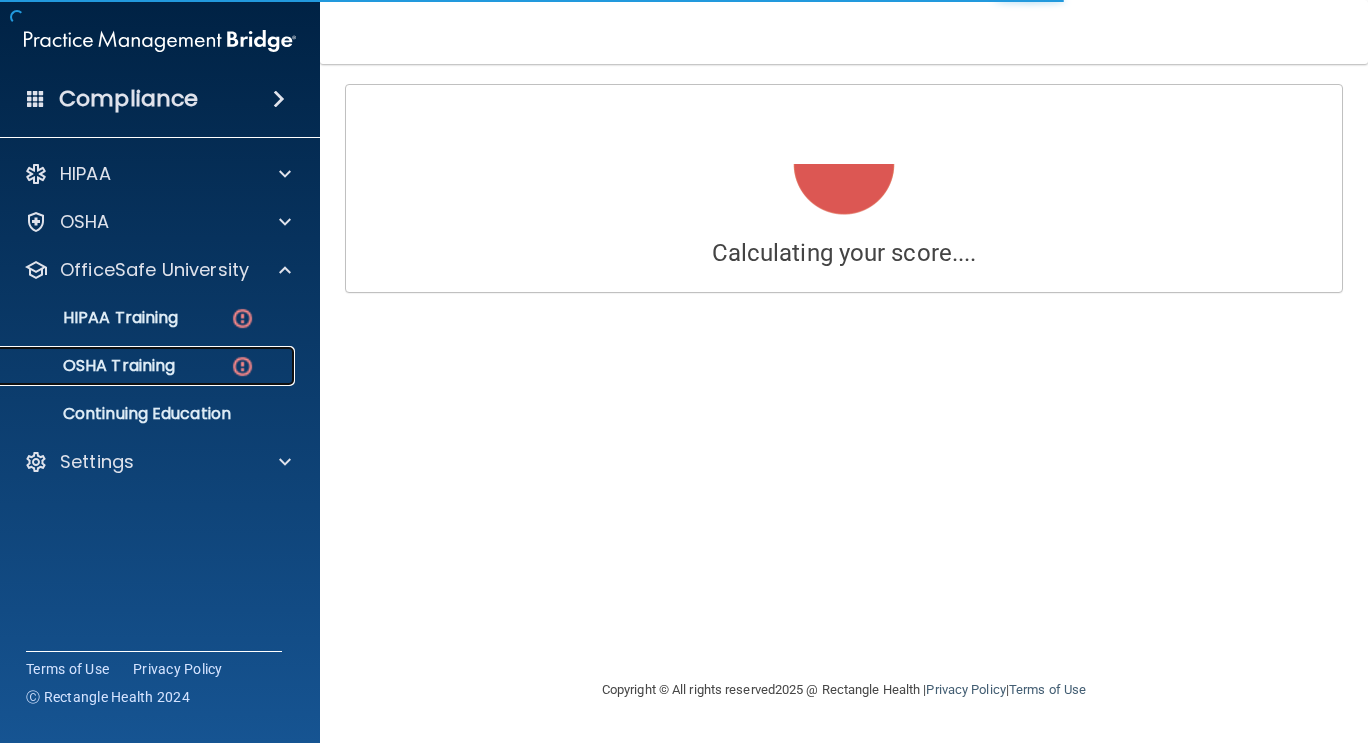 click on "OSHA Training" at bounding box center [149, 366] 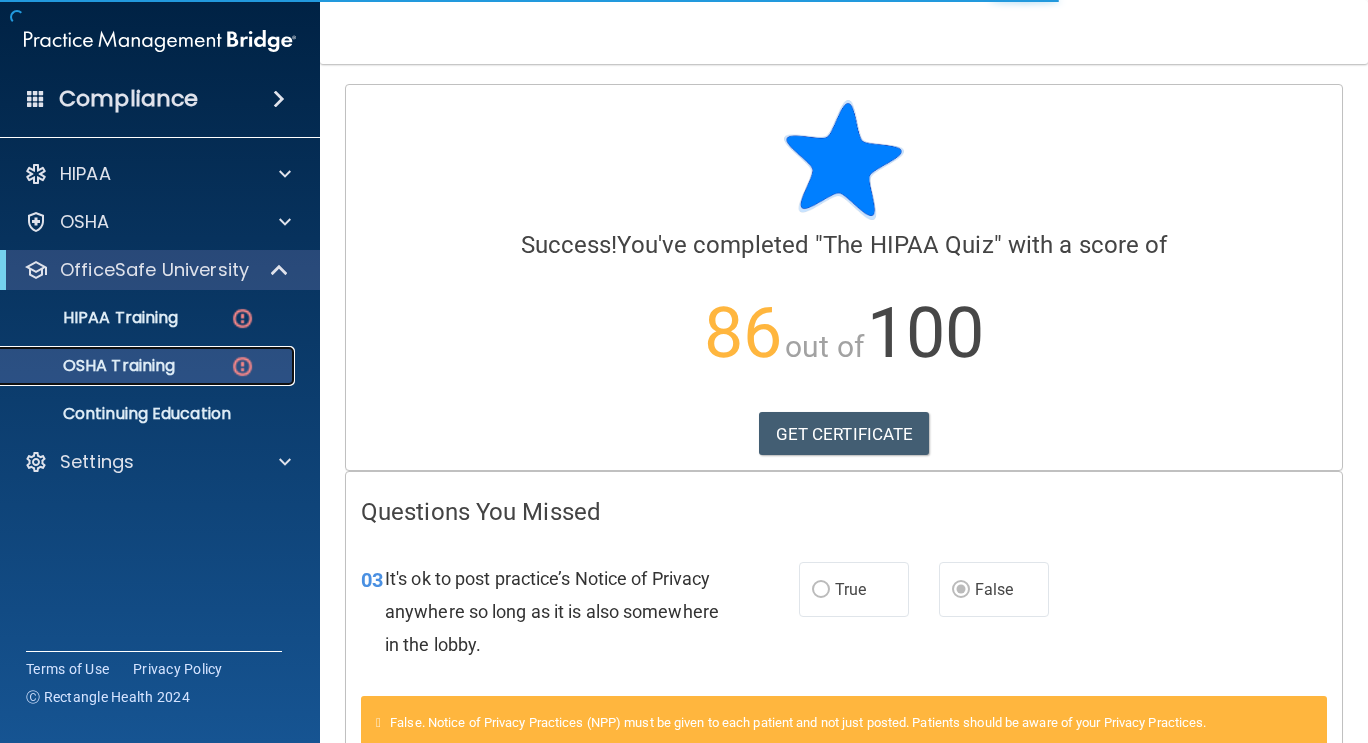 click on "OSHA Training" at bounding box center (149, 366) 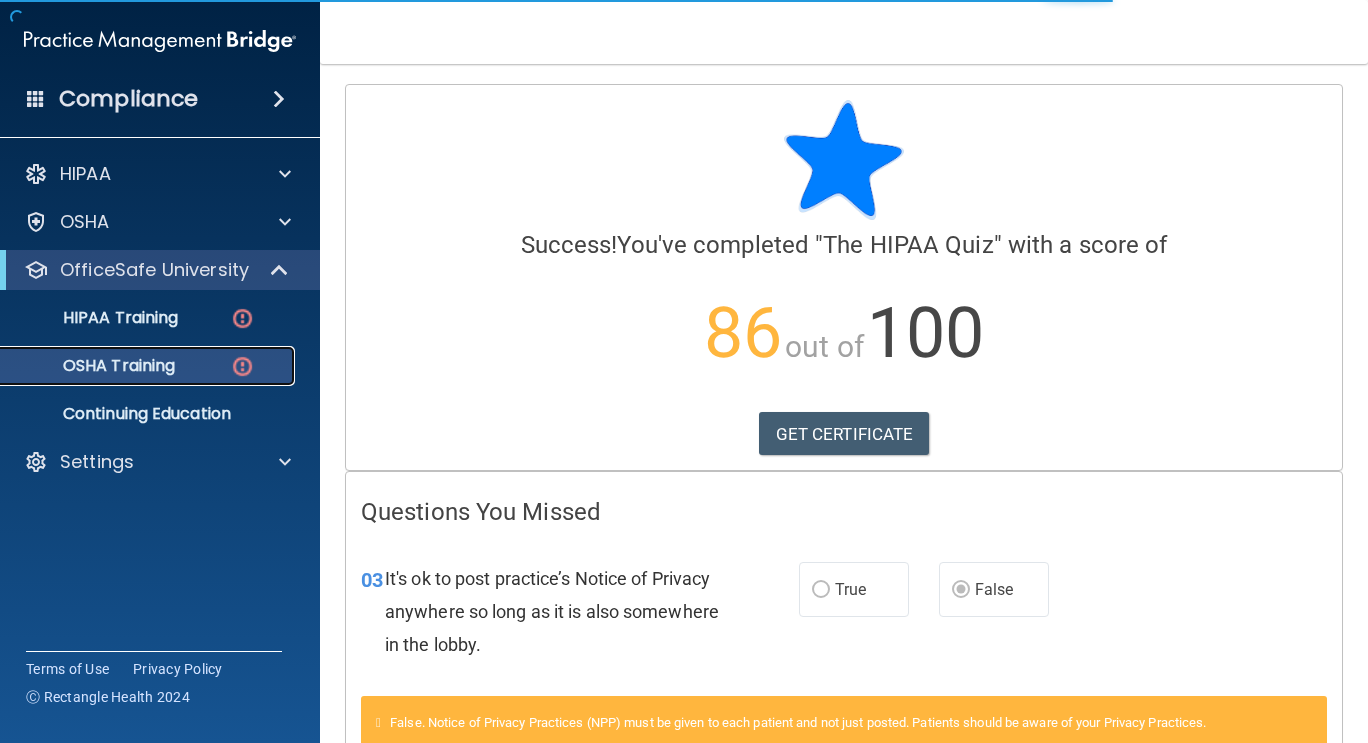 click on "OSHA Training" at bounding box center (137, 366) 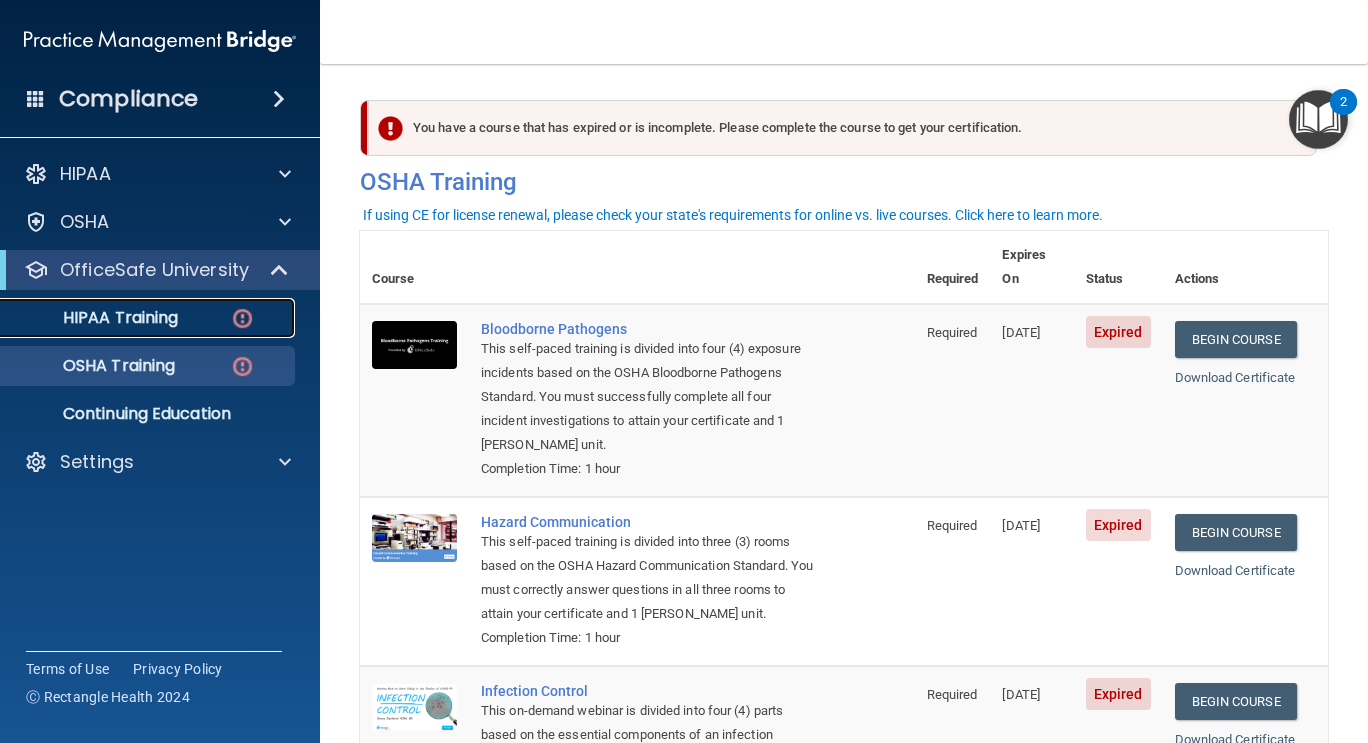 click on "HIPAA Training" at bounding box center [149, 318] 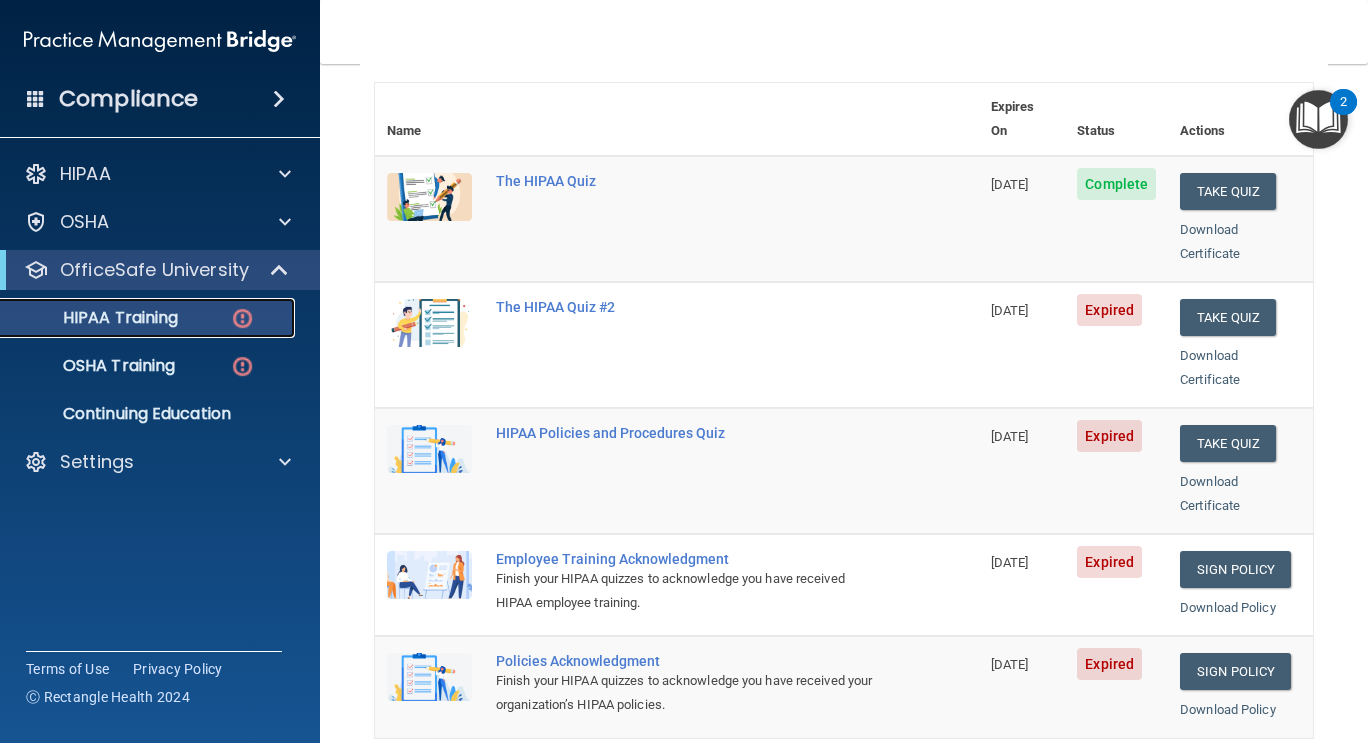 scroll, scrollTop: 221, scrollLeft: 0, axis: vertical 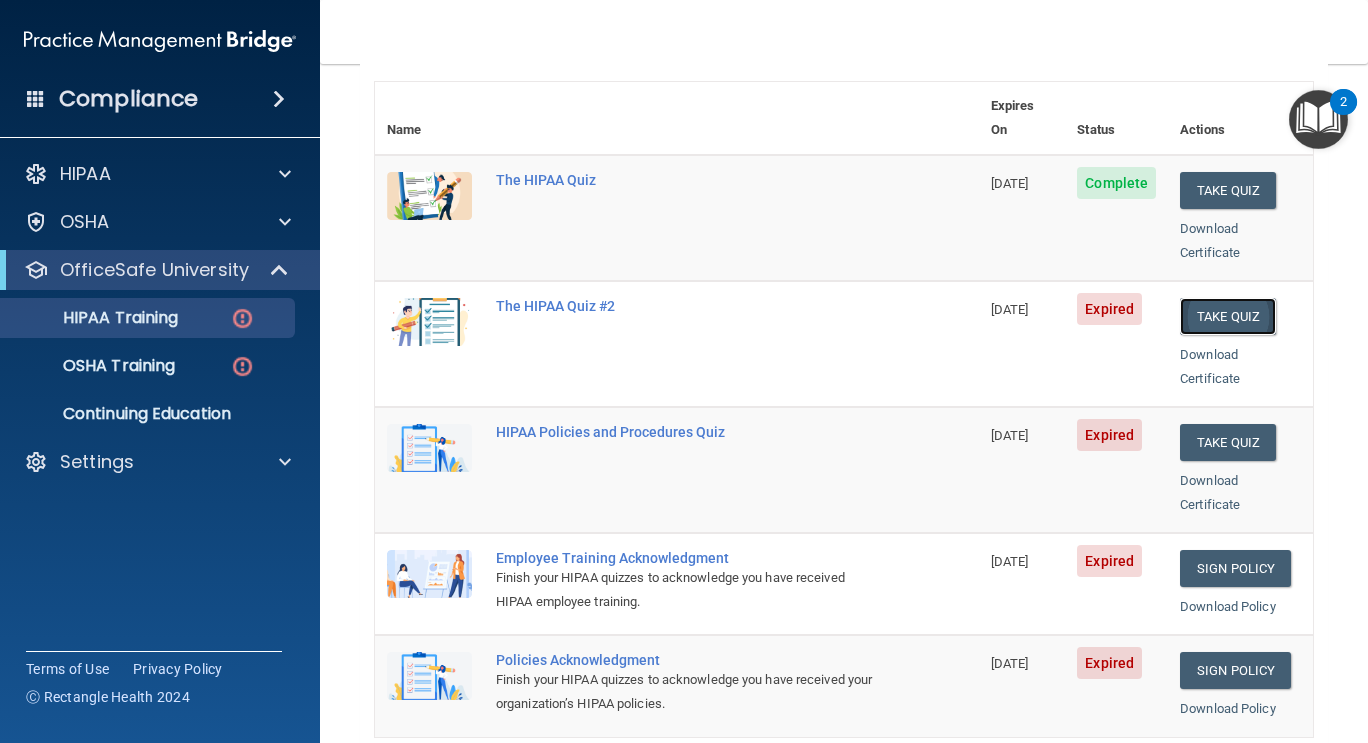 click on "Take Quiz" at bounding box center (1228, 316) 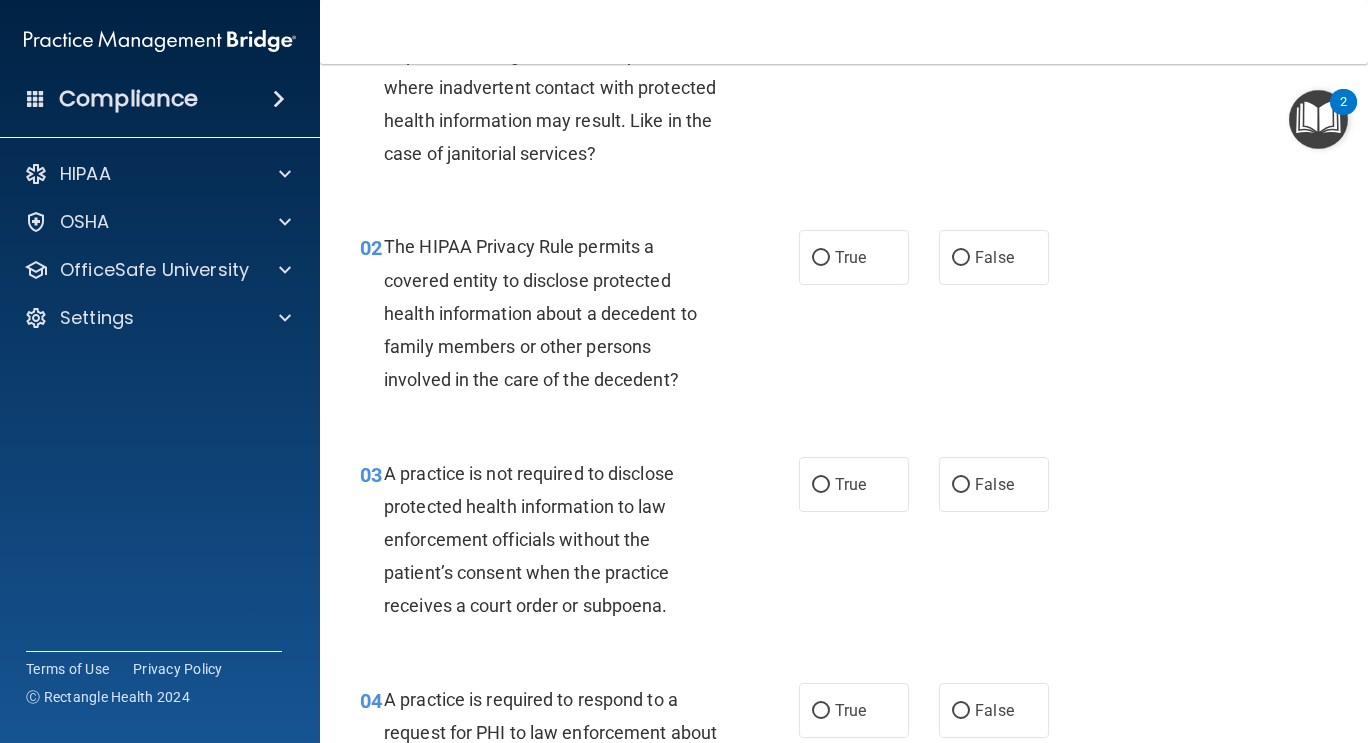 scroll, scrollTop: 0, scrollLeft: 0, axis: both 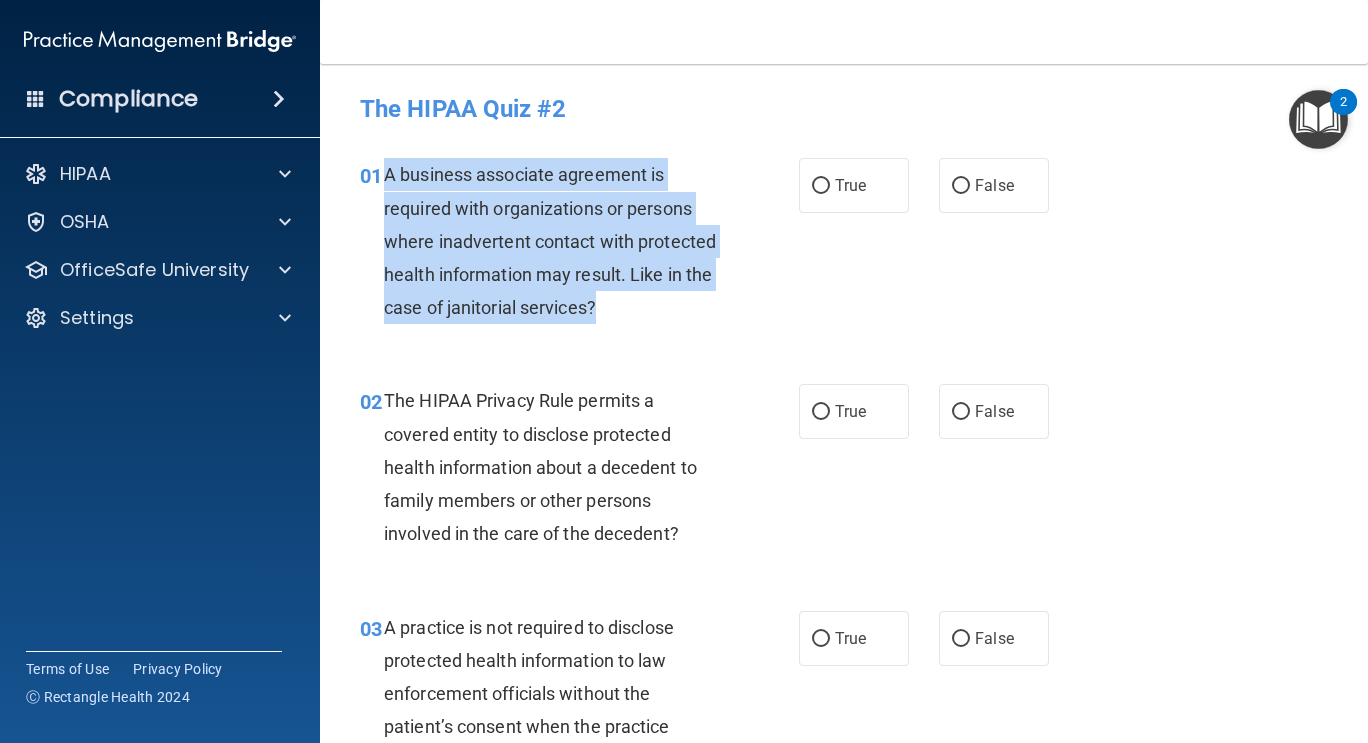 drag, startPoint x: 686, startPoint y: 313, endPoint x: 387, endPoint y: 172, distance: 330.57828 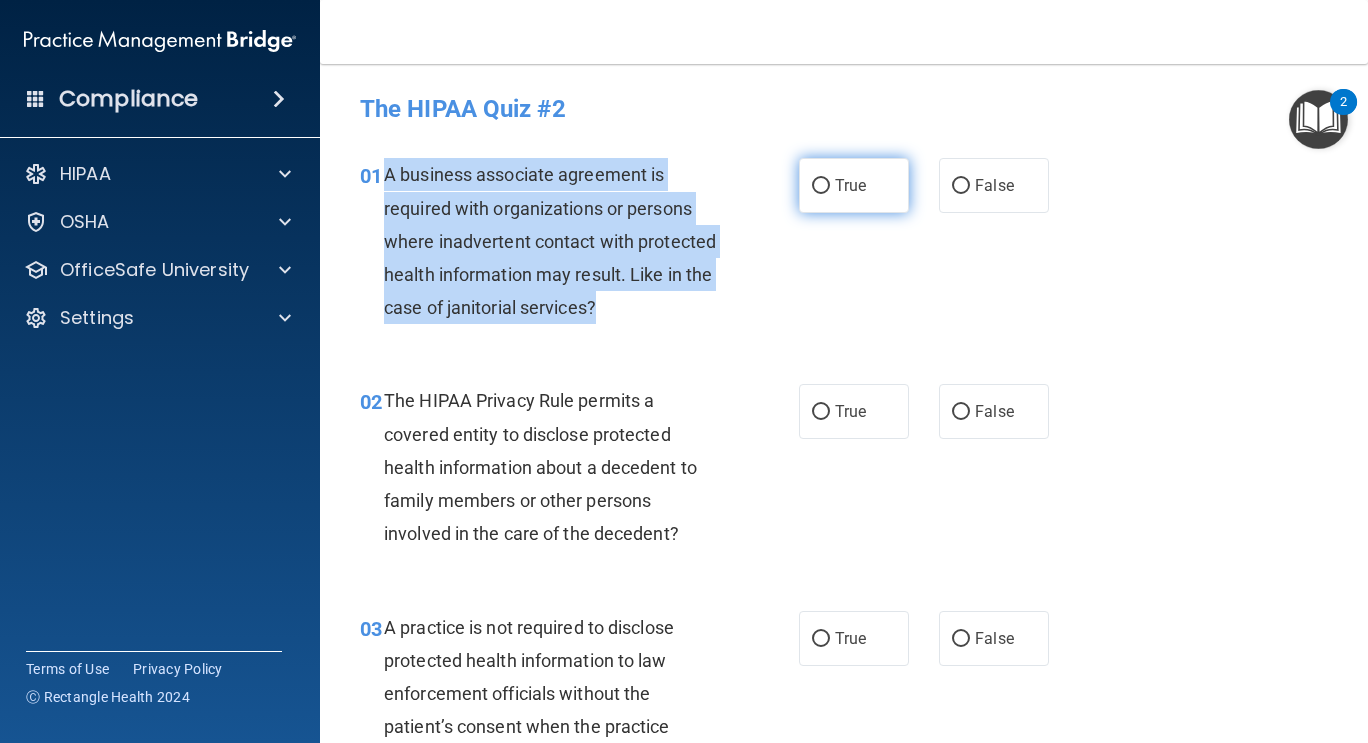 click on "True" at bounding box center (821, 186) 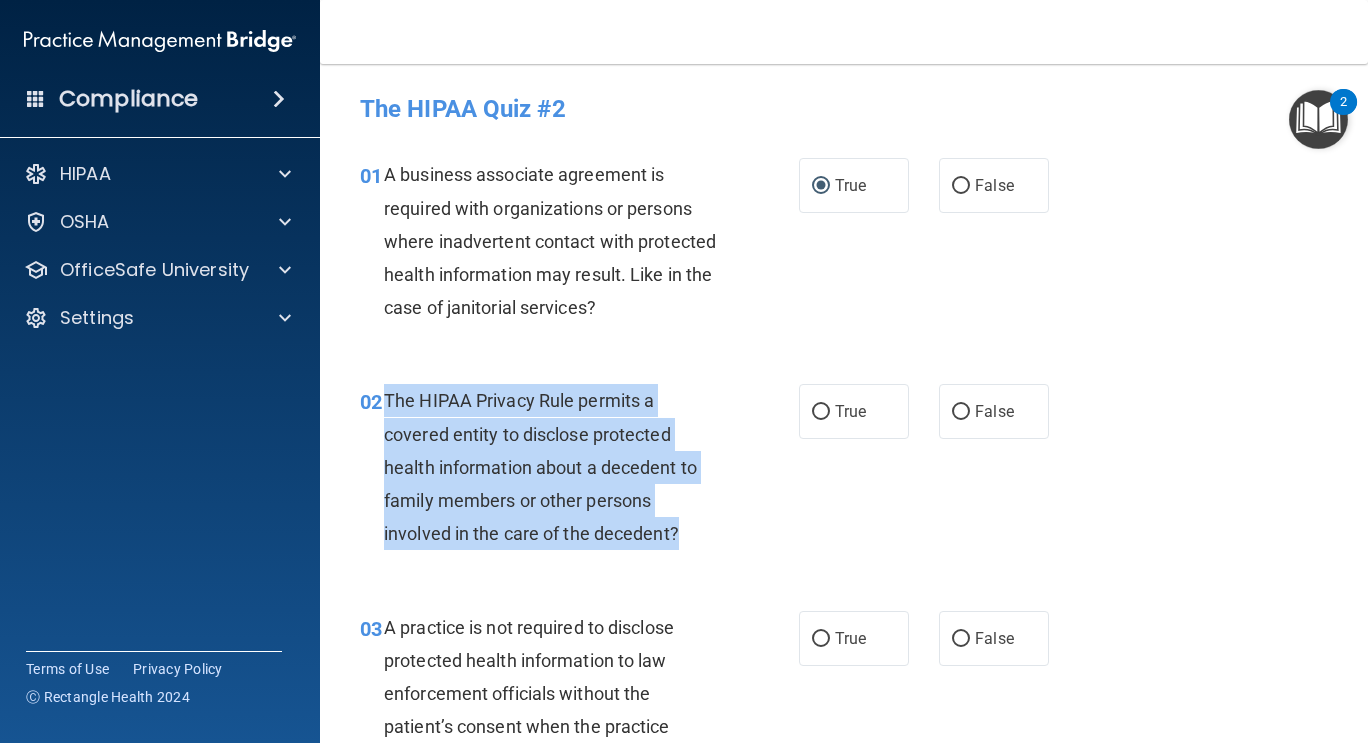 drag, startPoint x: 687, startPoint y: 529, endPoint x: 384, endPoint y: 394, distance: 331.71375 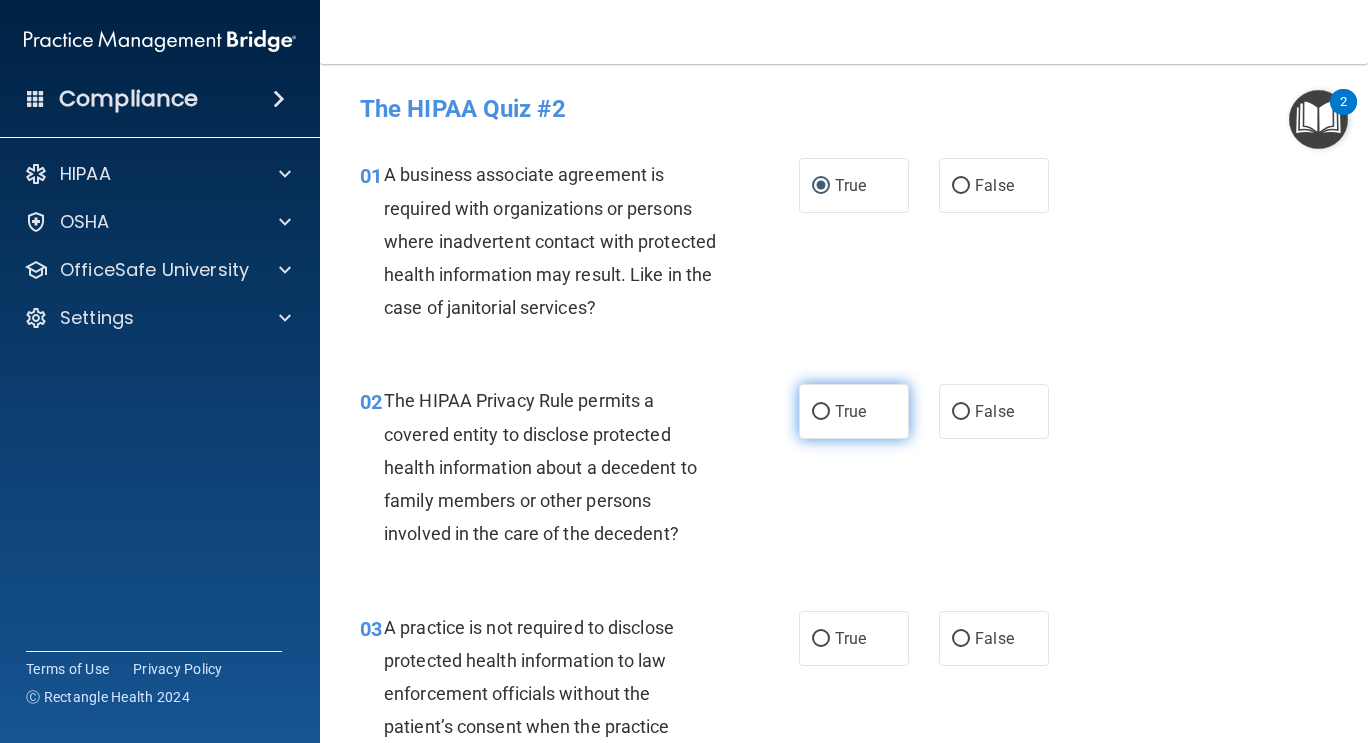 click on "True" at bounding box center [854, 411] 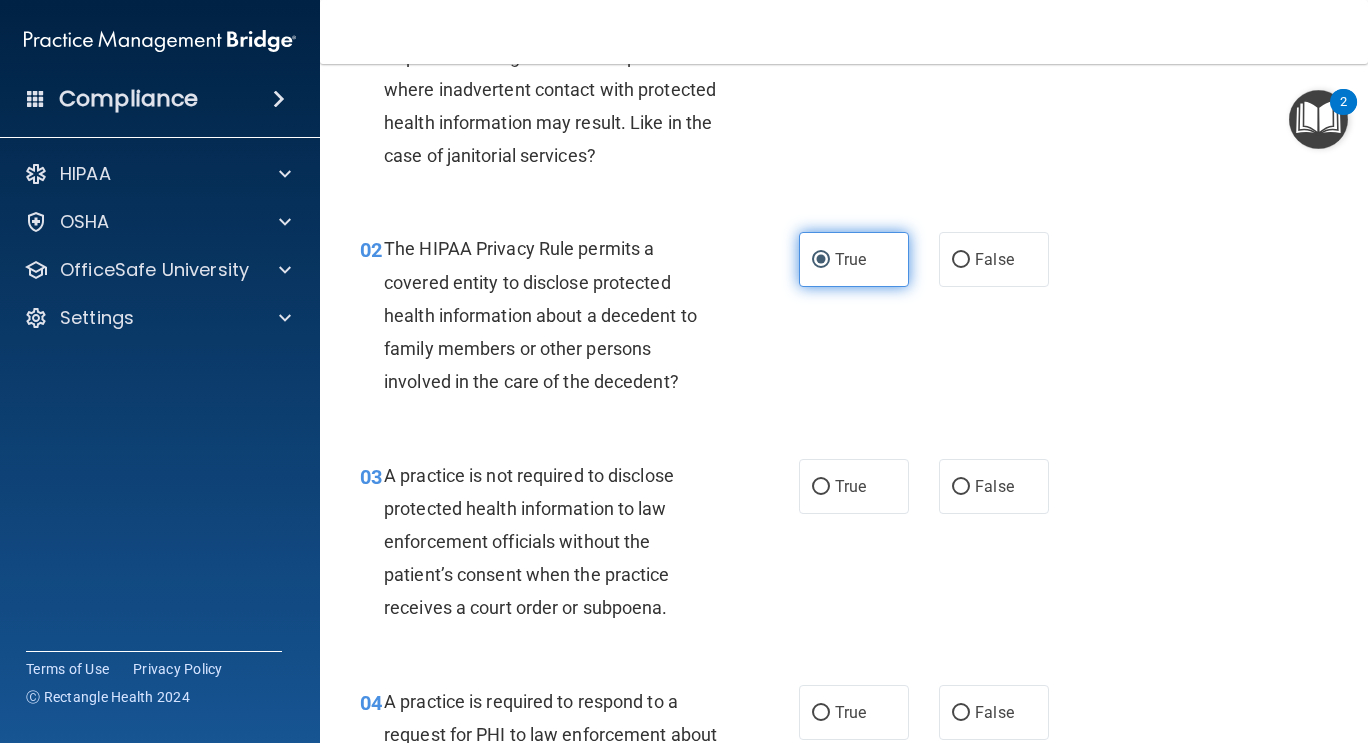 scroll, scrollTop: 296, scrollLeft: 0, axis: vertical 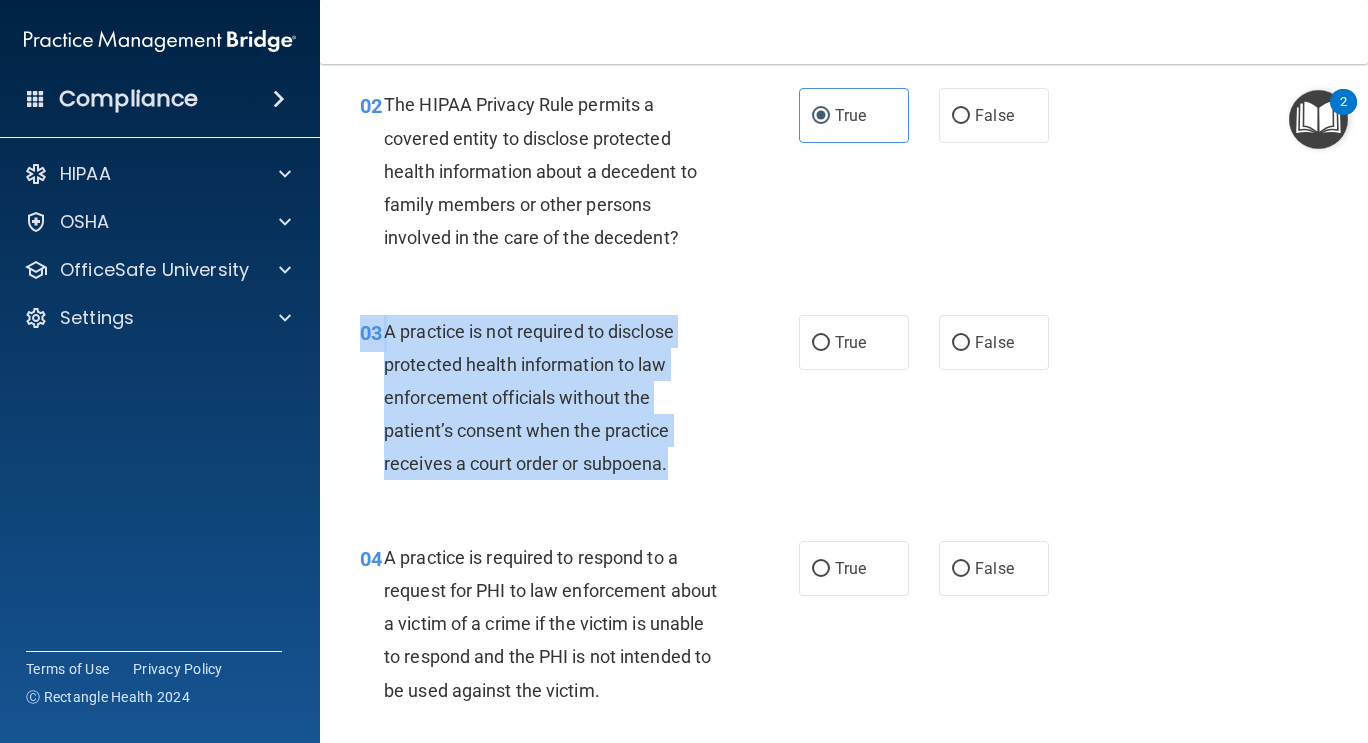 drag, startPoint x: 691, startPoint y: 458, endPoint x: 365, endPoint y: 322, distance: 353.2308 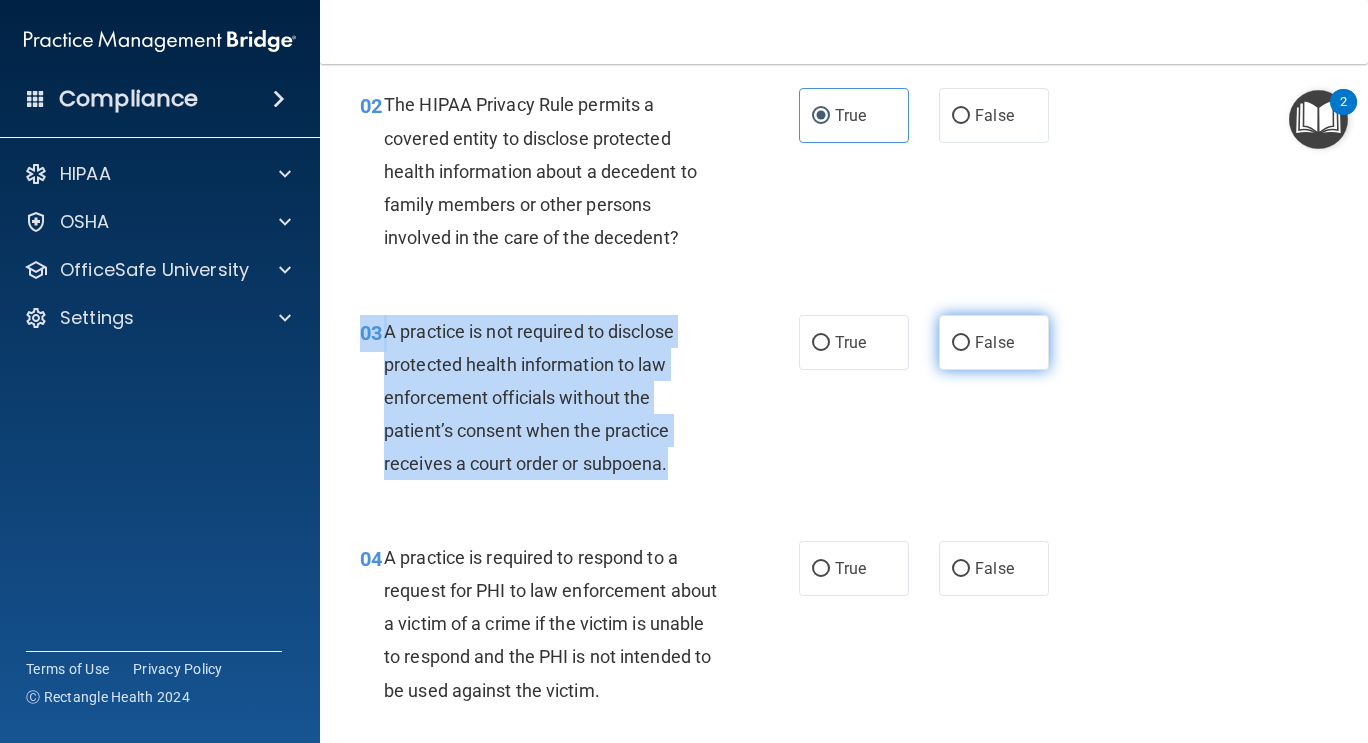 click on "False" at bounding box center [961, 343] 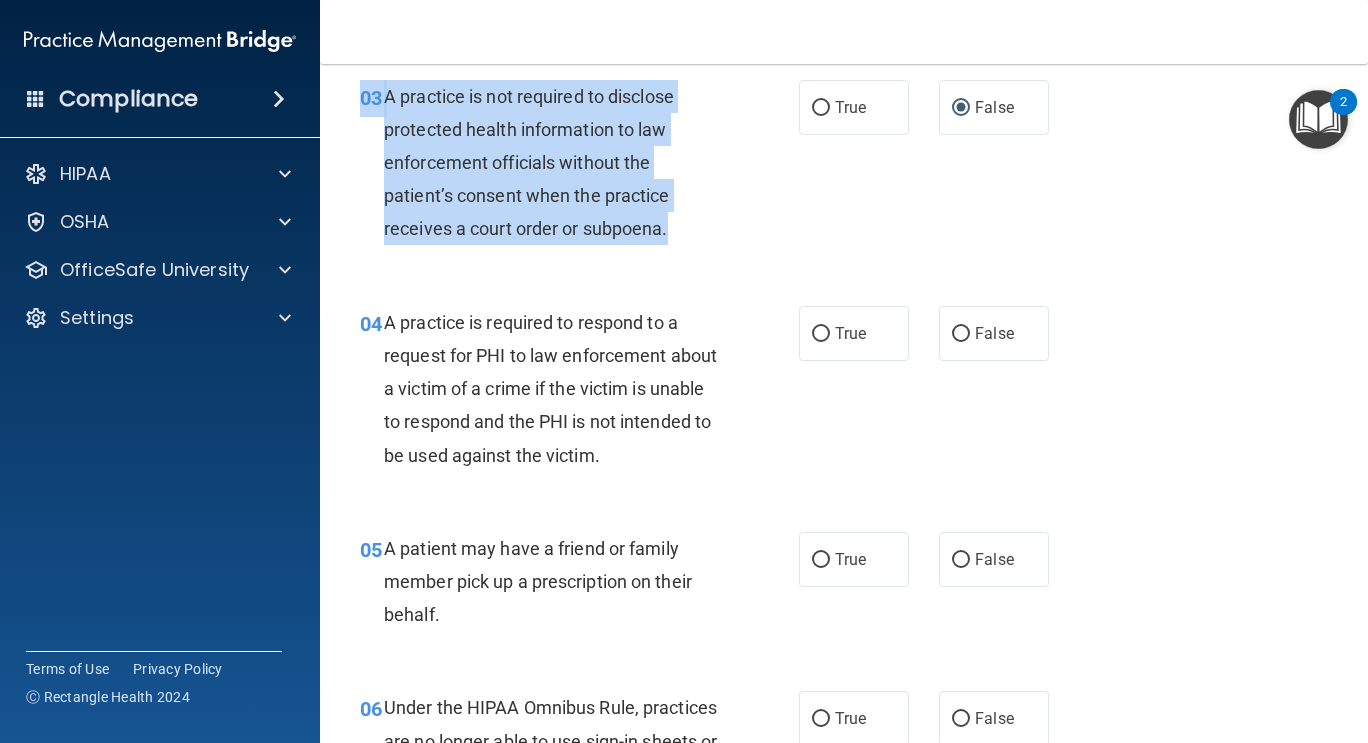 scroll, scrollTop: 531, scrollLeft: 0, axis: vertical 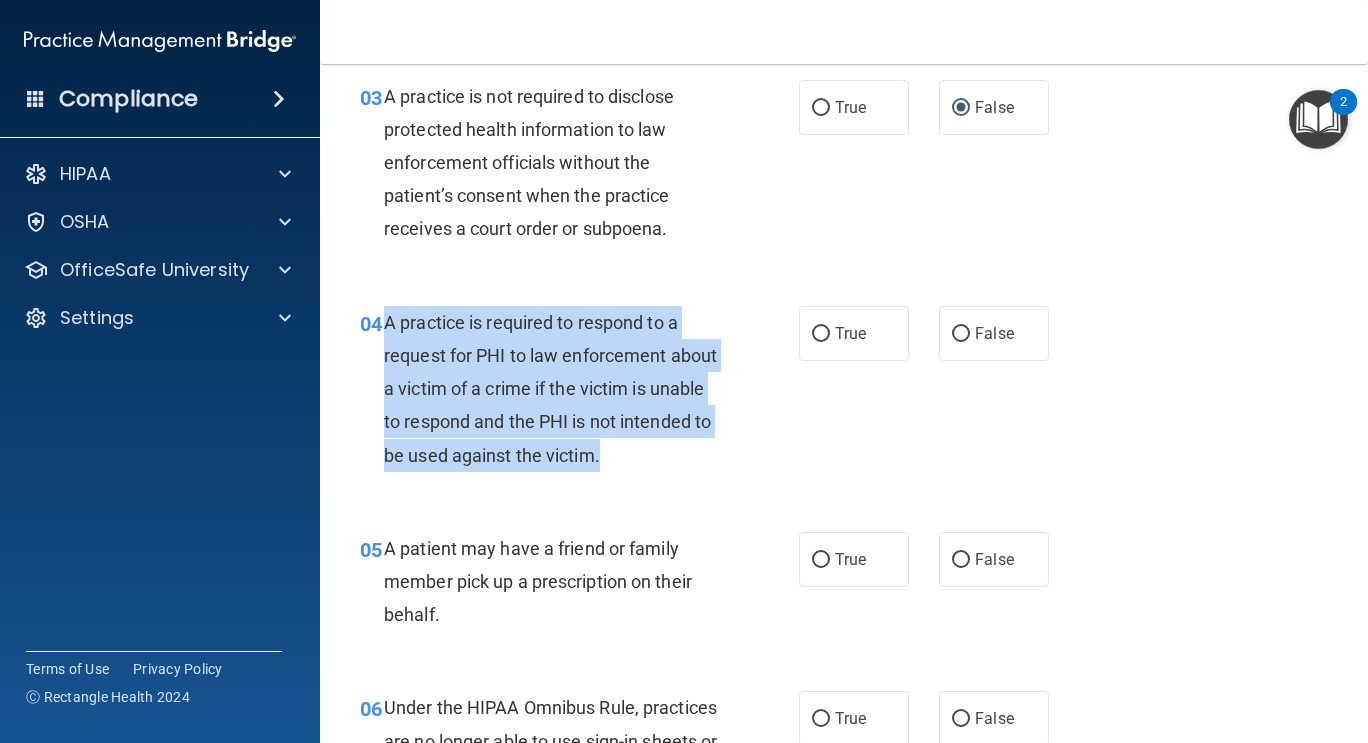 drag, startPoint x: 716, startPoint y: 444, endPoint x: 381, endPoint y: 326, distance: 355.1746 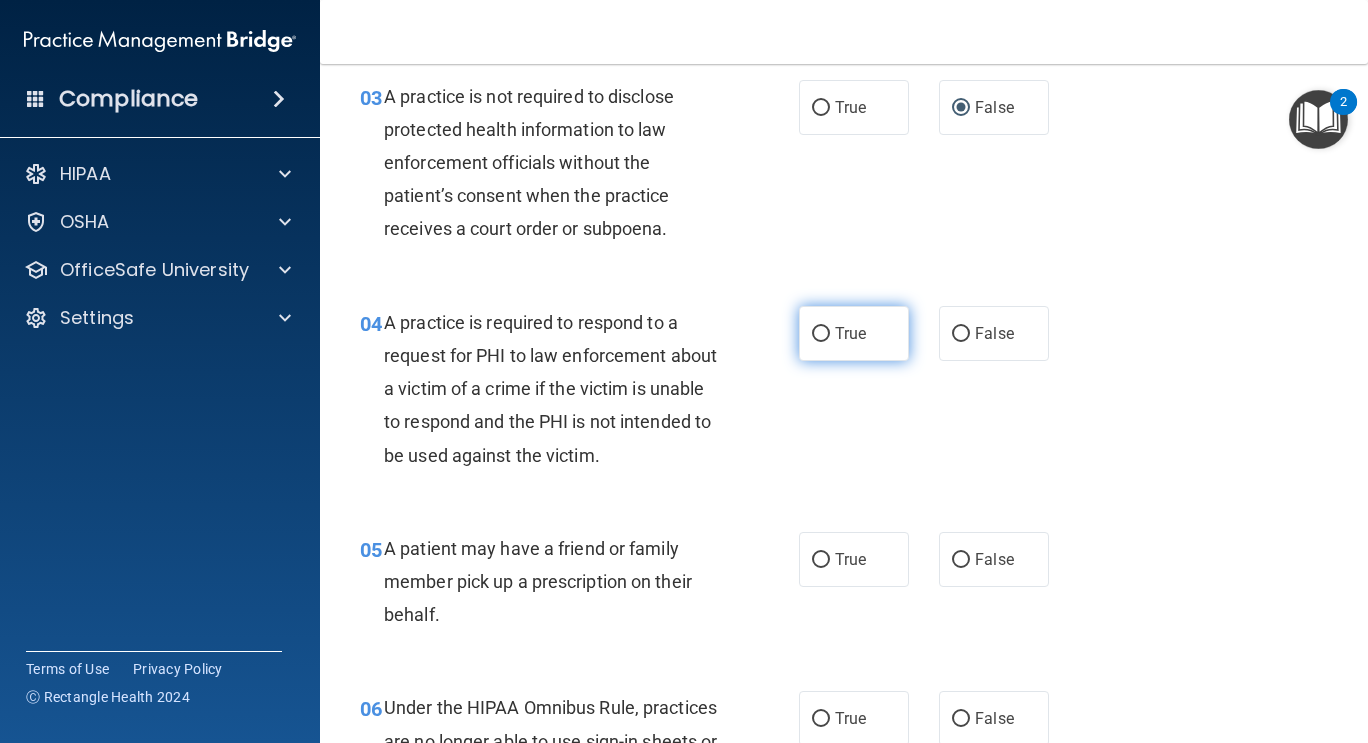 click on "True" at bounding box center (854, 333) 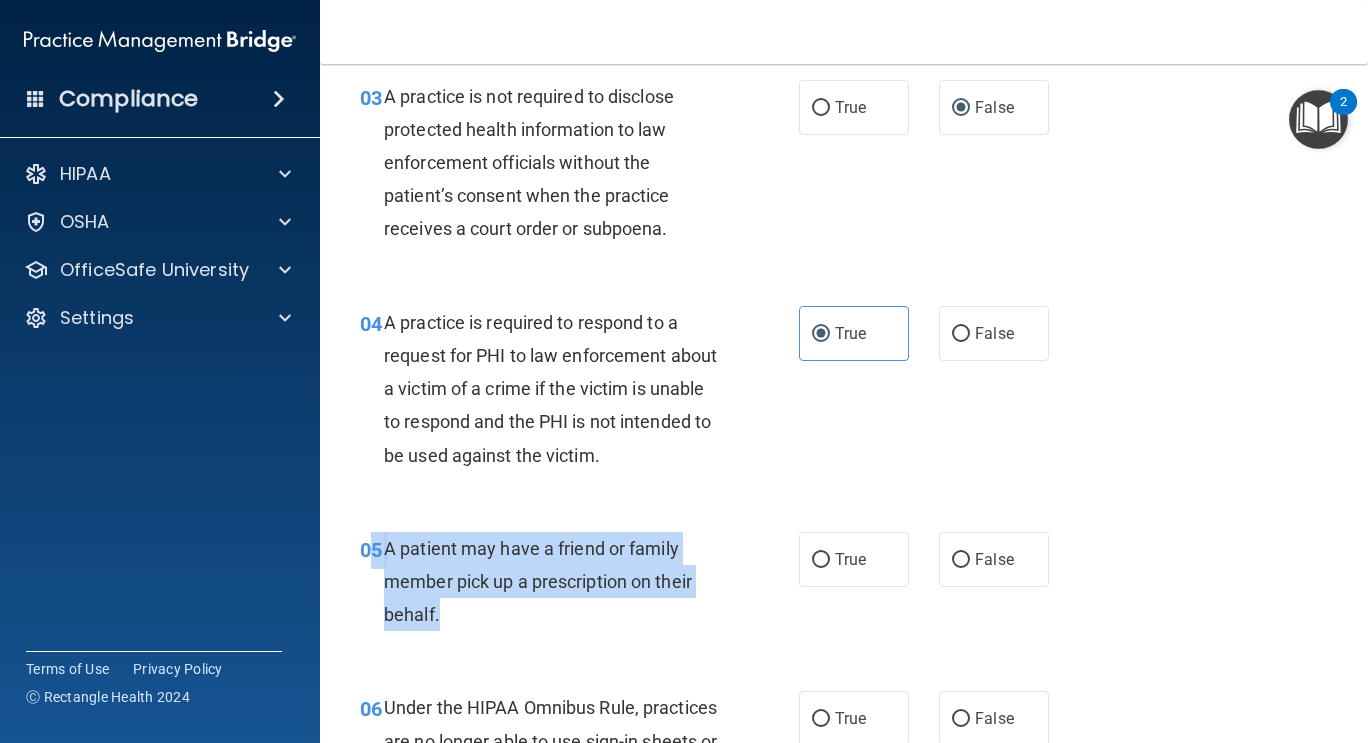 drag, startPoint x: 483, startPoint y: 600, endPoint x: 372, endPoint y: 545, distance: 123.878975 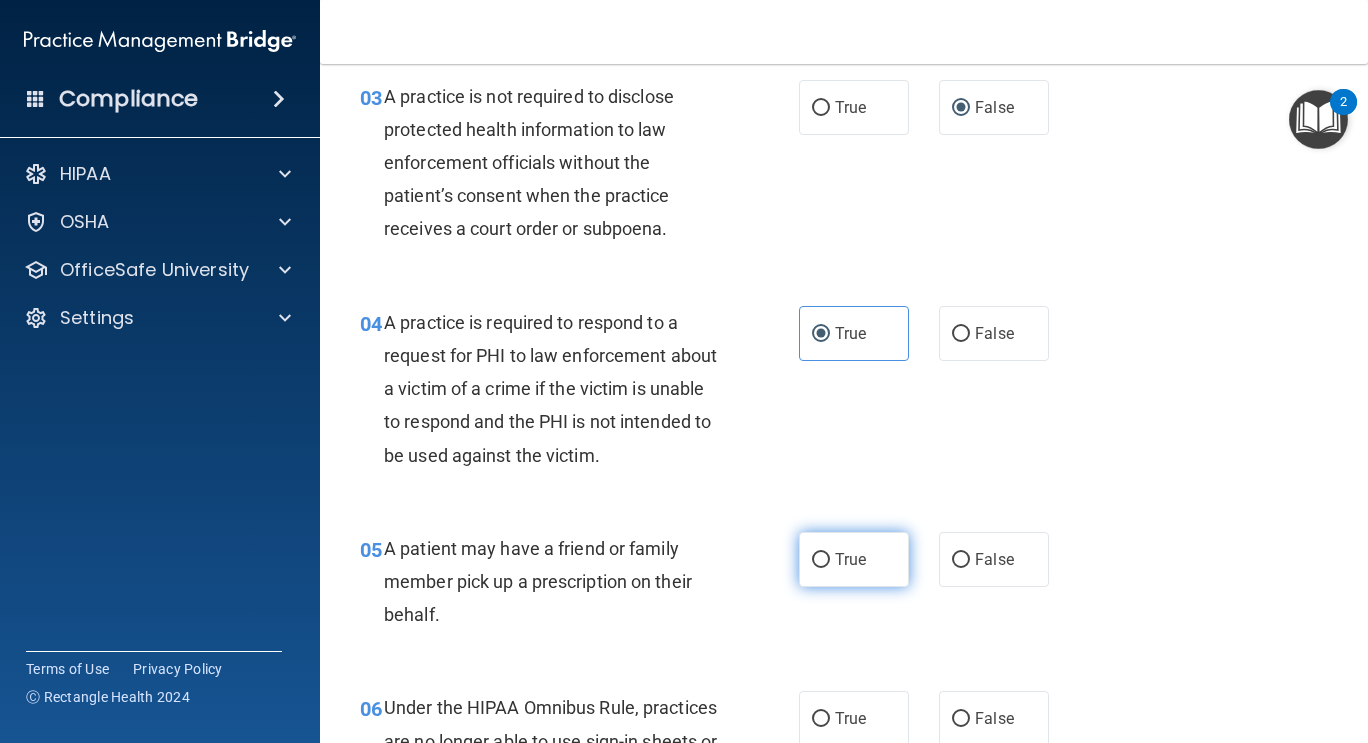 click on "True" at bounding box center [854, 559] 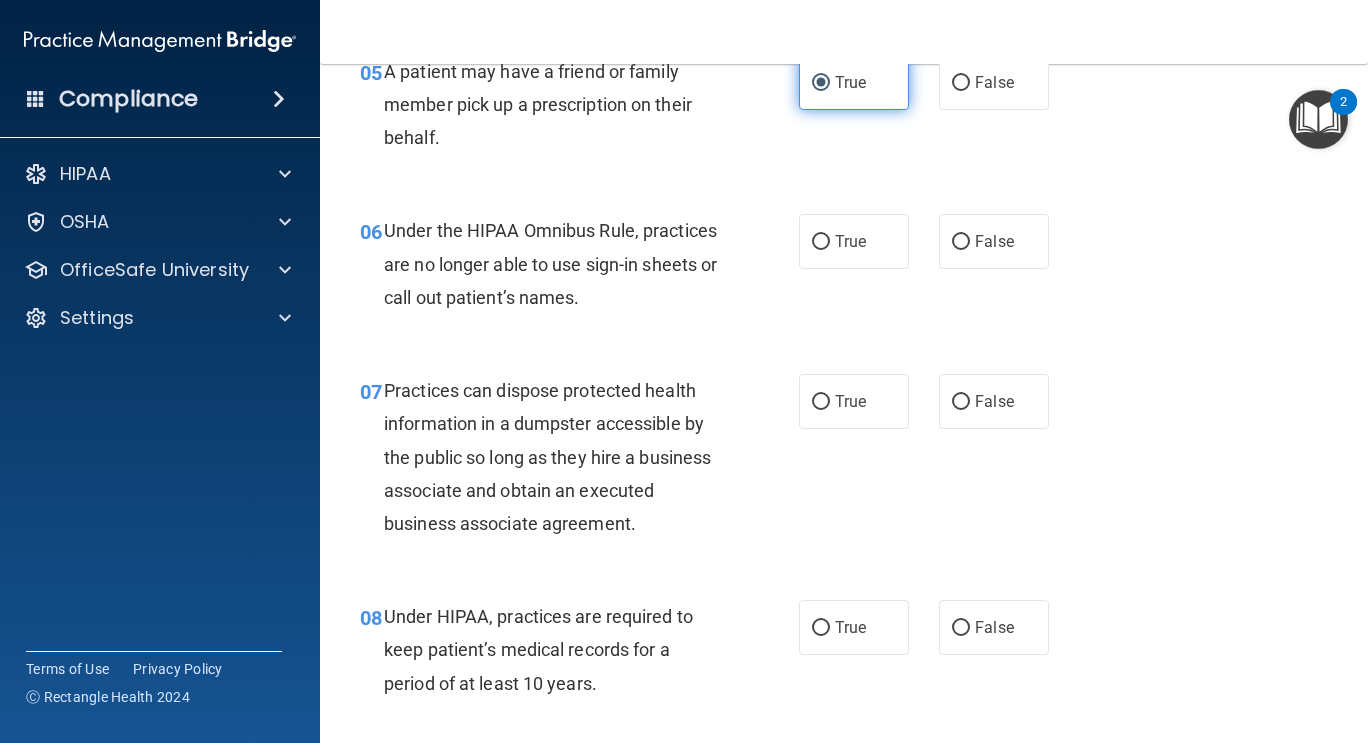 scroll, scrollTop: 1016, scrollLeft: 0, axis: vertical 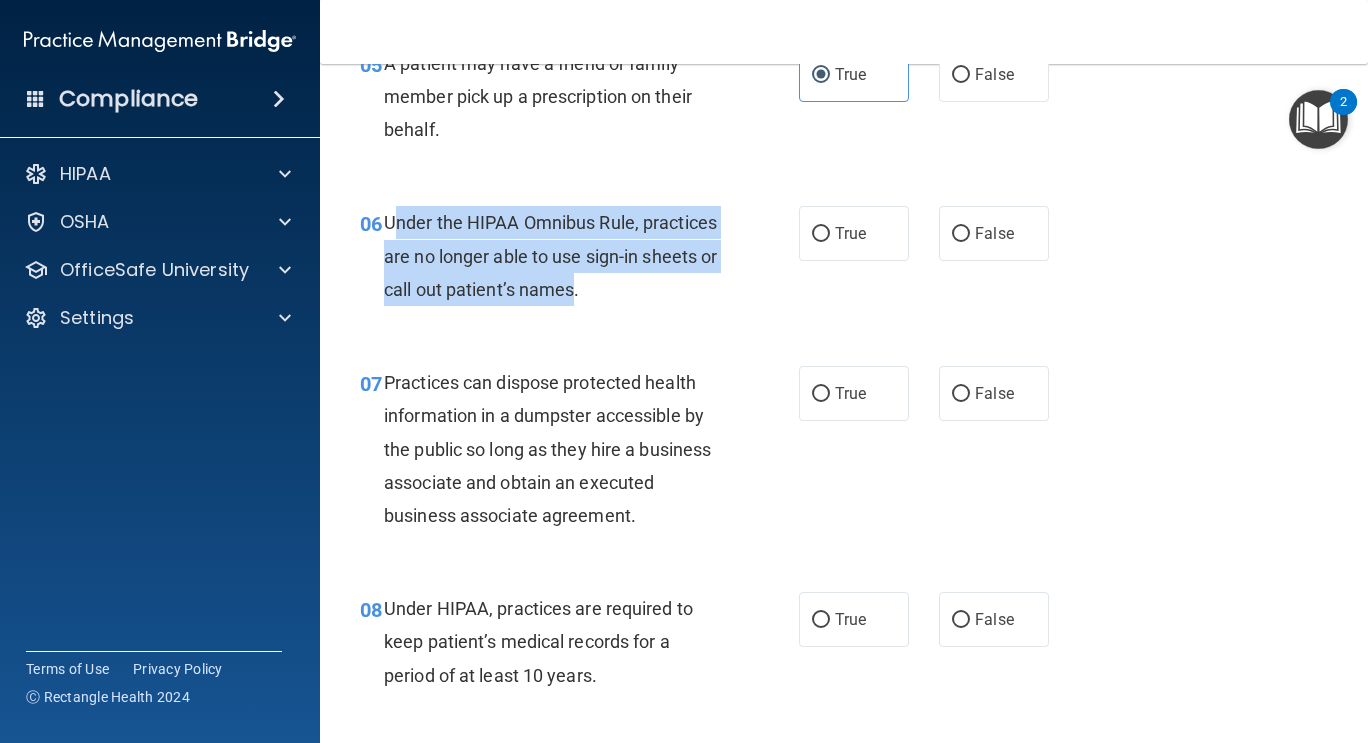drag, startPoint x: 675, startPoint y: 283, endPoint x: 390, endPoint y: 208, distance: 294.70325 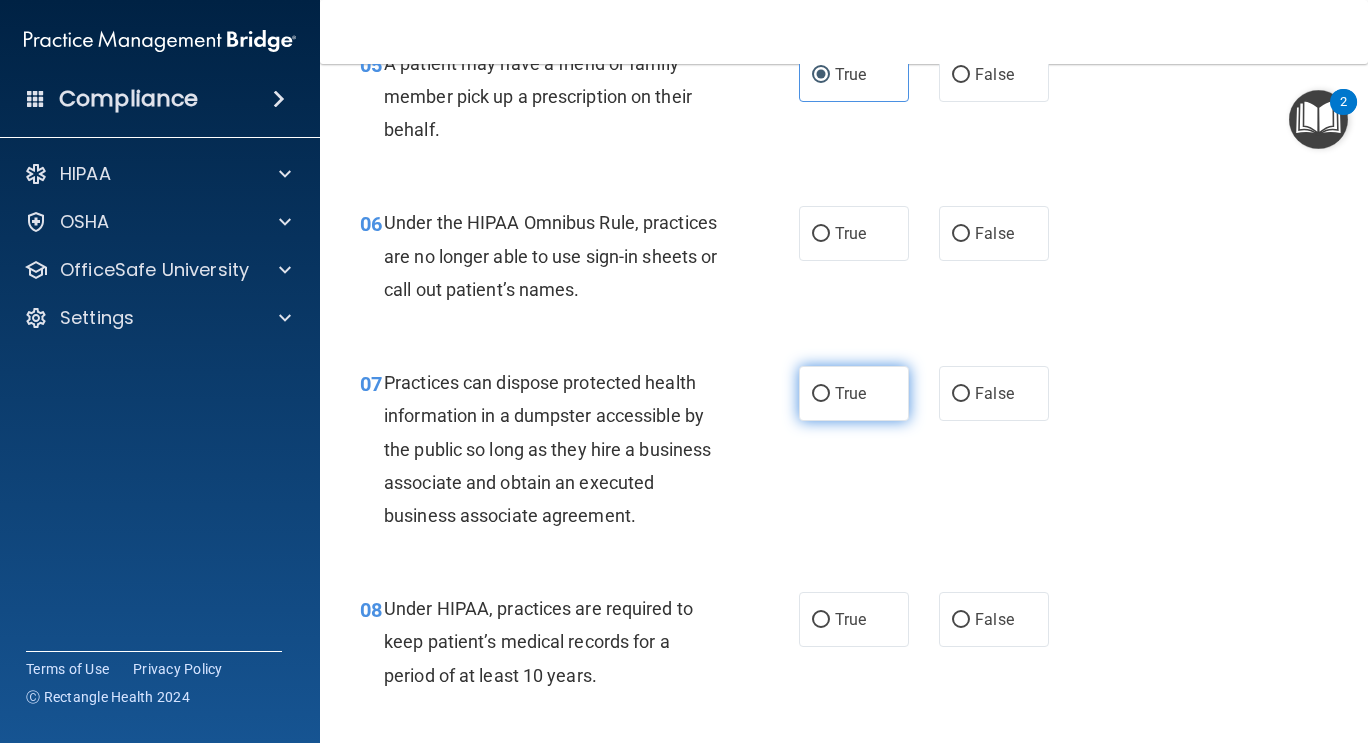 click on "True" at bounding box center [854, 393] 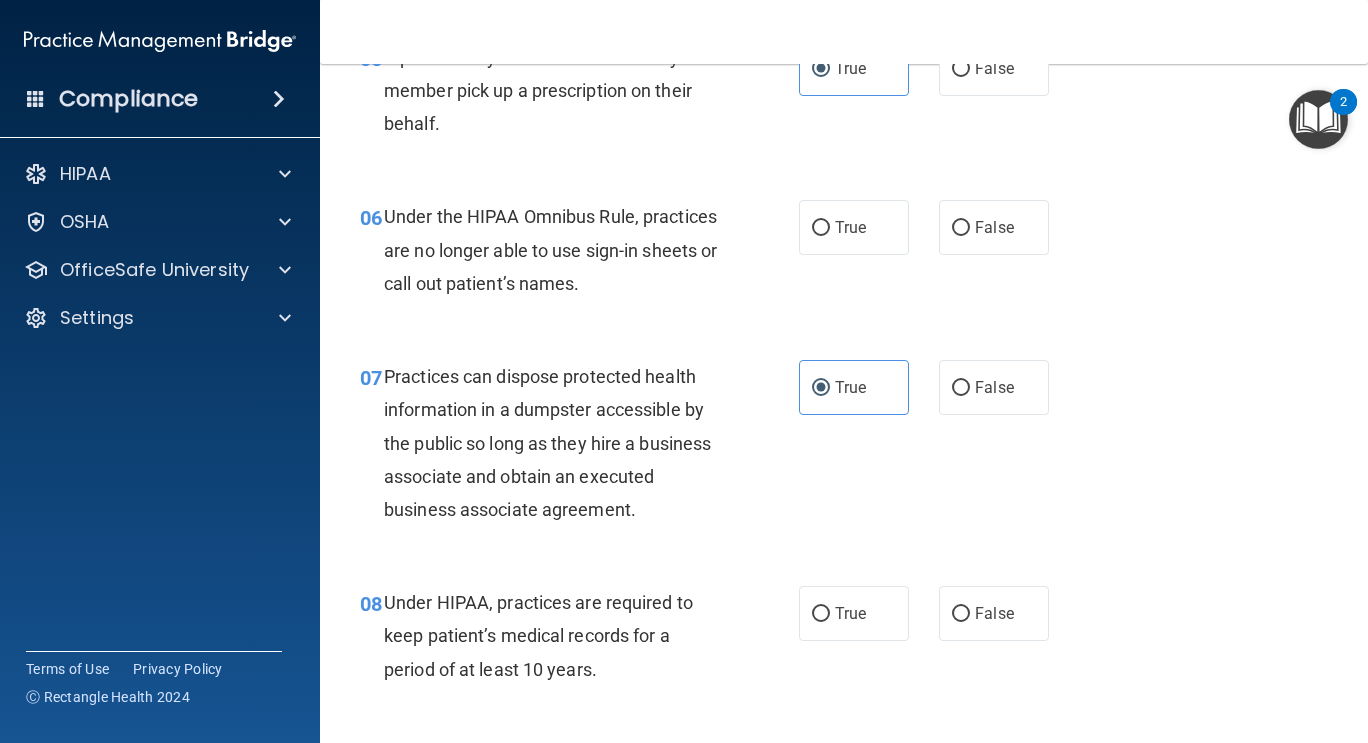 scroll, scrollTop: 1022, scrollLeft: 0, axis: vertical 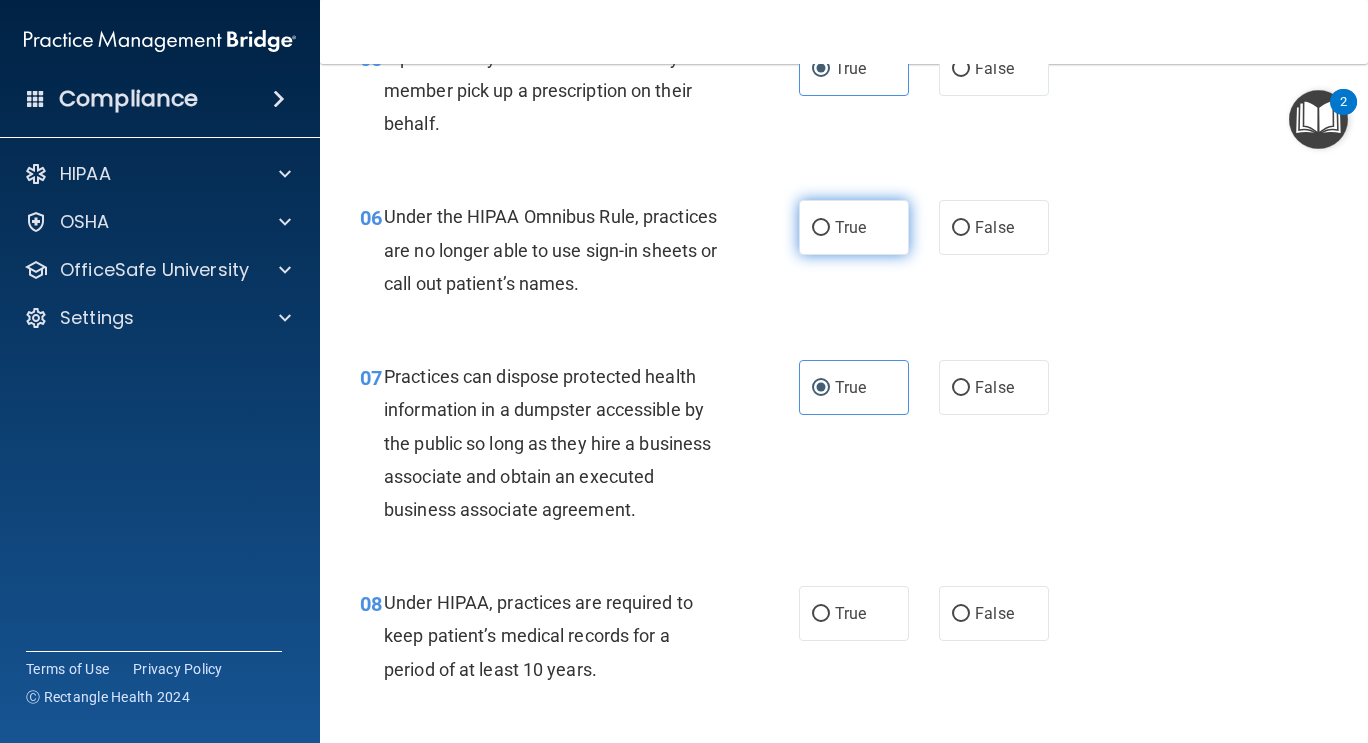 click on "True" at bounding box center (854, 227) 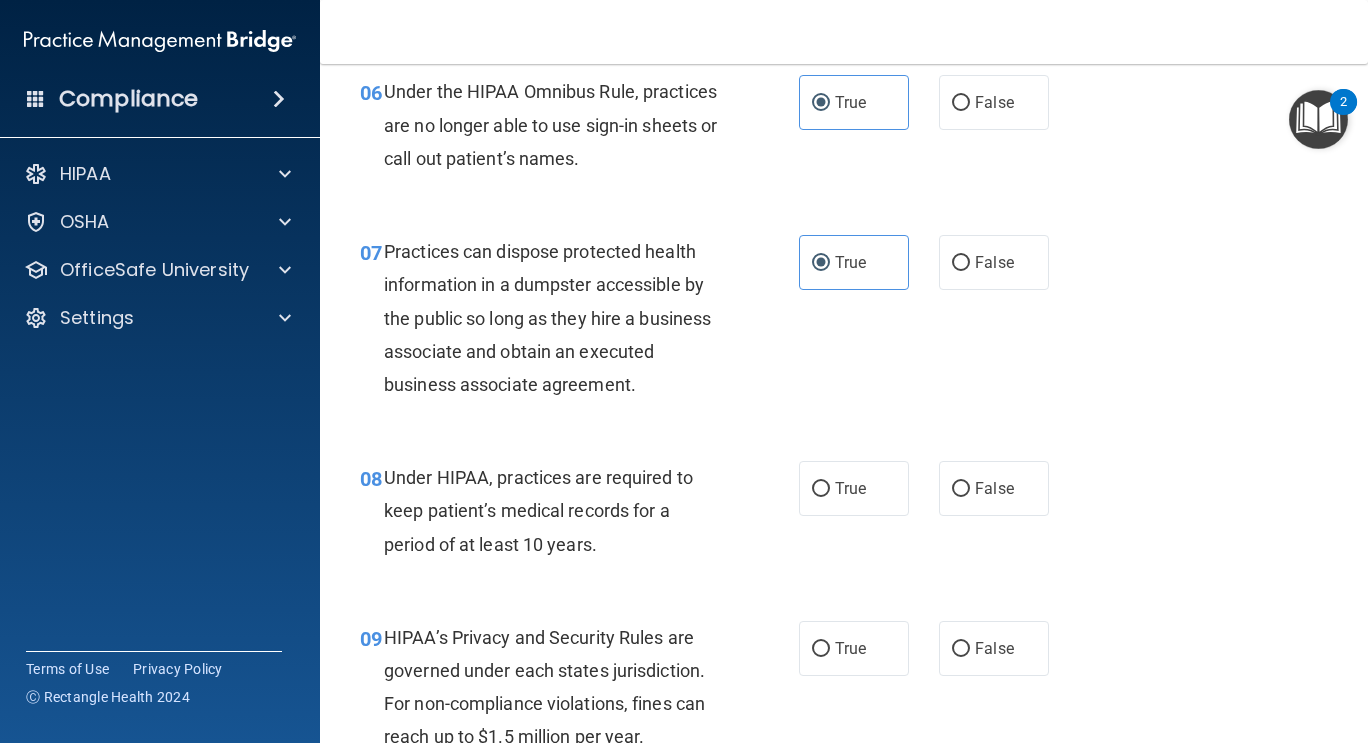 scroll, scrollTop: 1320, scrollLeft: 0, axis: vertical 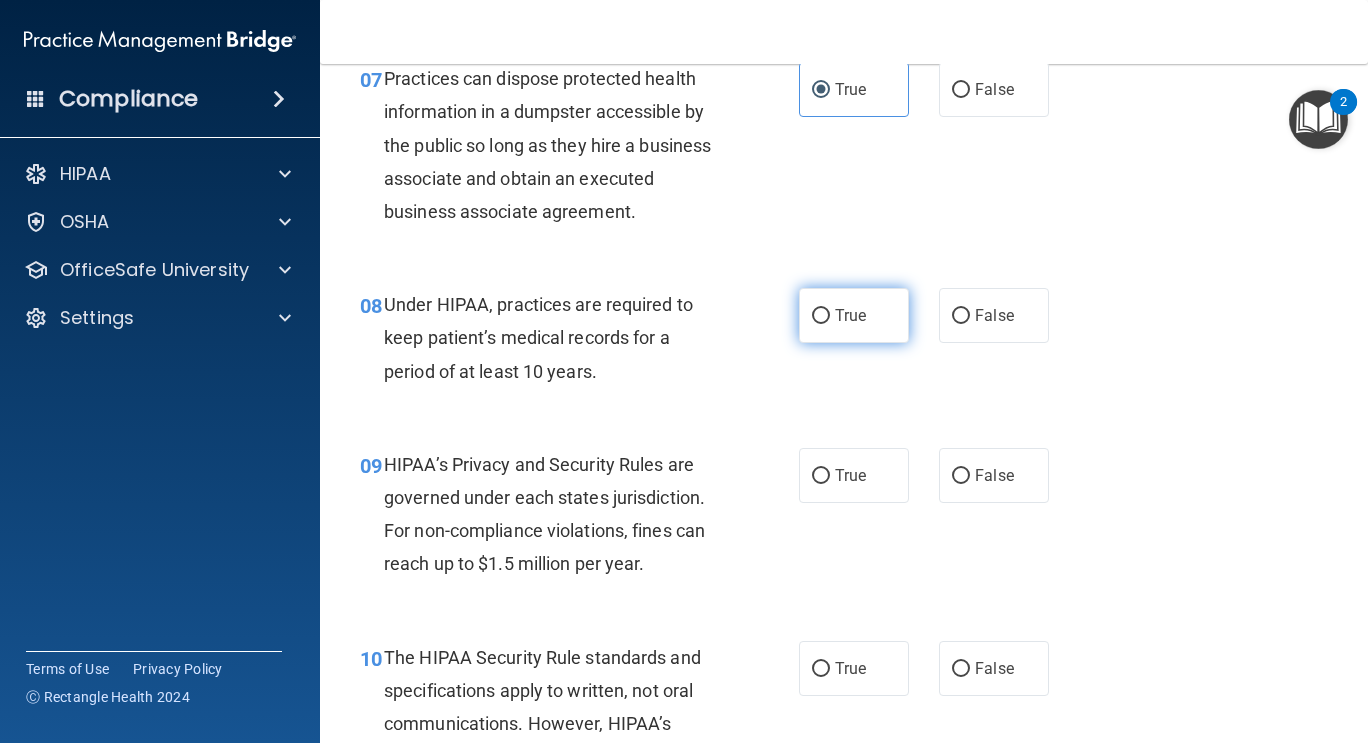 click on "True" at bounding box center (854, 315) 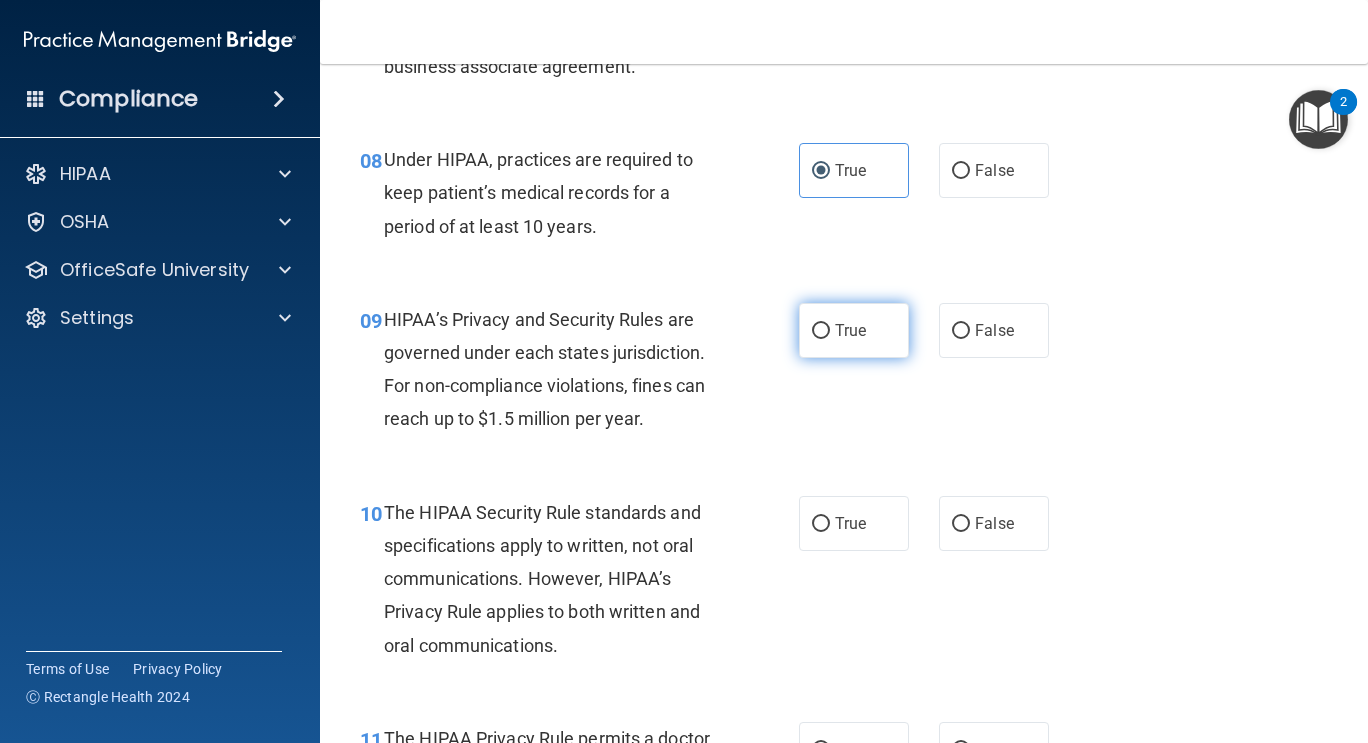 scroll, scrollTop: 1538, scrollLeft: 0, axis: vertical 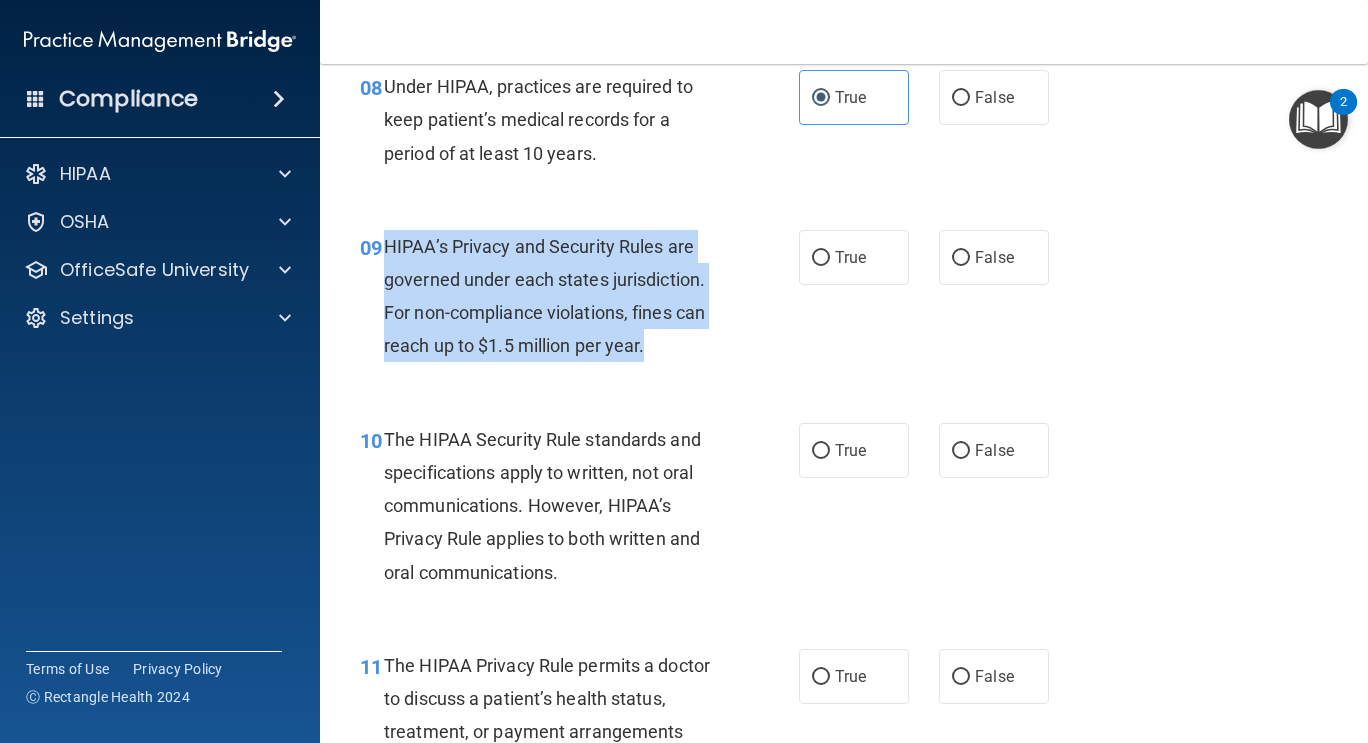 drag, startPoint x: 662, startPoint y: 345, endPoint x: 380, endPoint y: 253, distance: 296.62772 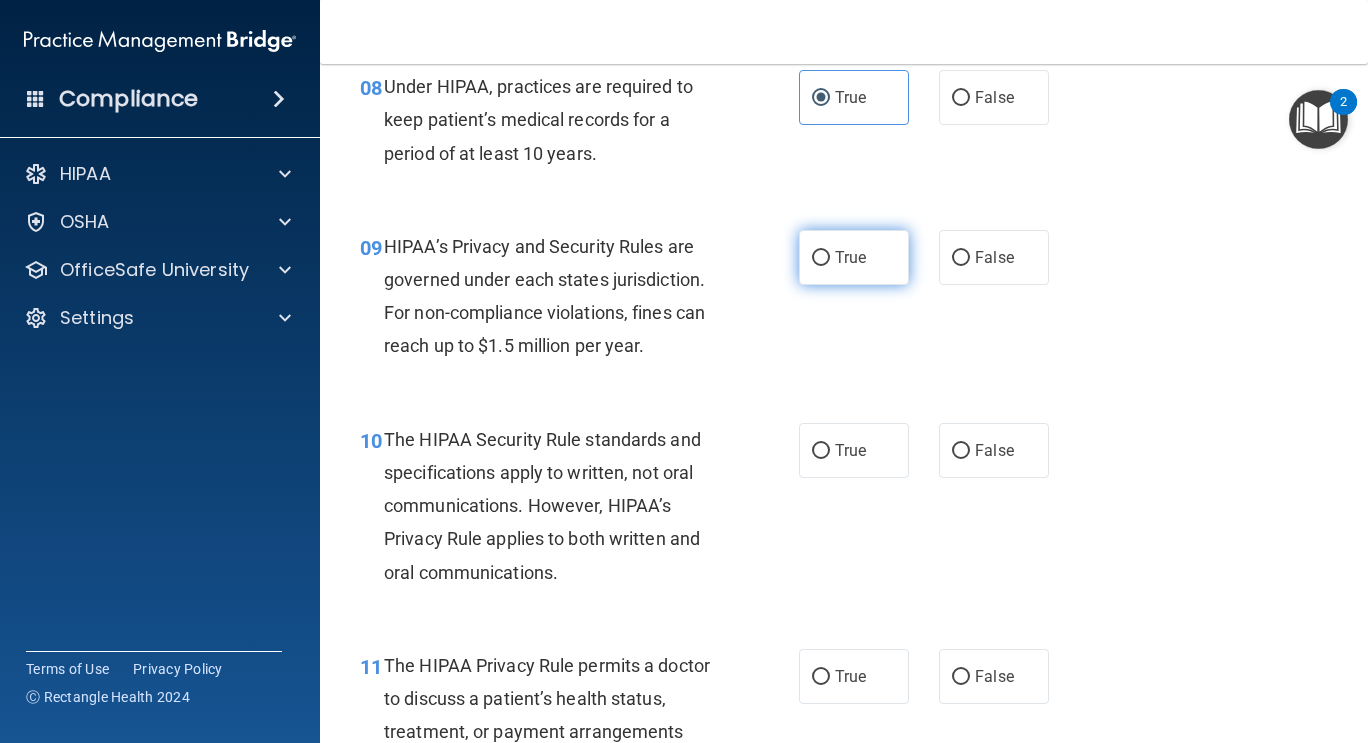 click on "True" at bounding box center (850, 257) 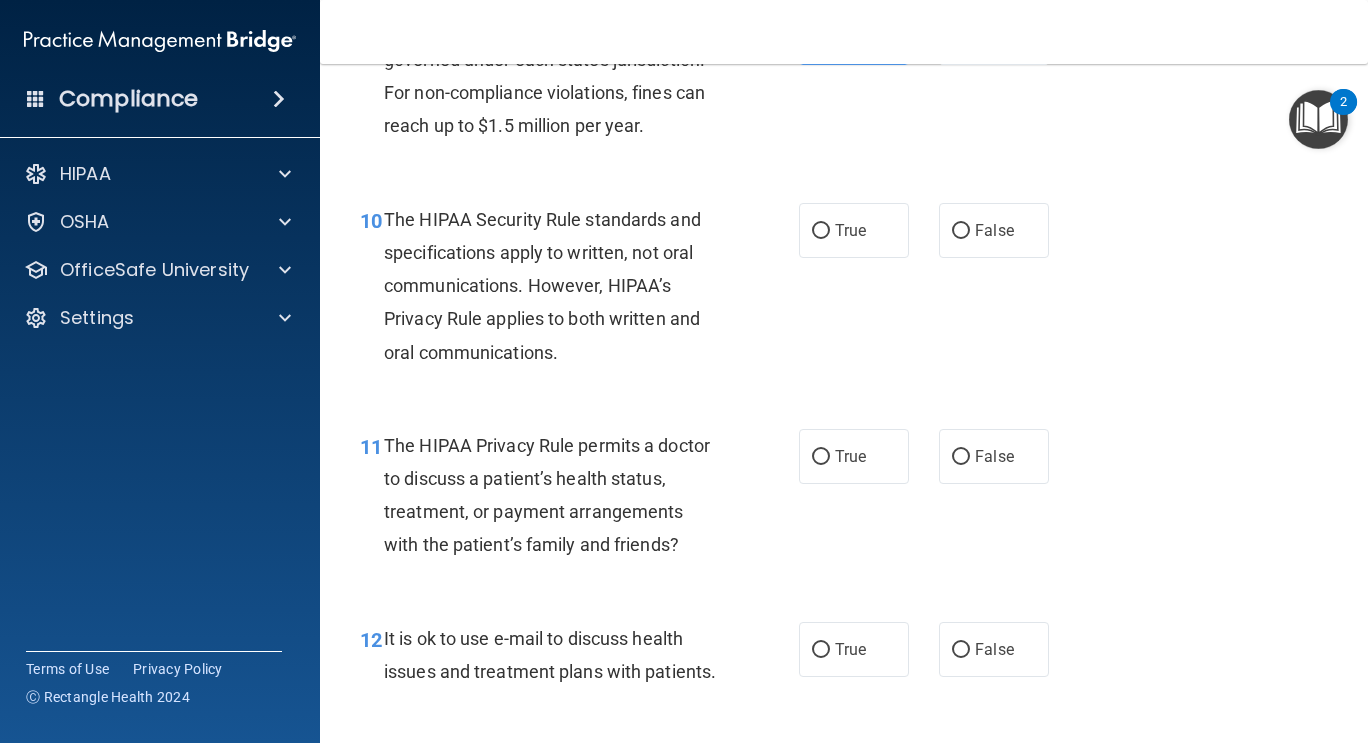 scroll, scrollTop: 1759, scrollLeft: 0, axis: vertical 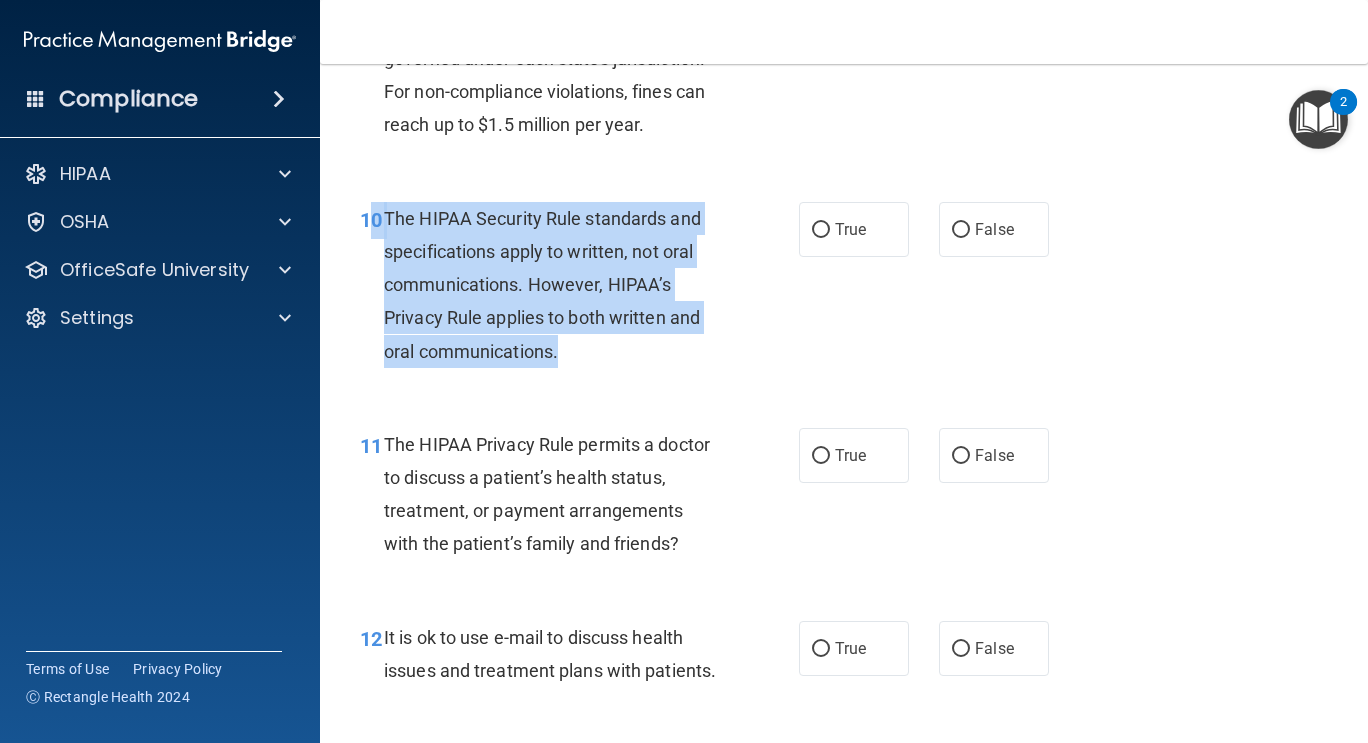 drag, startPoint x: 567, startPoint y: 351, endPoint x: 368, endPoint y: 210, distance: 243.88931 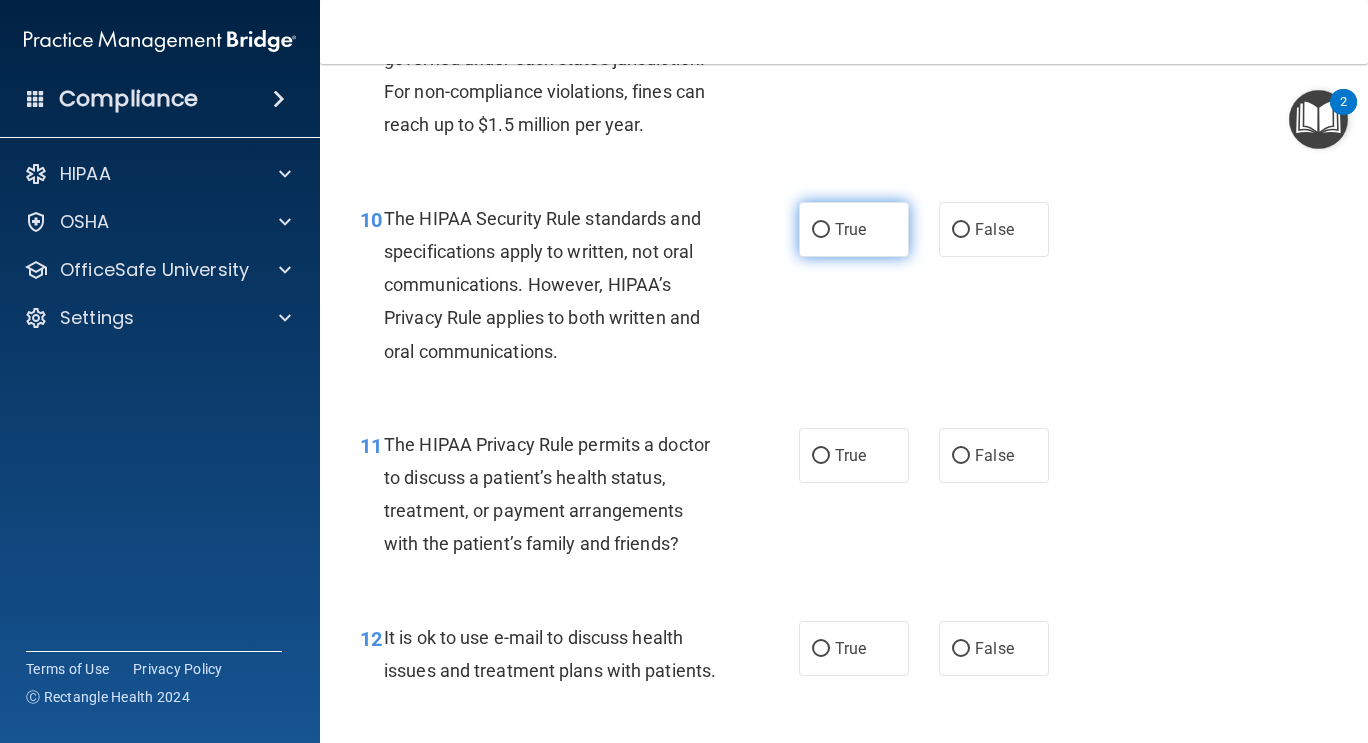 click on "True" at bounding box center (850, 229) 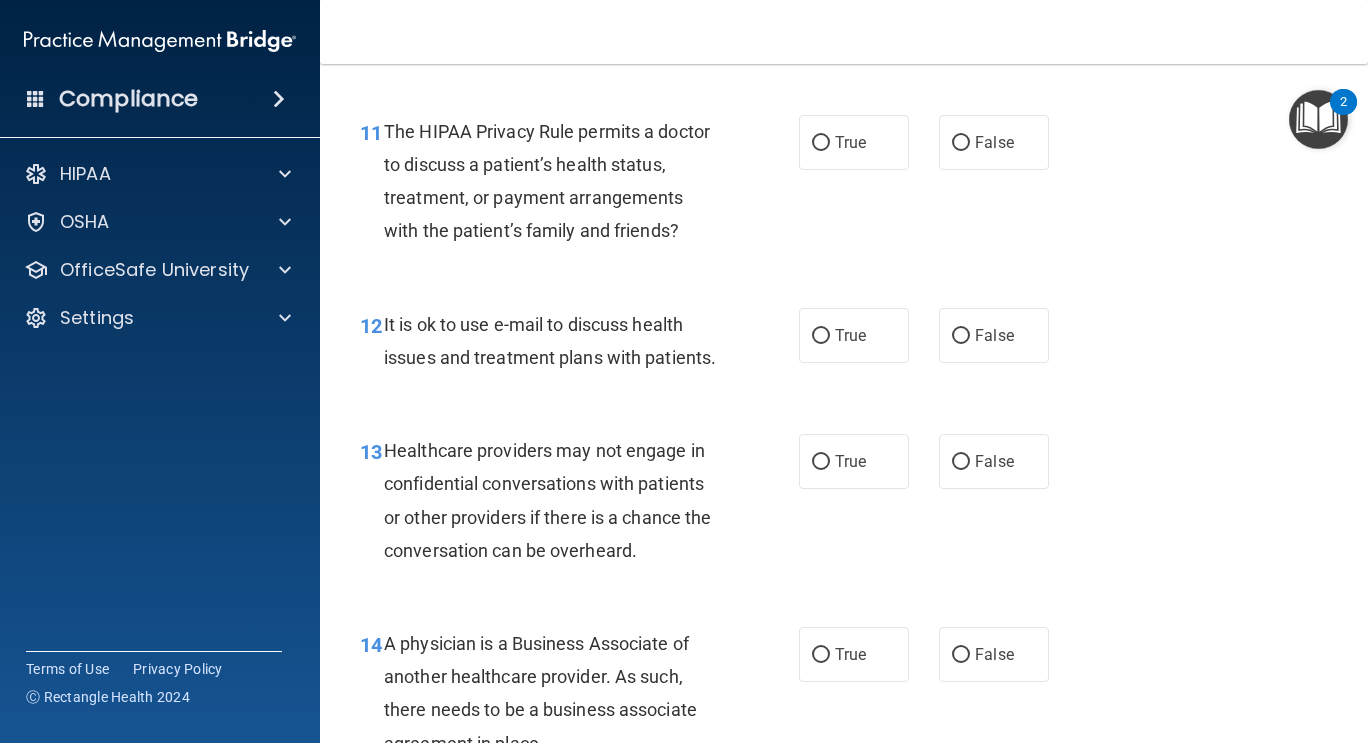 scroll, scrollTop: 2076, scrollLeft: 0, axis: vertical 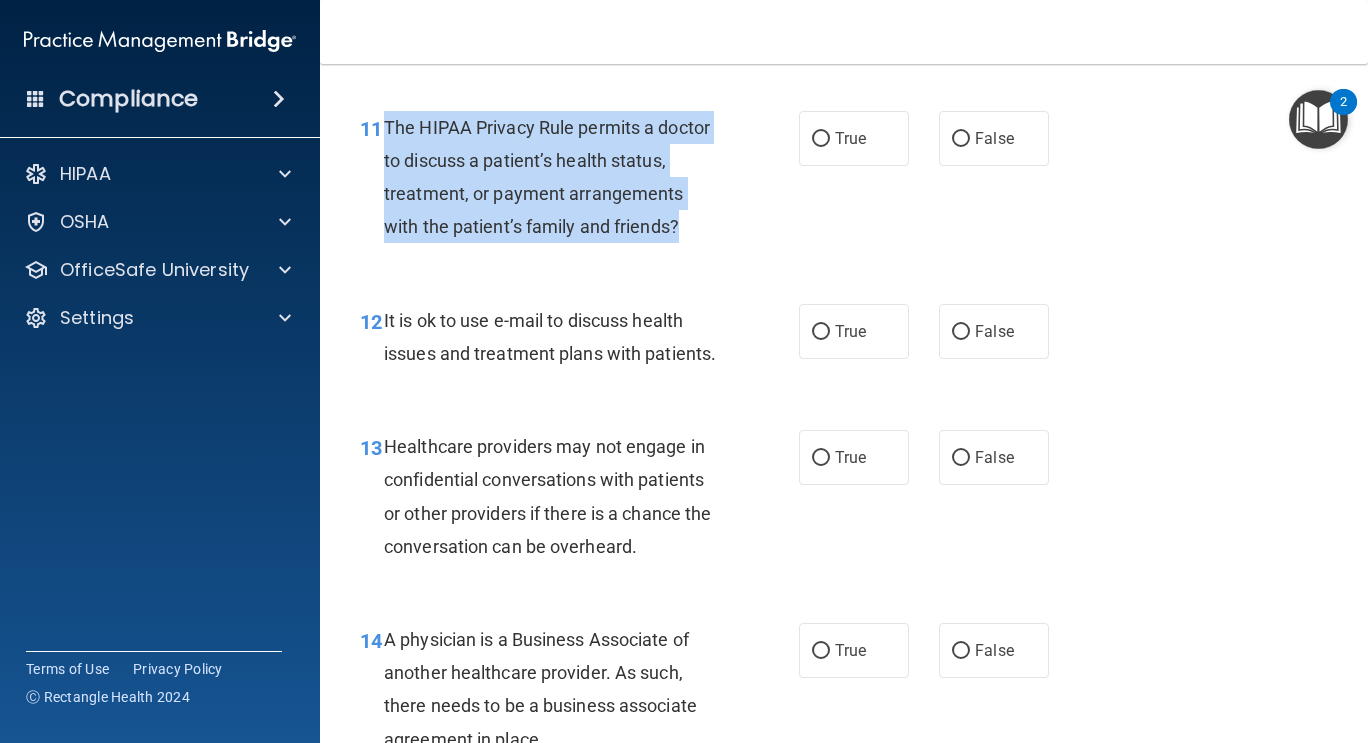 drag, startPoint x: 684, startPoint y: 242, endPoint x: 383, endPoint y: 110, distance: 328.67157 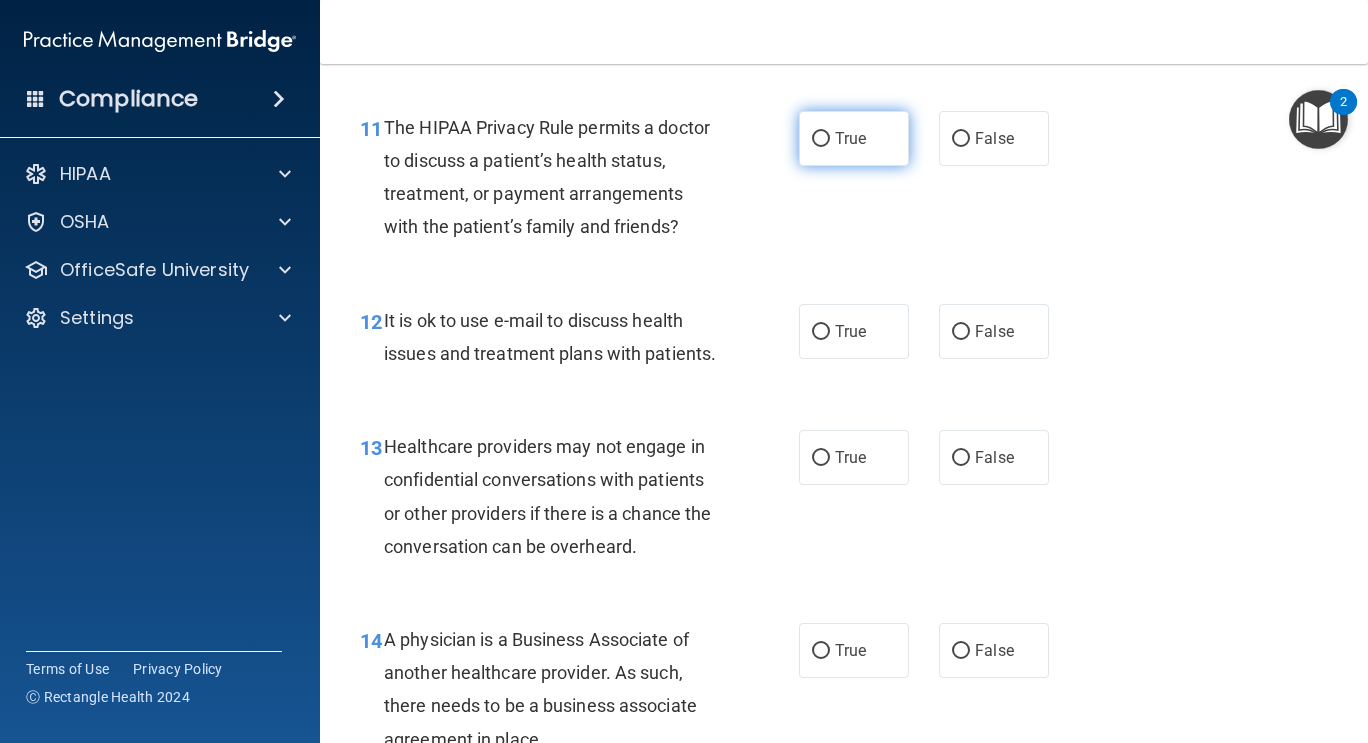 click on "True" at bounding box center (850, 138) 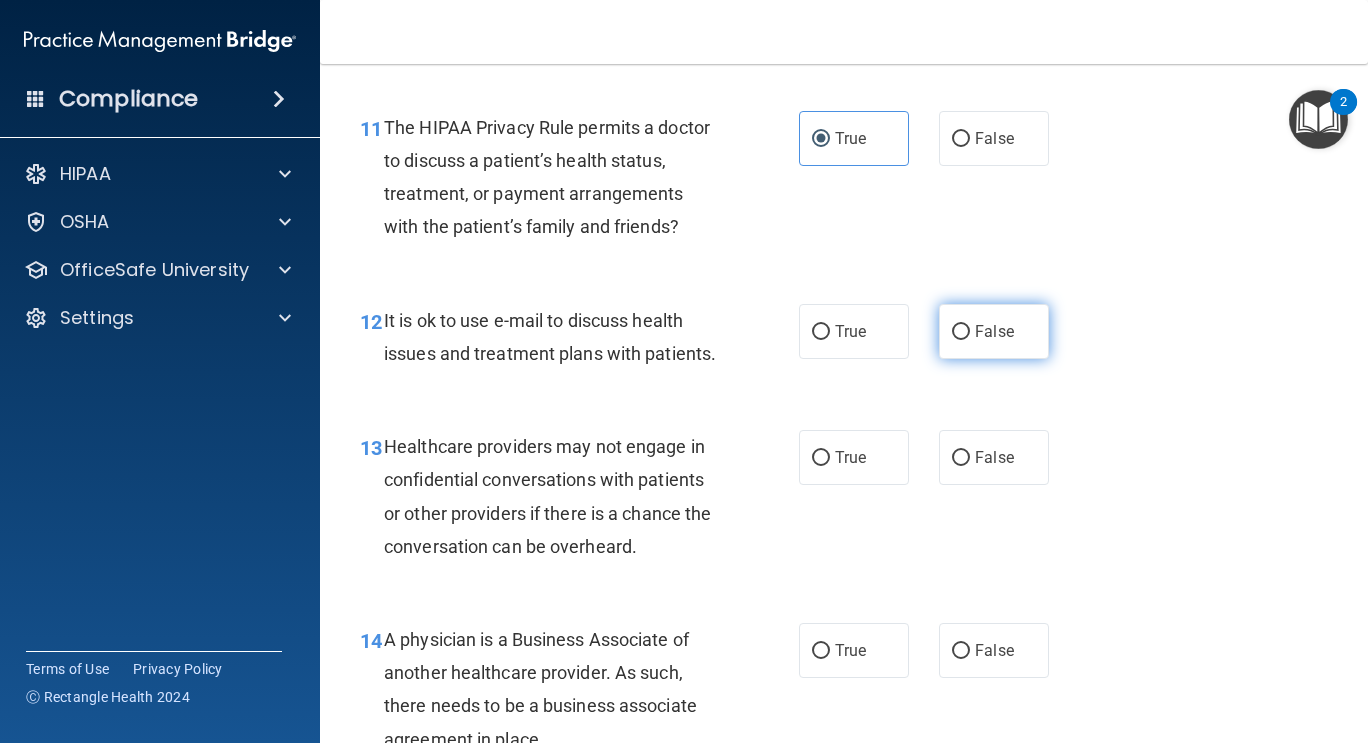 click on "False" at bounding box center (994, 331) 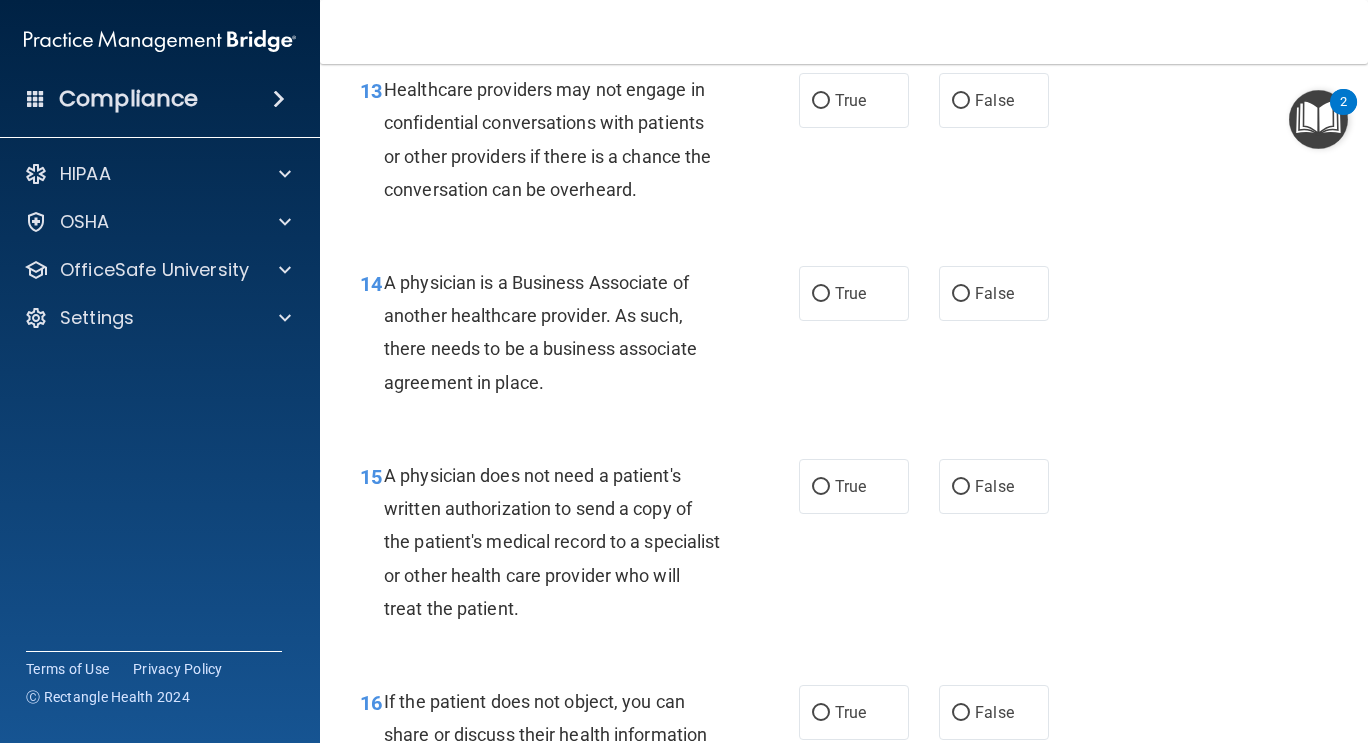 scroll, scrollTop: 2438, scrollLeft: 0, axis: vertical 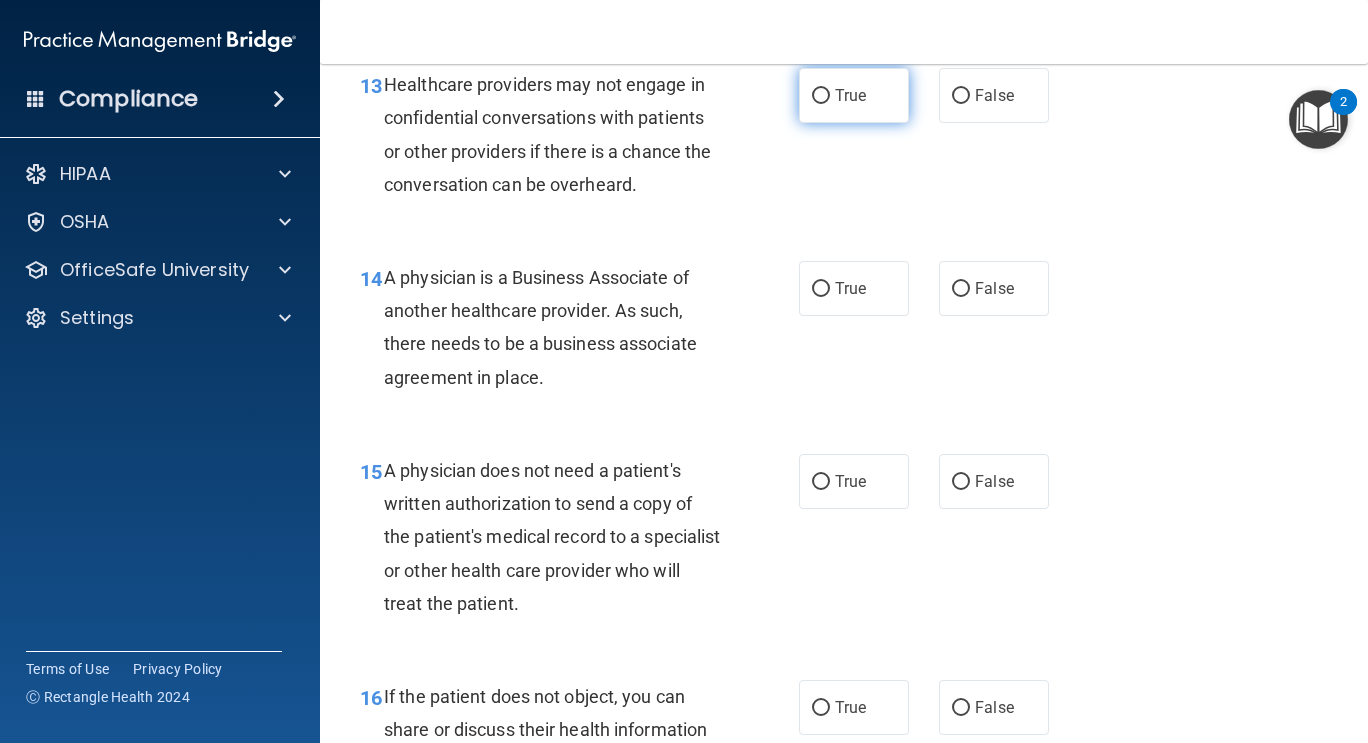 click on "True" at bounding box center [850, 95] 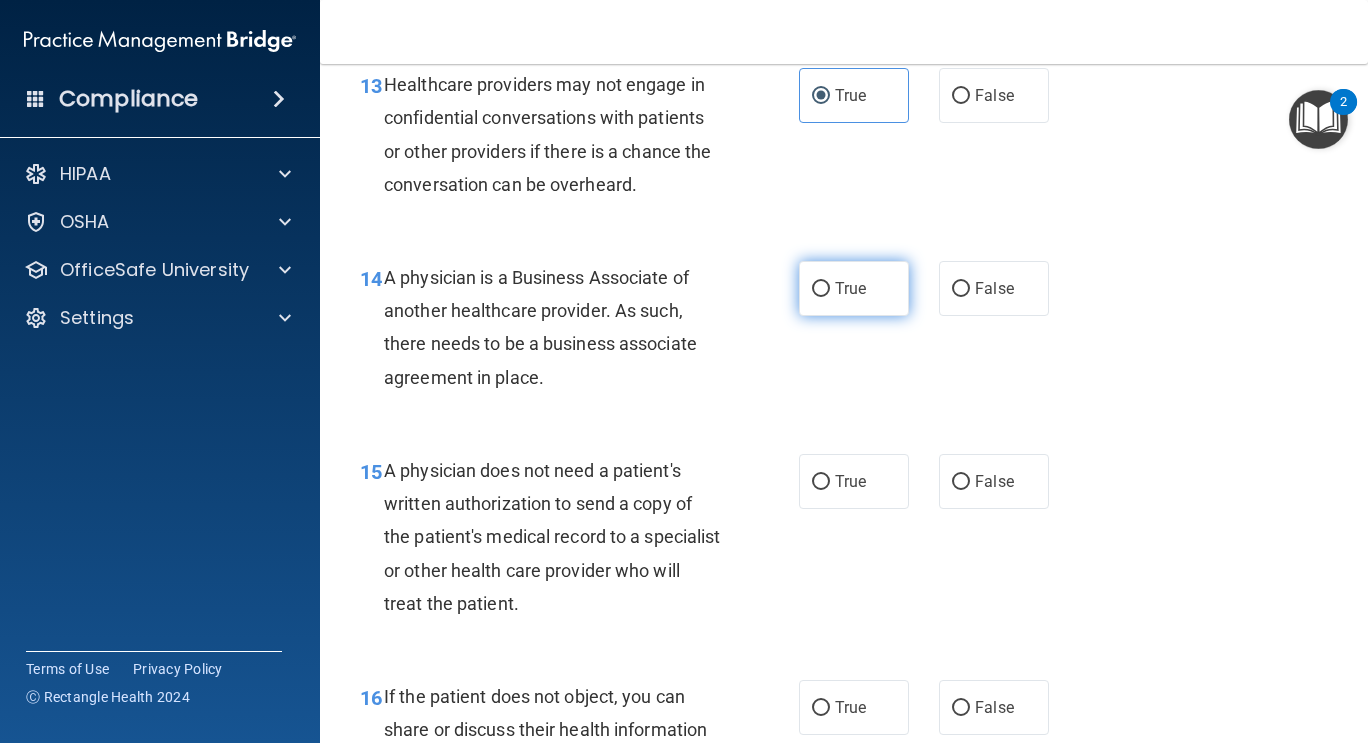 click on "True" at bounding box center [850, 288] 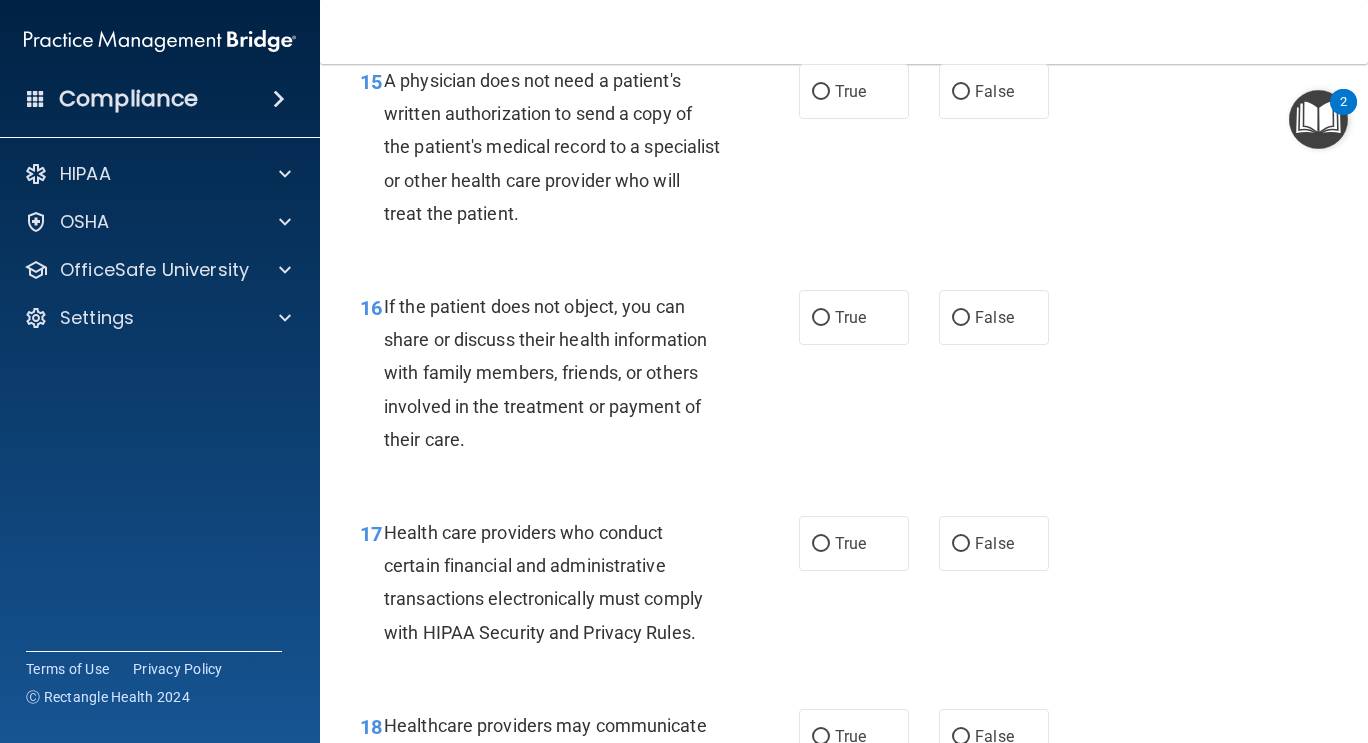 scroll, scrollTop: 2827, scrollLeft: 0, axis: vertical 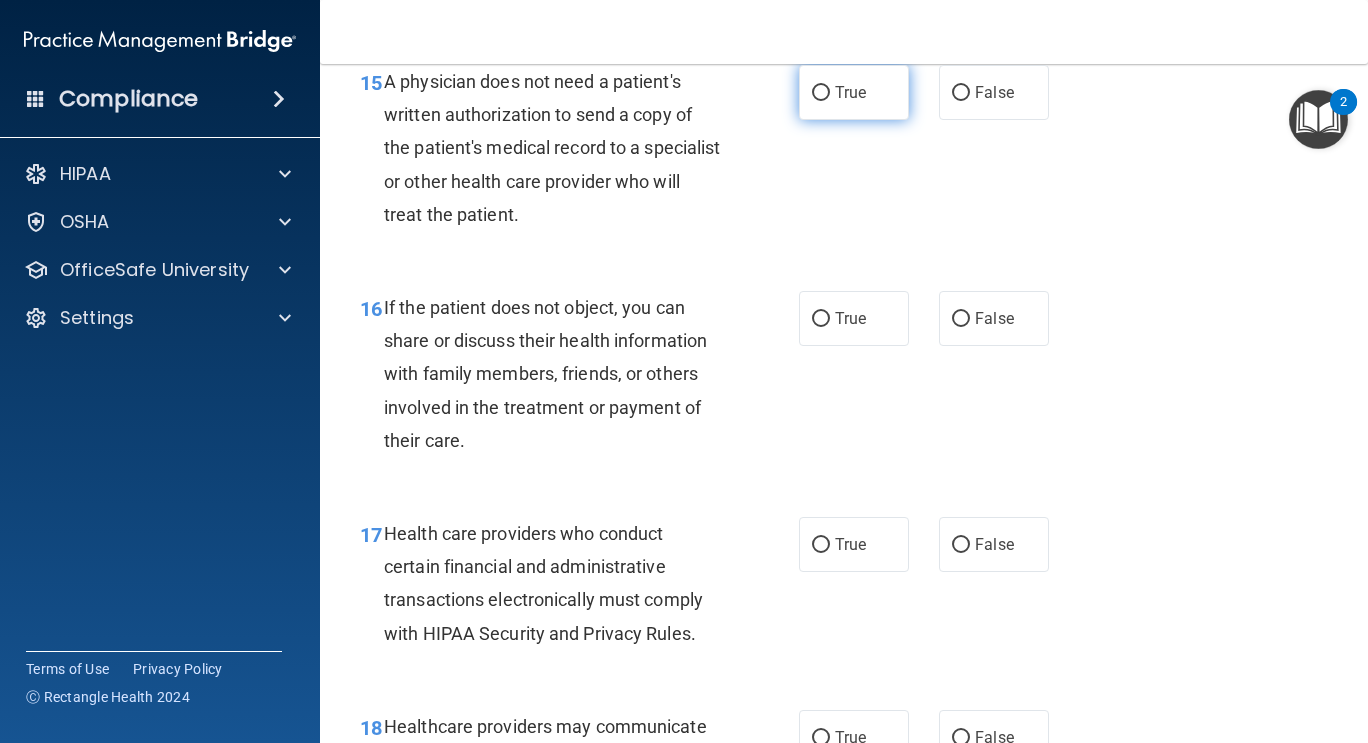click on "True" at bounding box center [854, 92] 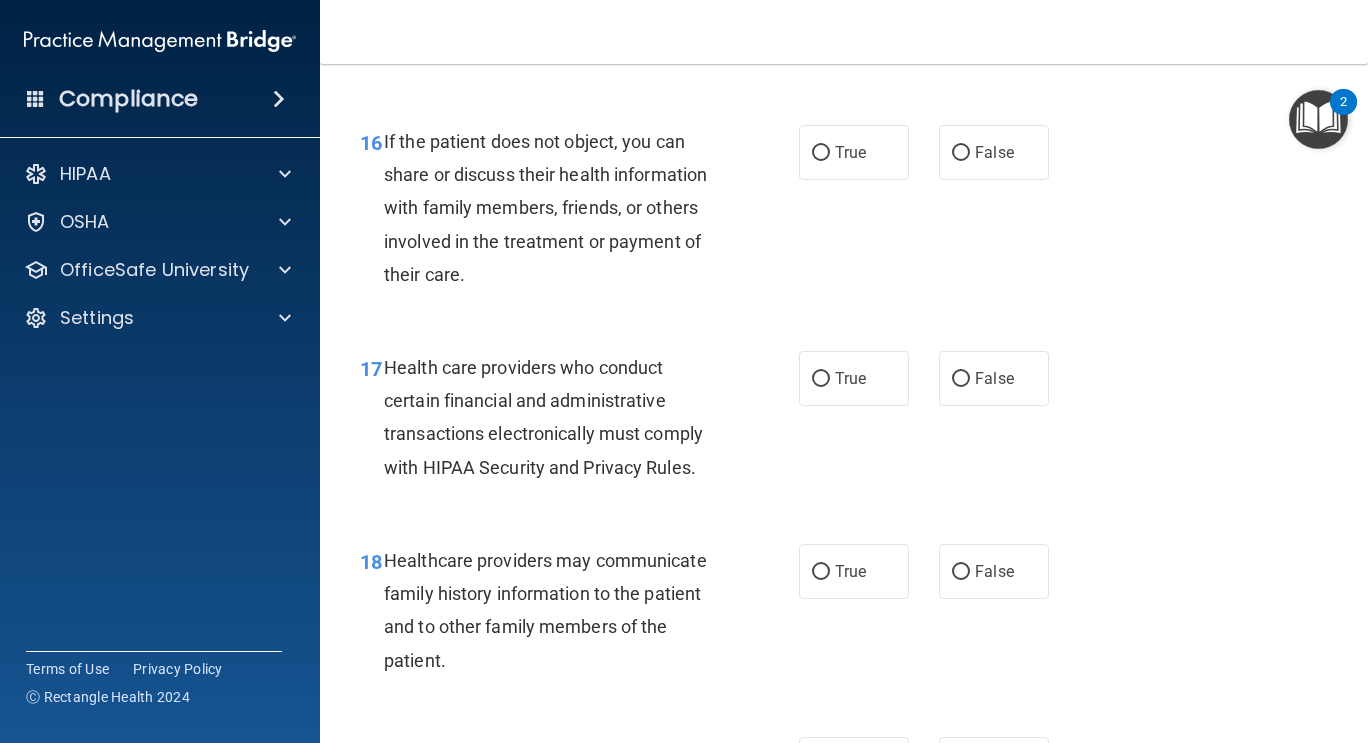 scroll, scrollTop: 2997, scrollLeft: 0, axis: vertical 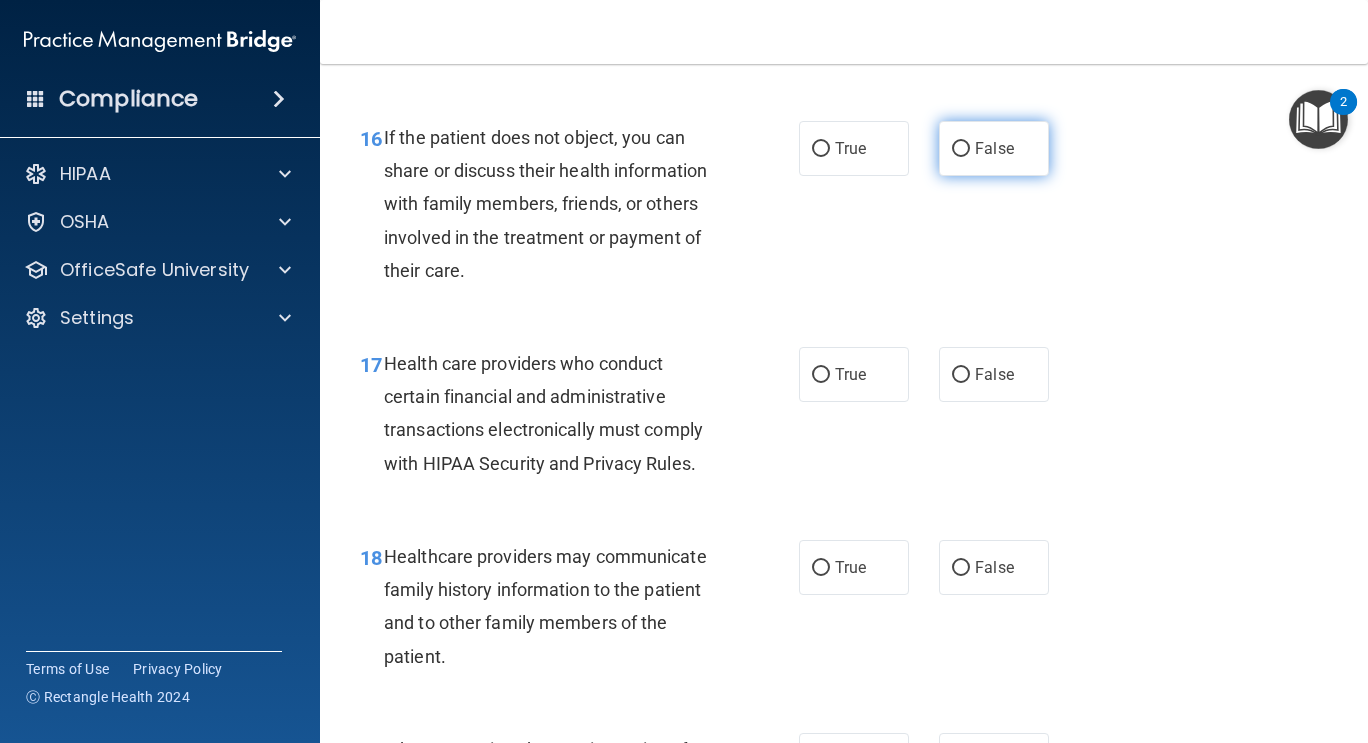 click on "False" at bounding box center [961, 149] 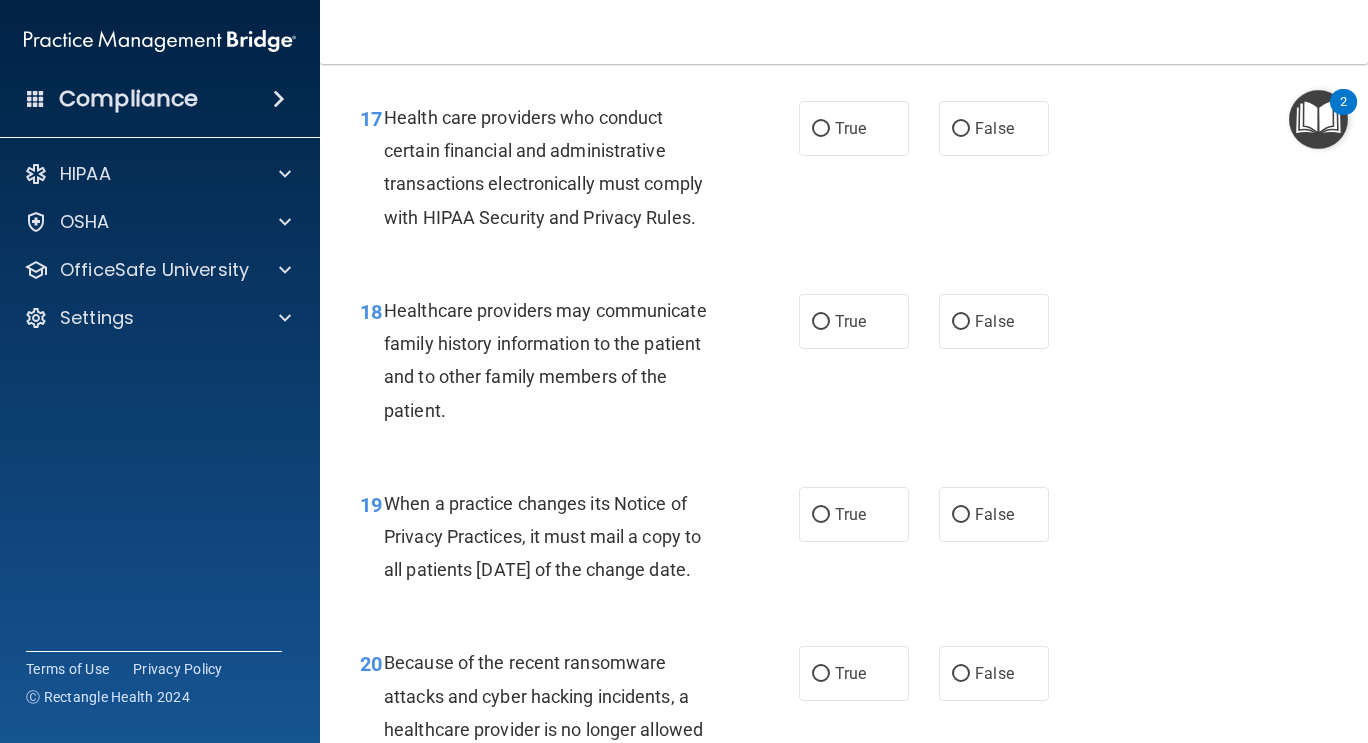 scroll, scrollTop: 3243, scrollLeft: 0, axis: vertical 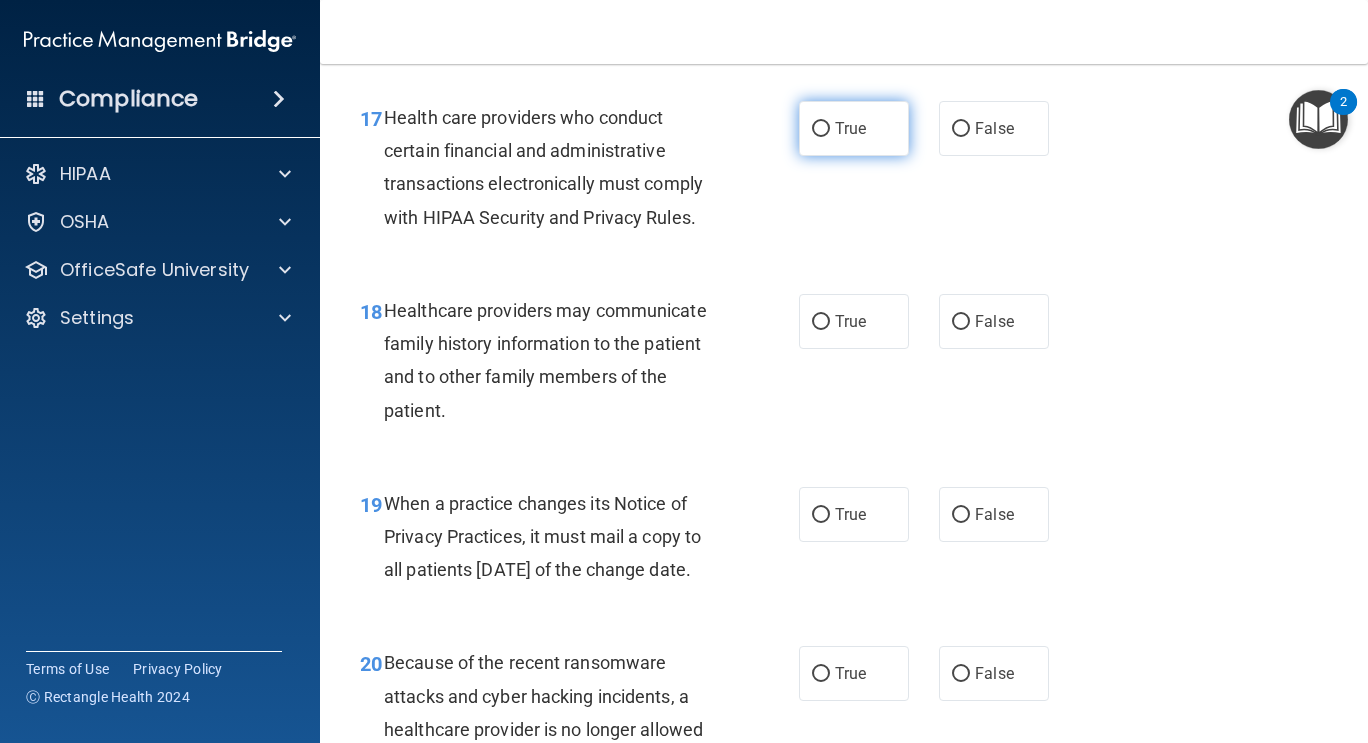 click on "True" at bounding box center (854, 128) 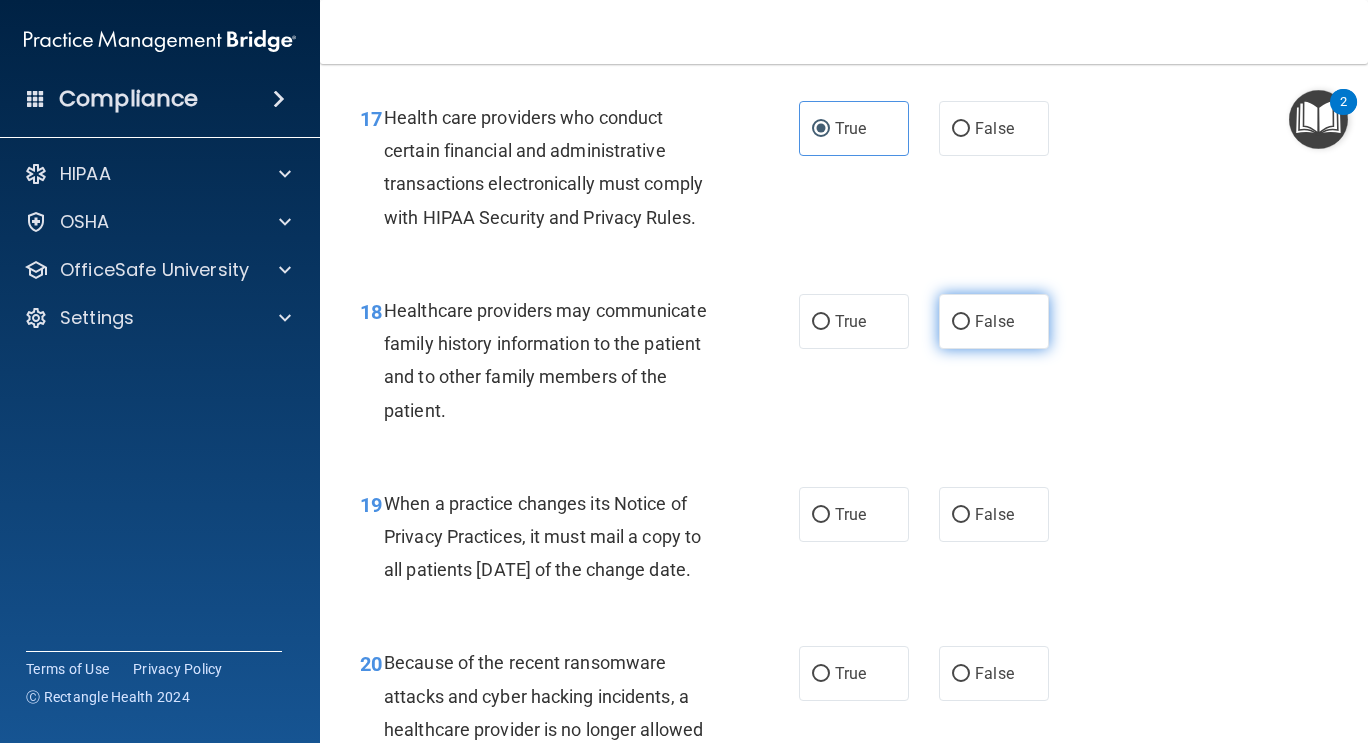 click on "False" at bounding box center [994, 321] 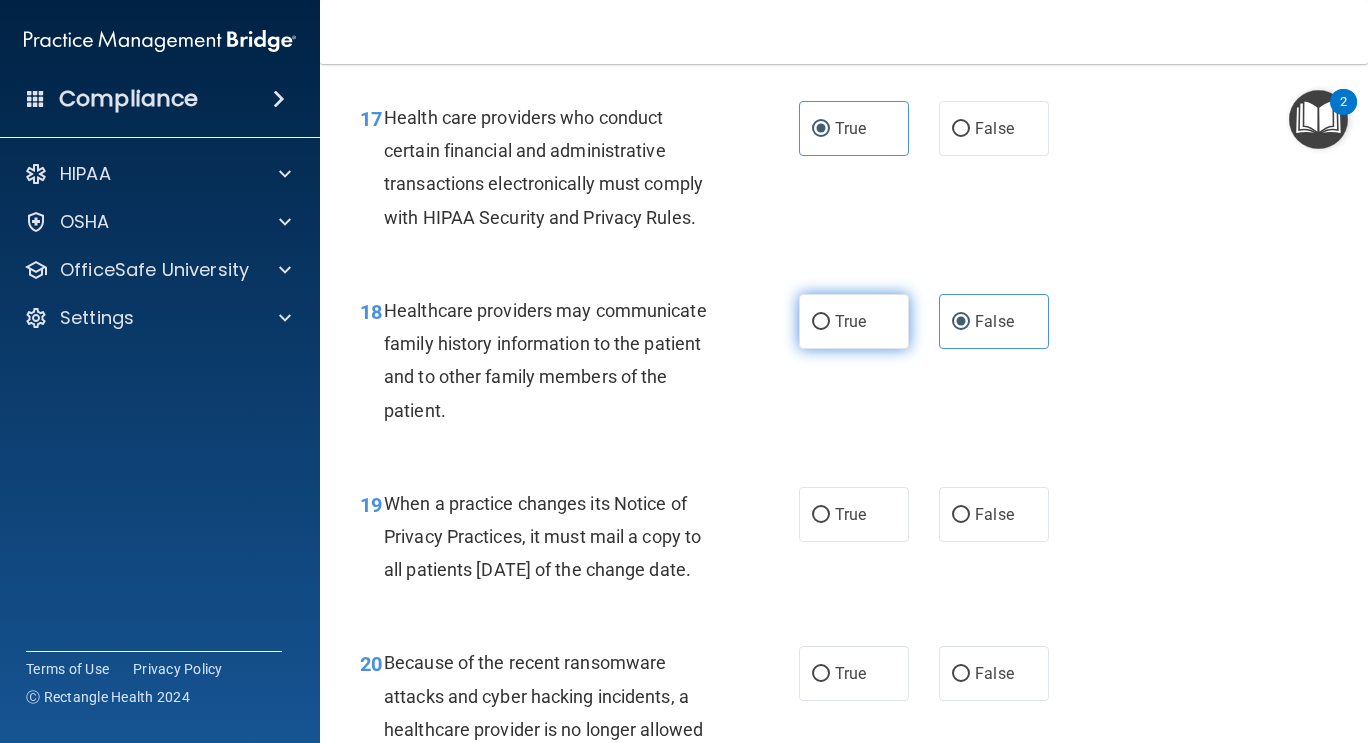 click on "True" at bounding box center [854, 321] 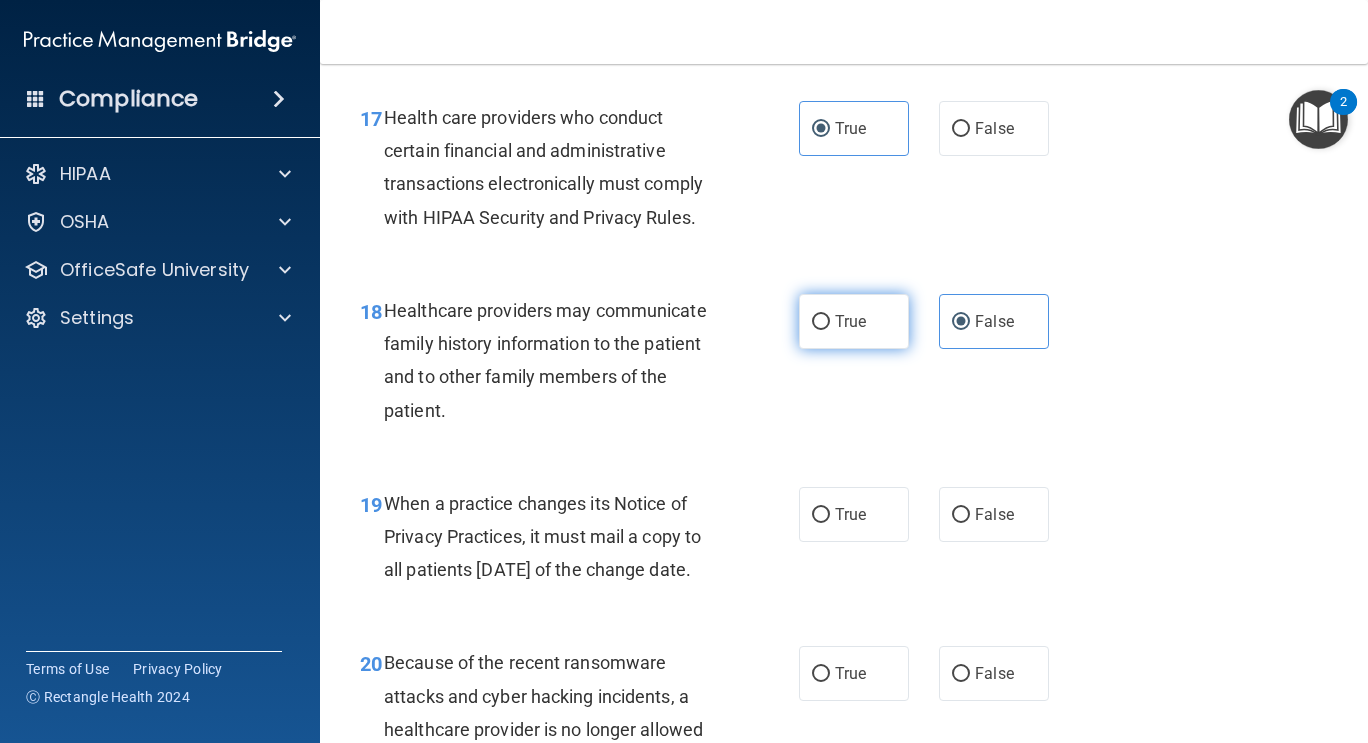 radio on "true" 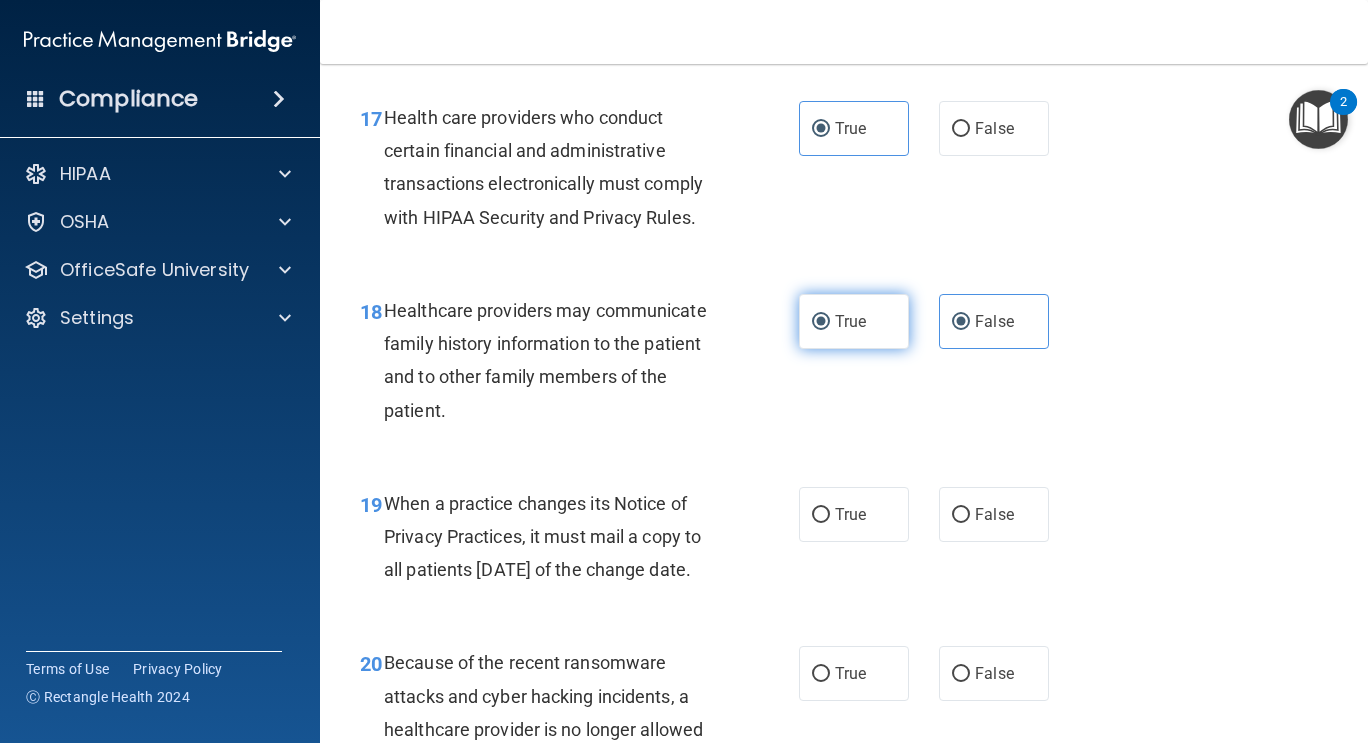 radio on "false" 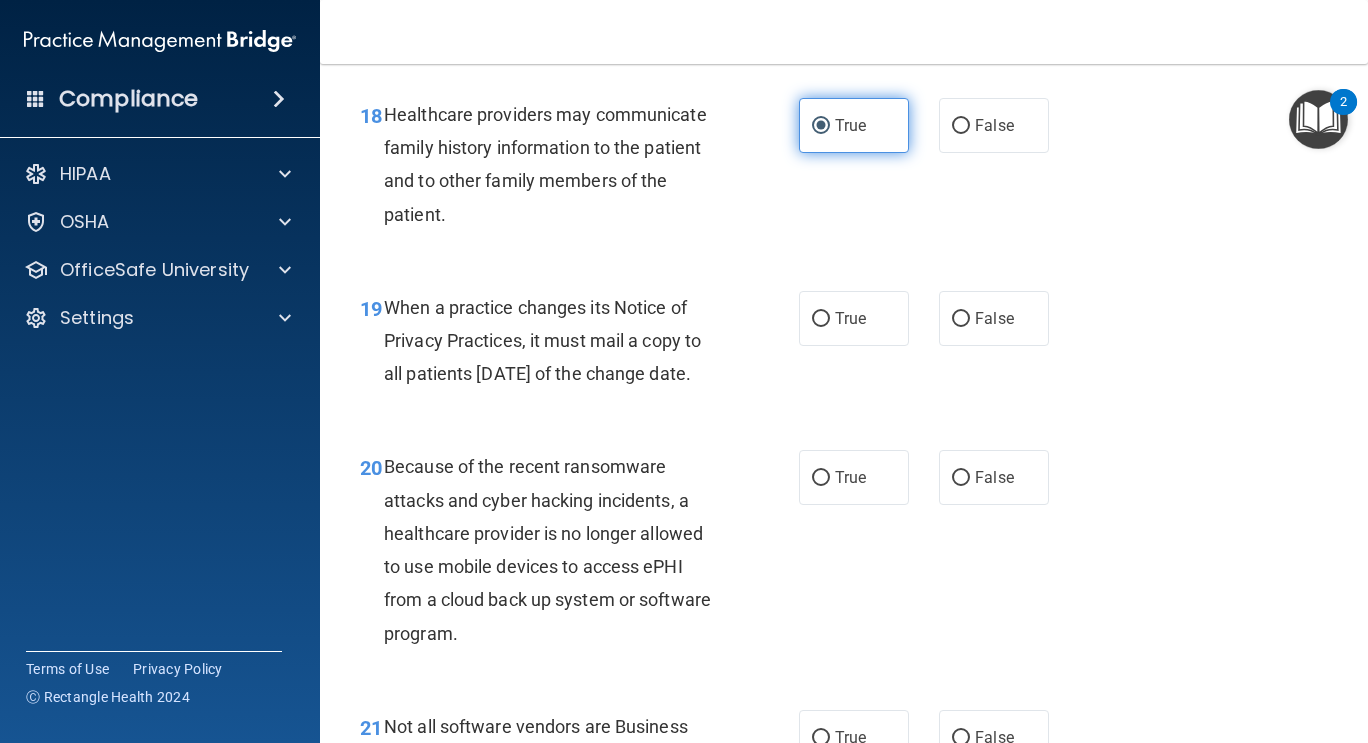 scroll, scrollTop: 3491, scrollLeft: 0, axis: vertical 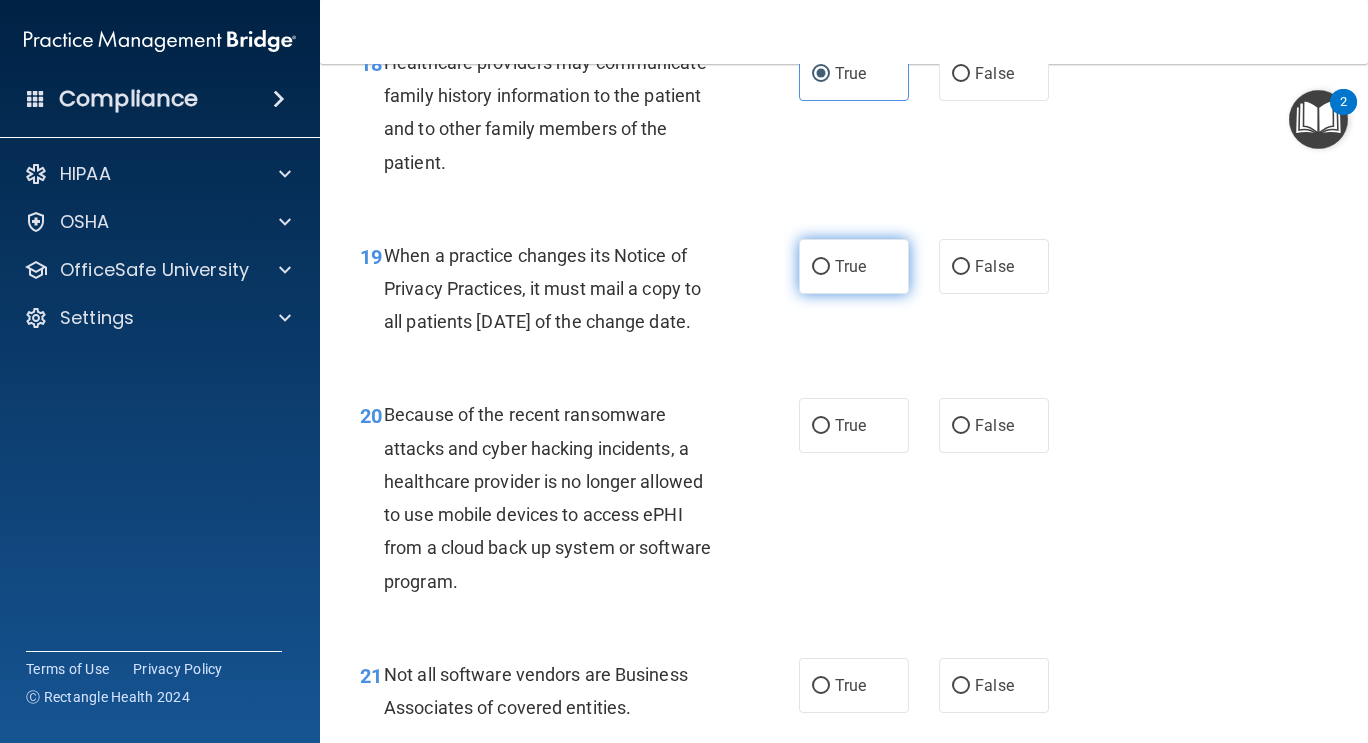 click on "True" at bounding box center (854, 266) 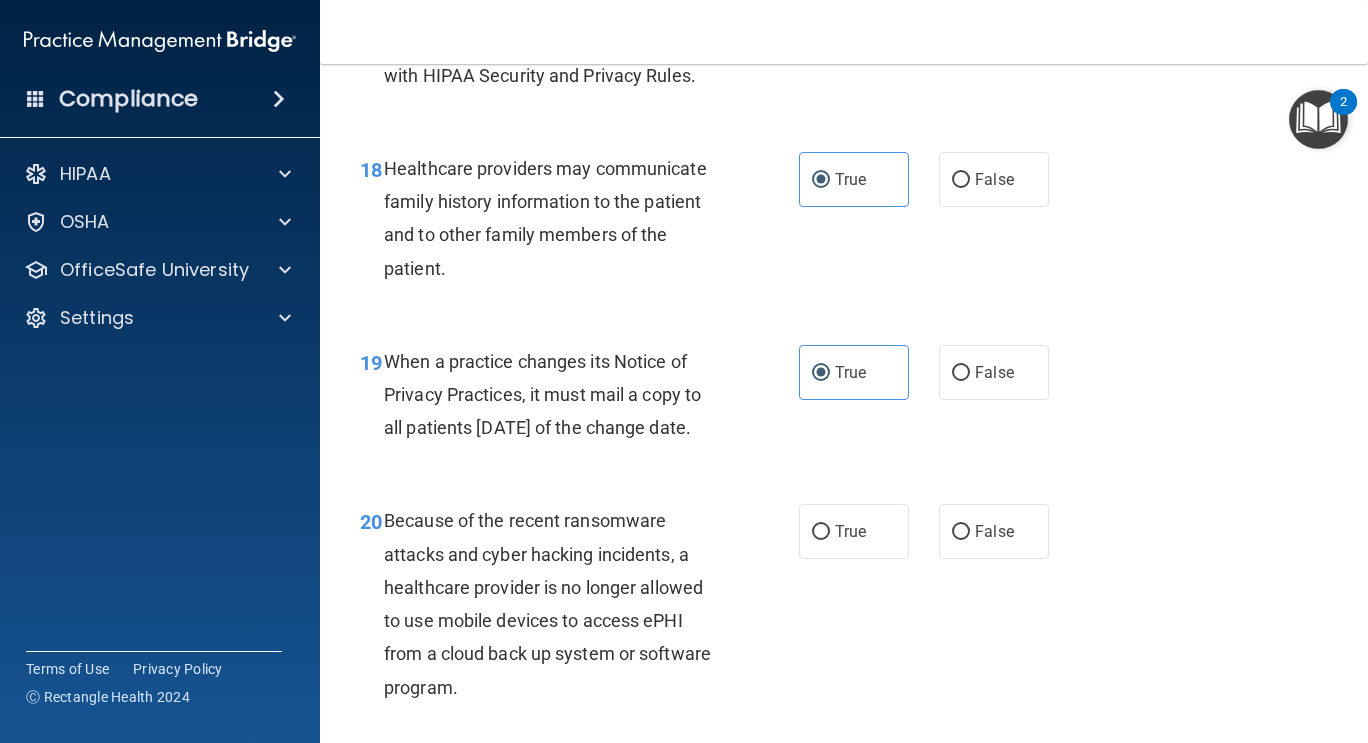scroll, scrollTop: 3389, scrollLeft: 0, axis: vertical 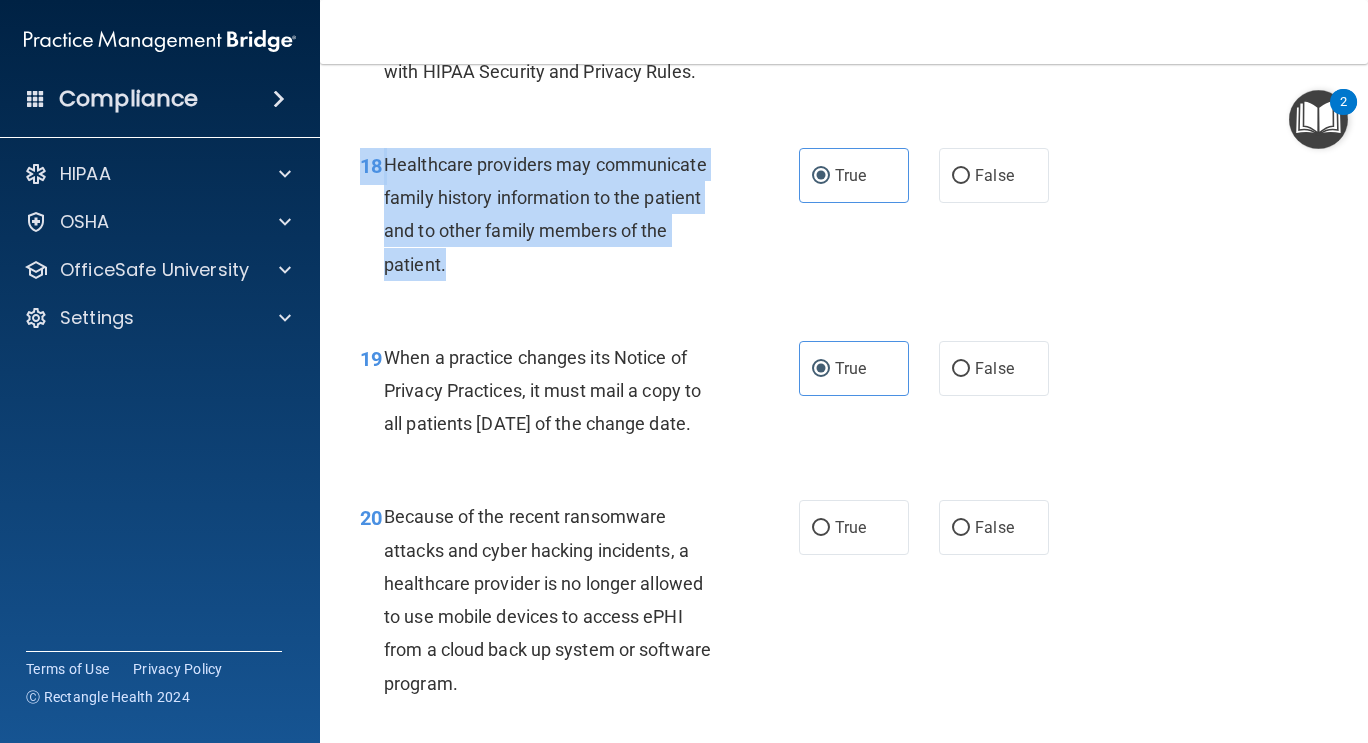 drag, startPoint x: 499, startPoint y: 314, endPoint x: 376, endPoint y: 173, distance: 187.10959 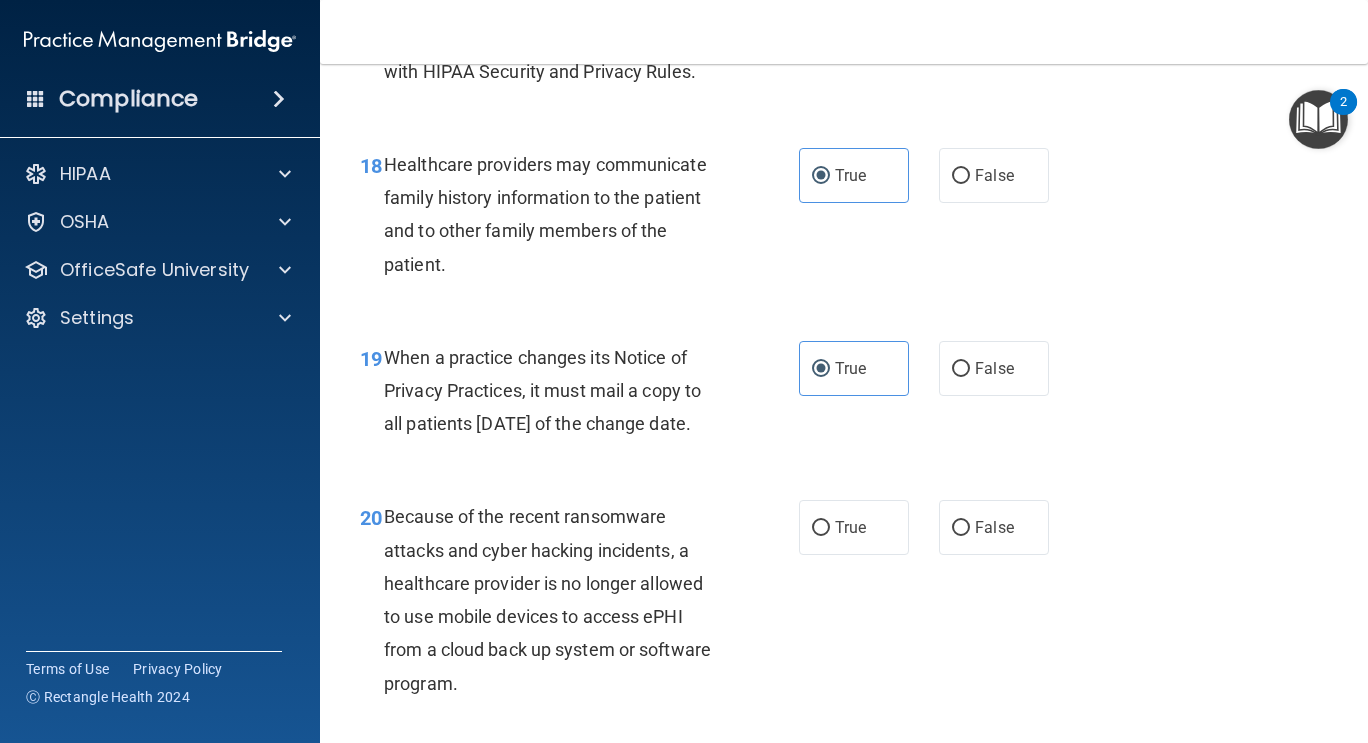 click on "18       Healthcare providers may communicate family history information to the patient and to other family members of the patient.                 True           False" at bounding box center (844, 219) 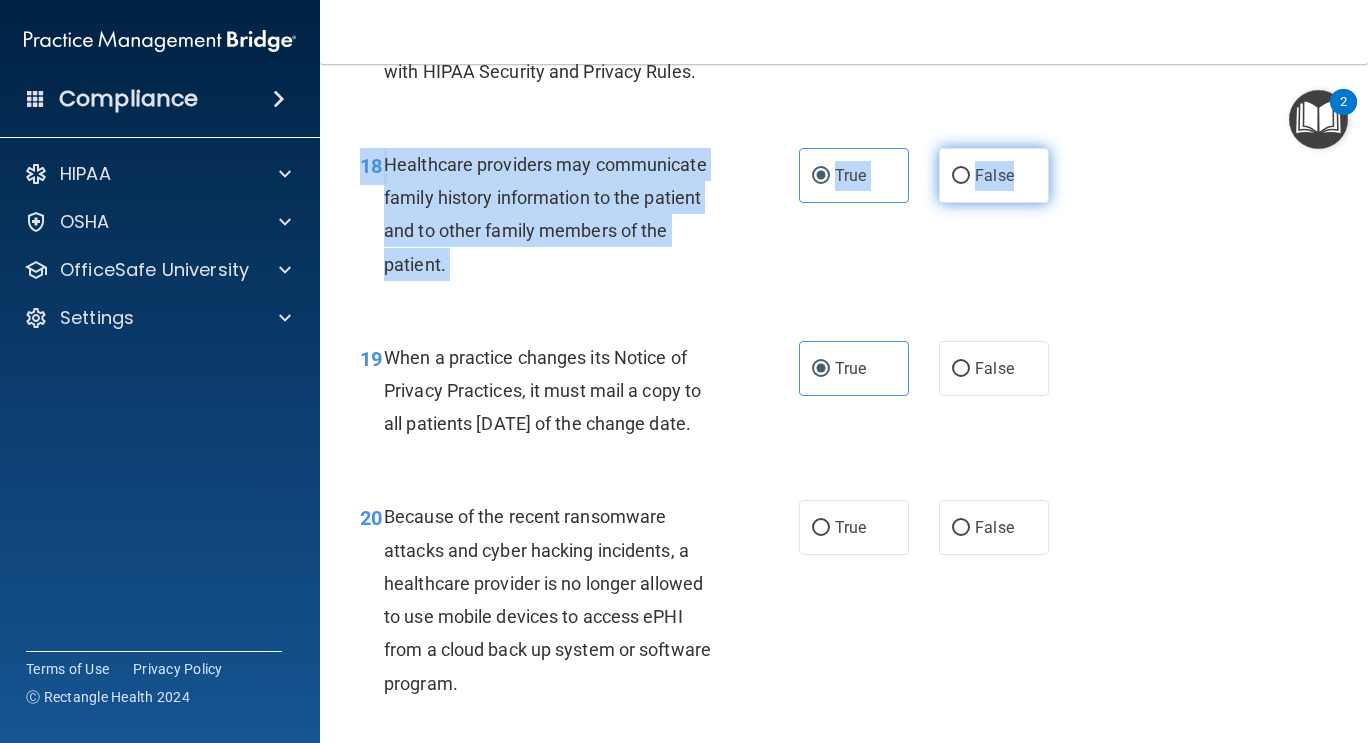 drag, startPoint x: 360, startPoint y: 197, endPoint x: 1016, endPoint y: 227, distance: 656.6856 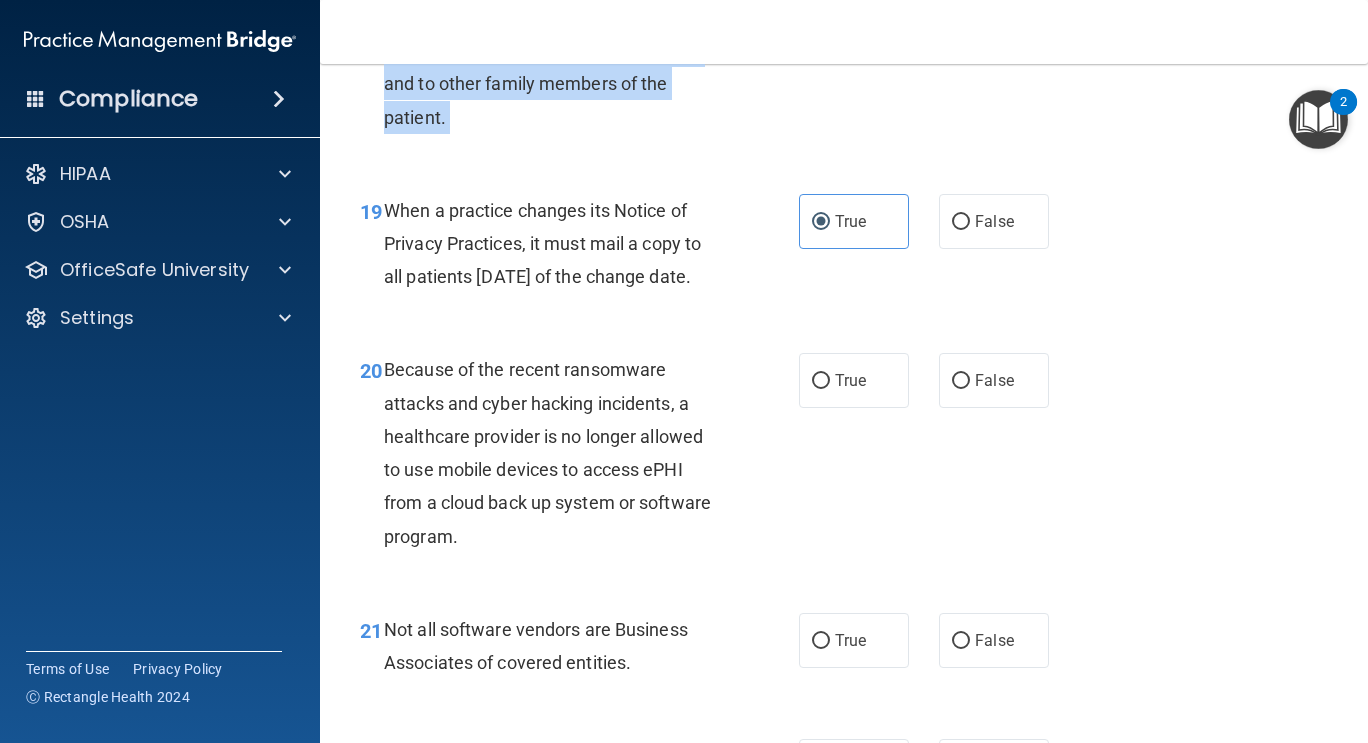 scroll, scrollTop: 3608, scrollLeft: 0, axis: vertical 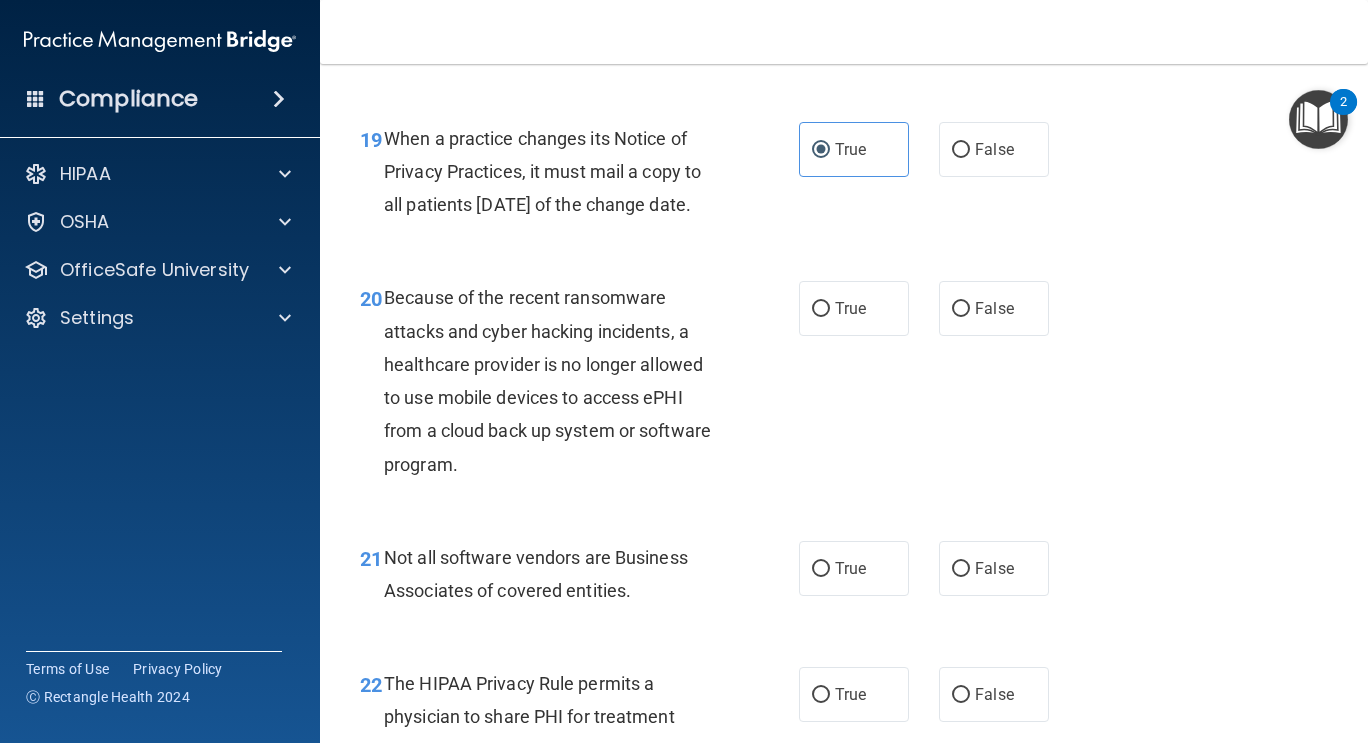 click on "20       Because of the recent ransomware attacks and cyber hacking incidents, a healthcare provider is no longer allowed to use mobile devices to access ePHI from a cloud back up system or software program.                 True           False" at bounding box center [844, 385] 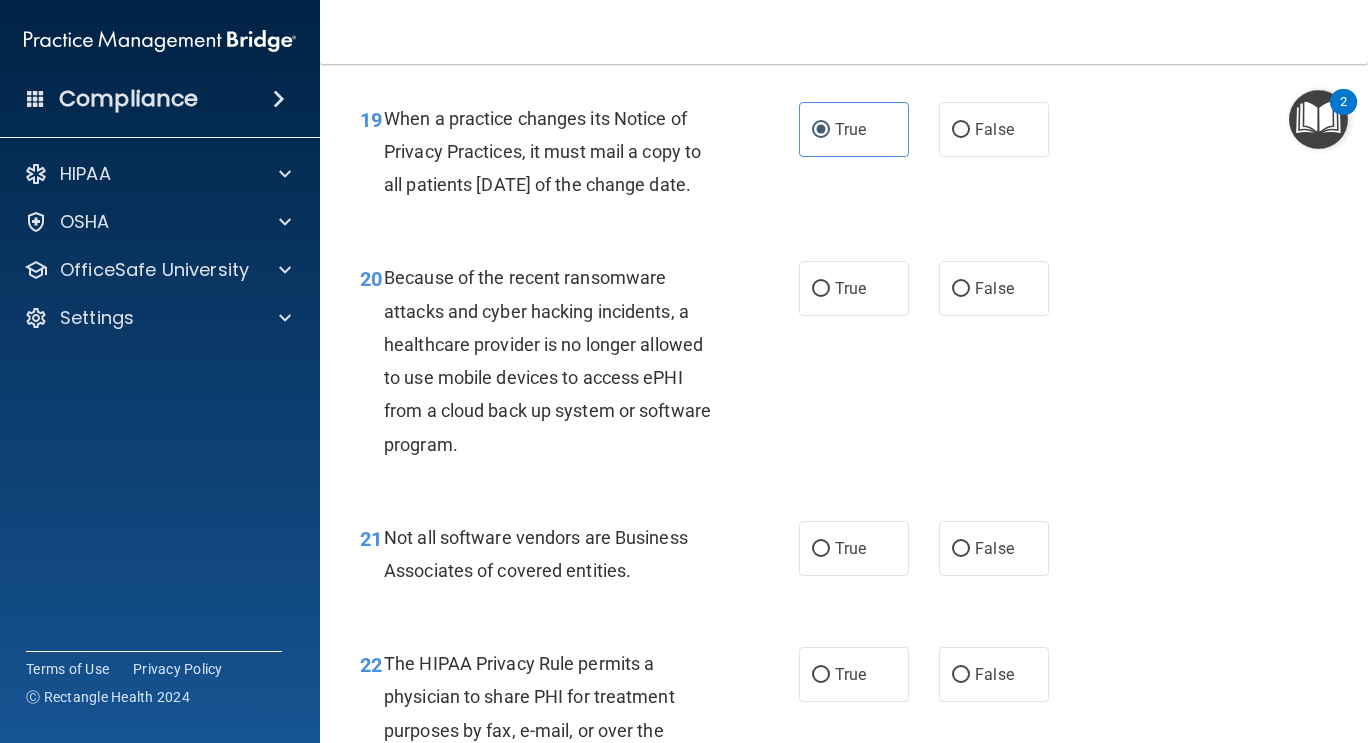 scroll, scrollTop: 3632, scrollLeft: 0, axis: vertical 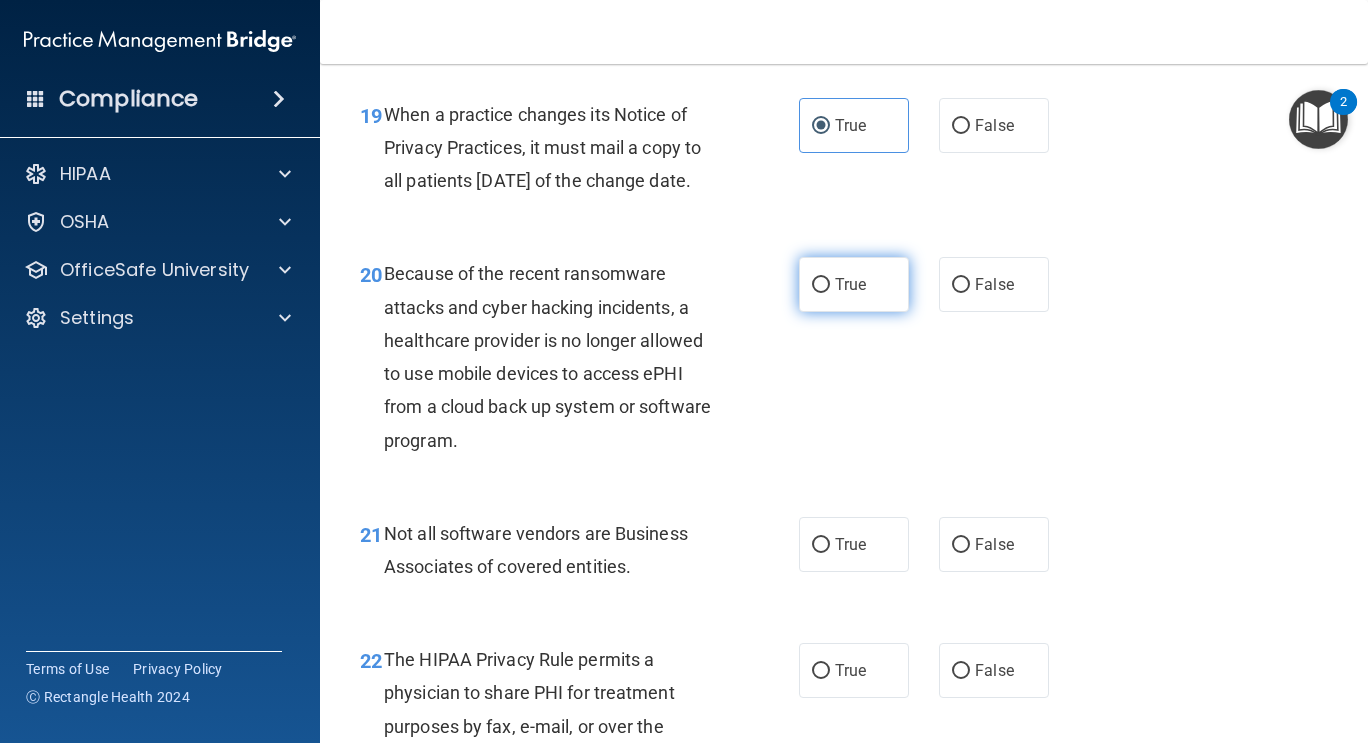 click on "True" at bounding box center [854, 284] 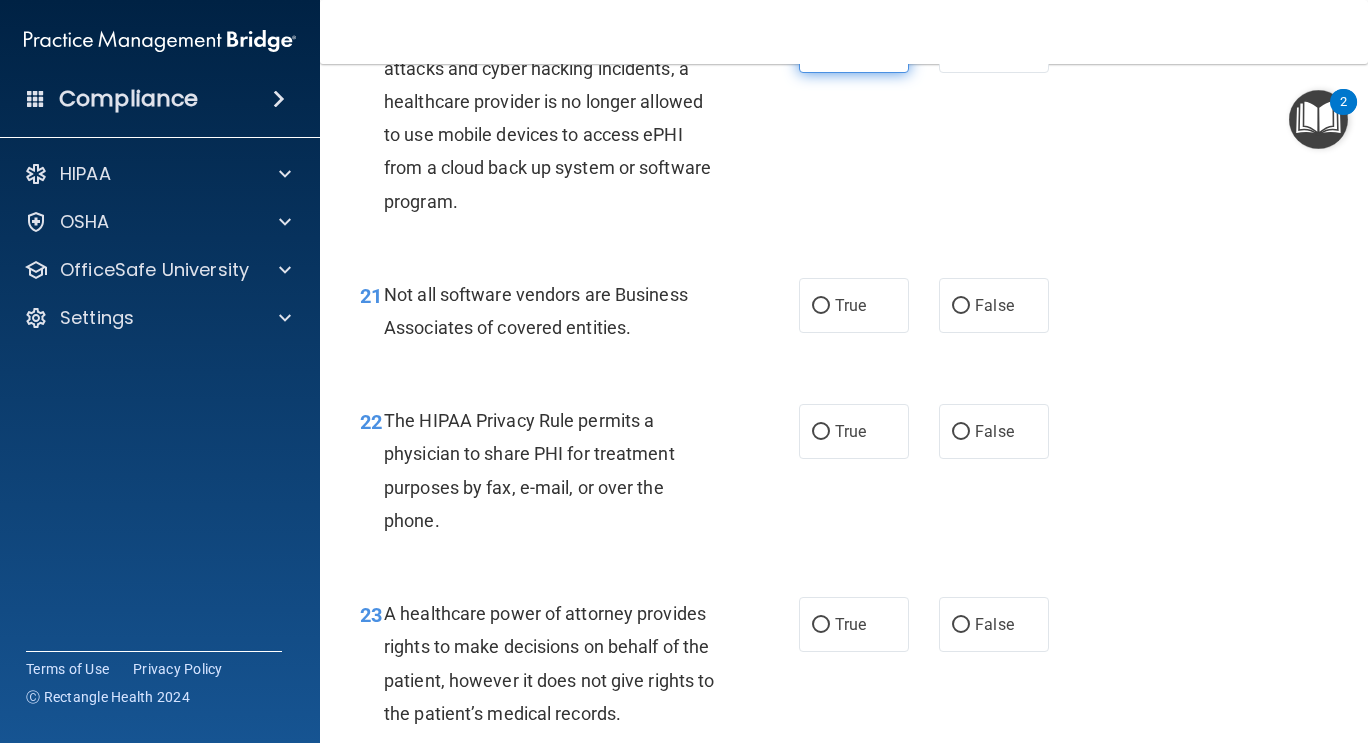 scroll, scrollTop: 3883, scrollLeft: 0, axis: vertical 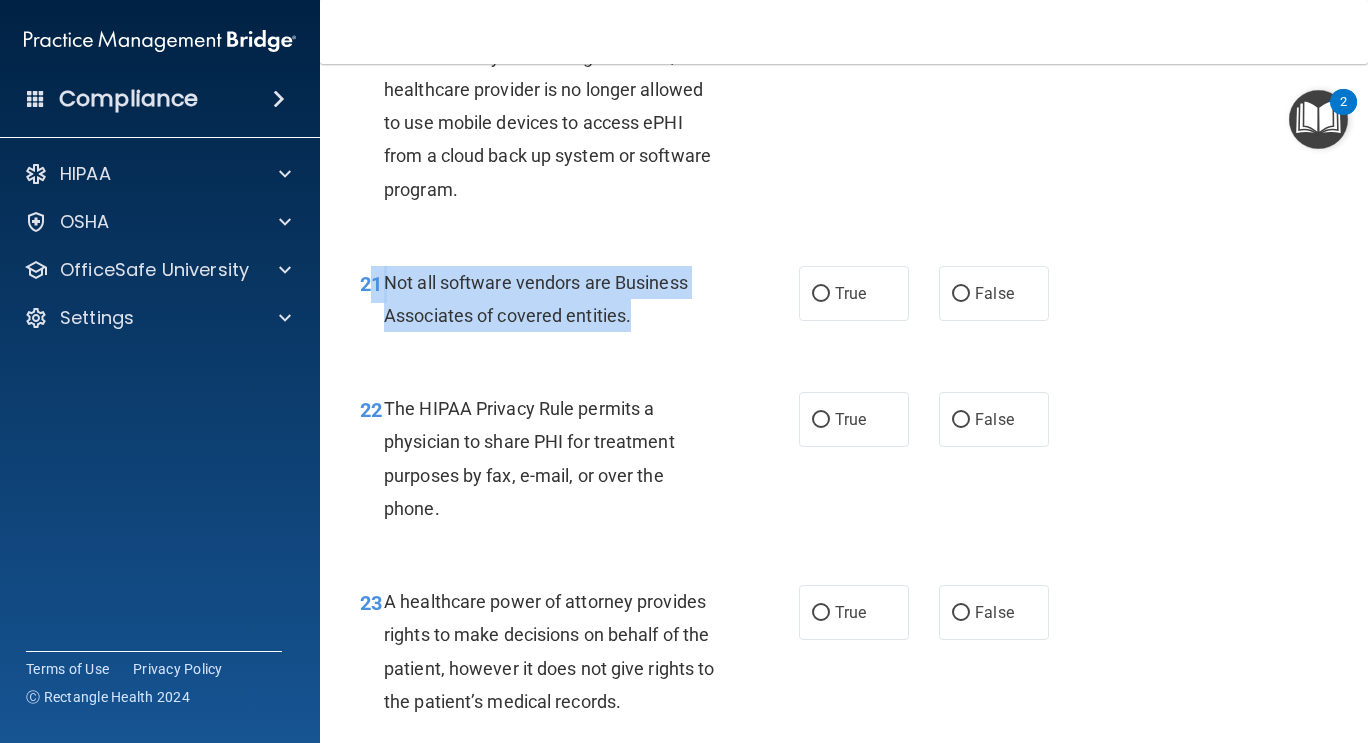 drag, startPoint x: 650, startPoint y: 367, endPoint x: 374, endPoint y: 336, distance: 277.73547 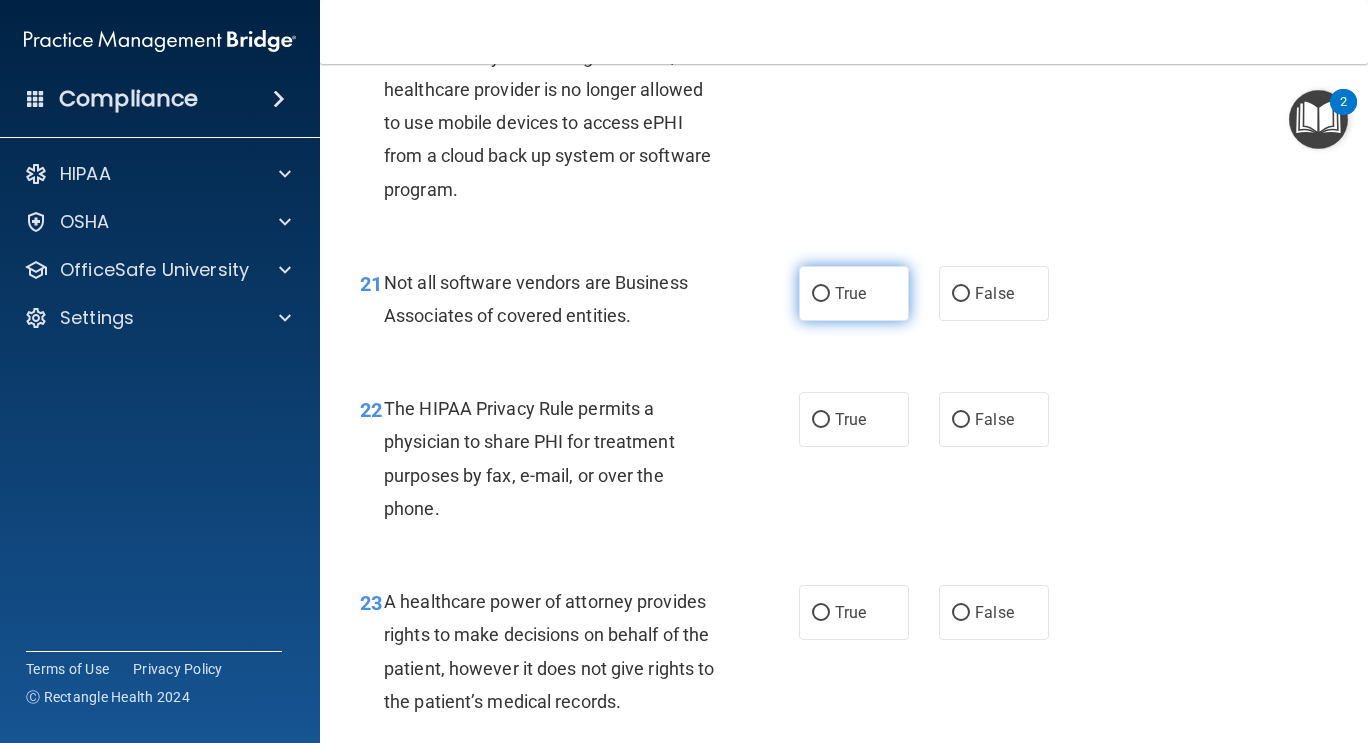 click on "True" at bounding box center (854, 293) 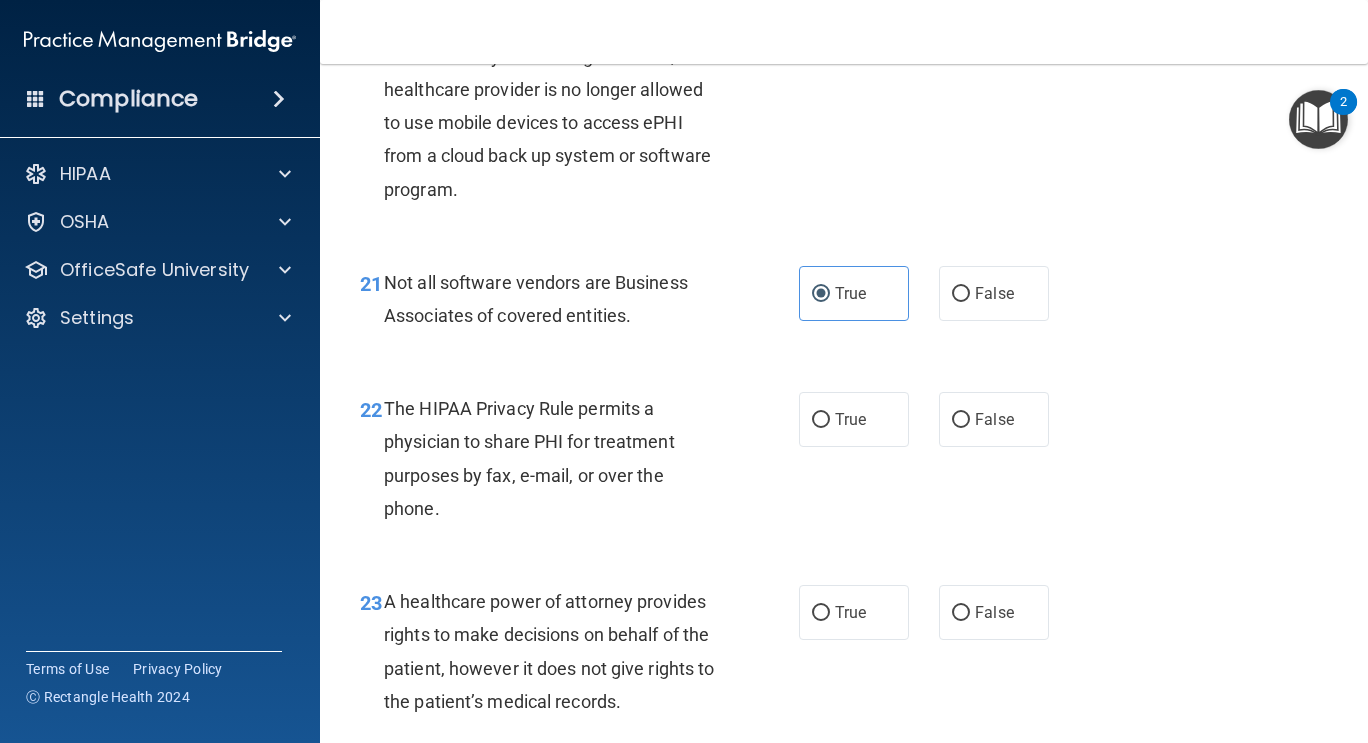 click on "22       The HIPAA Privacy Rule permits a physician to share PHI for treatment purposes by fax, e-mail, or over the phone.                 True           False" at bounding box center [844, 463] 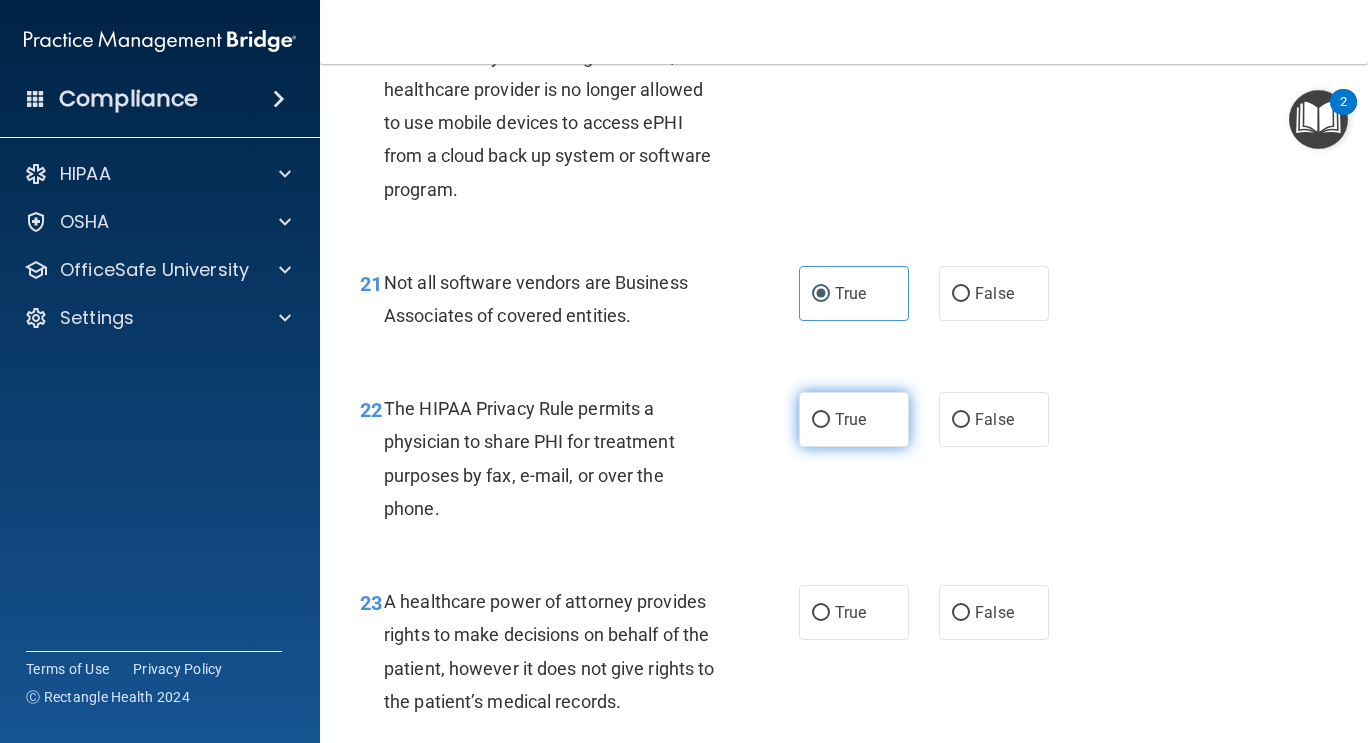 click on "True" at bounding box center (854, 419) 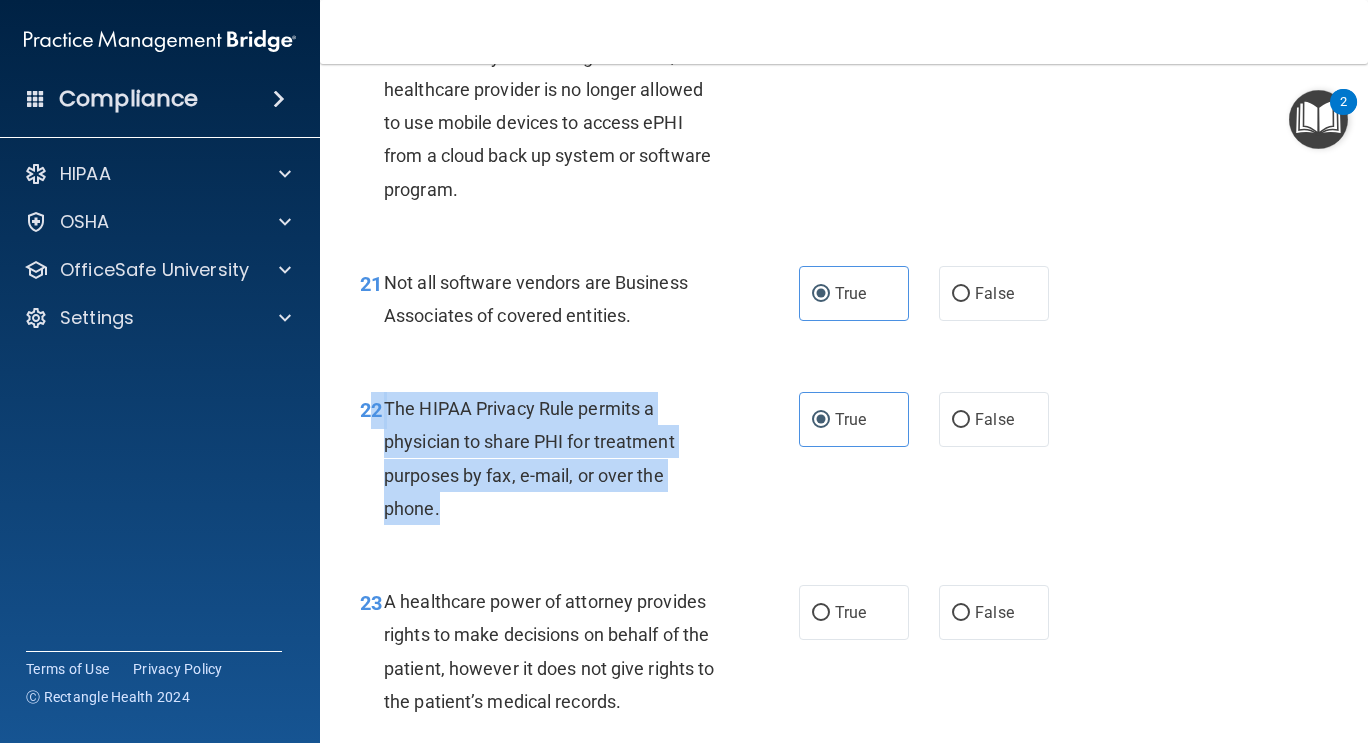 drag, startPoint x: 475, startPoint y: 567, endPoint x: 376, endPoint y: 486, distance: 127.91403 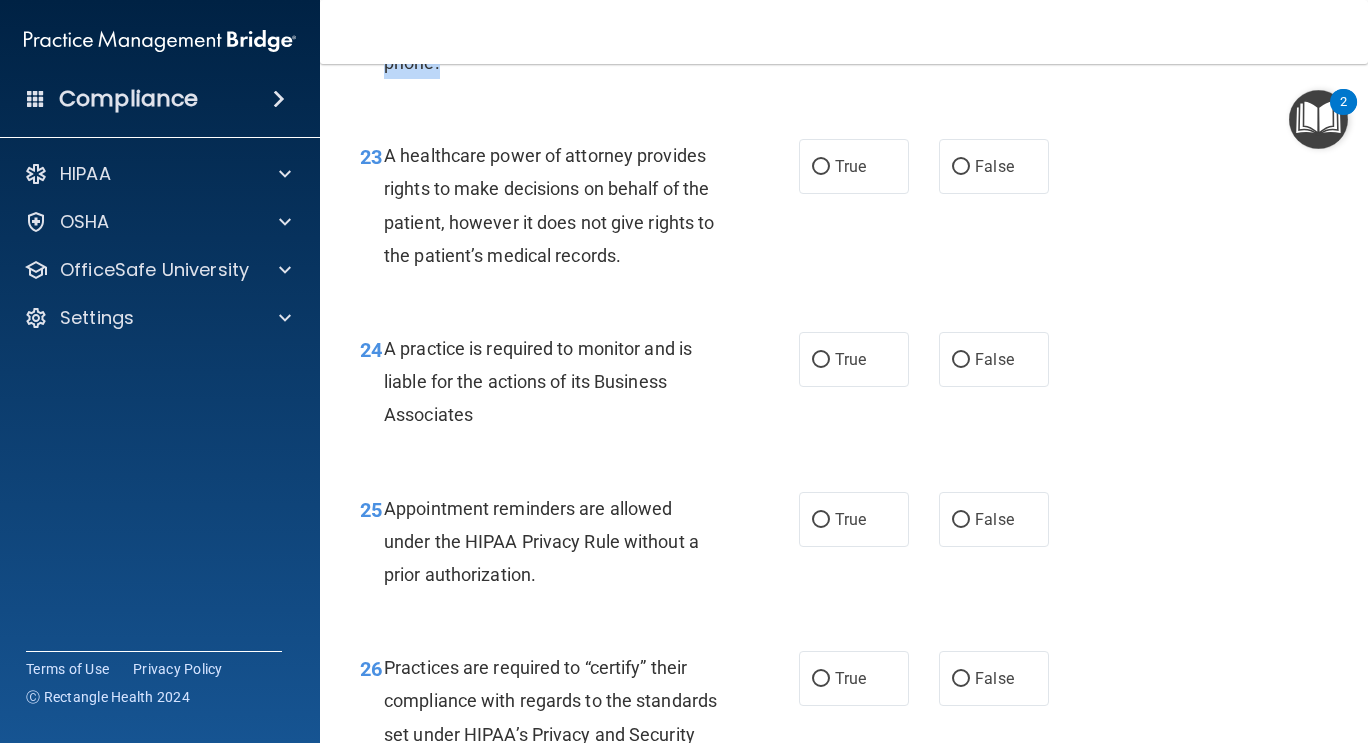 scroll, scrollTop: 4373, scrollLeft: 0, axis: vertical 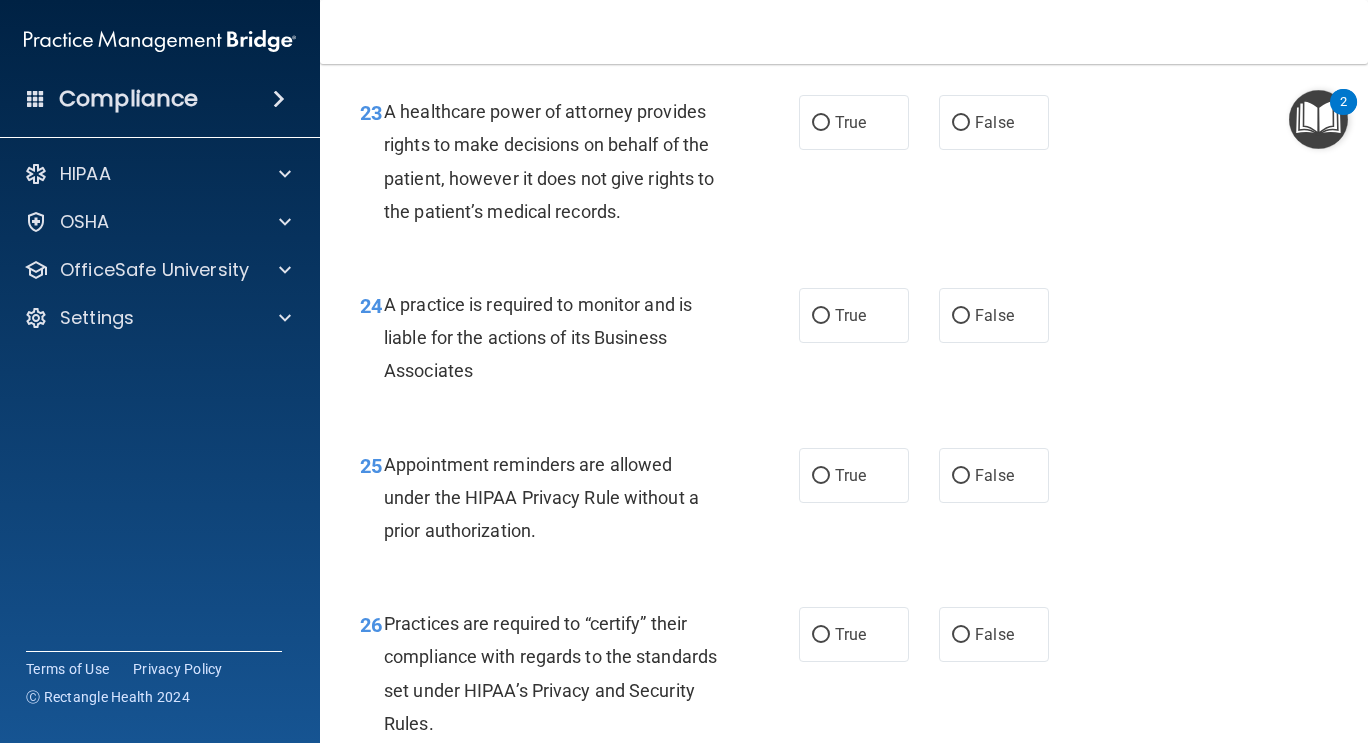 click on "A healthcare power of attorney provides rights to make decisions on behalf of the patient, however it does not give rights to the patient’s medical records." at bounding box center [560, 161] 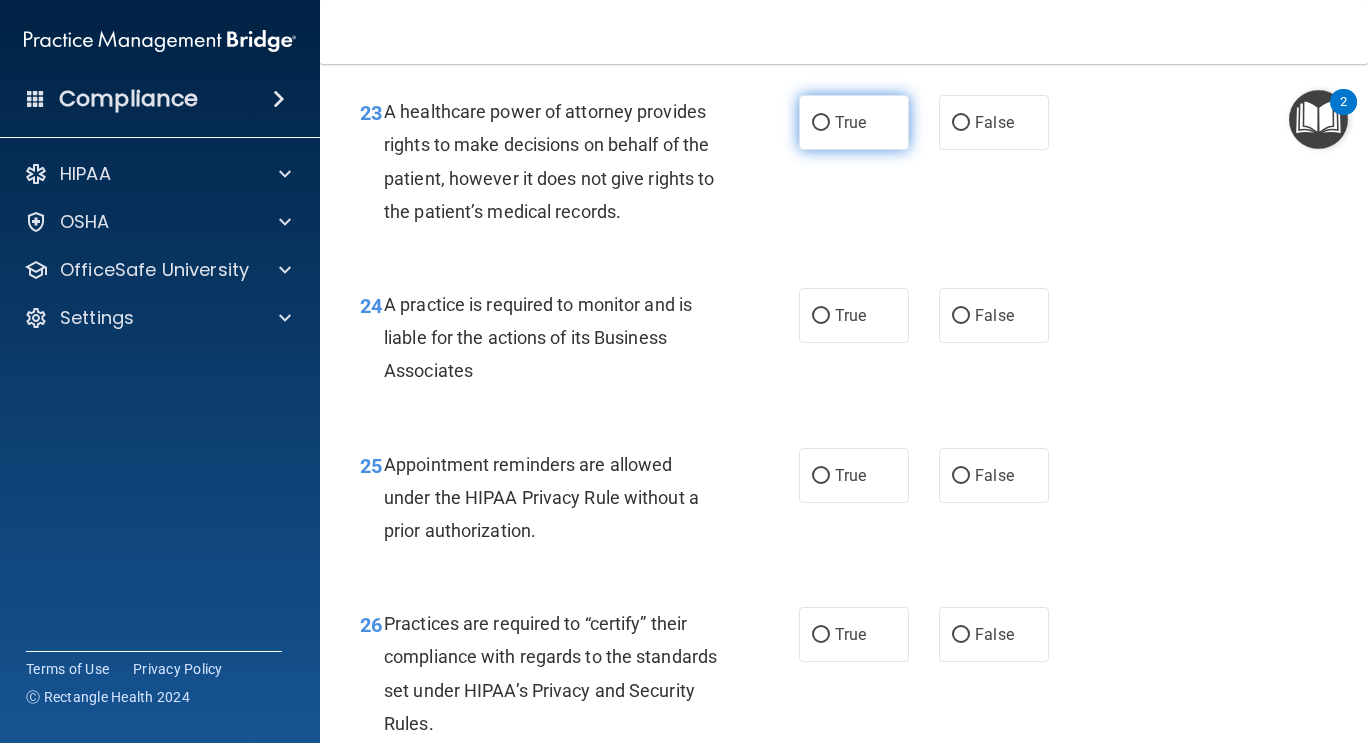 click on "True" at bounding box center [854, 122] 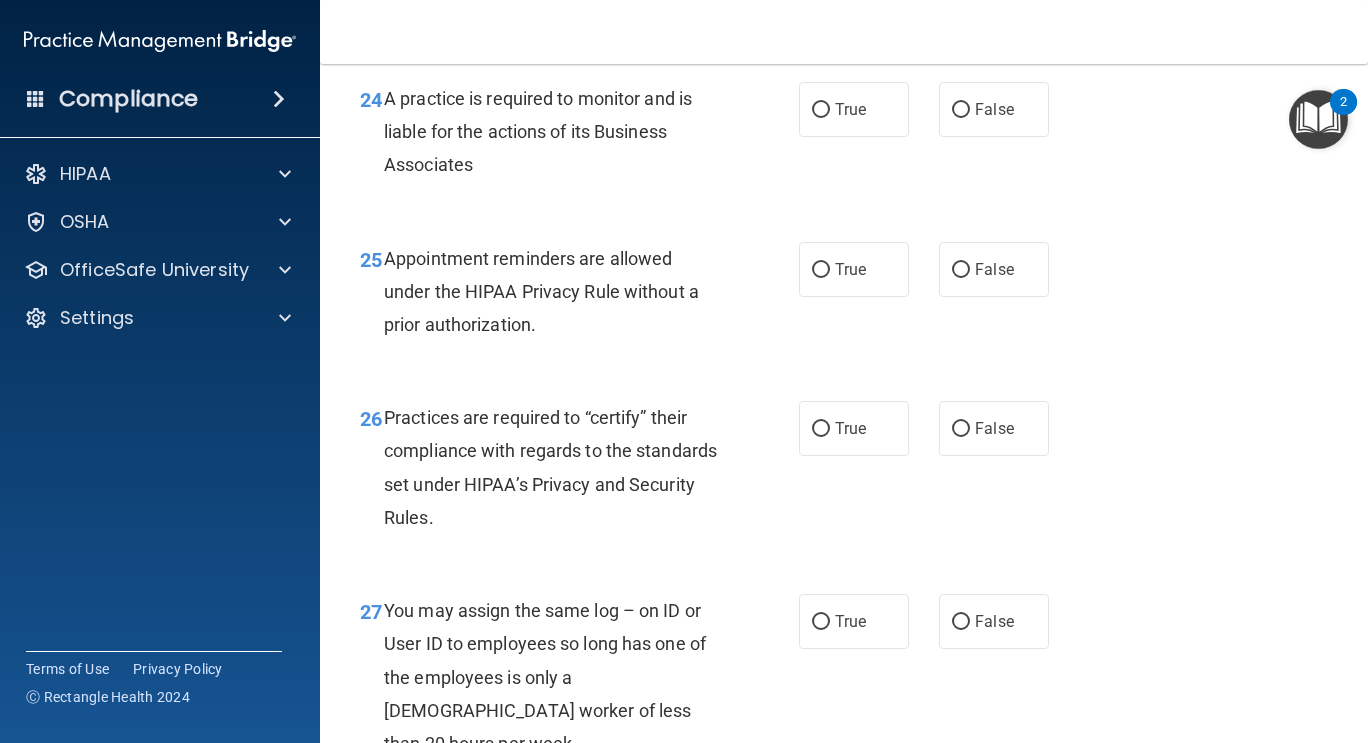 scroll, scrollTop: 4578, scrollLeft: 0, axis: vertical 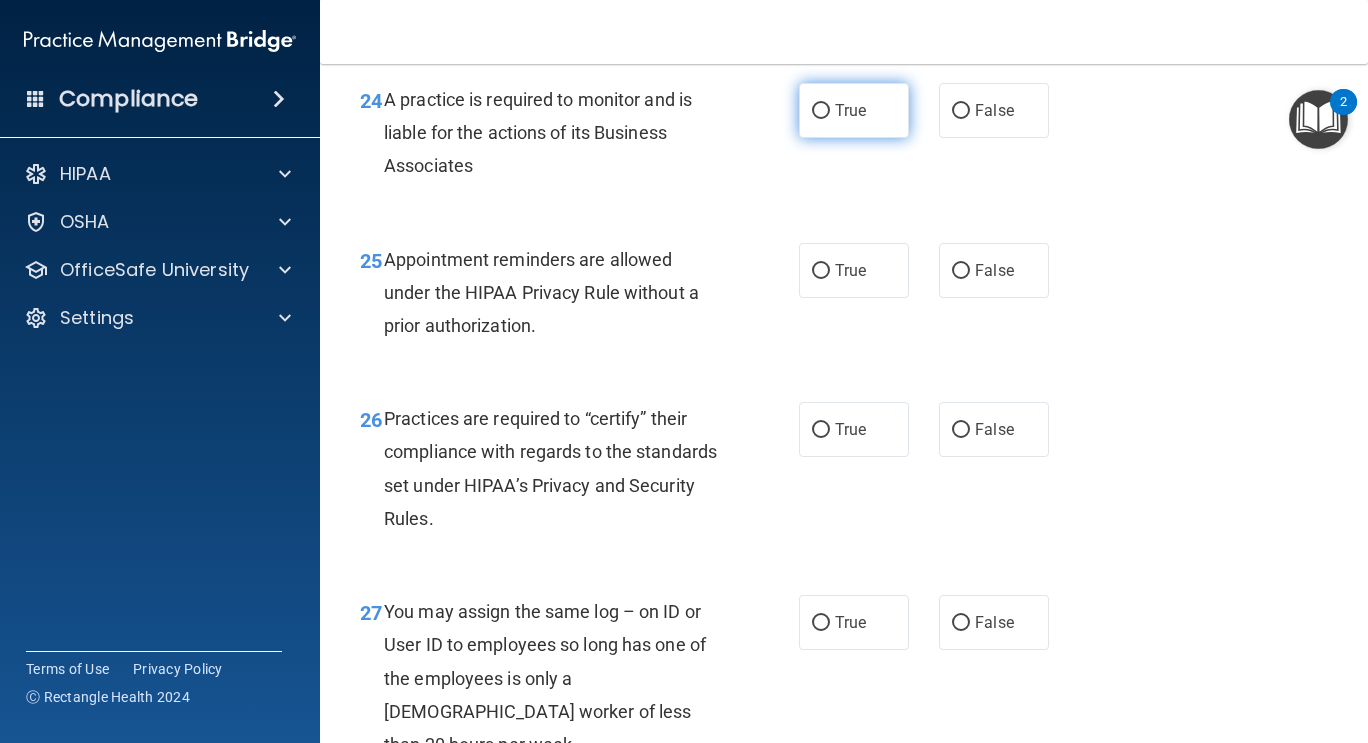 click on "True" at bounding box center [850, 110] 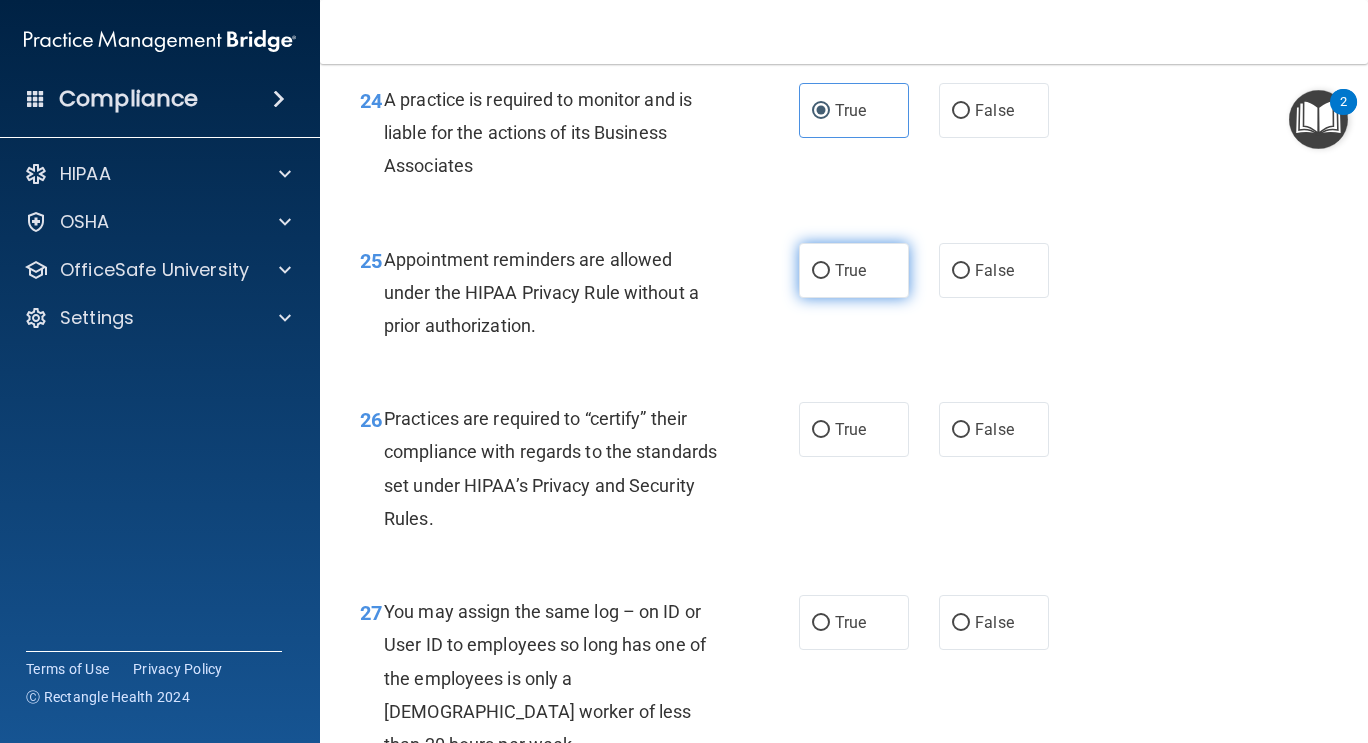 click on "True" at bounding box center (821, 271) 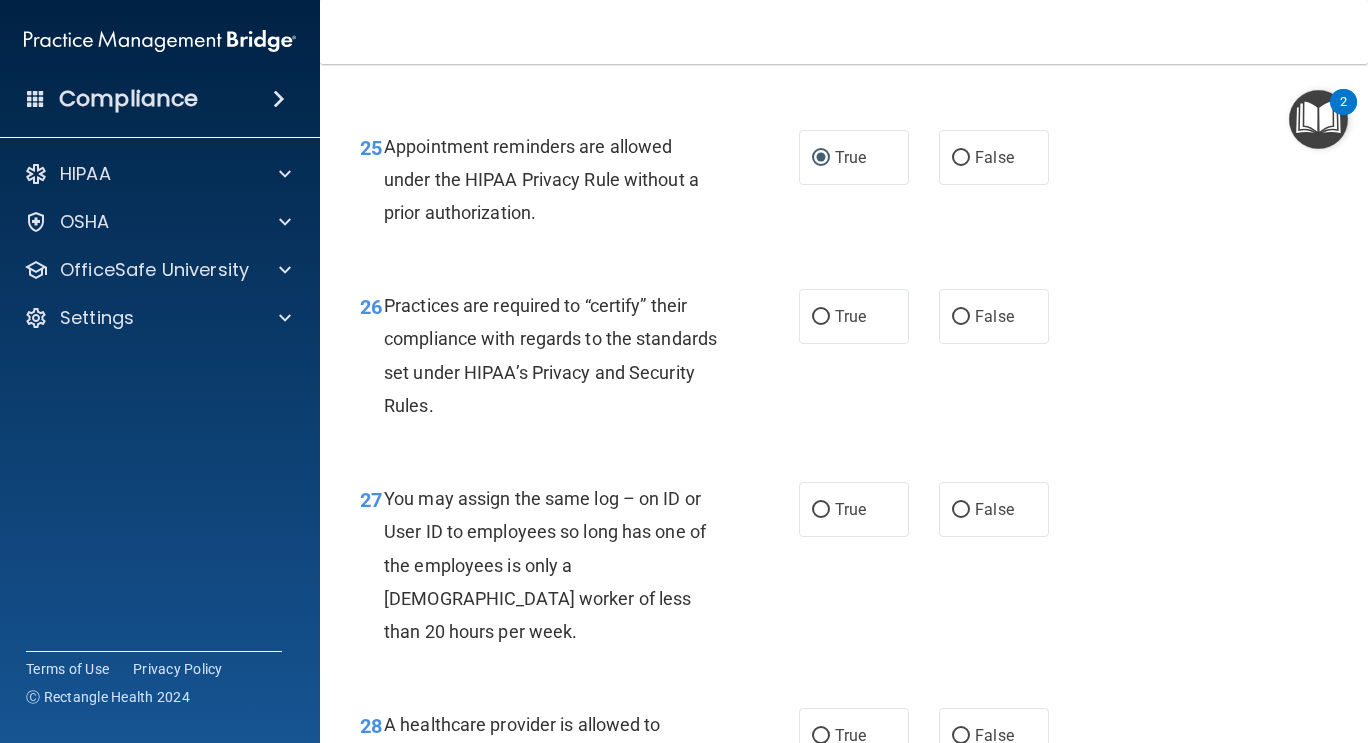 scroll, scrollTop: 4883, scrollLeft: 0, axis: vertical 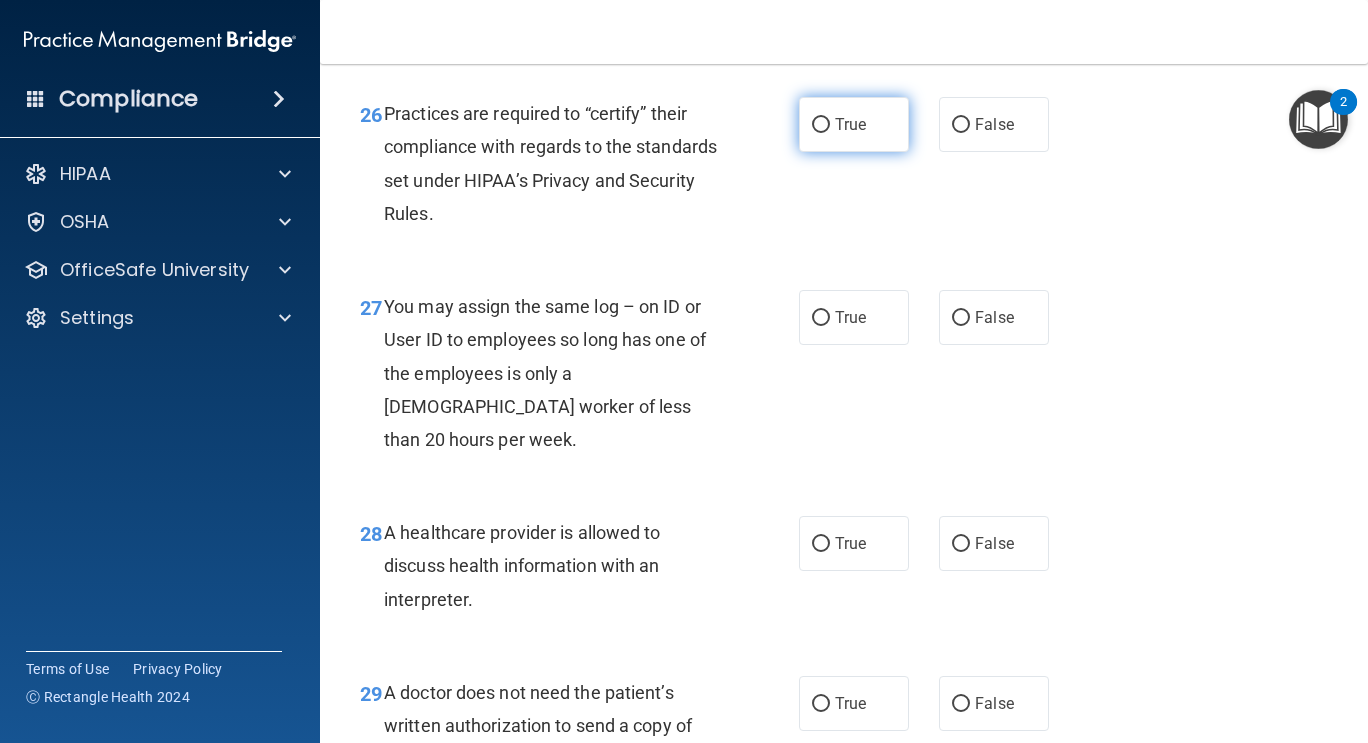 click on "True" at bounding box center [821, 125] 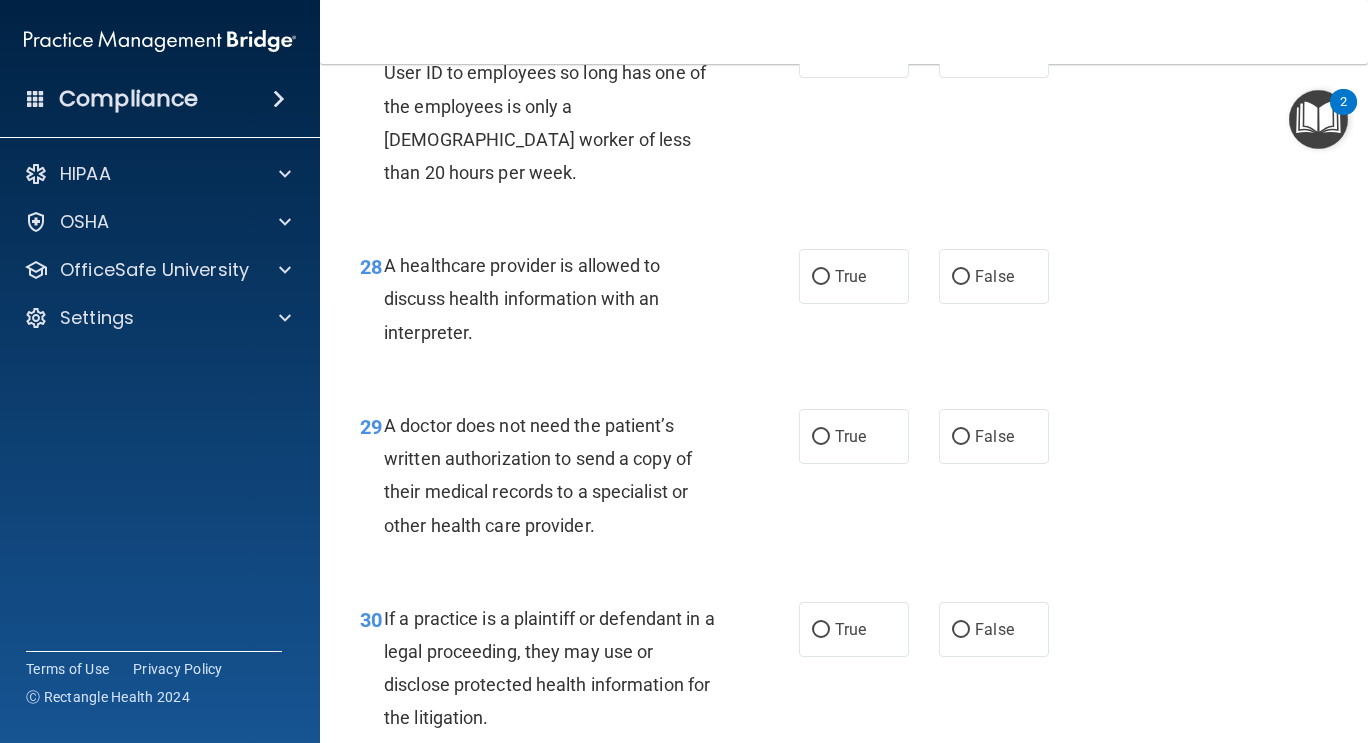 scroll, scrollTop: 5151, scrollLeft: 0, axis: vertical 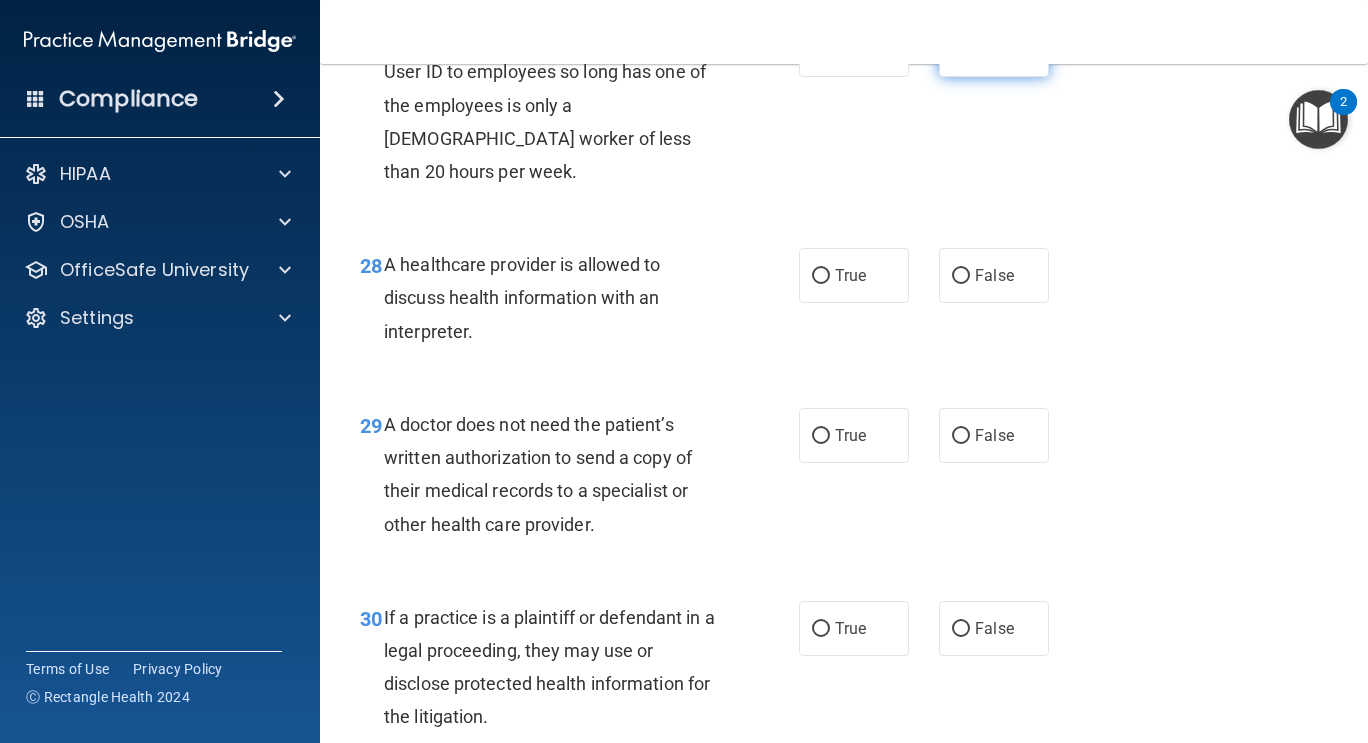 click on "False" at bounding box center (961, 50) 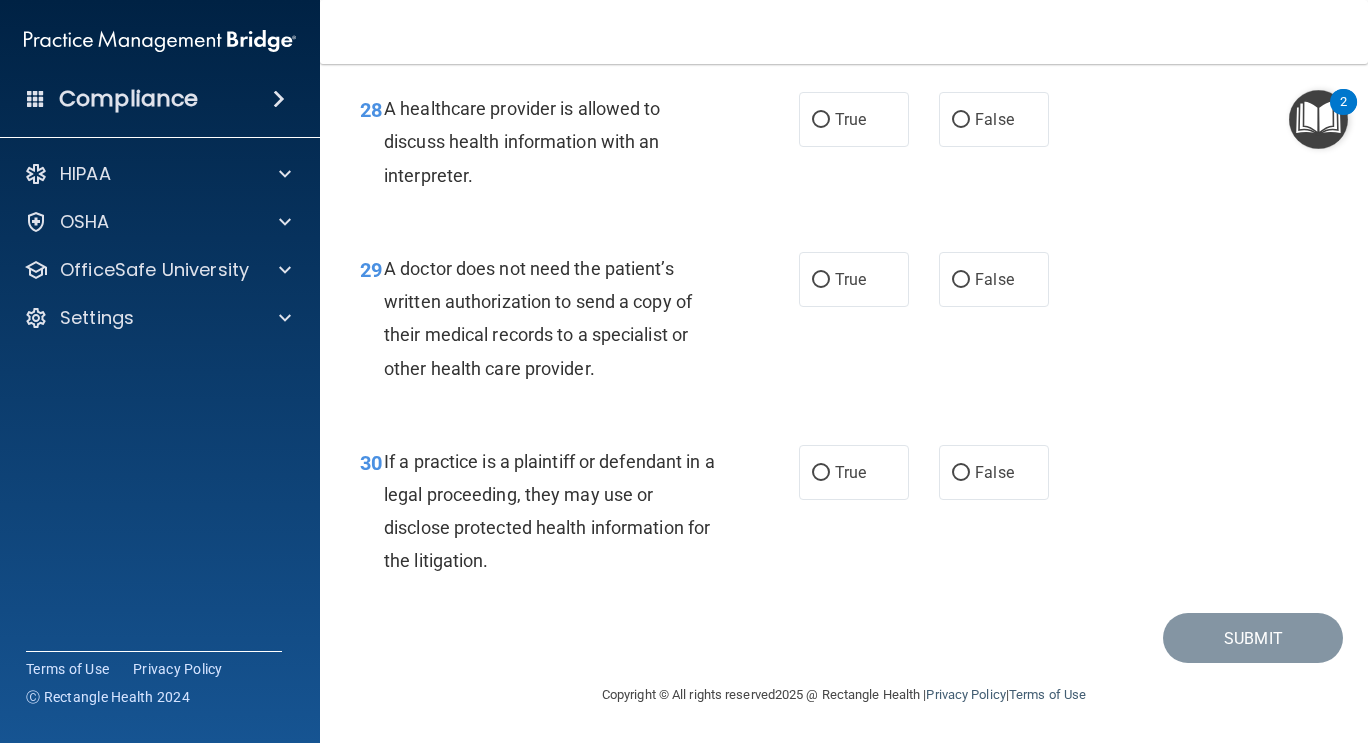 scroll, scrollTop: 5334, scrollLeft: 0, axis: vertical 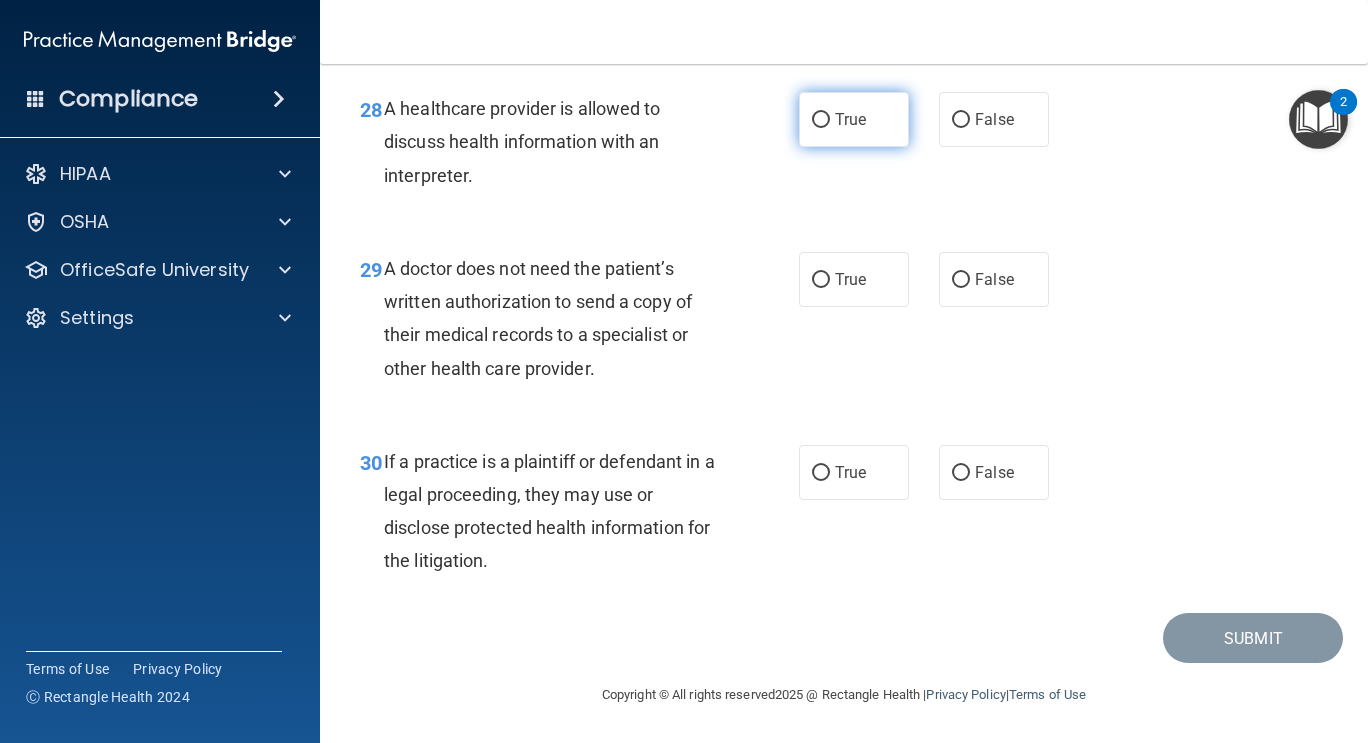 click on "True" at bounding box center [821, 120] 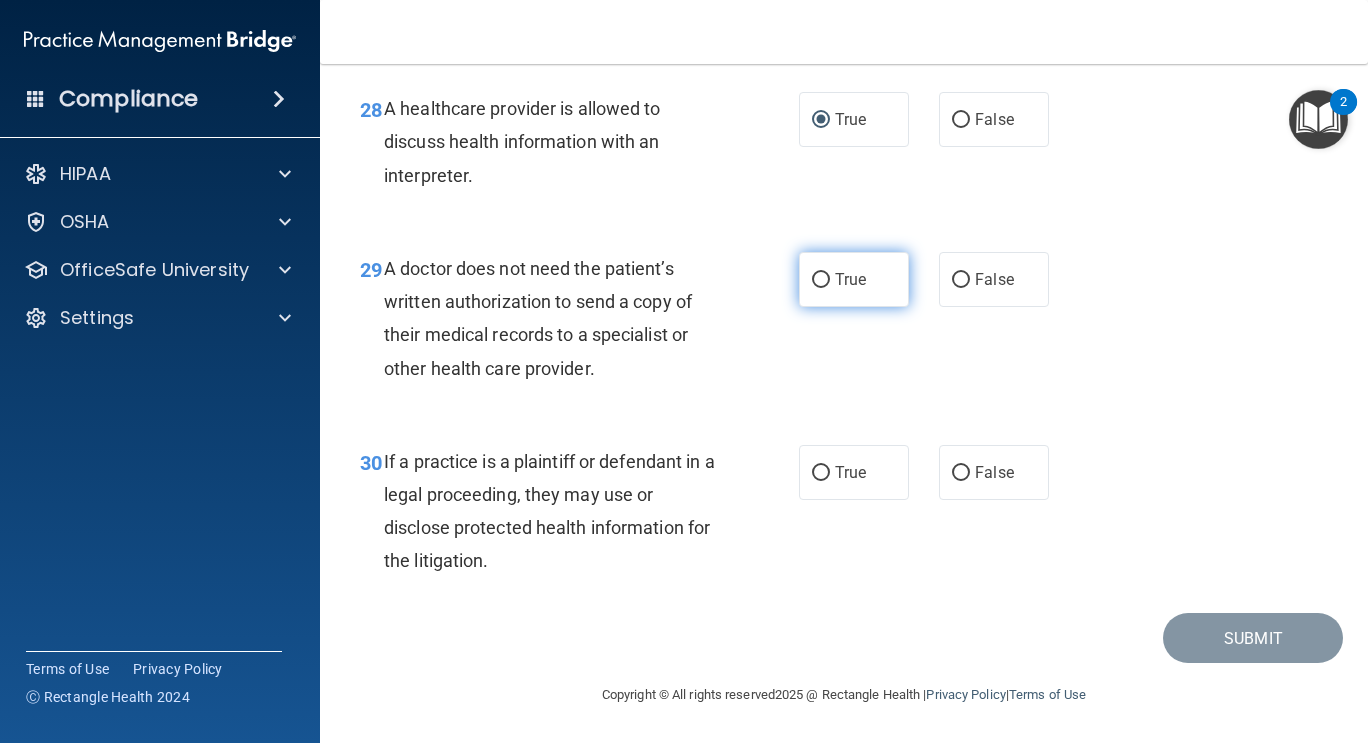 click on "True" at bounding box center (821, 280) 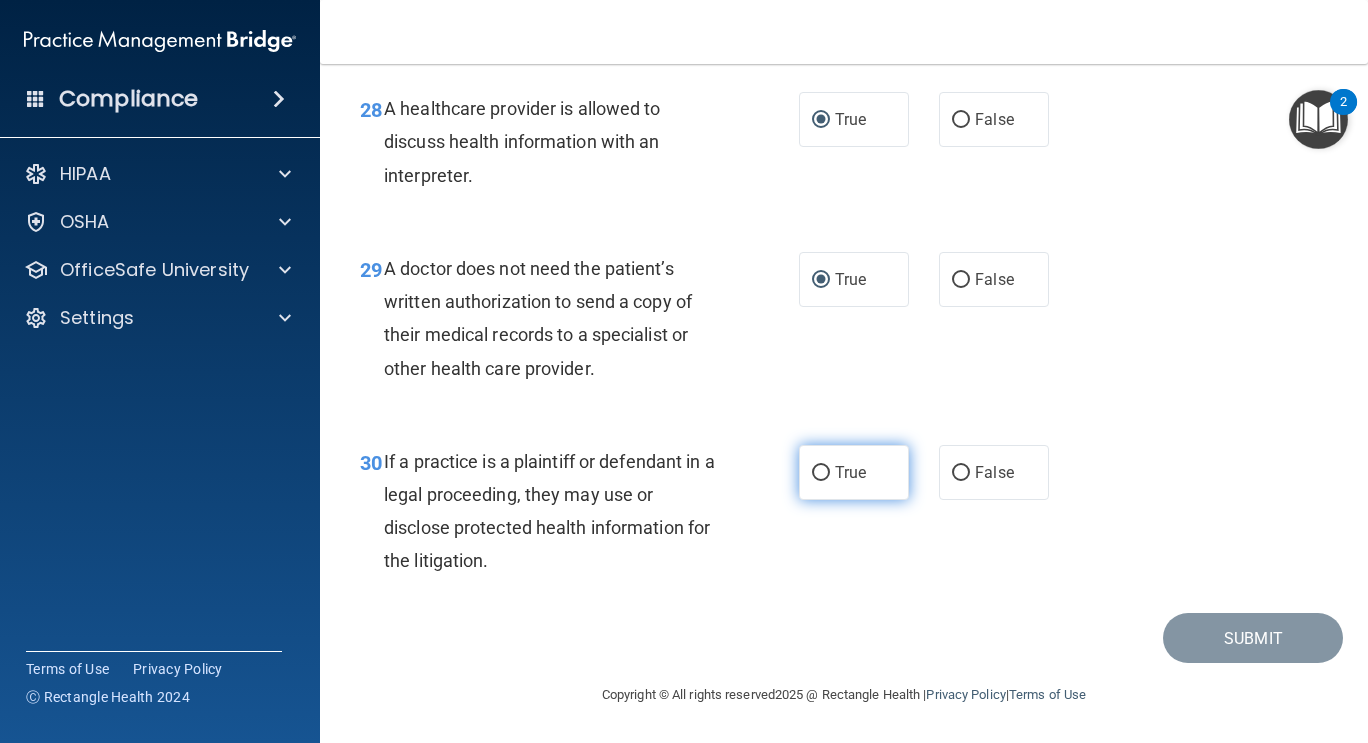 click on "True" at bounding box center (821, 473) 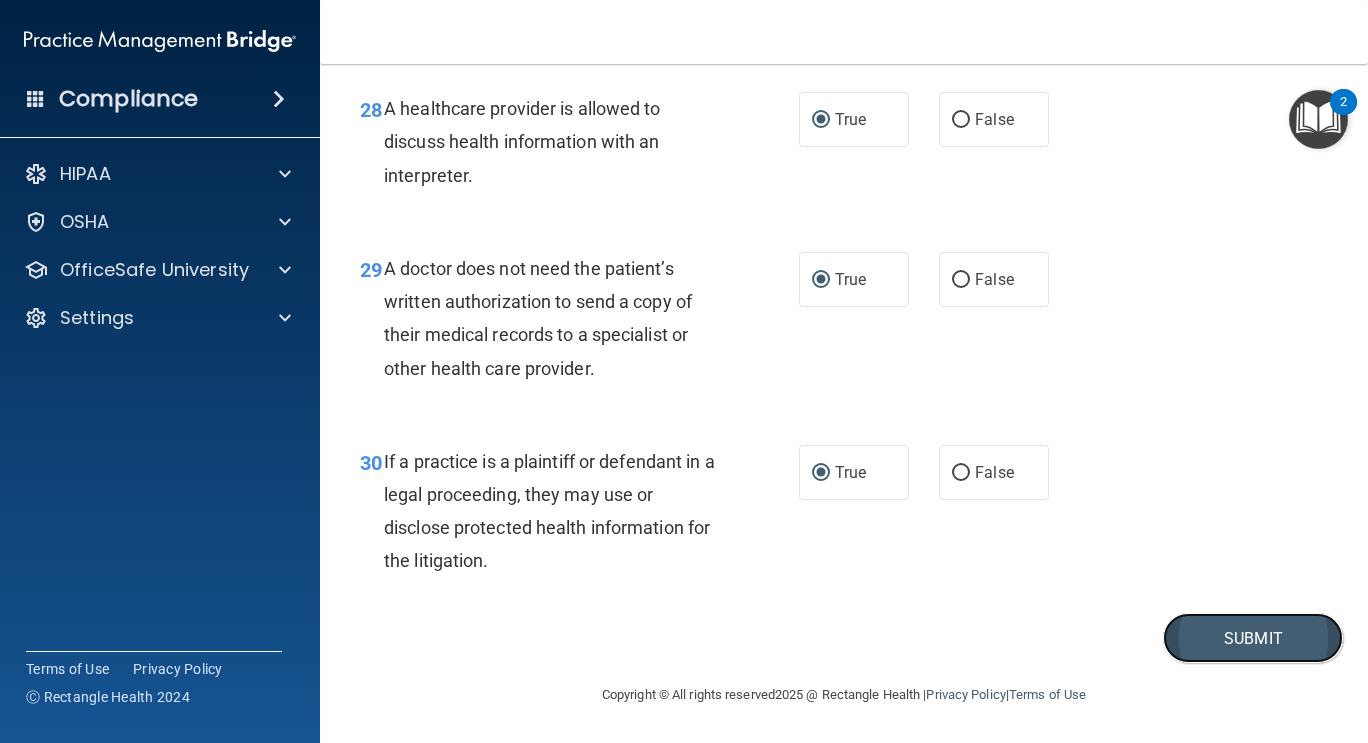click on "Submit" at bounding box center (1253, 638) 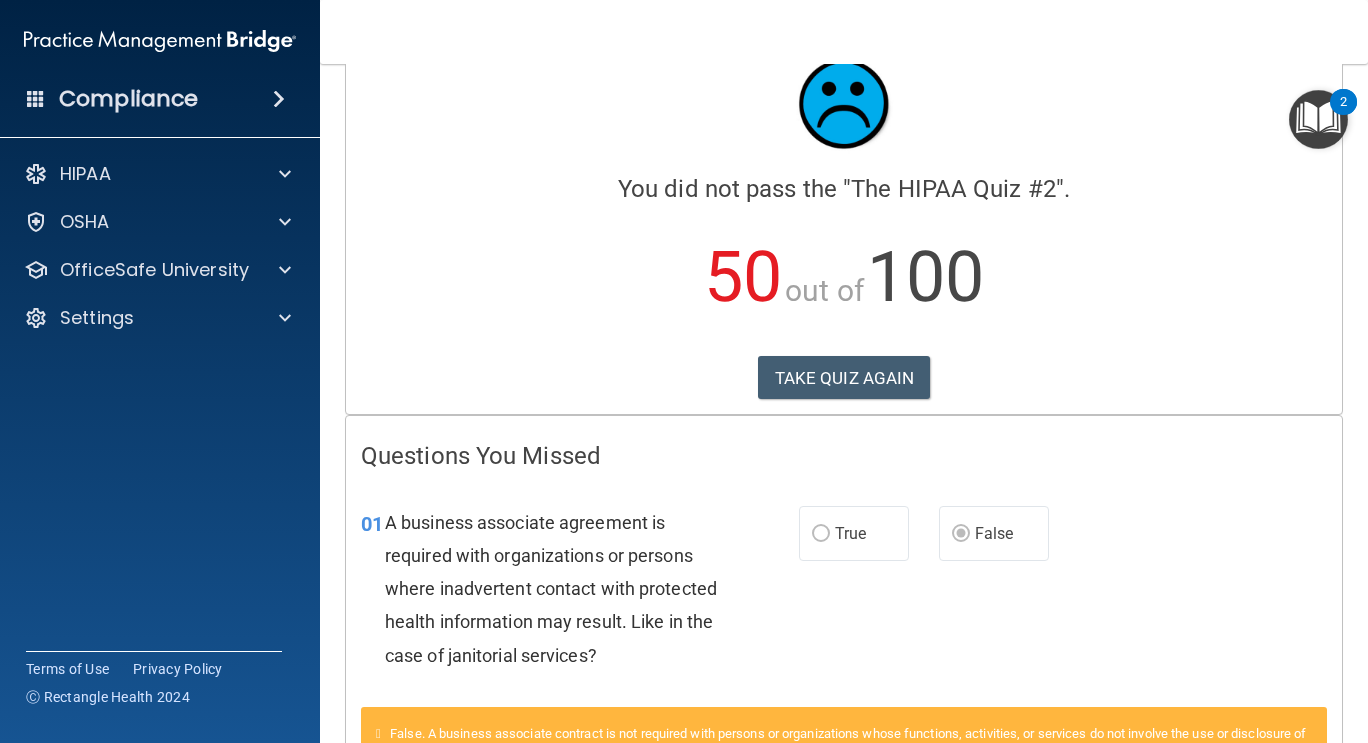 scroll, scrollTop: 0, scrollLeft: 0, axis: both 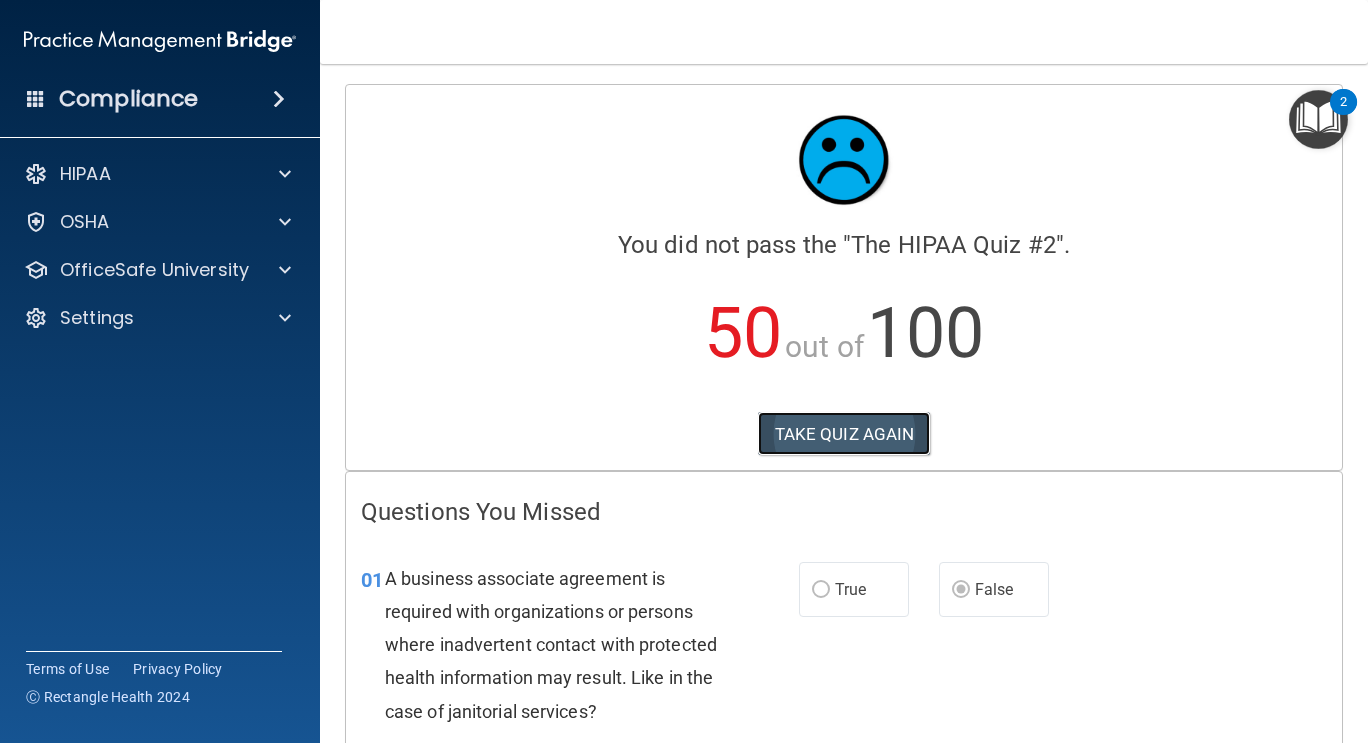 click on "TAKE QUIZ AGAIN" at bounding box center [844, 434] 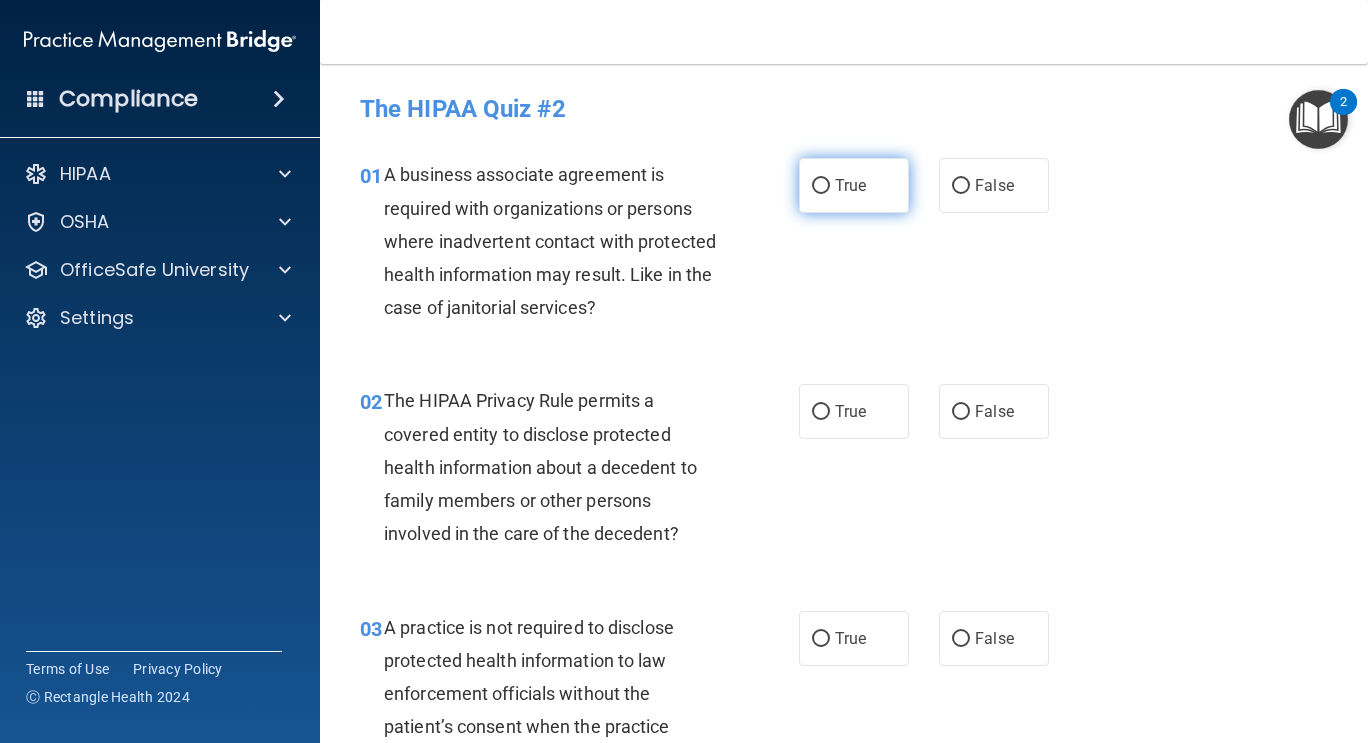 click on "True" at bounding box center [850, 185] 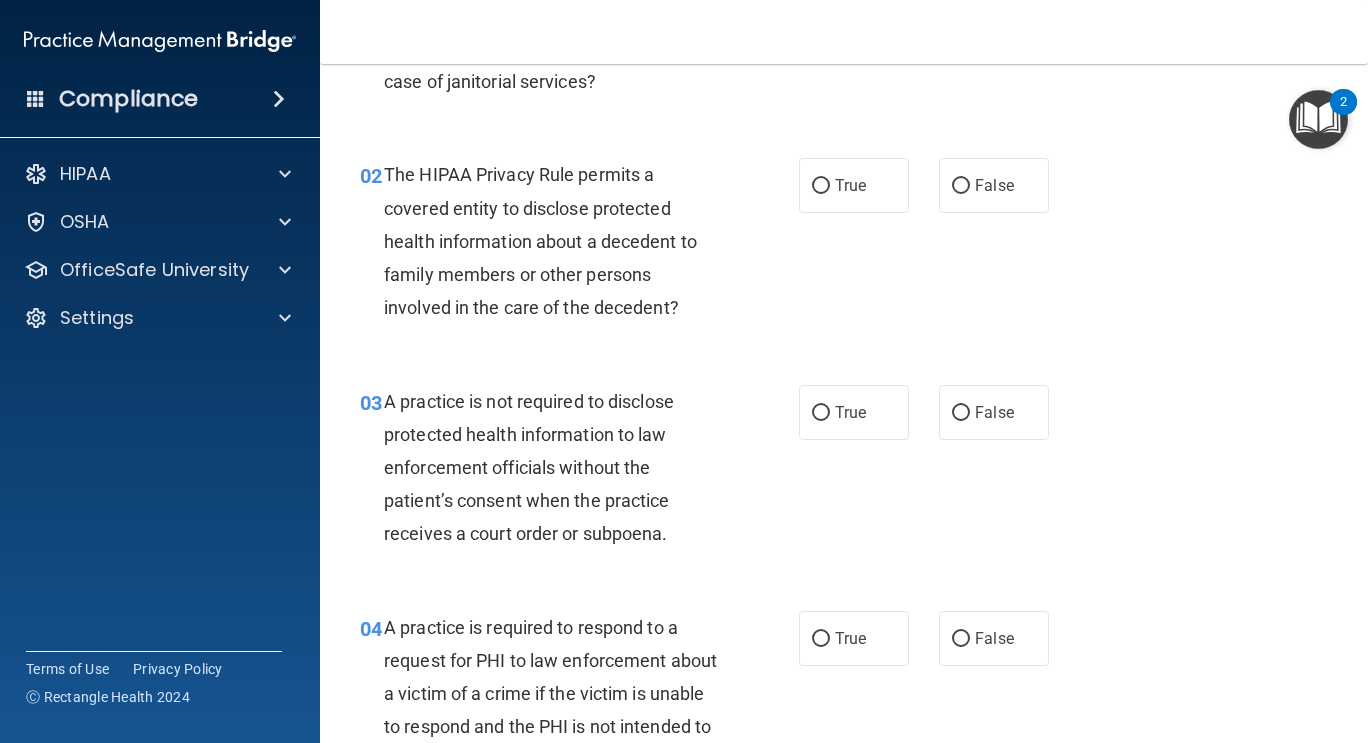 scroll, scrollTop: 225, scrollLeft: 0, axis: vertical 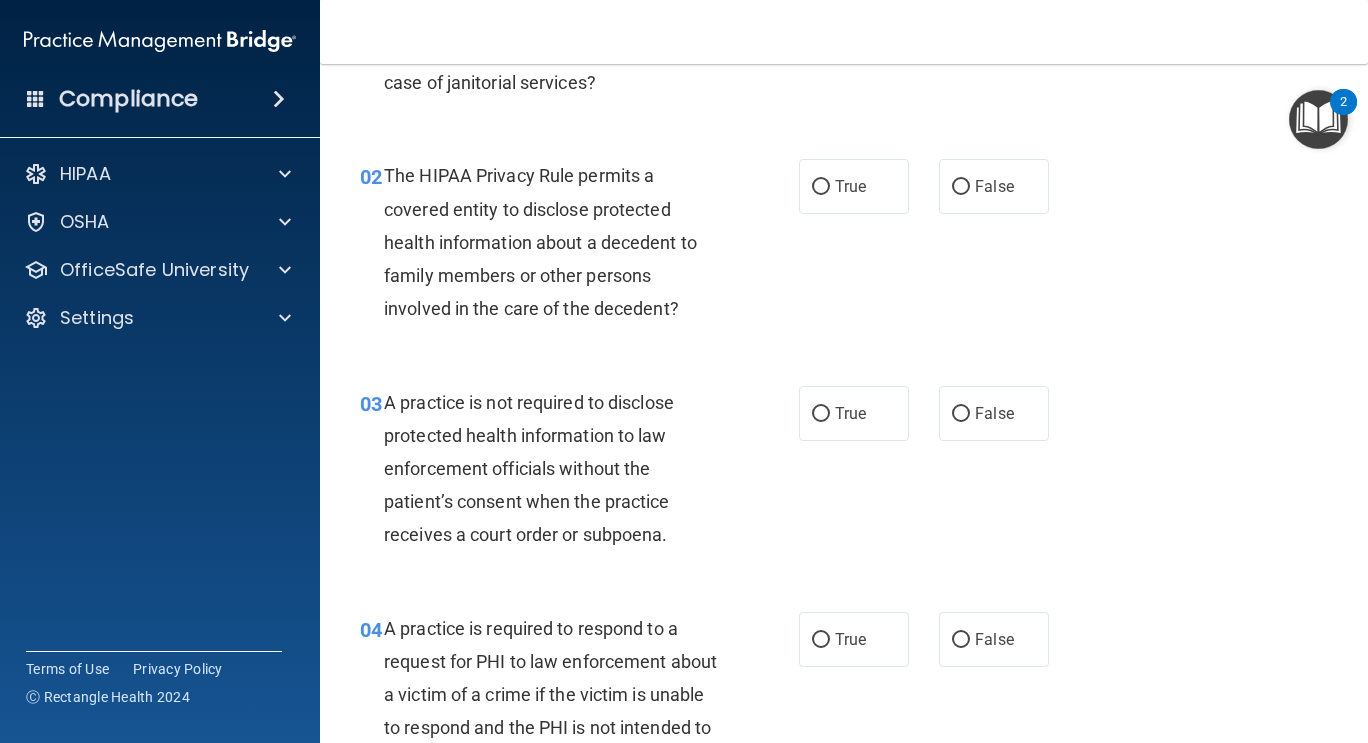 drag, startPoint x: 687, startPoint y: 309, endPoint x: 716, endPoint y: 306, distance: 29.15476 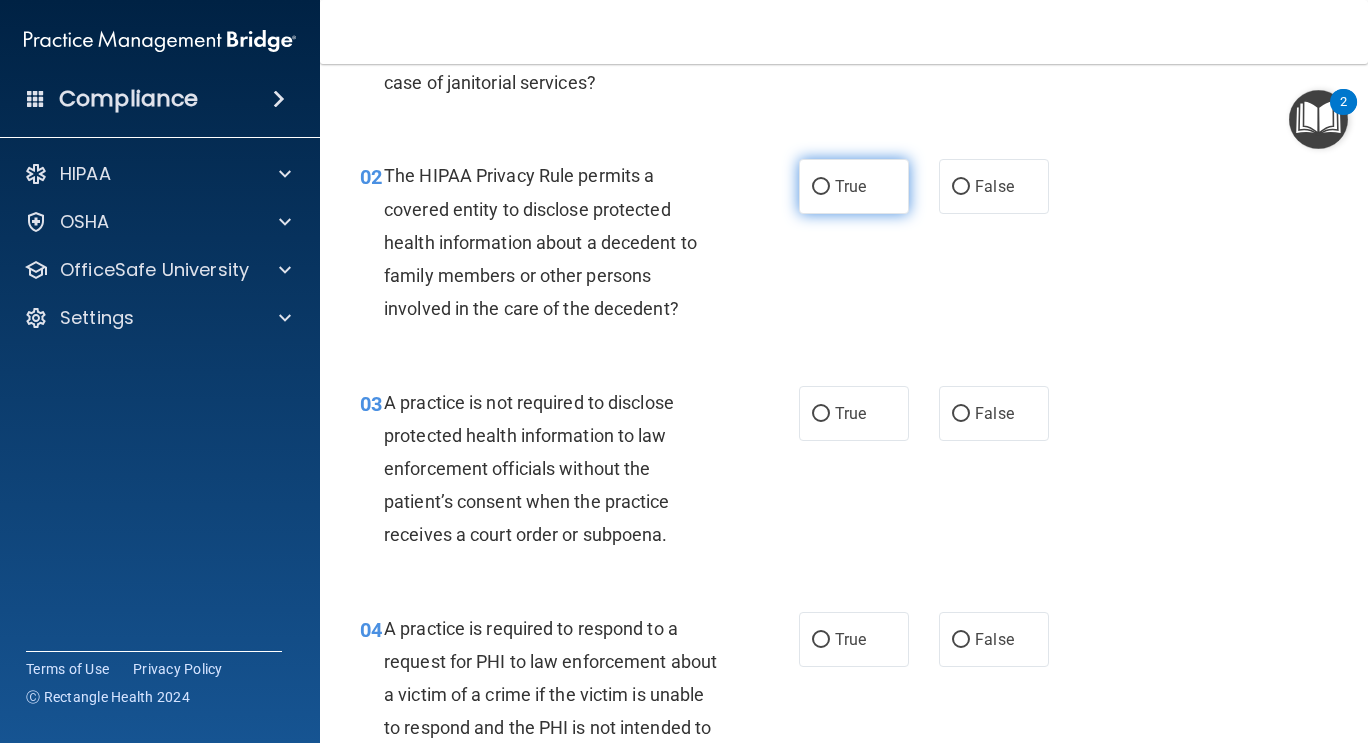 click on "True" at bounding box center [854, 186] 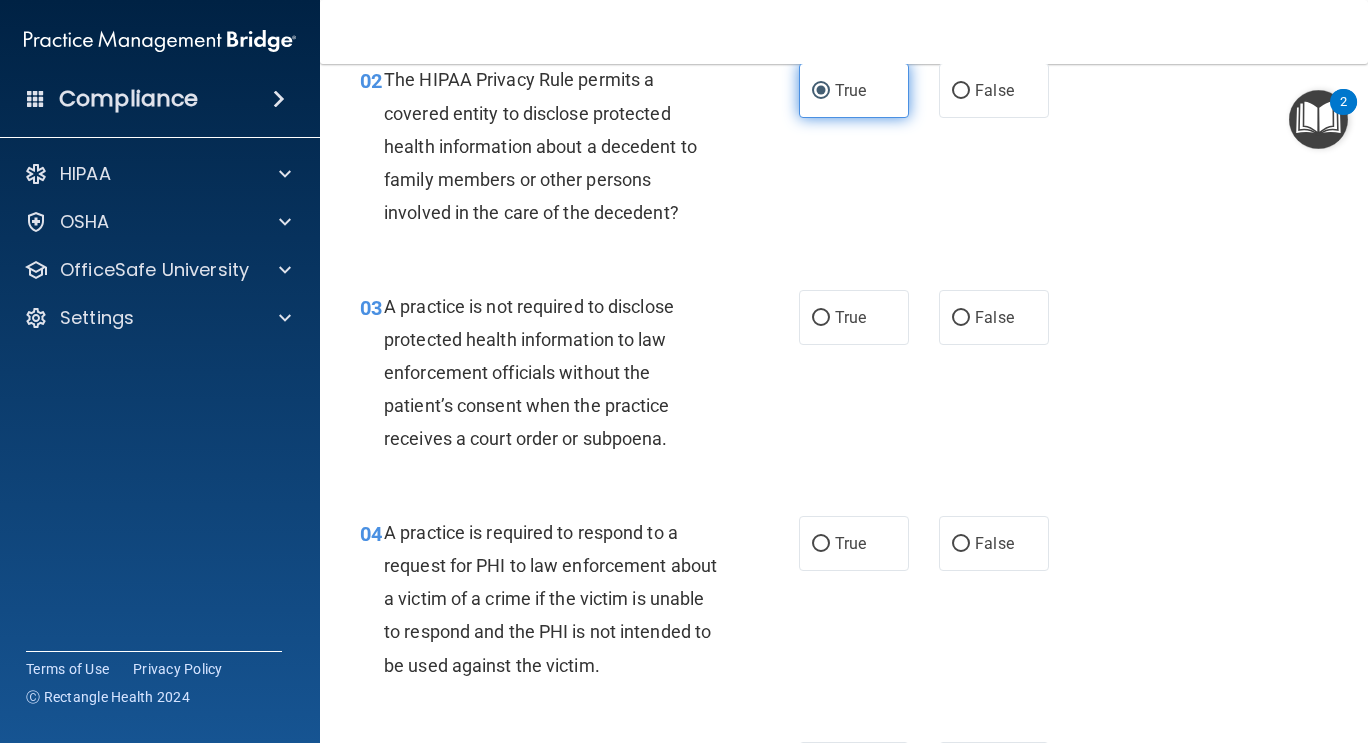scroll, scrollTop: 432, scrollLeft: 0, axis: vertical 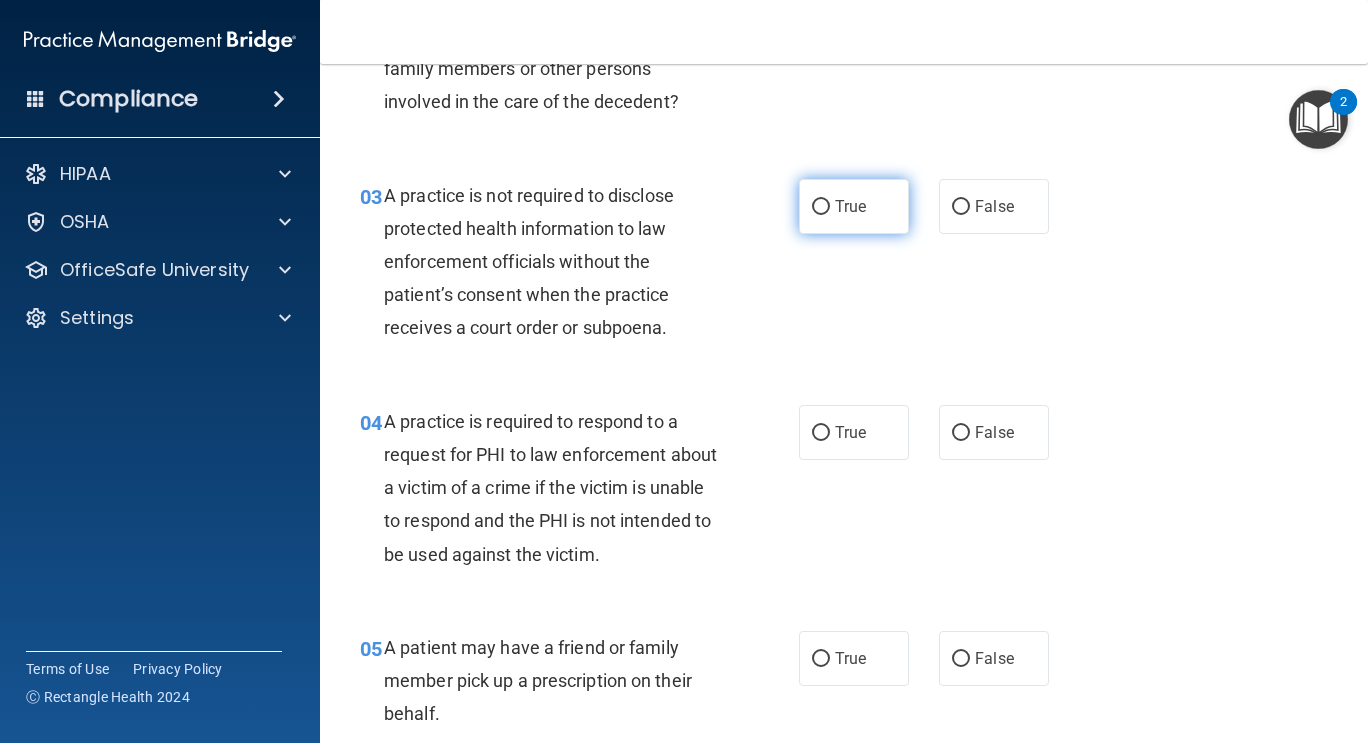 click on "True" at bounding box center (850, 206) 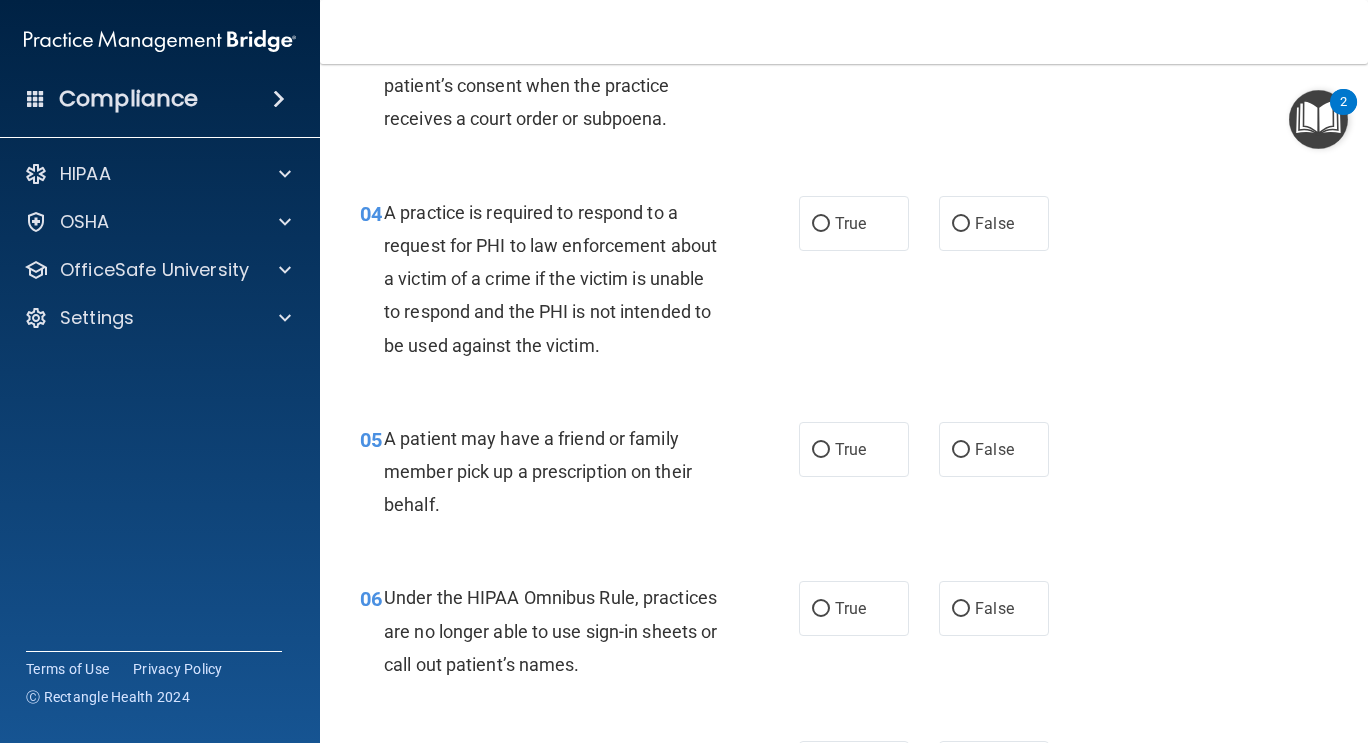 scroll, scrollTop: 637, scrollLeft: 0, axis: vertical 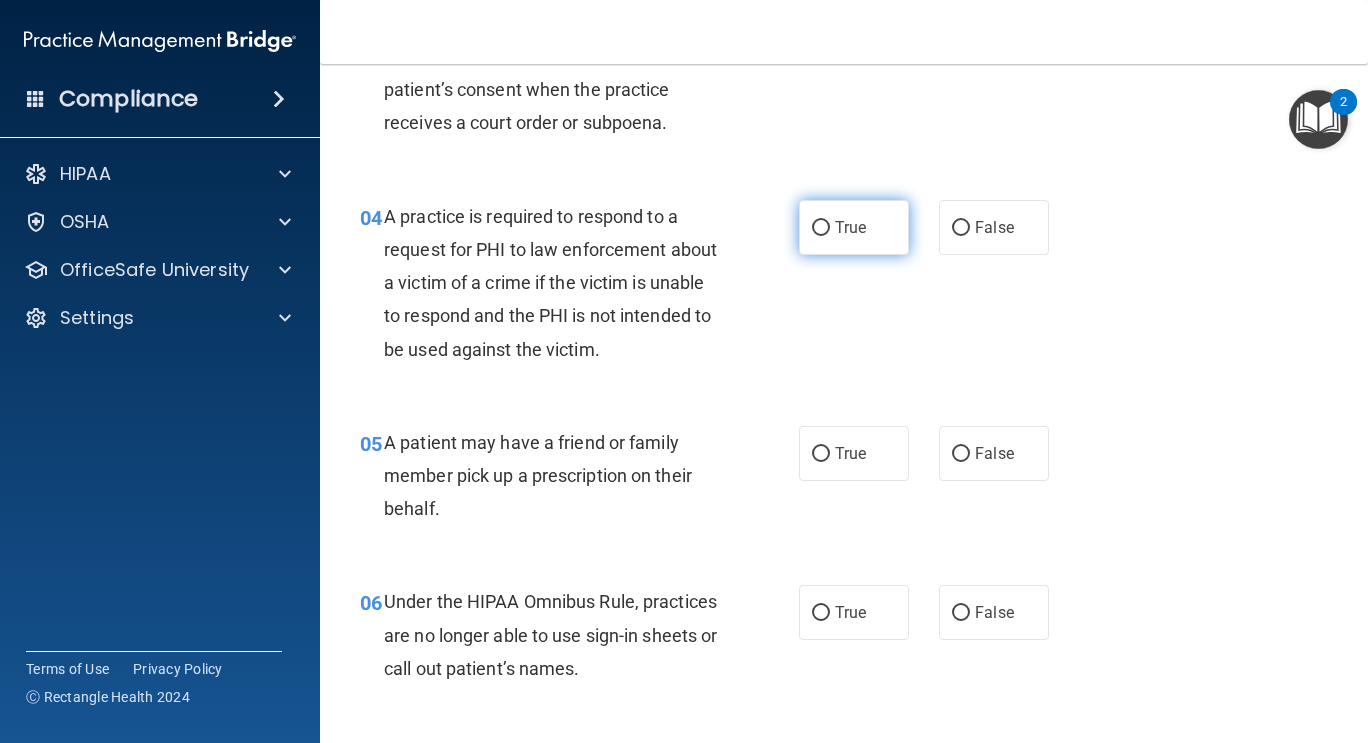 click on "True" at bounding box center (854, 227) 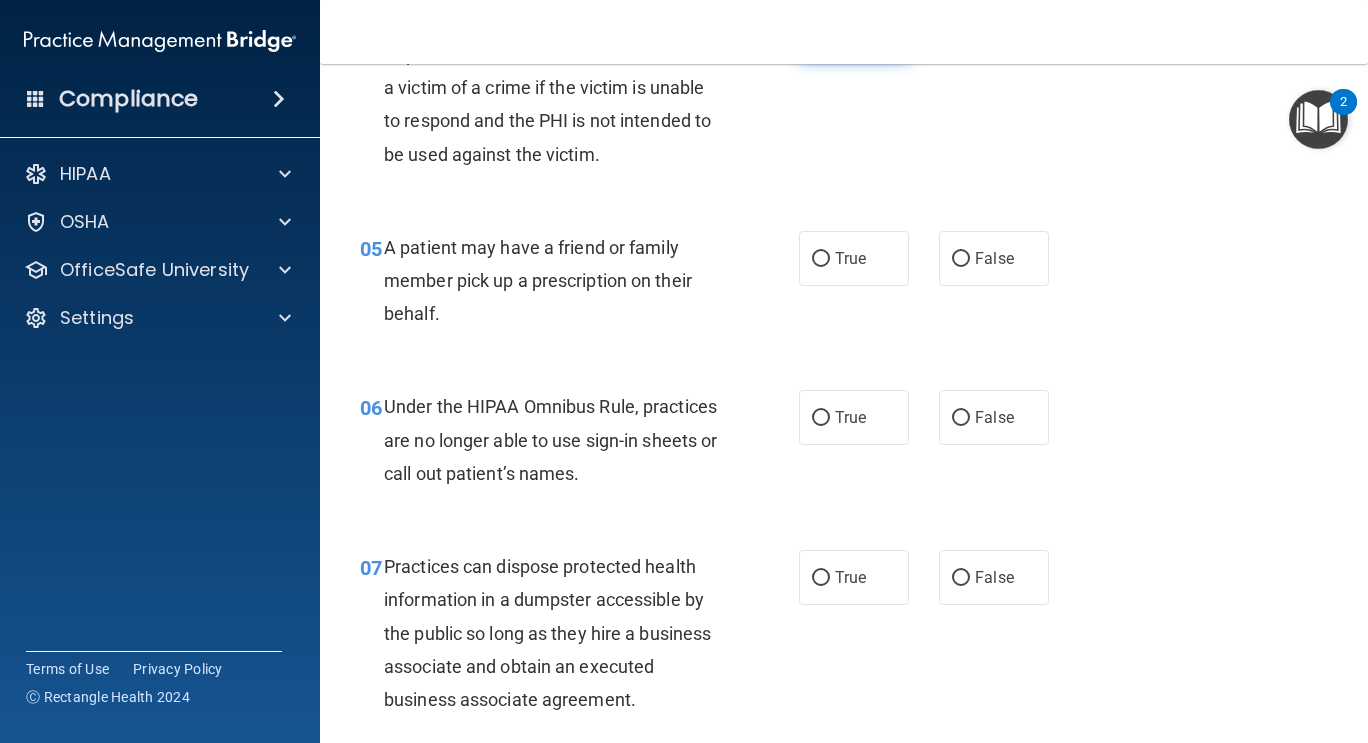 scroll, scrollTop: 833, scrollLeft: 0, axis: vertical 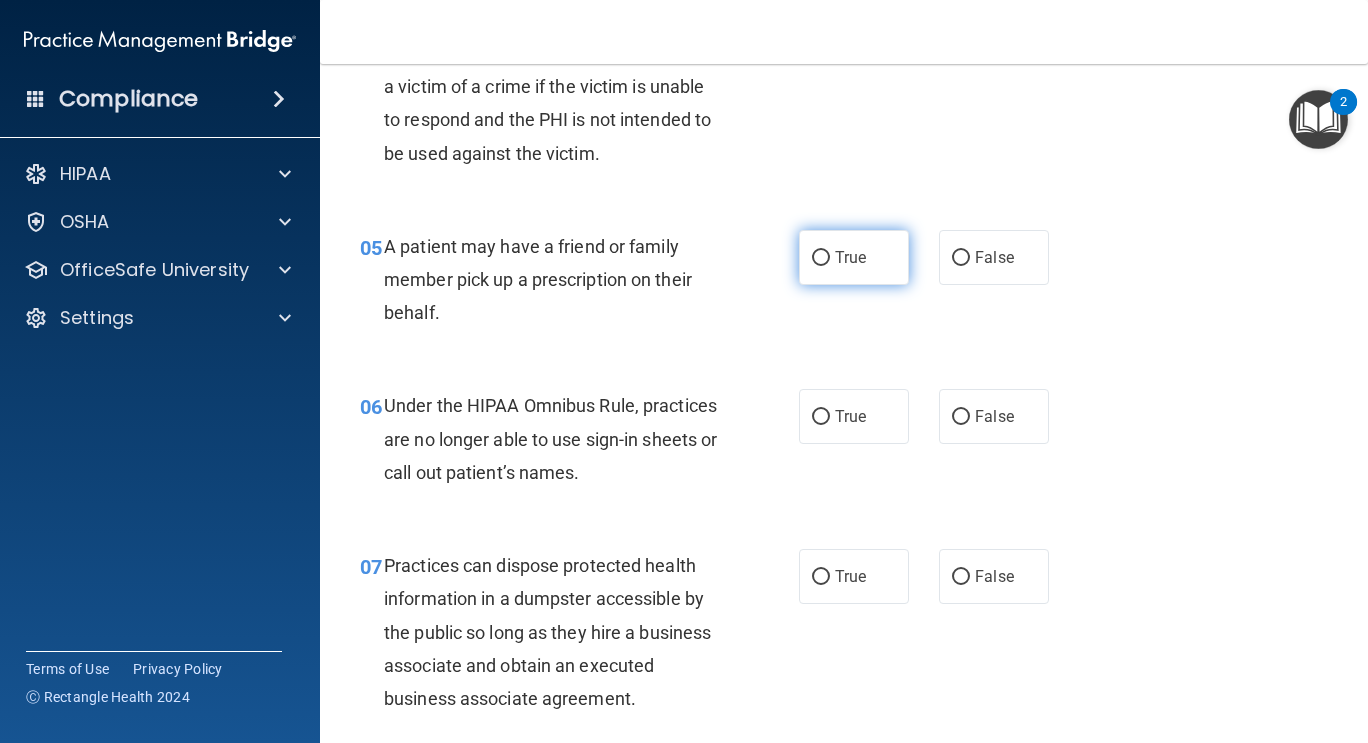 click on "True" at bounding box center [854, 257] 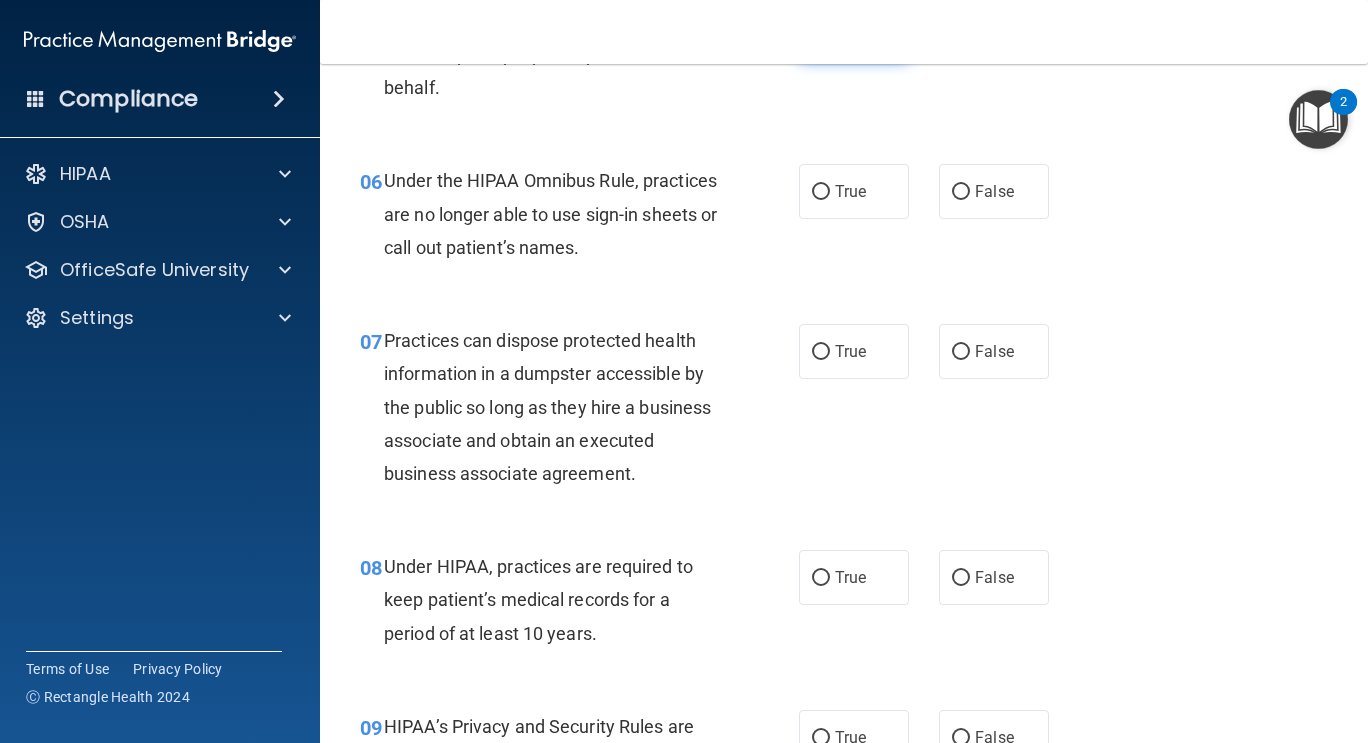 scroll, scrollTop: 1055, scrollLeft: 0, axis: vertical 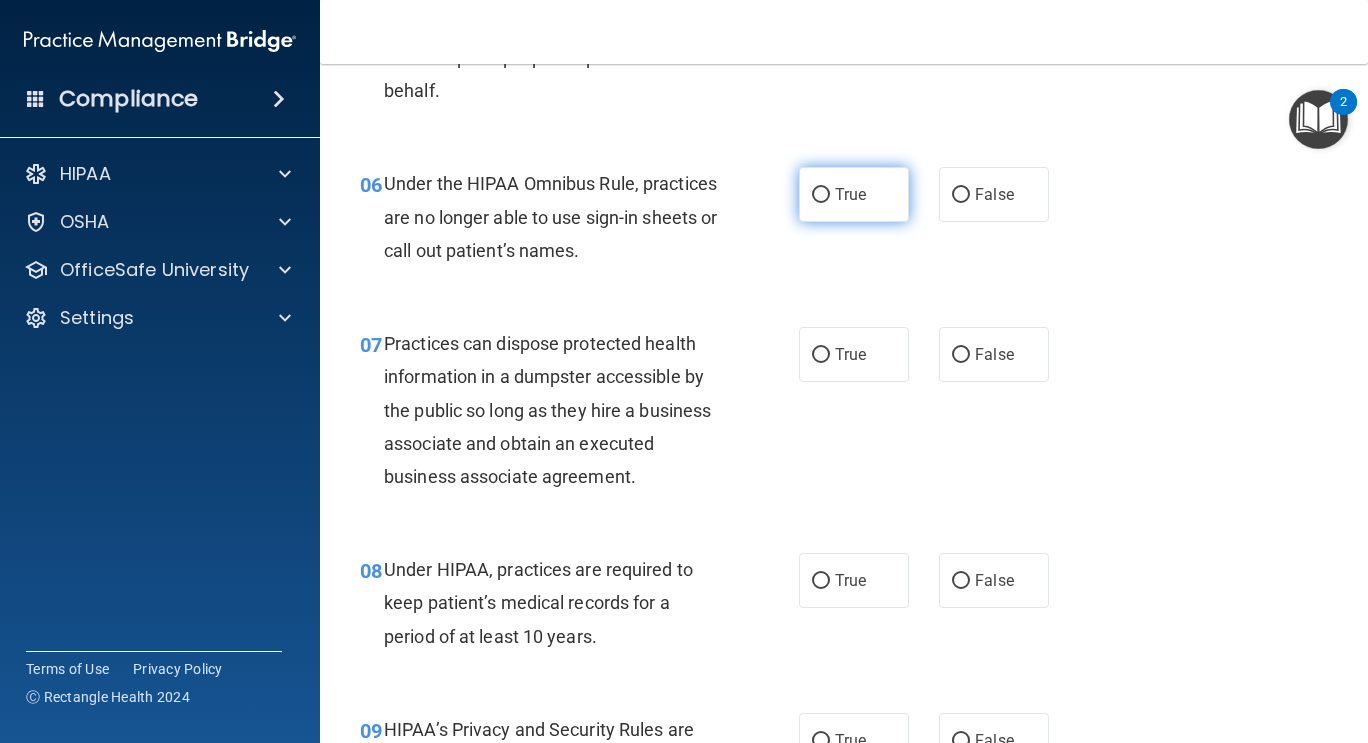 click on "True" at bounding box center [850, 194] 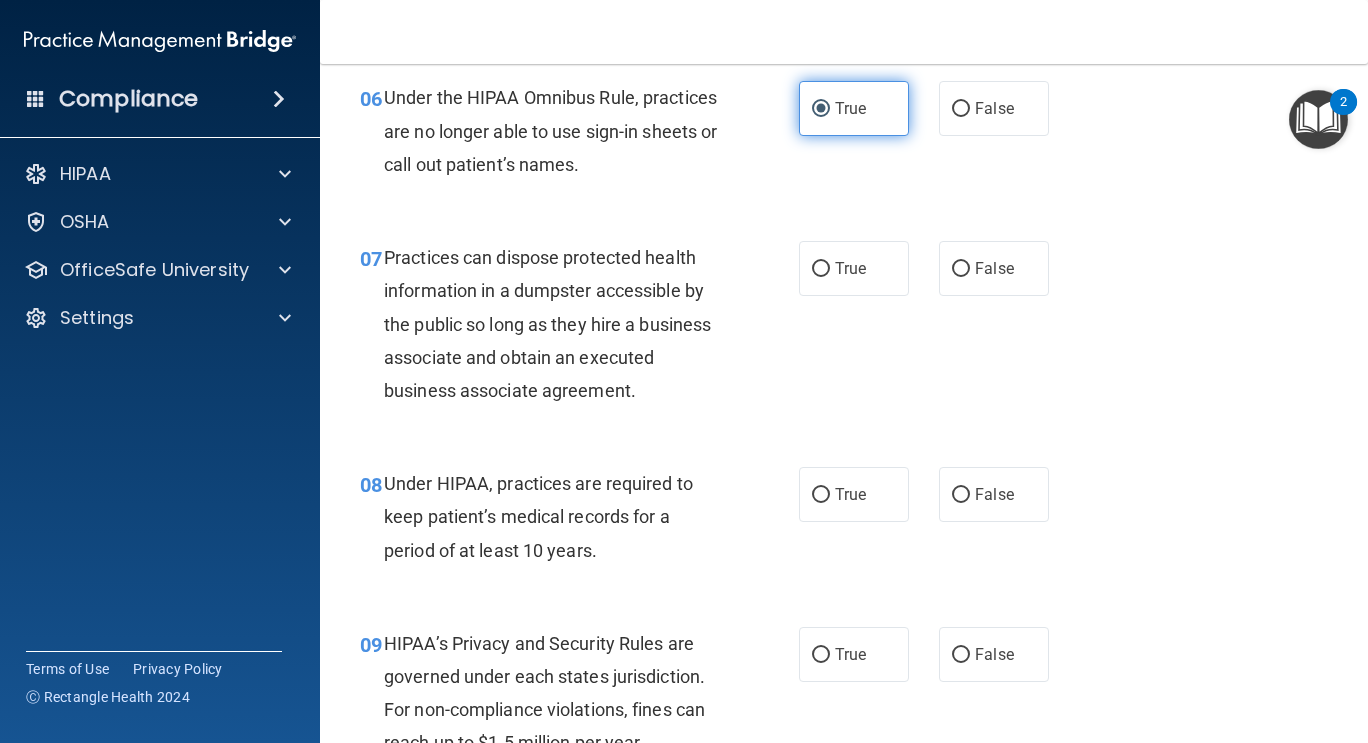 scroll, scrollTop: 1229, scrollLeft: 0, axis: vertical 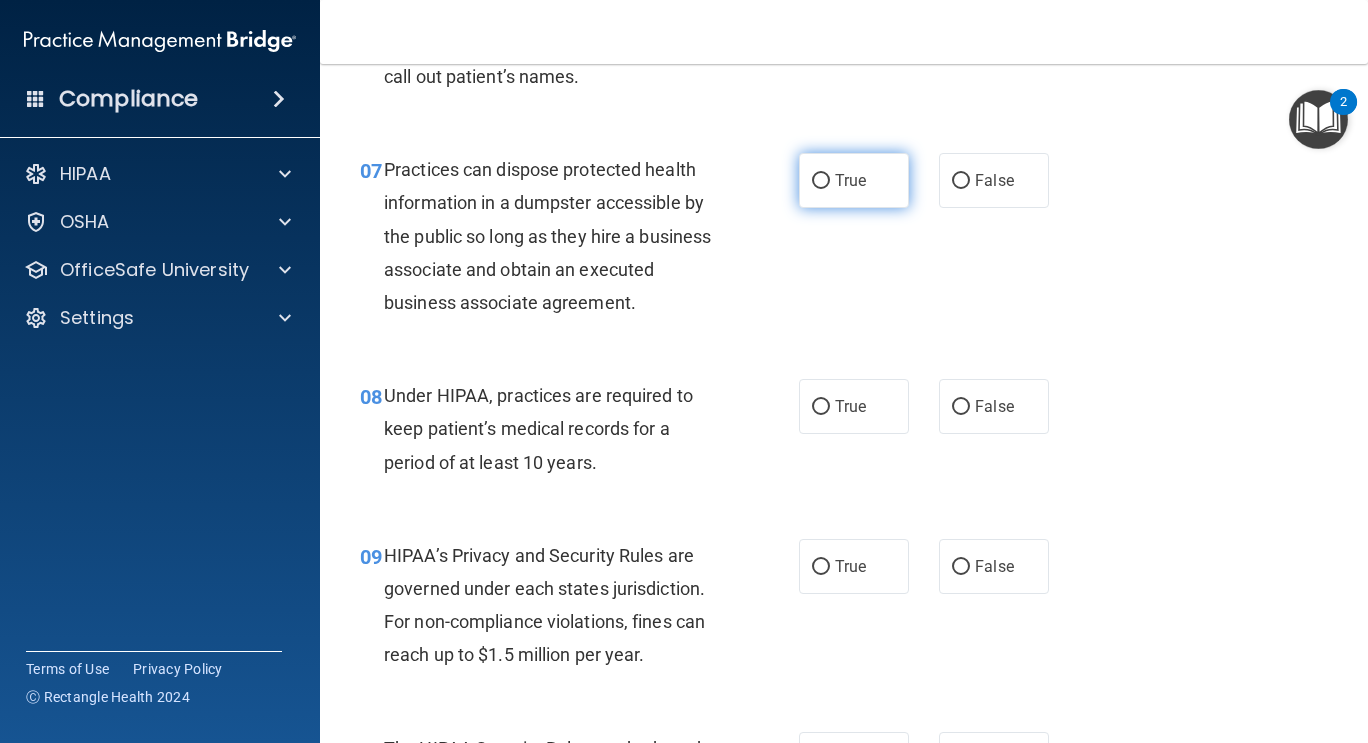 click on "True" at bounding box center [821, 181] 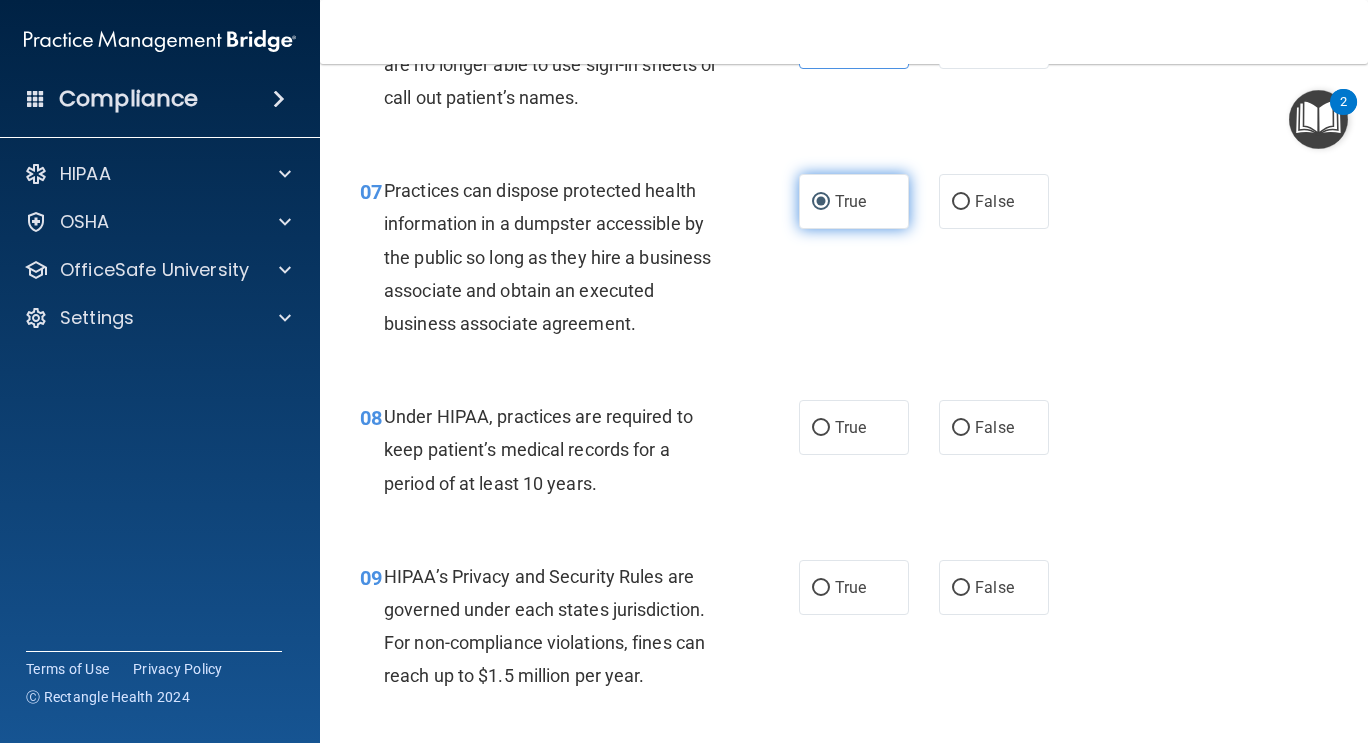 scroll, scrollTop: 1208, scrollLeft: 0, axis: vertical 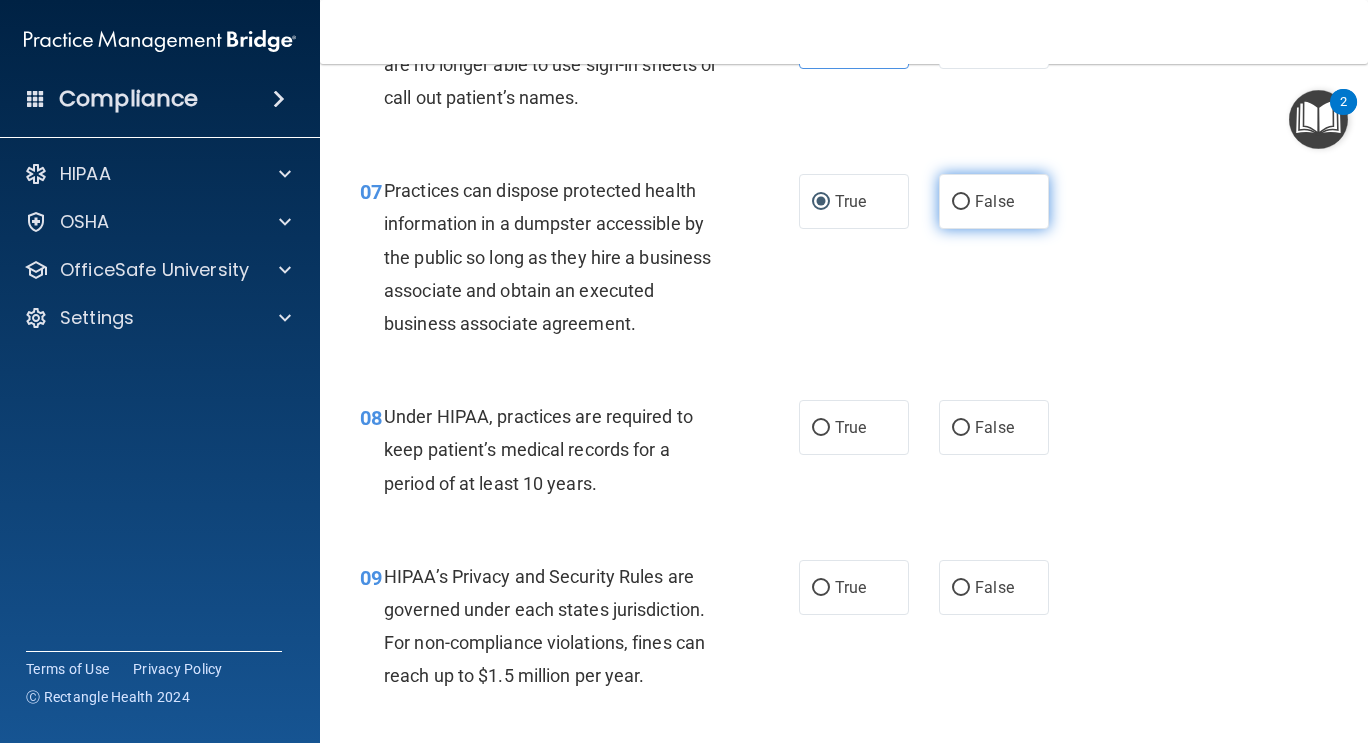 click on "False" at bounding box center (994, 201) 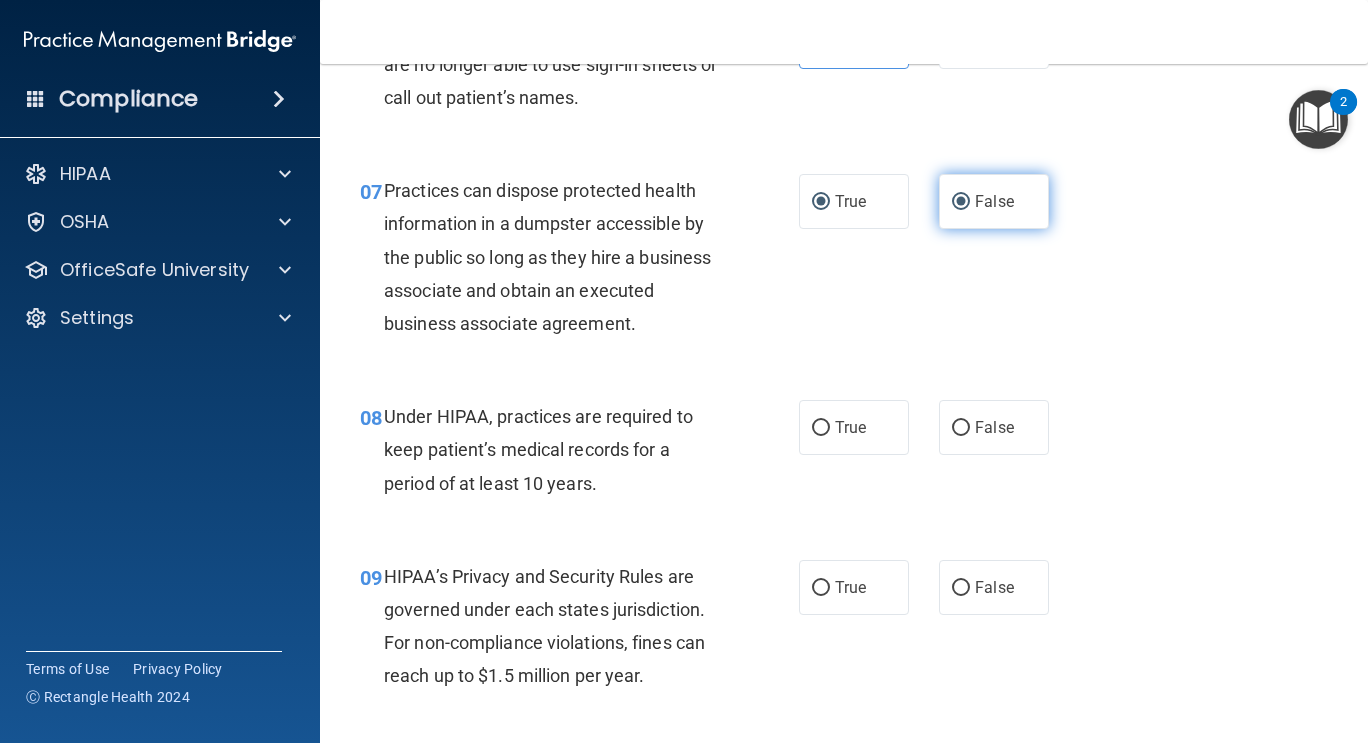 radio on "false" 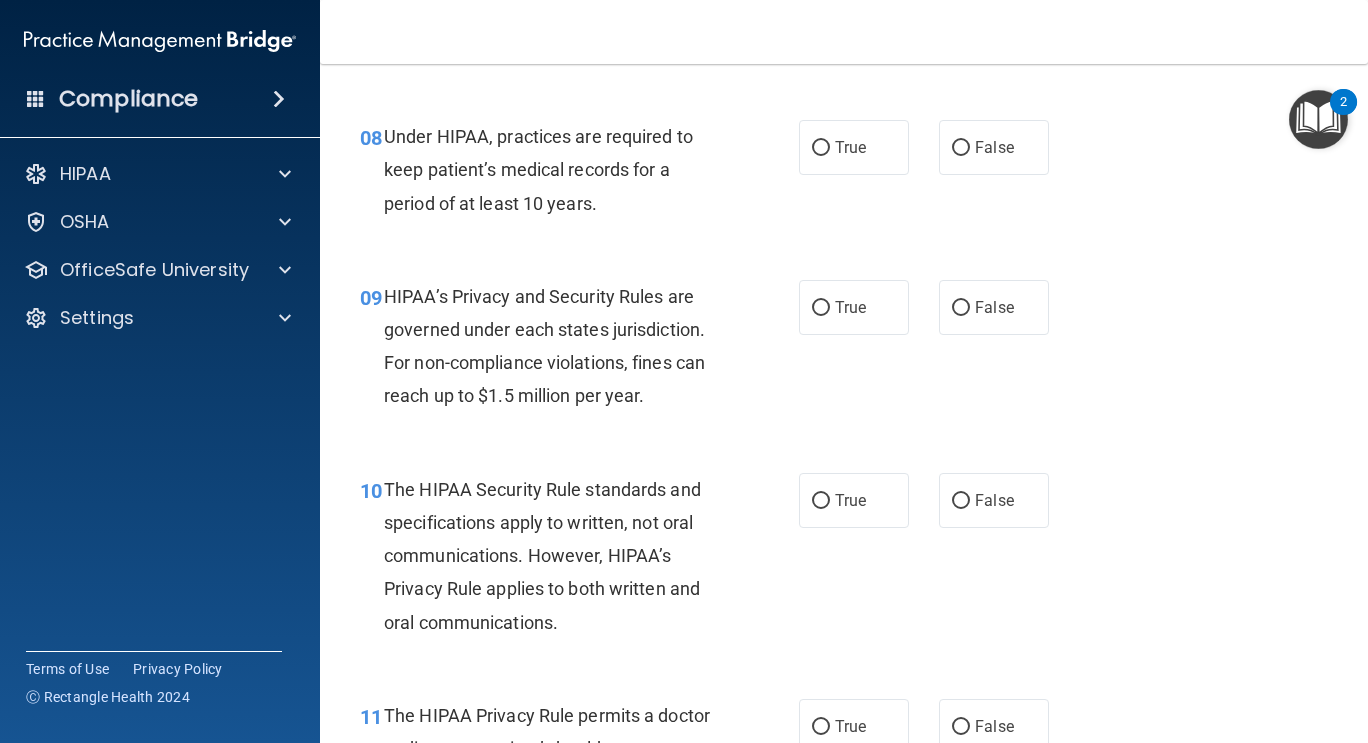 scroll, scrollTop: 1486, scrollLeft: 0, axis: vertical 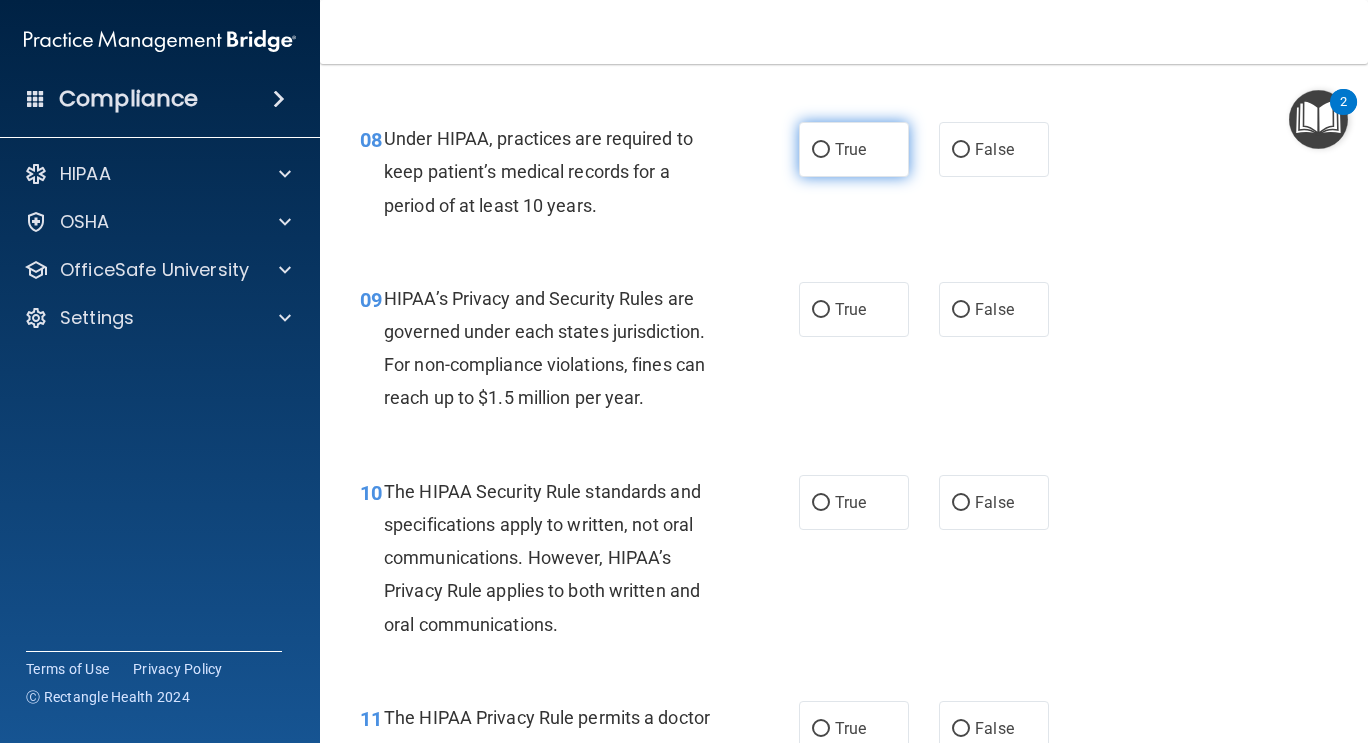 click on "True" at bounding box center (854, 149) 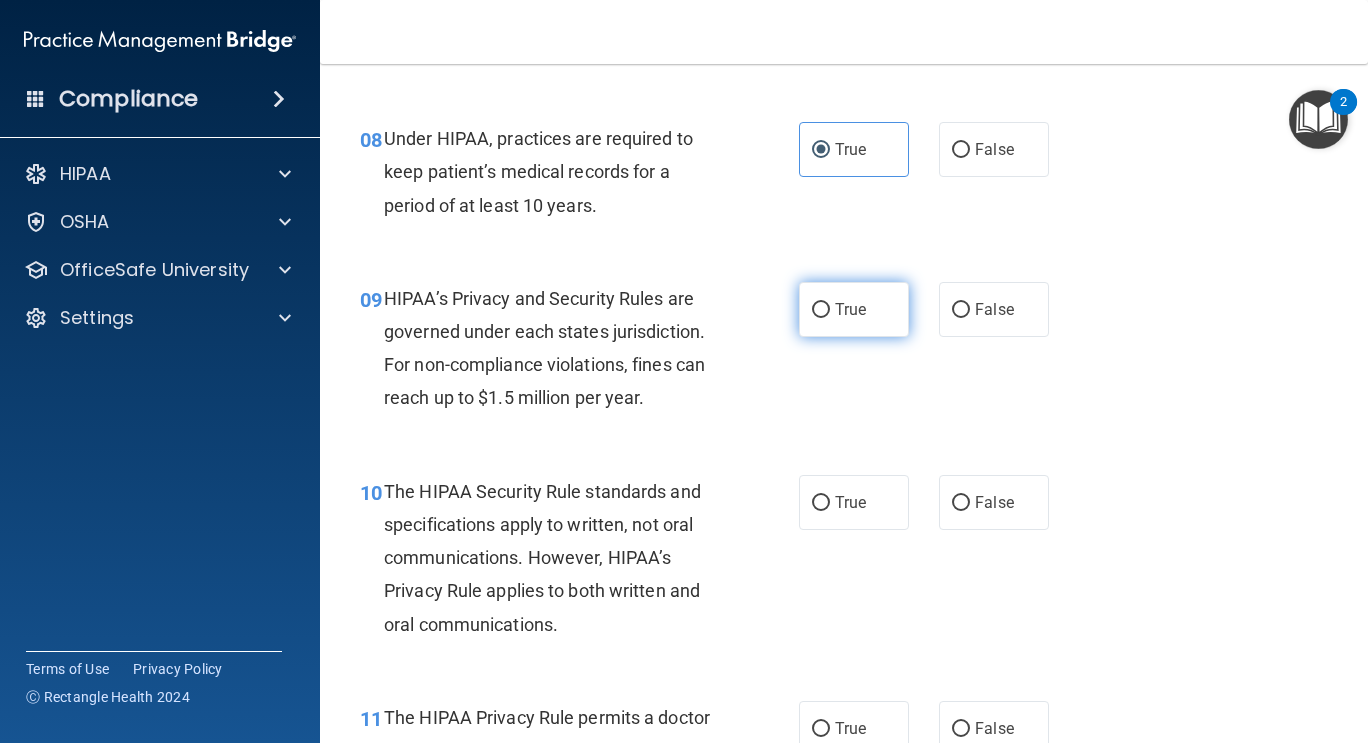 click on "True" at bounding box center (850, 309) 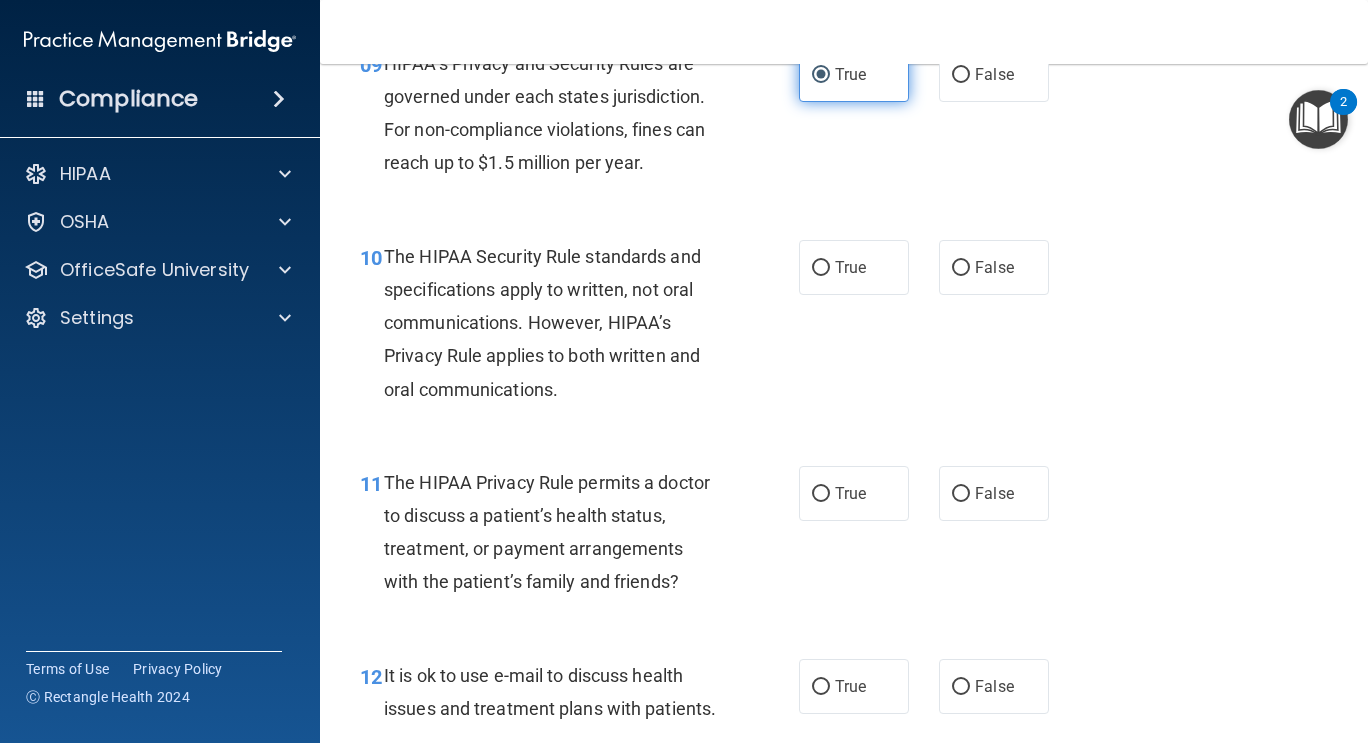 scroll, scrollTop: 1727, scrollLeft: 0, axis: vertical 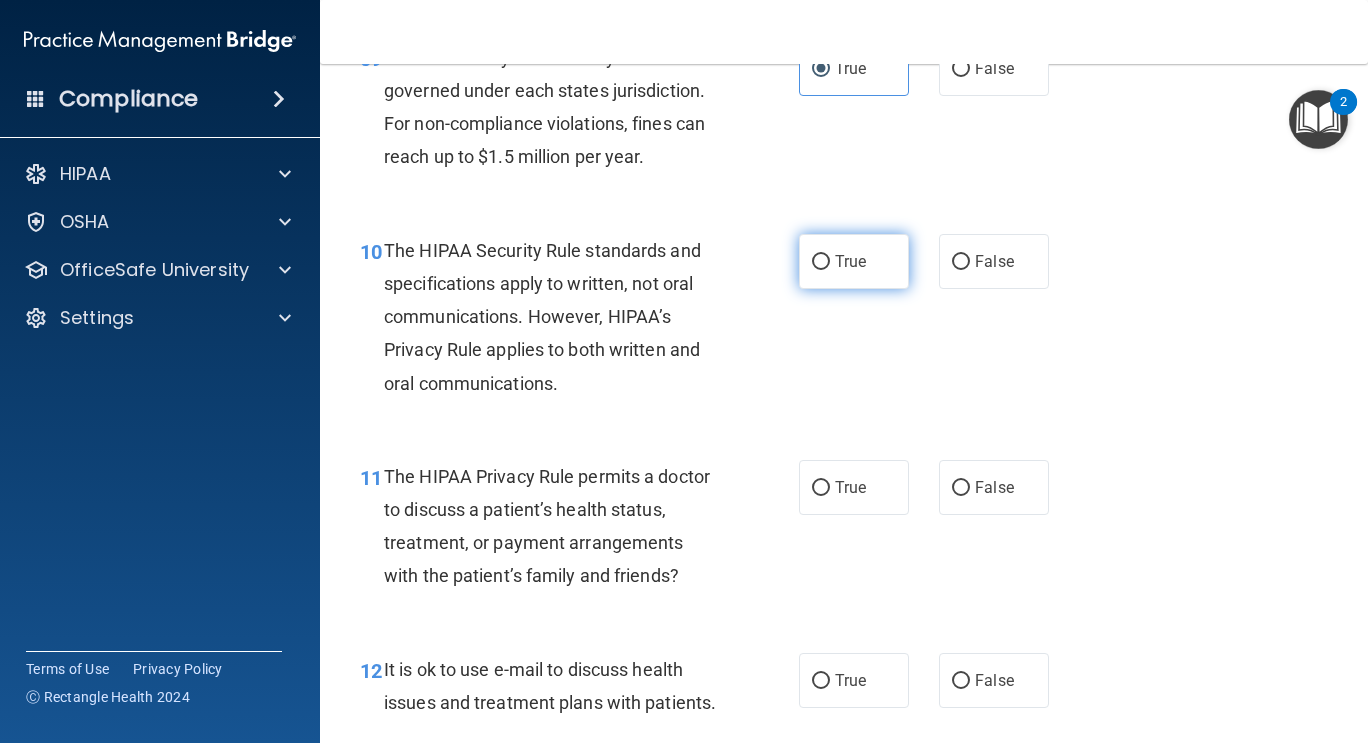 click on "True" at bounding box center (854, 261) 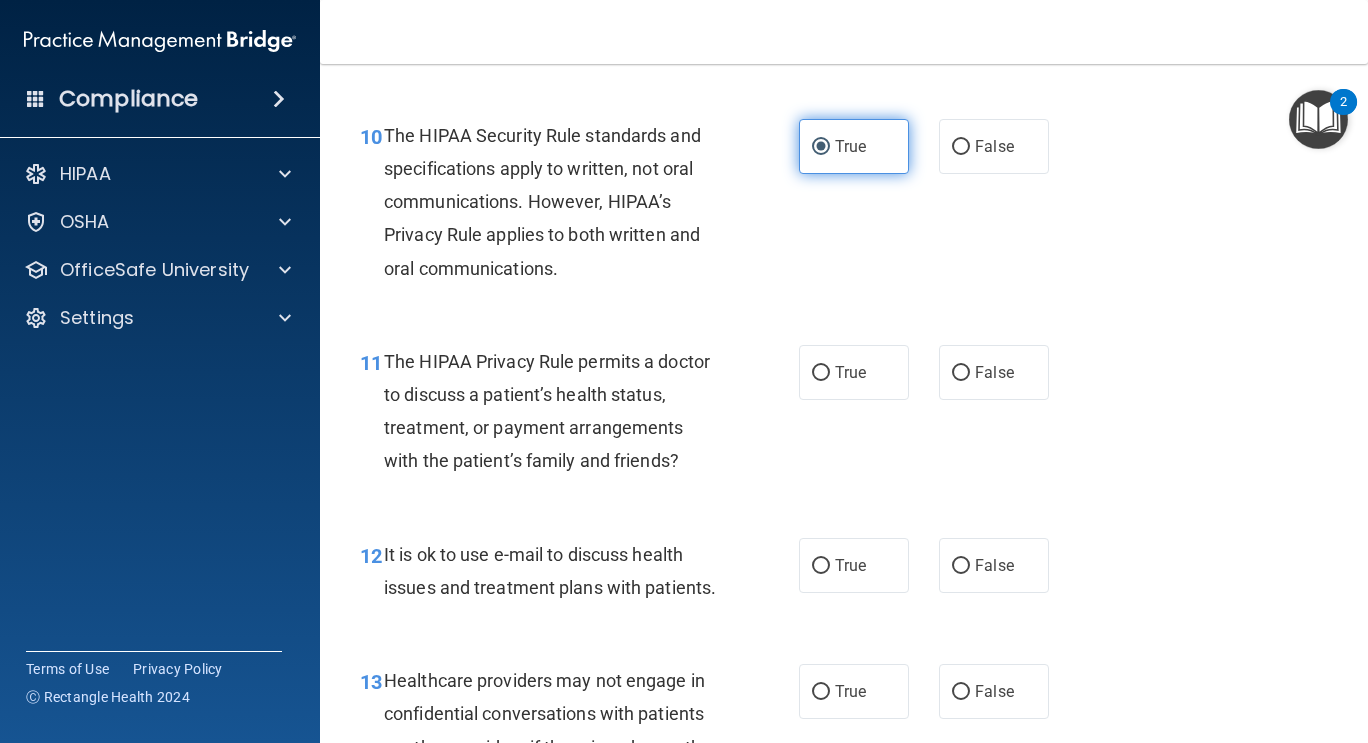 scroll, scrollTop: 1843, scrollLeft: 0, axis: vertical 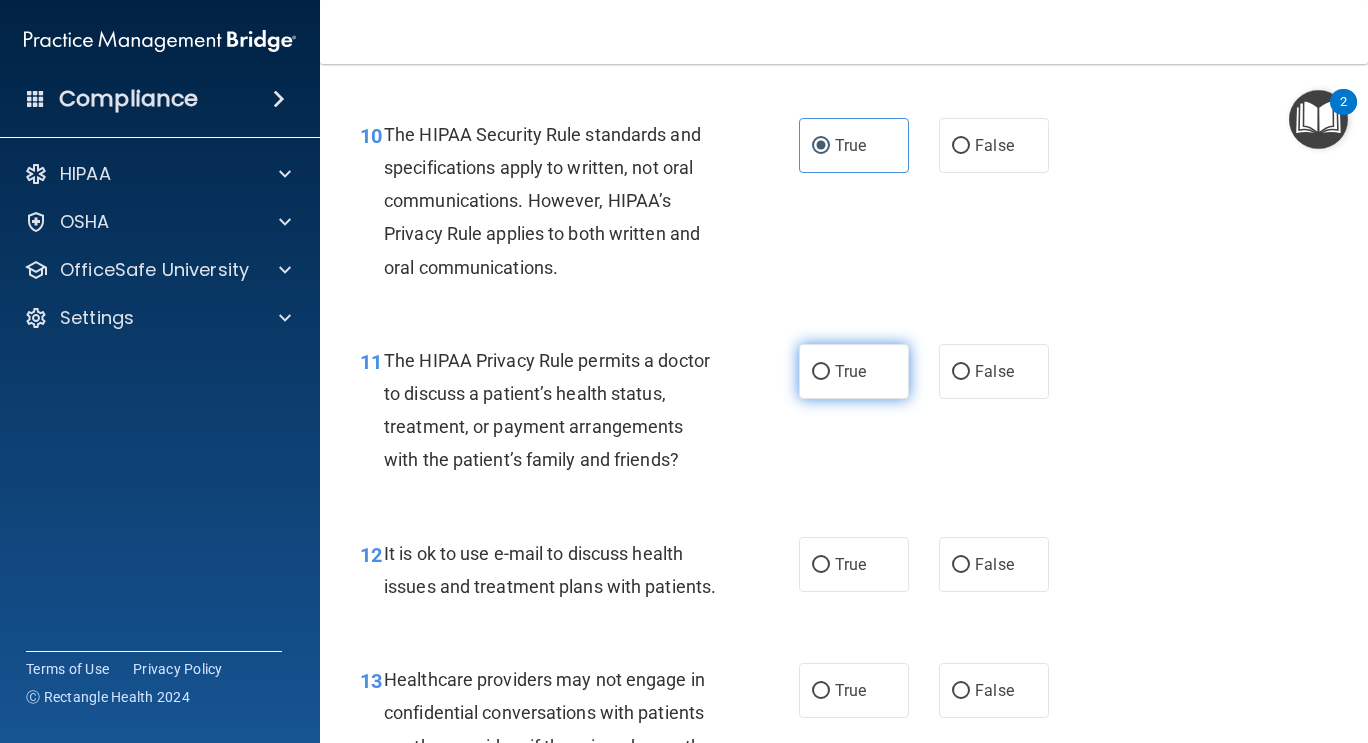 click on "True" at bounding box center [821, 372] 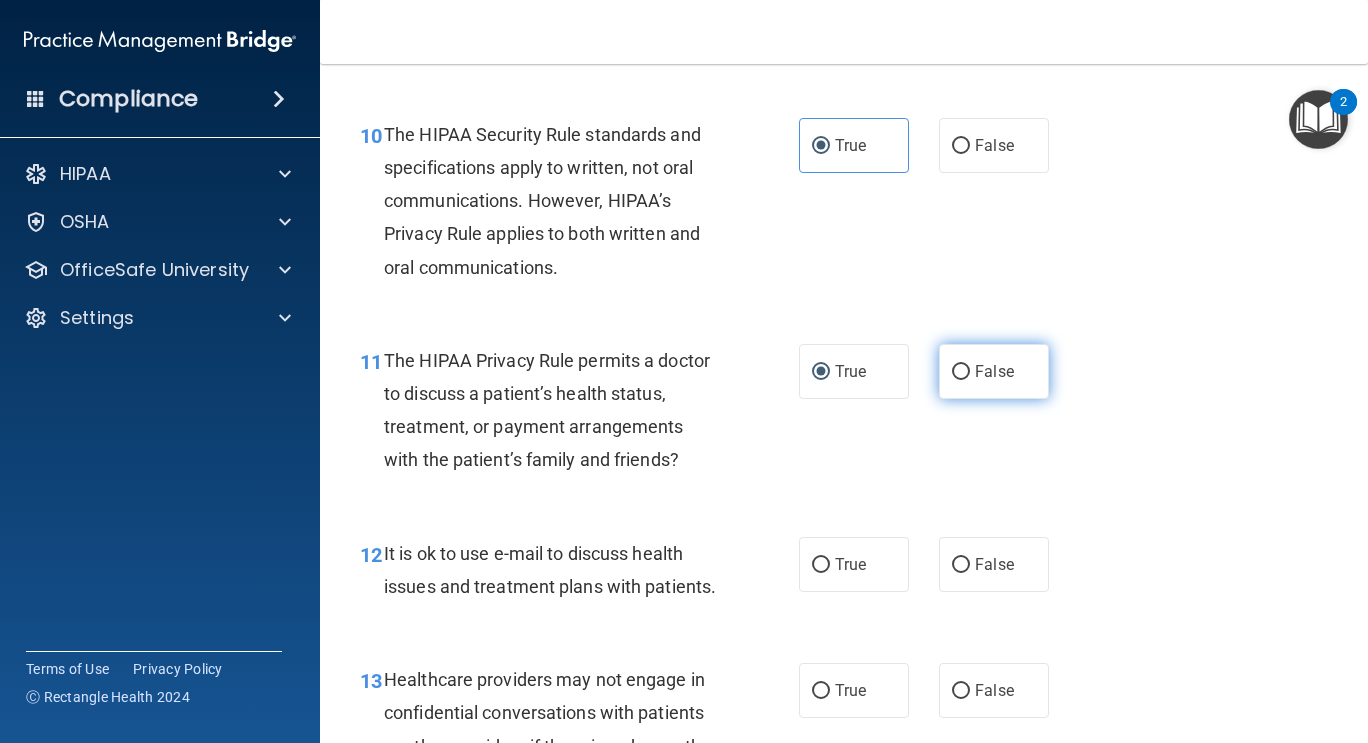 click on "False" at bounding box center (994, 371) 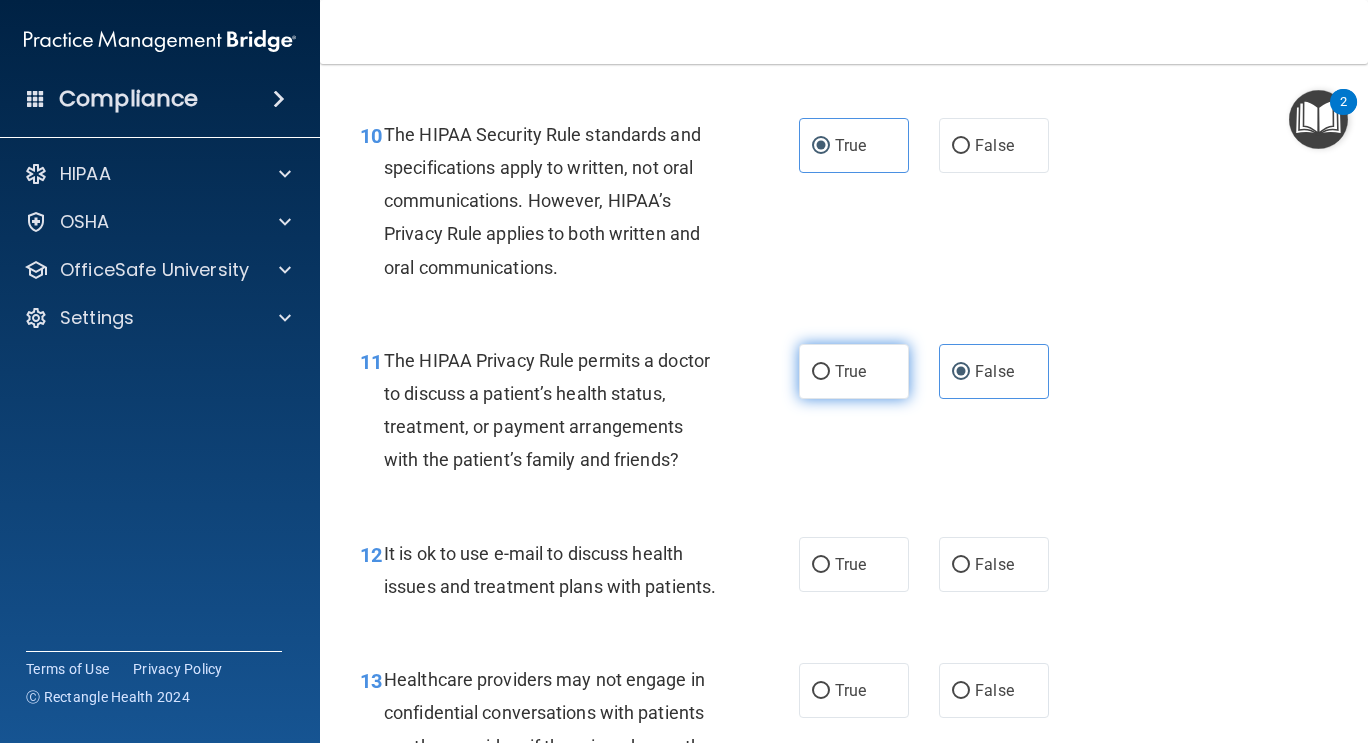 click on "True" at bounding box center (850, 371) 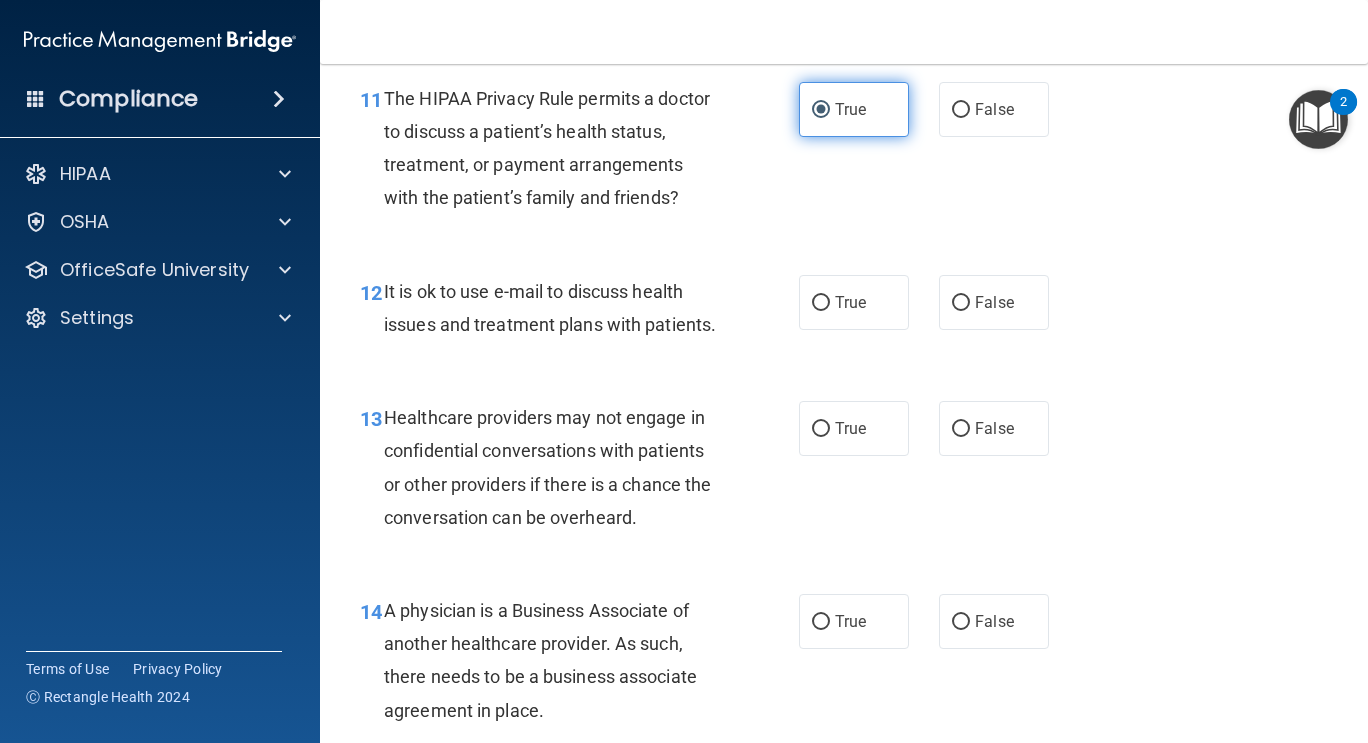 scroll, scrollTop: 2109, scrollLeft: 0, axis: vertical 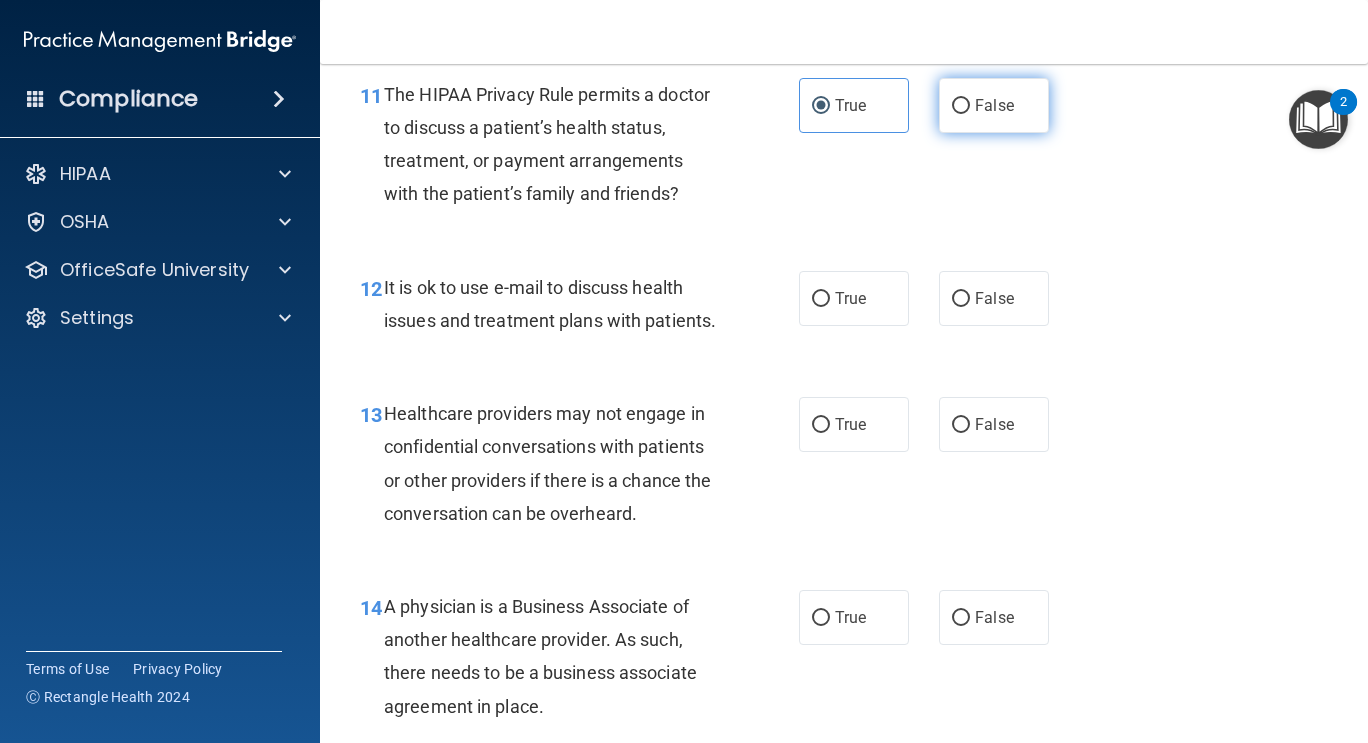 click on "False" at bounding box center [994, 105] 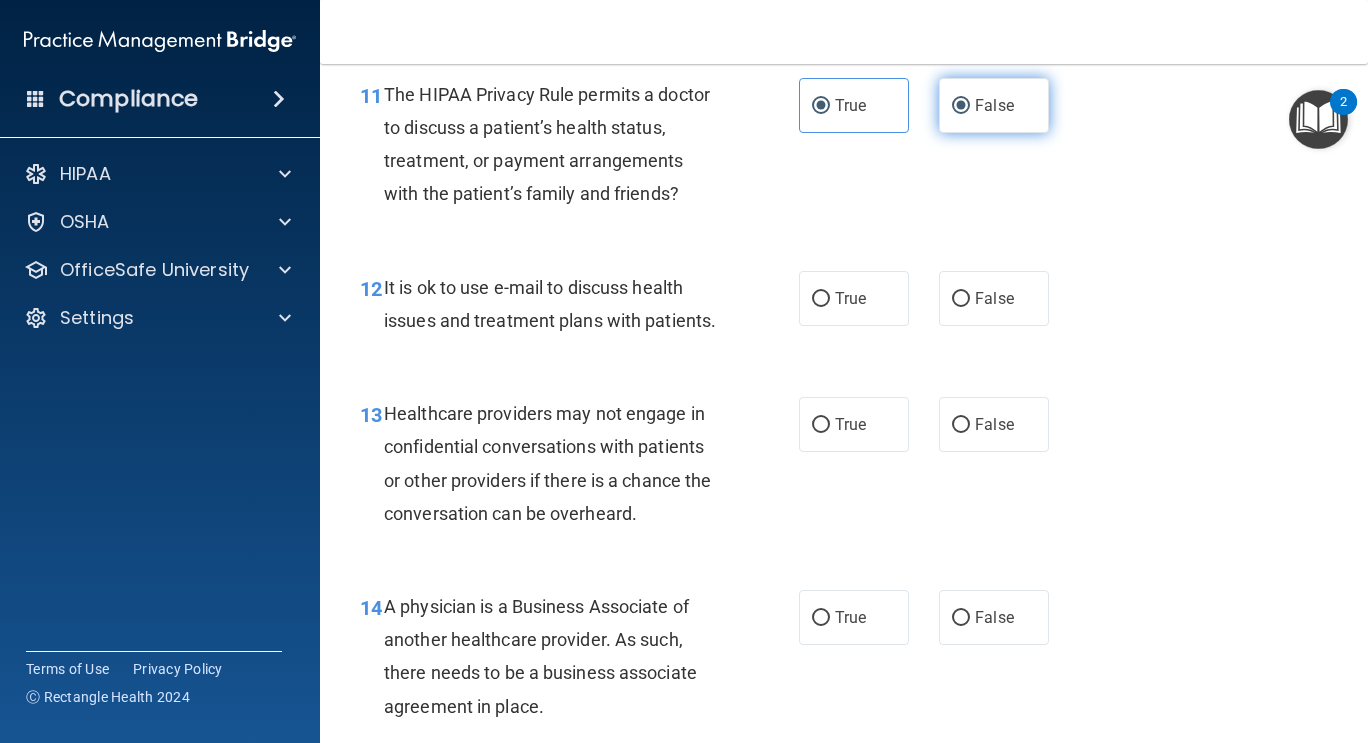radio on "false" 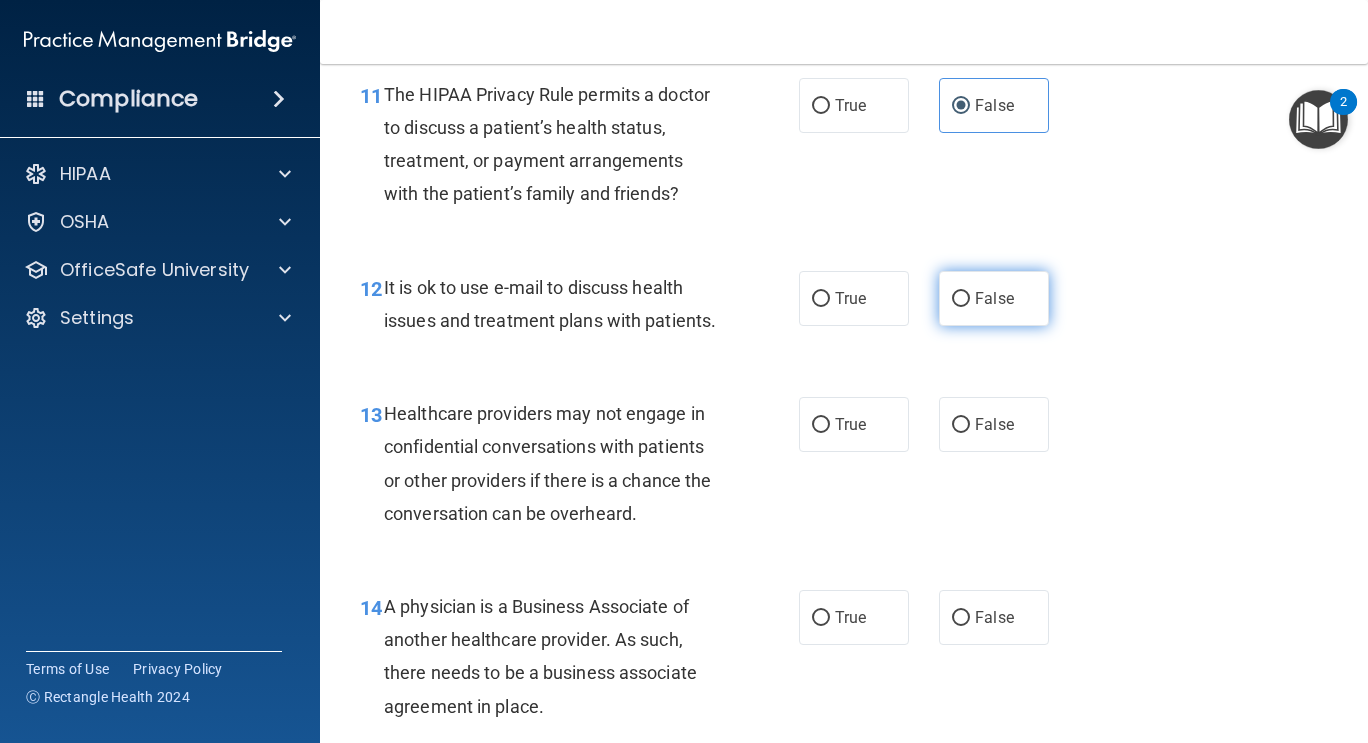 click on "False" at bounding box center [994, 298] 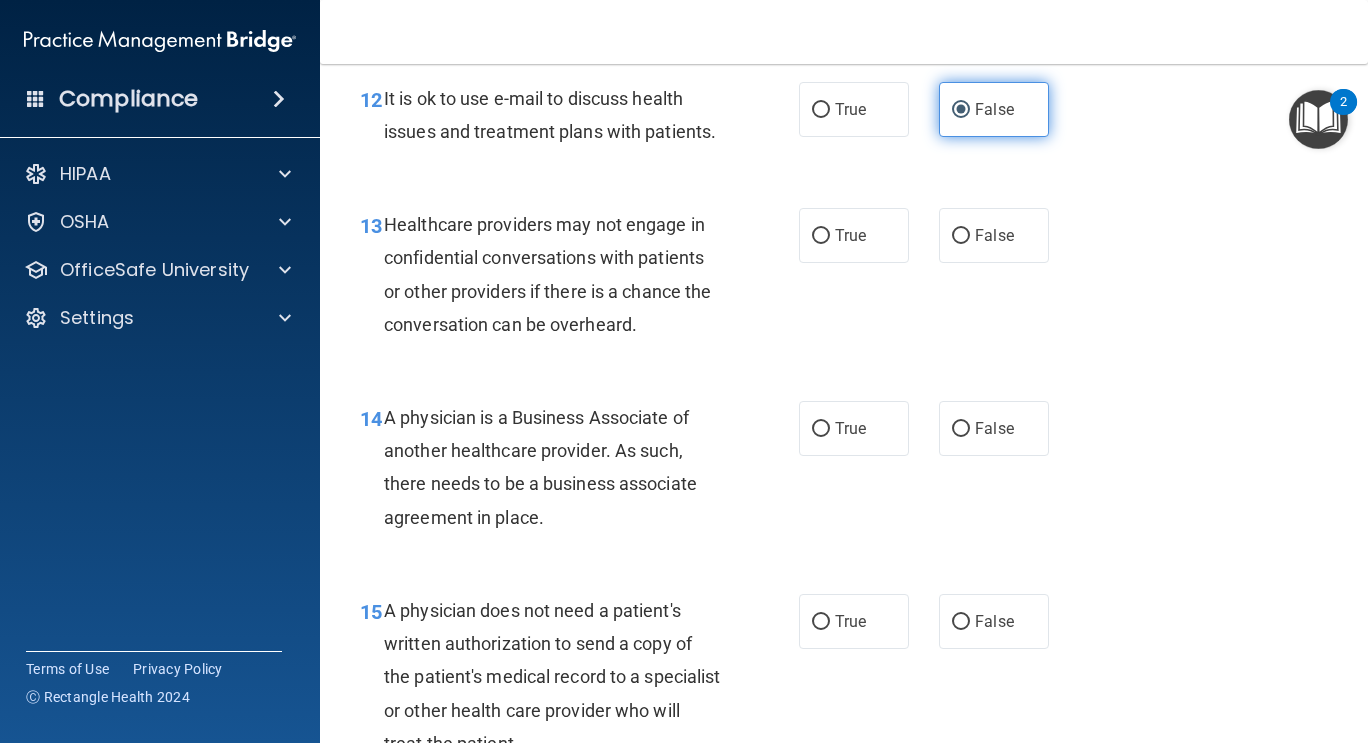 scroll, scrollTop: 2298, scrollLeft: 0, axis: vertical 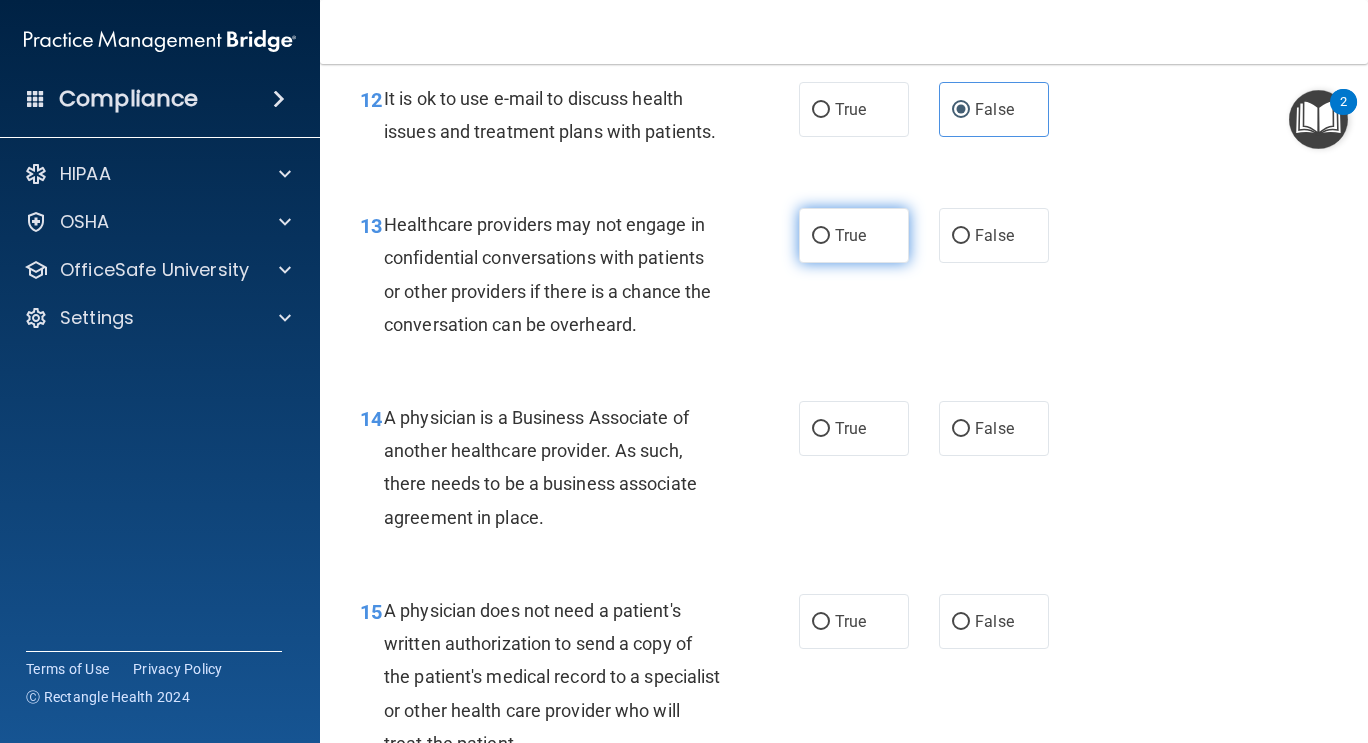 click on "True" at bounding box center [854, 235] 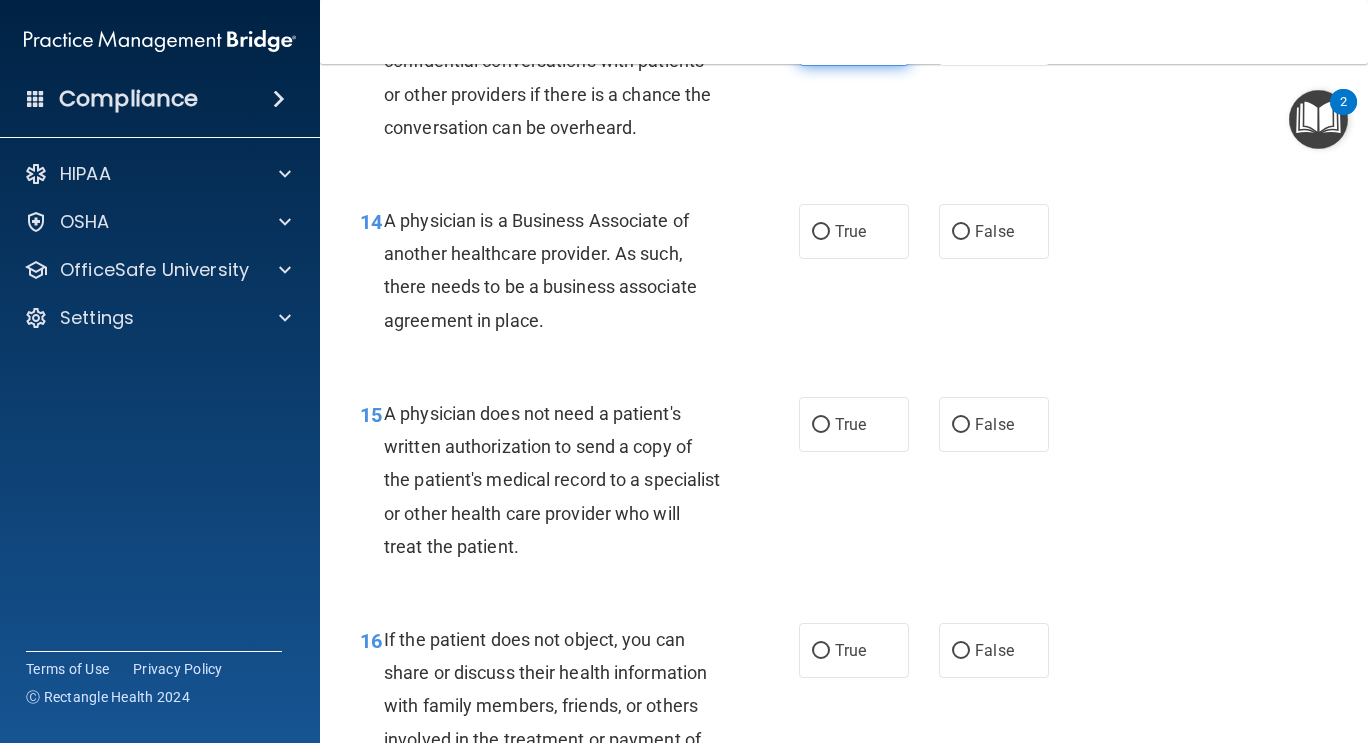 scroll, scrollTop: 2496, scrollLeft: 0, axis: vertical 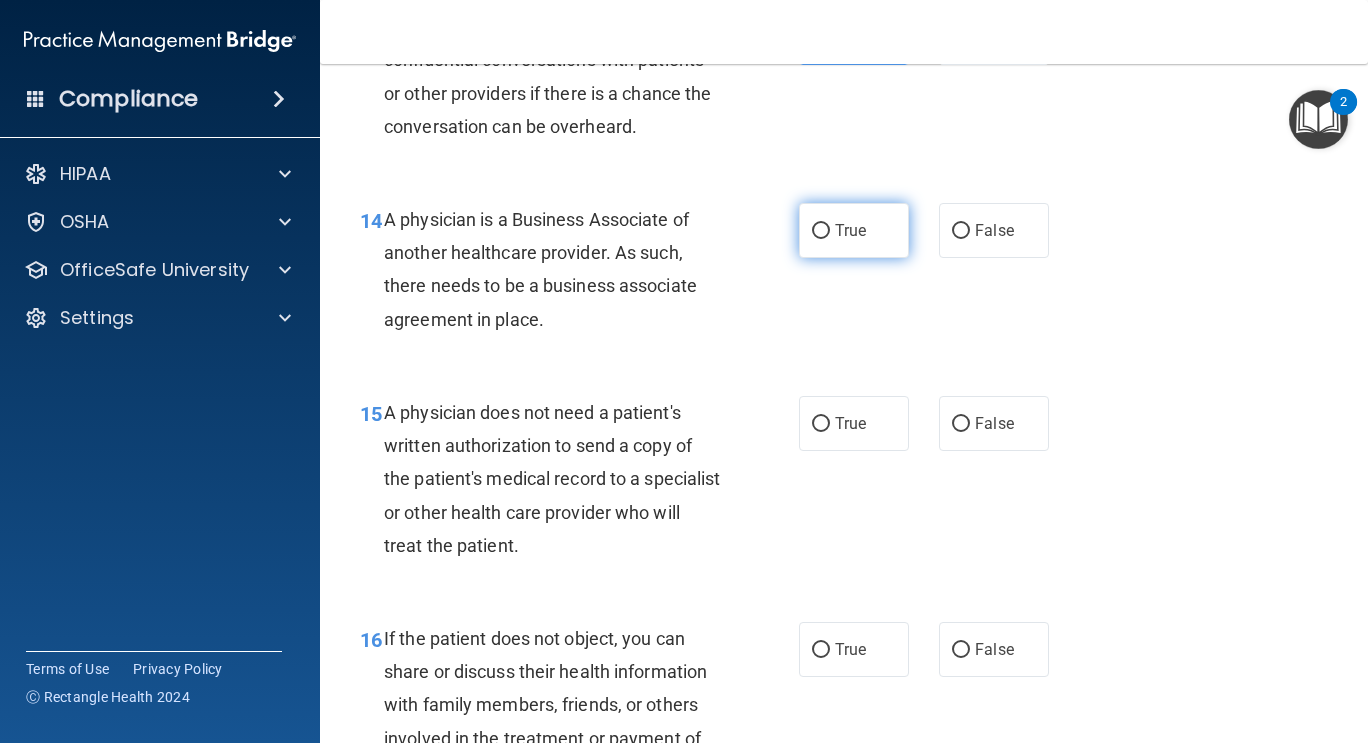 click on "True" at bounding box center (850, 230) 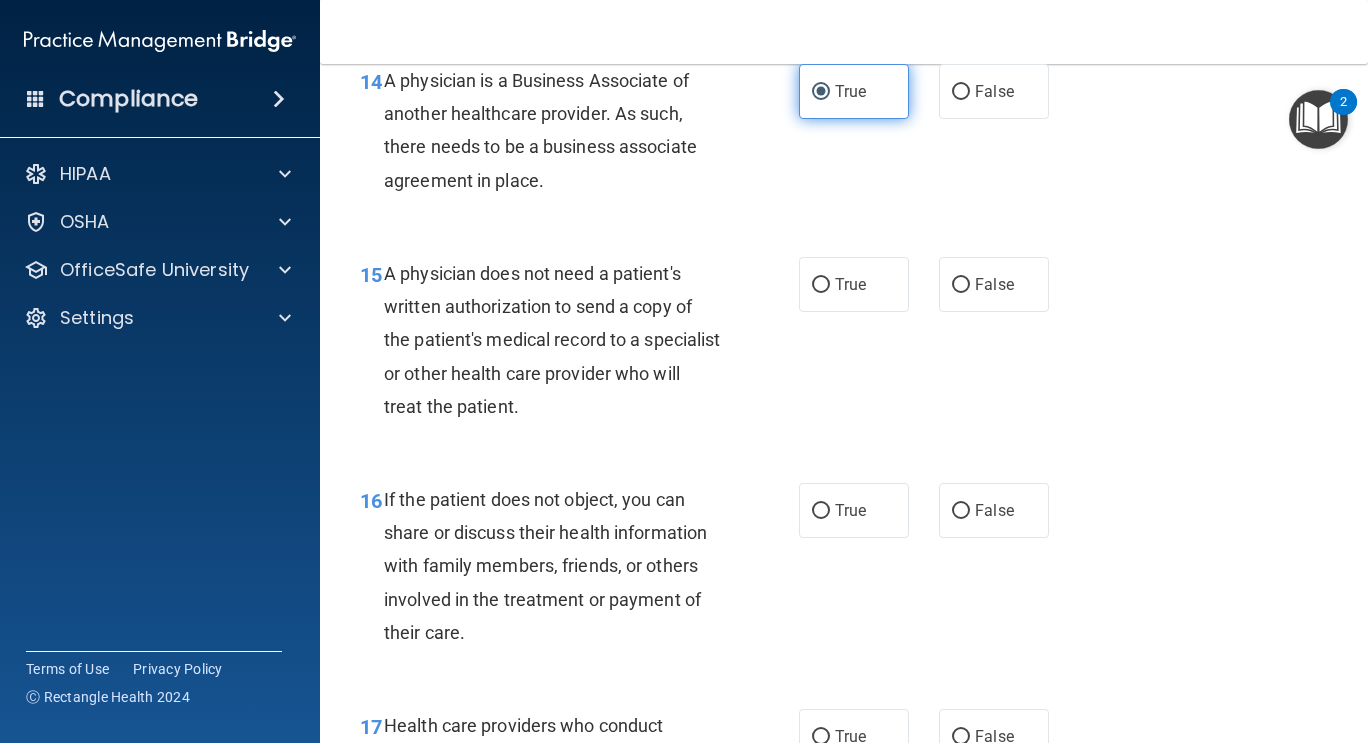 scroll, scrollTop: 2635, scrollLeft: 0, axis: vertical 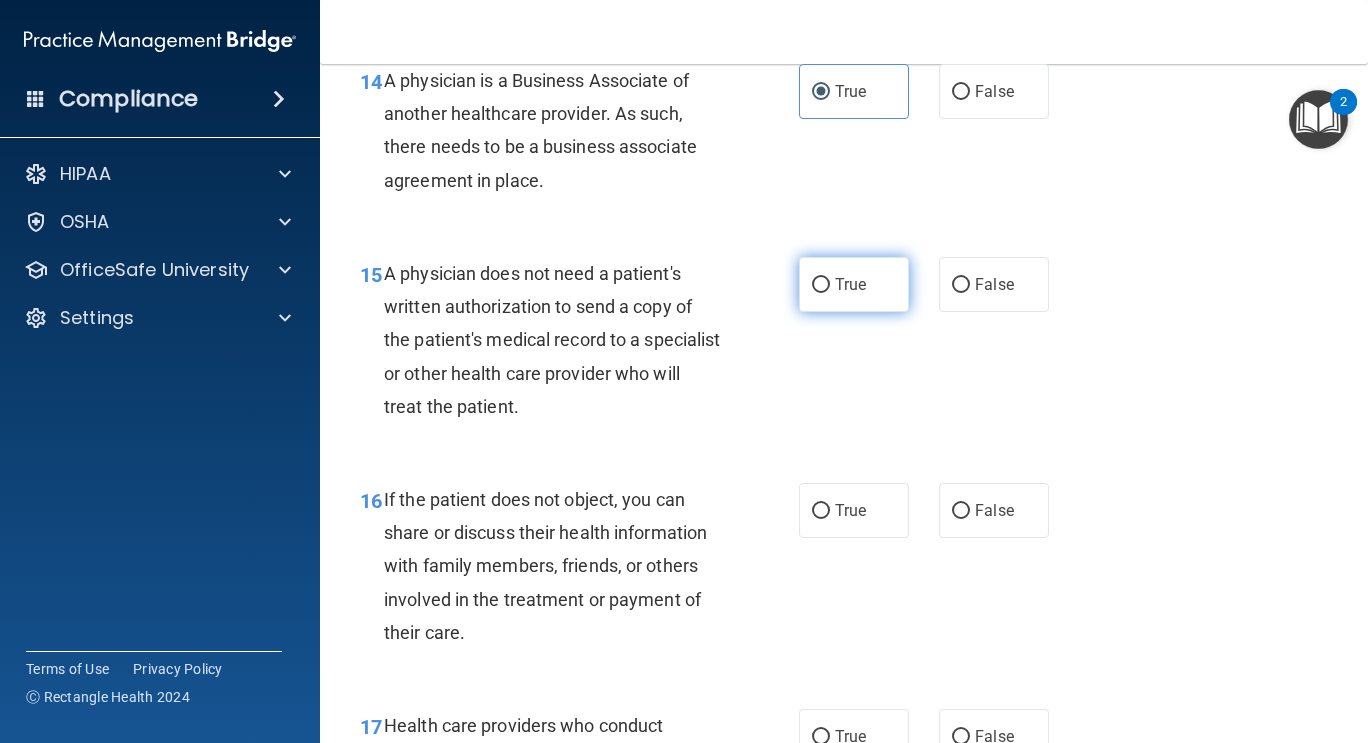 click on "True" at bounding box center (854, 284) 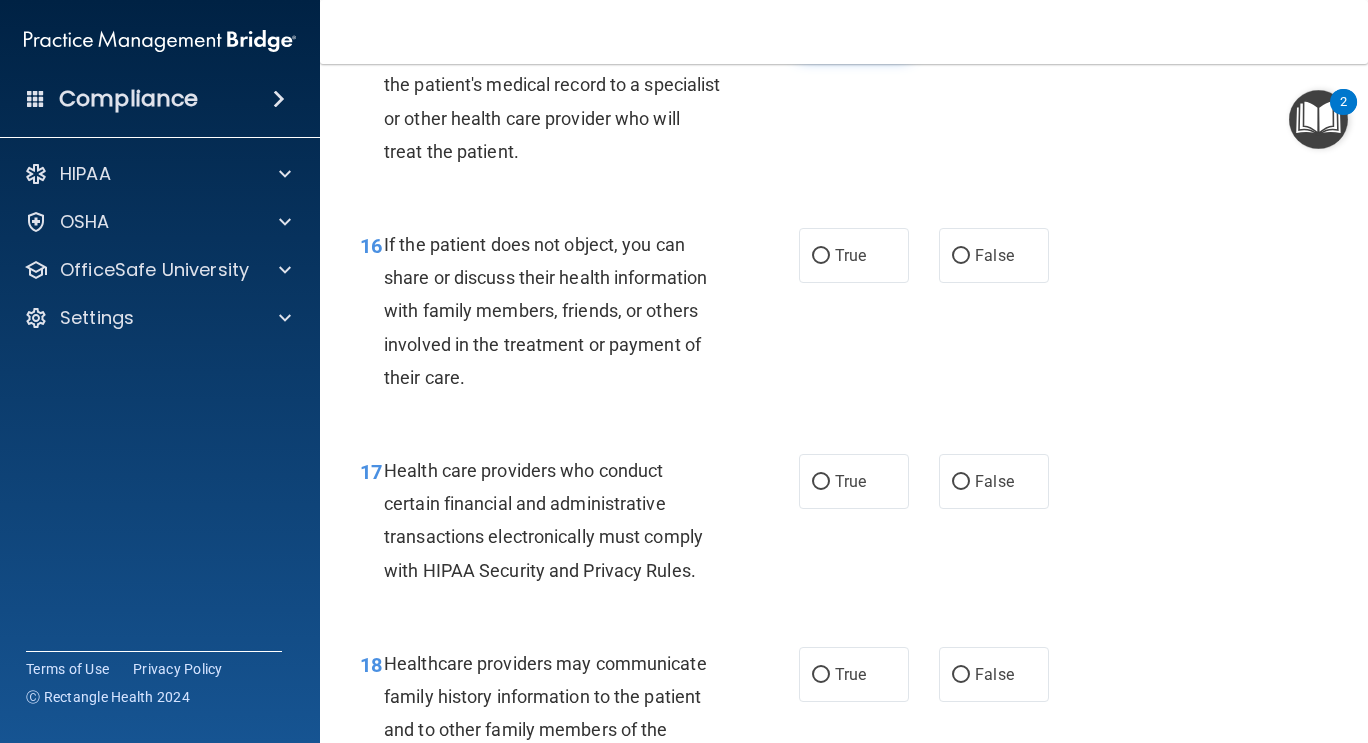 scroll, scrollTop: 2897, scrollLeft: 0, axis: vertical 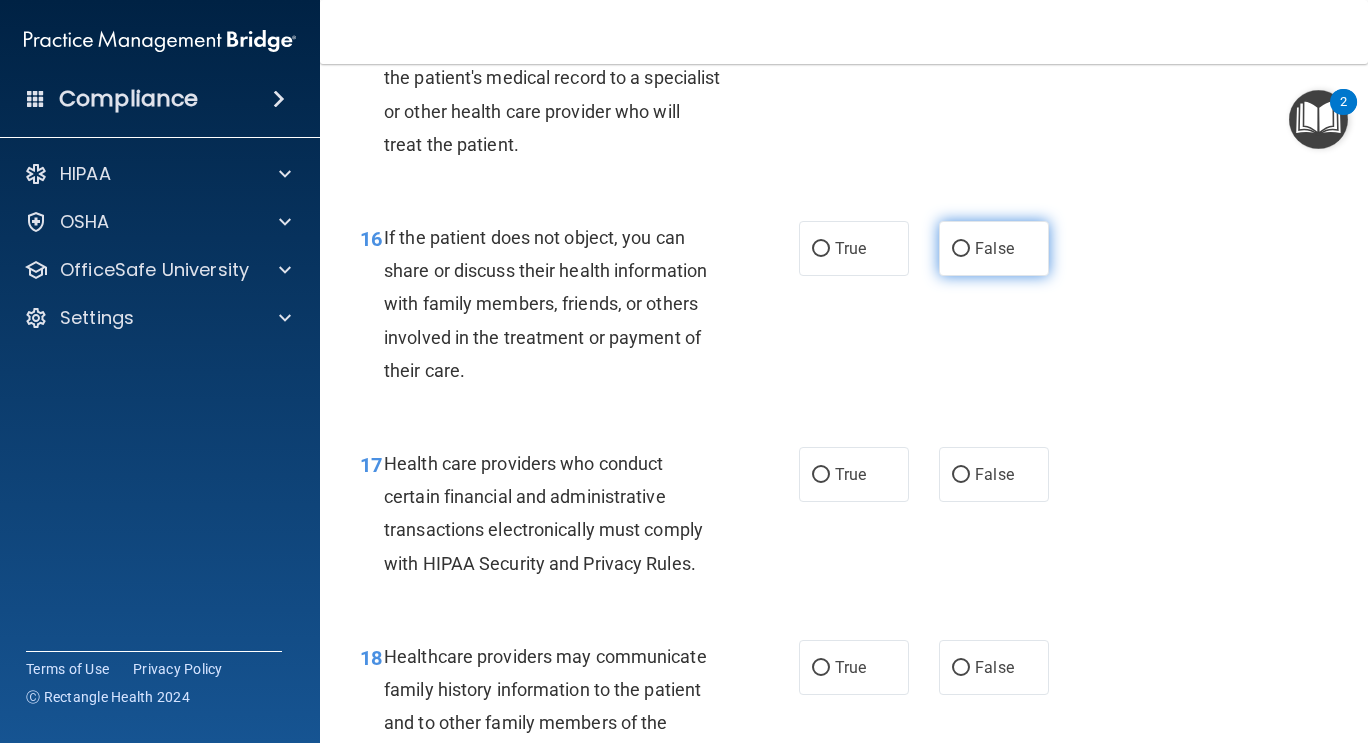 click on "False" at bounding box center (994, 248) 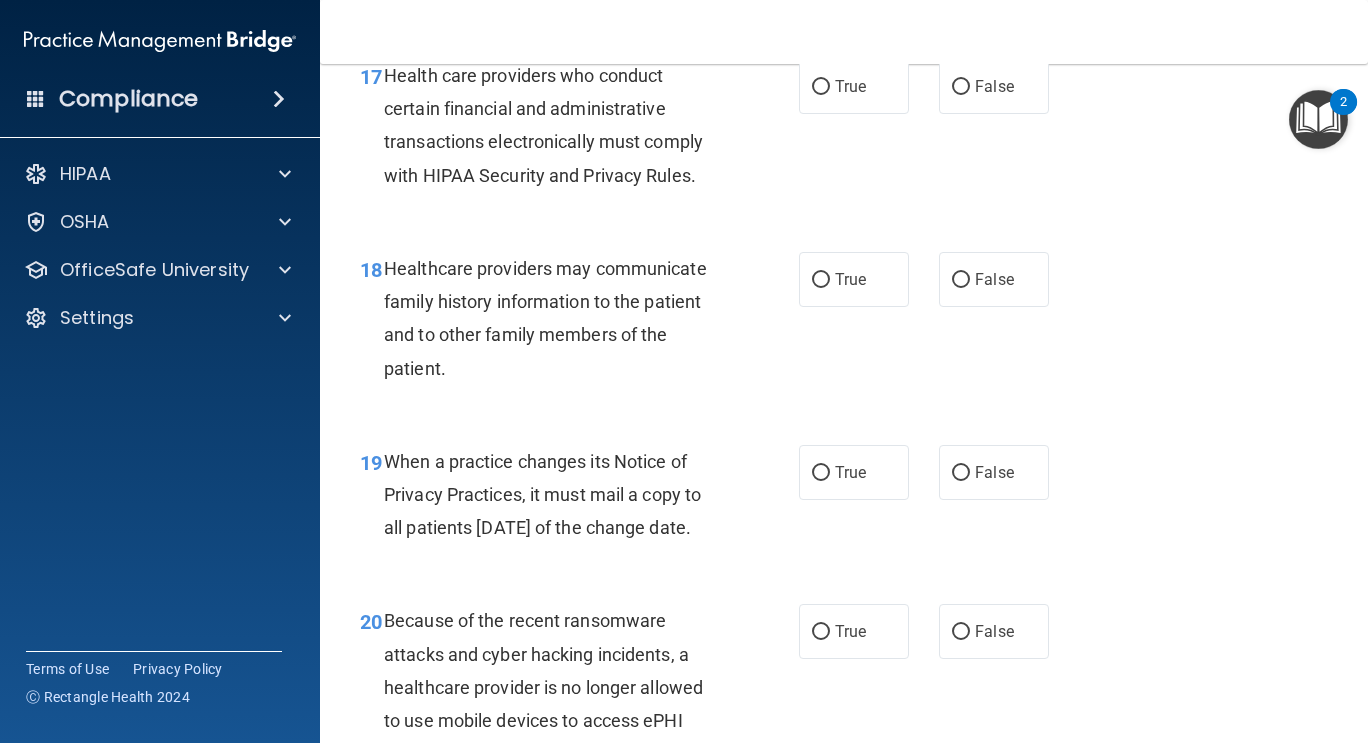 scroll, scrollTop: 3286, scrollLeft: 0, axis: vertical 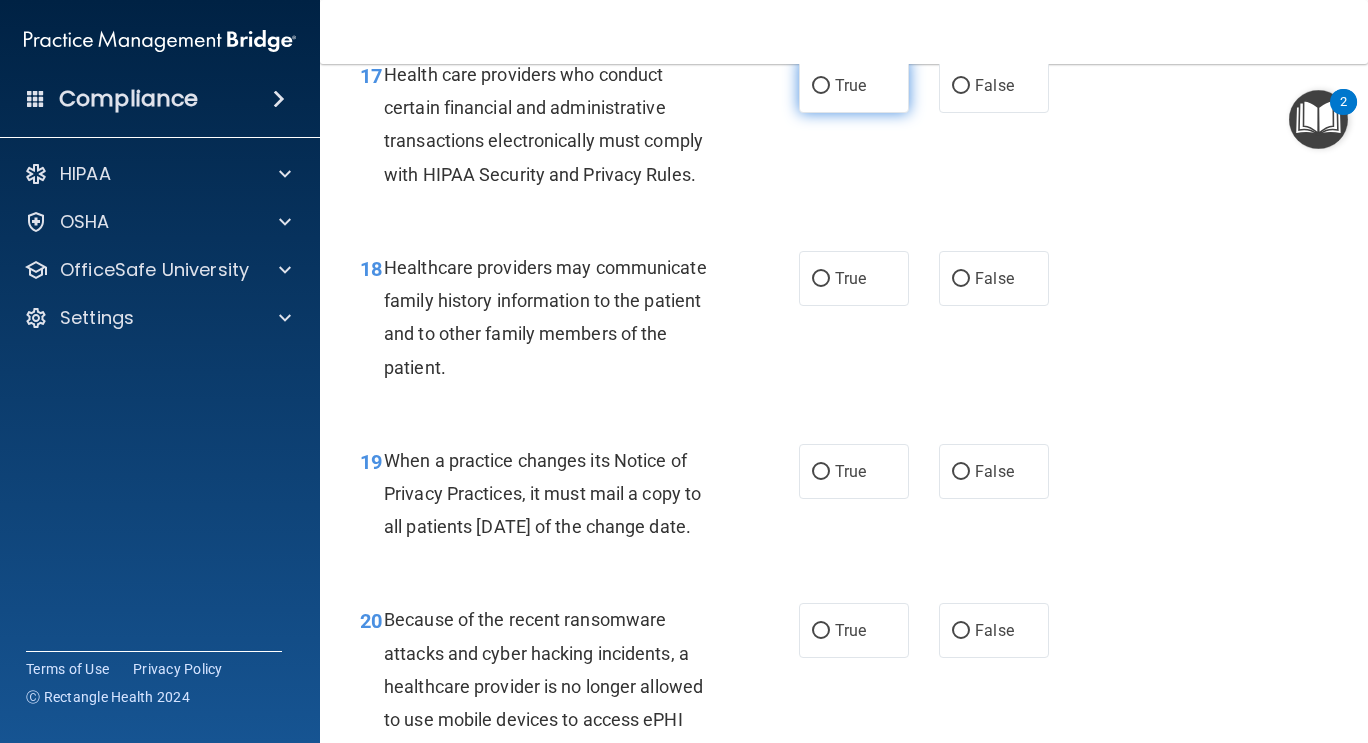 click on "True" at bounding box center [854, 85] 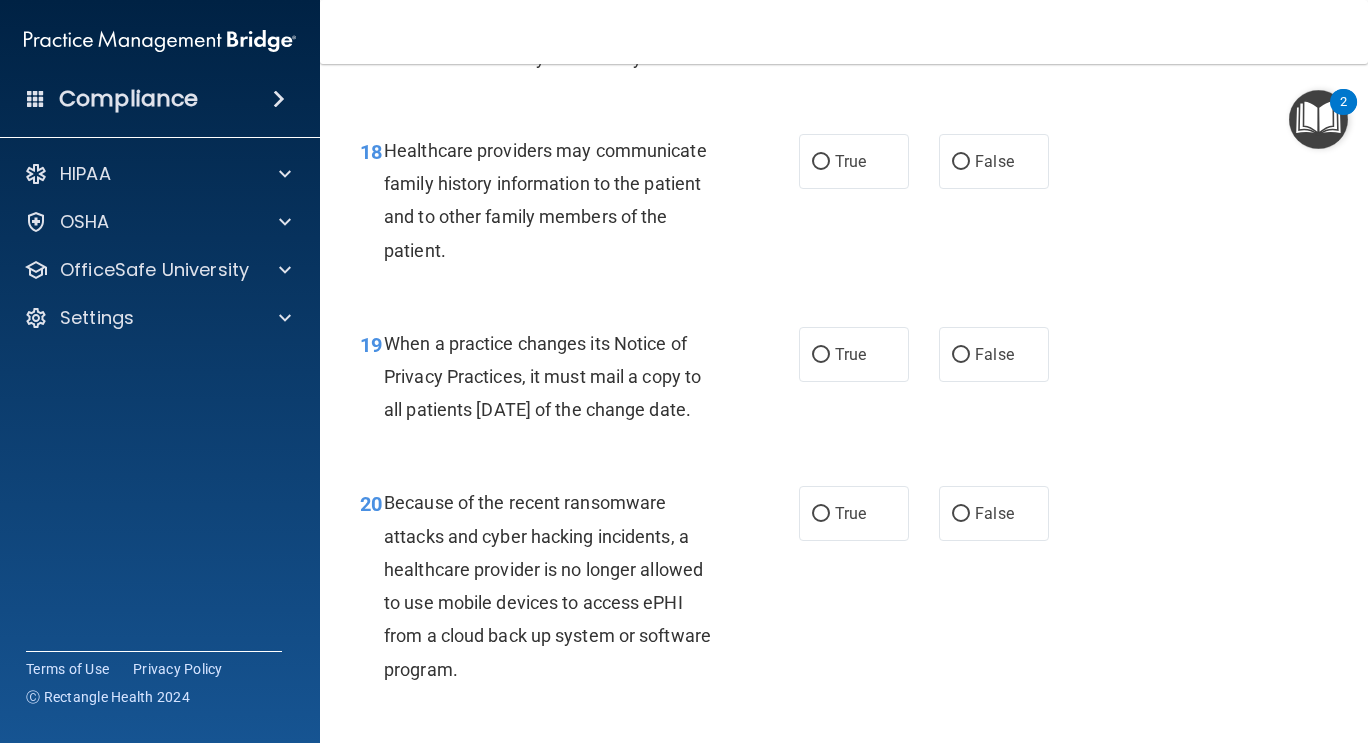 scroll, scrollTop: 3401, scrollLeft: 0, axis: vertical 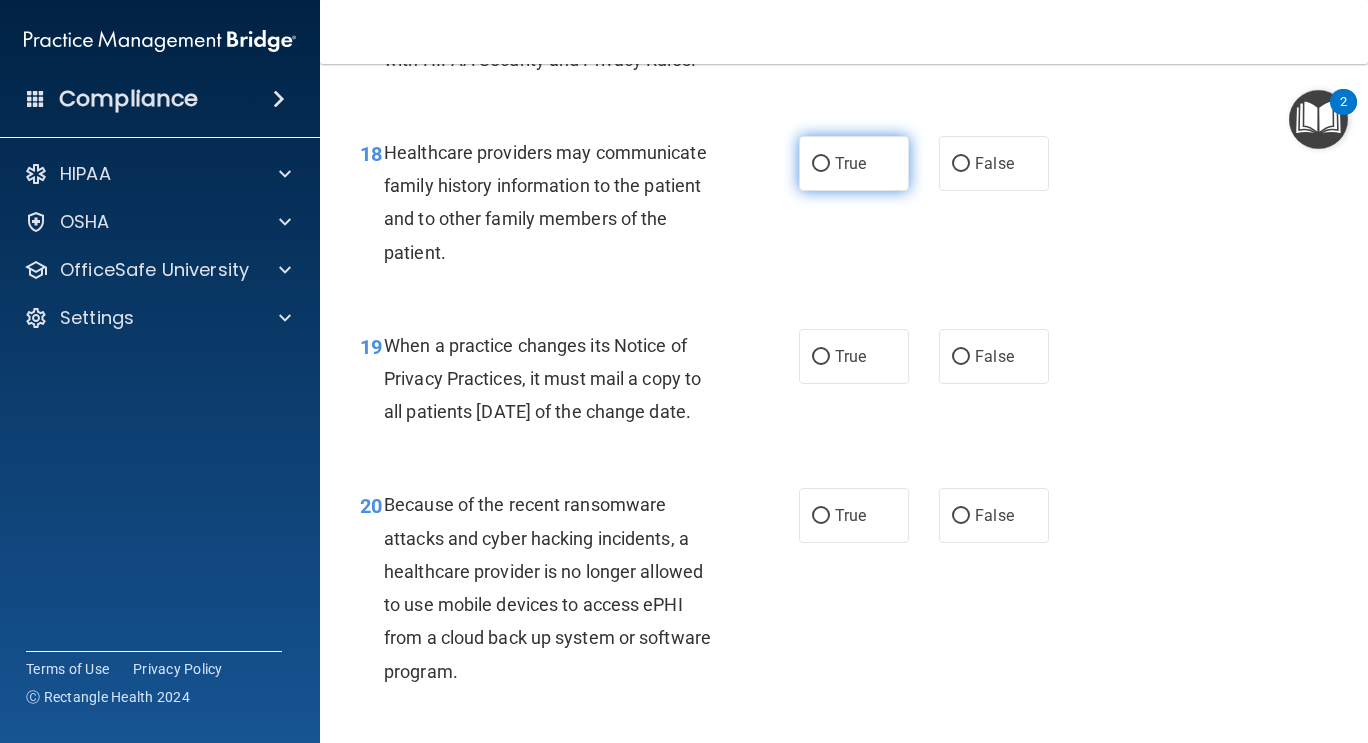 click on "True" at bounding box center [821, 164] 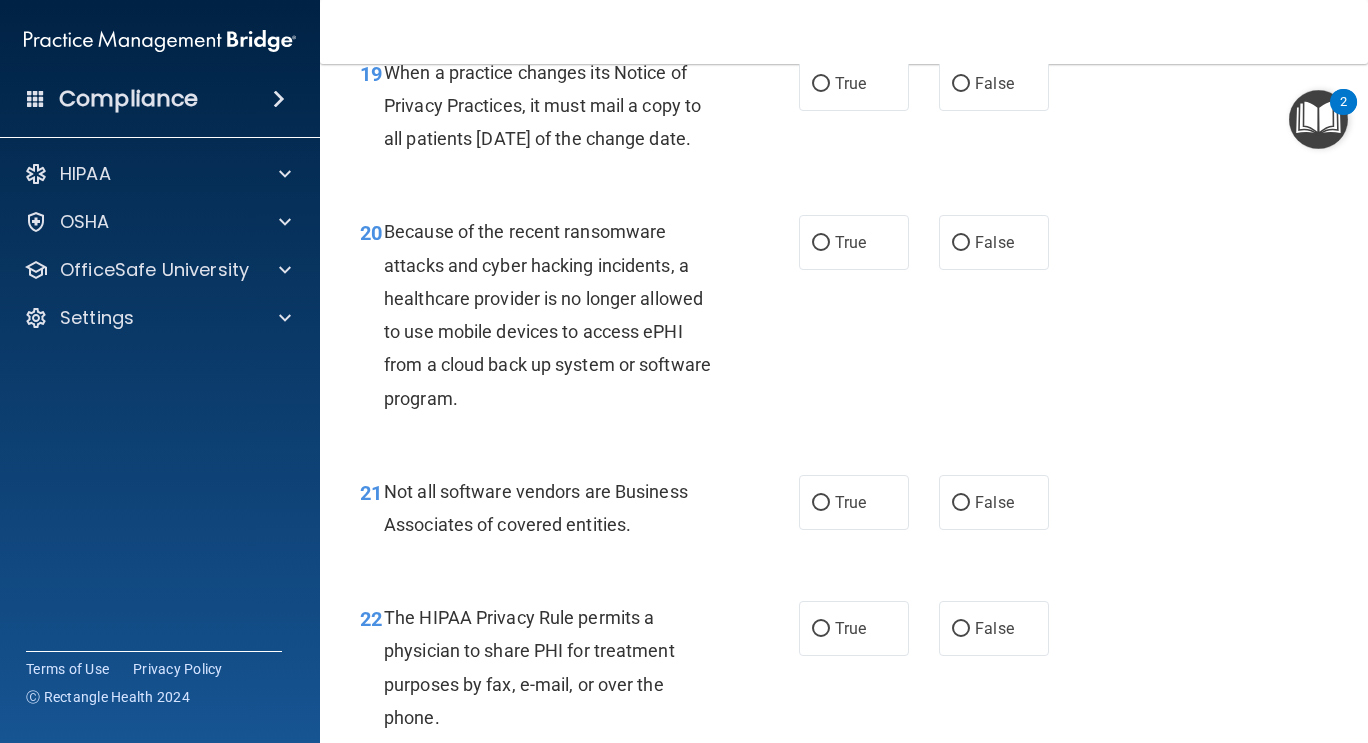 scroll, scrollTop: 3687, scrollLeft: 0, axis: vertical 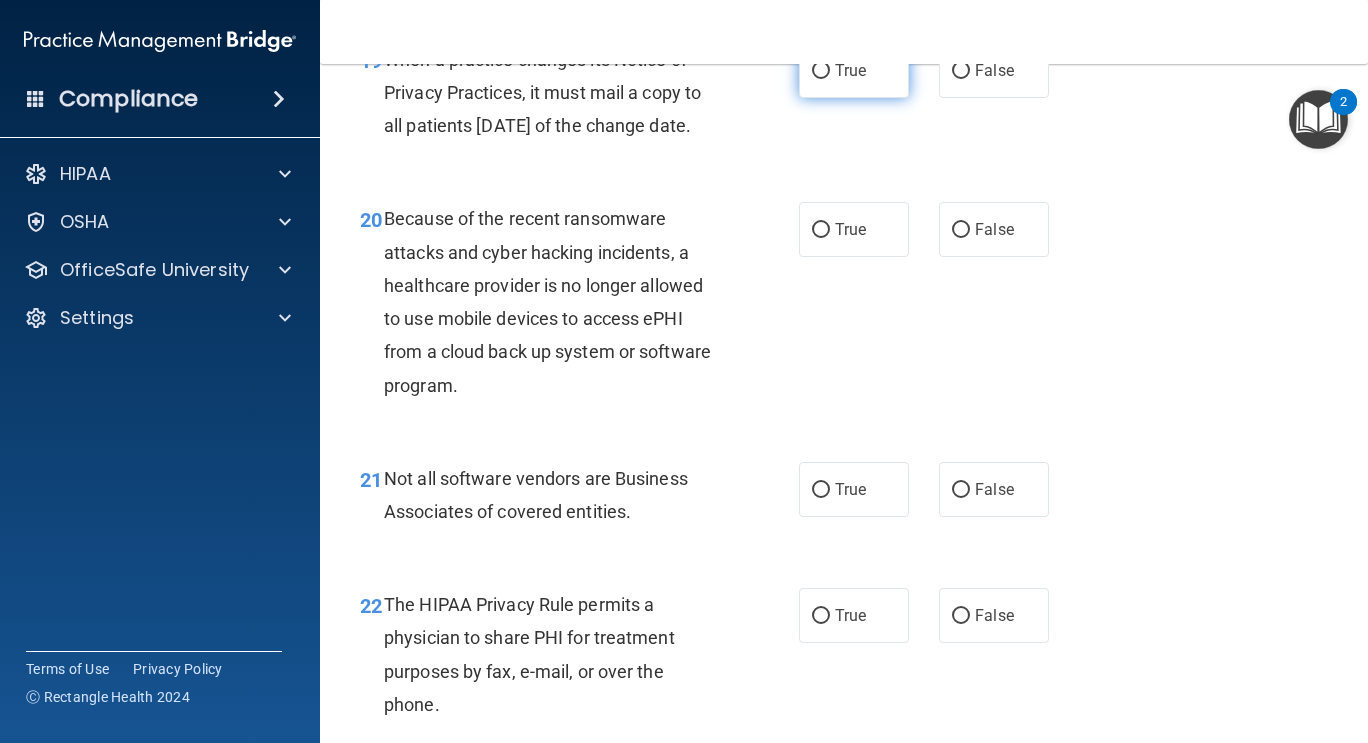 click on "True" at bounding box center (854, 70) 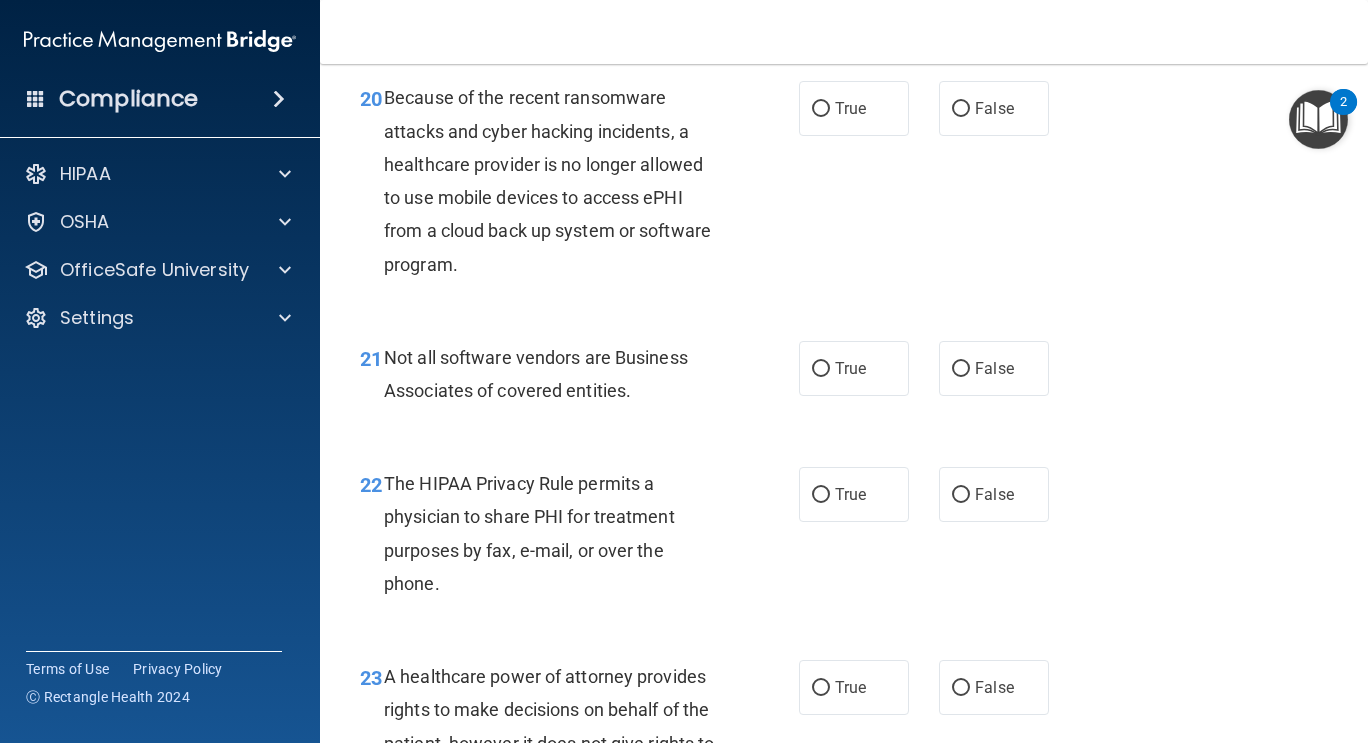 scroll, scrollTop: 3808, scrollLeft: 0, axis: vertical 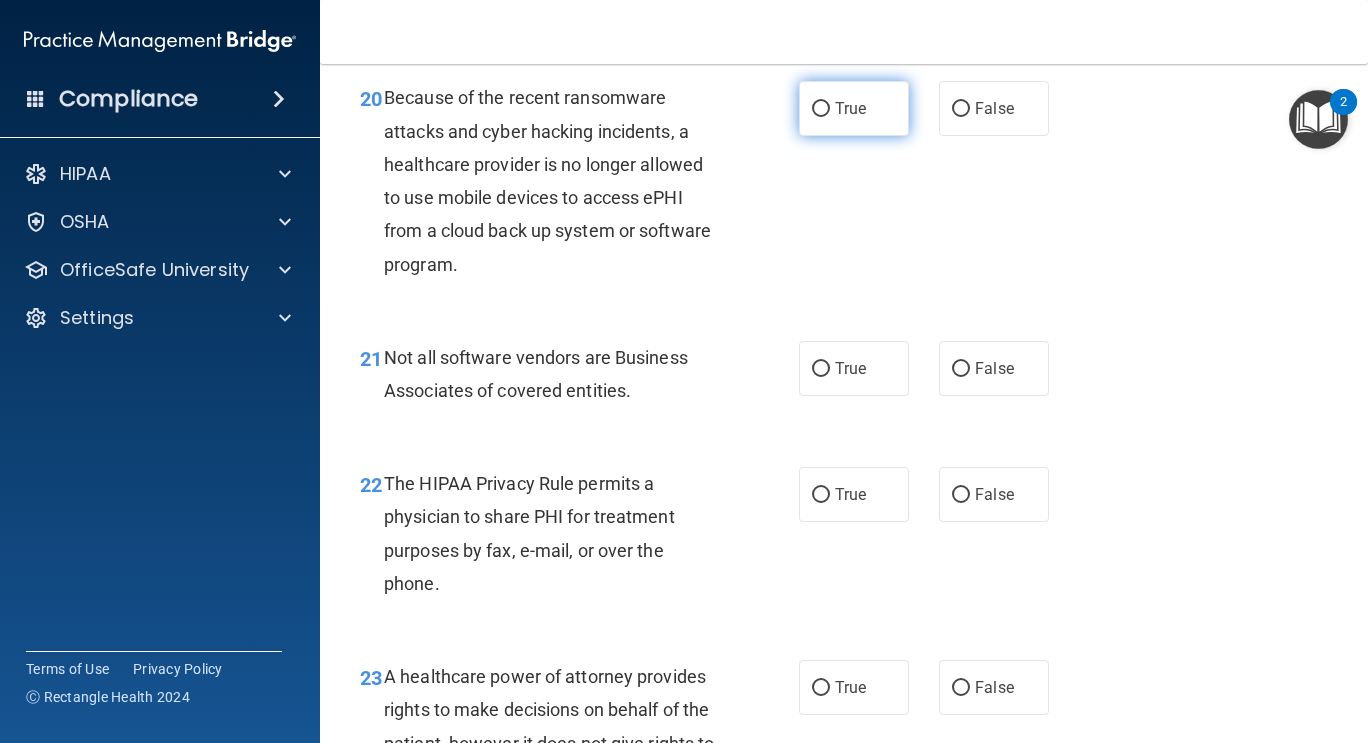 click on "True" at bounding box center (850, 108) 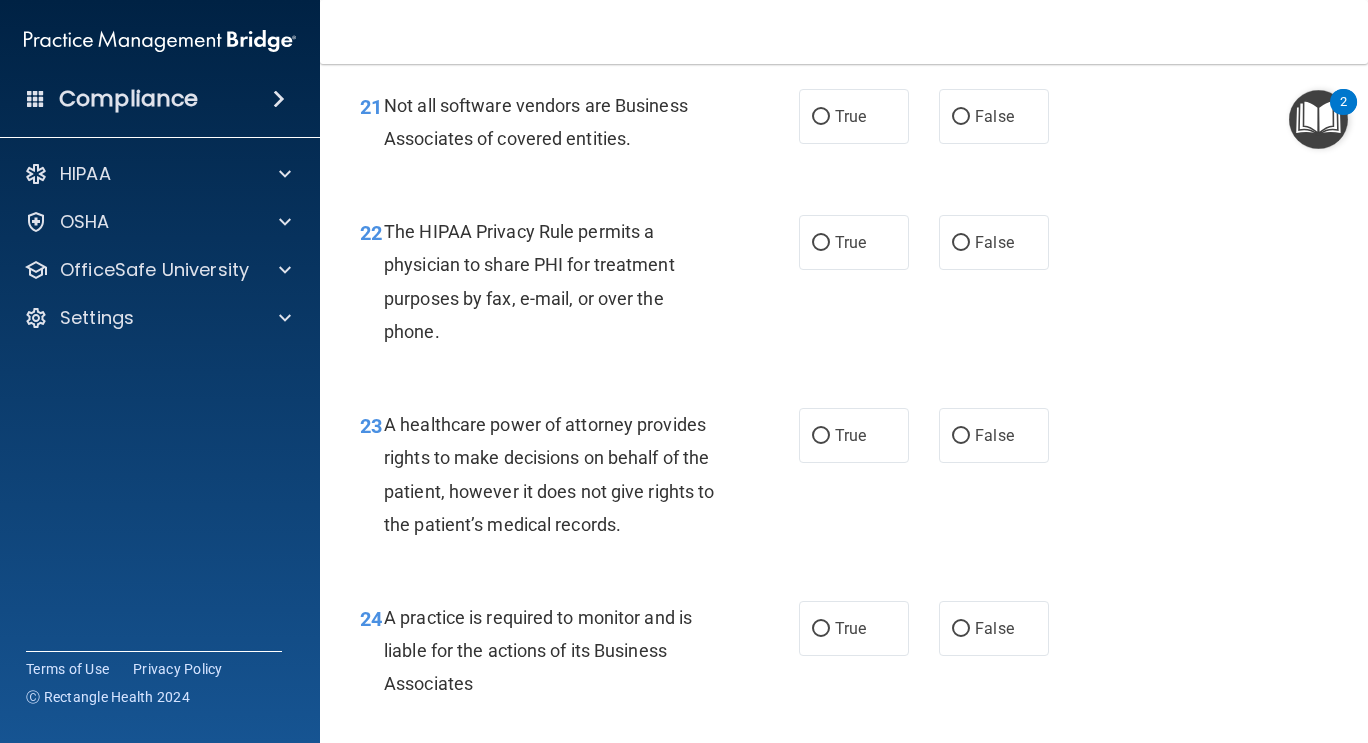scroll, scrollTop: 4061, scrollLeft: 0, axis: vertical 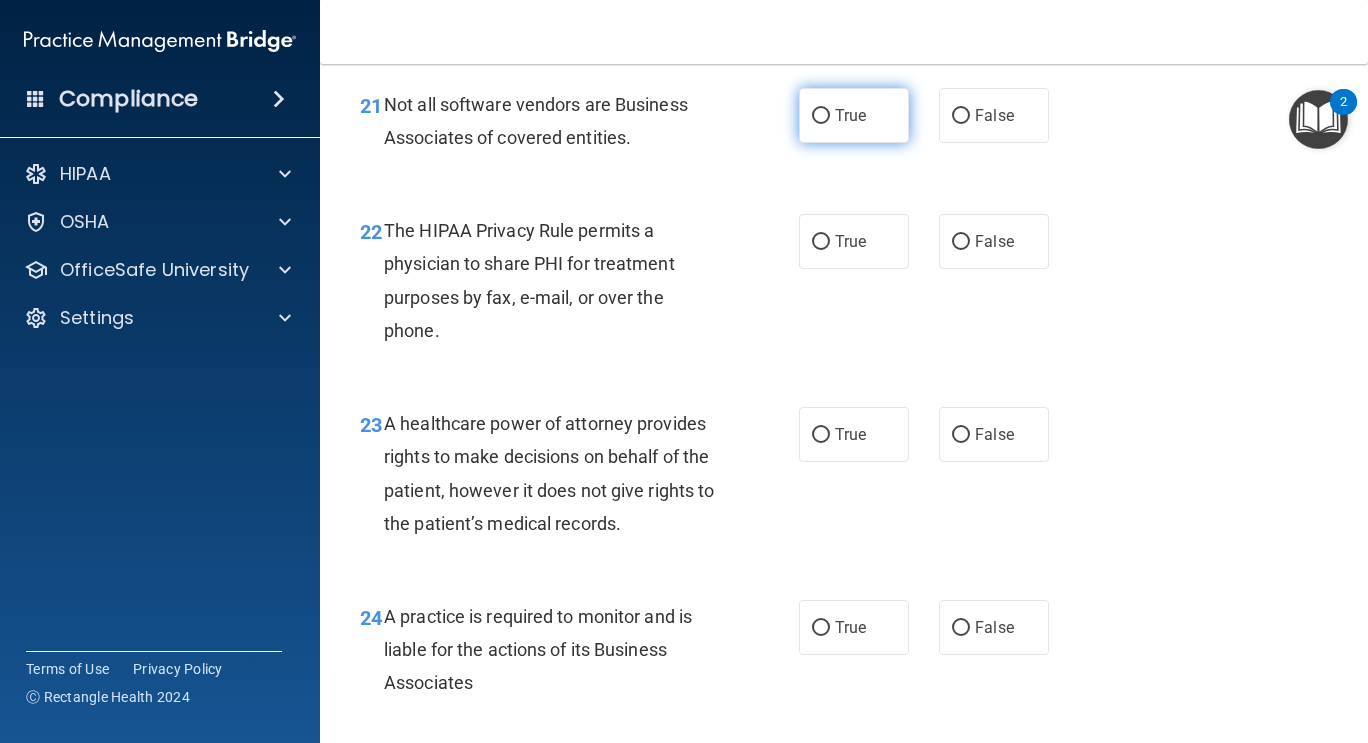 click on "True" at bounding box center [850, 115] 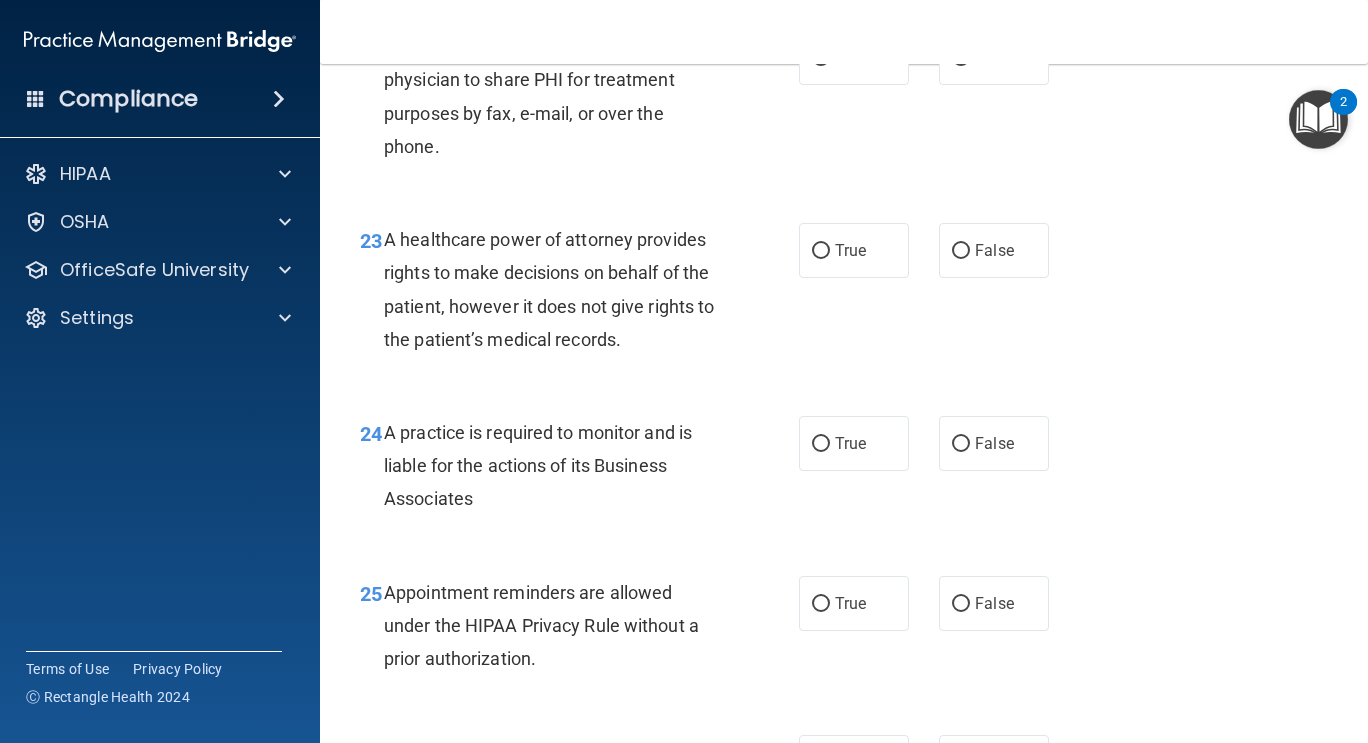 scroll, scrollTop: 4246, scrollLeft: 0, axis: vertical 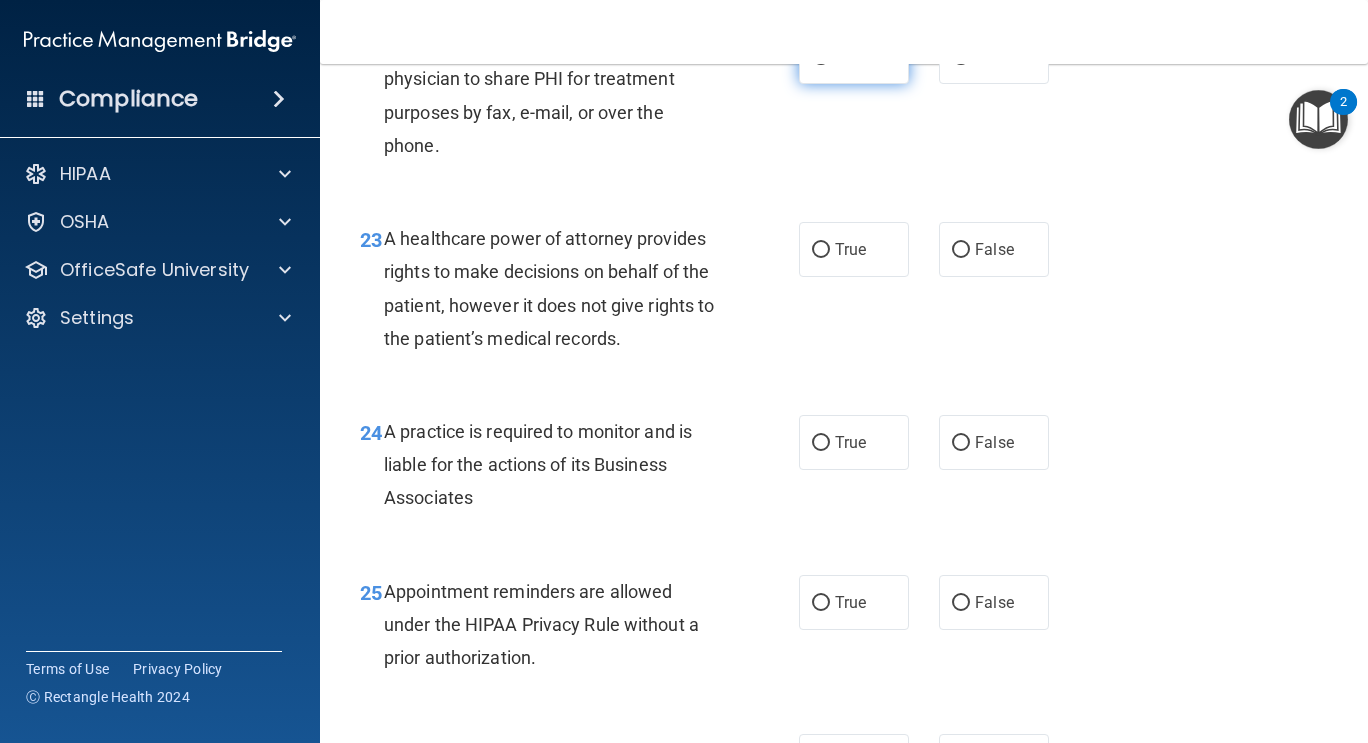 click on "True" at bounding box center [850, 56] 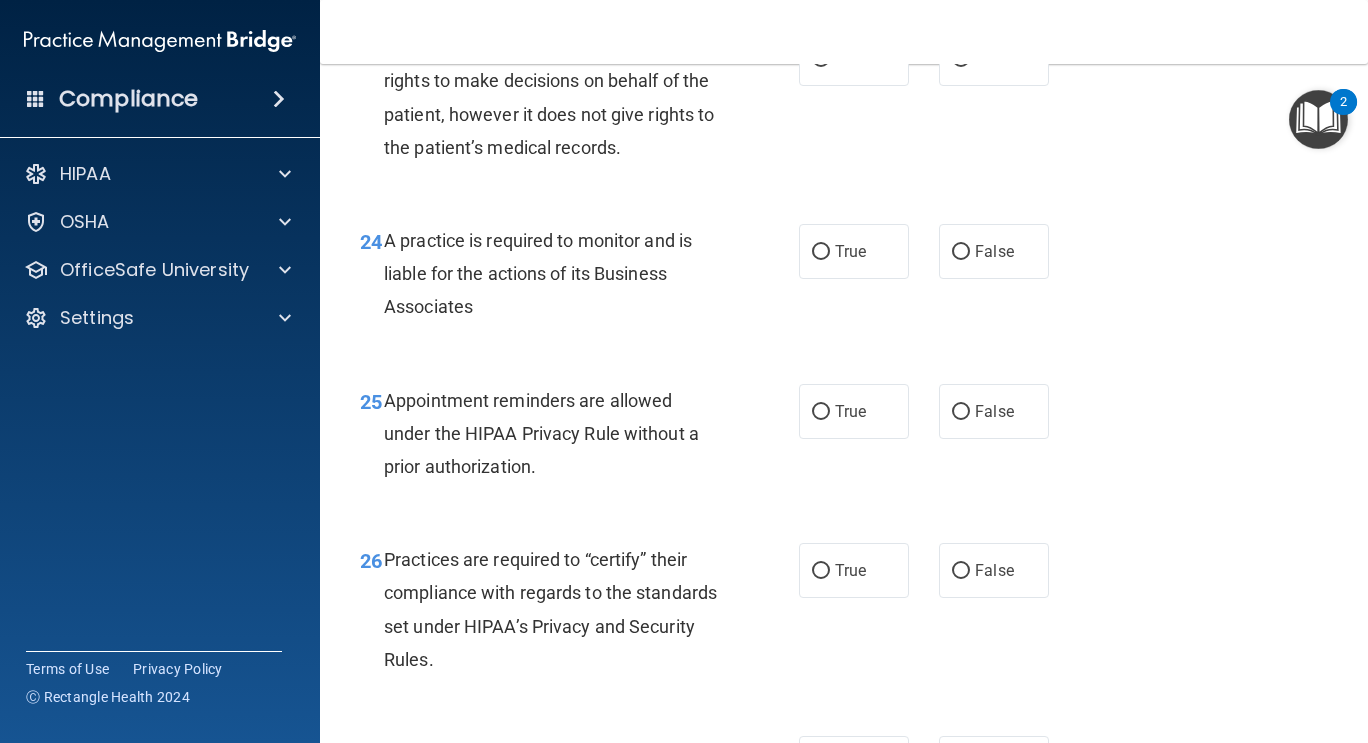 scroll, scrollTop: 4429, scrollLeft: 0, axis: vertical 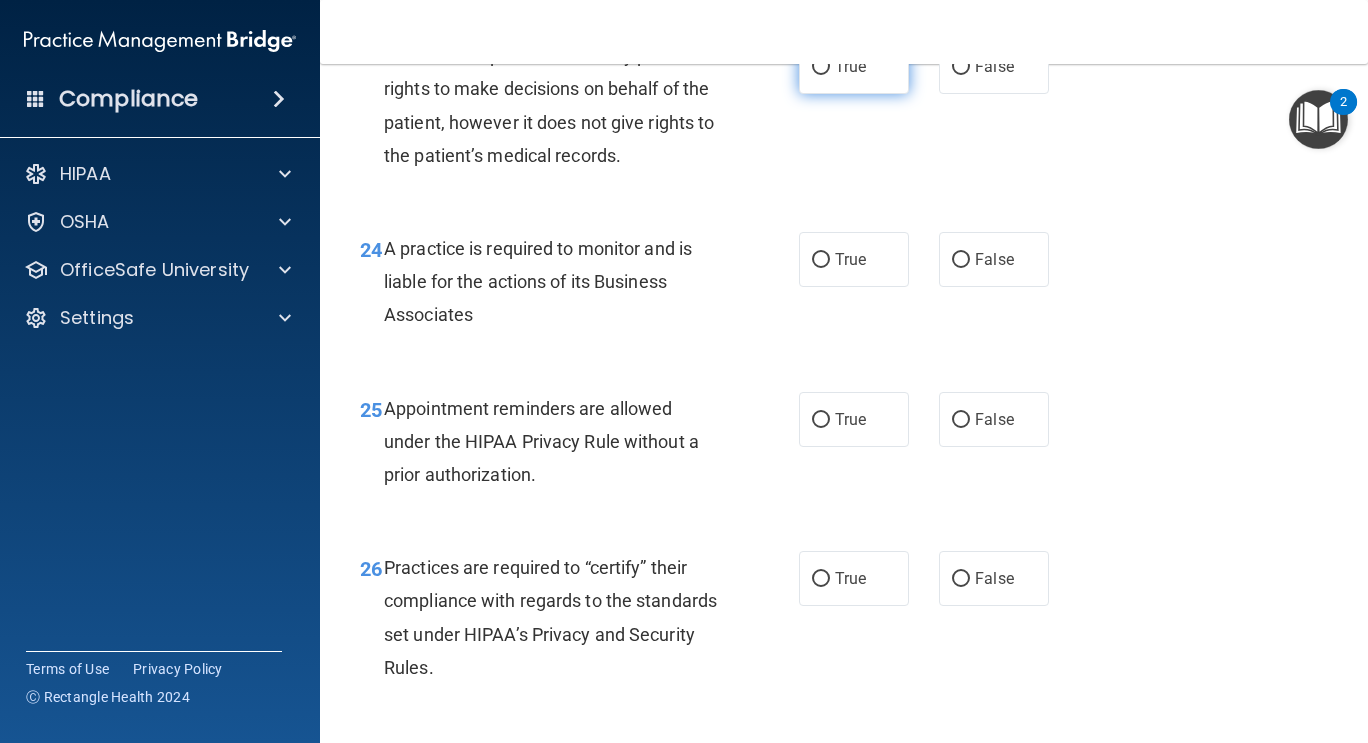 click on "True" at bounding box center (850, 66) 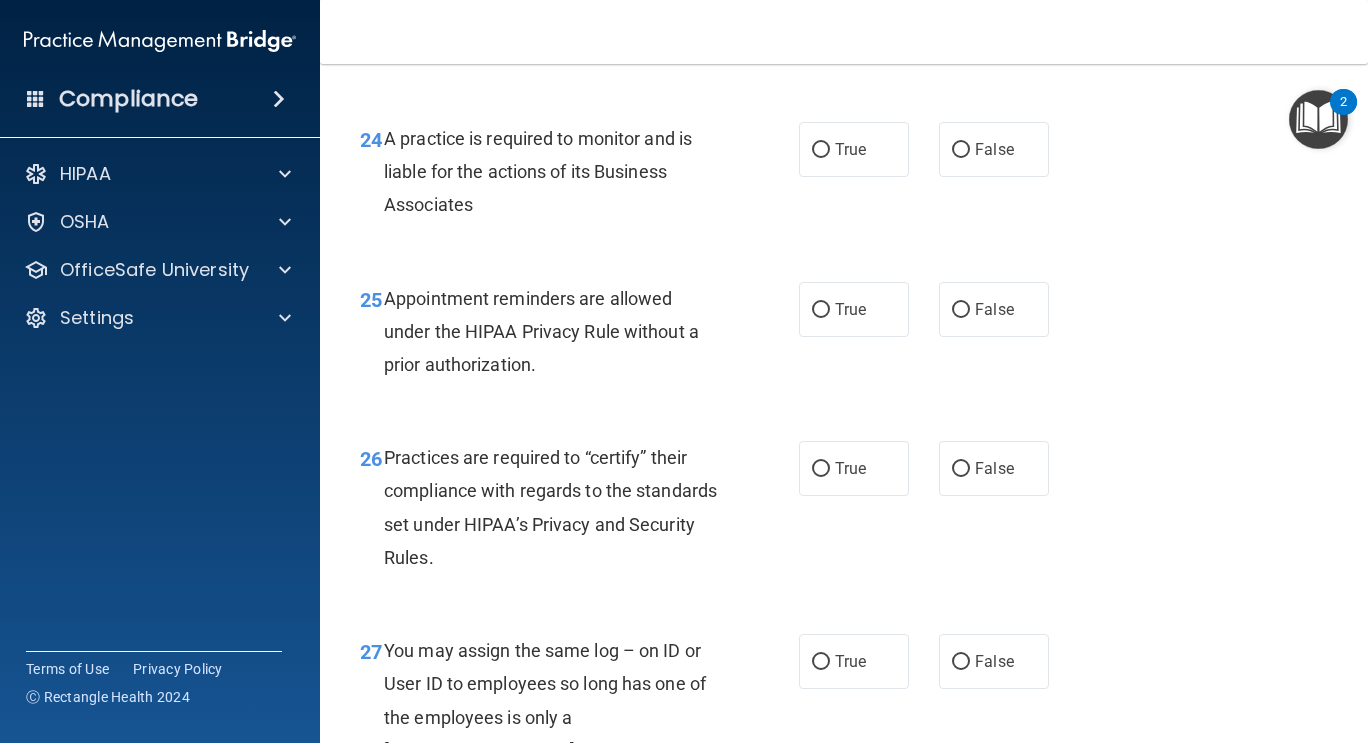 scroll, scrollTop: 4561, scrollLeft: 0, axis: vertical 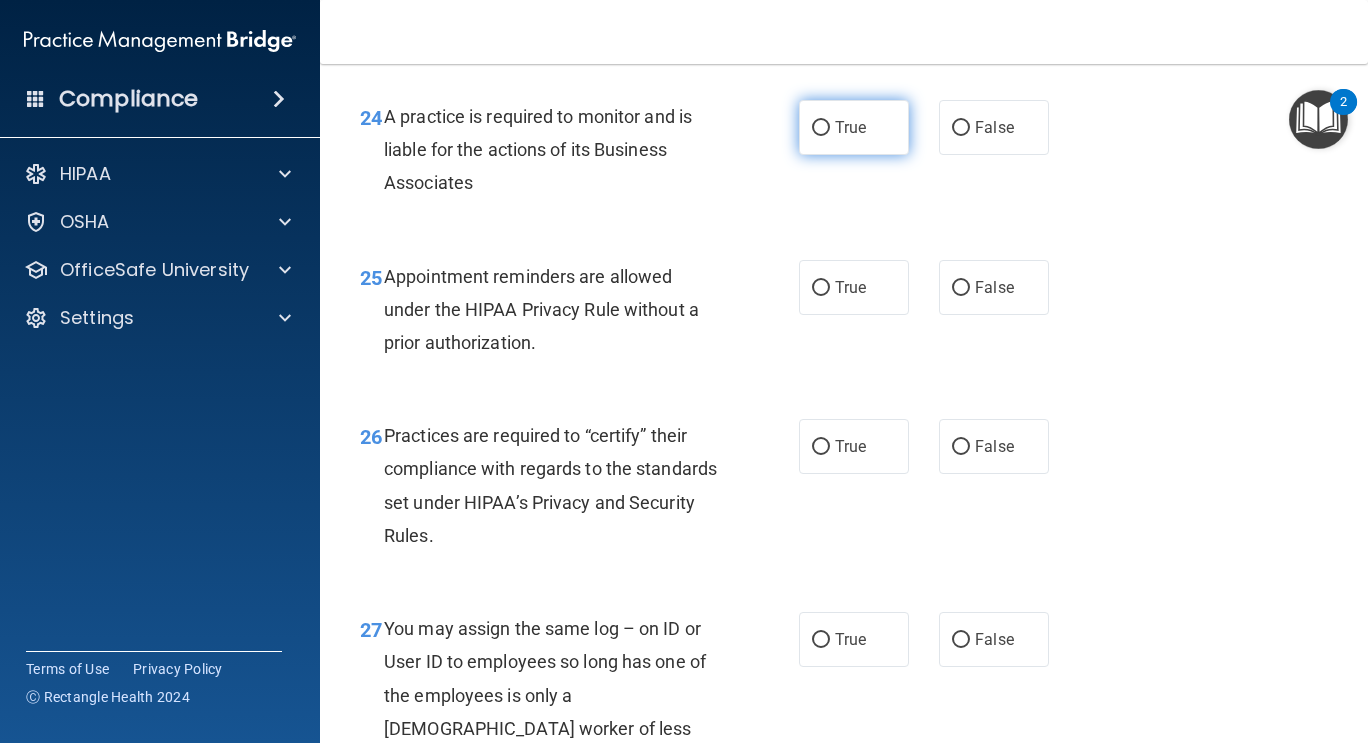 click on "True" at bounding box center [850, 127] 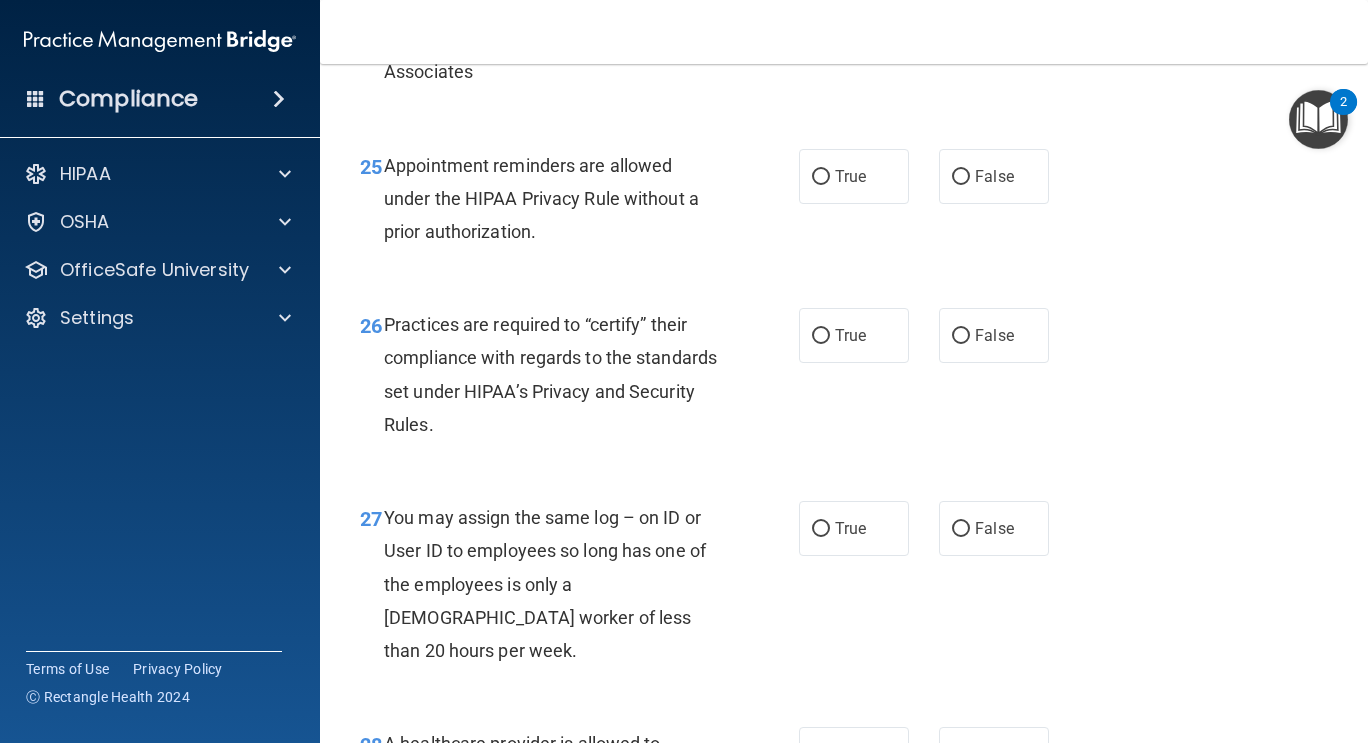 scroll, scrollTop: 4682, scrollLeft: 0, axis: vertical 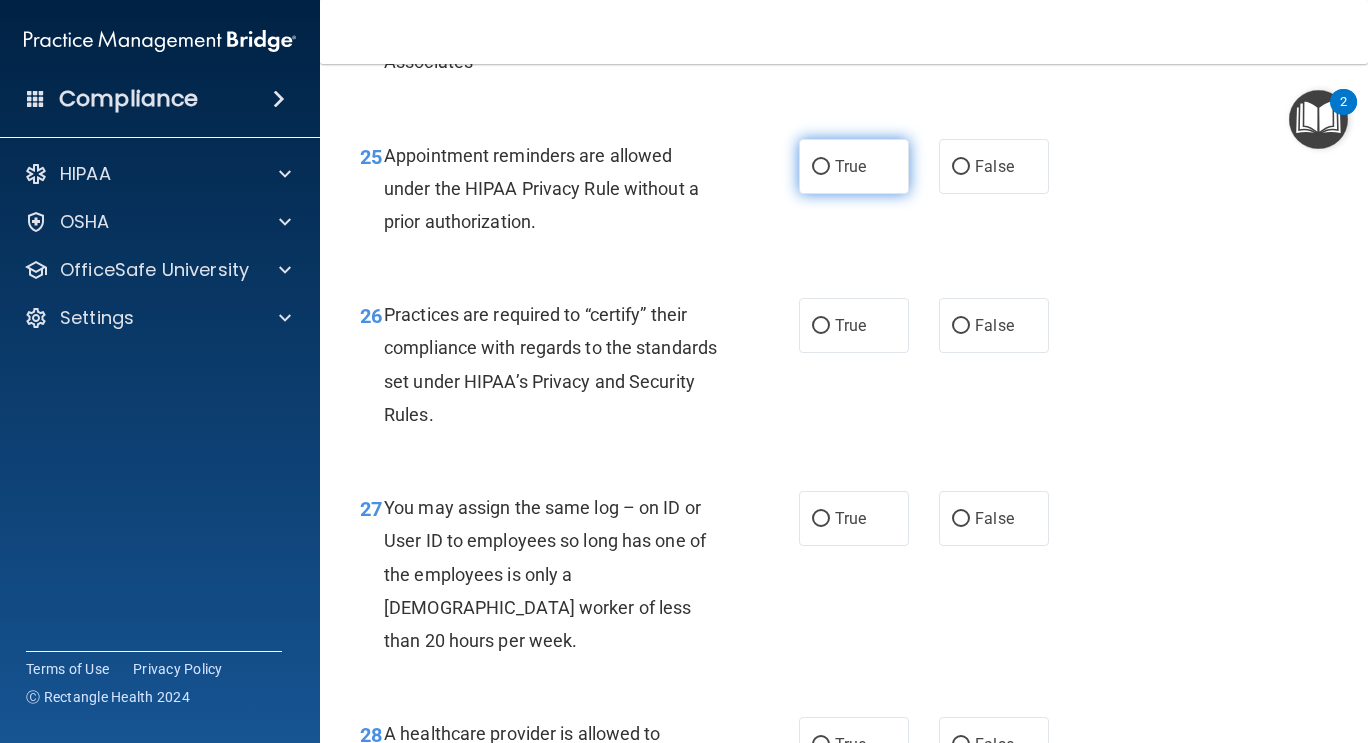 click on "True" at bounding box center [854, 166] 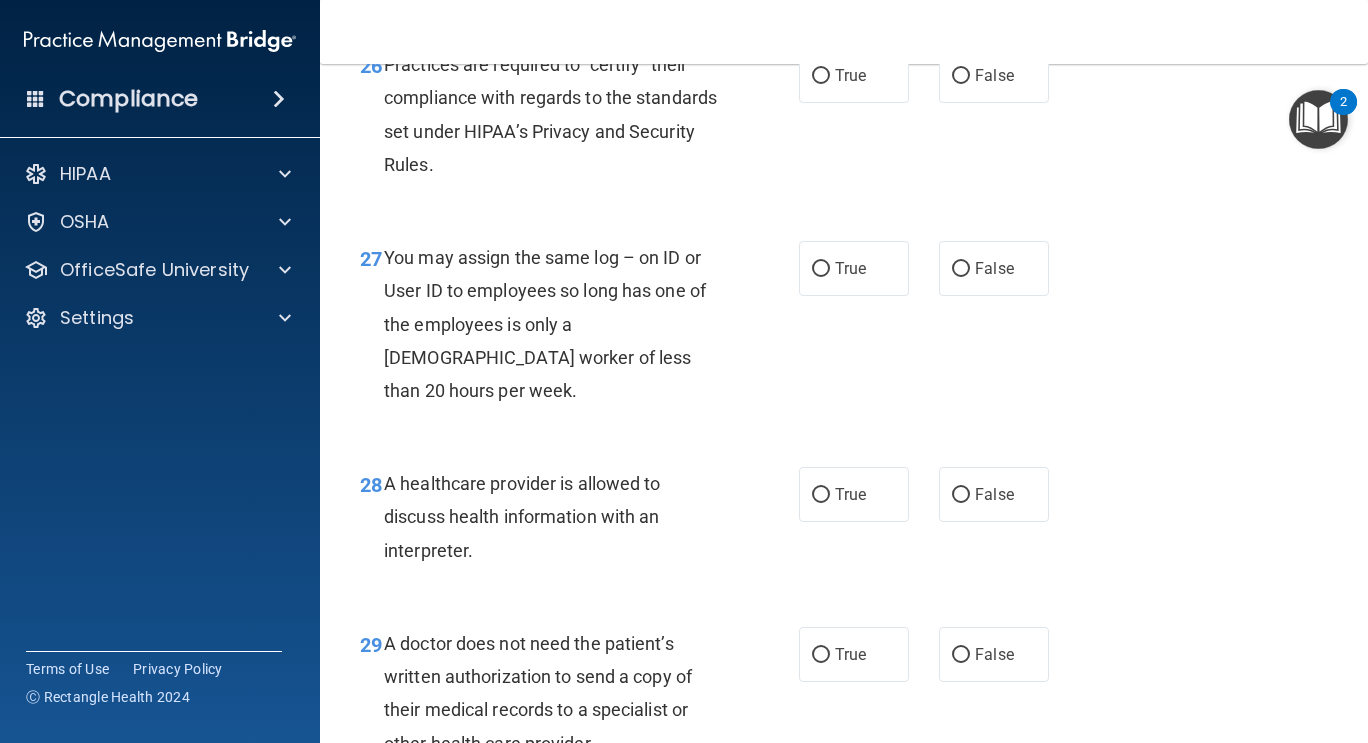 scroll, scrollTop: 4931, scrollLeft: 0, axis: vertical 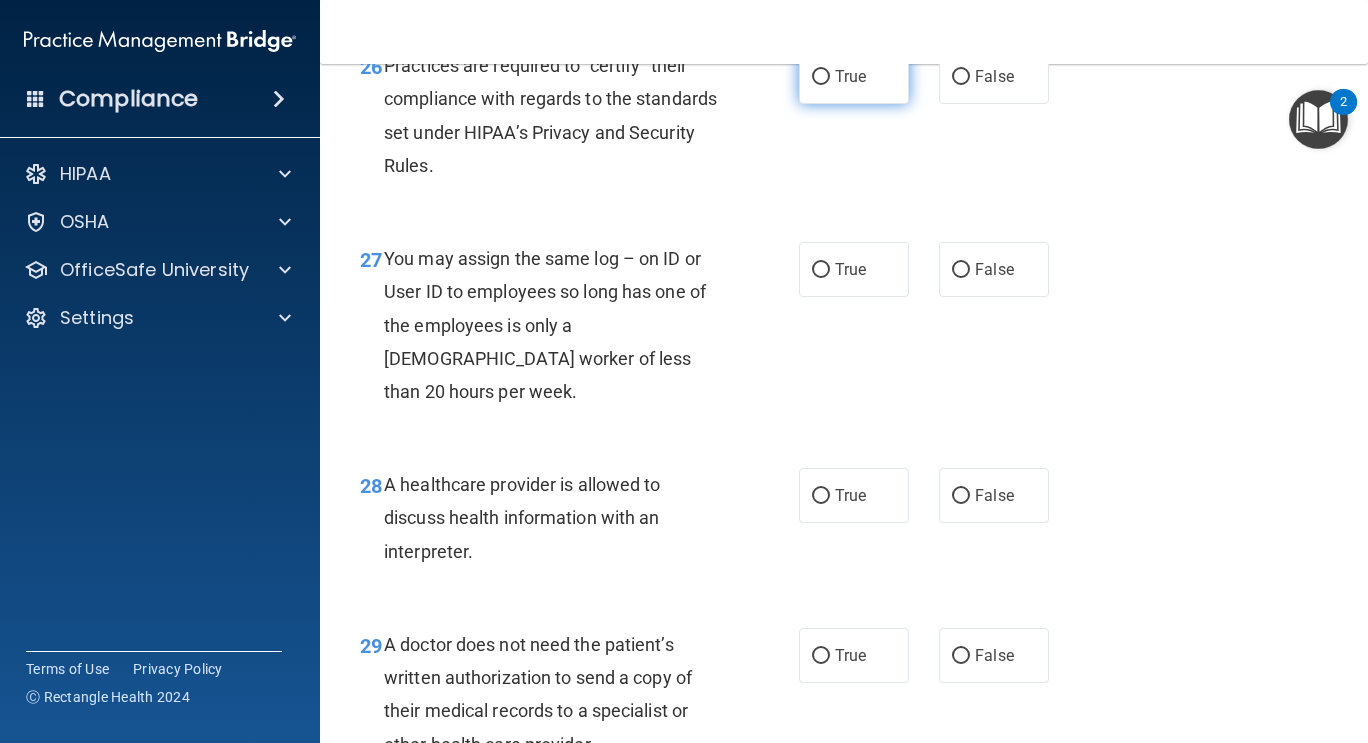 click on "True" at bounding box center (854, 76) 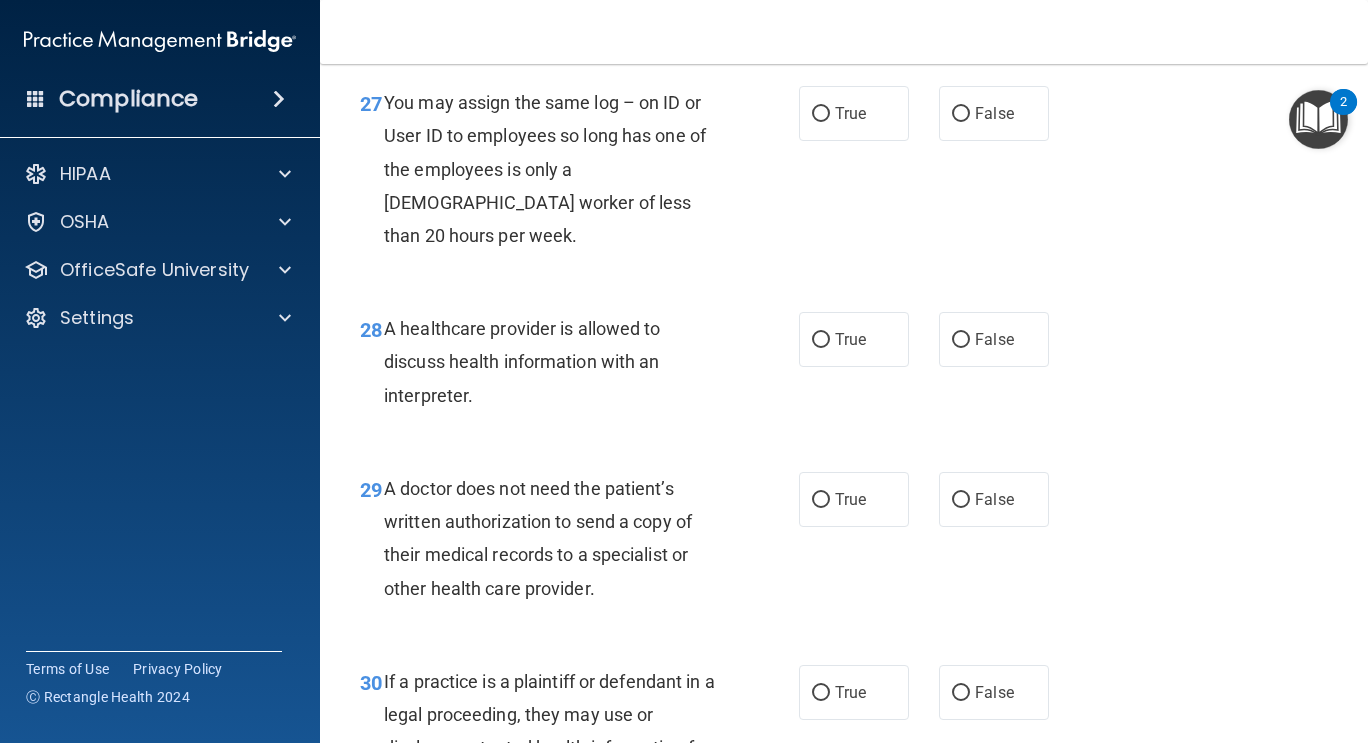scroll, scrollTop: 5086, scrollLeft: 0, axis: vertical 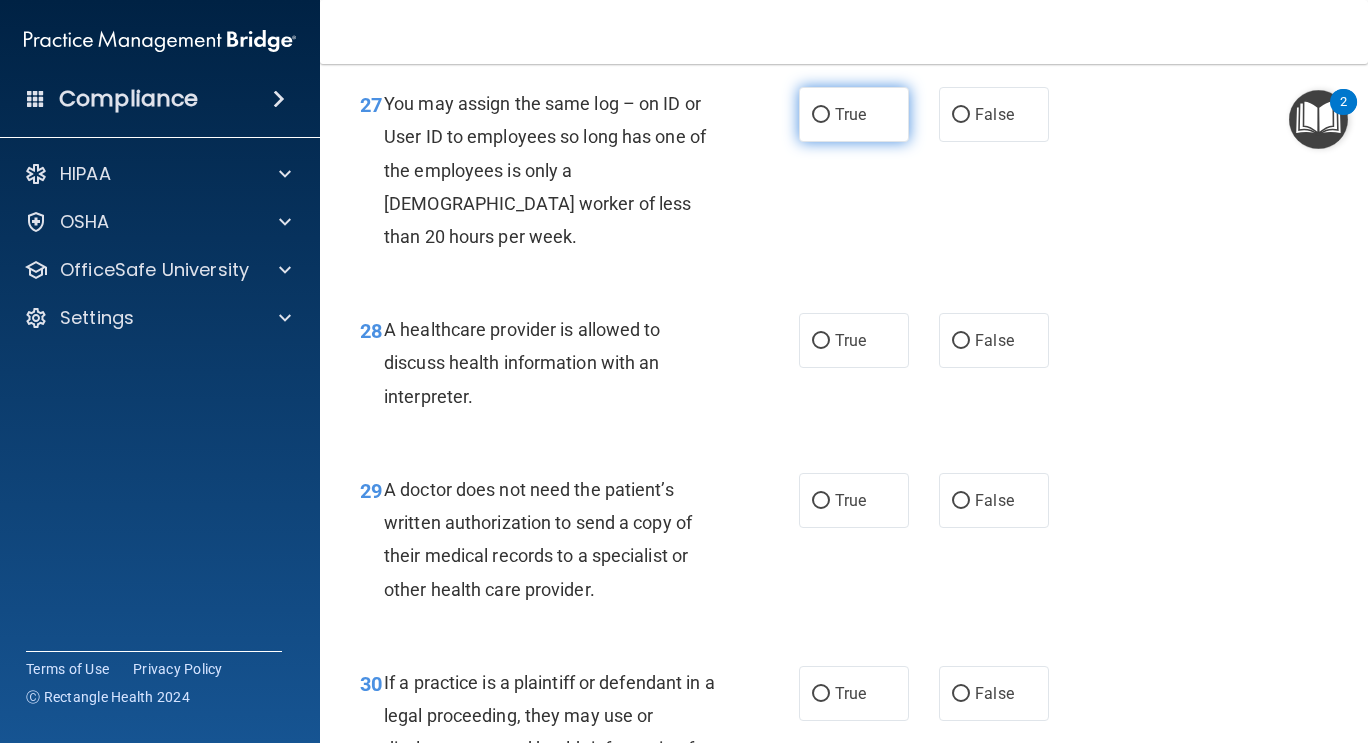 click on "True" at bounding box center [850, 114] 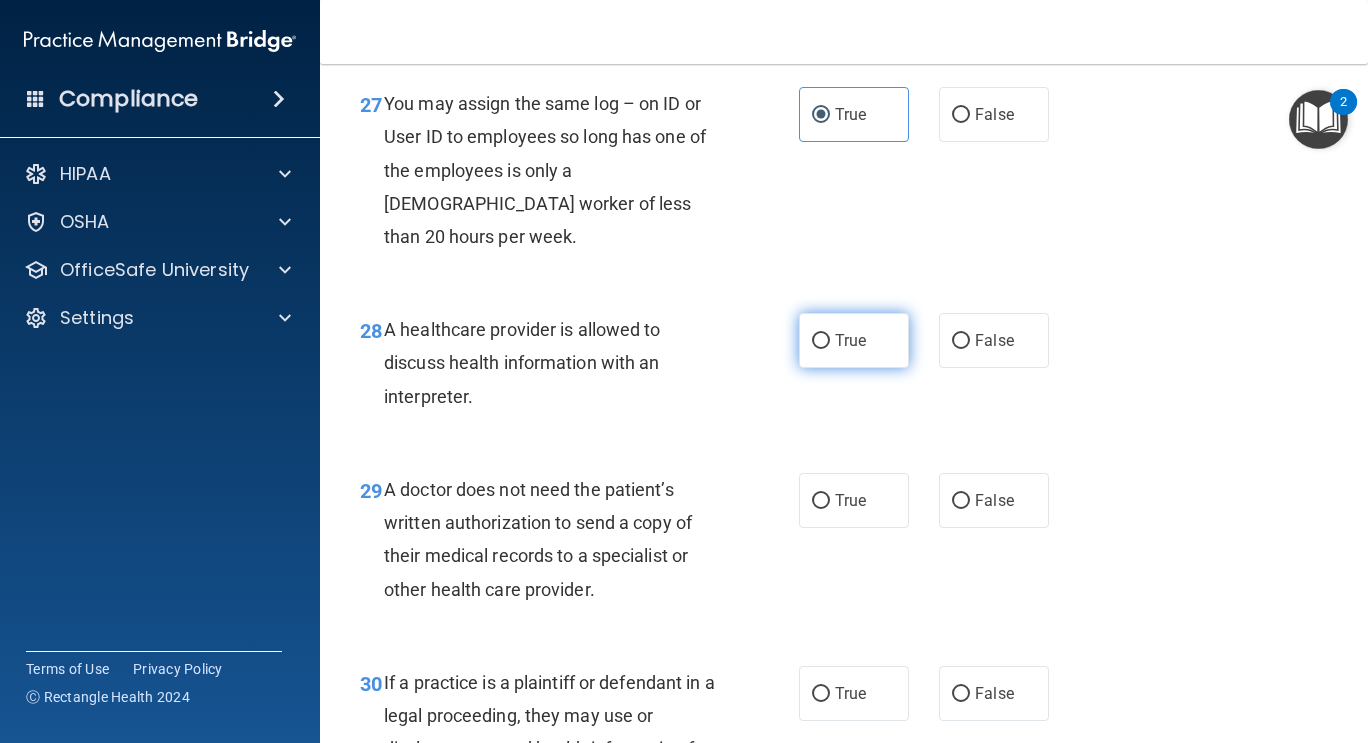 click on "True" at bounding box center [850, 340] 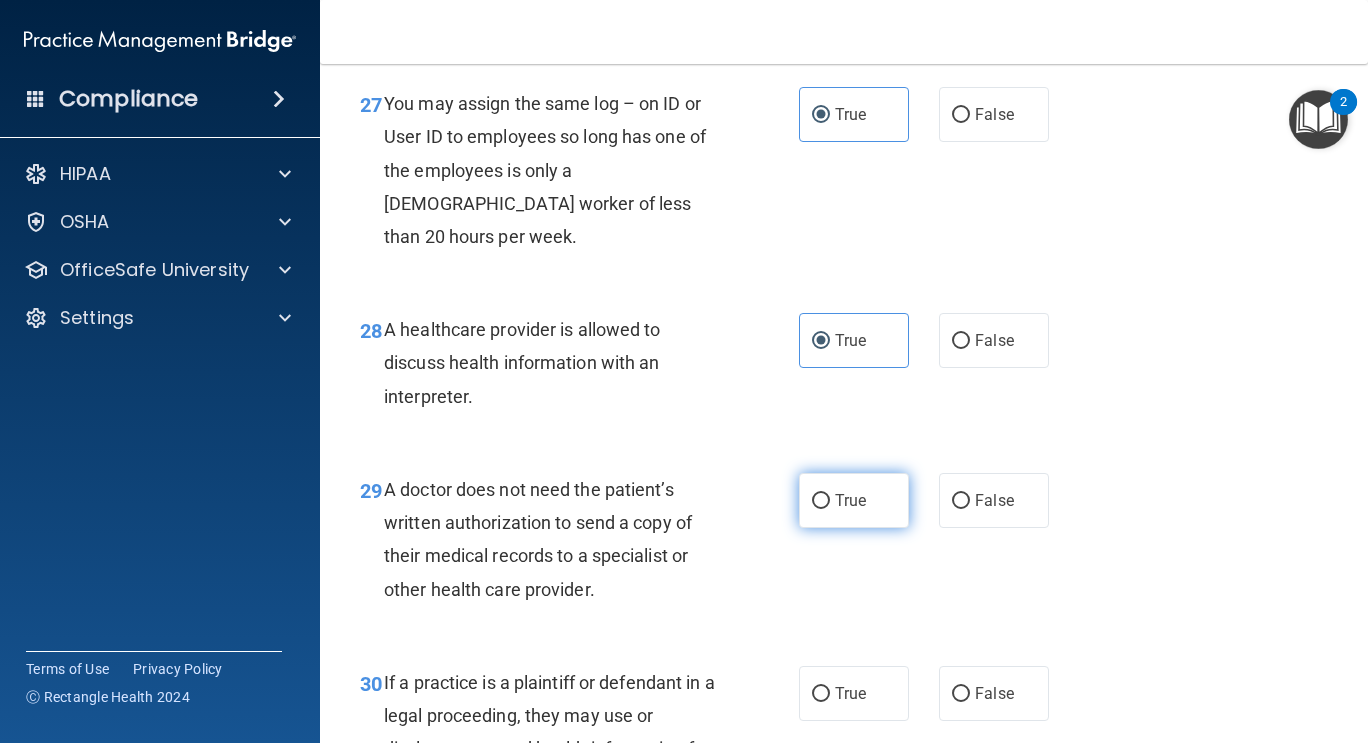 click on "True" at bounding box center (854, 500) 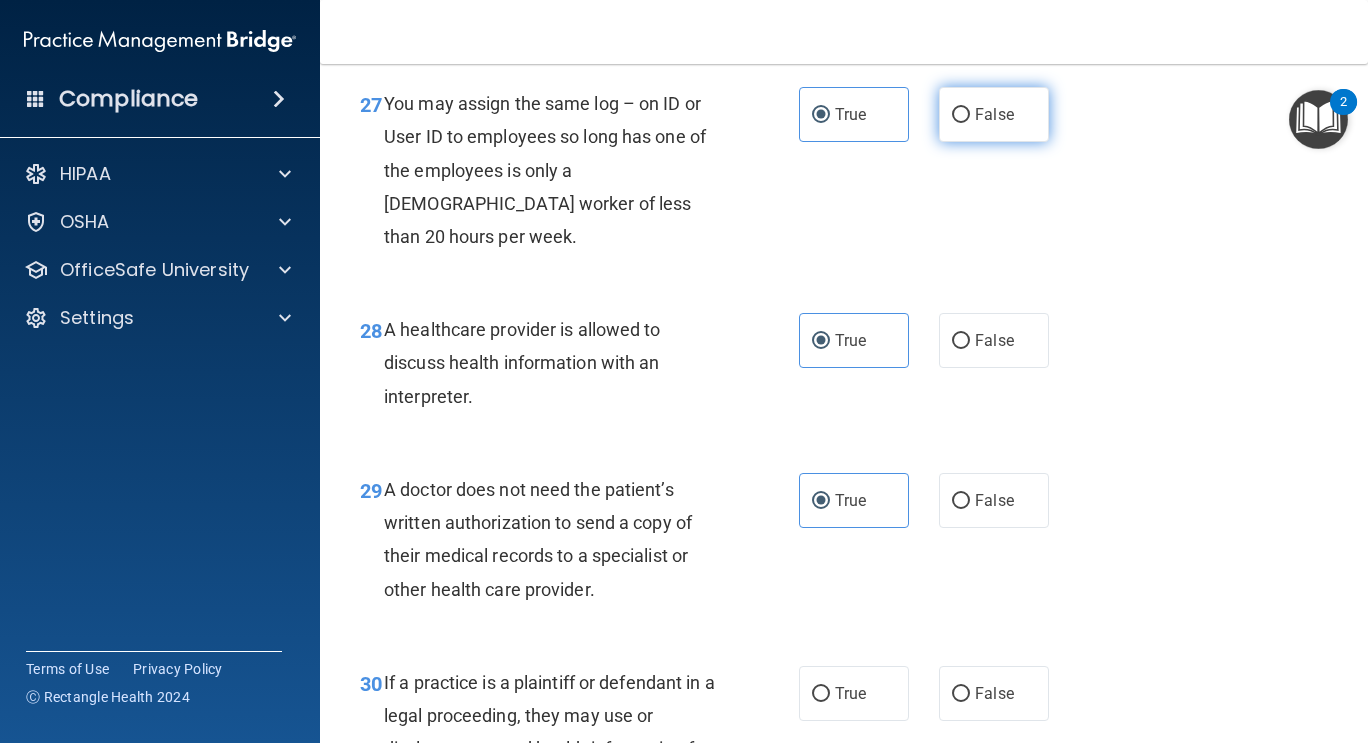click on "False" at bounding box center (994, 114) 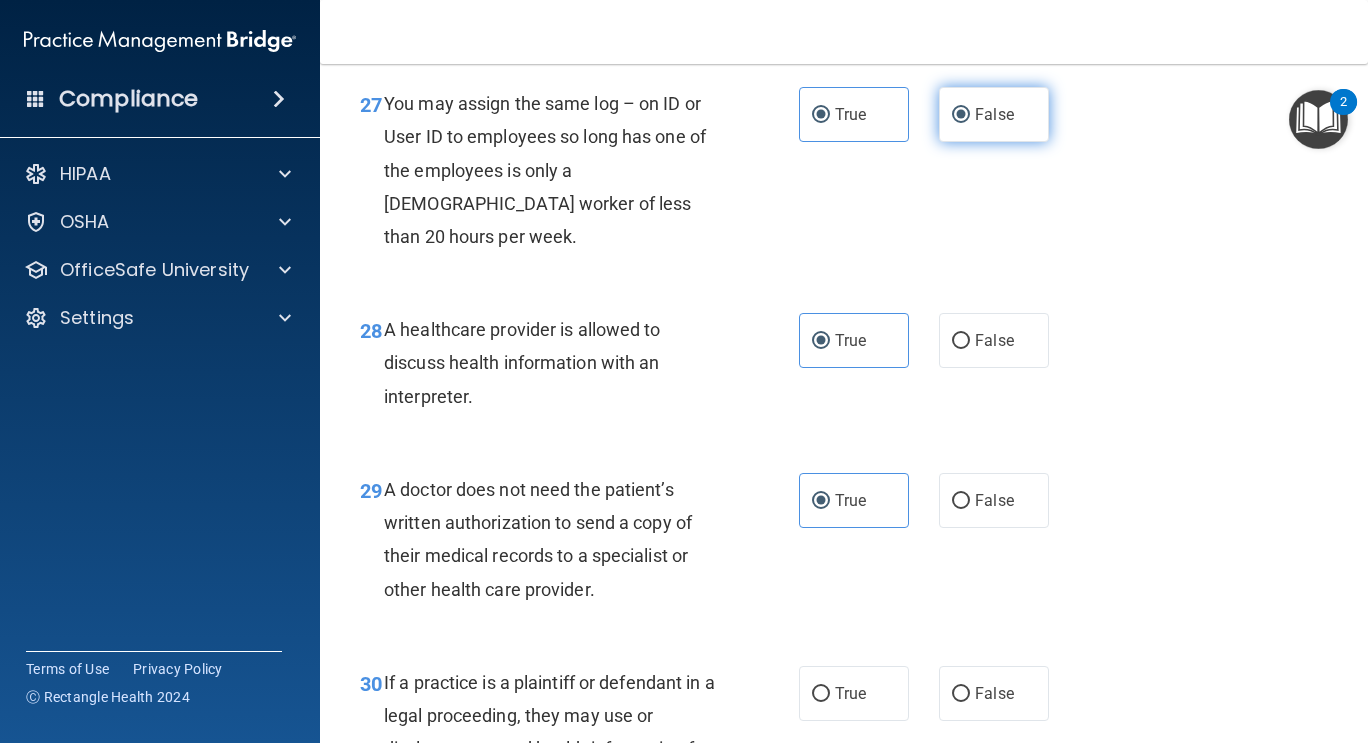 radio on "false" 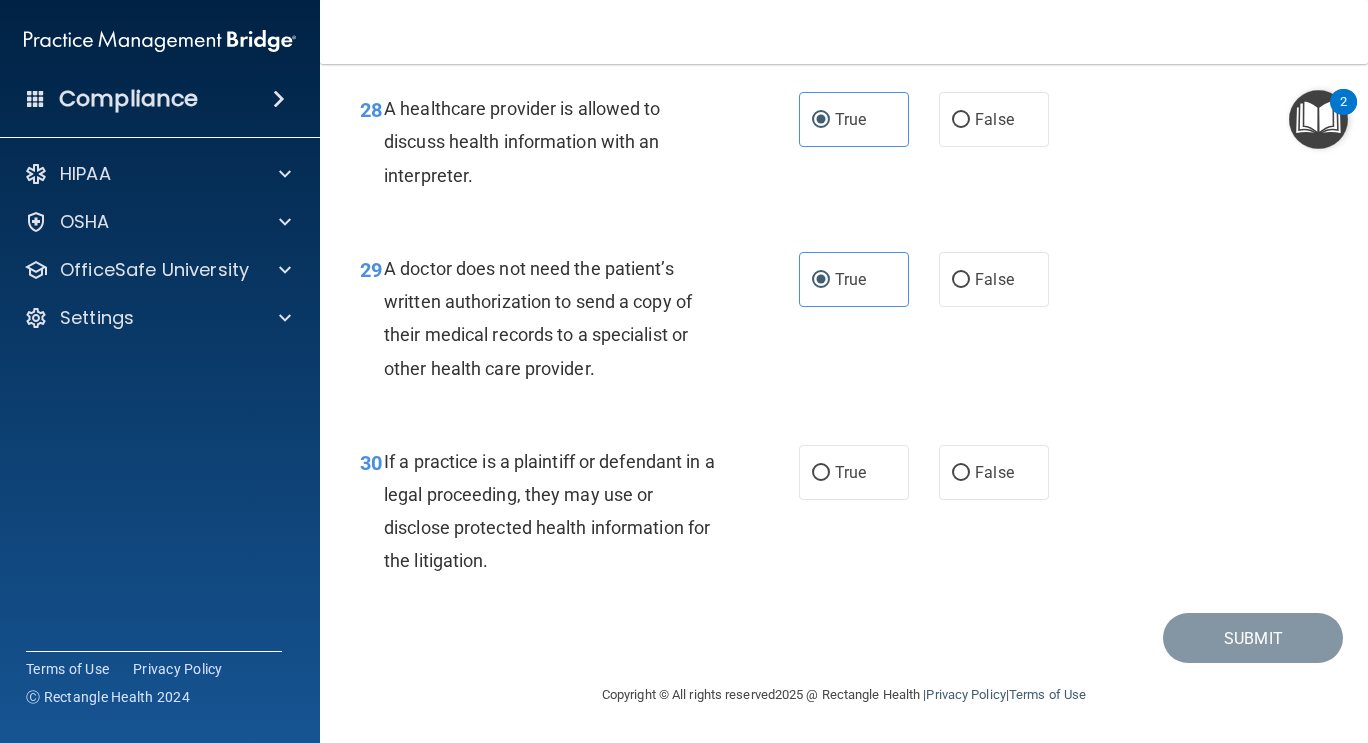 scroll, scrollTop: 5341, scrollLeft: 0, axis: vertical 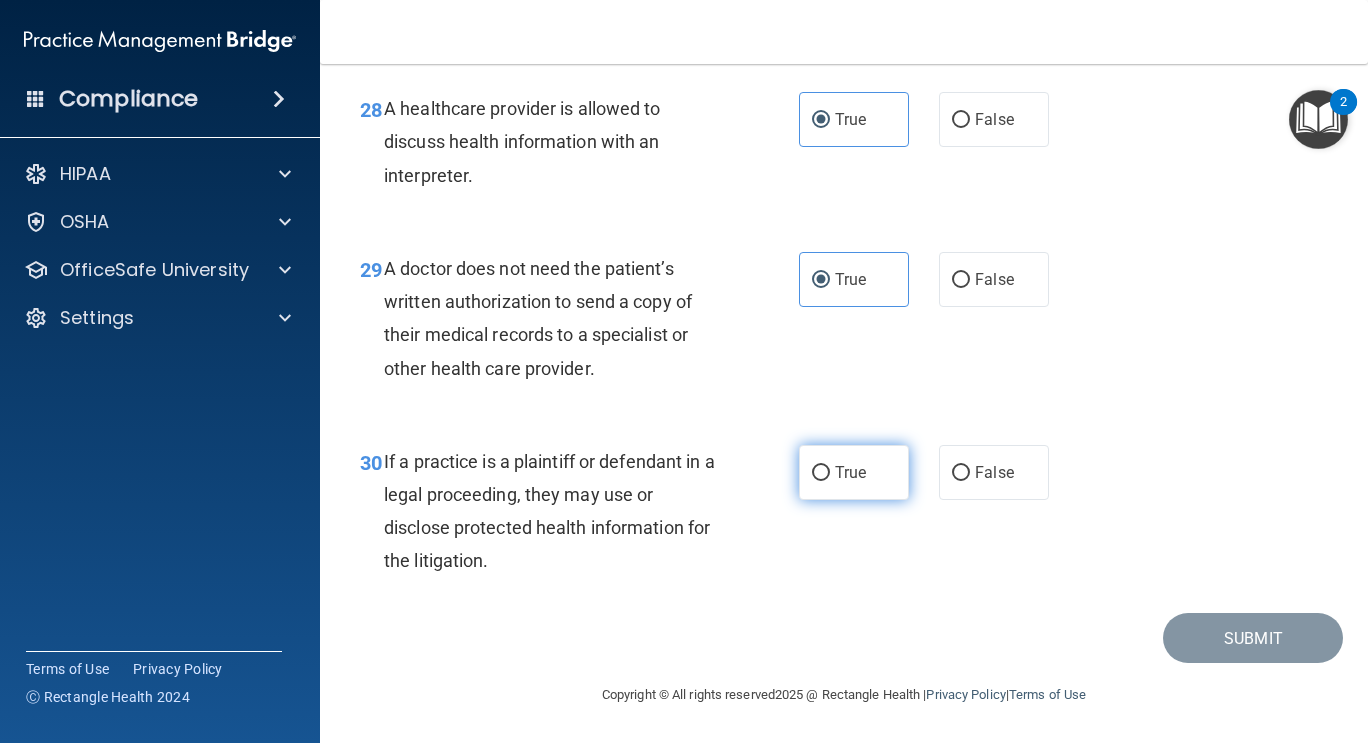 click on "True" at bounding box center [854, 472] 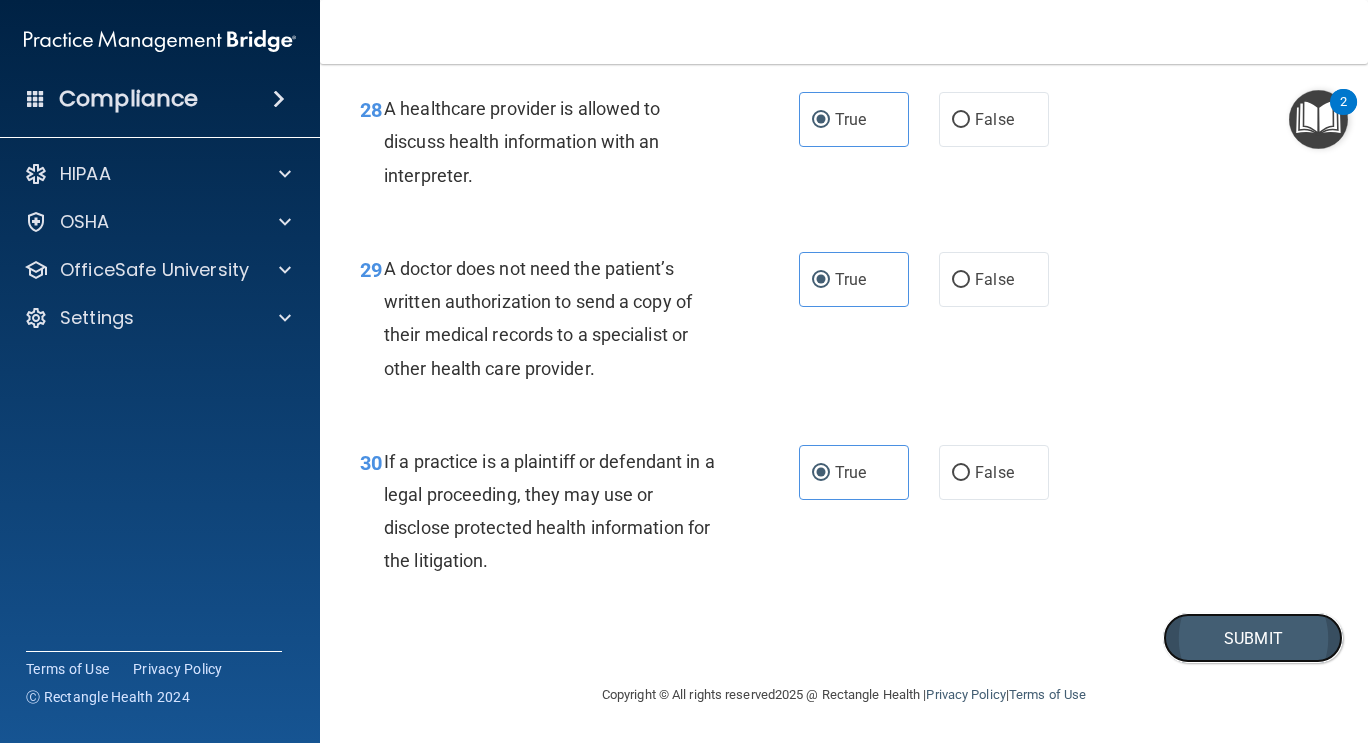 click on "Submit" at bounding box center [1253, 638] 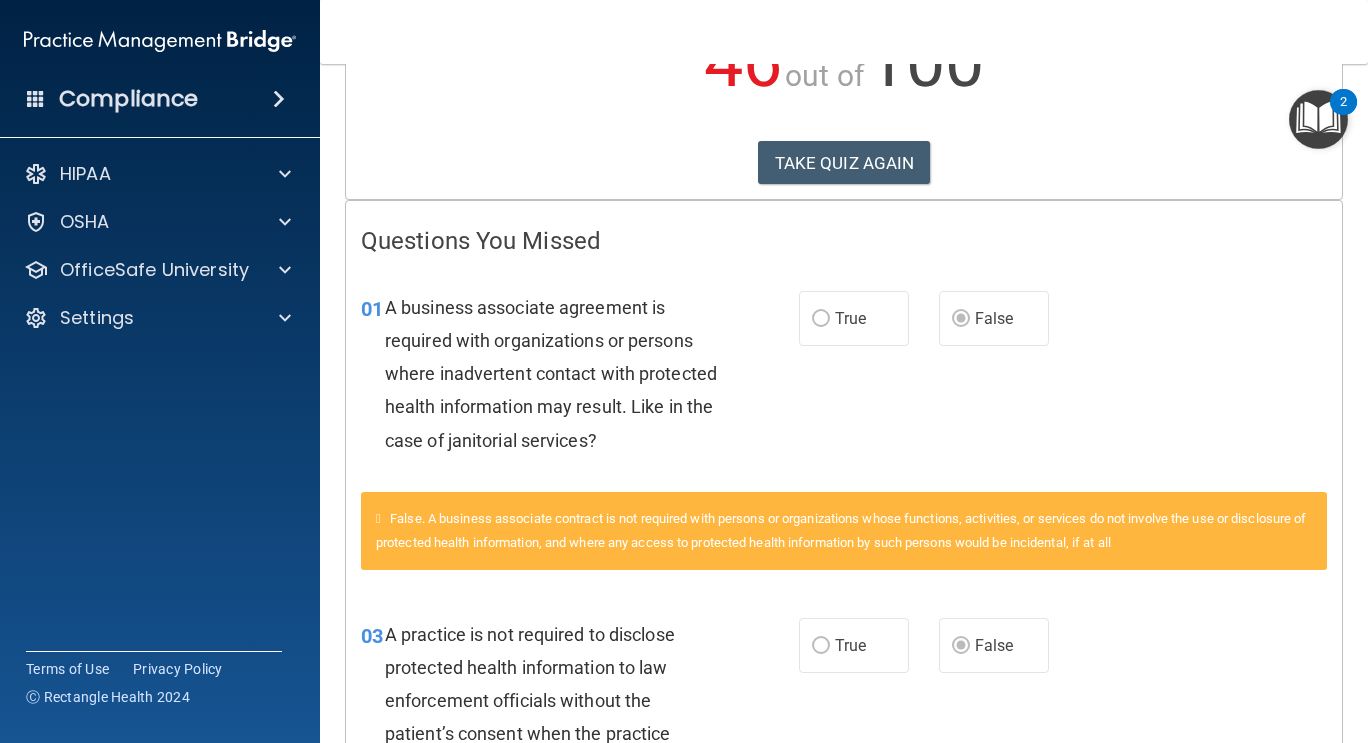 scroll, scrollTop: 0, scrollLeft: 0, axis: both 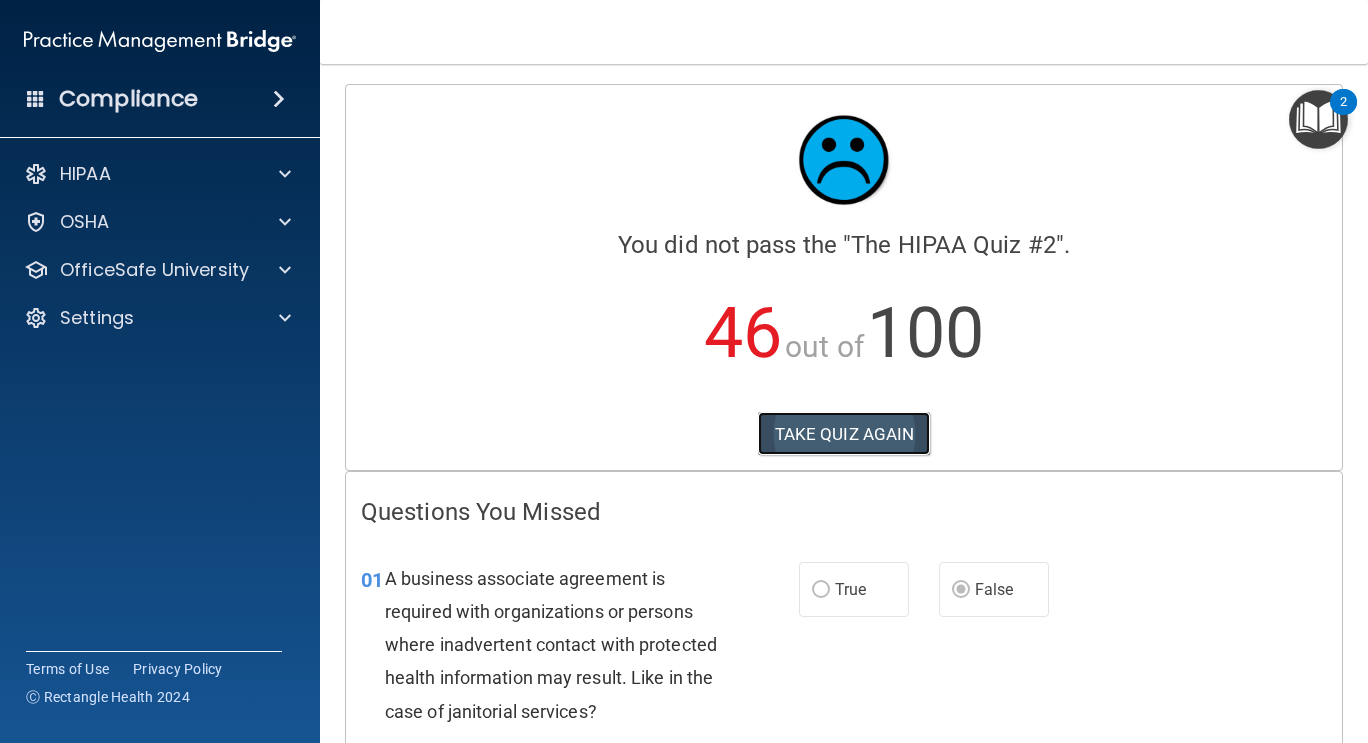 click on "TAKE QUIZ AGAIN" at bounding box center (844, 434) 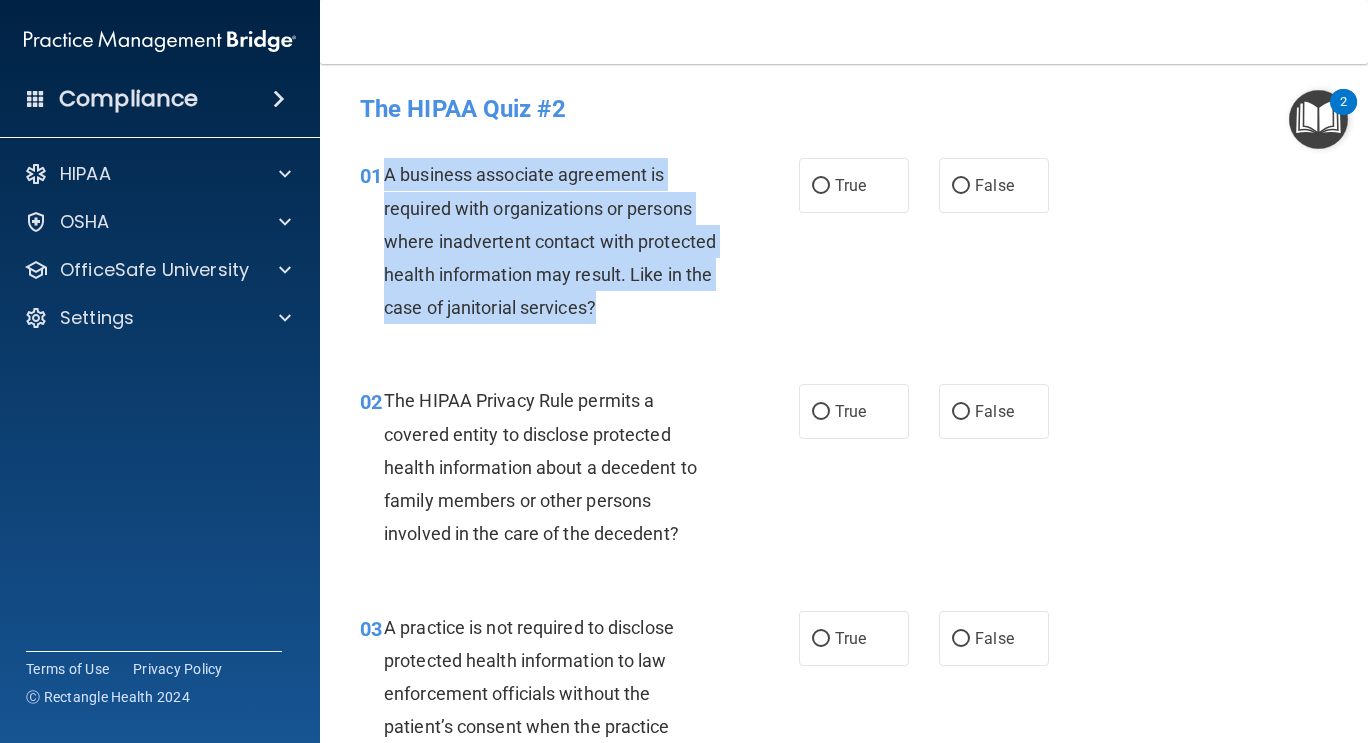 drag, startPoint x: 706, startPoint y: 303, endPoint x: 378, endPoint y: 170, distance: 353.93927 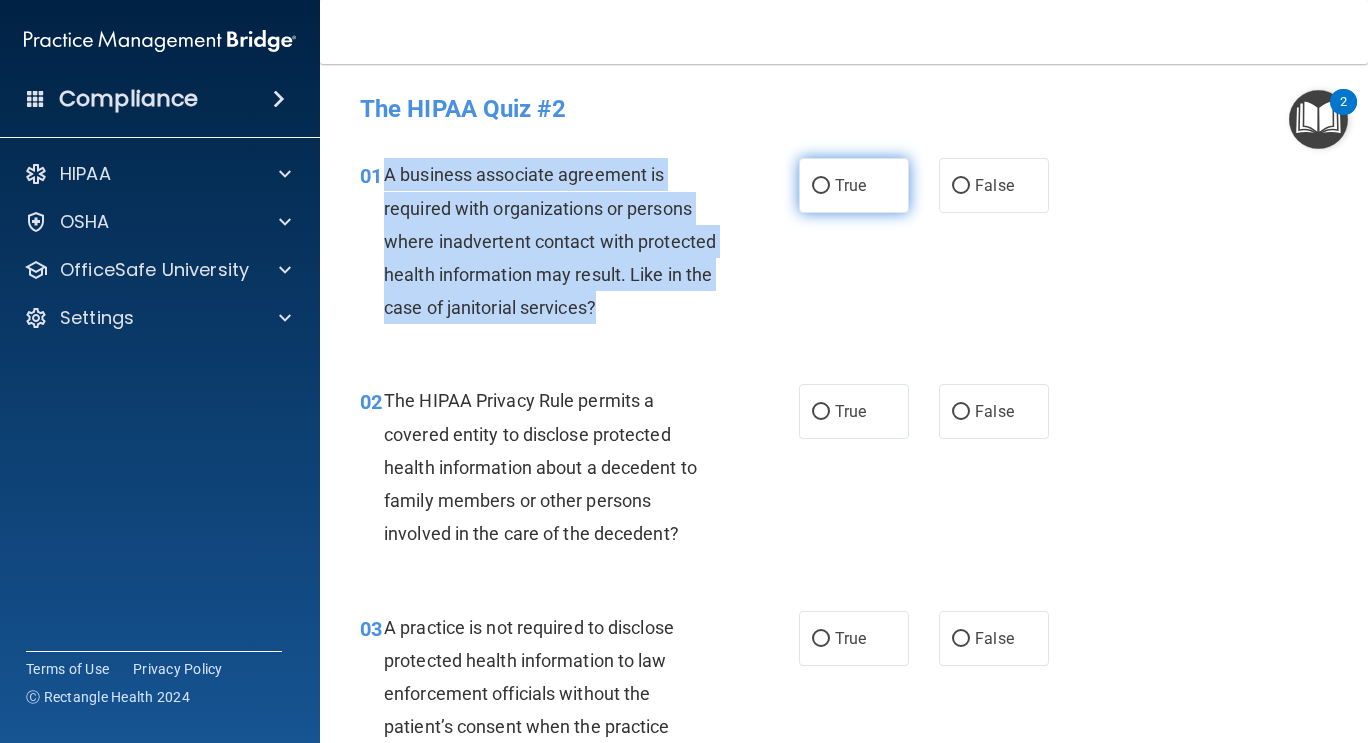 click on "True" at bounding box center [821, 186] 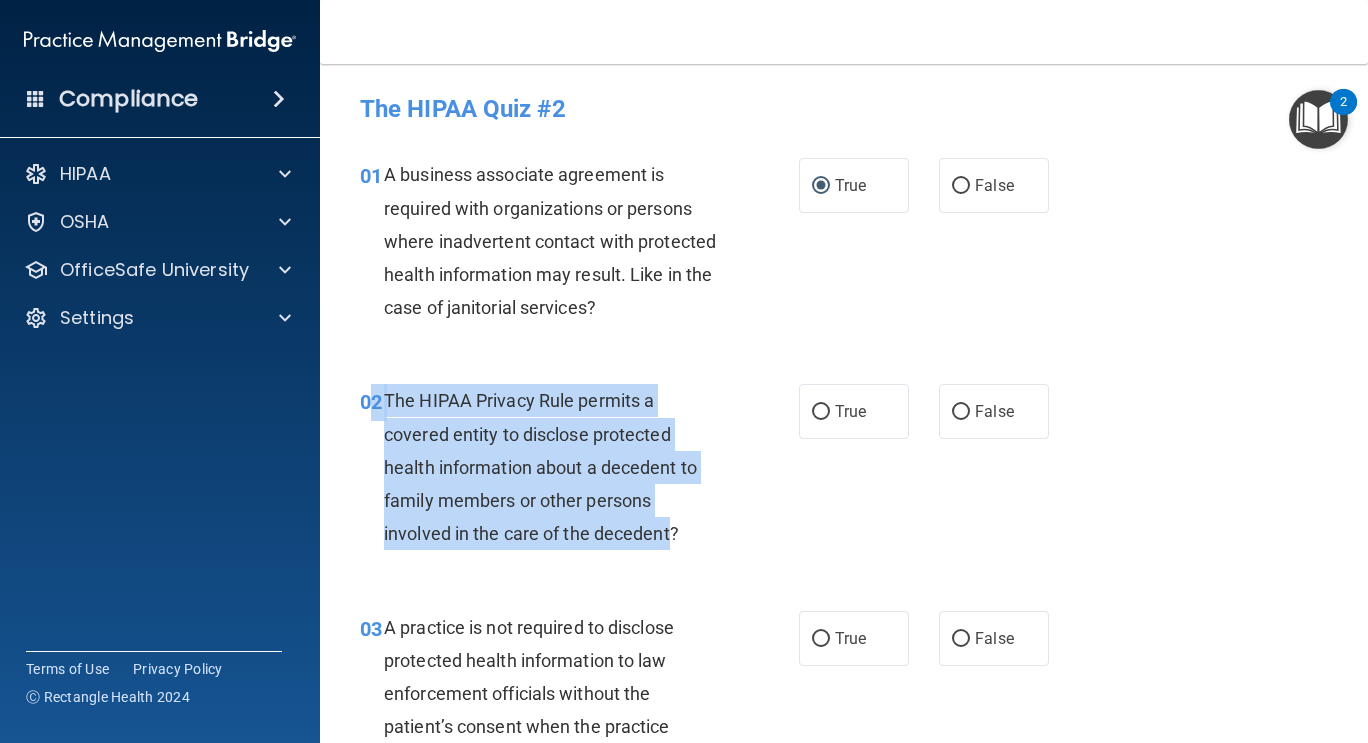 drag, startPoint x: 673, startPoint y: 535, endPoint x: 368, endPoint y: 393, distance: 336.43573 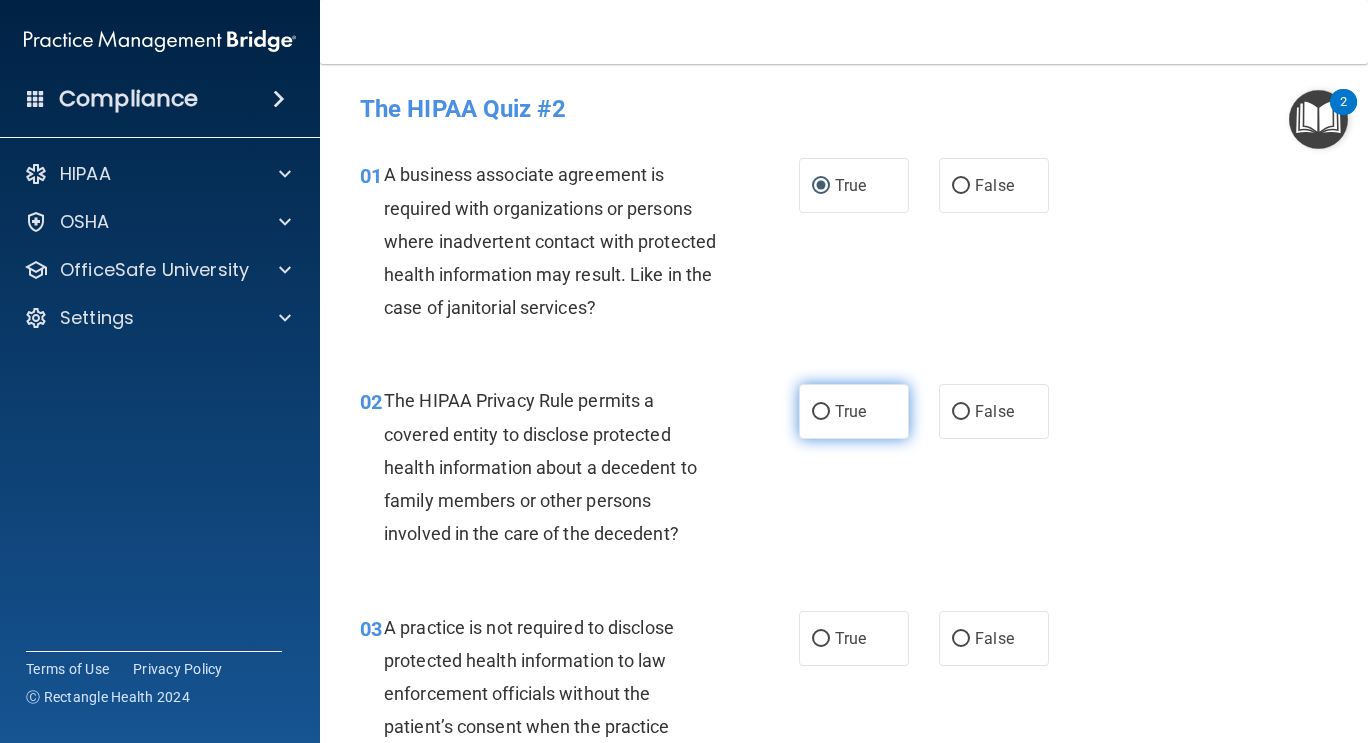 click on "True" at bounding box center [854, 411] 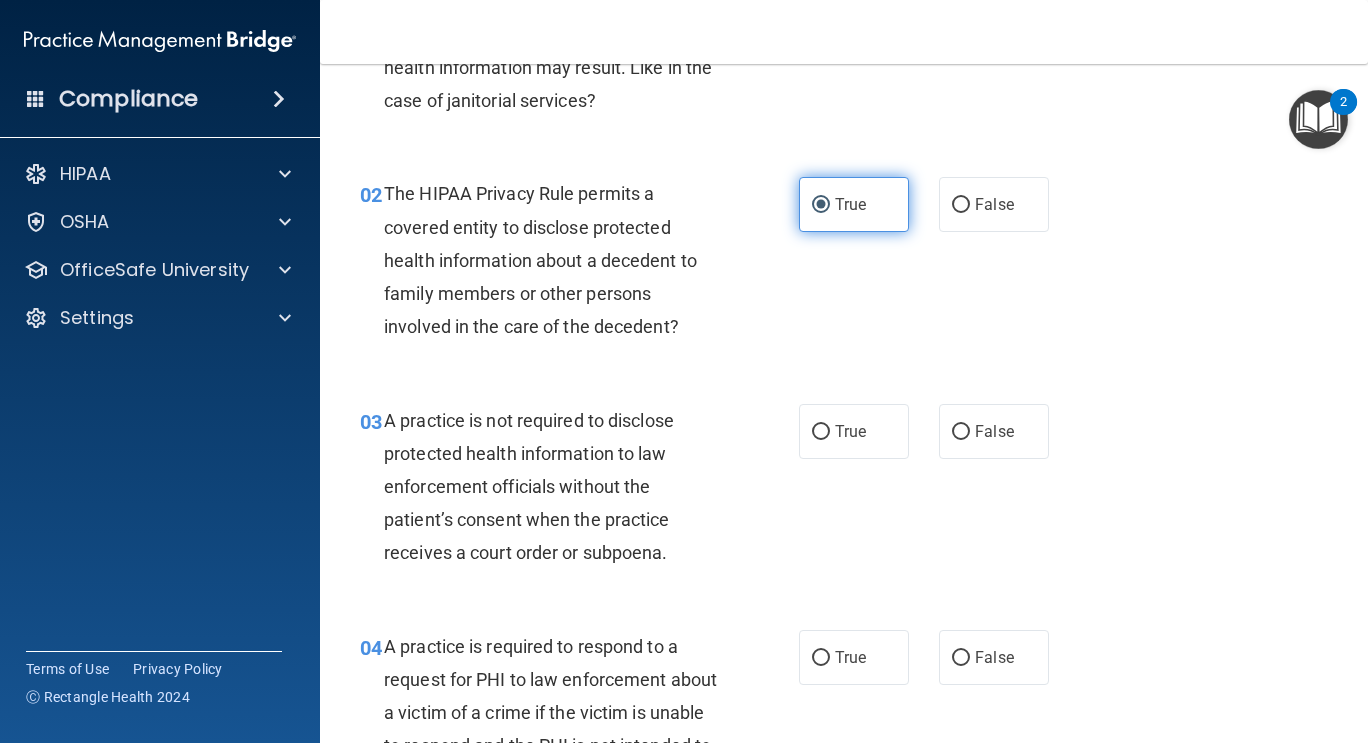 scroll, scrollTop: 375, scrollLeft: 0, axis: vertical 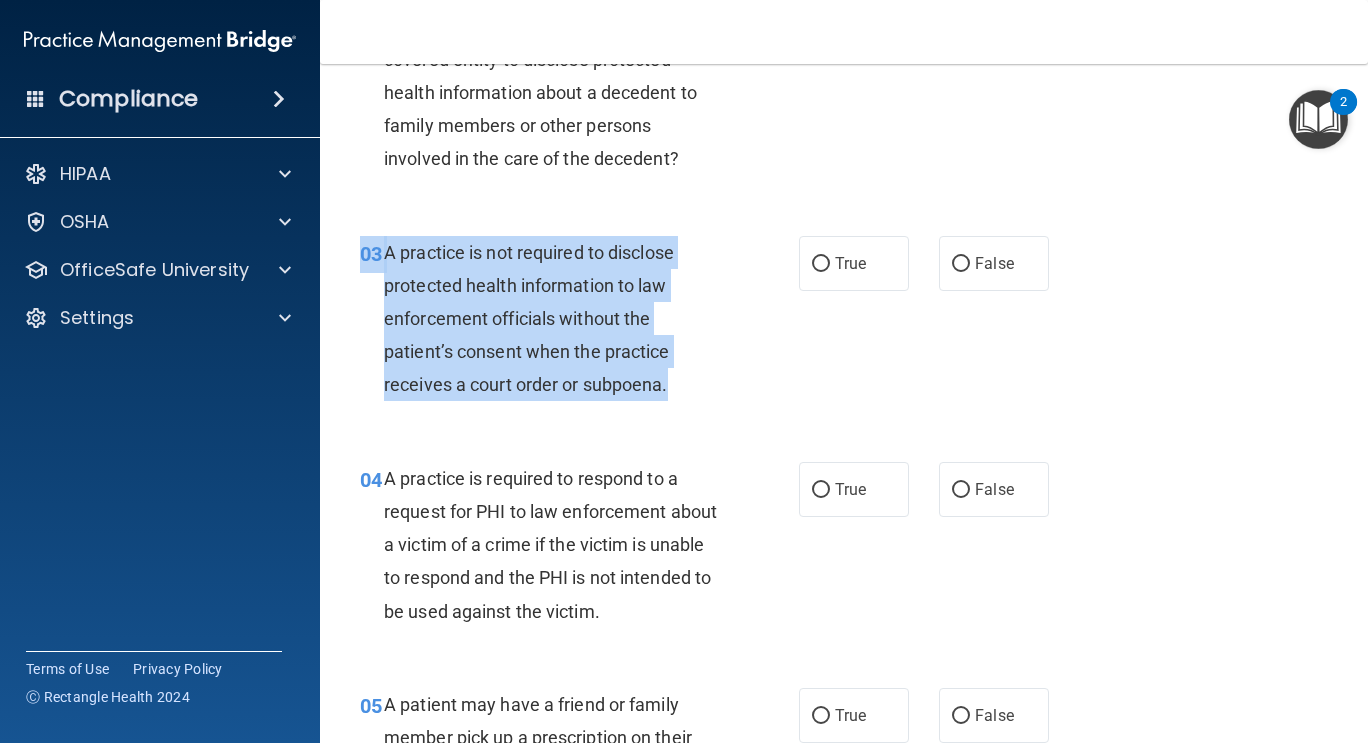 drag, startPoint x: 691, startPoint y: 405, endPoint x: 348, endPoint y: 234, distance: 383.2623 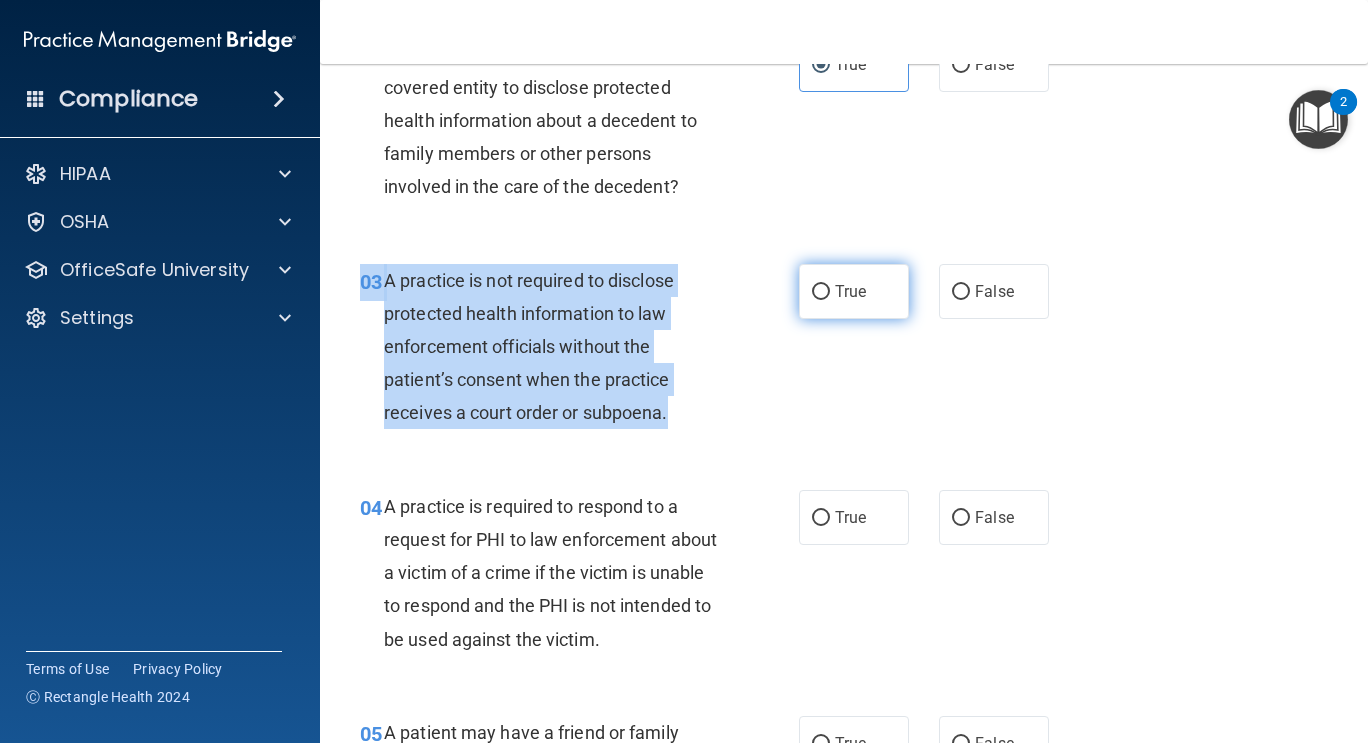 click on "True" at bounding box center (854, 291) 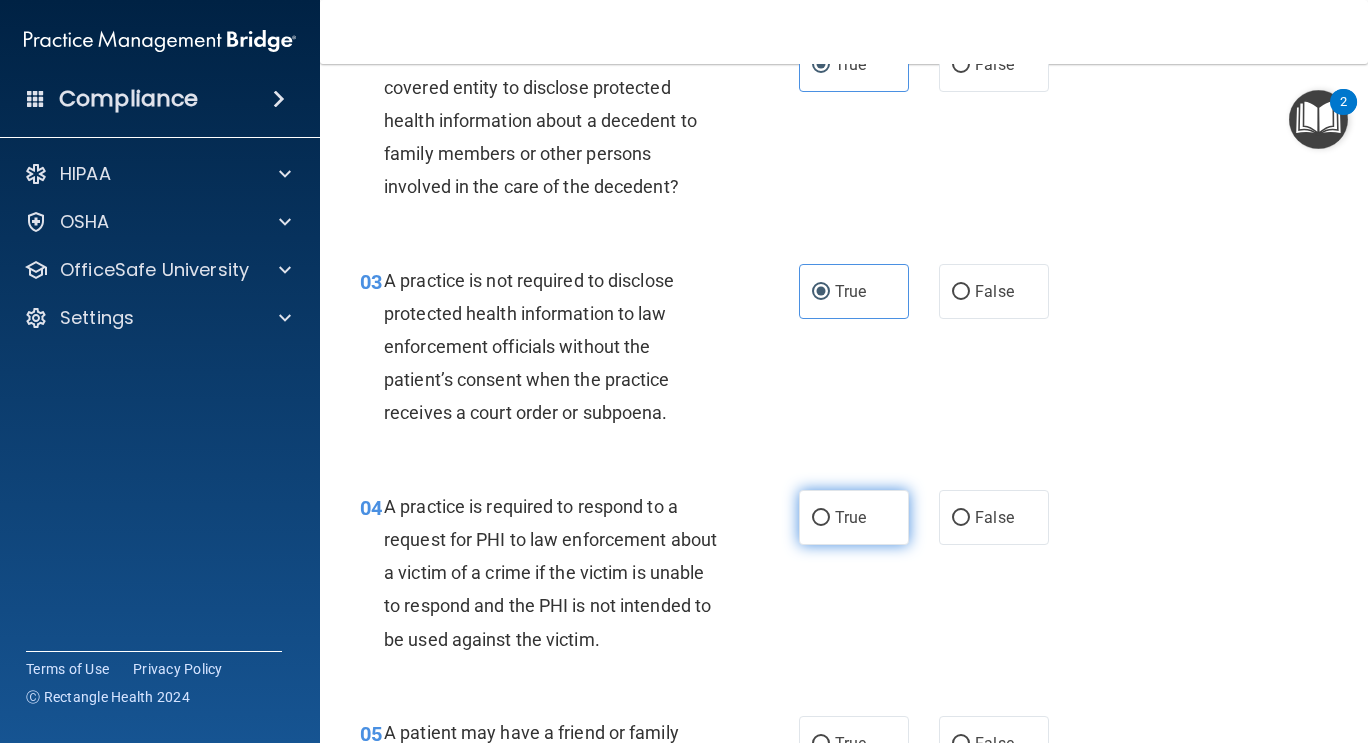 click on "True" at bounding box center (854, 517) 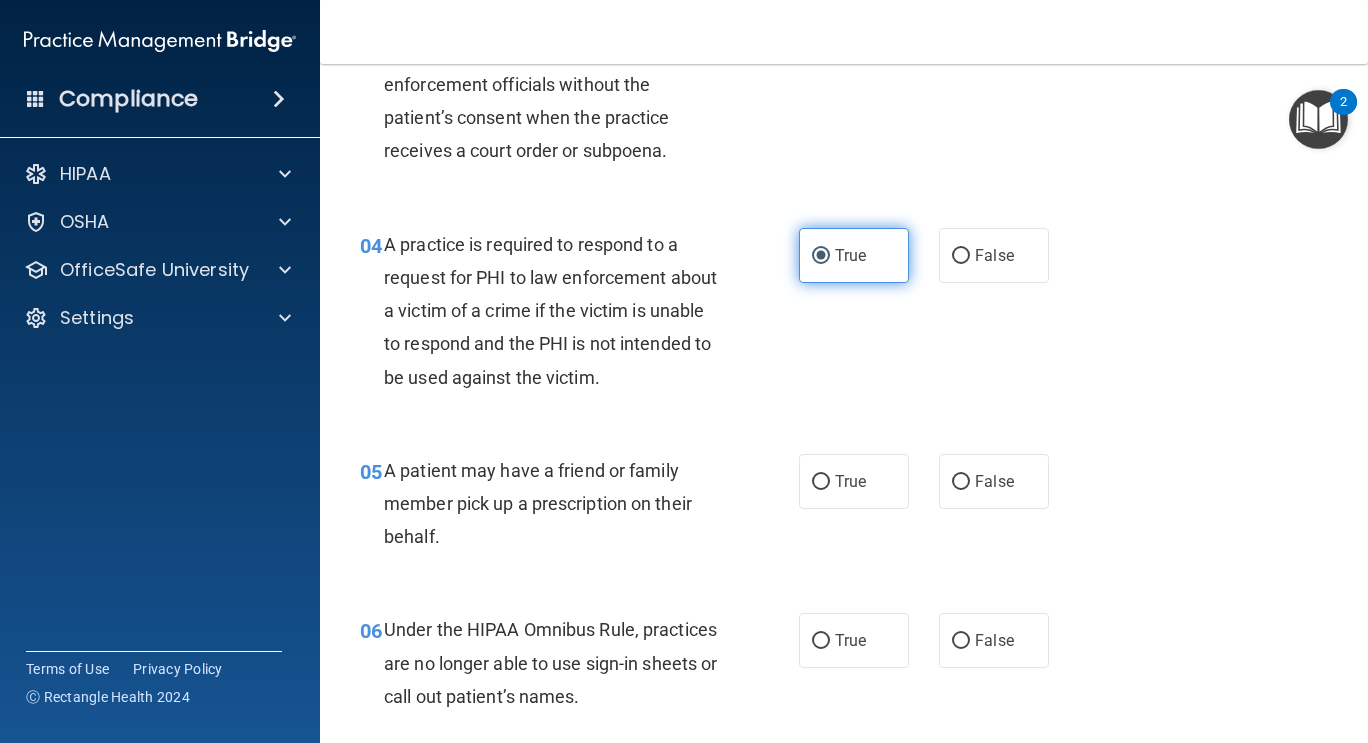 scroll, scrollTop: 715, scrollLeft: 0, axis: vertical 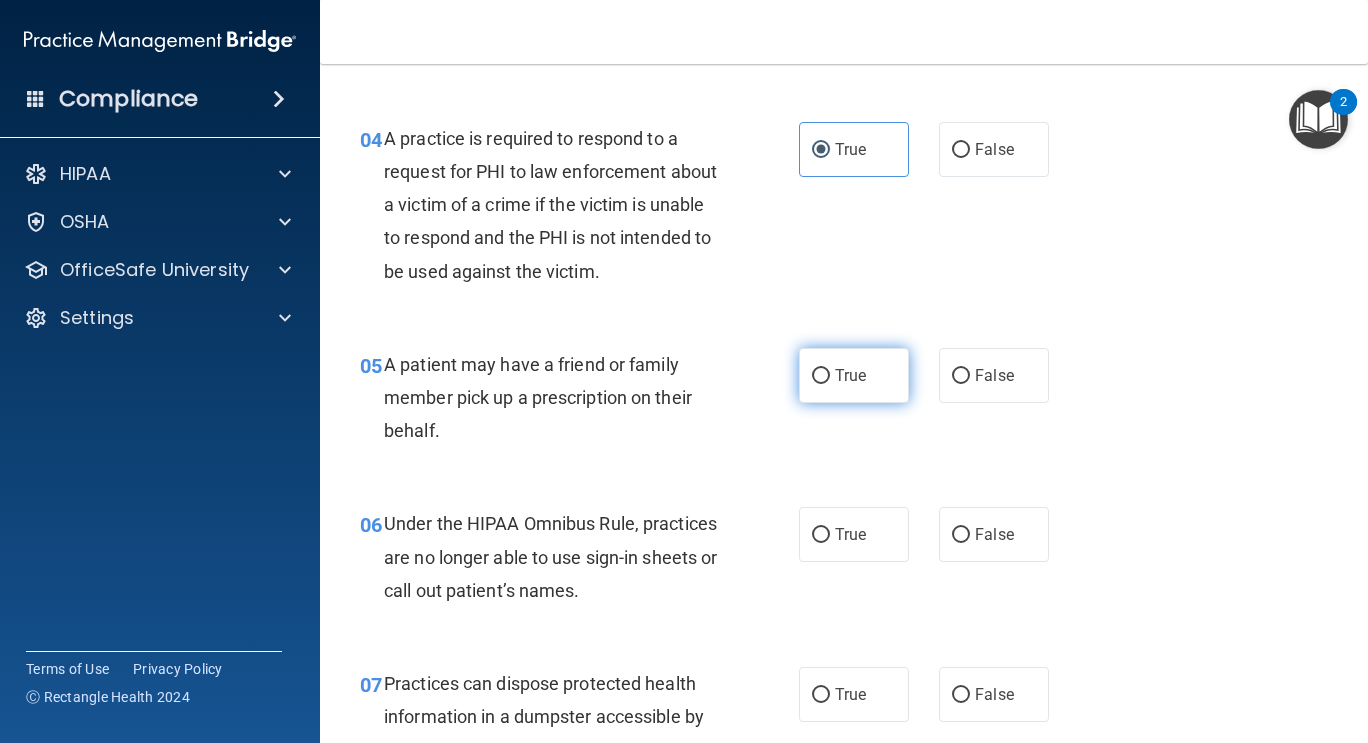 click on "True" at bounding box center (854, 375) 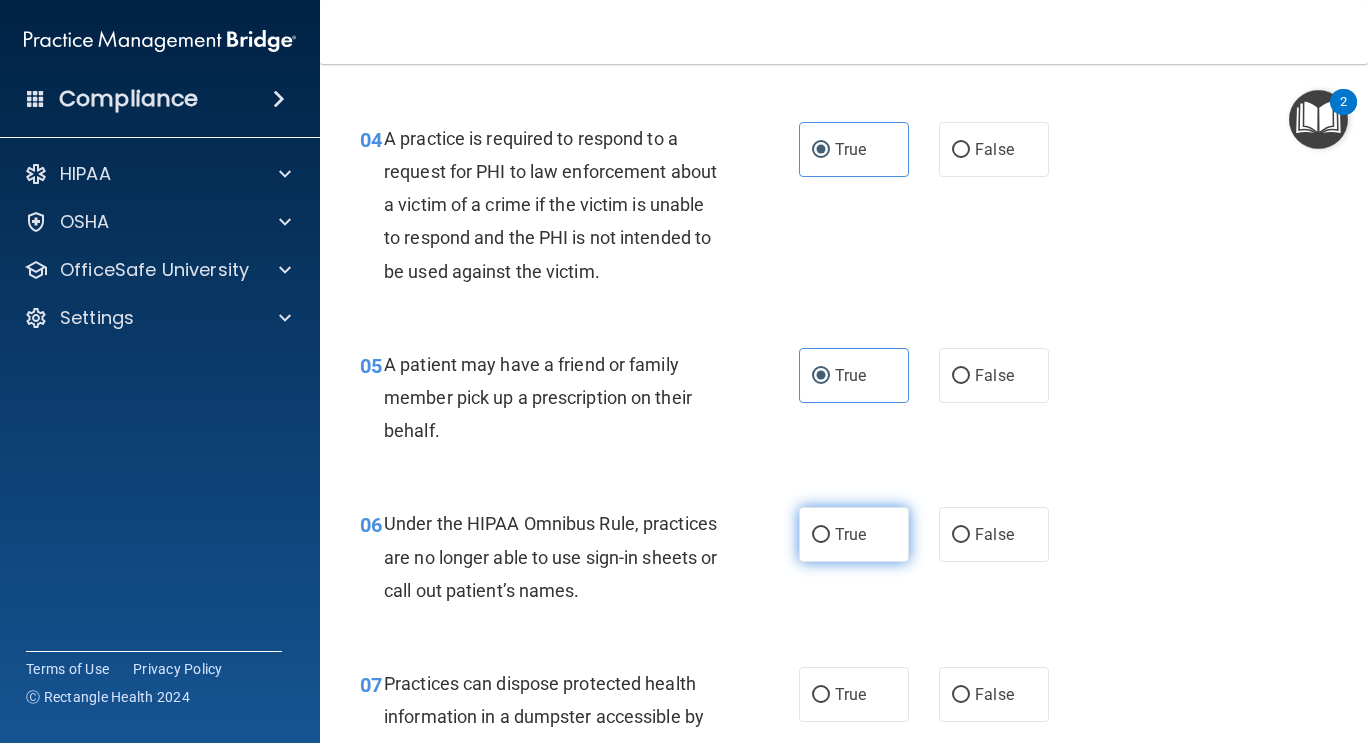 click on "True" at bounding box center [821, 535] 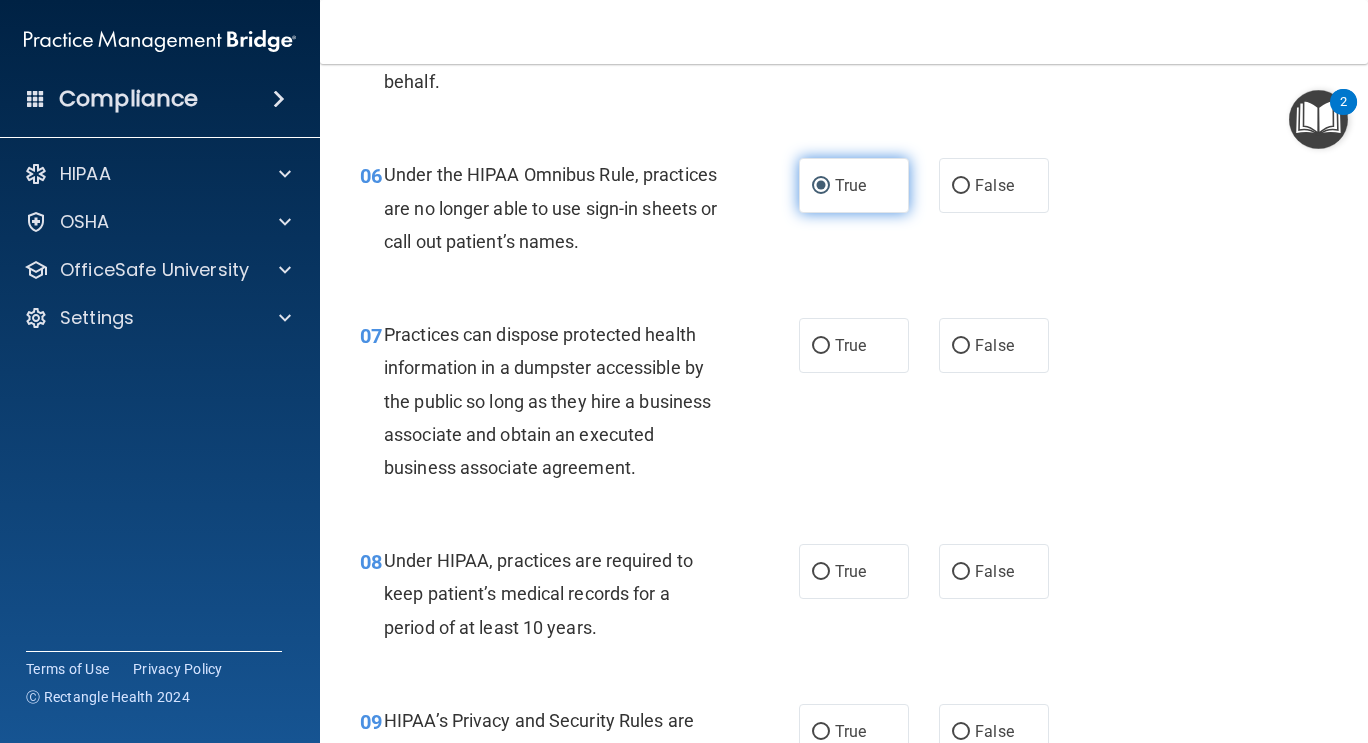 scroll, scrollTop: 1101, scrollLeft: 0, axis: vertical 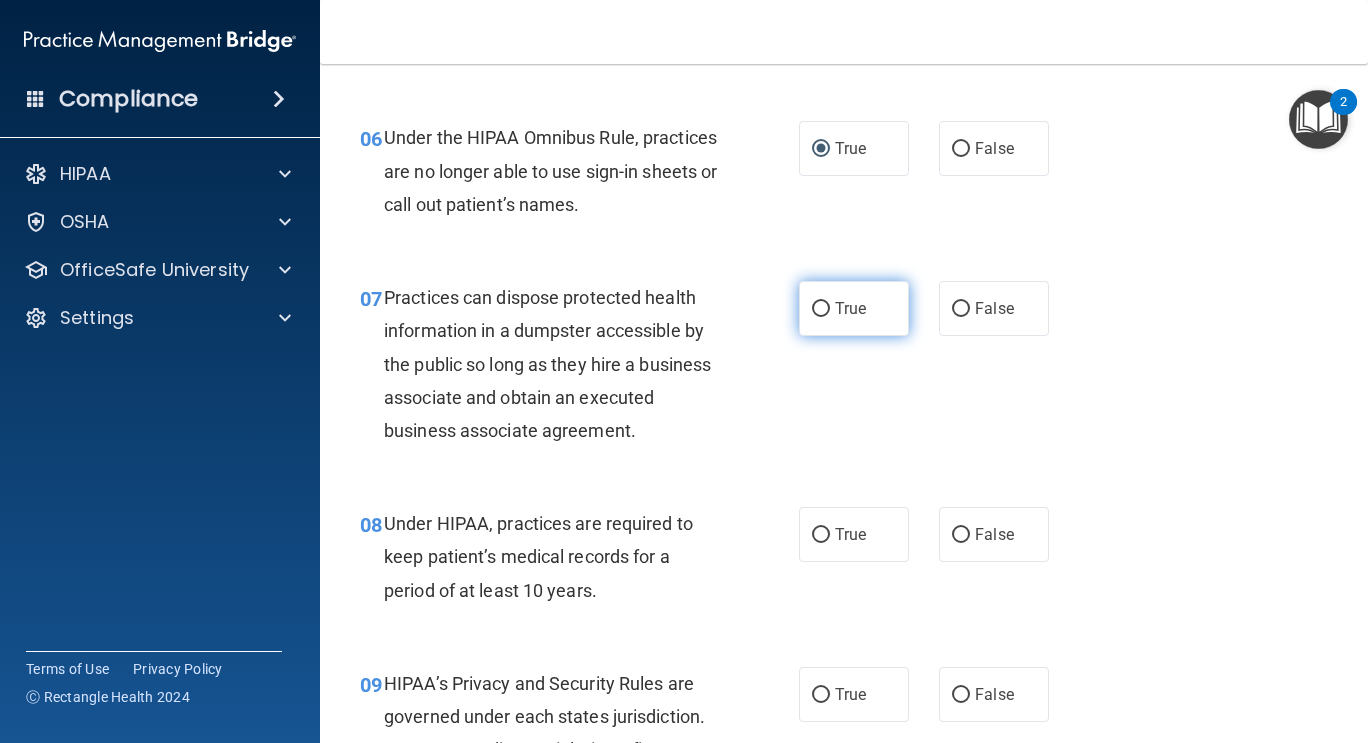 click on "True" at bounding box center (854, 308) 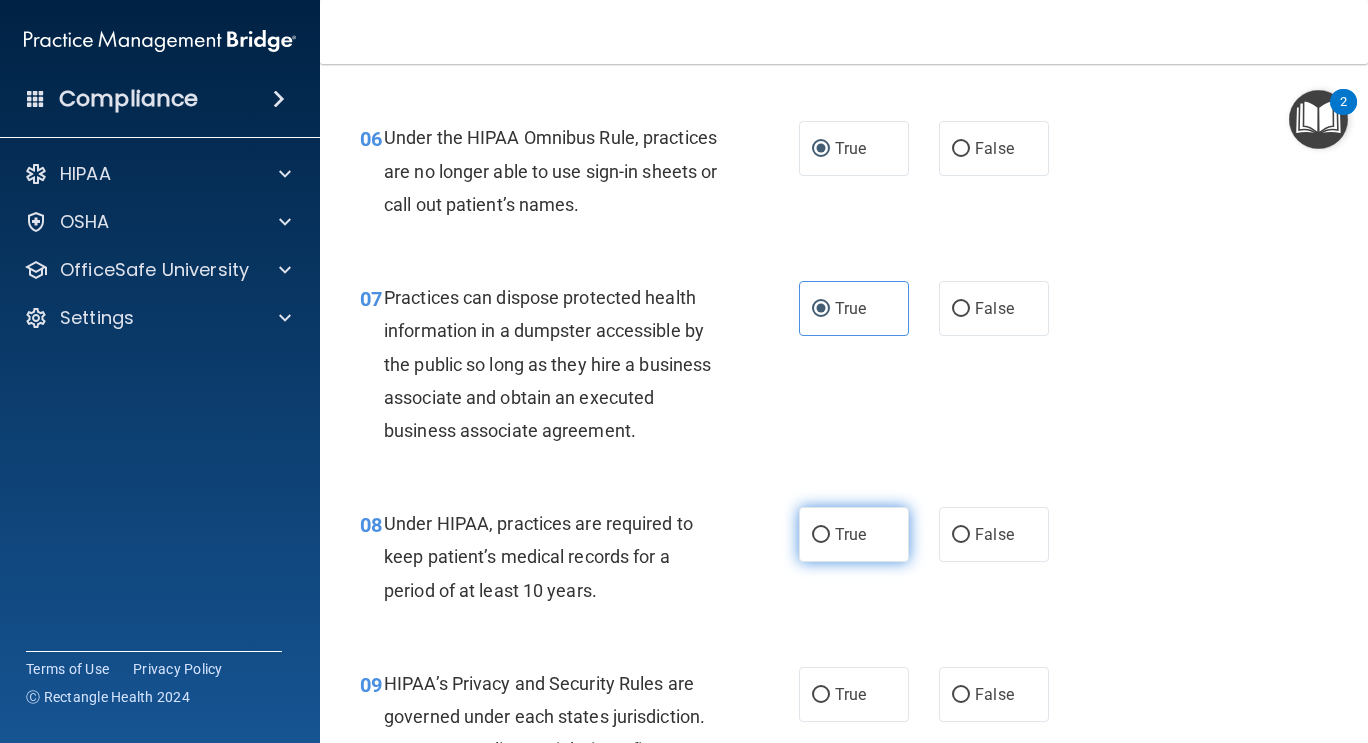 click on "True" at bounding box center (821, 535) 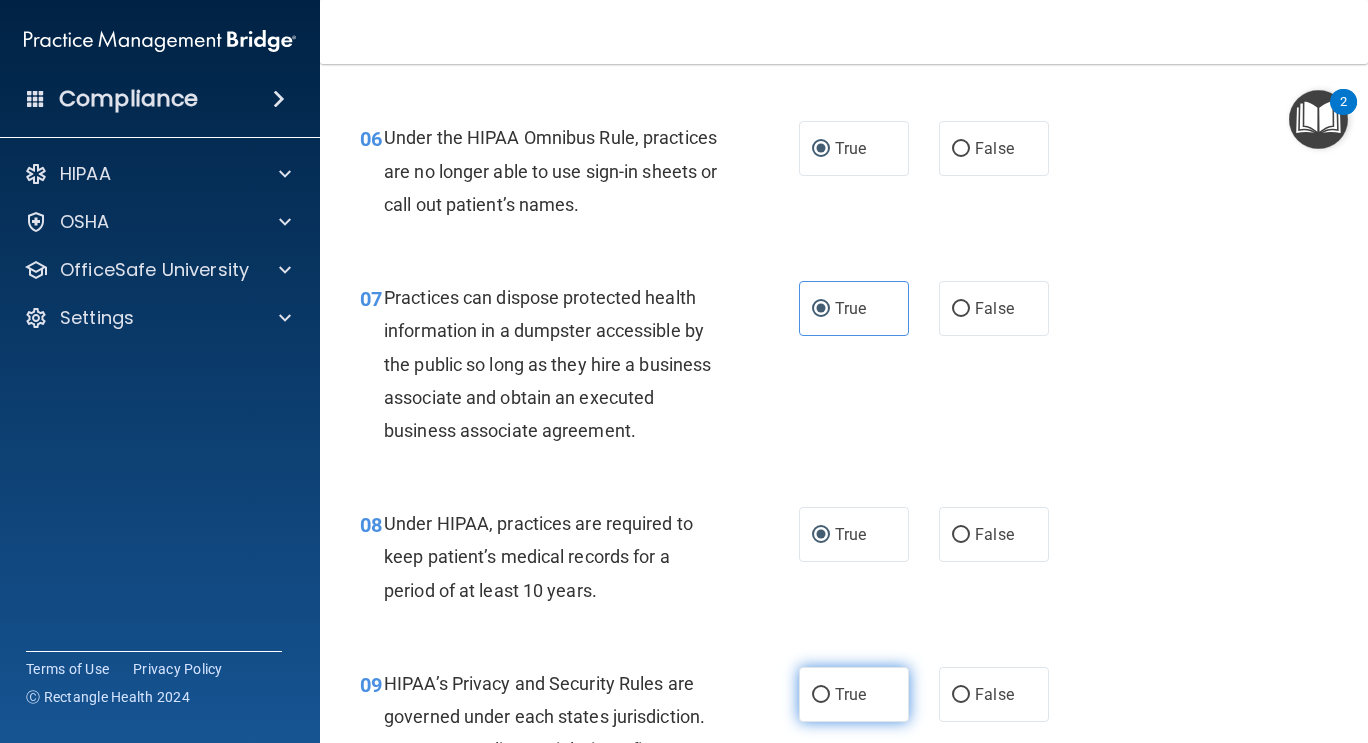 click on "True" at bounding box center (850, 694) 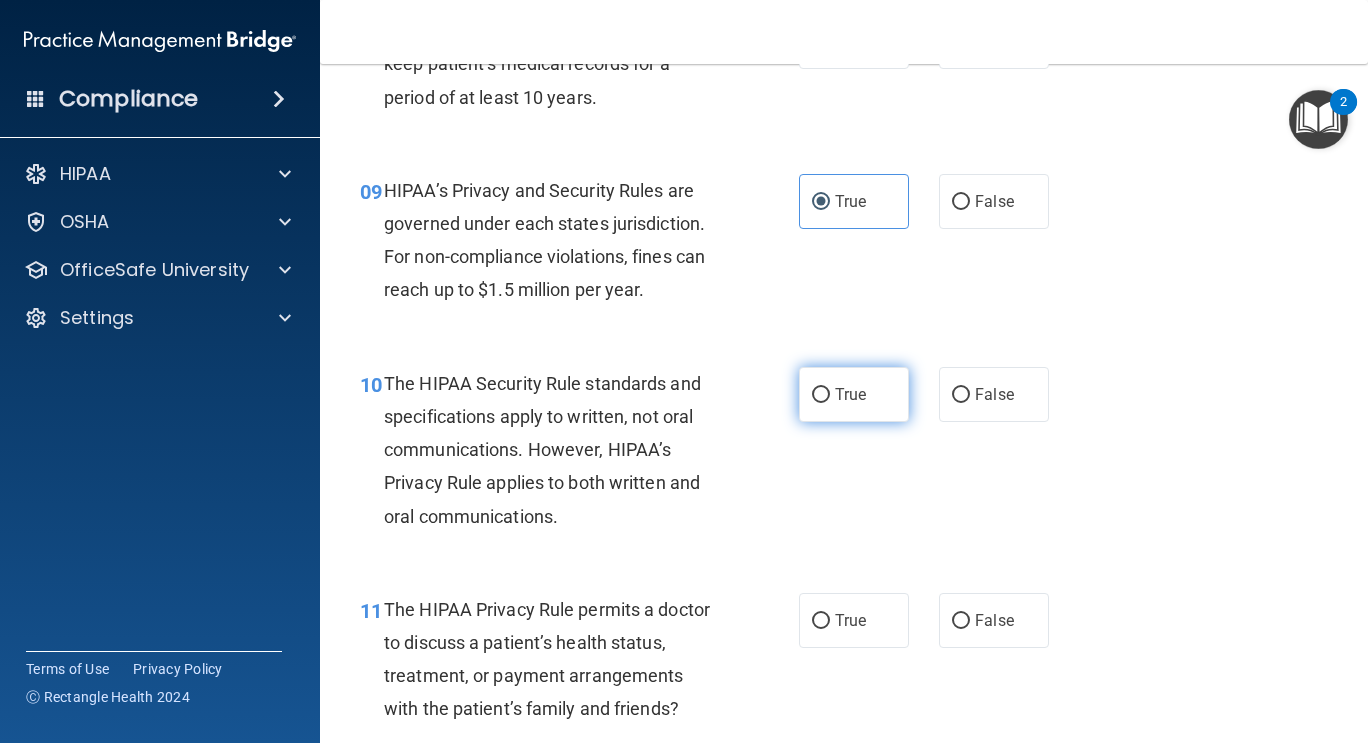 click on "True" at bounding box center [854, 394] 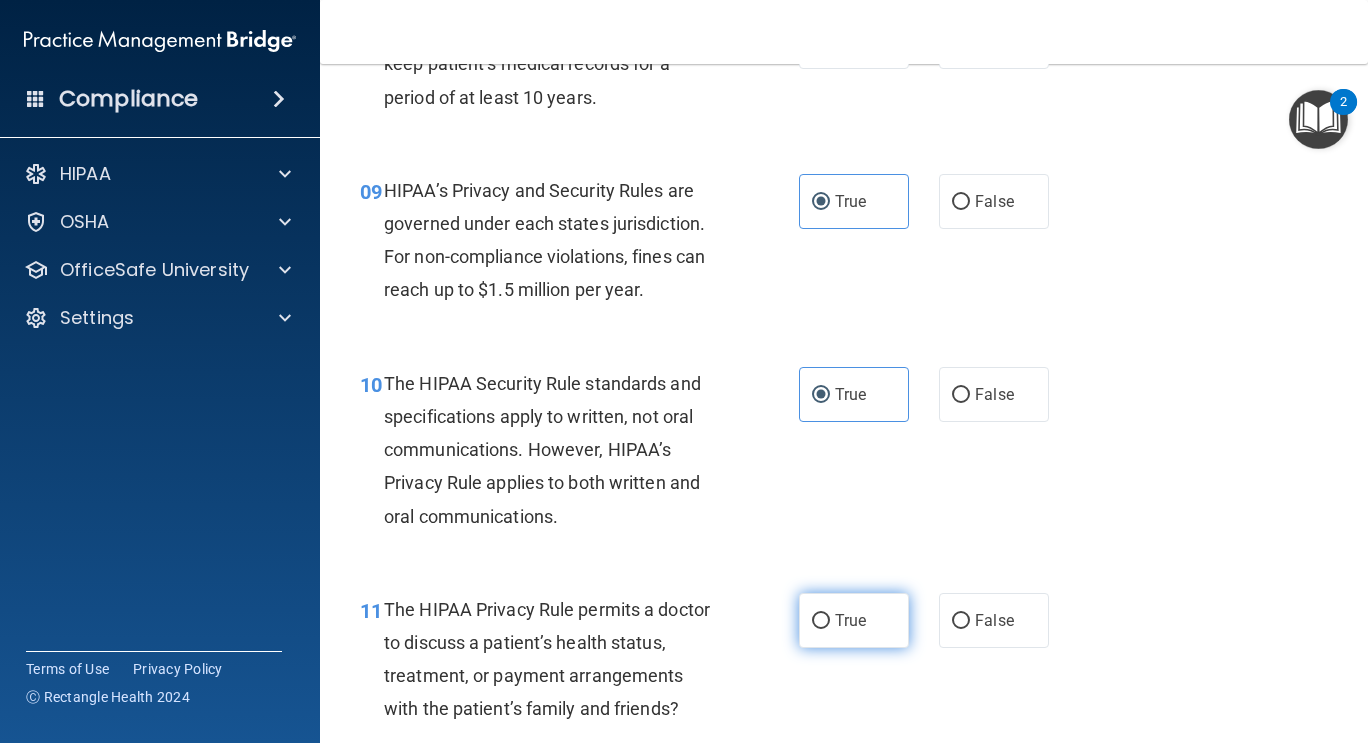 click on "True" at bounding box center (850, 620) 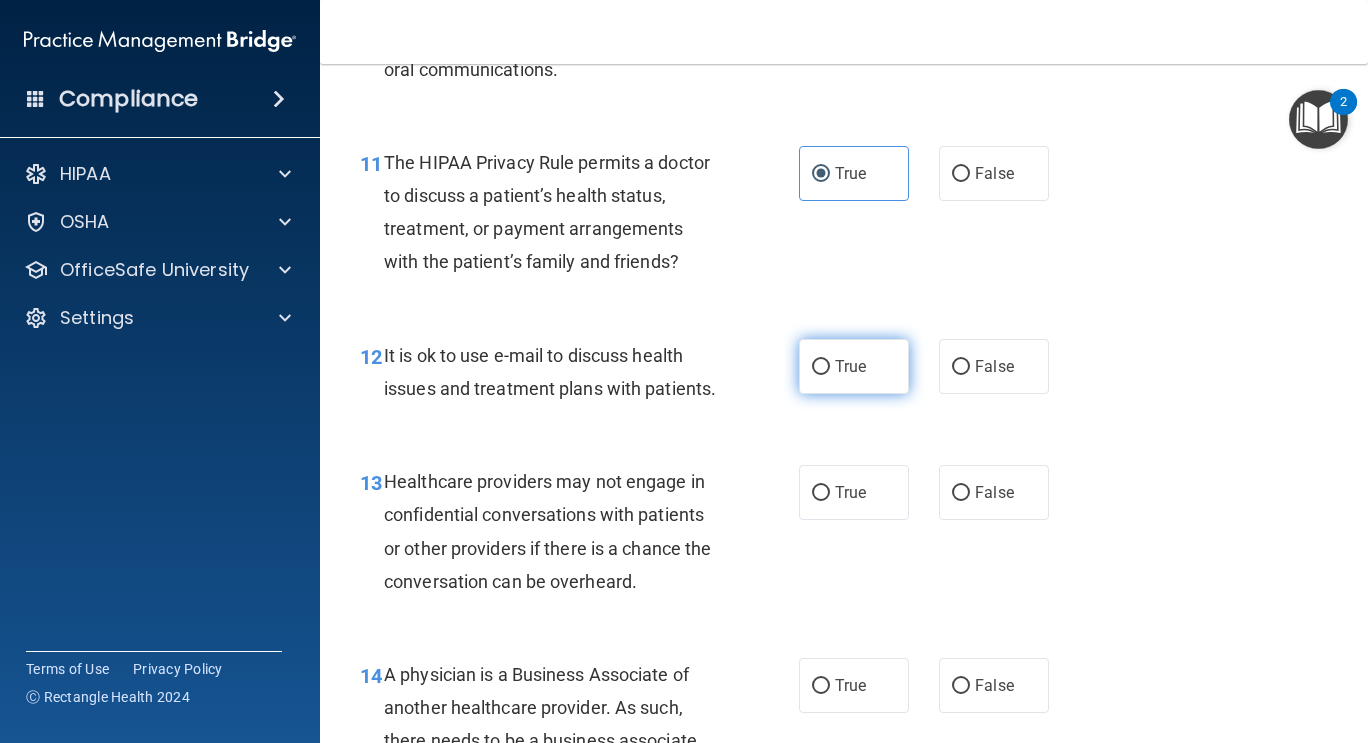click on "True" at bounding box center (854, 366) 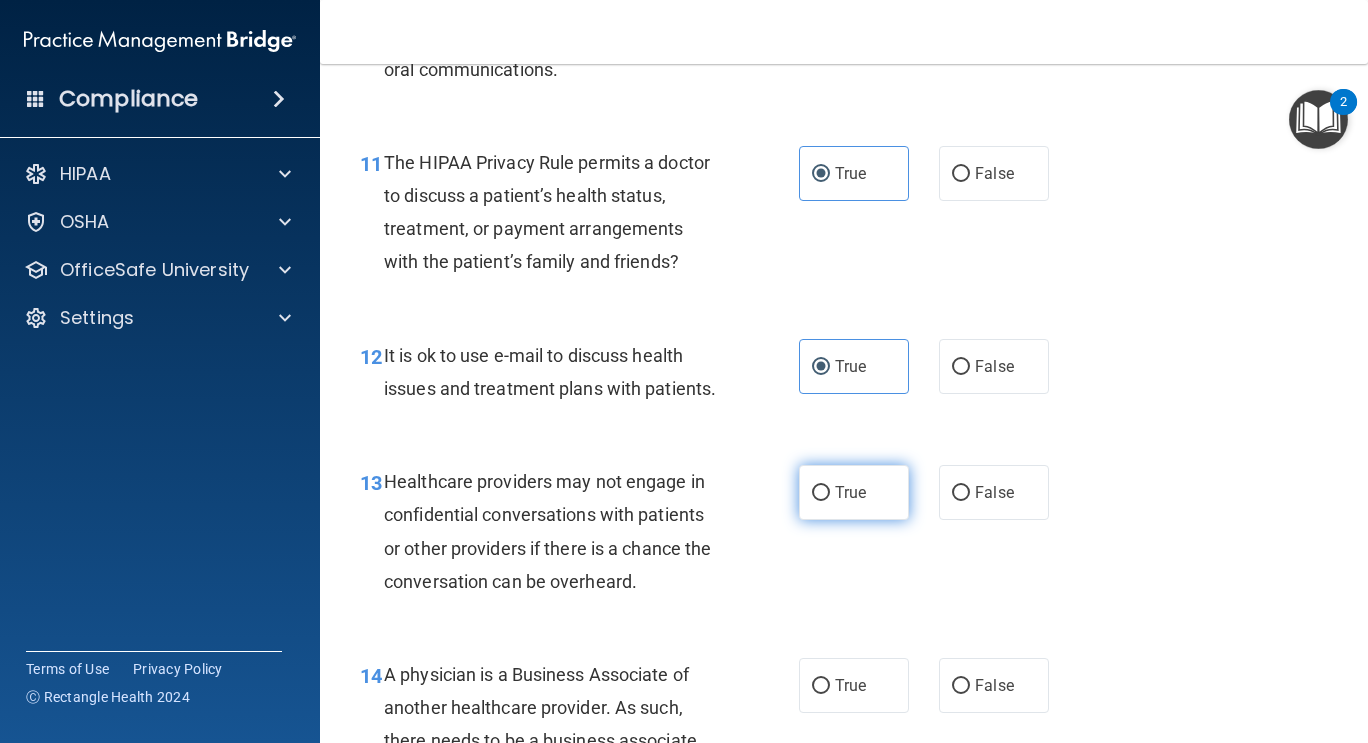 click on "True" at bounding box center [821, 493] 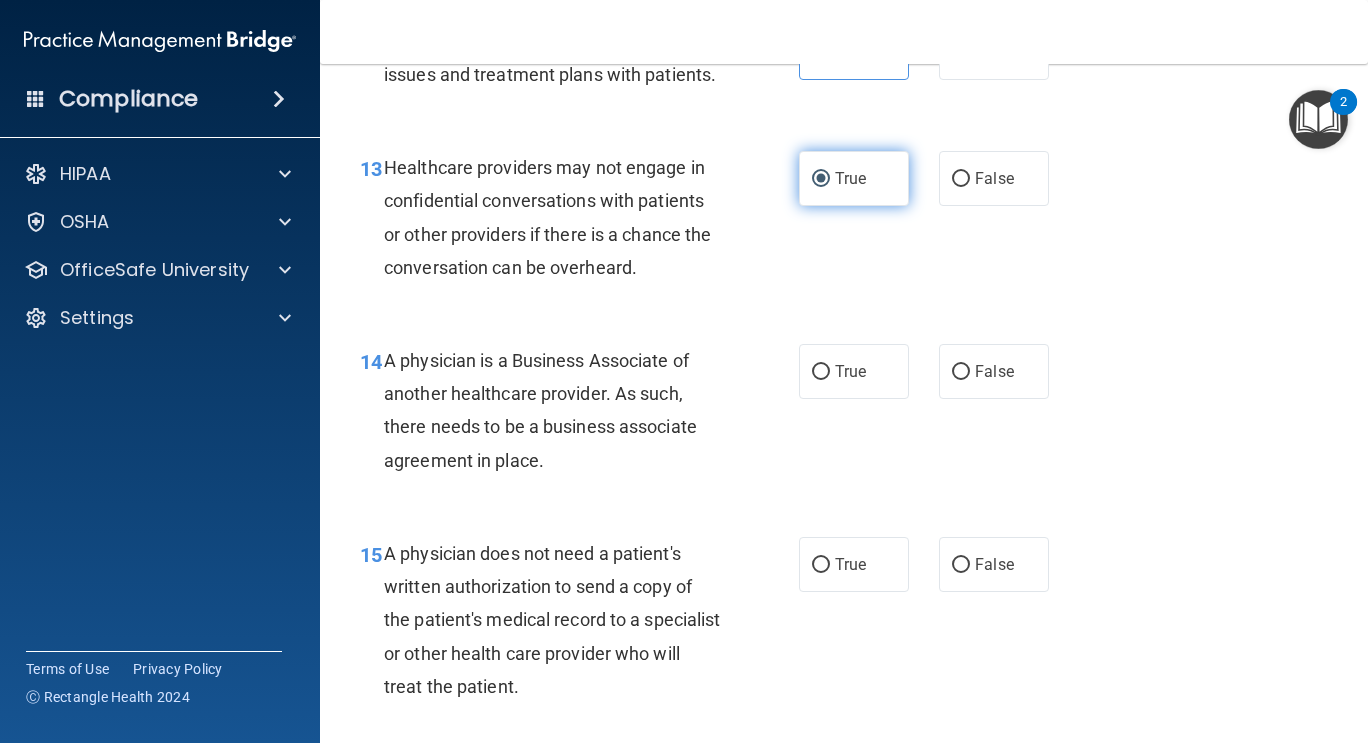scroll, scrollTop: 2464, scrollLeft: 0, axis: vertical 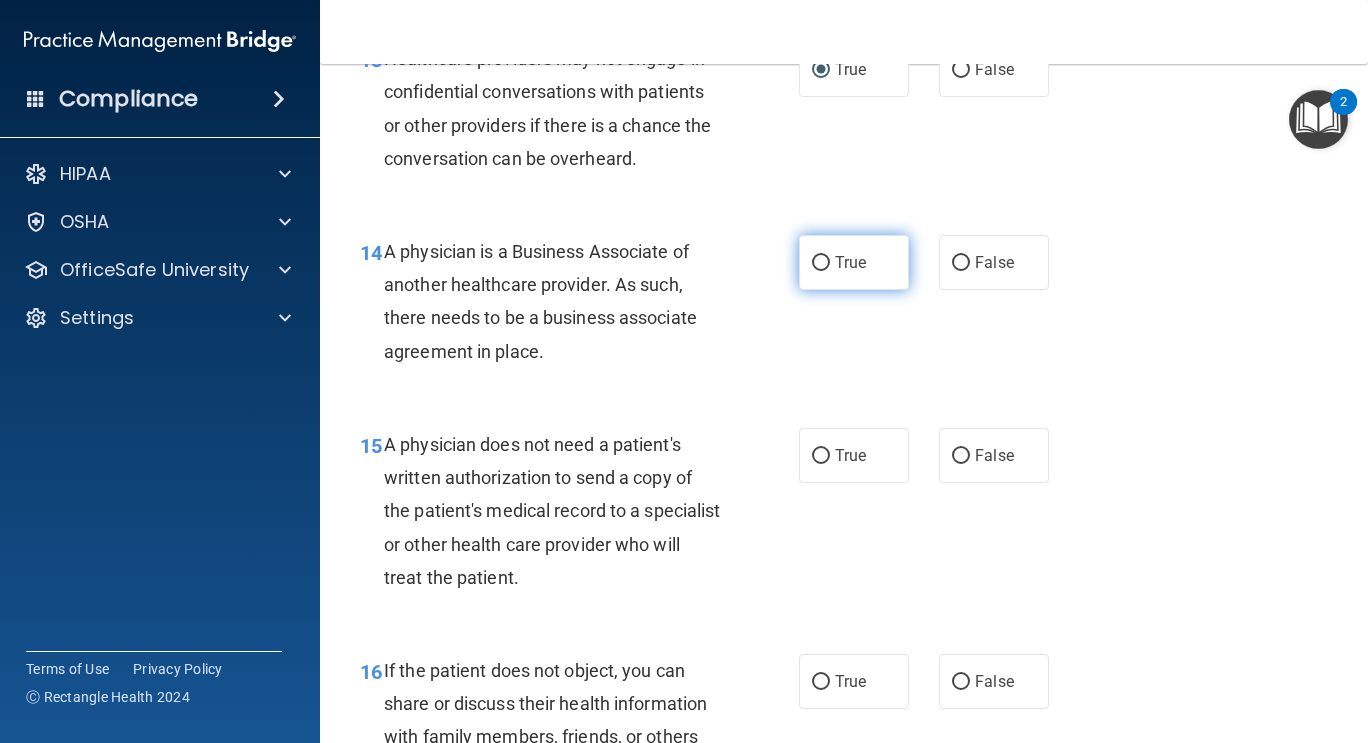 click on "True" at bounding box center (854, 262) 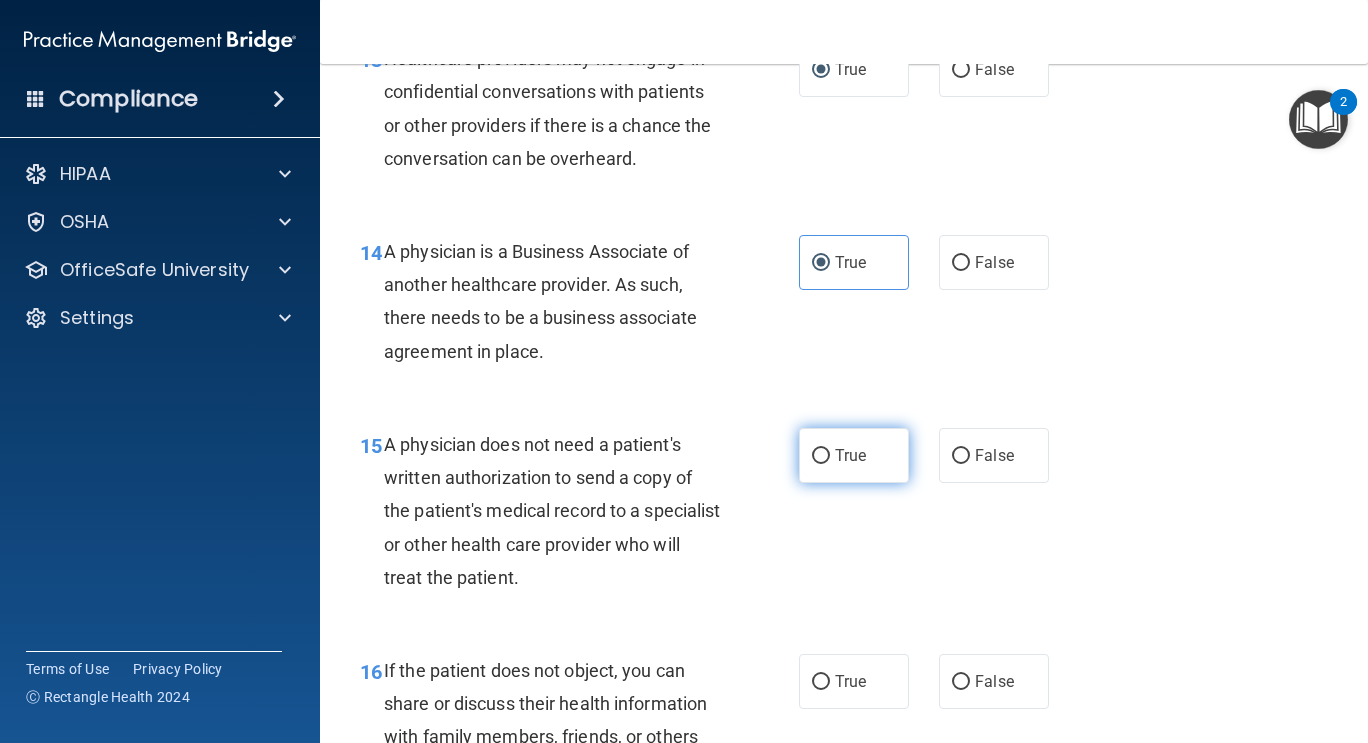 click on "True" at bounding box center (854, 455) 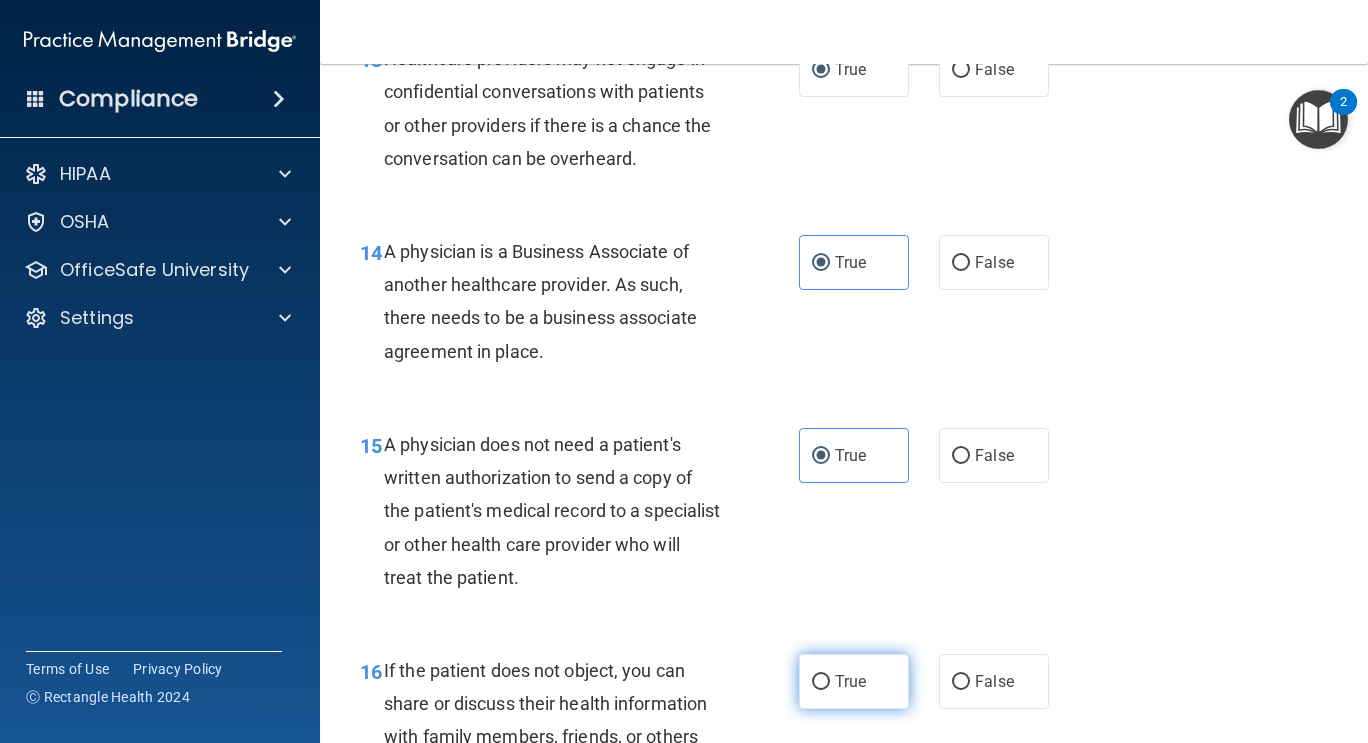 click on "True" at bounding box center [854, 681] 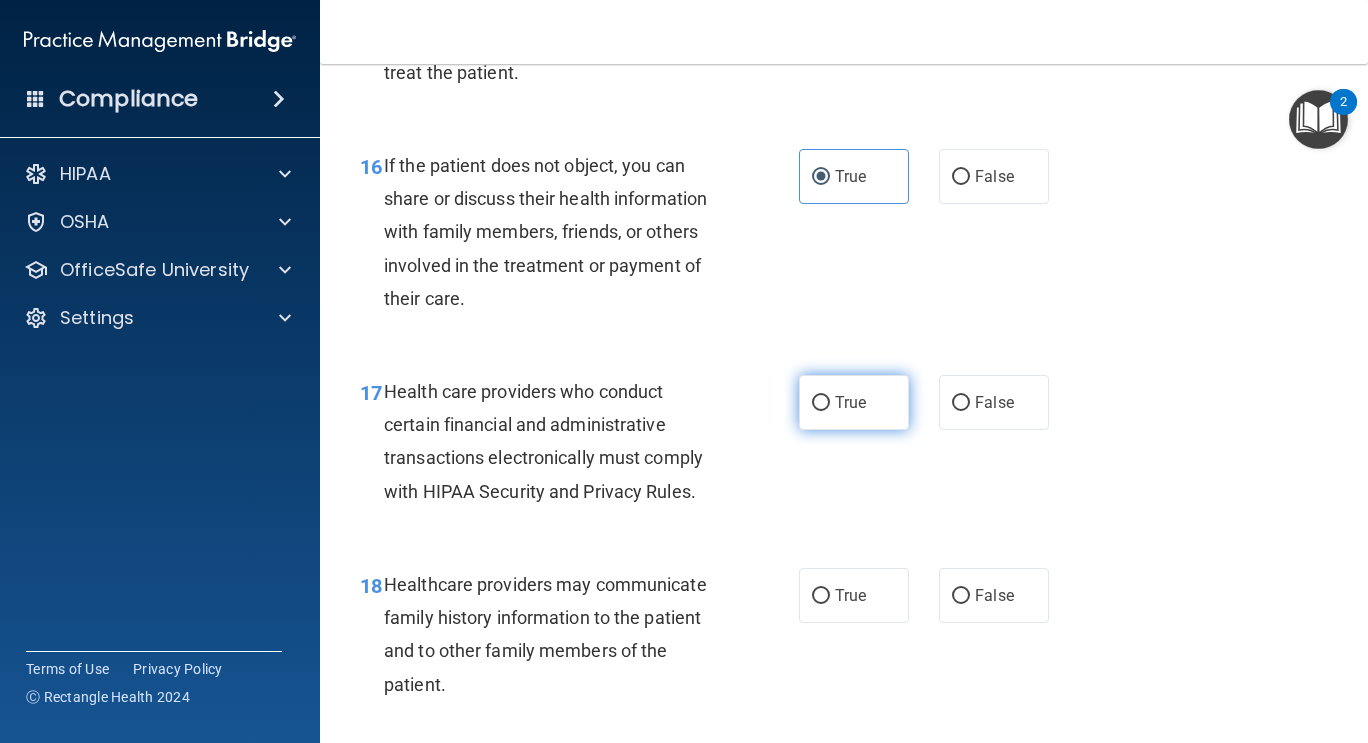 click on "True" at bounding box center (854, 402) 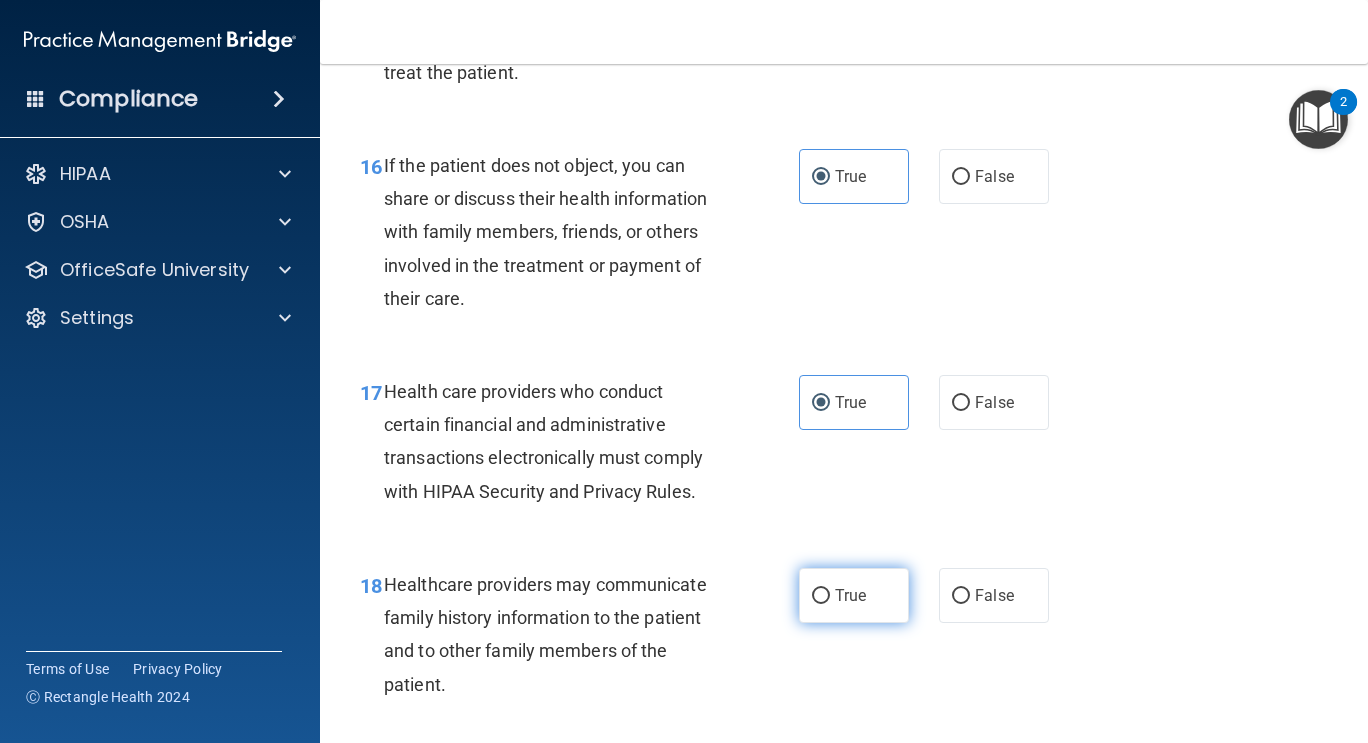 click on "True" at bounding box center [854, 595] 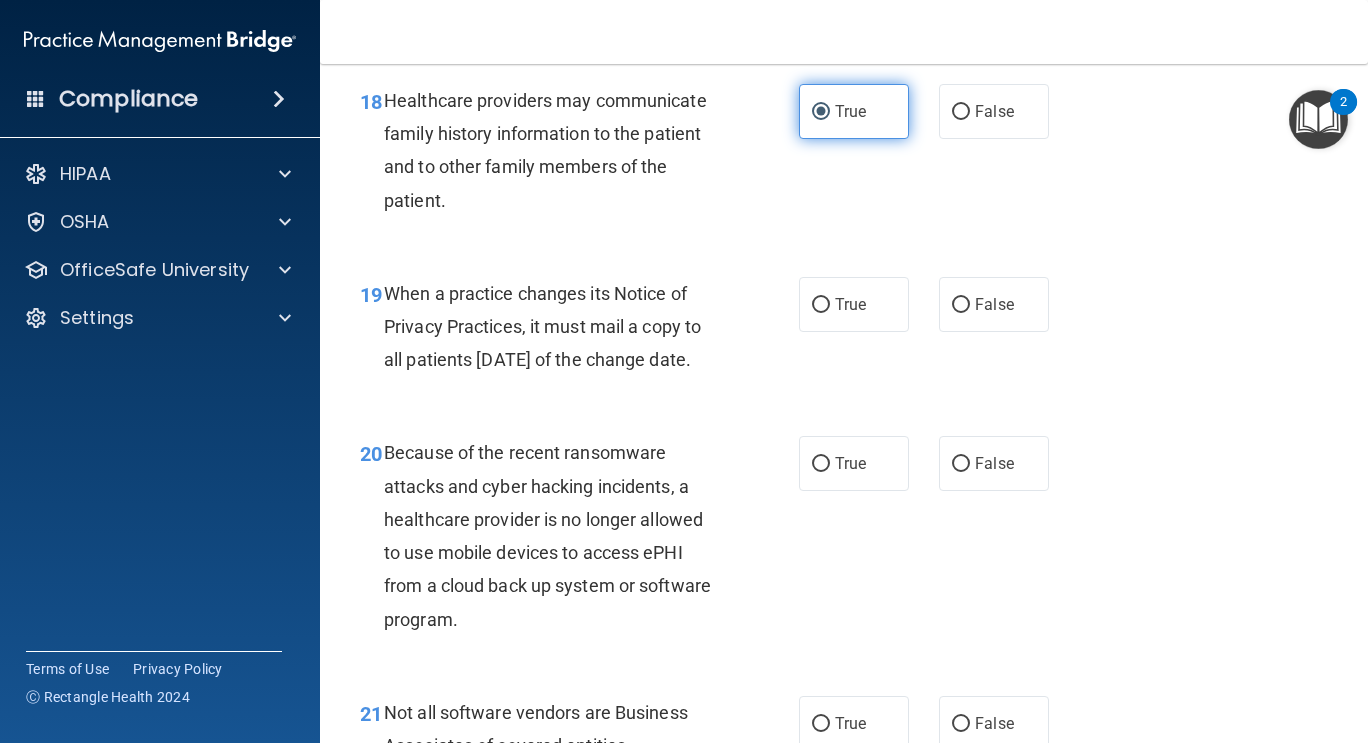 scroll, scrollTop: 3452, scrollLeft: 0, axis: vertical 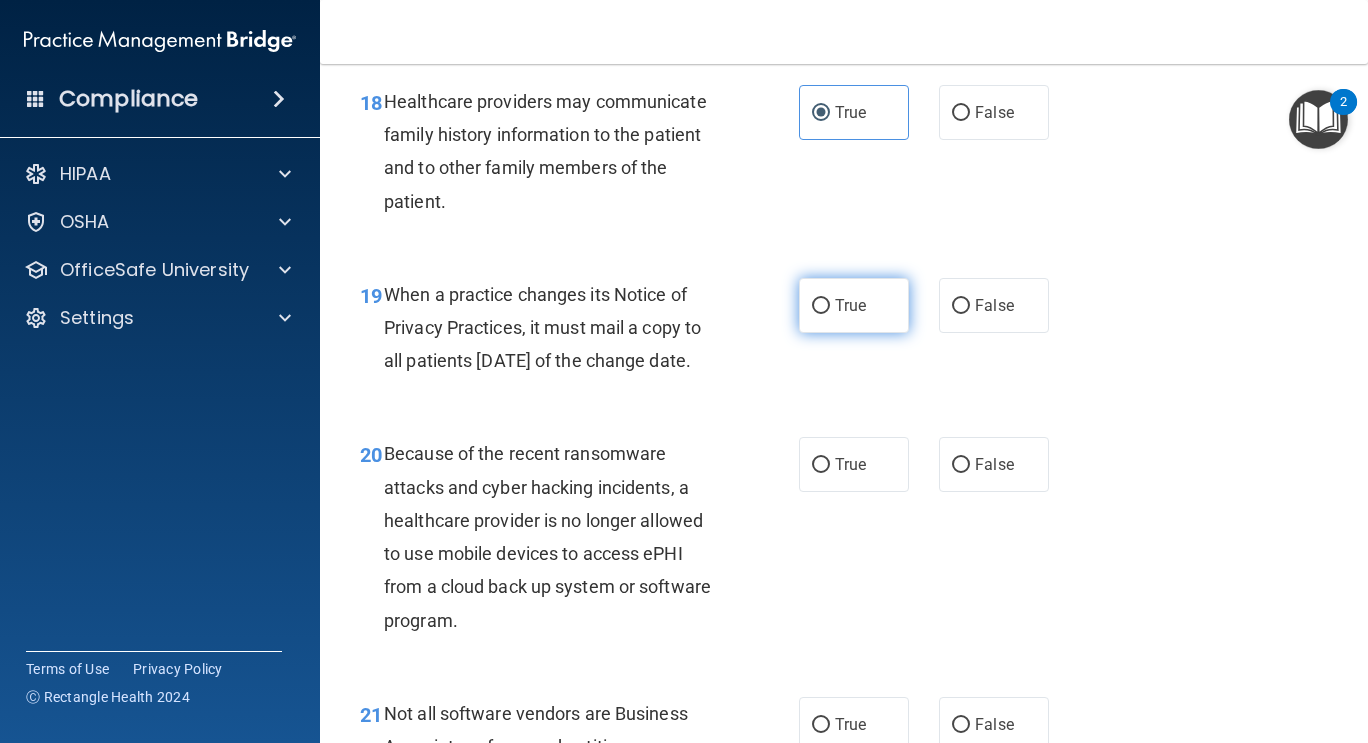 click on "True" at bounding box center (854, 305) 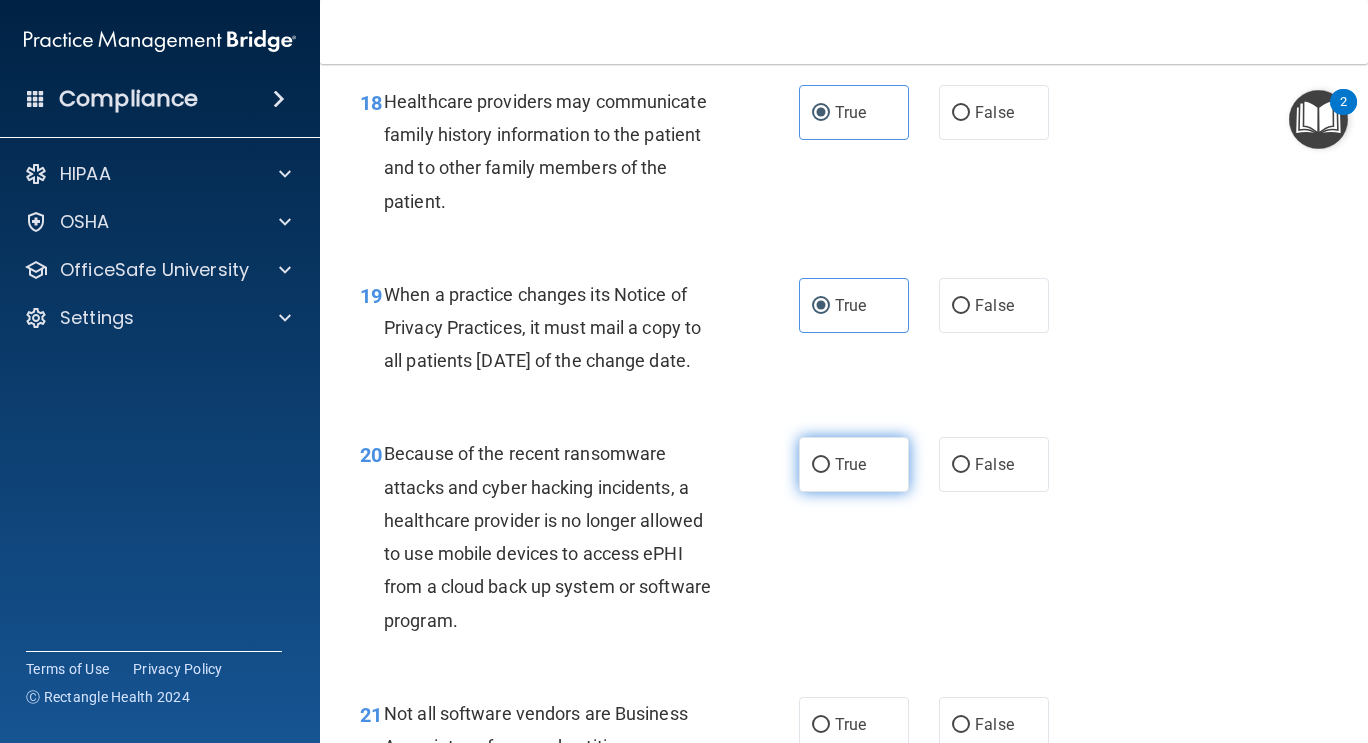 click on "True" at bounding box center (821, 465) 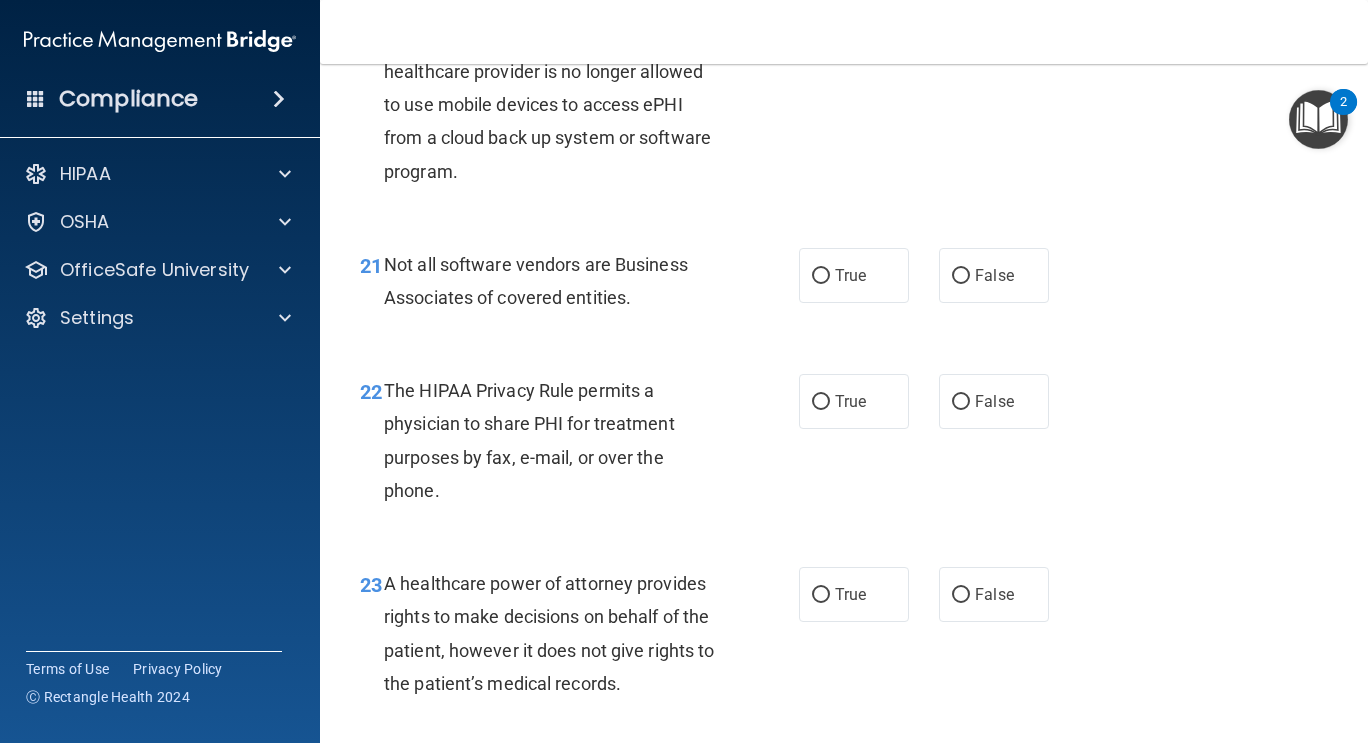 scroll, scrollTop: 3903, scrollLeft: 0, axis: vertical 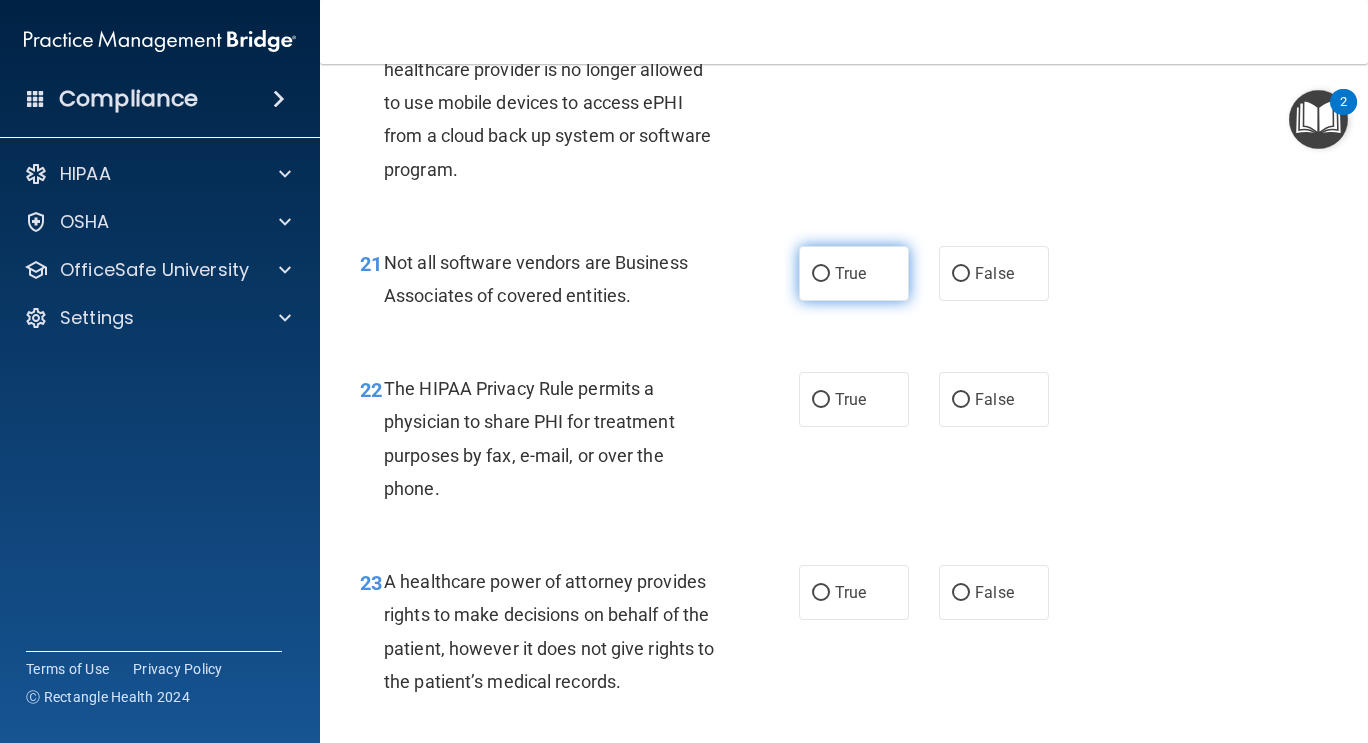 click on "True" at bounding box center (850, 273) 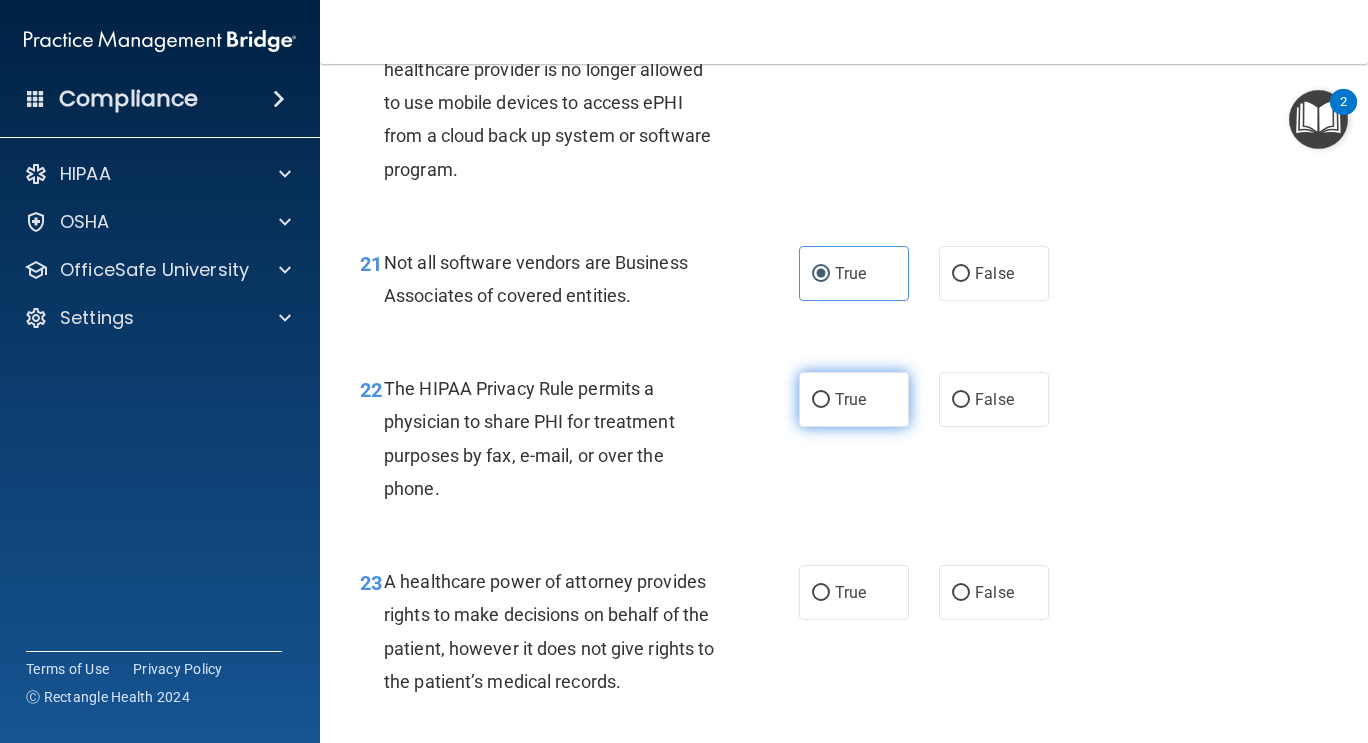 click on "True" at bounding box center [854, 399] 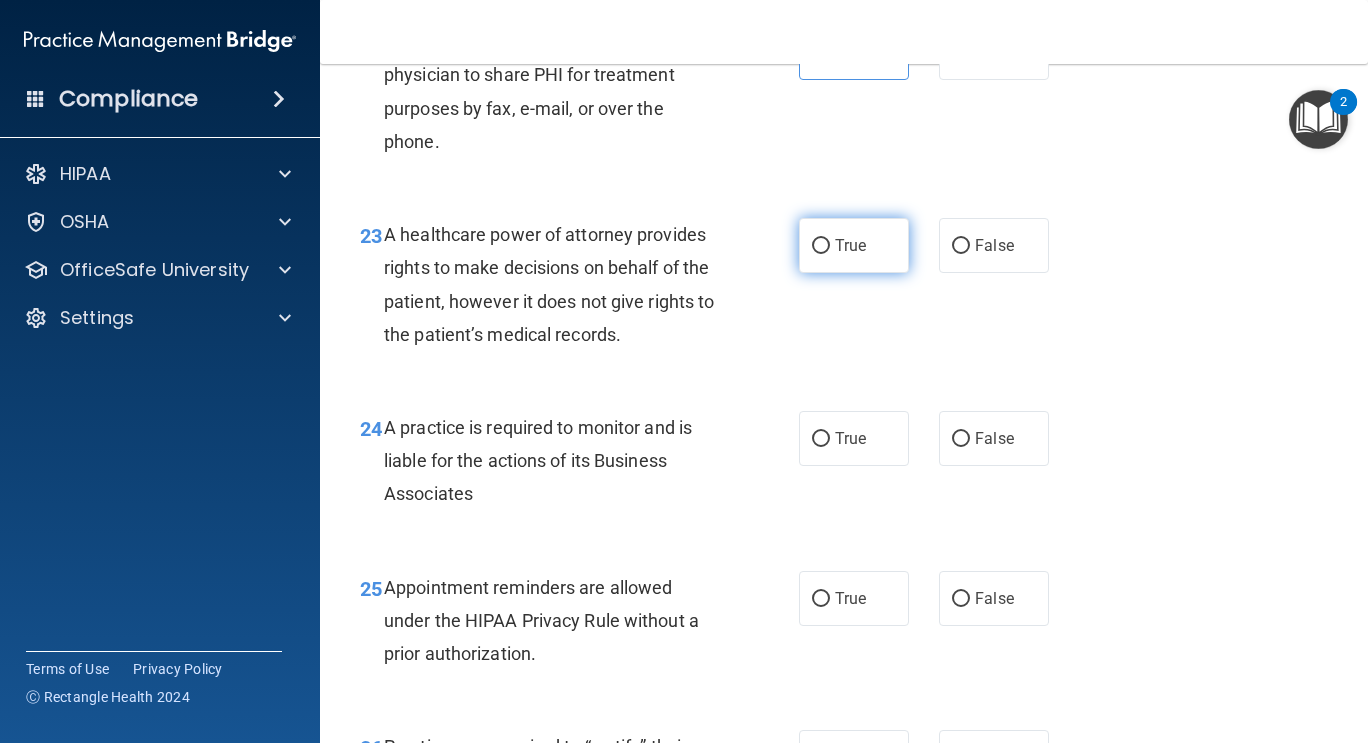 click on "True" at bounding box center (821, 246) 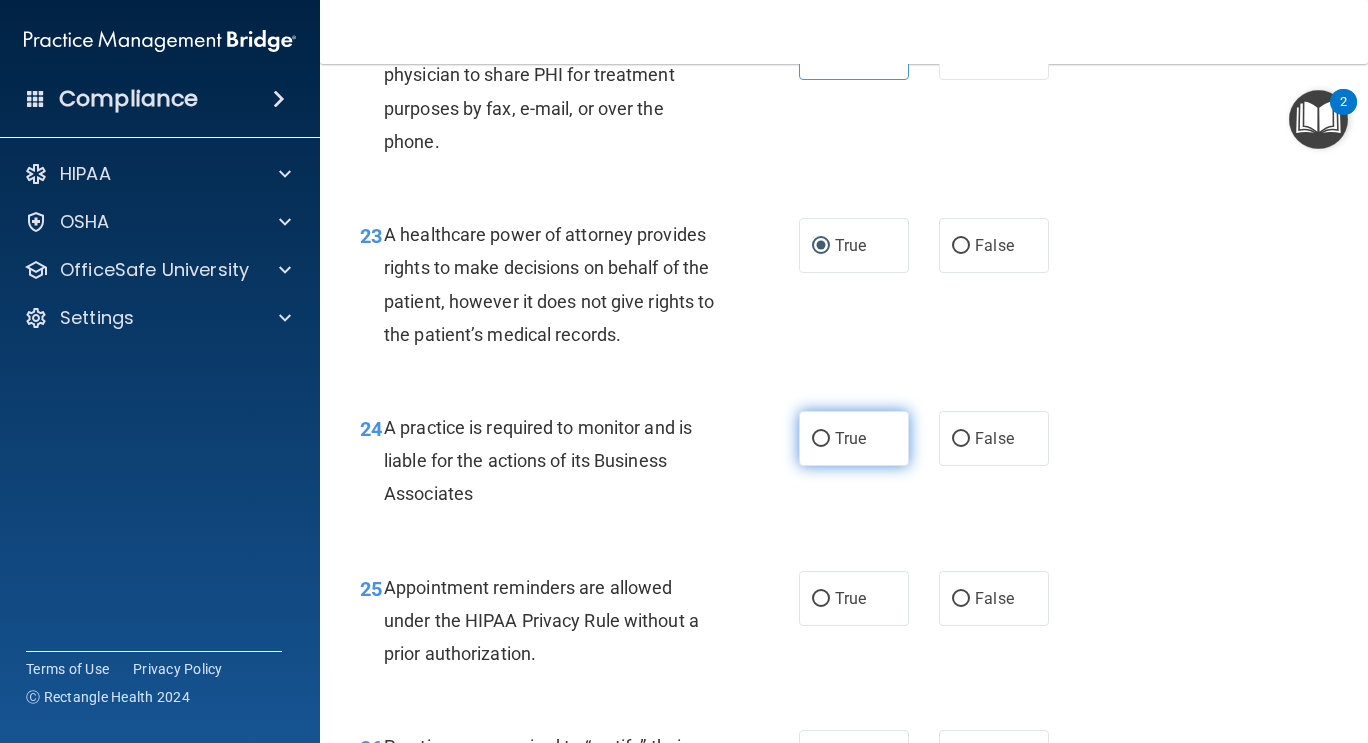 click on "True" at bounding box center (854, 438) 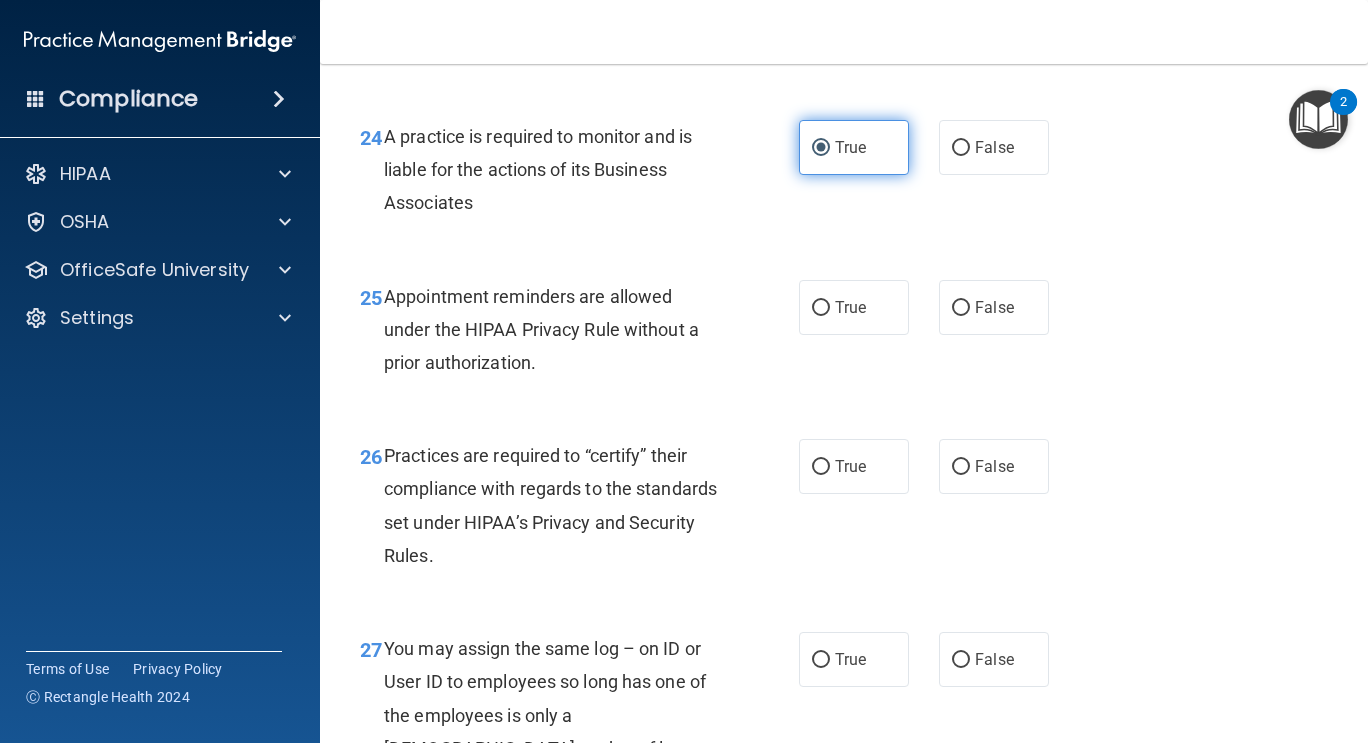 scroll, scrollTop: 4622, scrollLeft: 0, axis: vertical 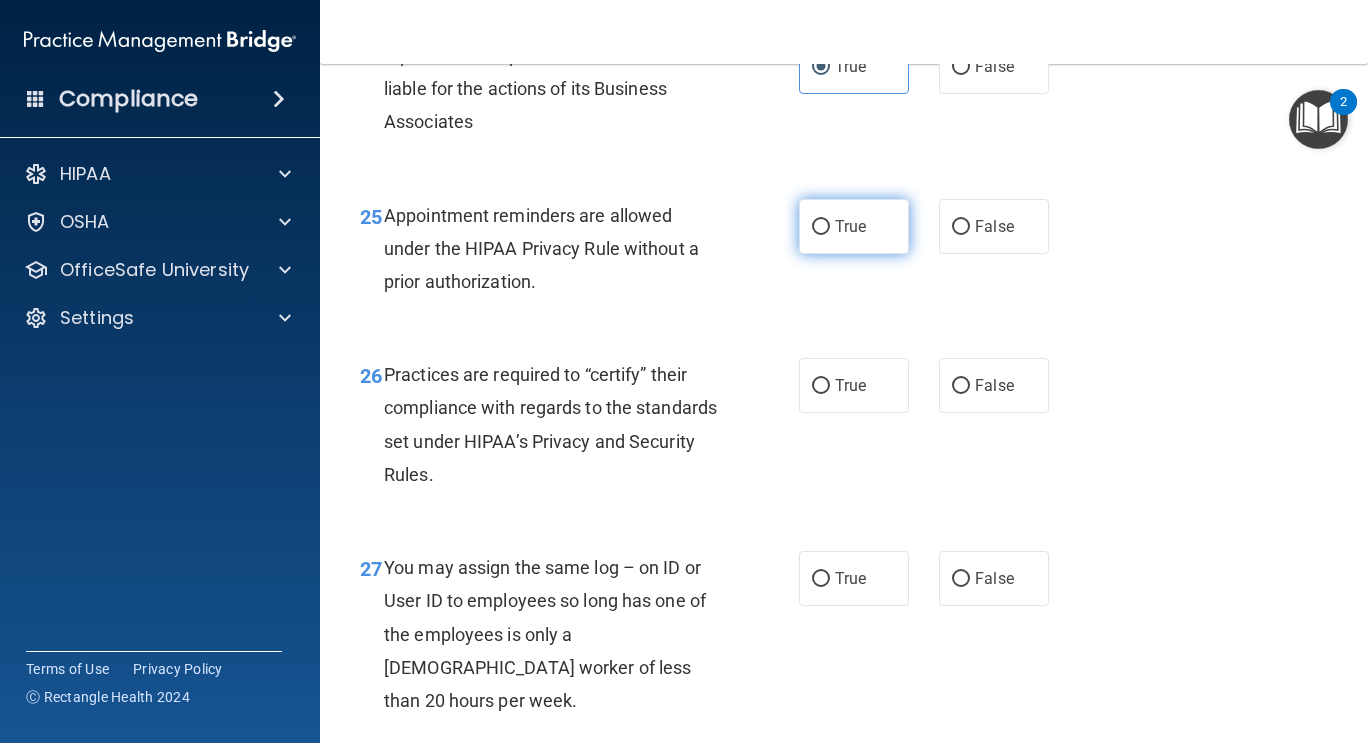 click on "True" at bounding box center (854, 226) 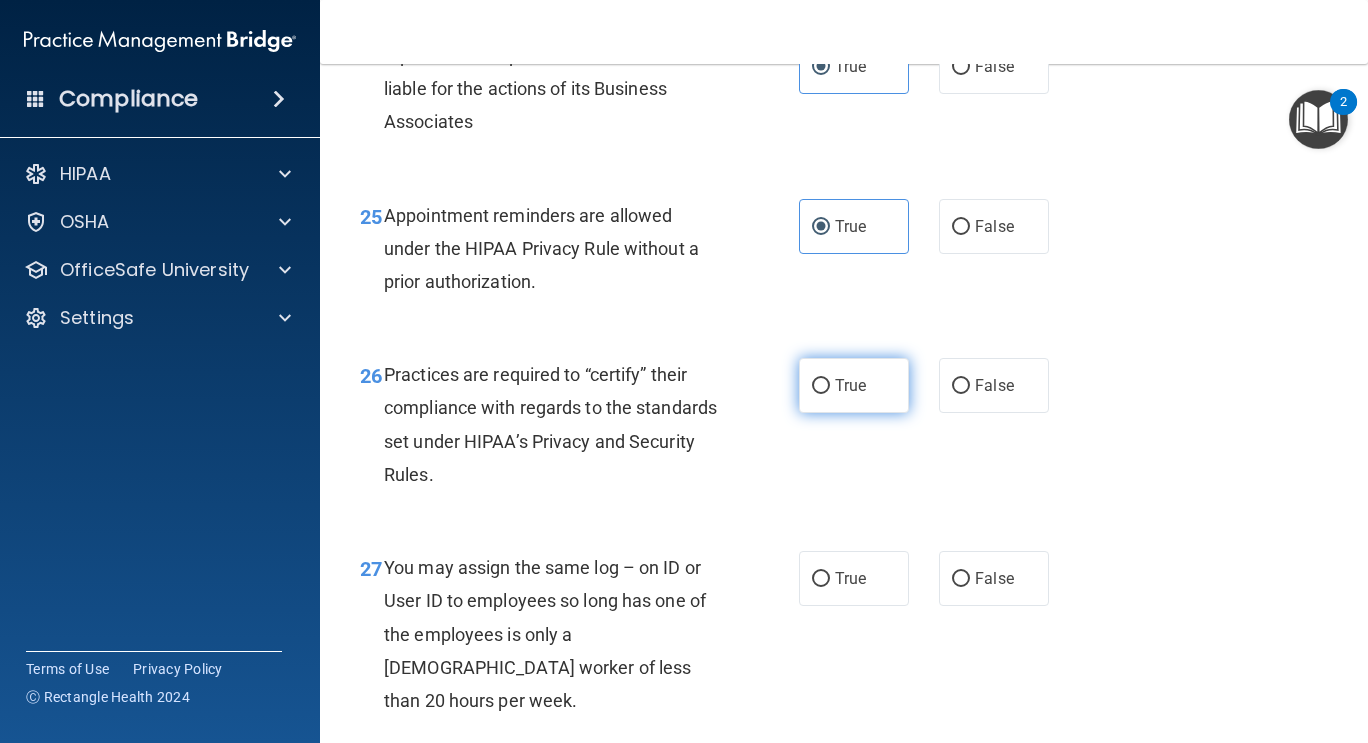 click on "True" at bounding box center [854, 385] 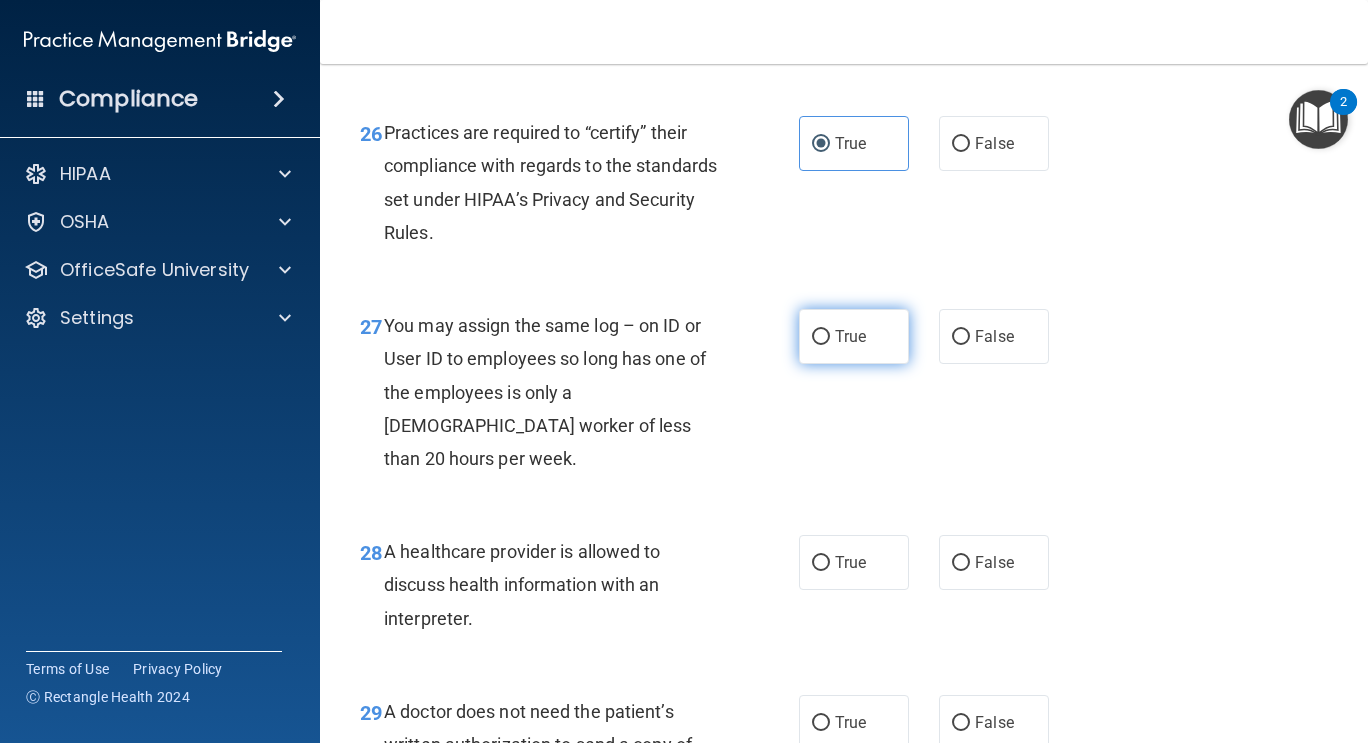click on "True" at bounding box center (850, 336) 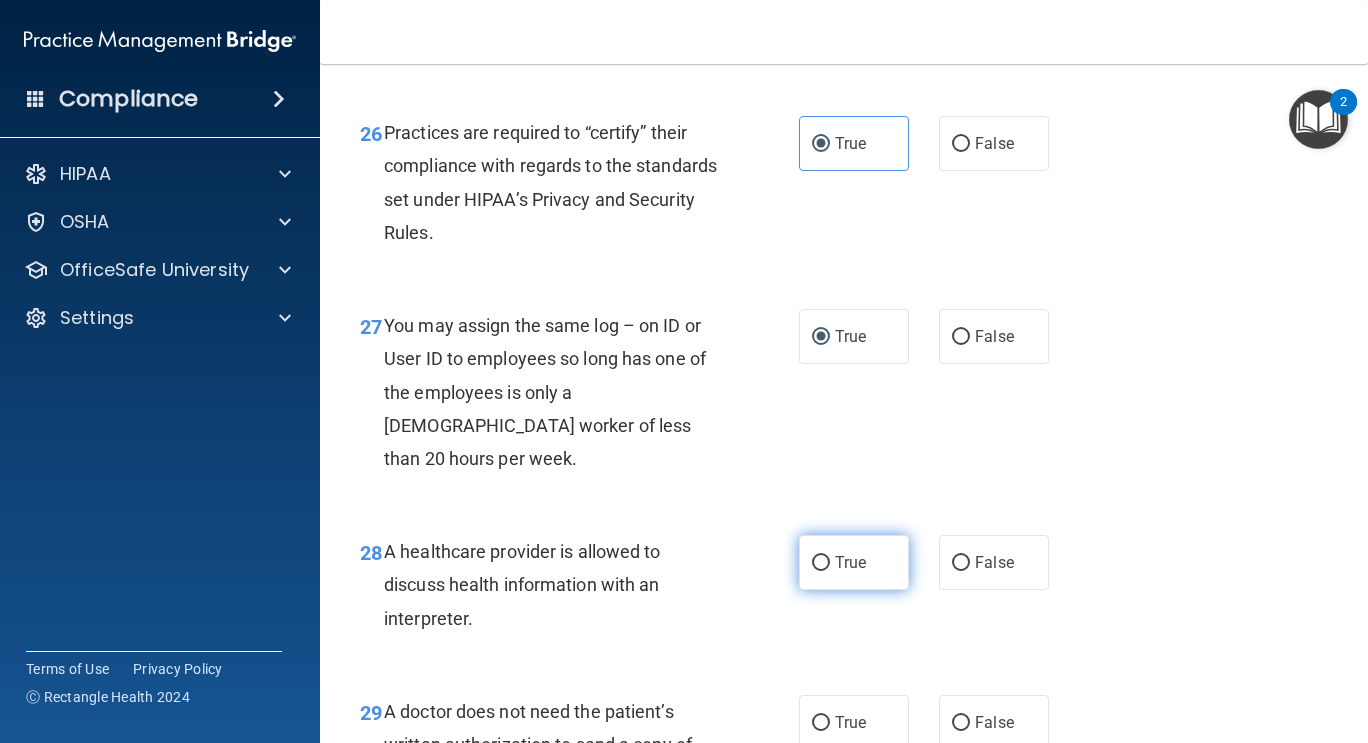 click on "True" at bounding box center [850, 562] 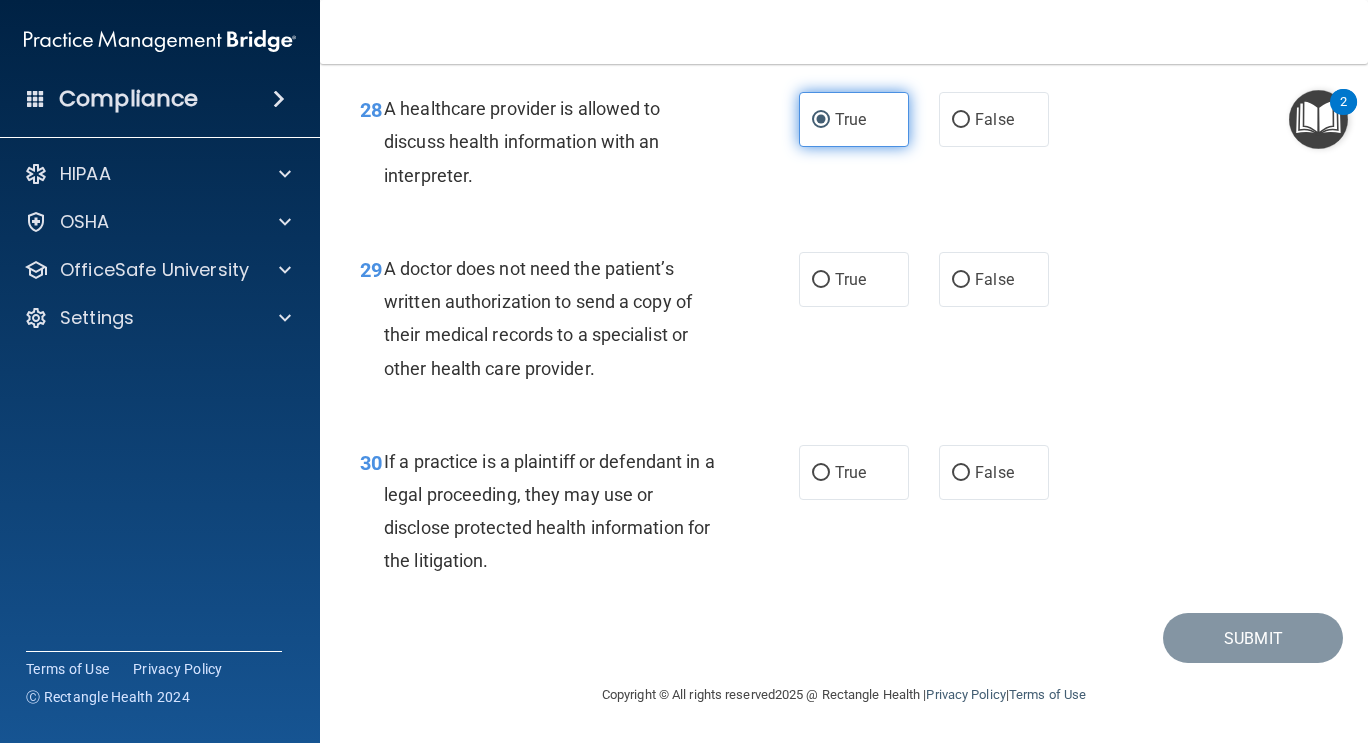 scroll, scrollTop: 5334, scrollLeft: 0, axis: vertical 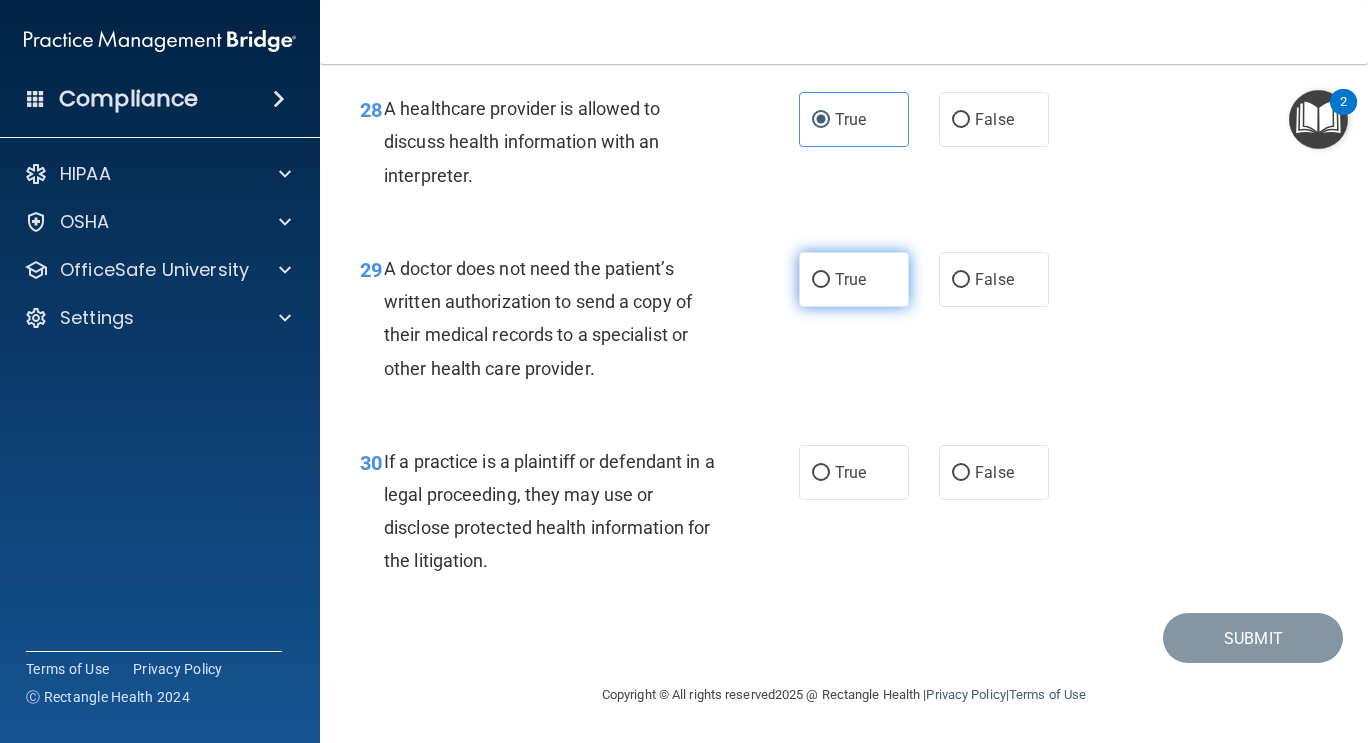 click on "True" at bounding box center [854, 279] 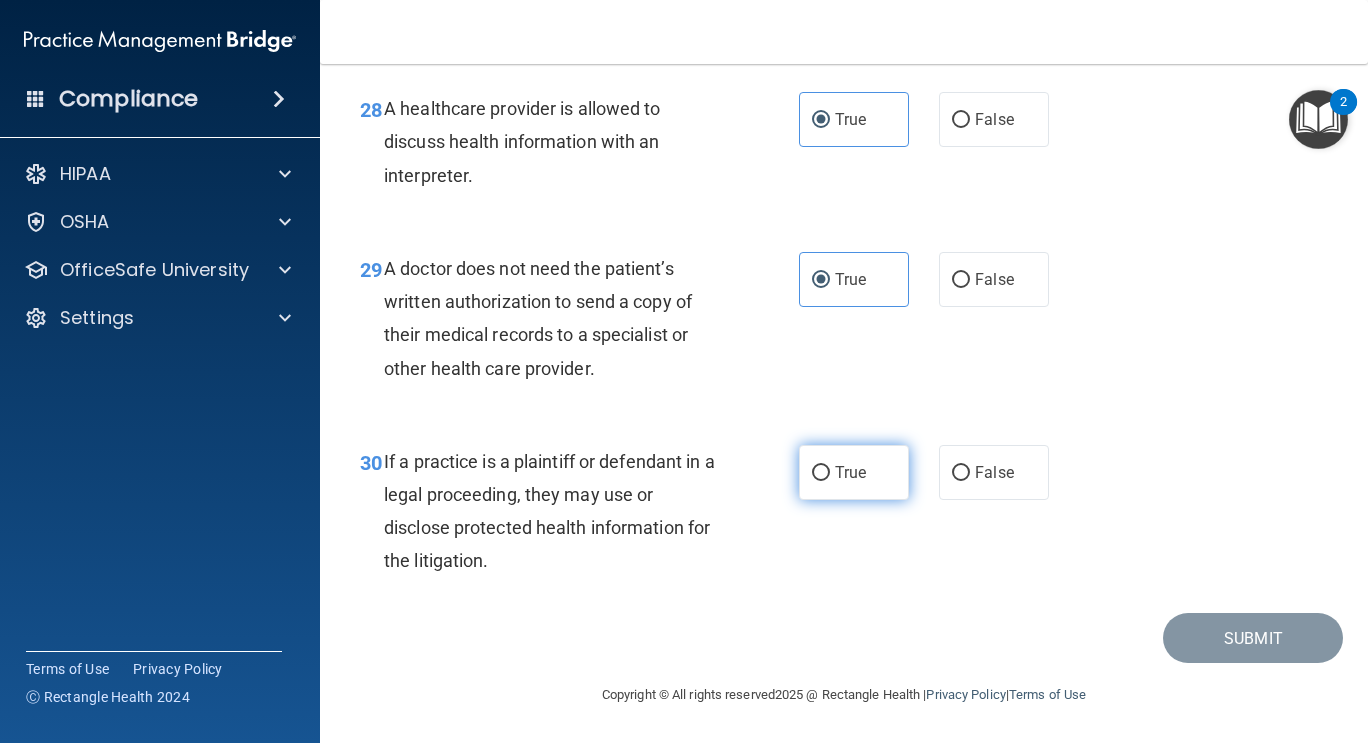 click on "True" at bounding box center (854, 472) 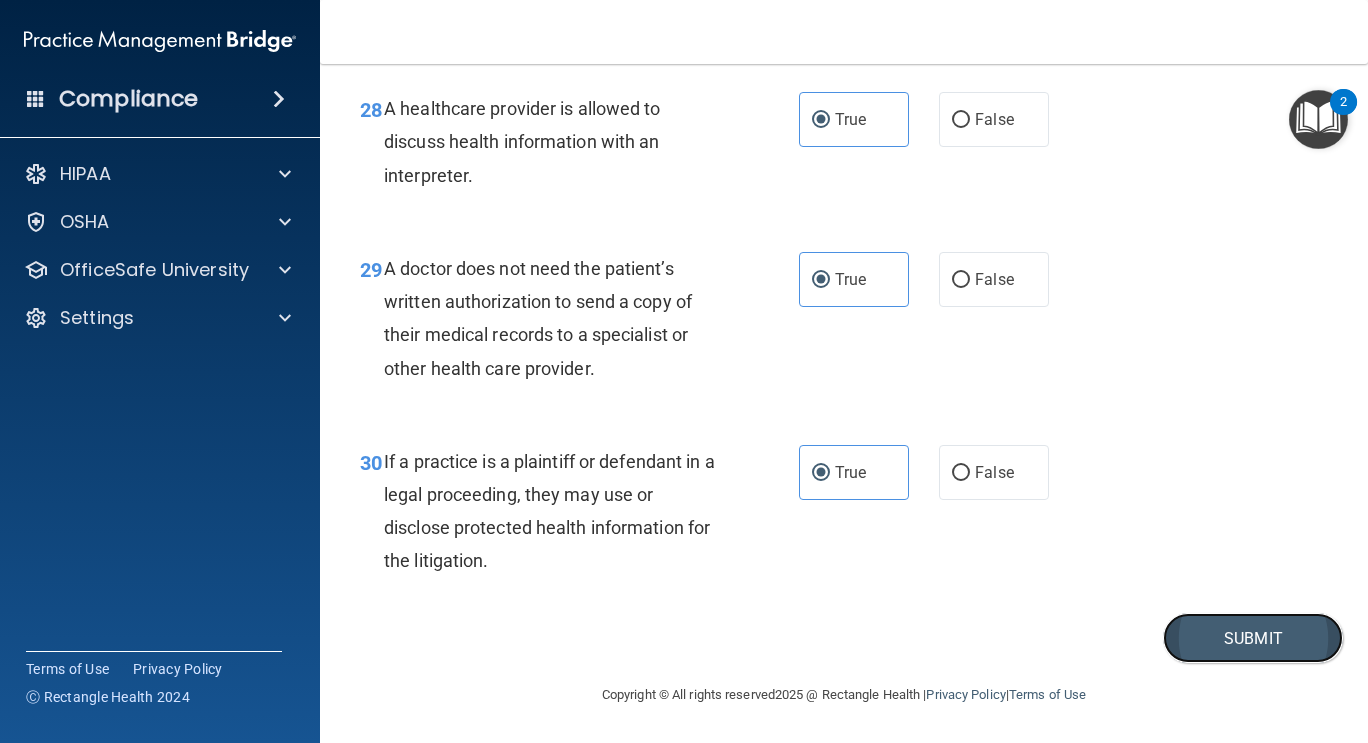 click on "Submit" at bounding box center [1253, 638] 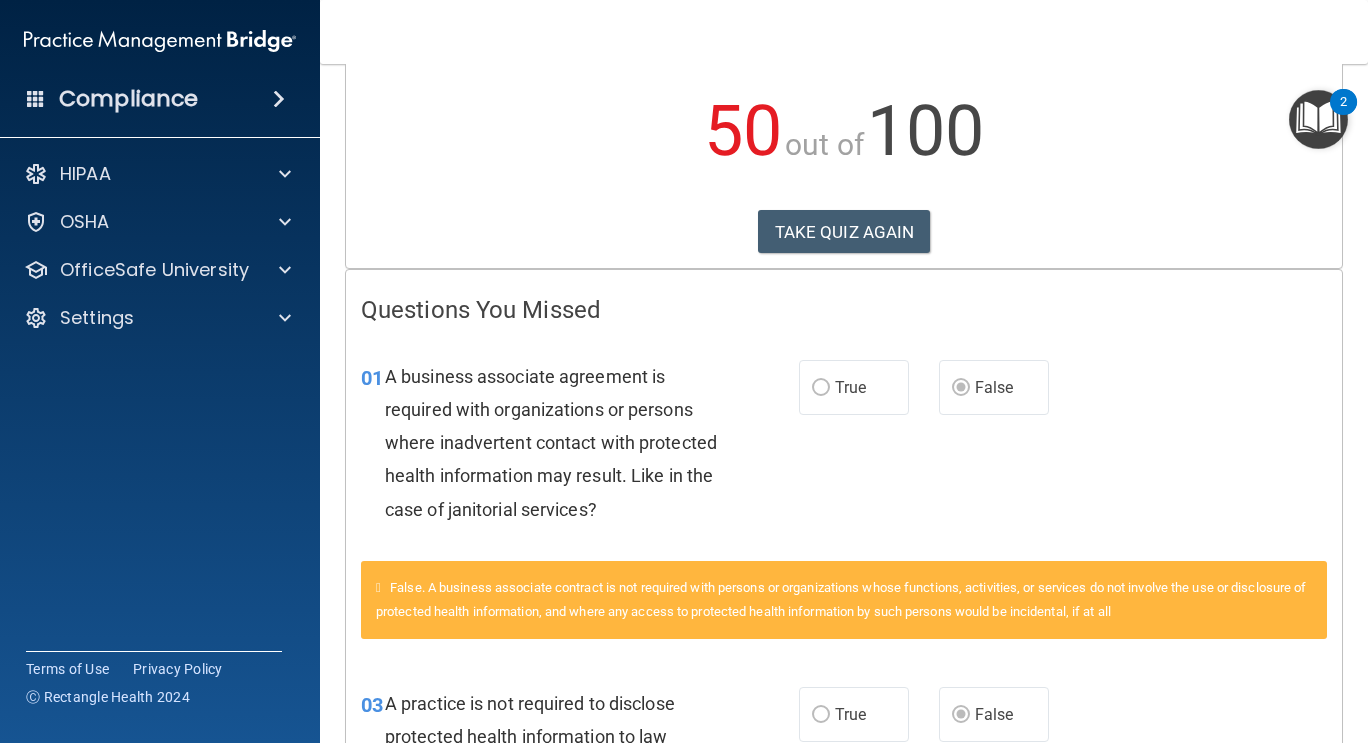 scroll, scrollTop: 0, scrollLeft: 0, axis: both 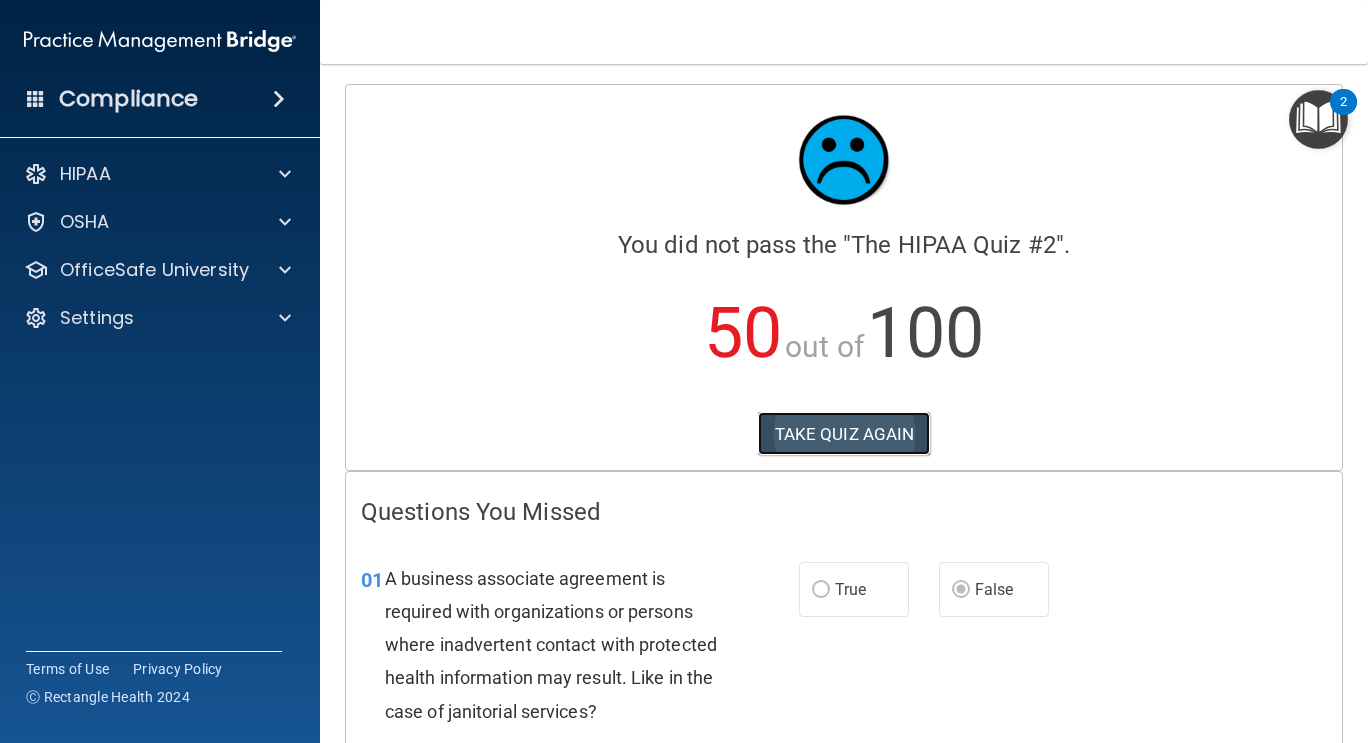 click on "TAKE QUIZ AGAIN" at bounding box center [844, 434] 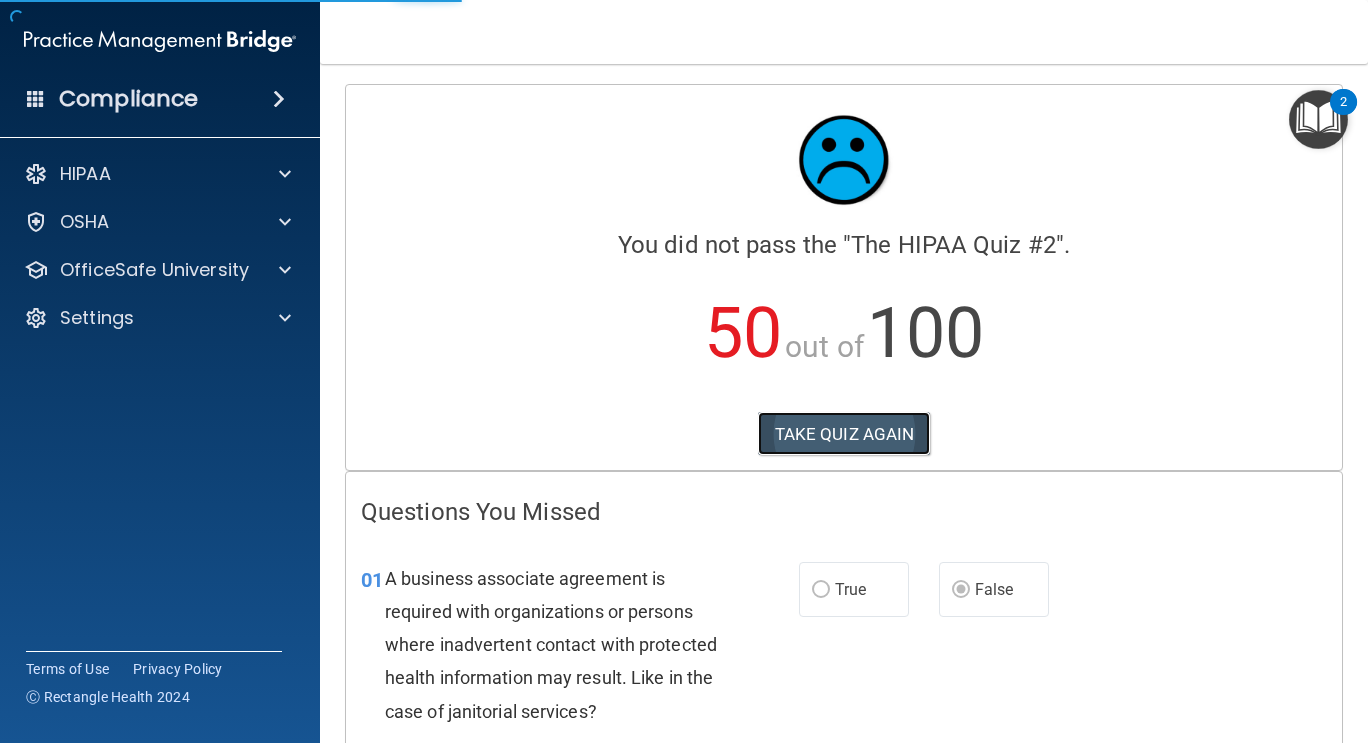 click on "TAKE QUIZ AGAIN" at bounding box center (844, 434) 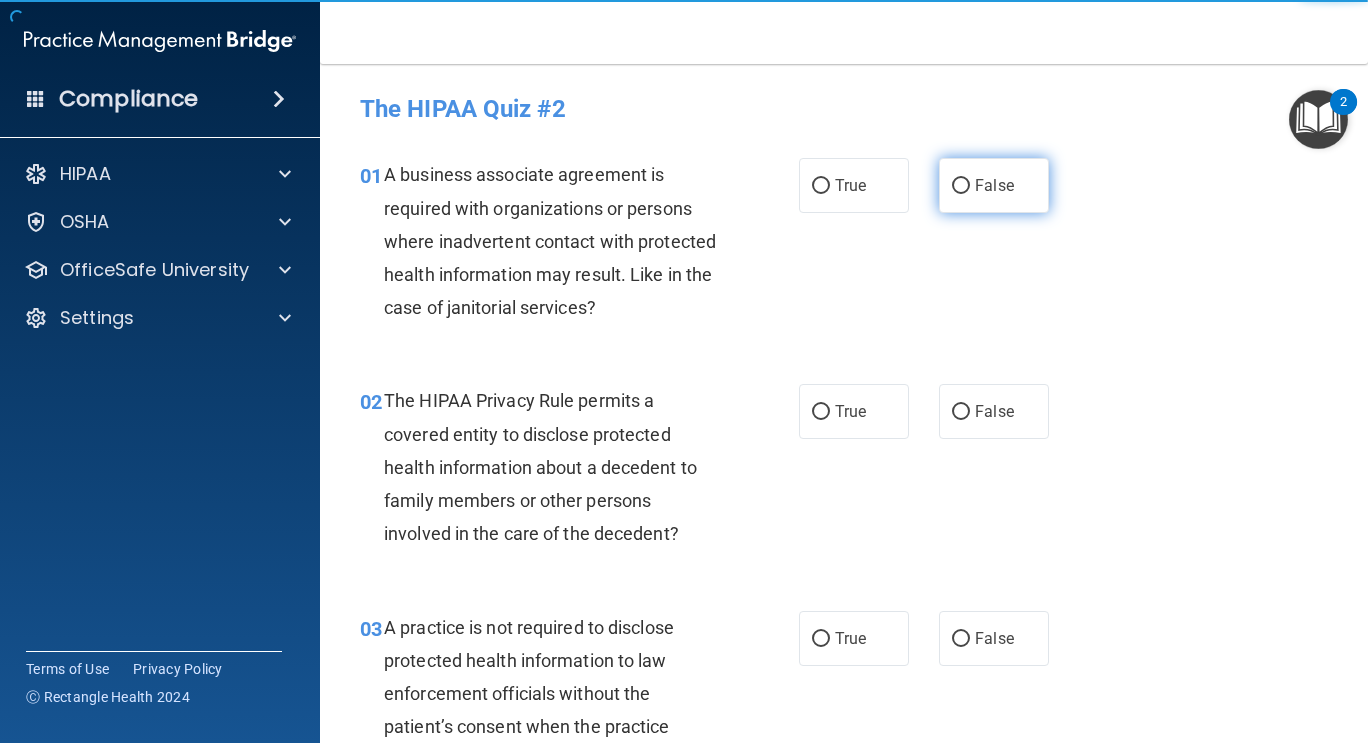 click on "False" at bounding box center (994, 185) 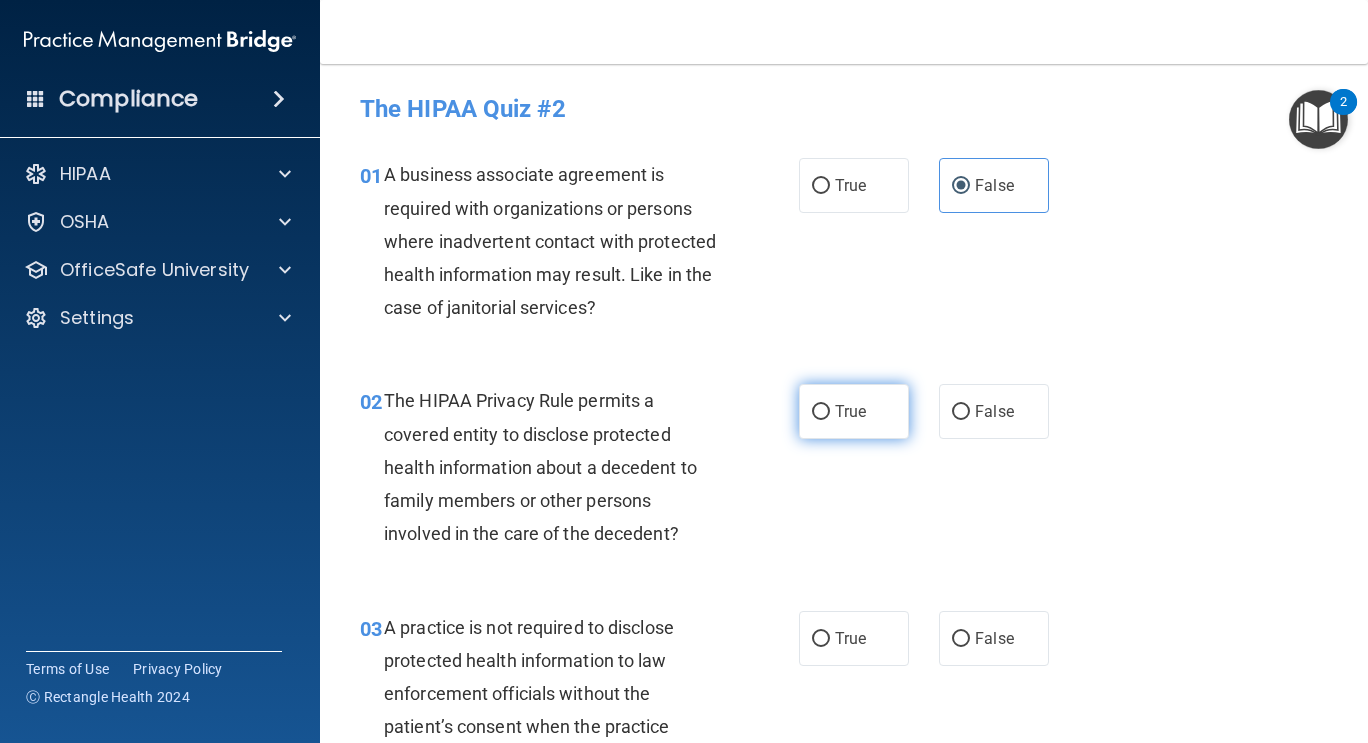 click on "True" at bounding box center (850, 411) 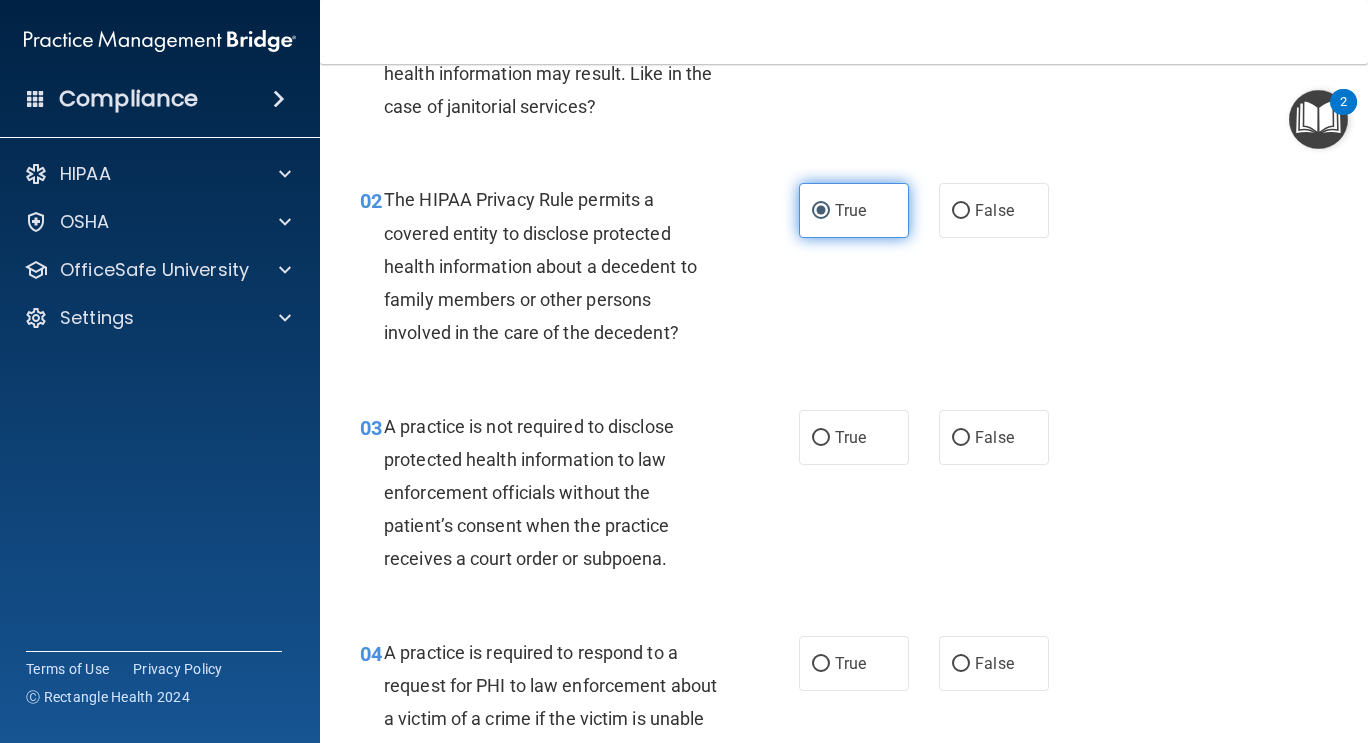 scroll, scrollTop: 200, scrollLeft: 0, axis: vertical 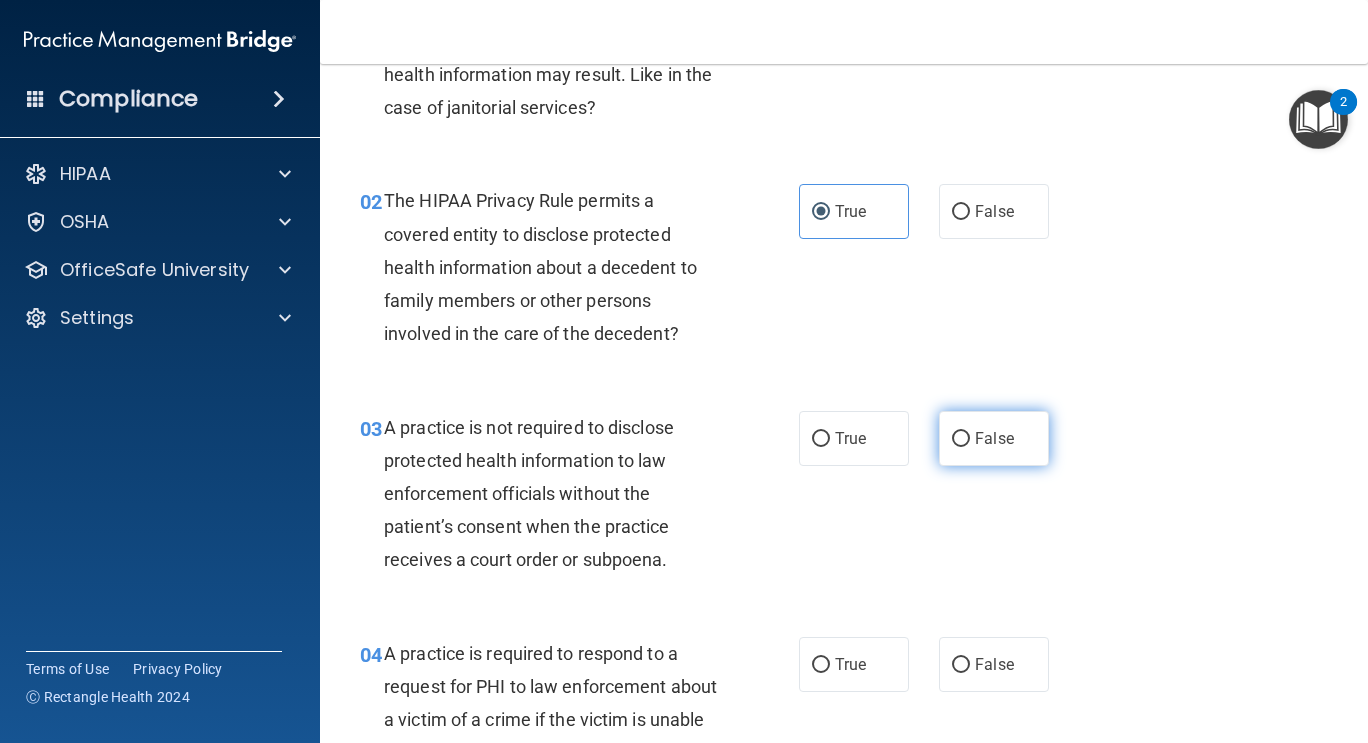 click on "False" at bounding box center (994, 438) 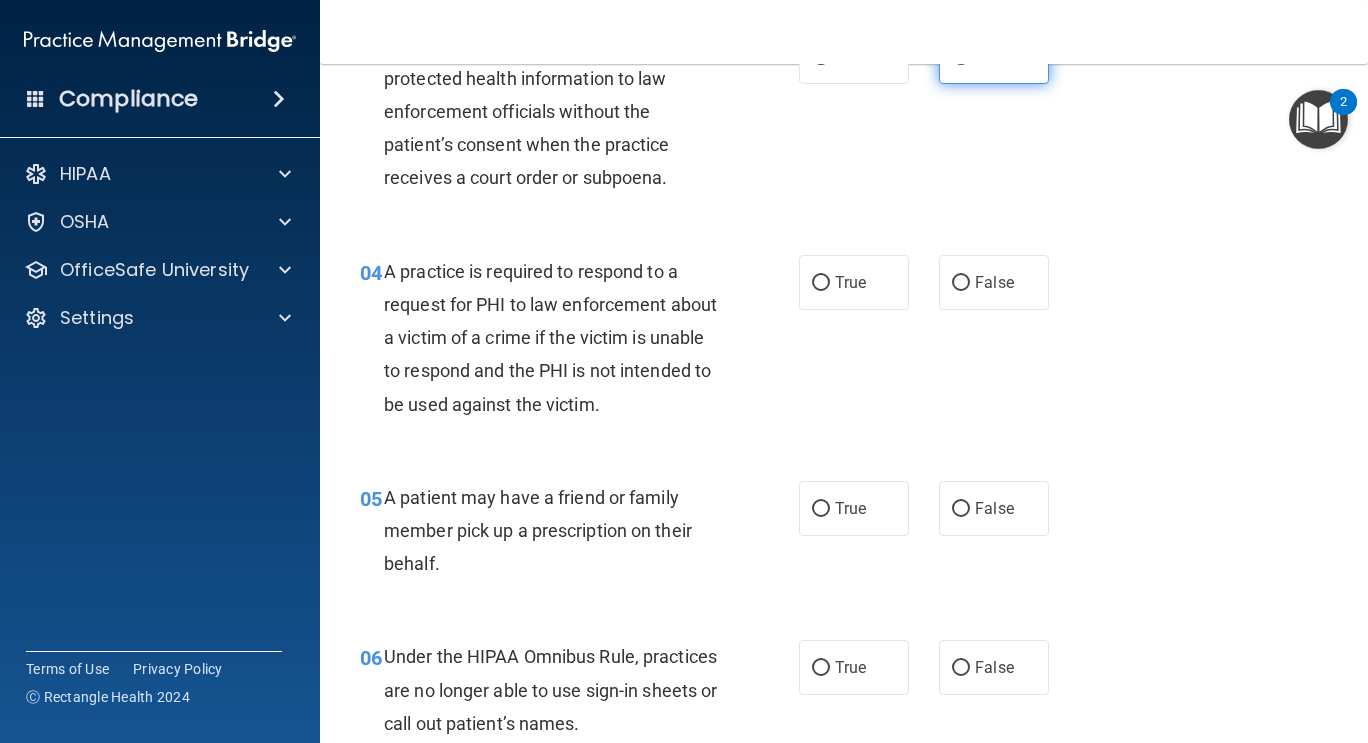 scroll, scrollTop: 583, scrollLeft: 0, axis: vertical 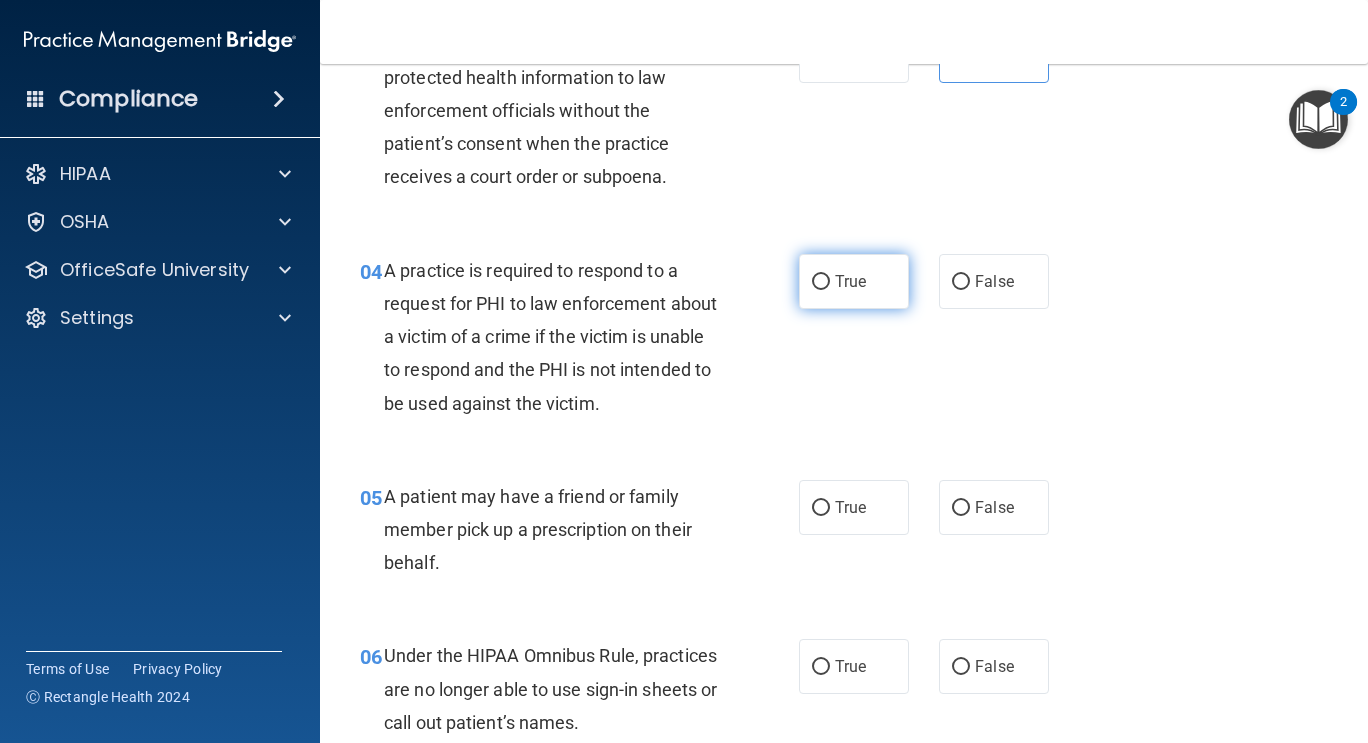 click on "True" at bounding box center (850, 281) 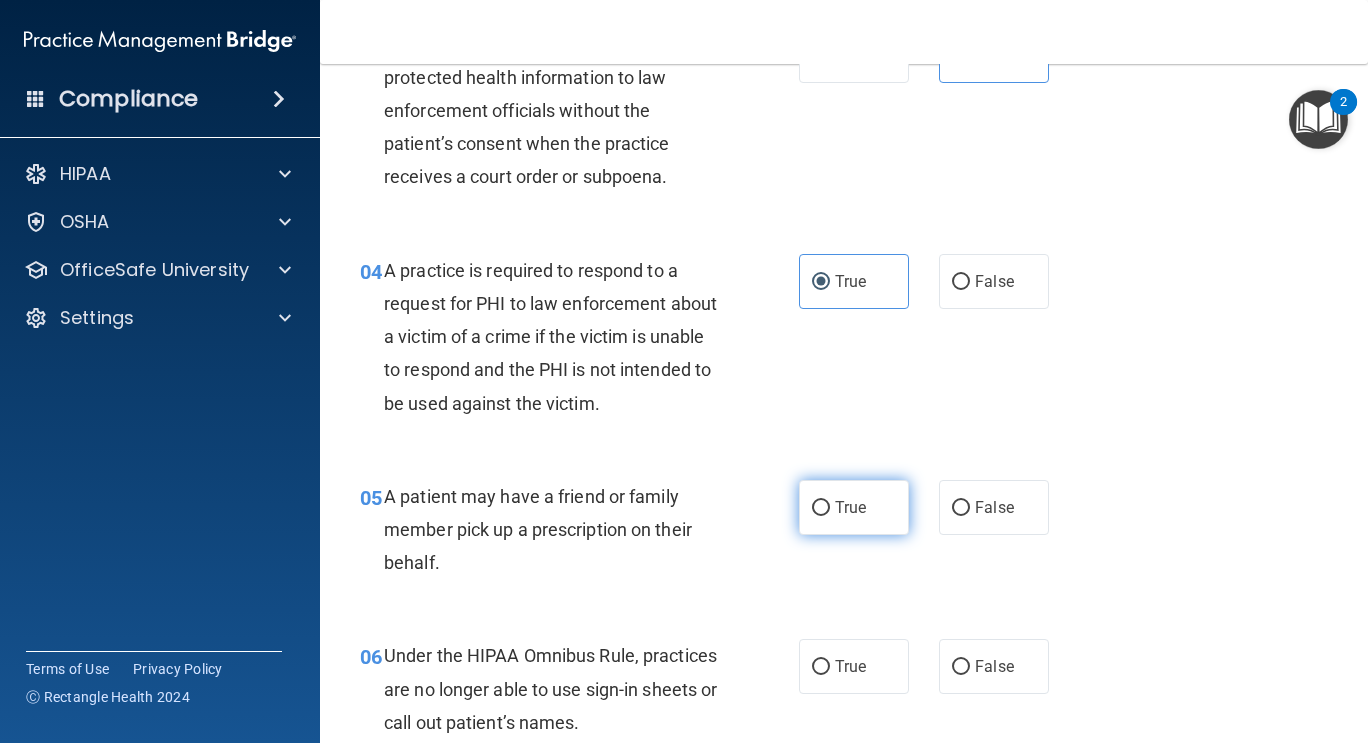click on "True" at bounding box center (854, 507) 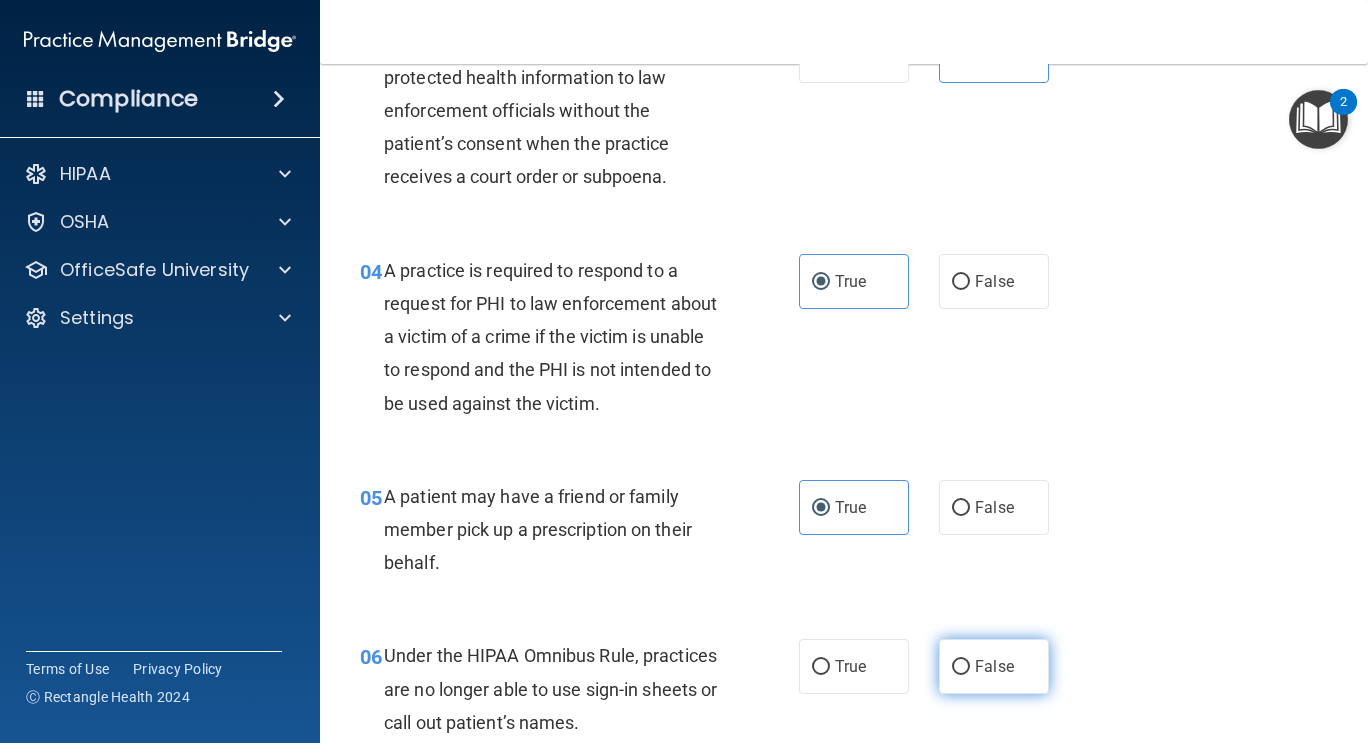 click on "False" at bounding box center [994, 666] 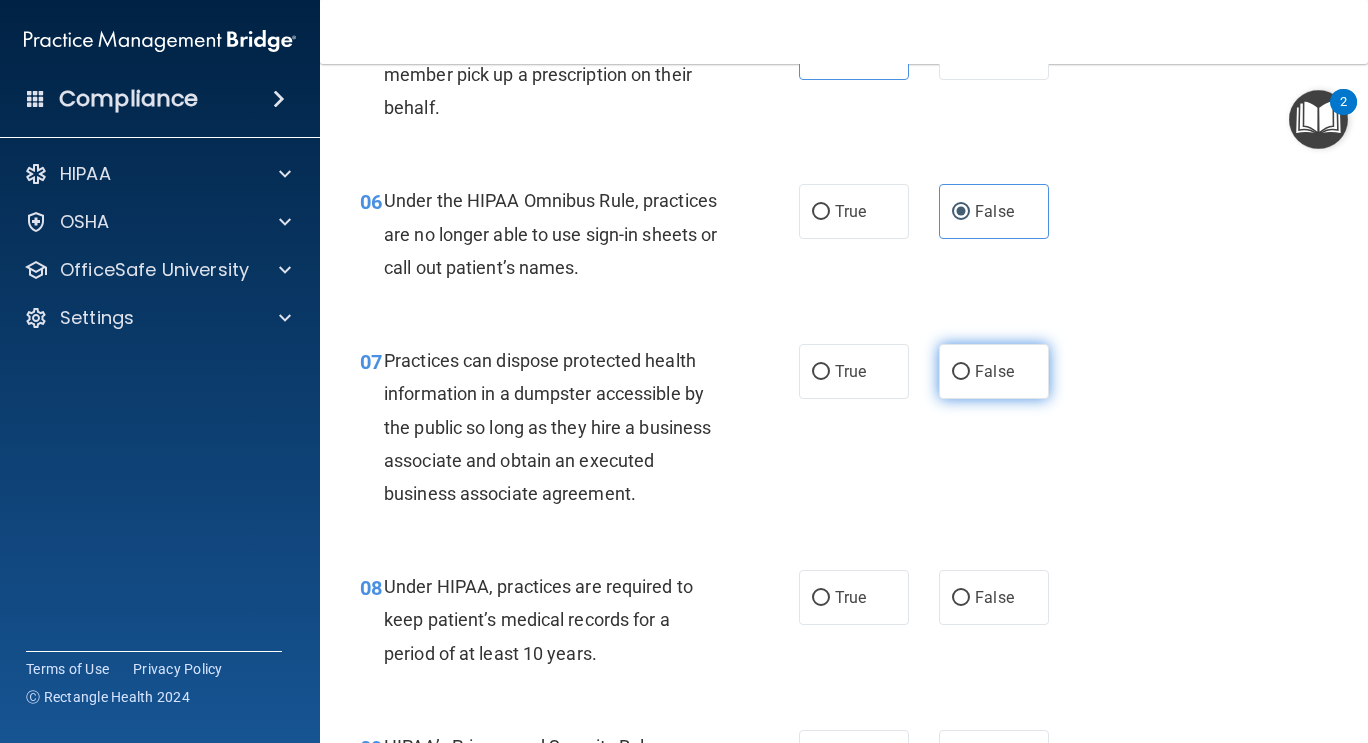 click on "False" at bounding box center (994, 371) 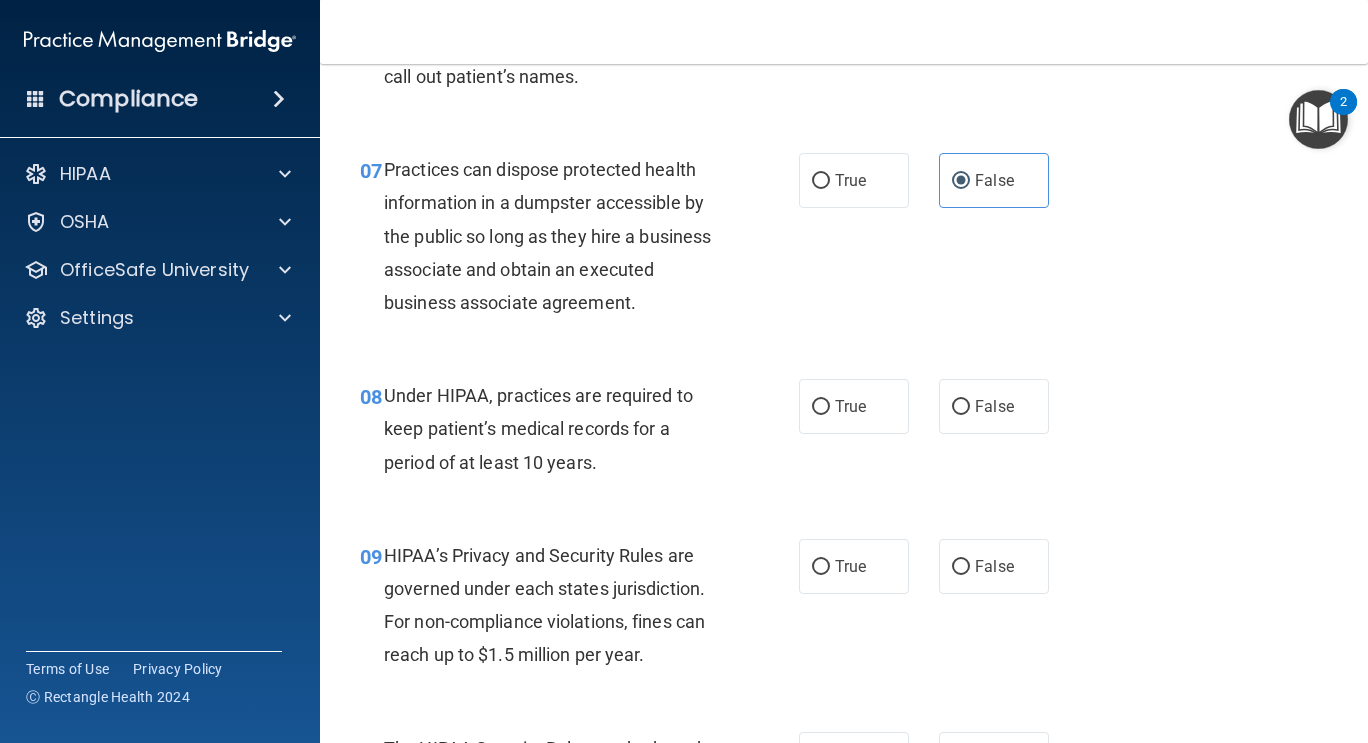 click on "08       Under HIPAA, practices are required to keep patient’s medical records for a period of at least 10 years.                 True           False" at bounding box center [844, 434] 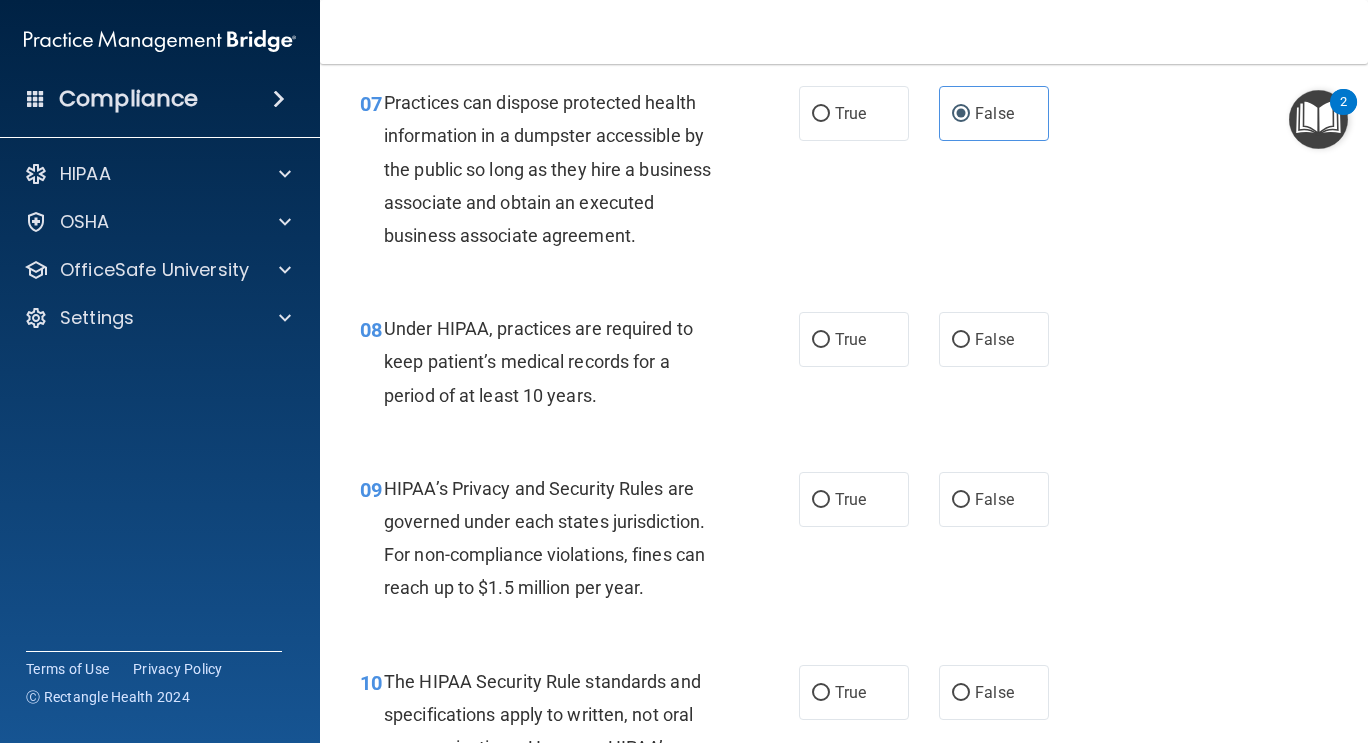 scroll, scrollTop: 1366, scrollLeft: 0, axis: vertical 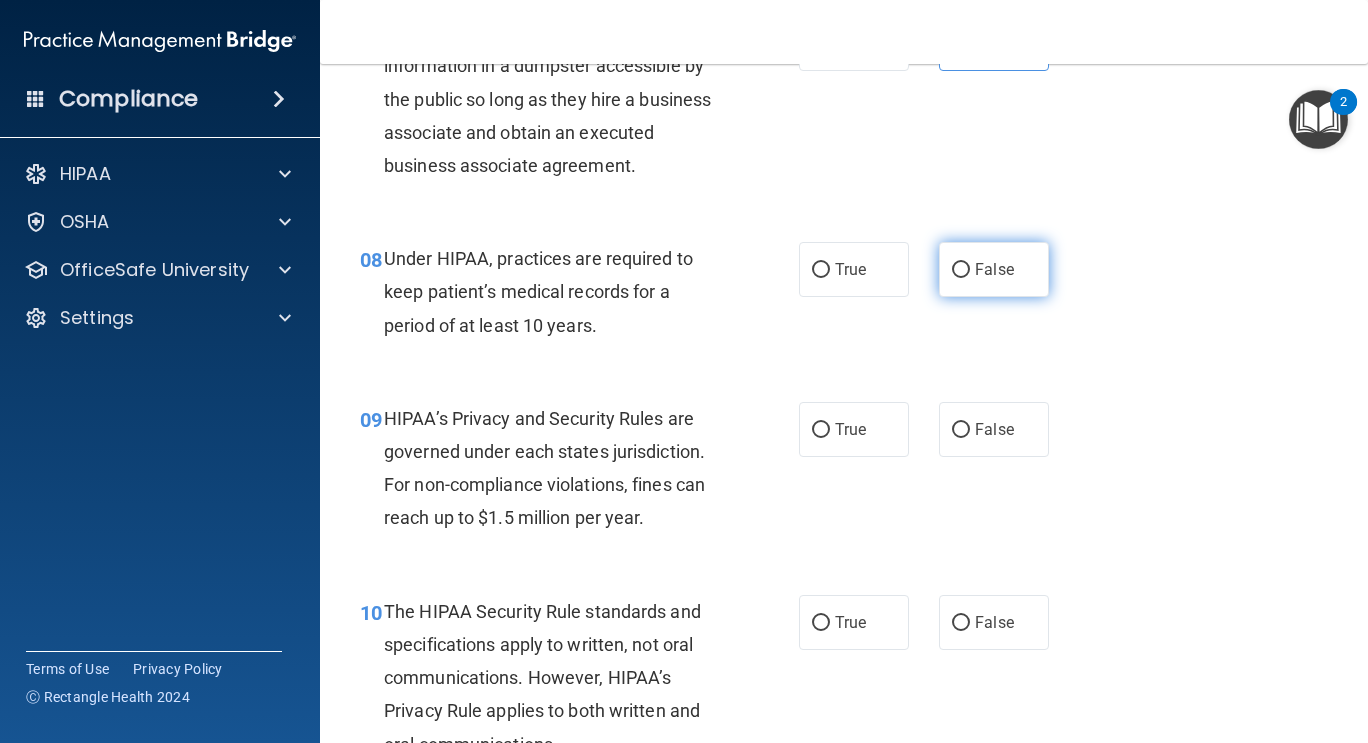 click on "False" at bounding box center (994, 269) 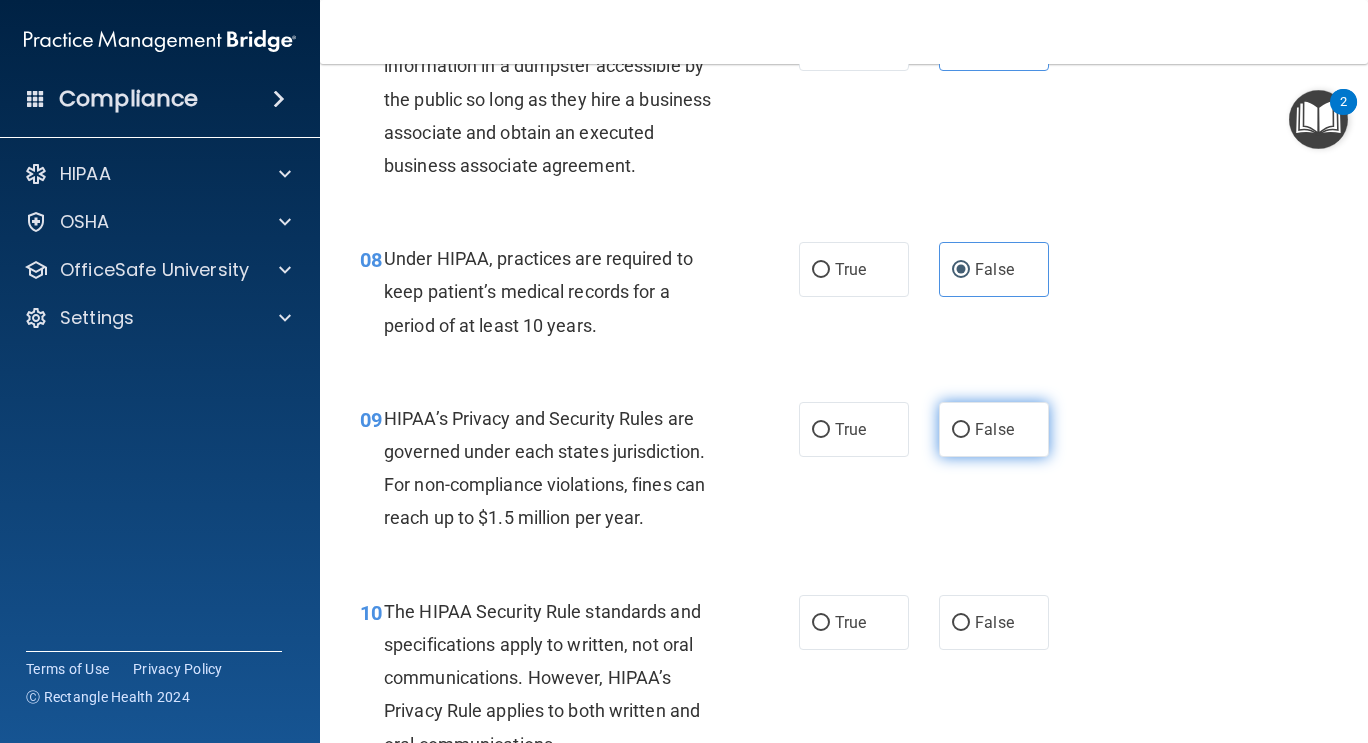 click on "False" at bounding box center [994, 429] 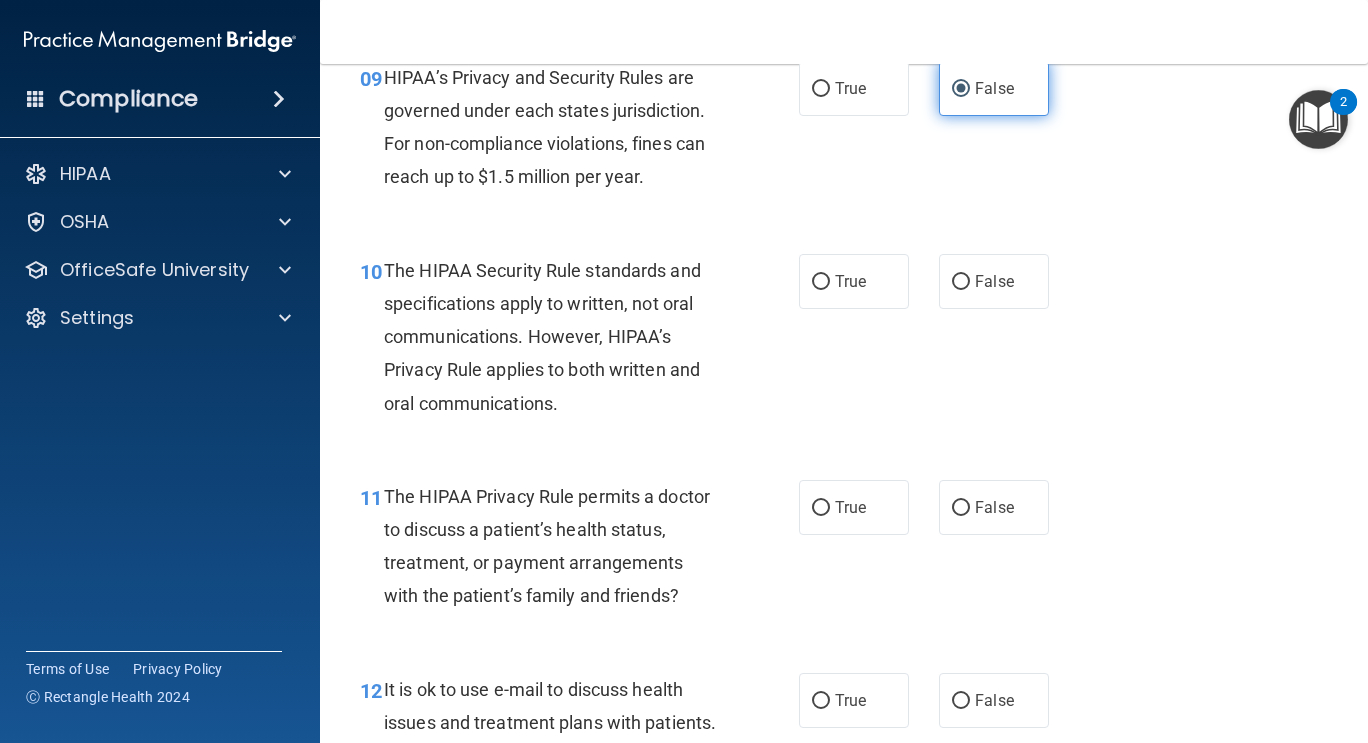 scroll, scrollTop: 1729, scrollLeft: 0, axis: vertical 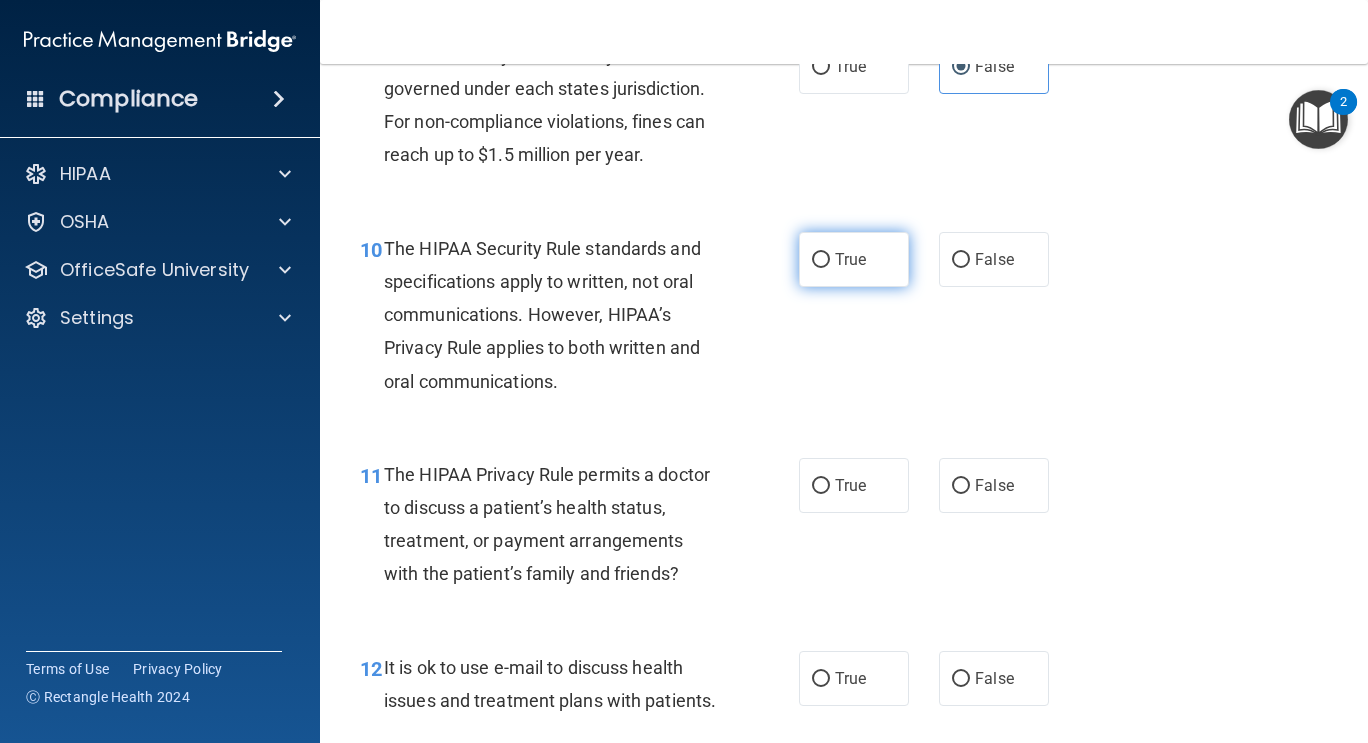 click on "True" at bounding box center (854, 259) 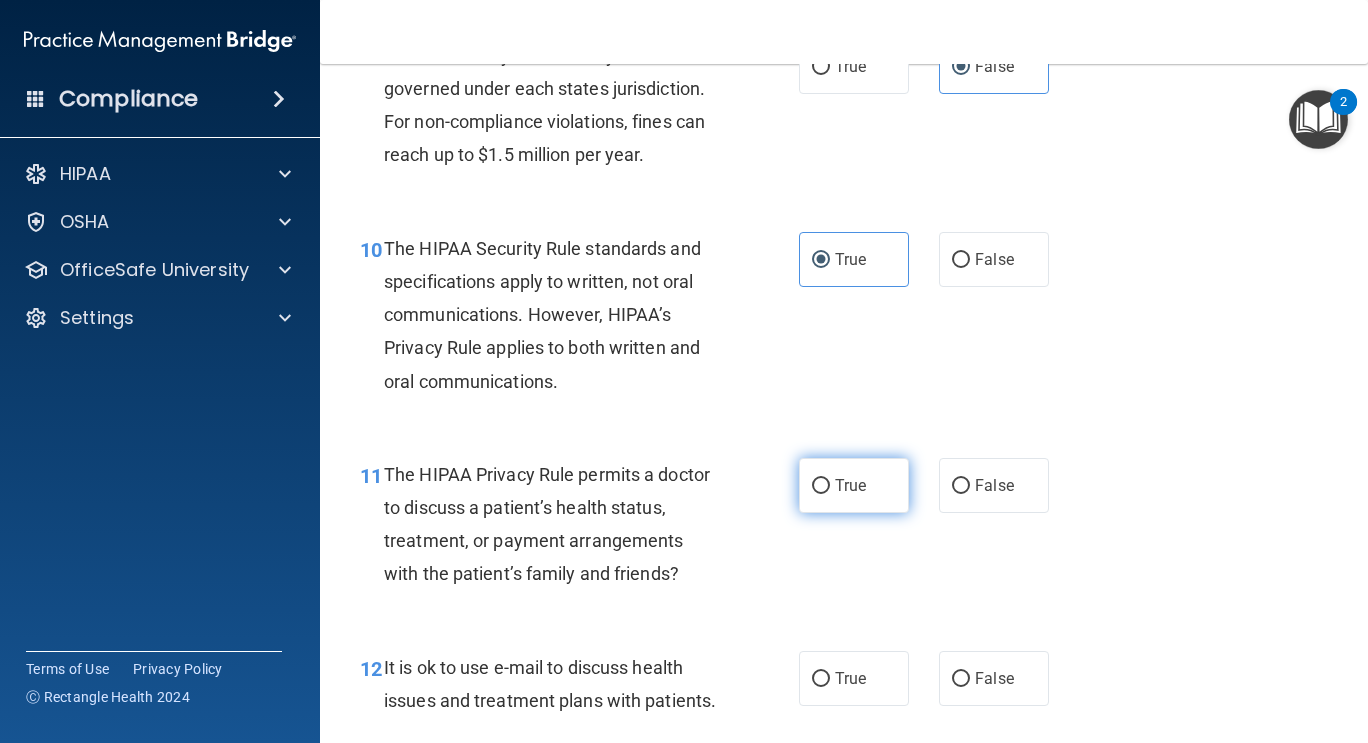 click on "True" at bounding box center (854, 485) 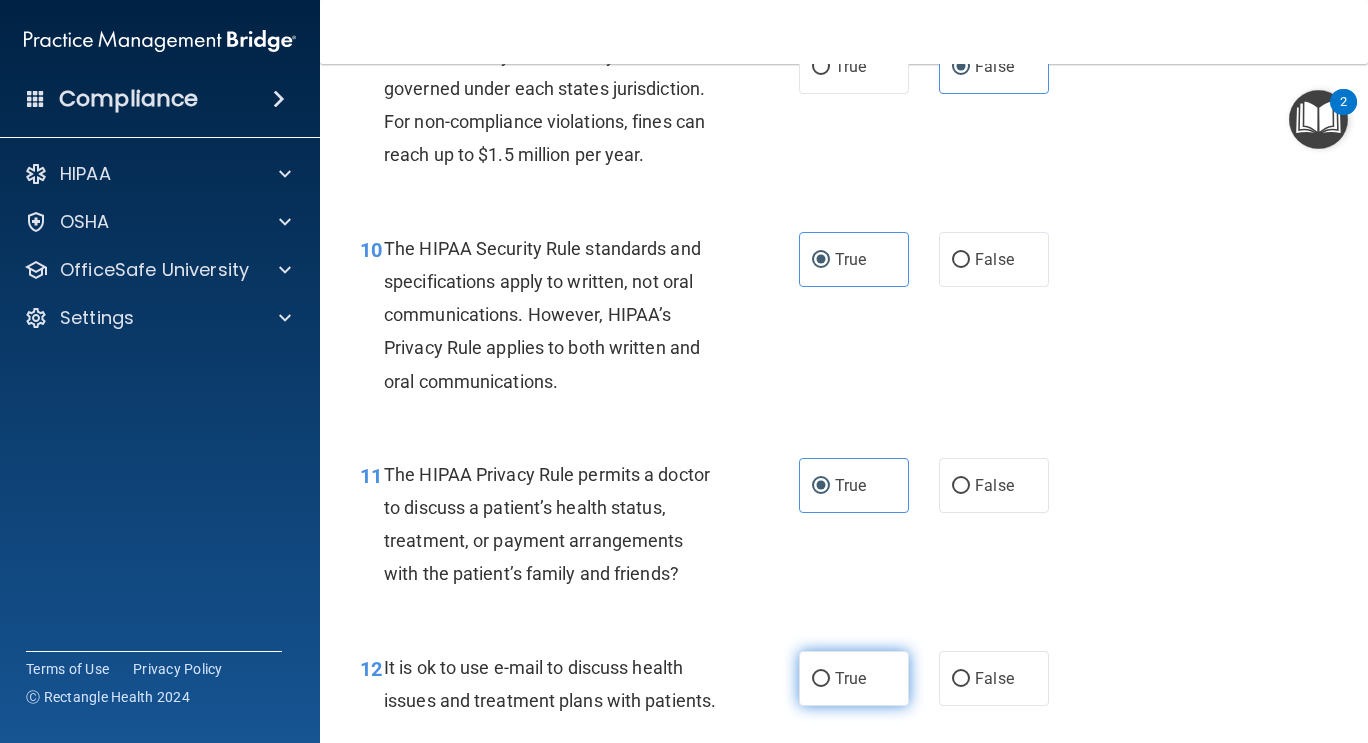 click on "True" at bounding box center [850, 678] 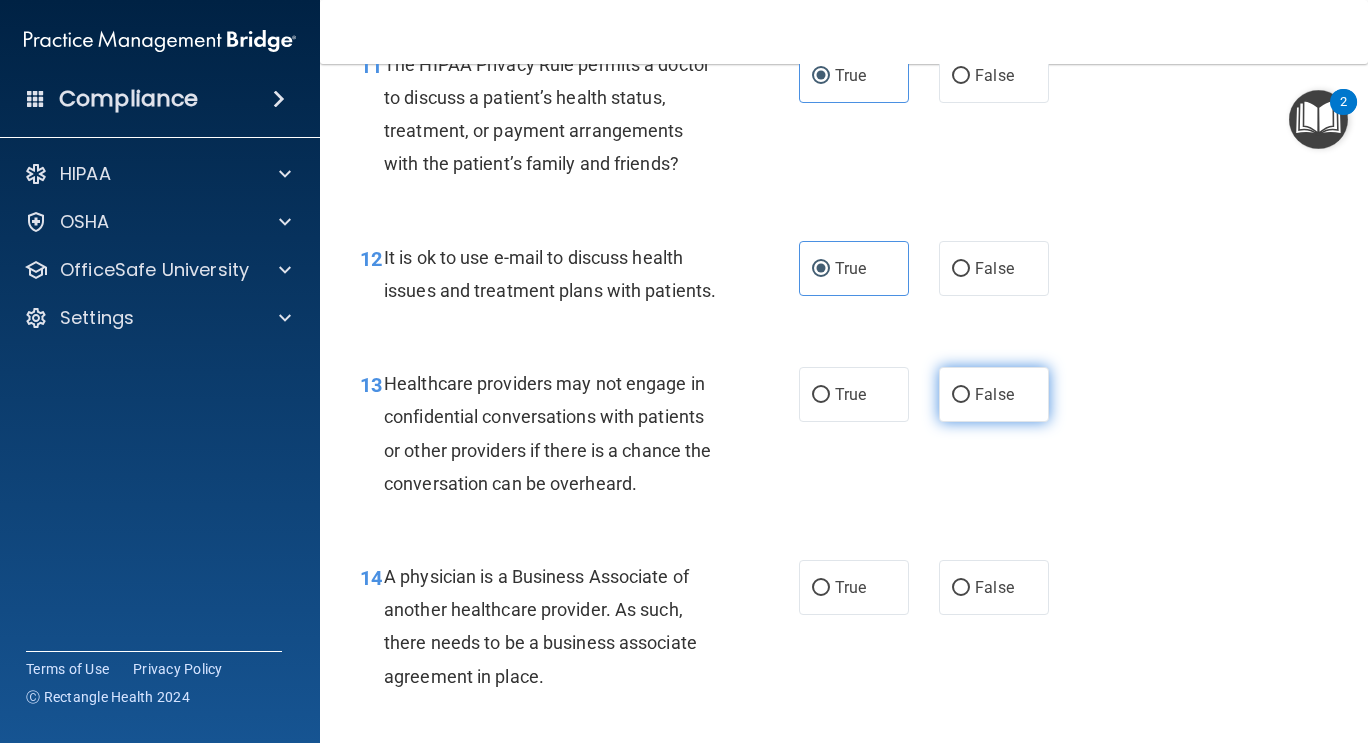 click on "False" at bounding box center [994, 394] 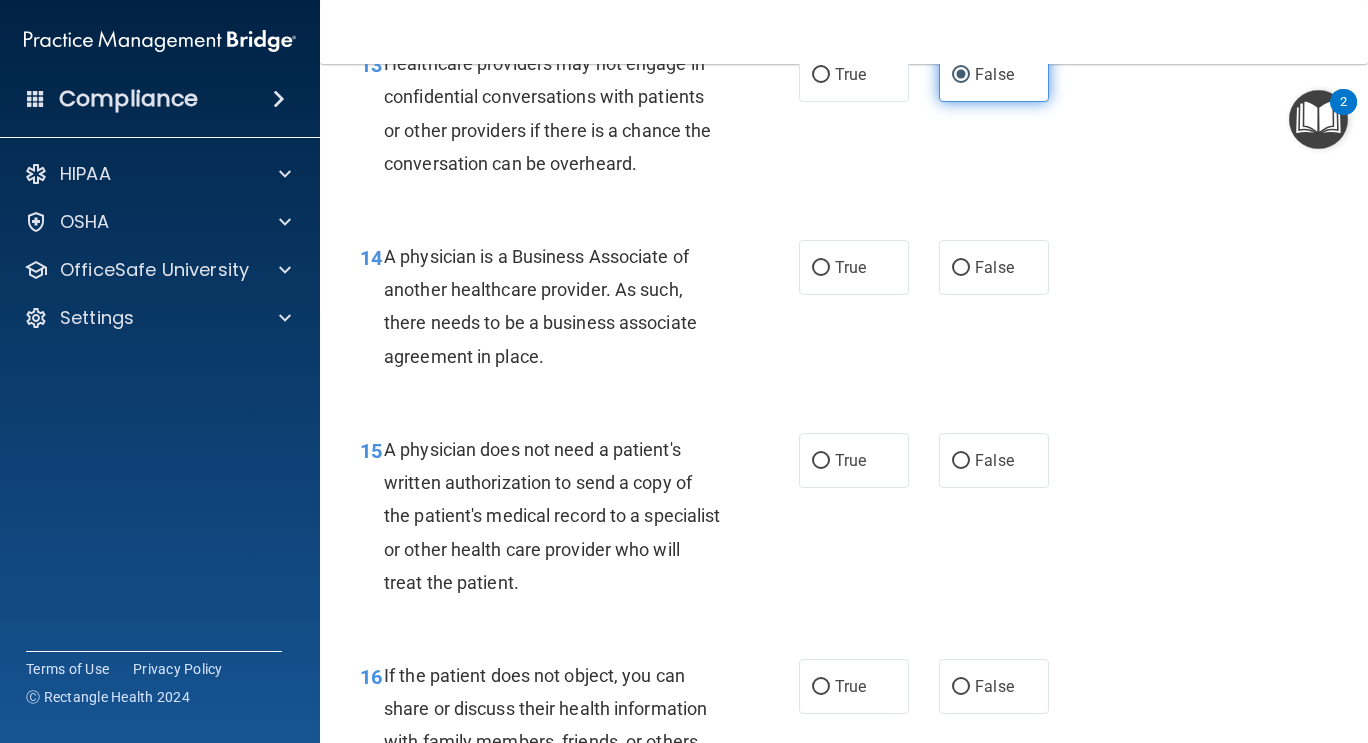 scroll, scrollTop: 2465, scrollLeft: 0, axis: vertical 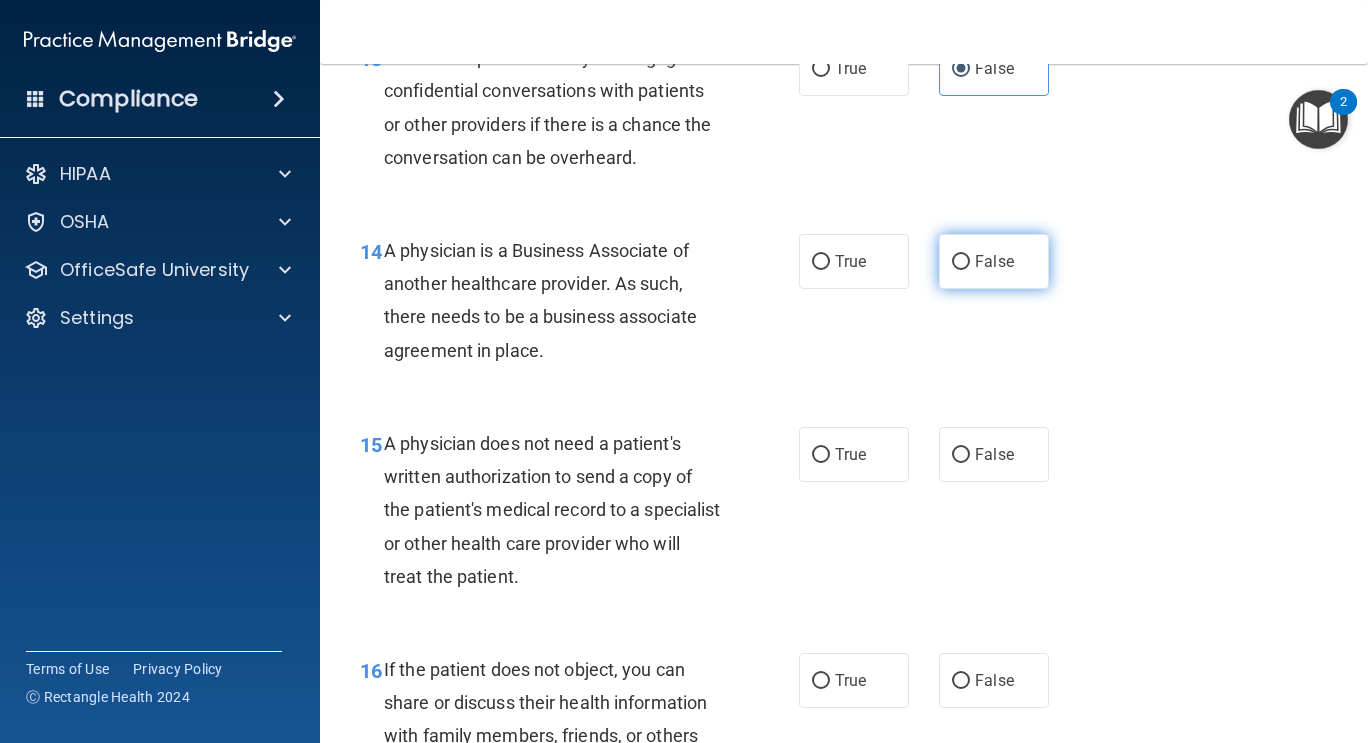 click on "False" at bounding box center [994, 261] 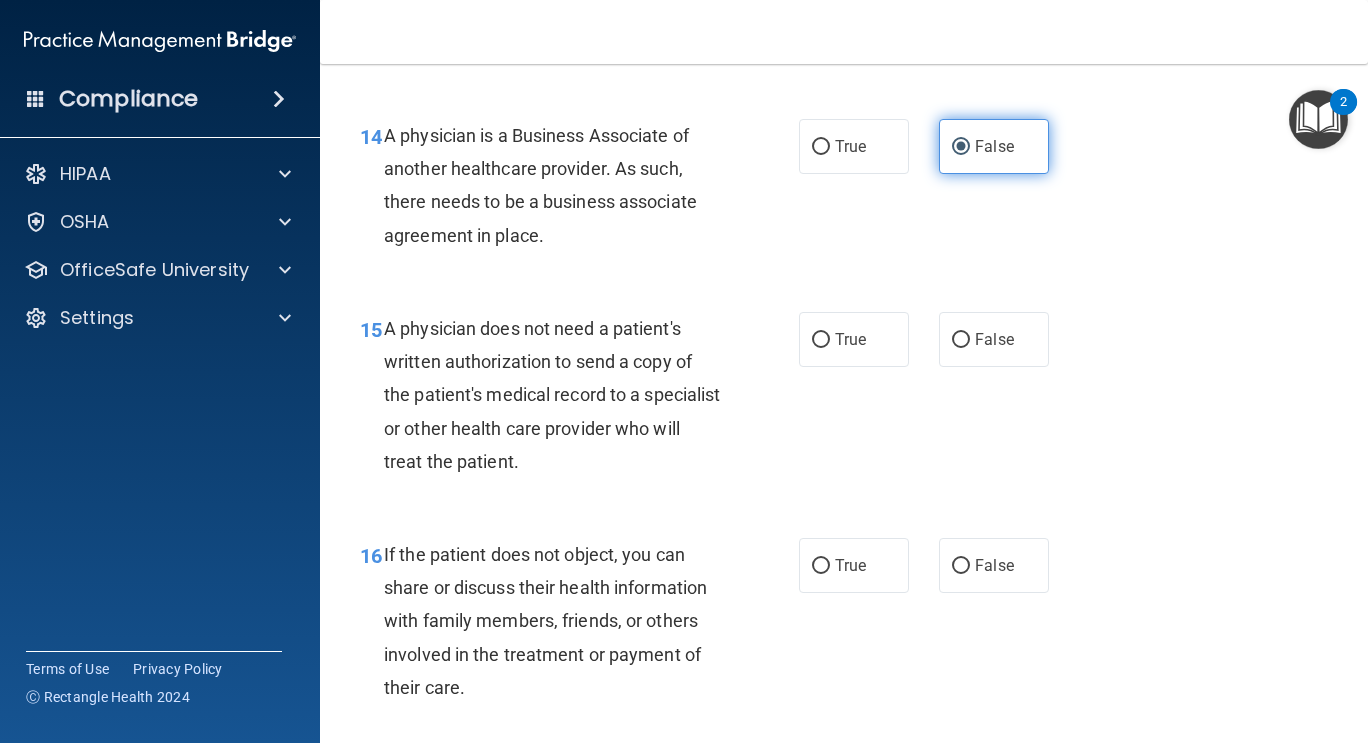 scroll, scrollTop: 2633, scrollLeft: 0, axis: vertical 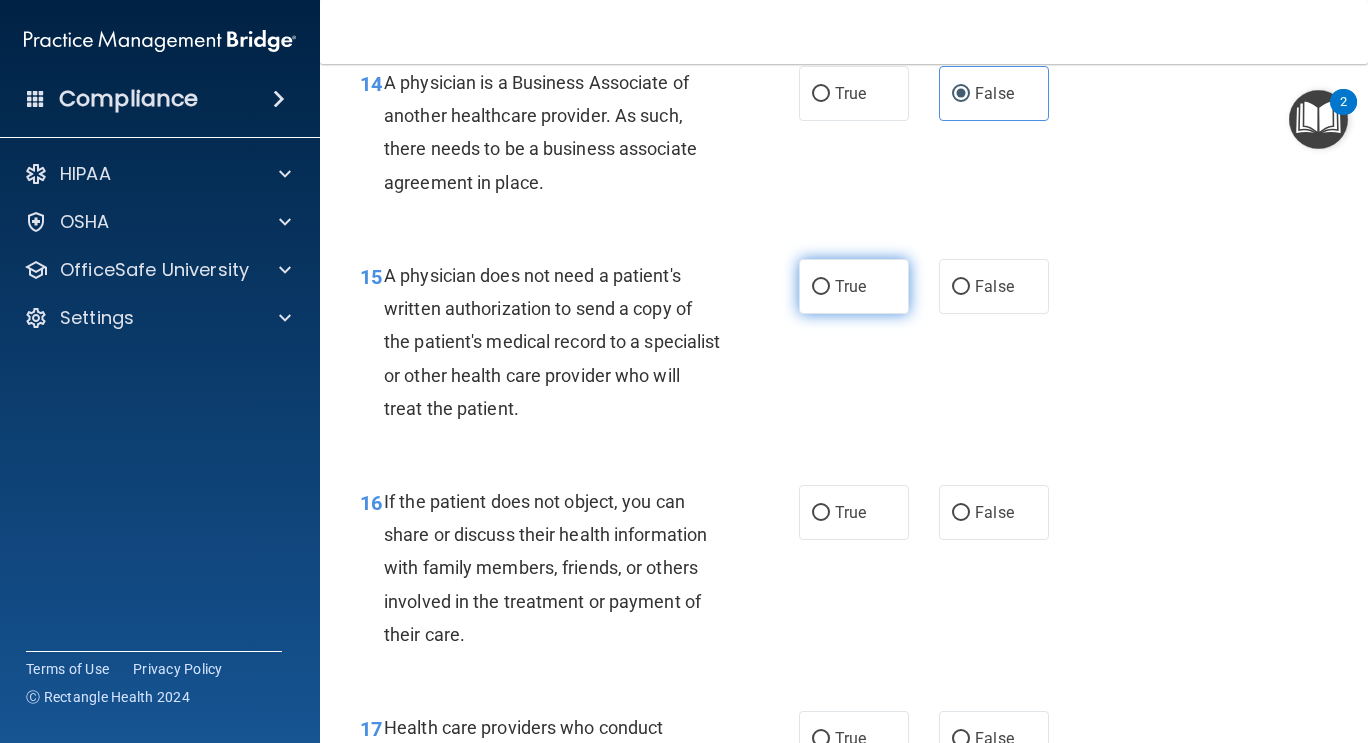 click on "True" at bounding box center [850, 286] 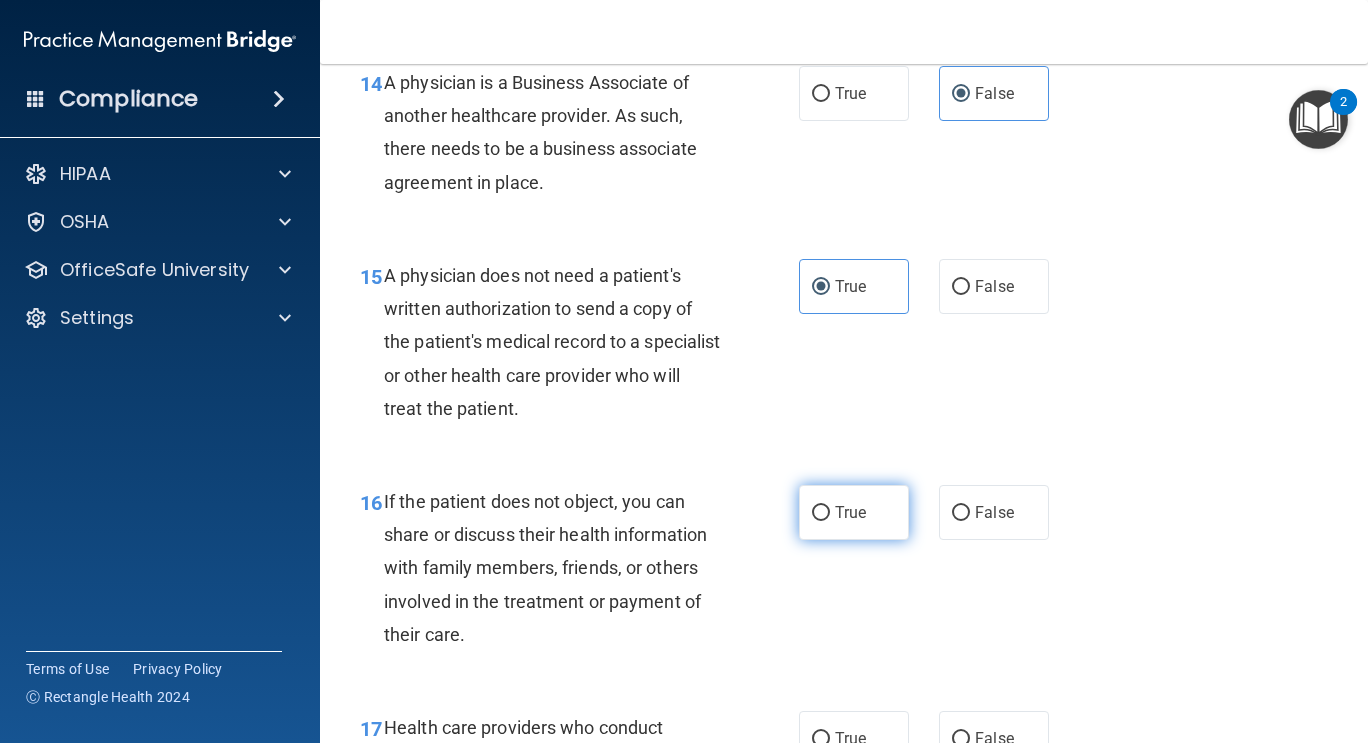 click on "True" at bounding box center (850, 512) 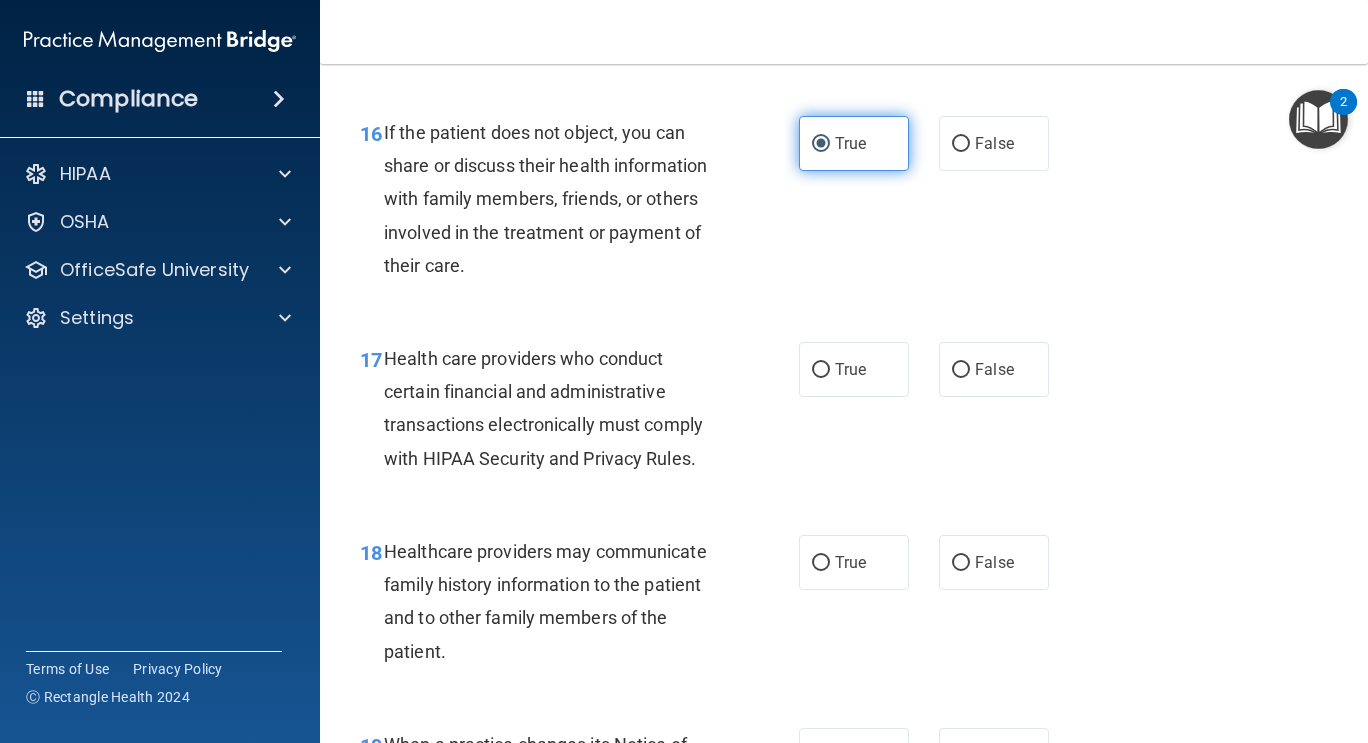 scroll, scrollTop: 3042, scrollLeft: 0, axis: vertical 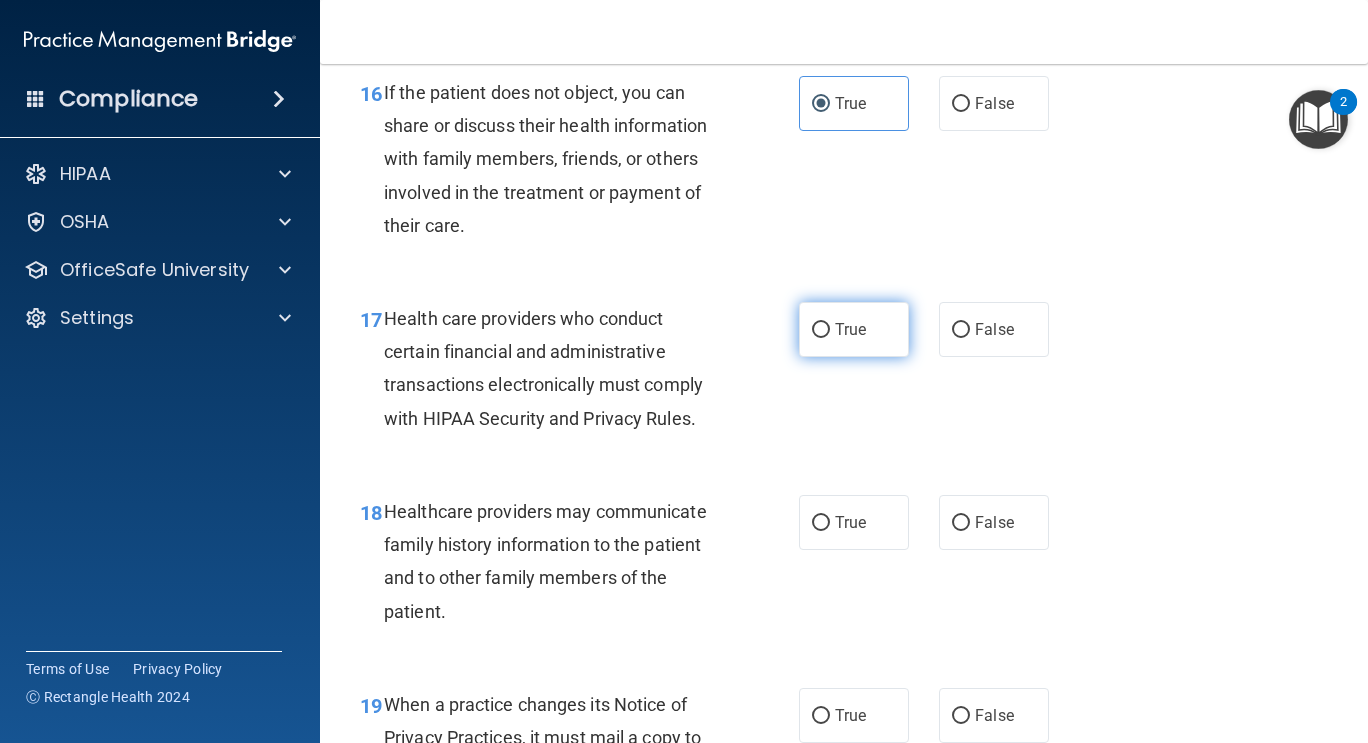 click on "True" at bounding box center (854, 329) 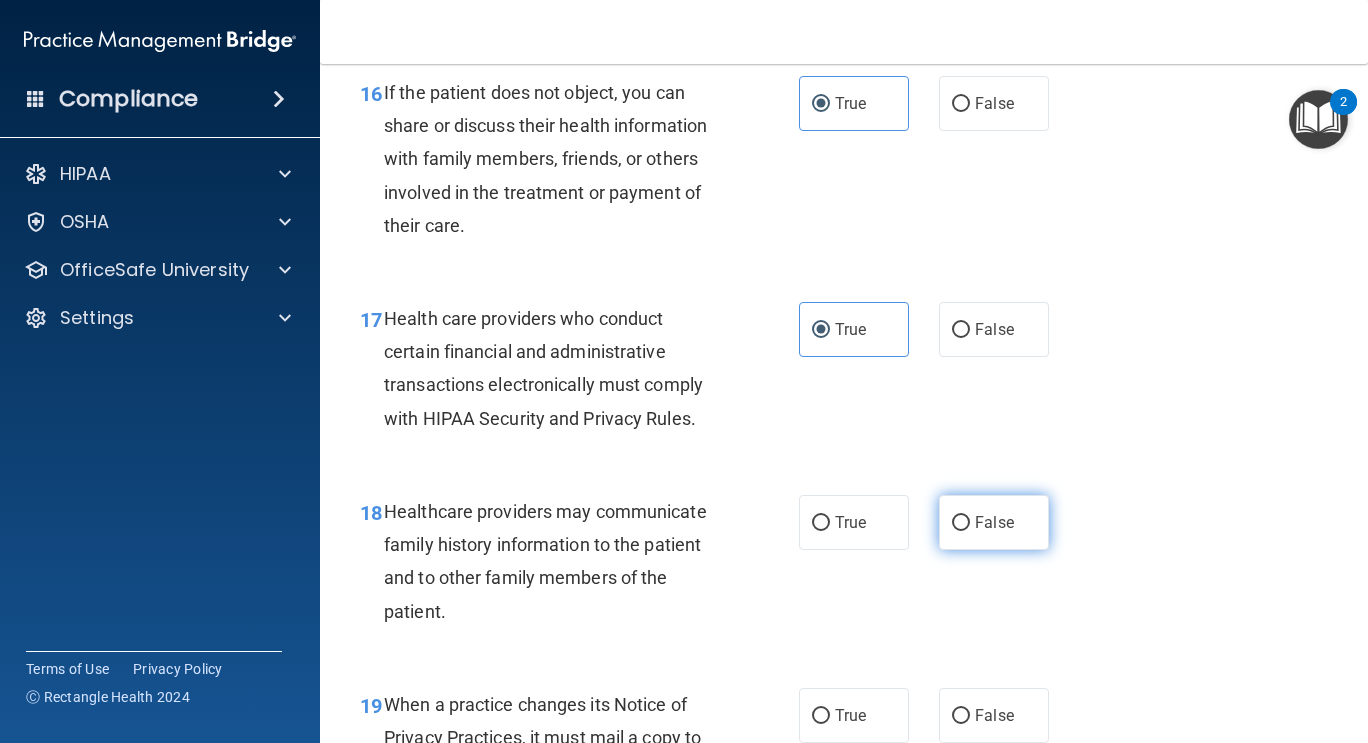 click on "False" at bounding box center [961, 523] 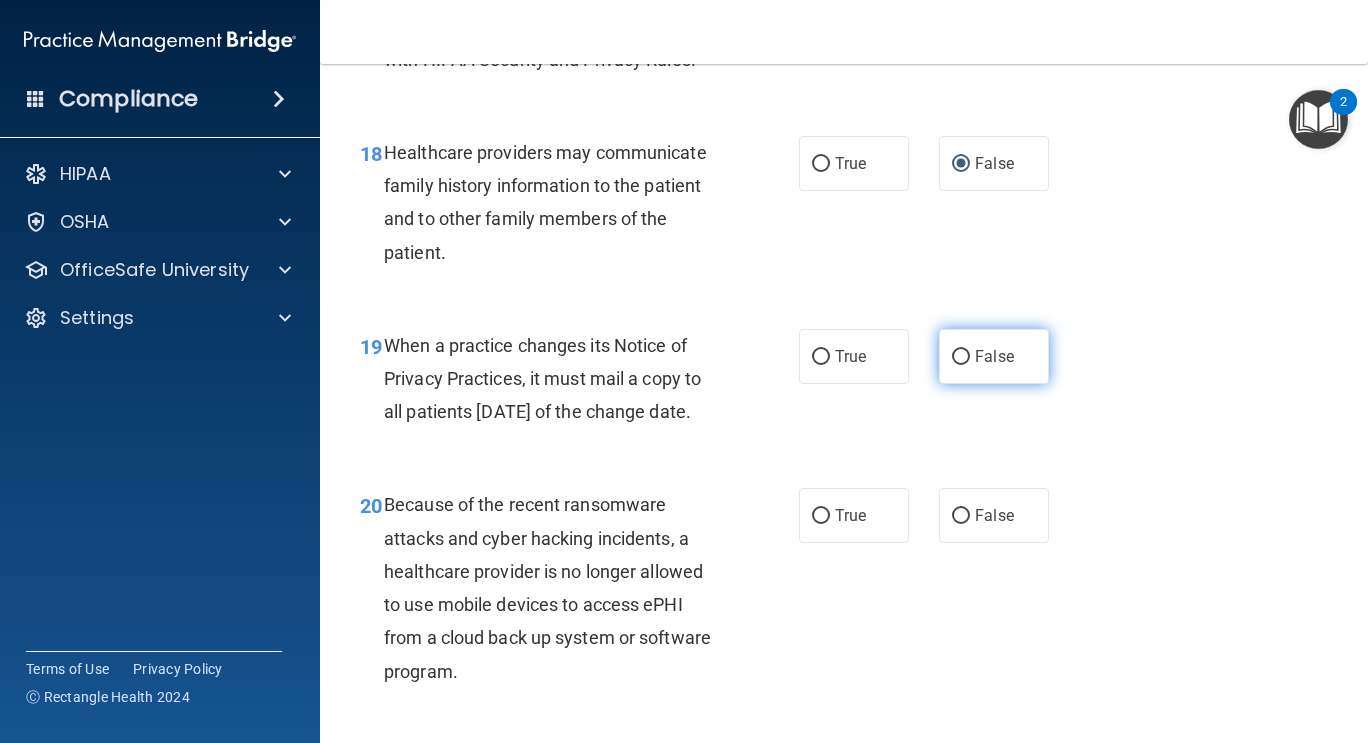click on "False" at bounding box center (994, 356) 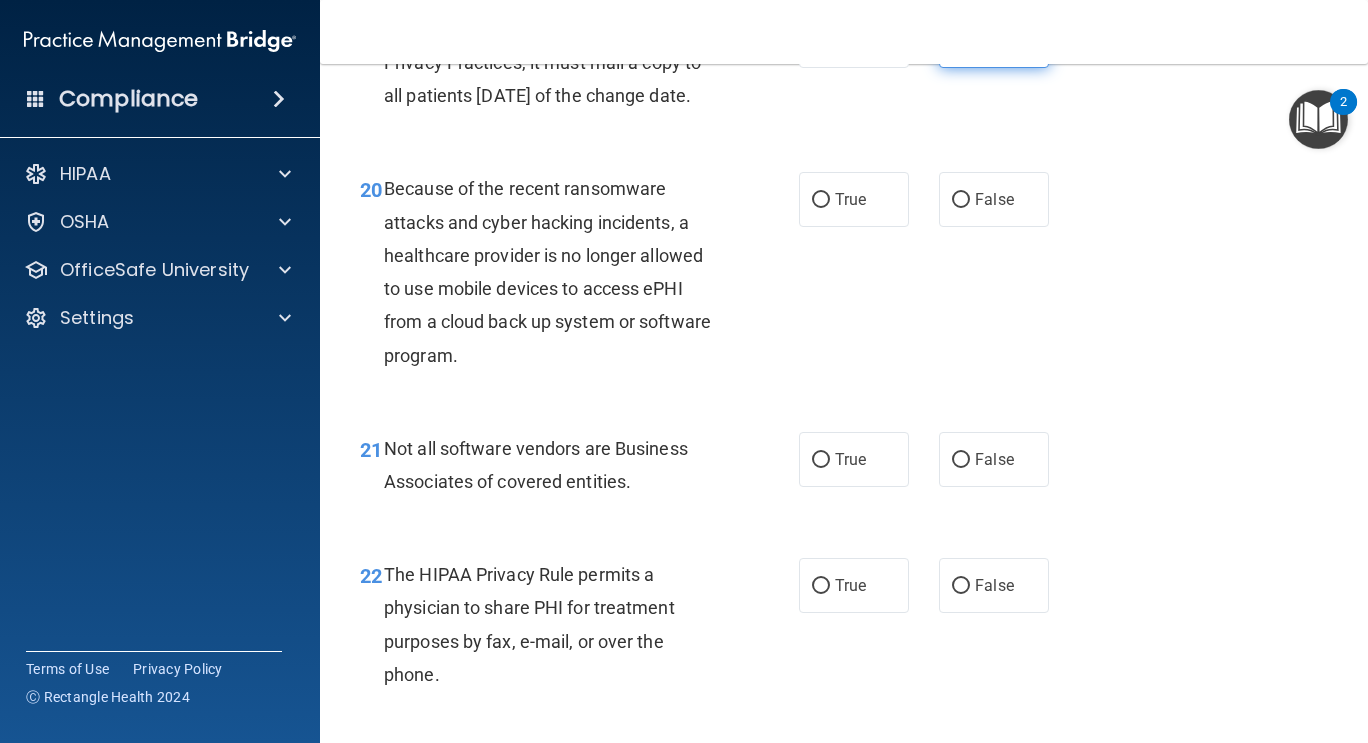 scroll, scrollTop: 3721, scrollLeft: 0, axis: vertical 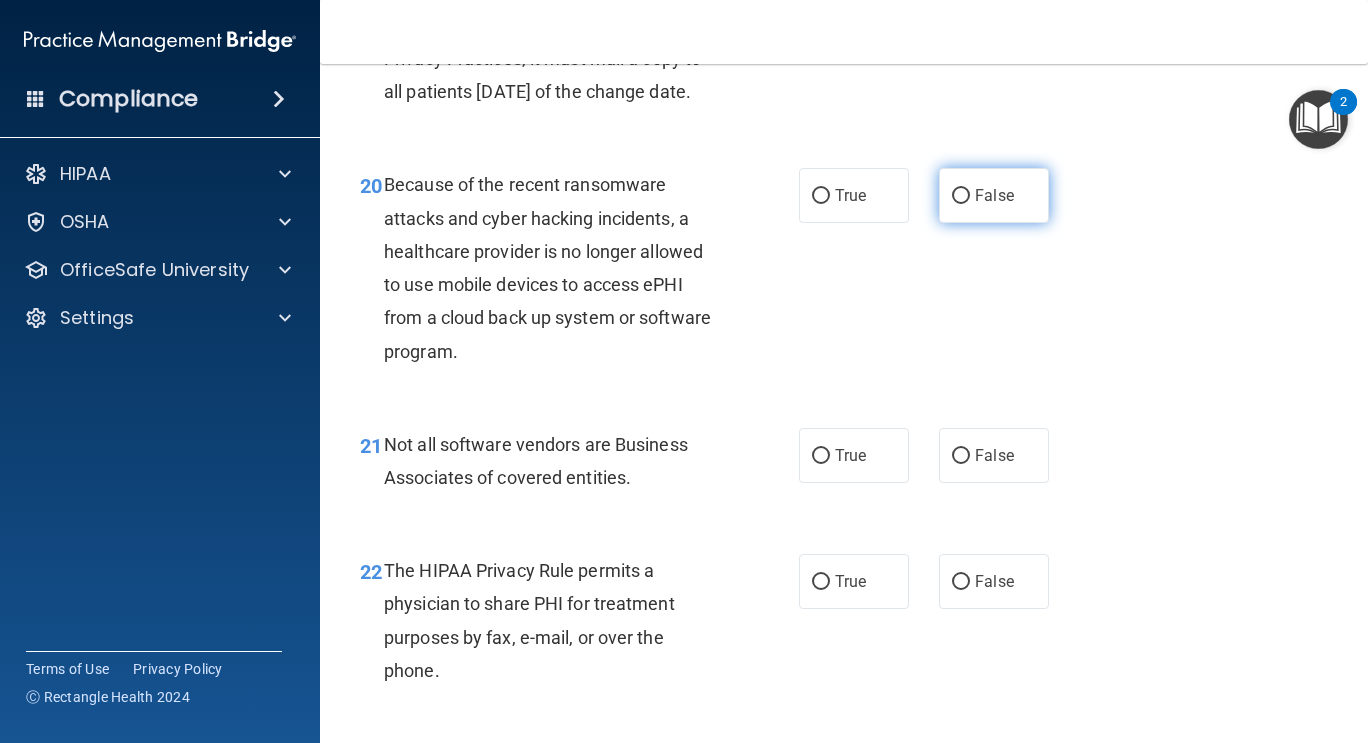 click on "False" at bounding box center [994, 195] 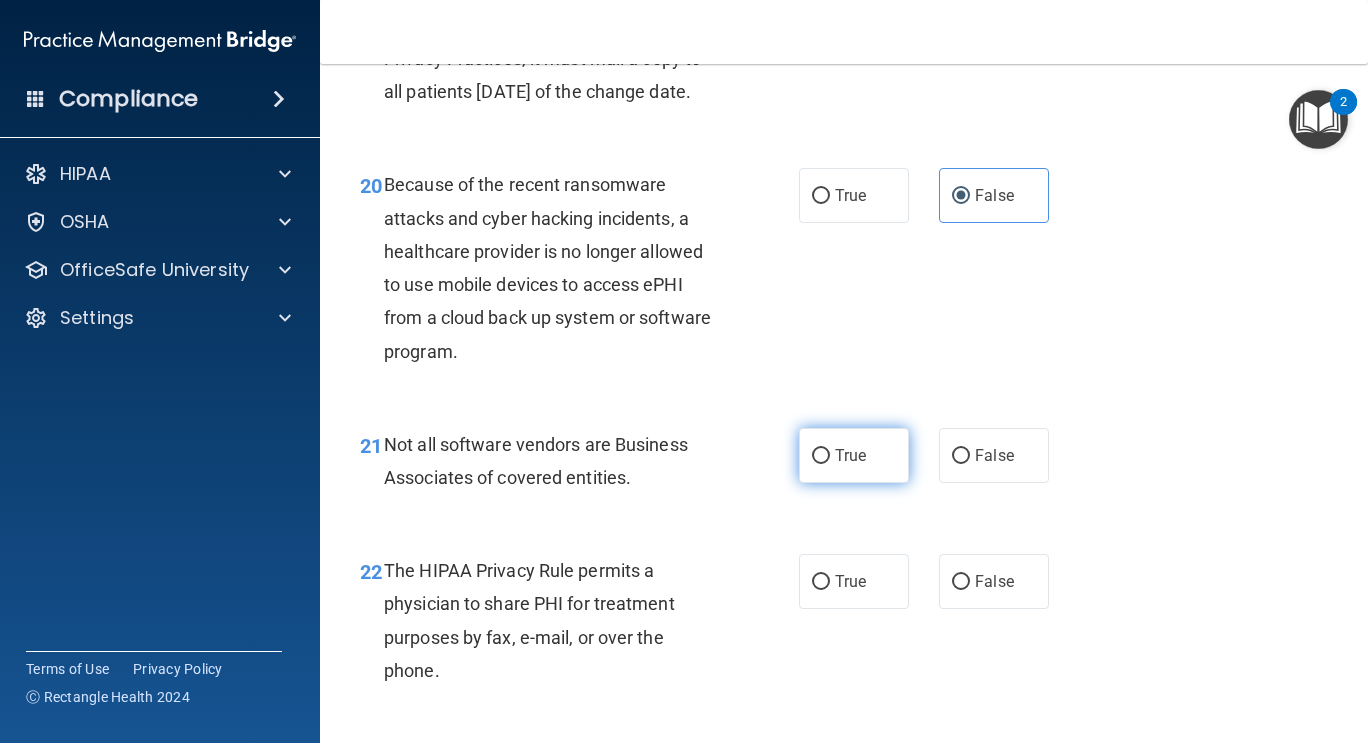 click on "True" at bounding box center [854, 455] 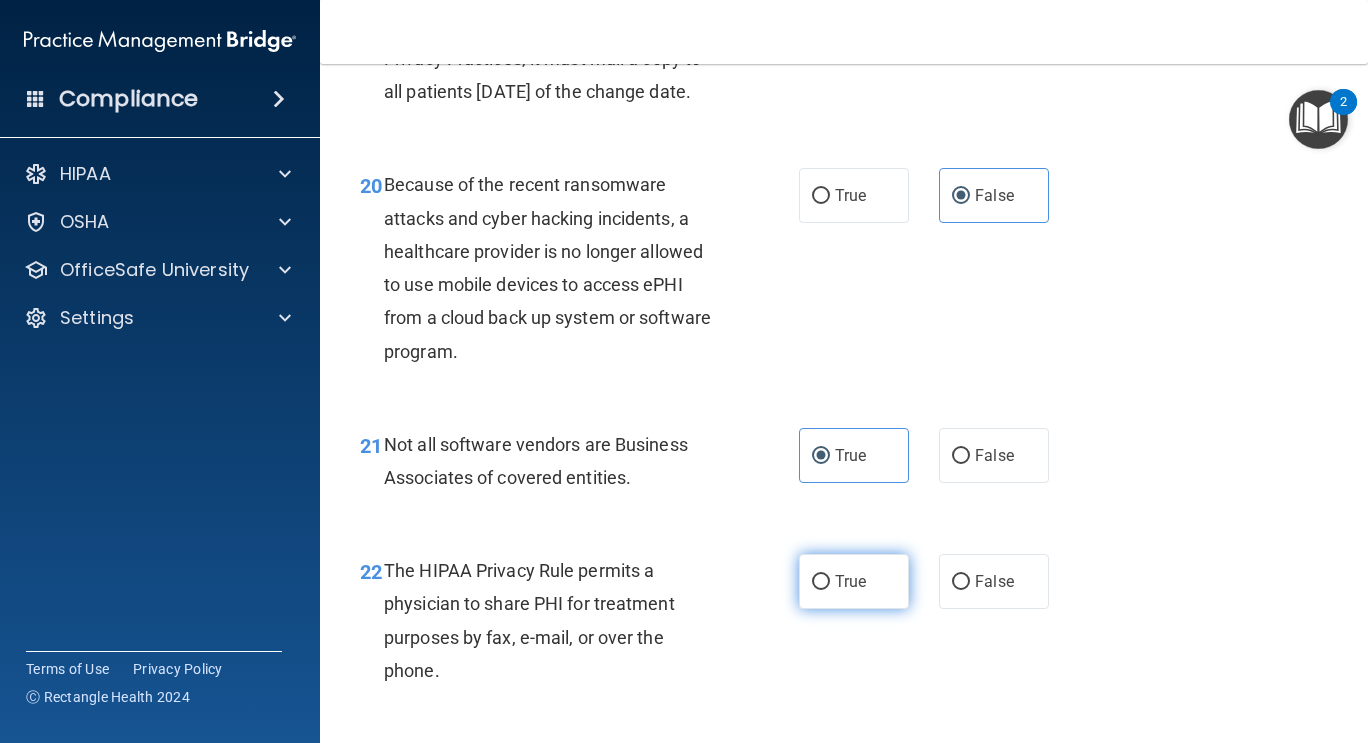 click on "True" at bounding box center [854, 581] 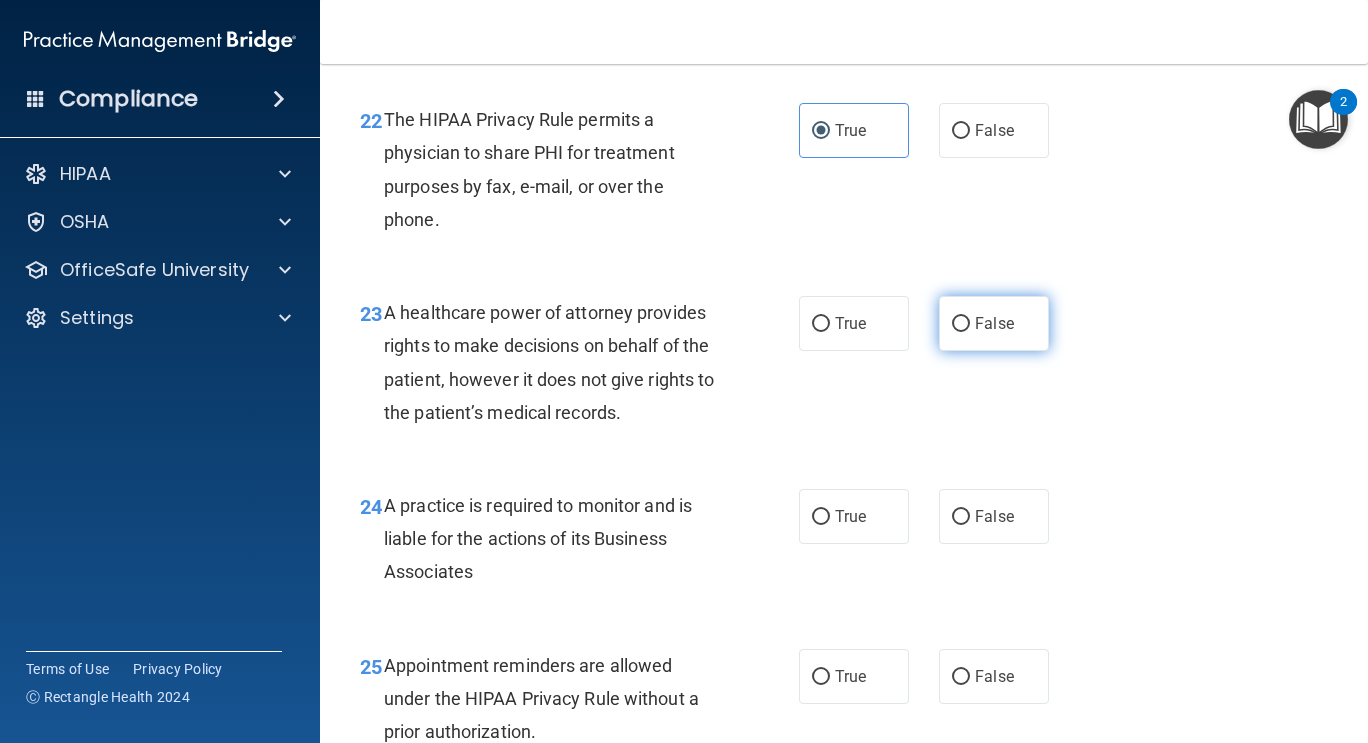 click on "False" at bounding box center [994, 323] 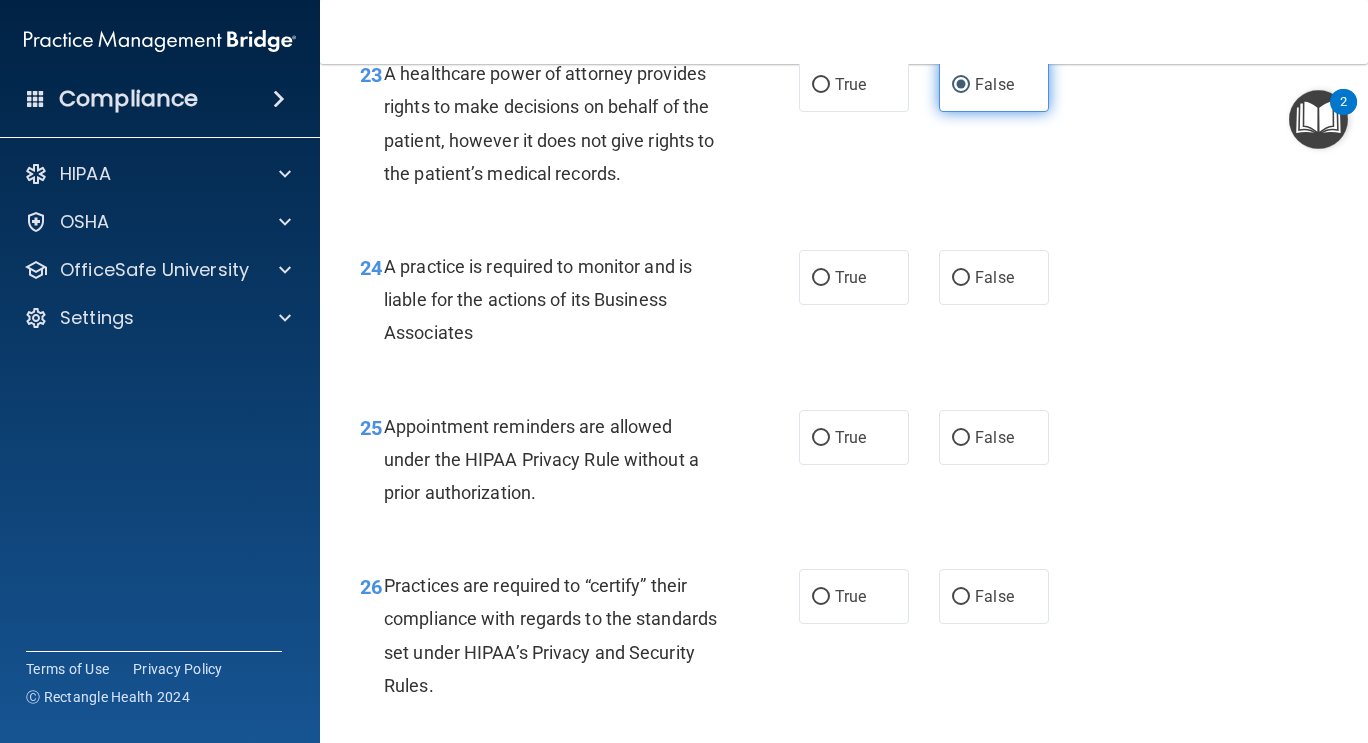 scroll, scrollTop: 4409, scrollLeft: 0, axis: vertical 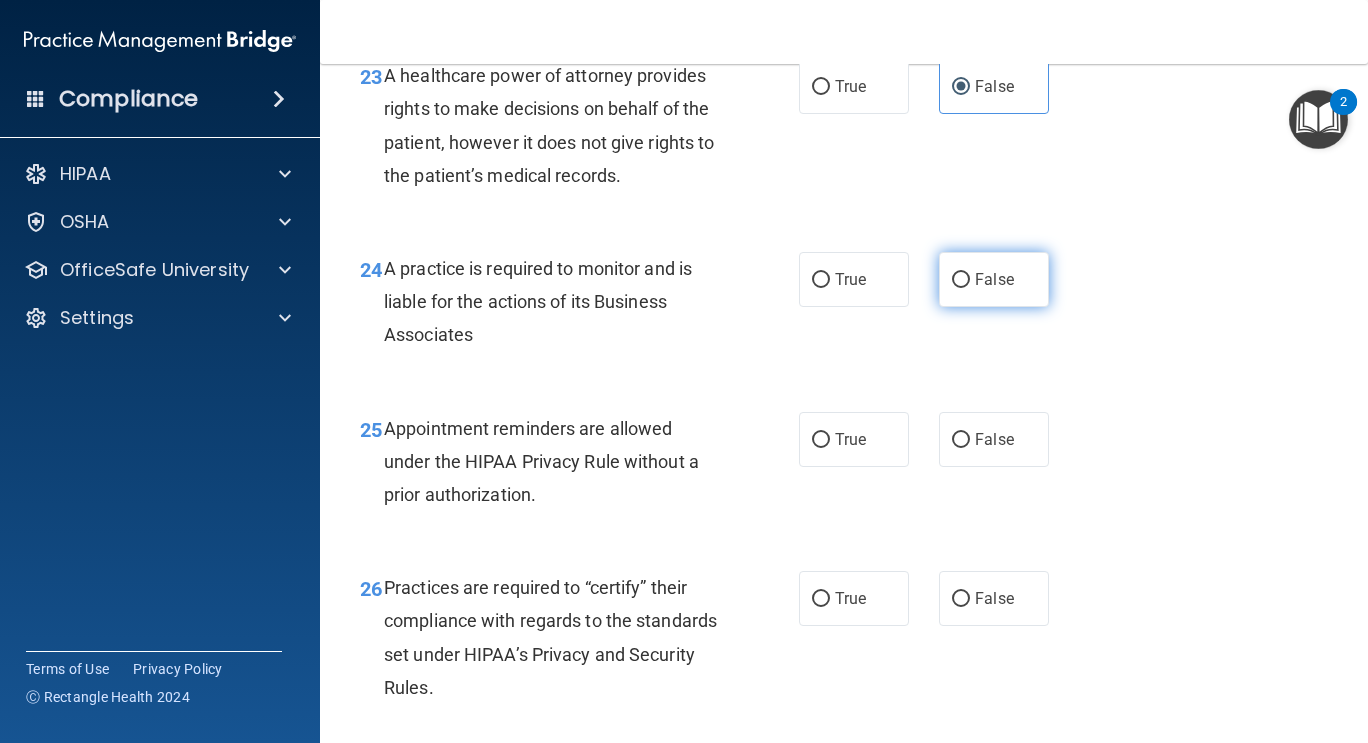 click on "False" at bounding box center (994, 279) 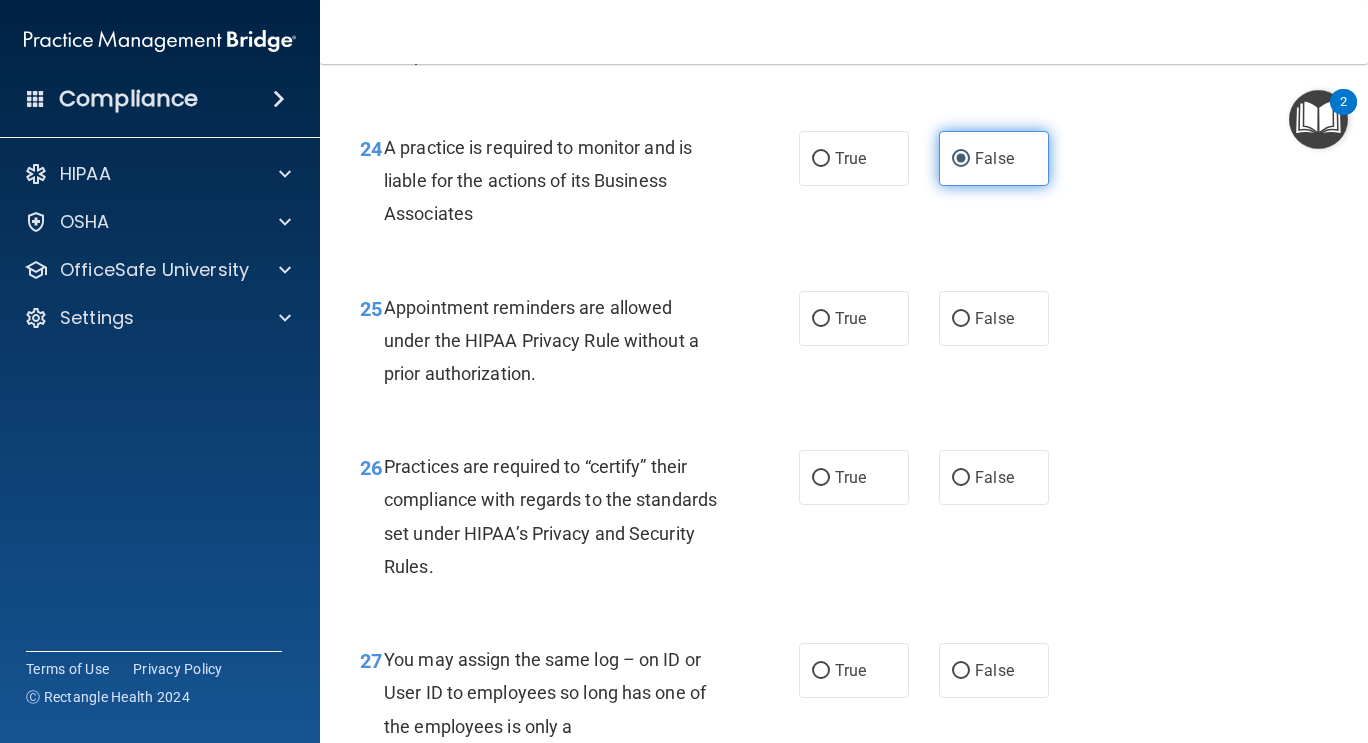 scroll, scrollTop: 4528, scrollLeft: 0, axis: vertical 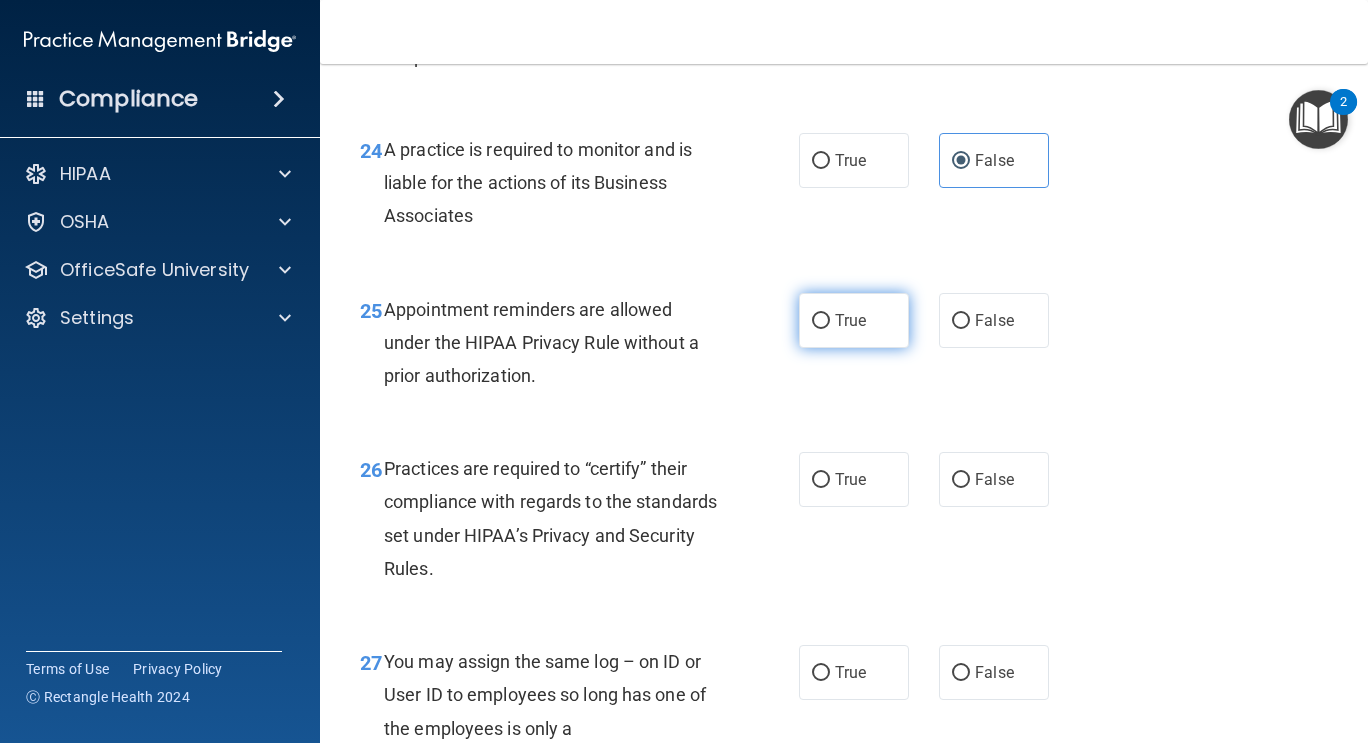 click on "True" at bounding box center [850, 320] 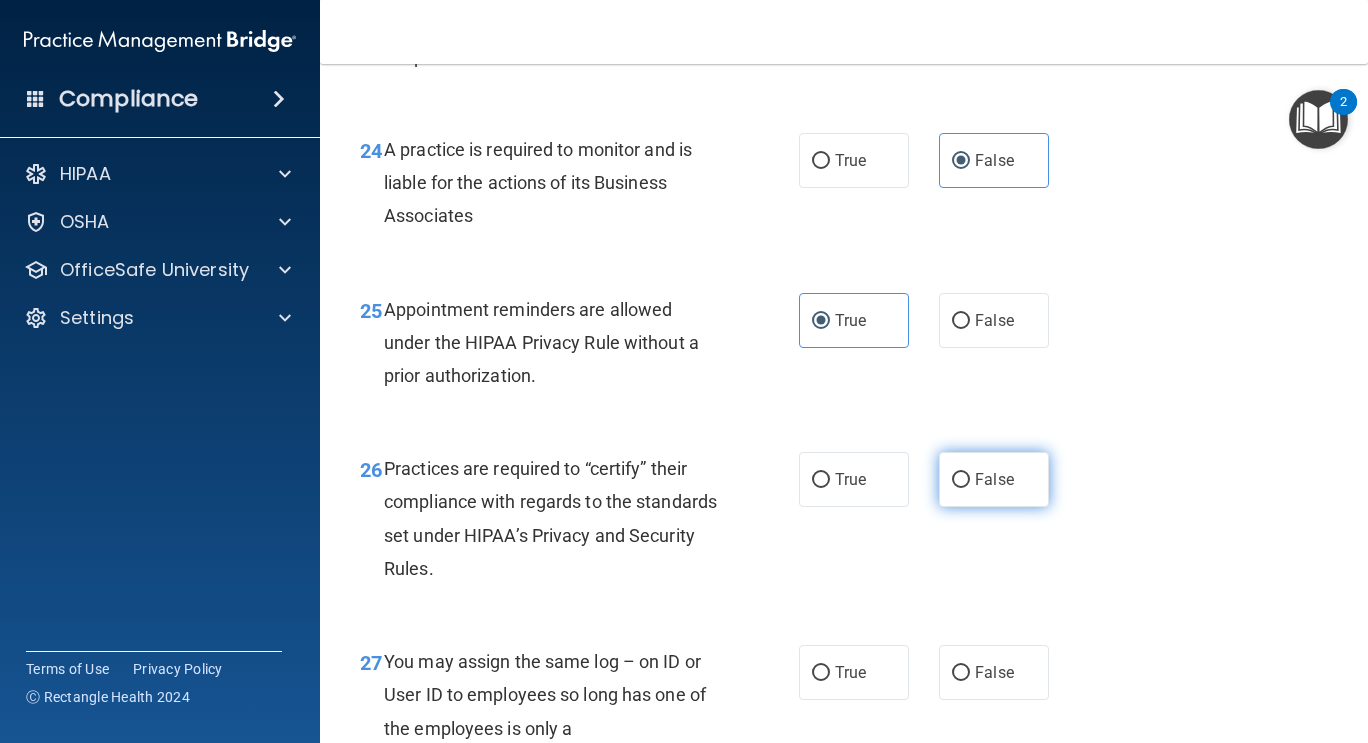 click on "False" at bounding box center [961, 480] 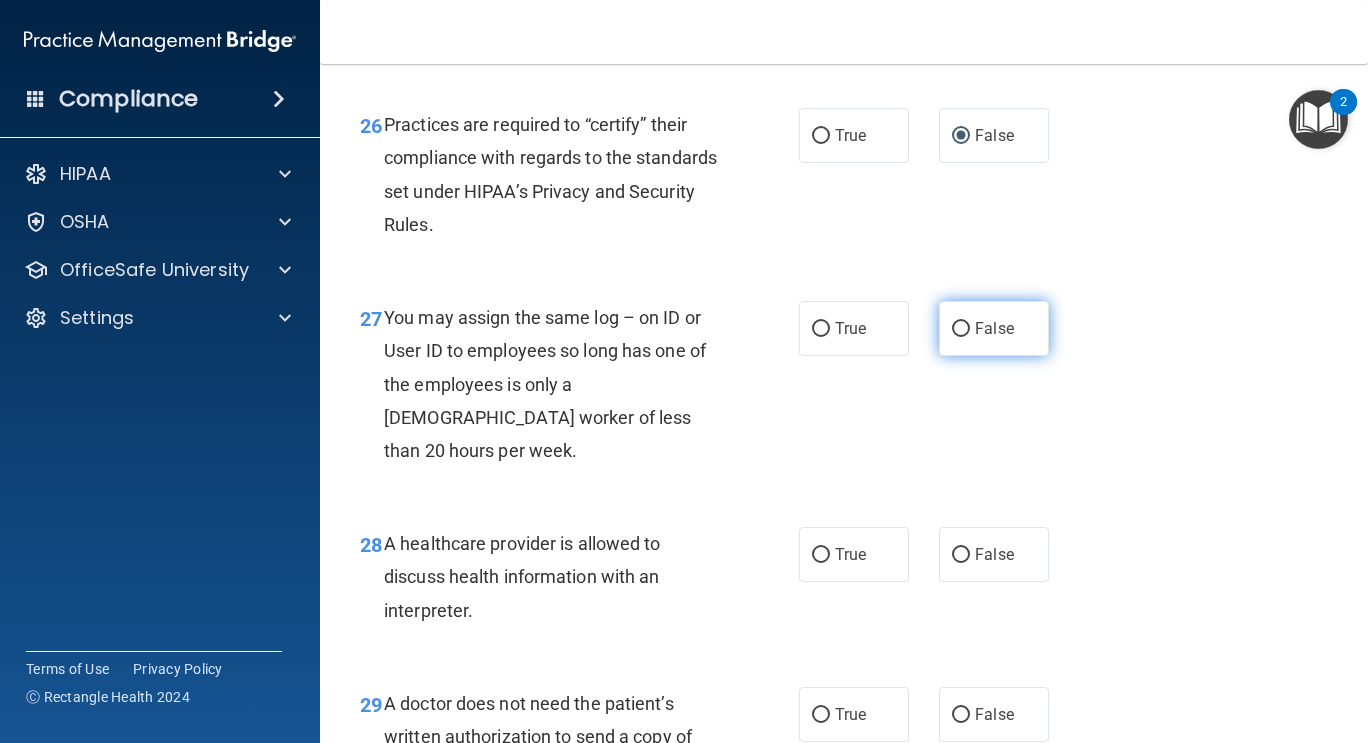 click on "False" at bounding box center [994, 328] 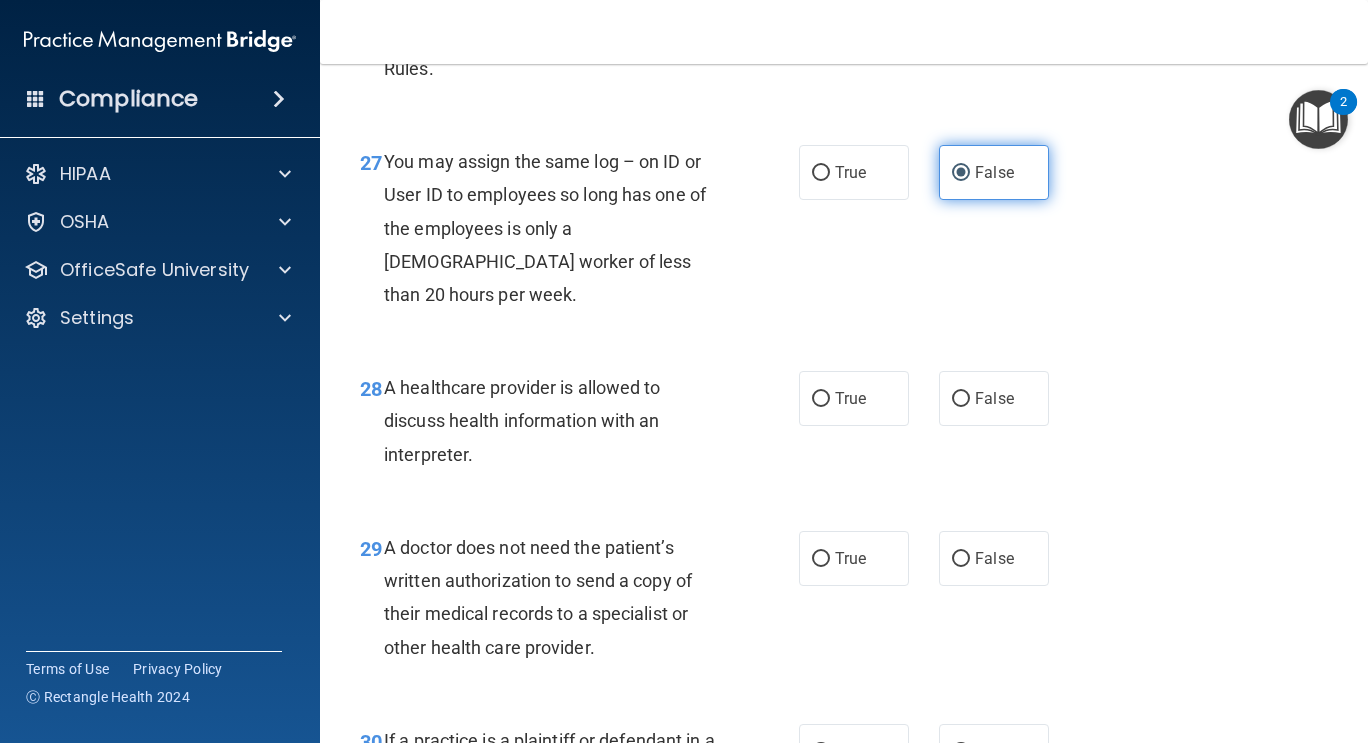 scroll, scrollTop: 5264, scrollLeft: 0, axis: vertical 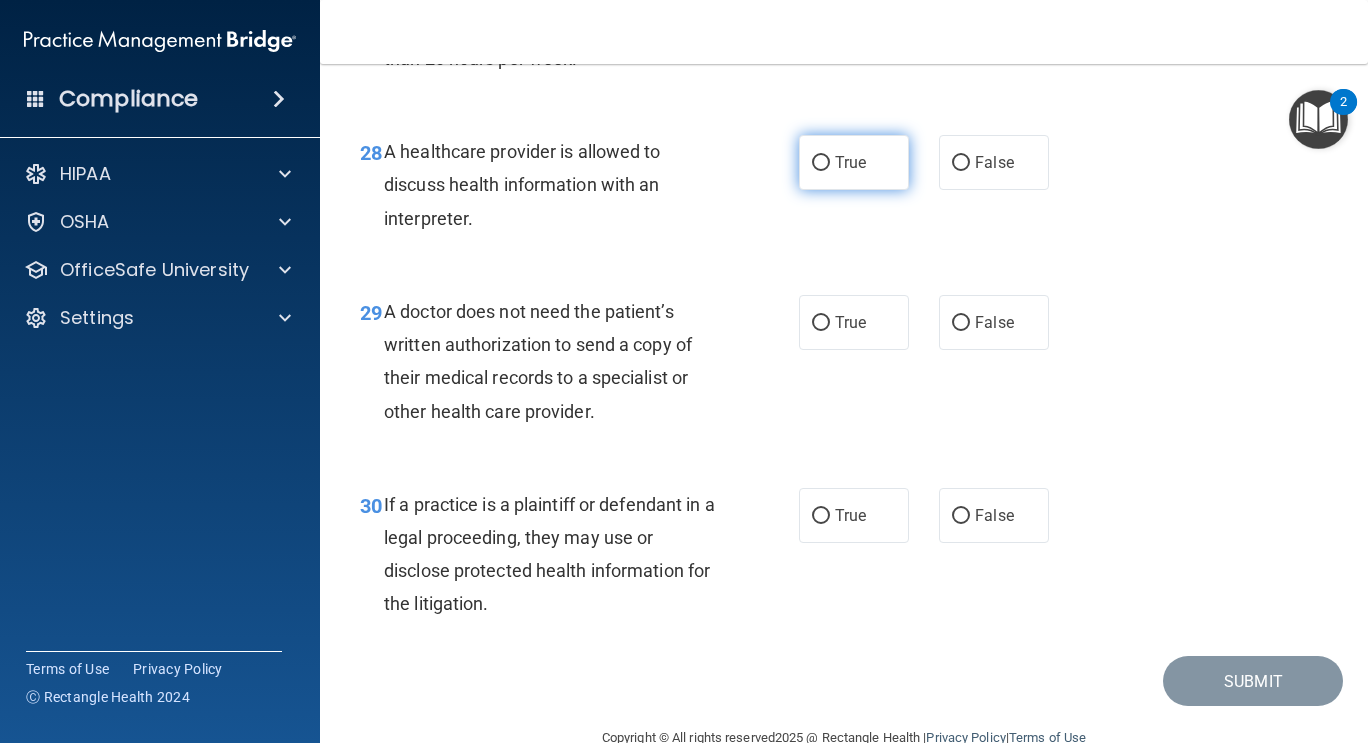 click on "True" at bounding box center (854, 162) 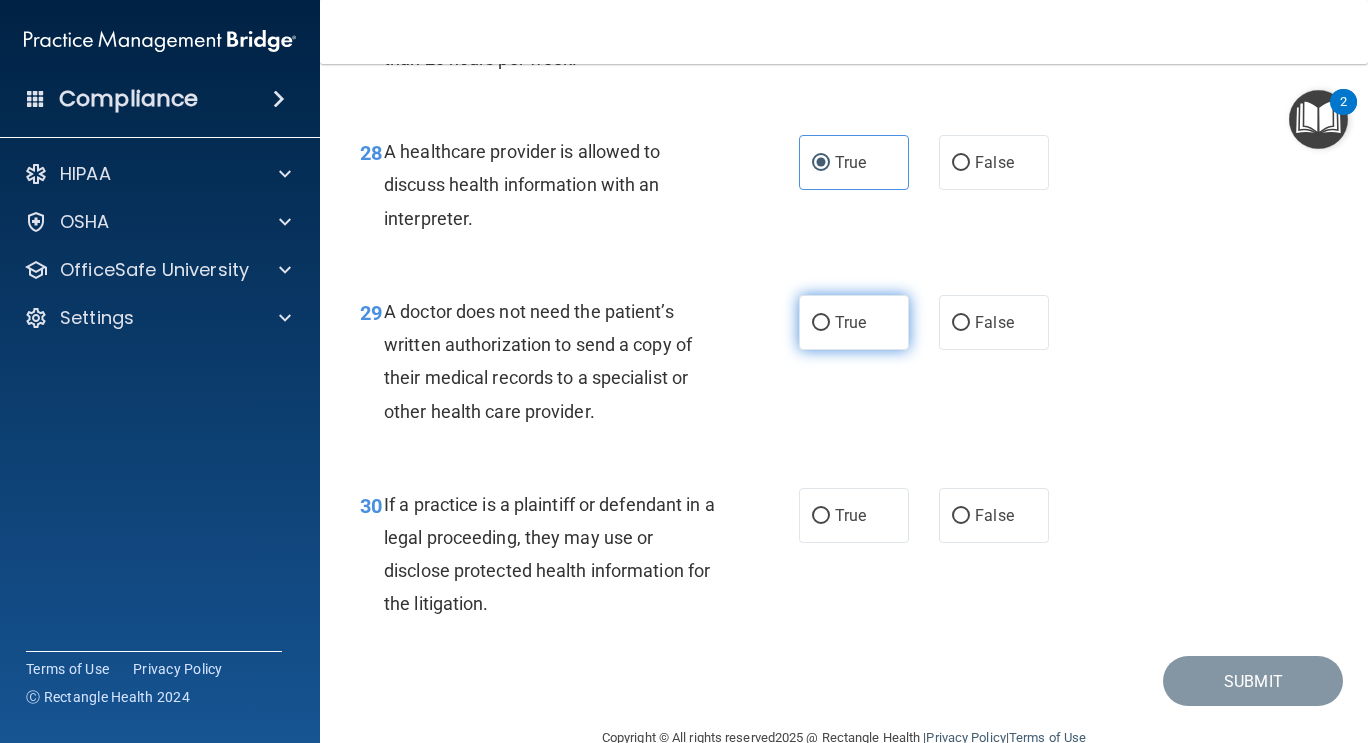 click on "True" at bounding box center [854, 322] 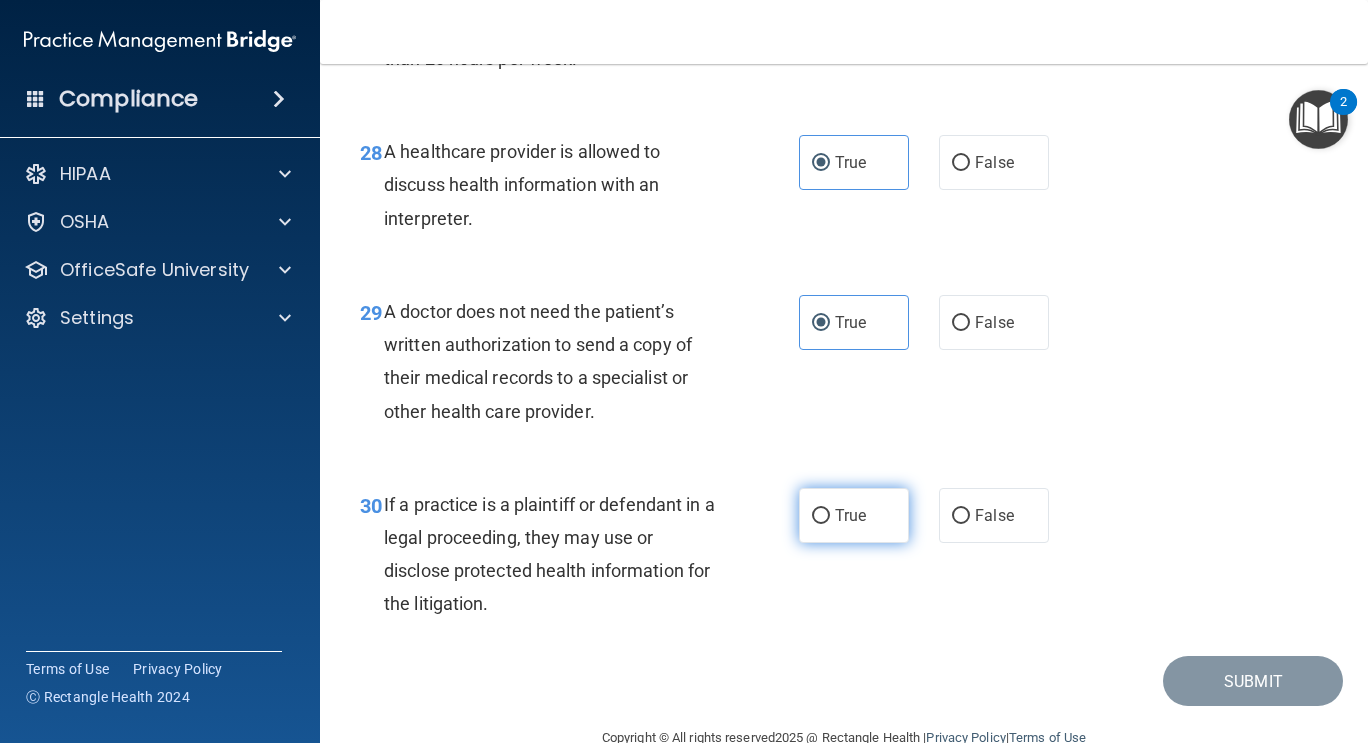 click on "True" at bounding box center [854, 515] 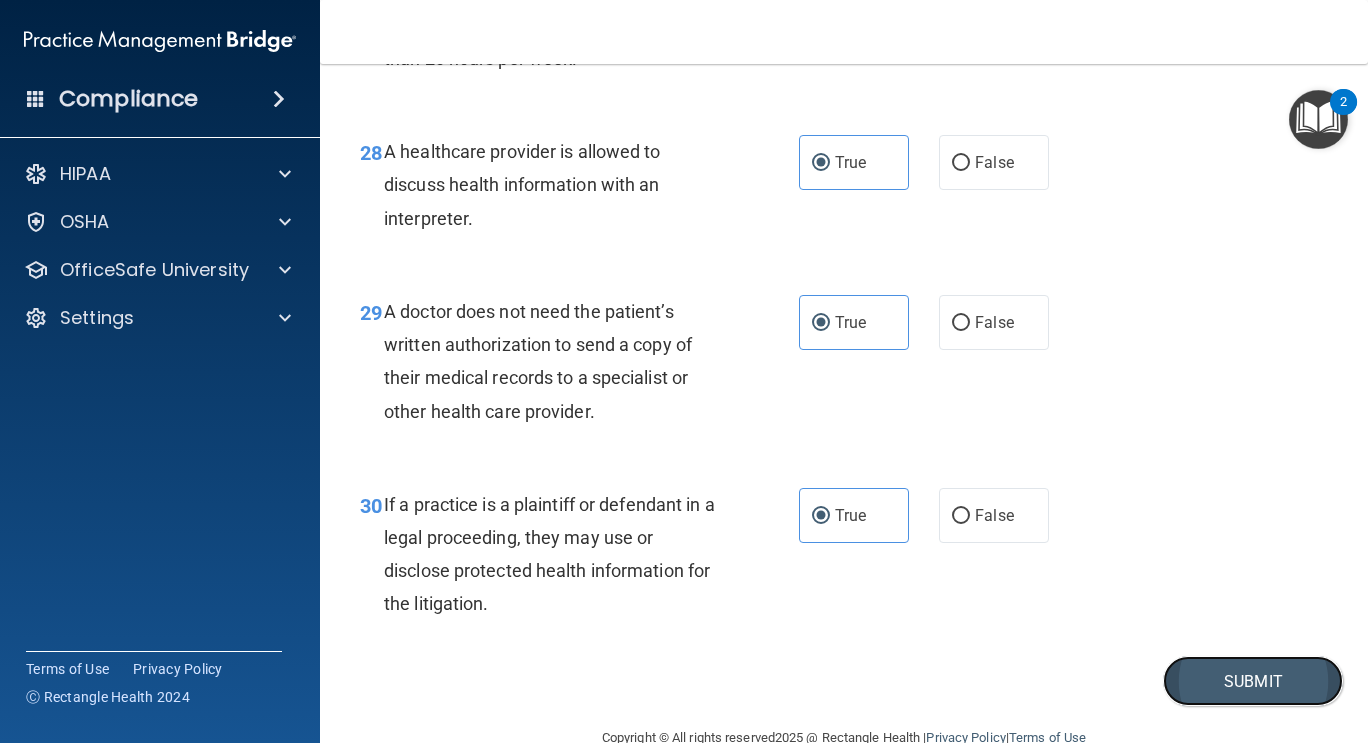 click on "Submit" at bounding box center [1253, 681] 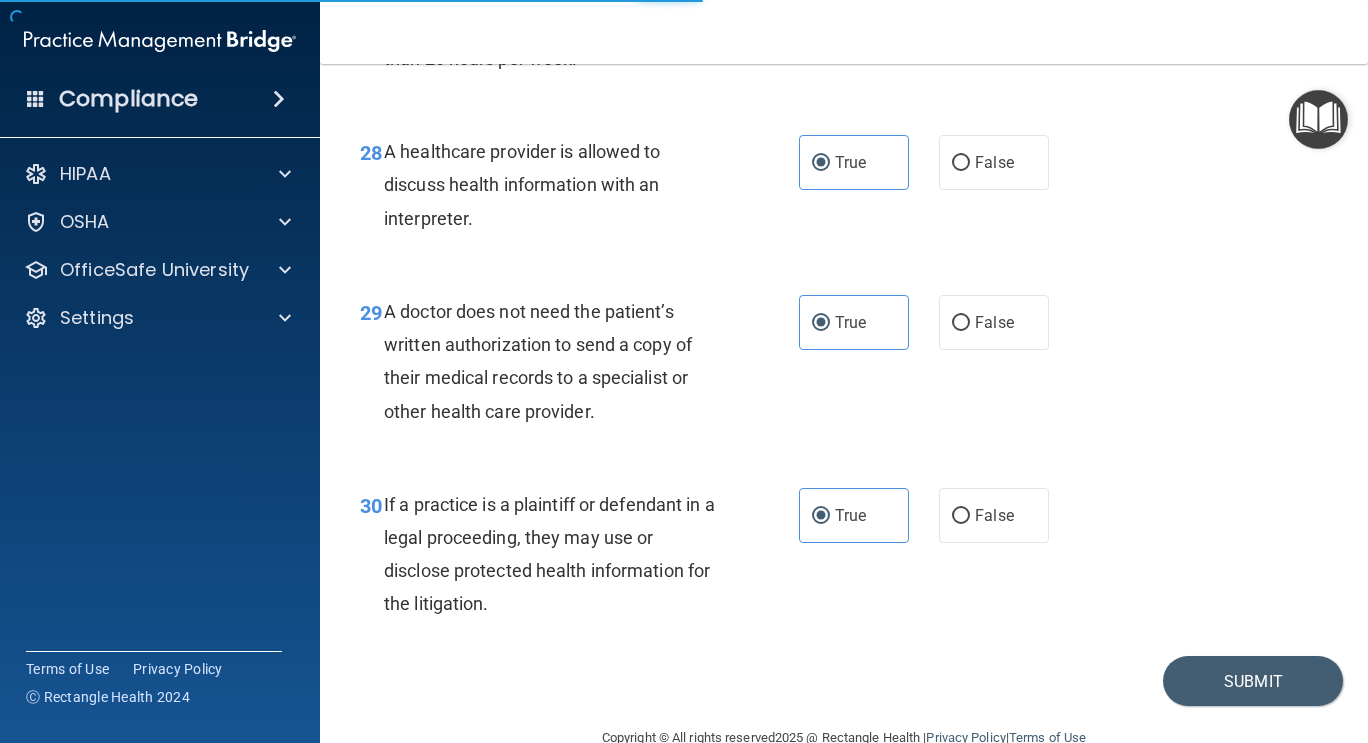 scroll, scrollTop: 0, scrollLeft: 0, axis: both 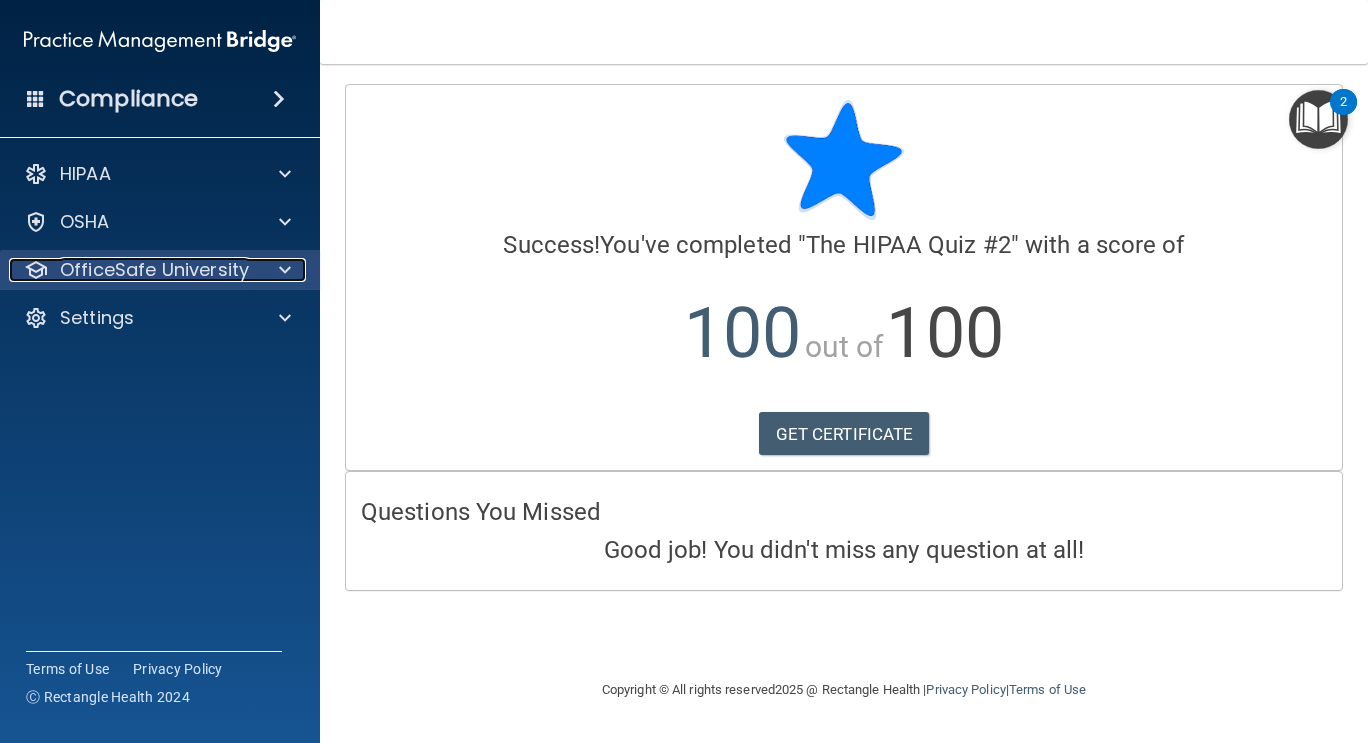 click on "OfficeSafe University" at bounding box center (154, 270) 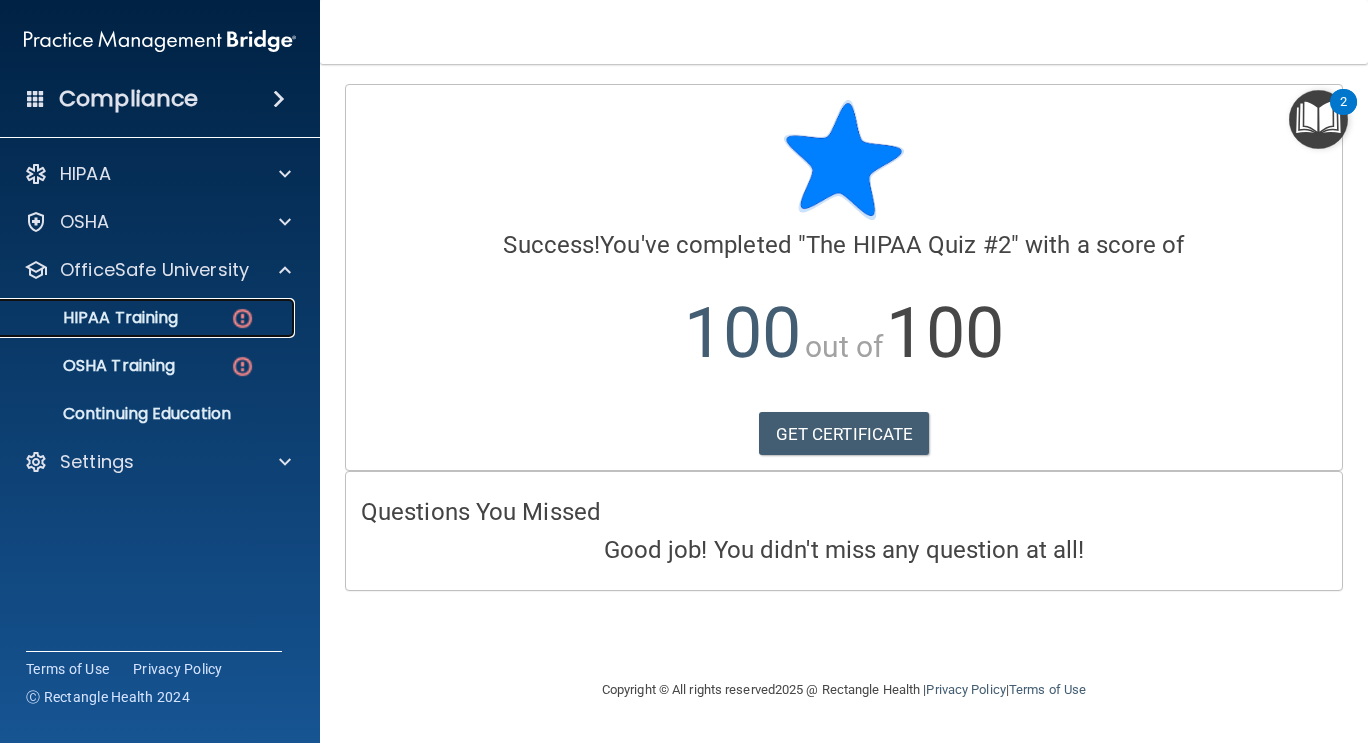 click on "HIPAA Training" at bounding box center [149, 318] 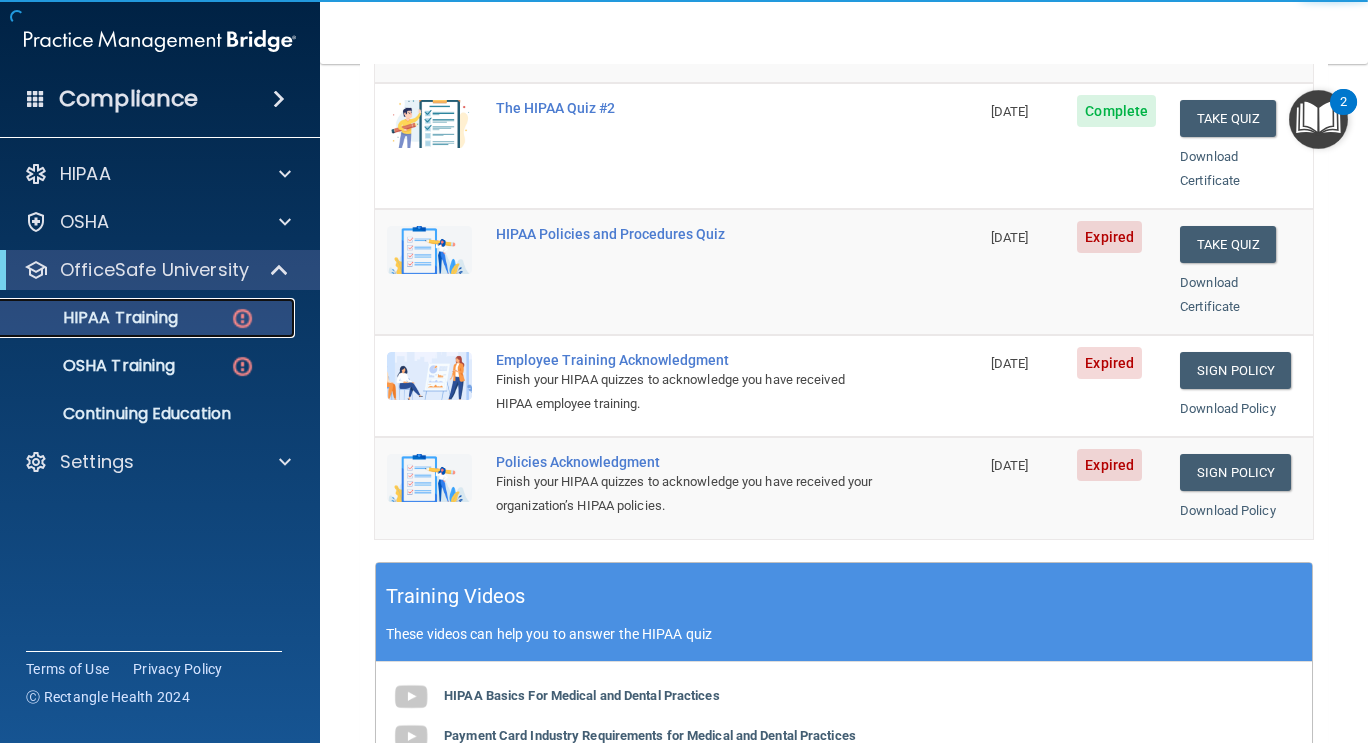 scroll, scrollTop: 440, scrollLeft: 0, axis: vertical 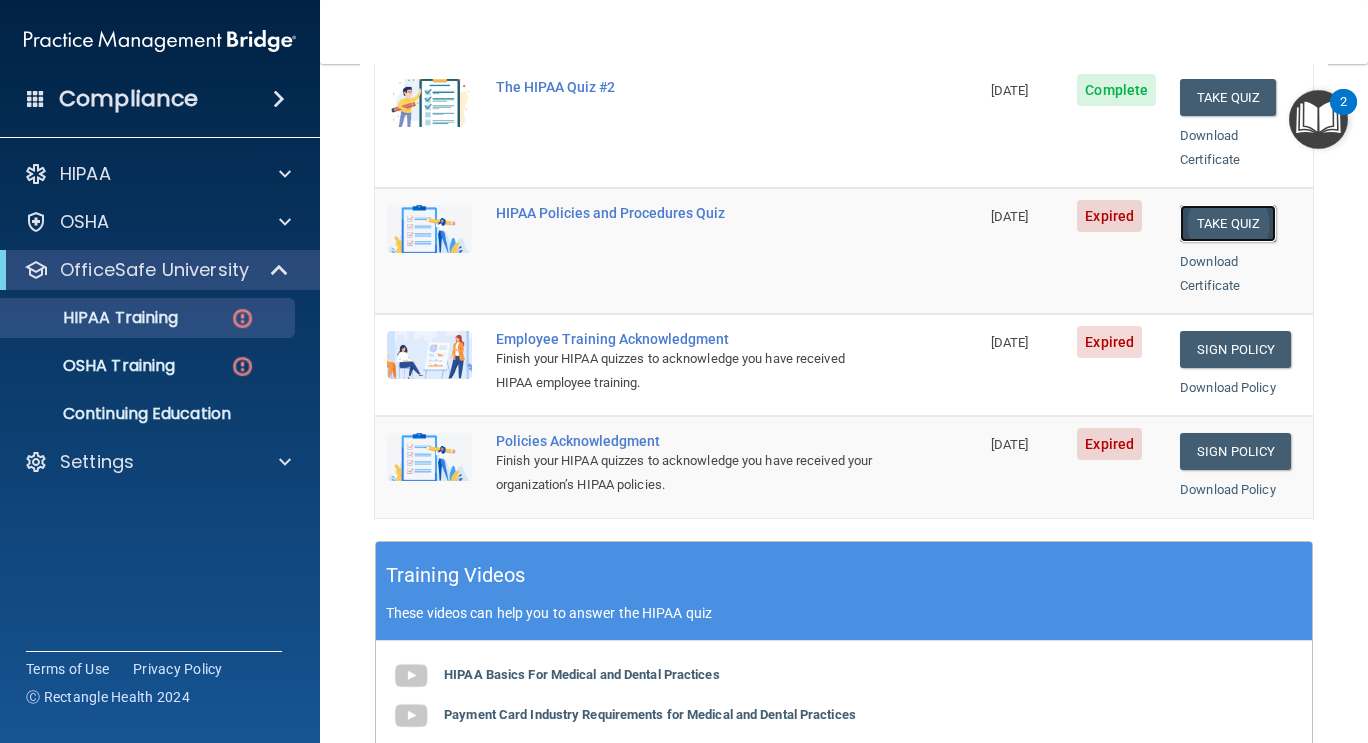 click on "Take Quiz" at bounding box center [1228, 223] 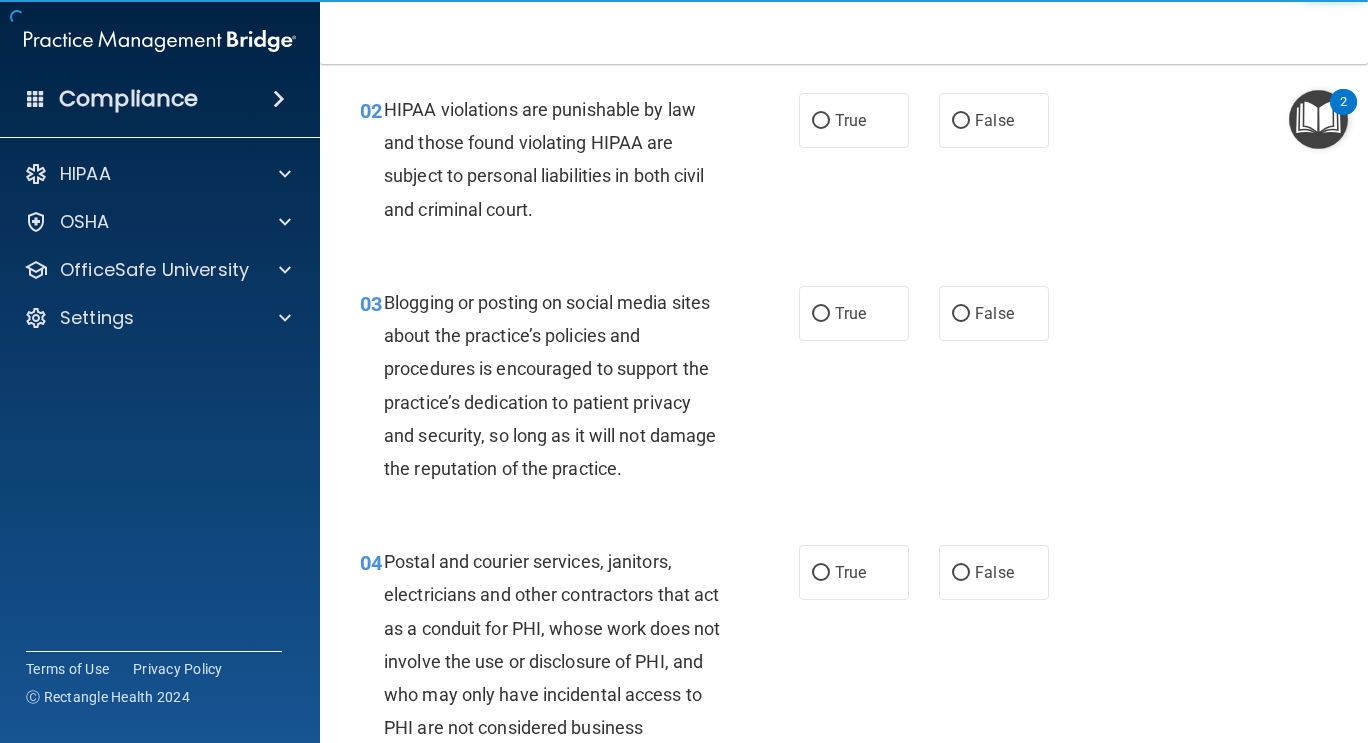 scroll, scrollTop: 0, scrollLeft: 0, axis: both 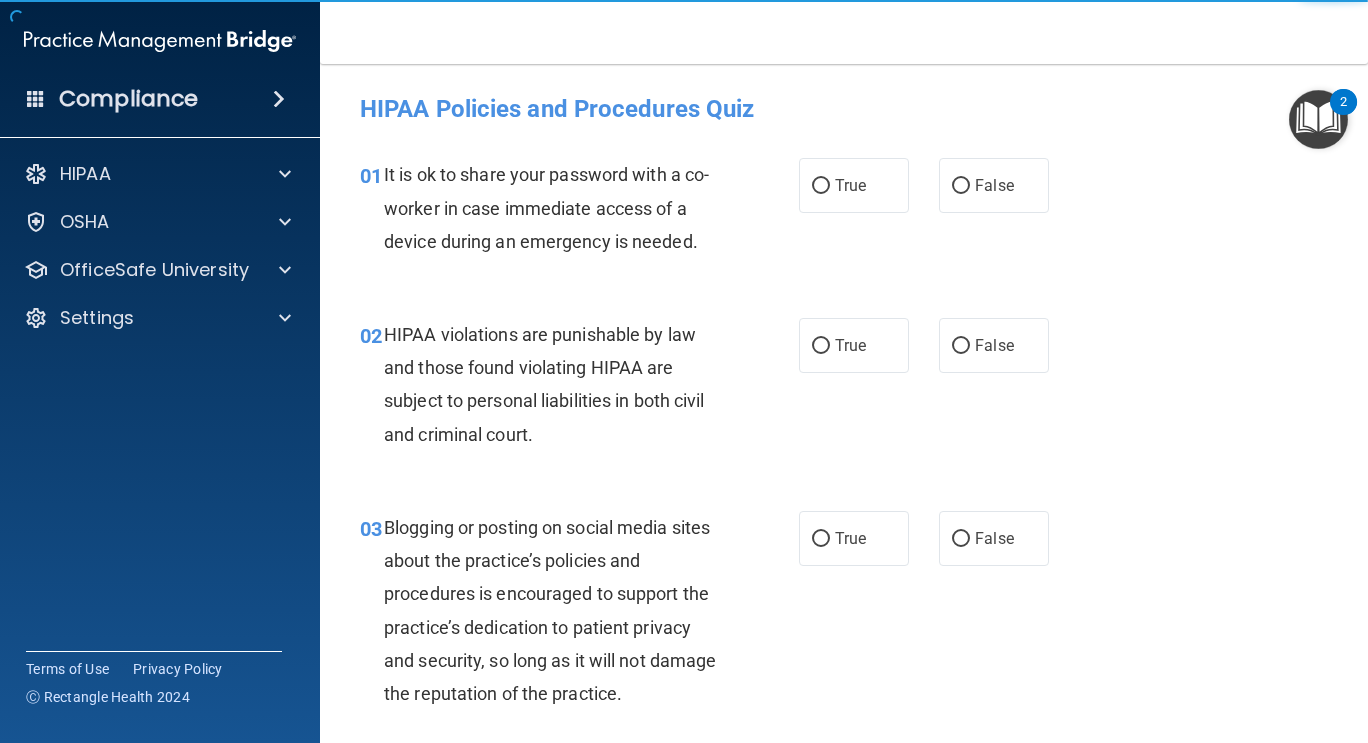 click on "03       Blogging or posting on social media sites about the practice’s policies and procedures is encouraged to support the practice’s dedication to patient privacy and security, so long as it will not damage the reputation of the practice.                  True           False" at bounding box center [844, 615] 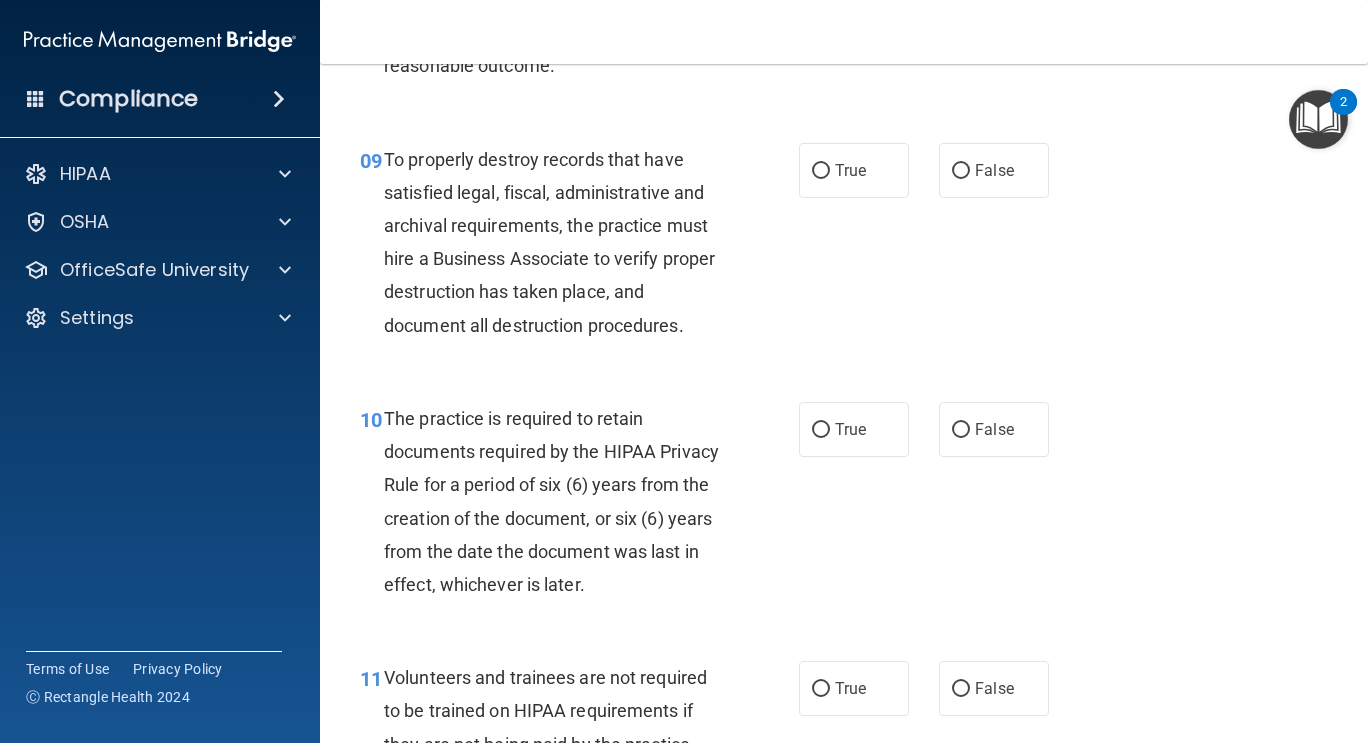 scroll, scrollTop: 0, scrollLeft: 0, axis: both 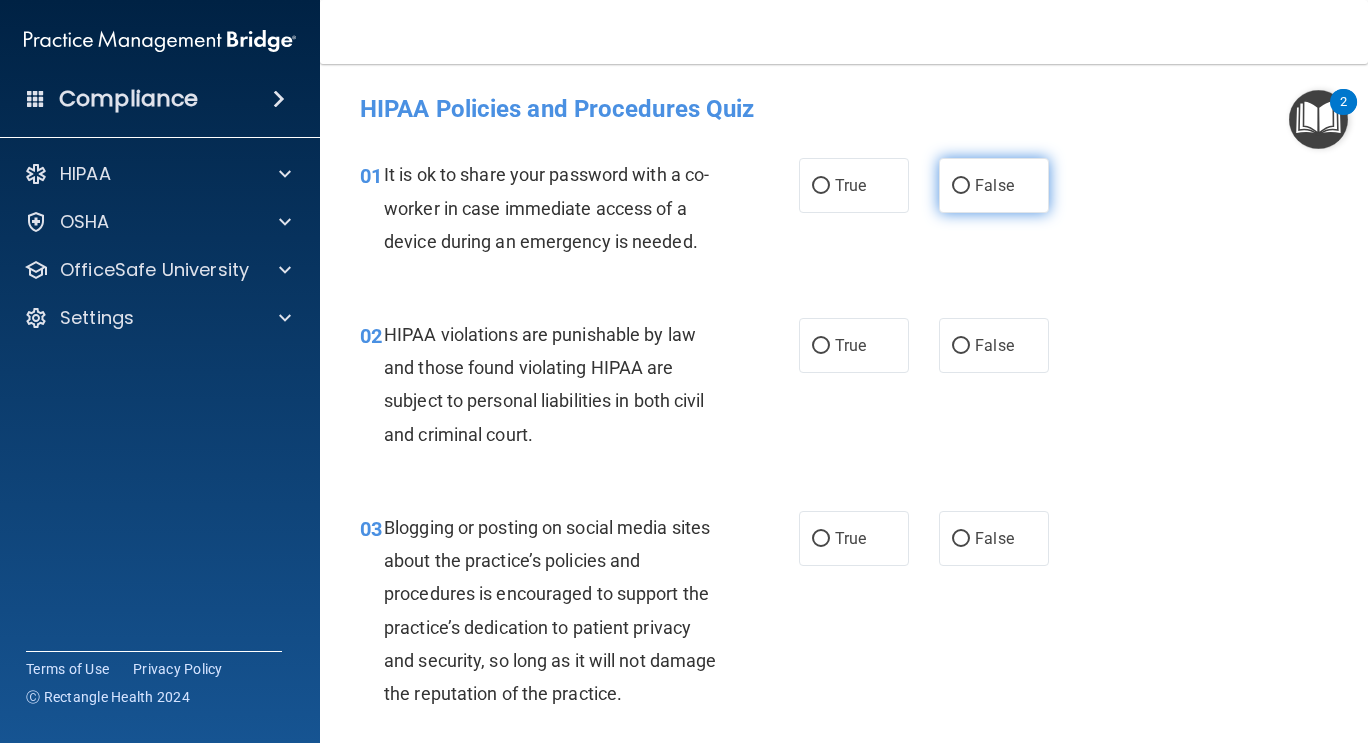 click on "False" at bounding box center (994, 185) 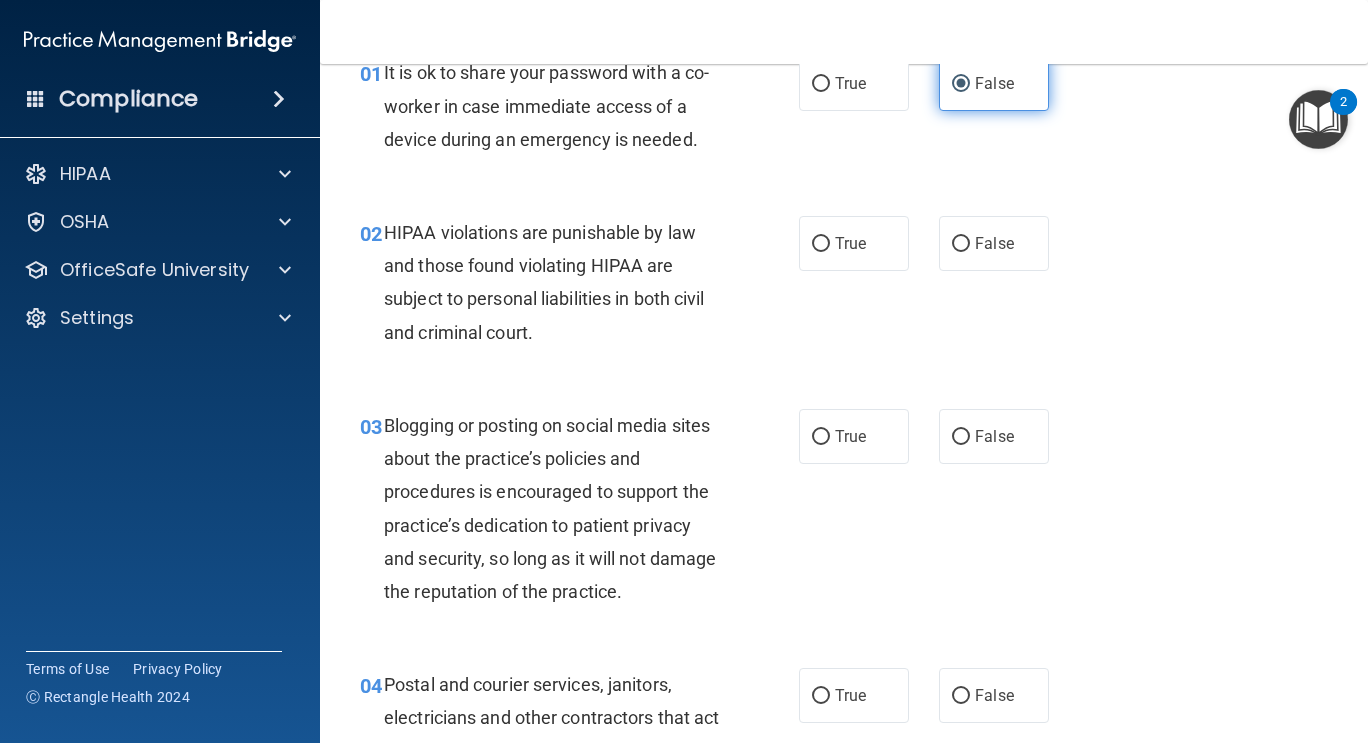 scroll, scrollTop: 98, scrollLeft: 0, axis: vertical 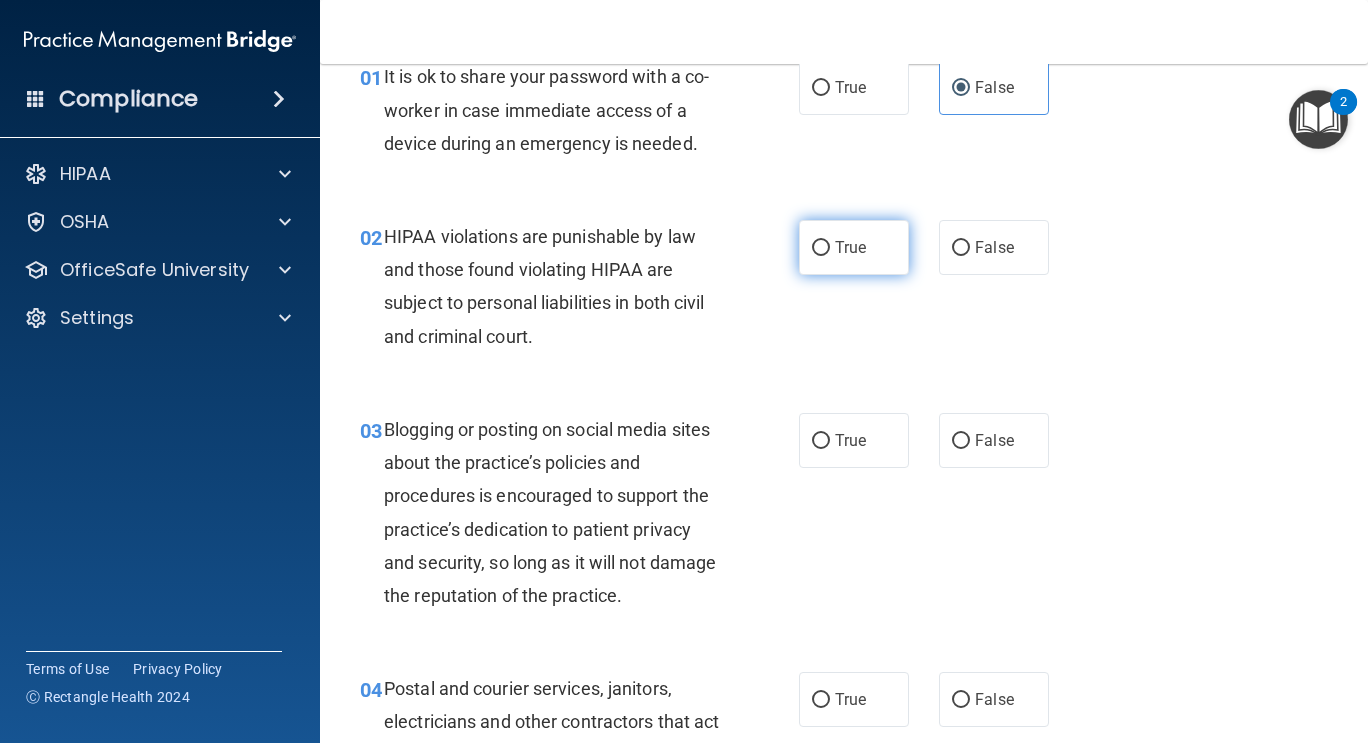 click on "True" at bounding box center (854, 247) 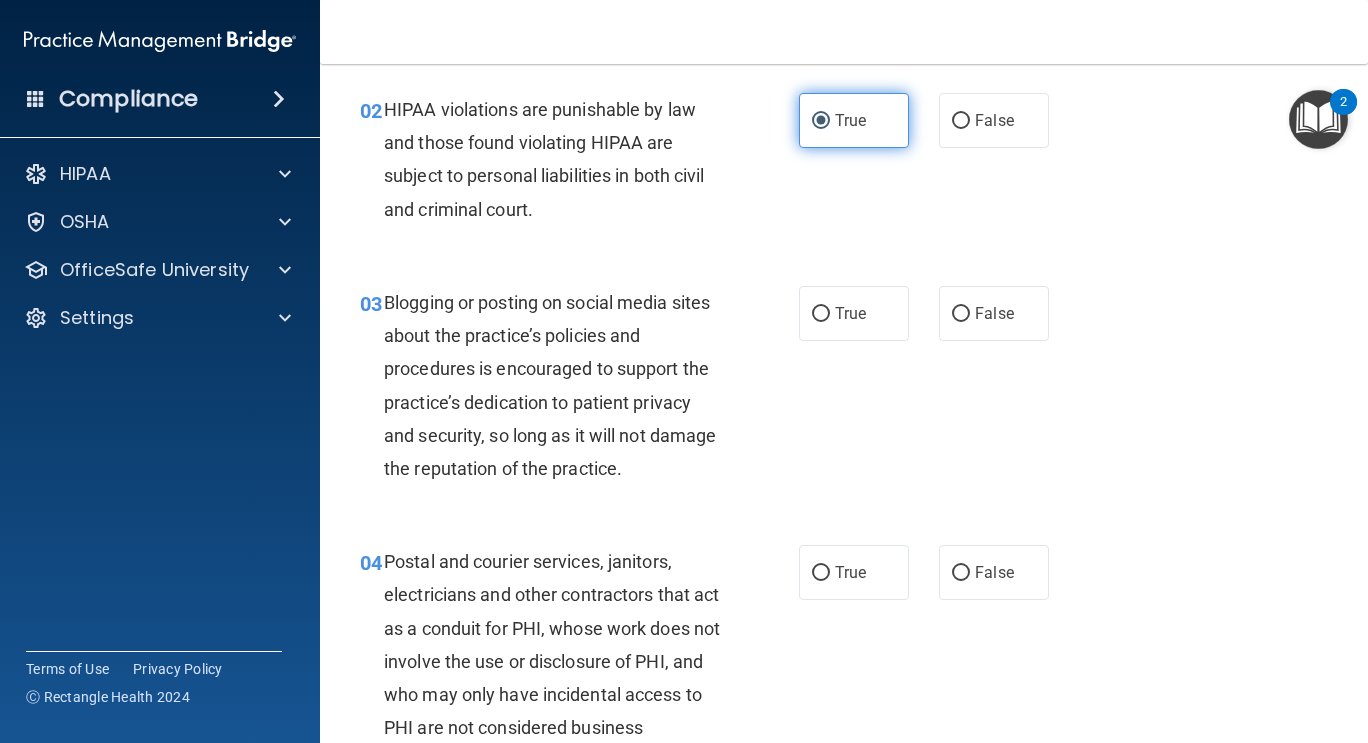 scroll, scrollTop: 239, scrollLeft: 0, axis: vertical 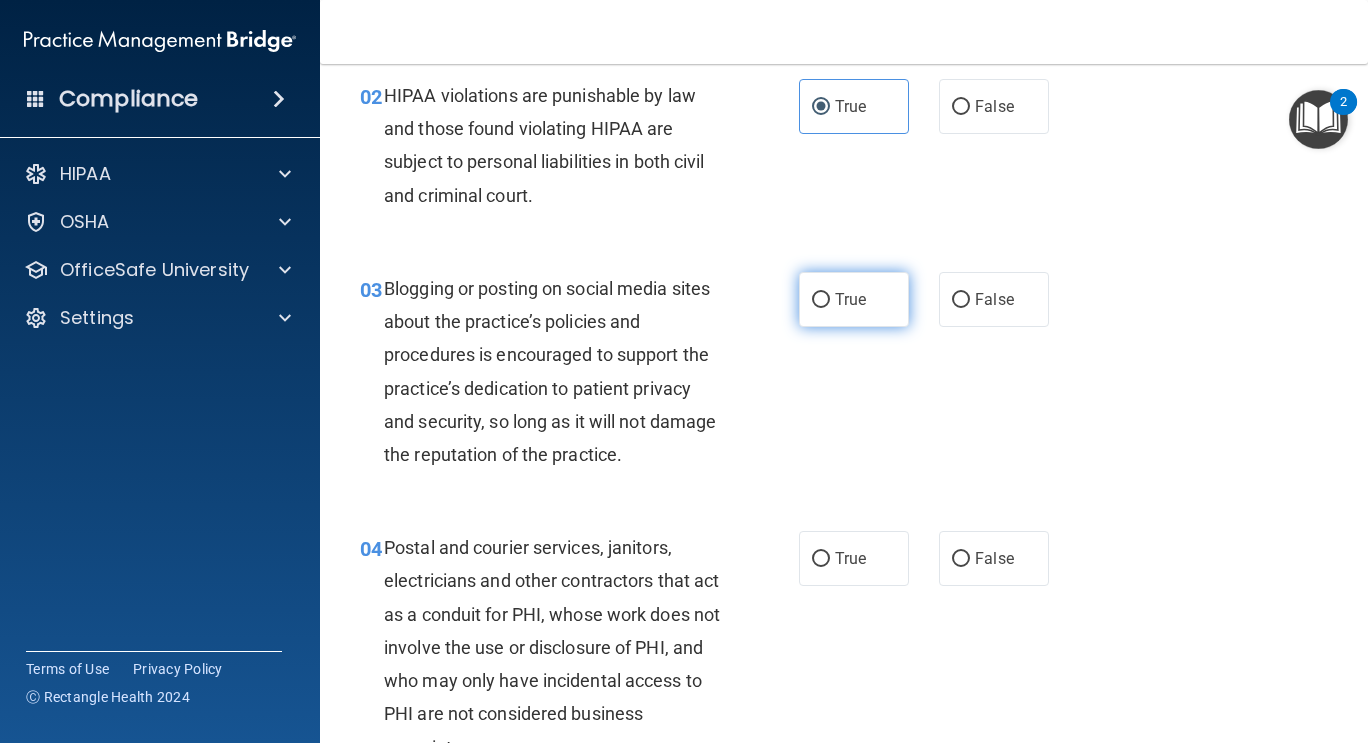 click on "True" at bounding box center (854, 299) 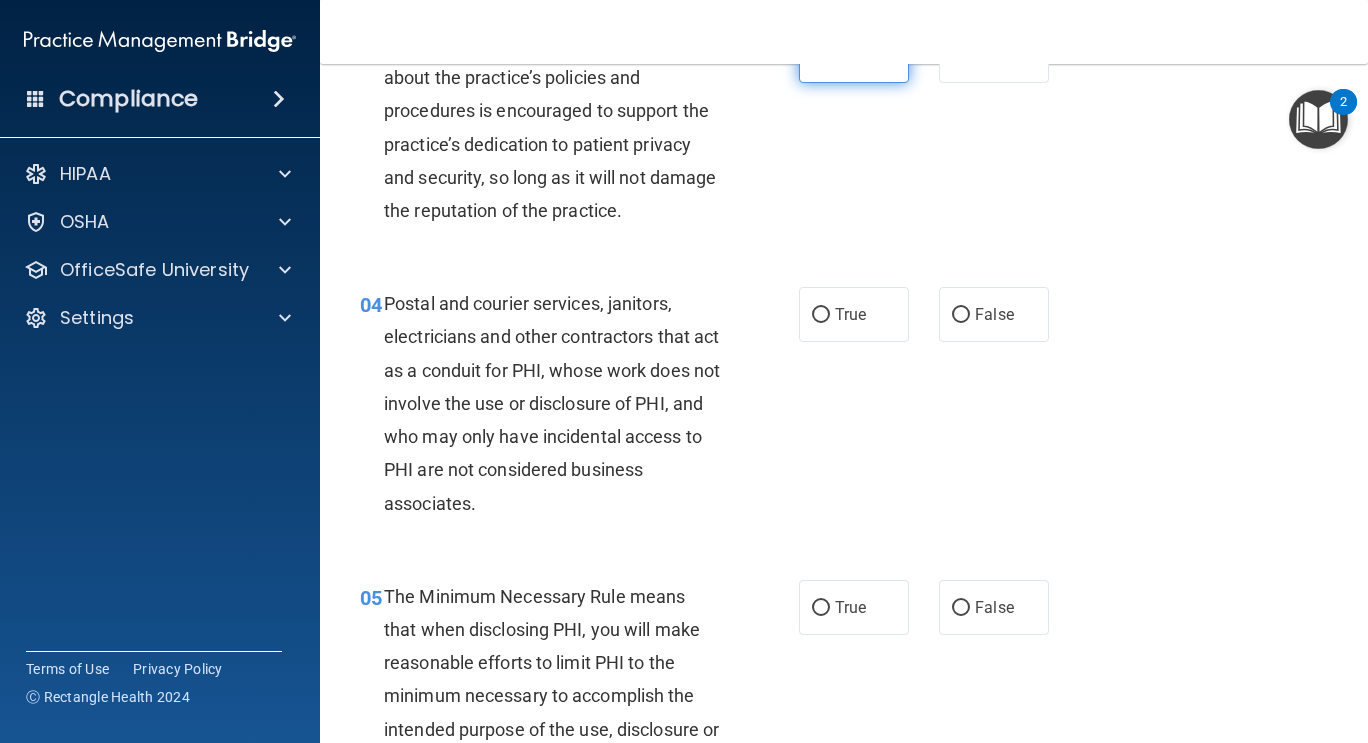 scroll, scrollTop: 484, scrollLeft: 0, axis: vertical 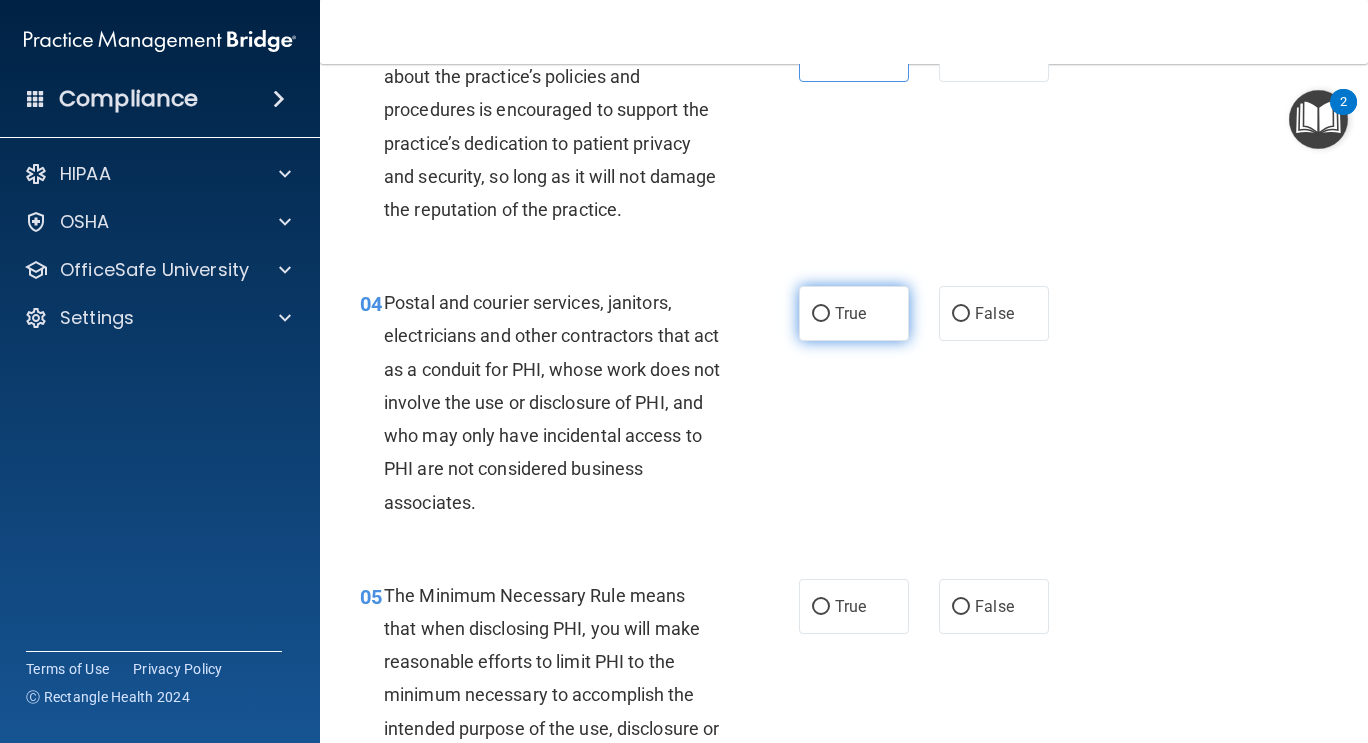 click on "True" at bounding box center (850, 313) 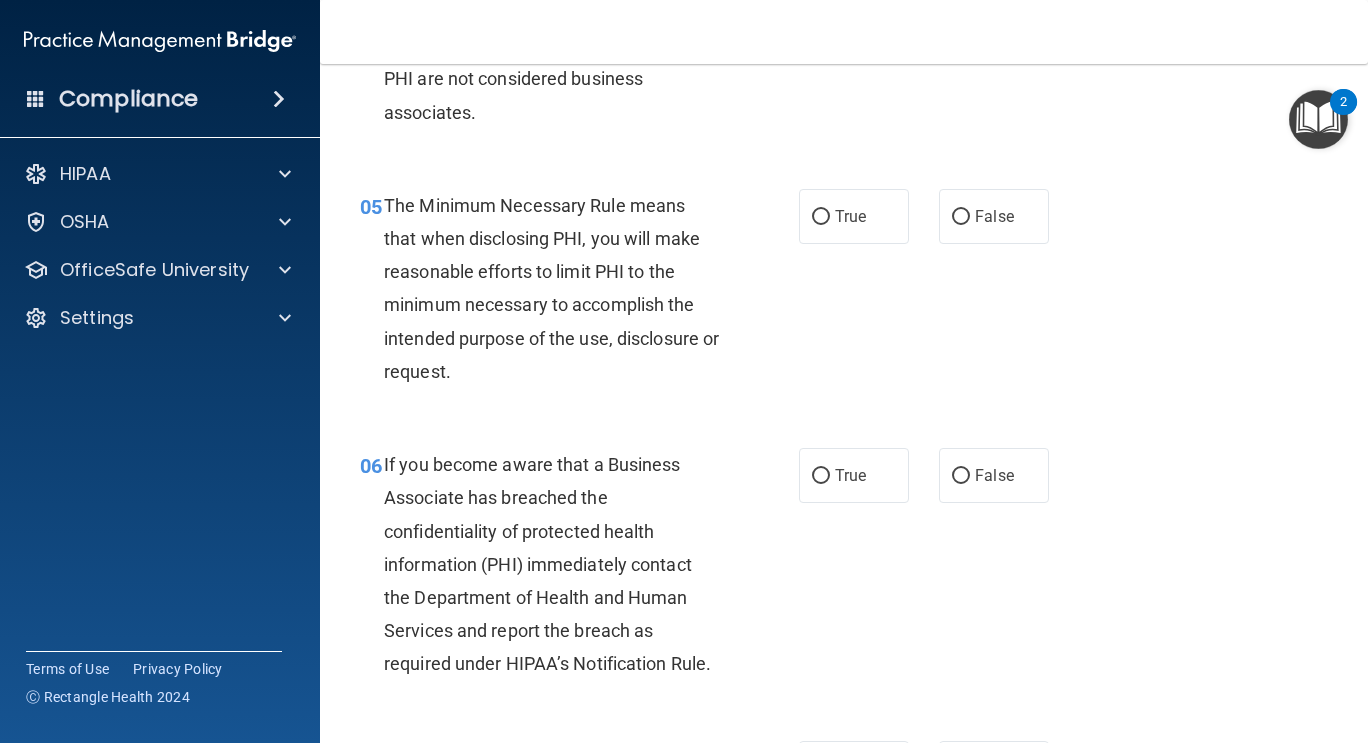 scroll, scrollTop: 873, scrollLeft: 0, axis: vertical 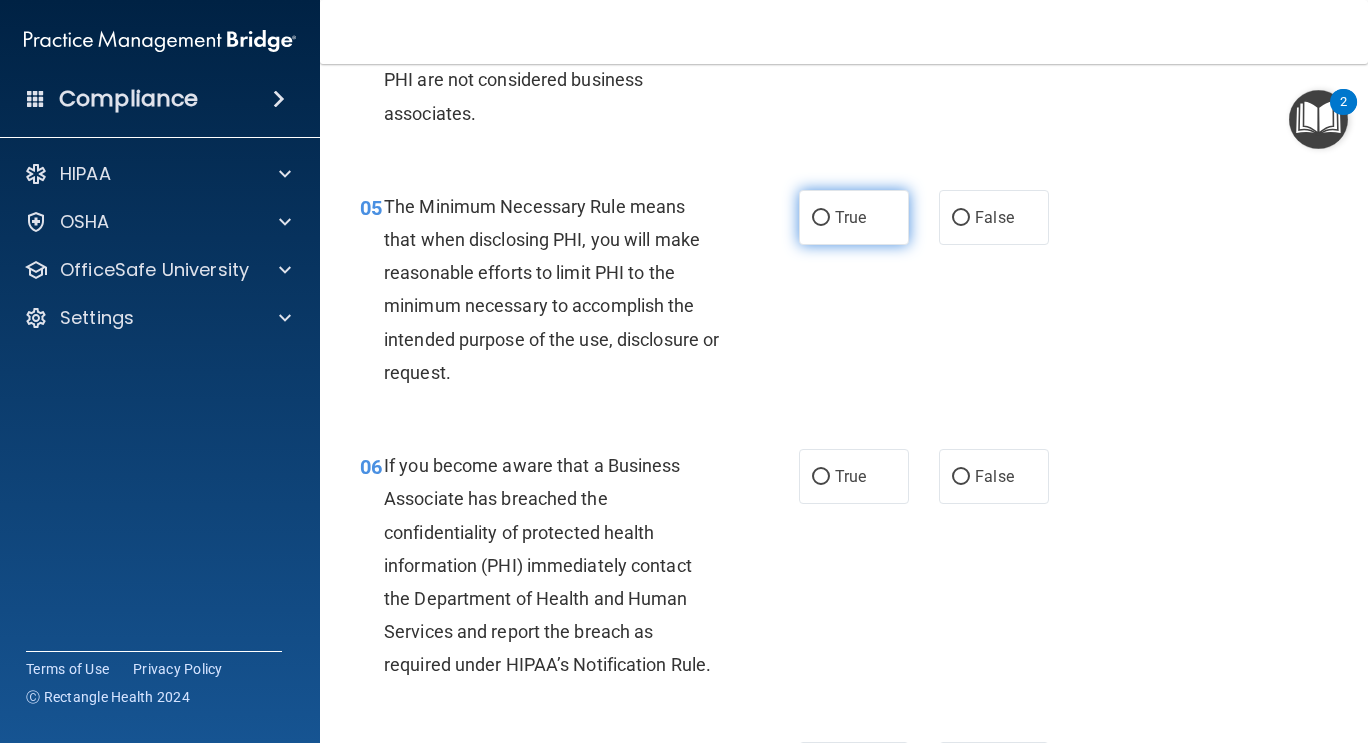 click on "True" at bounding box center (821, 218) 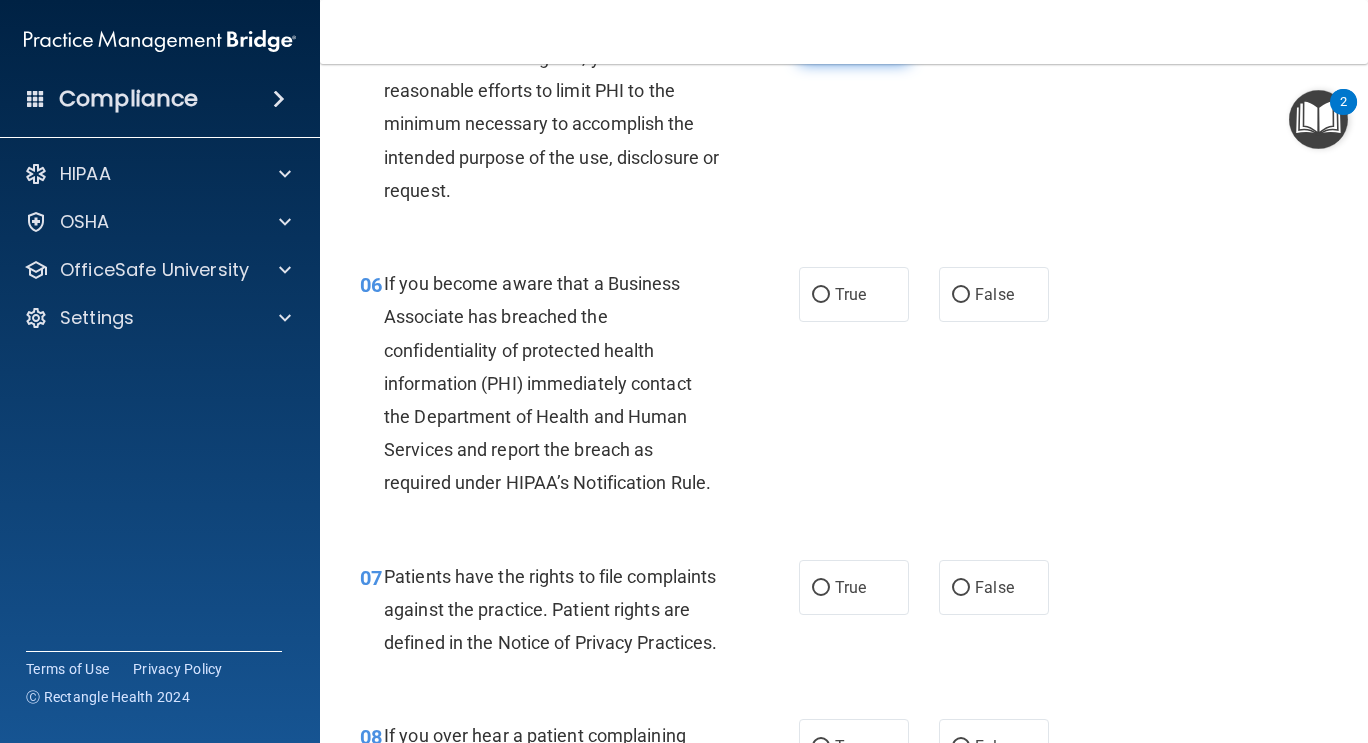 scroll, scrollTop: 1153, scrollLeft: 0, axis: vertical 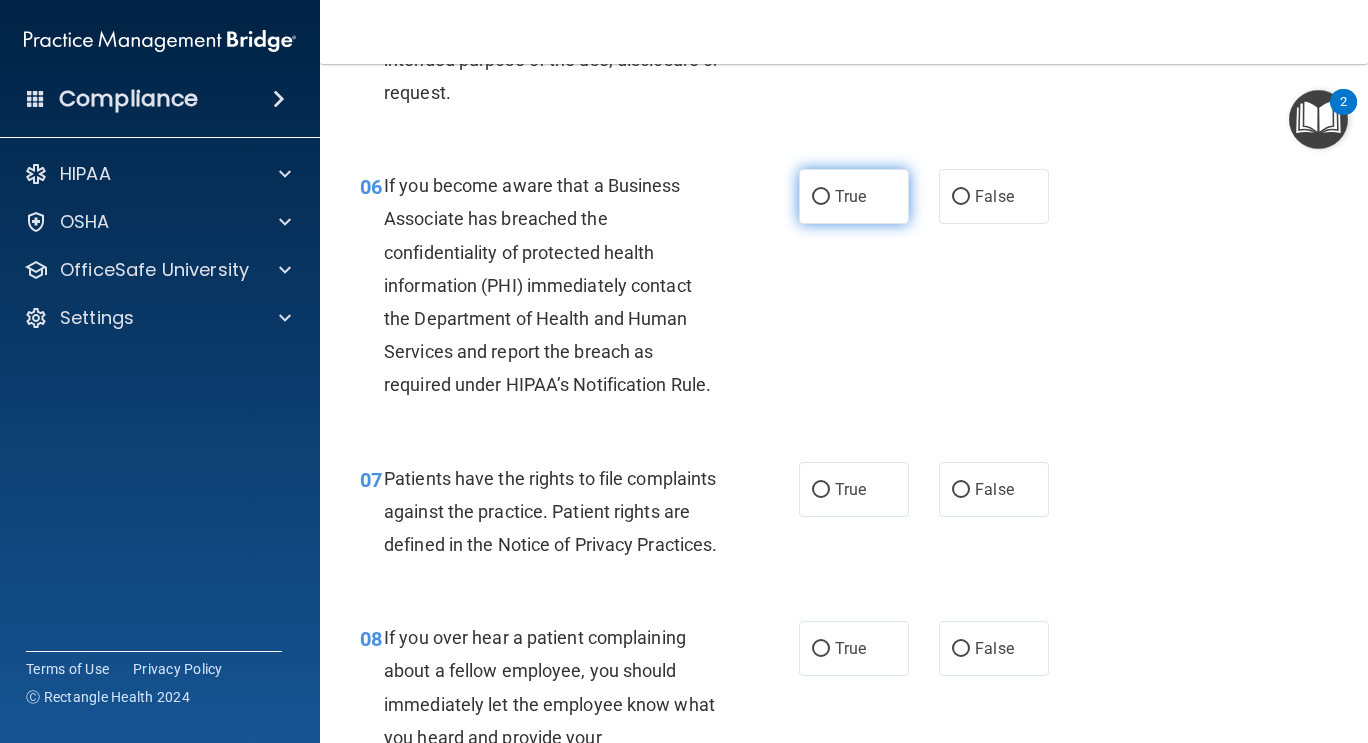click on "True" at bounding box center (821, 197) 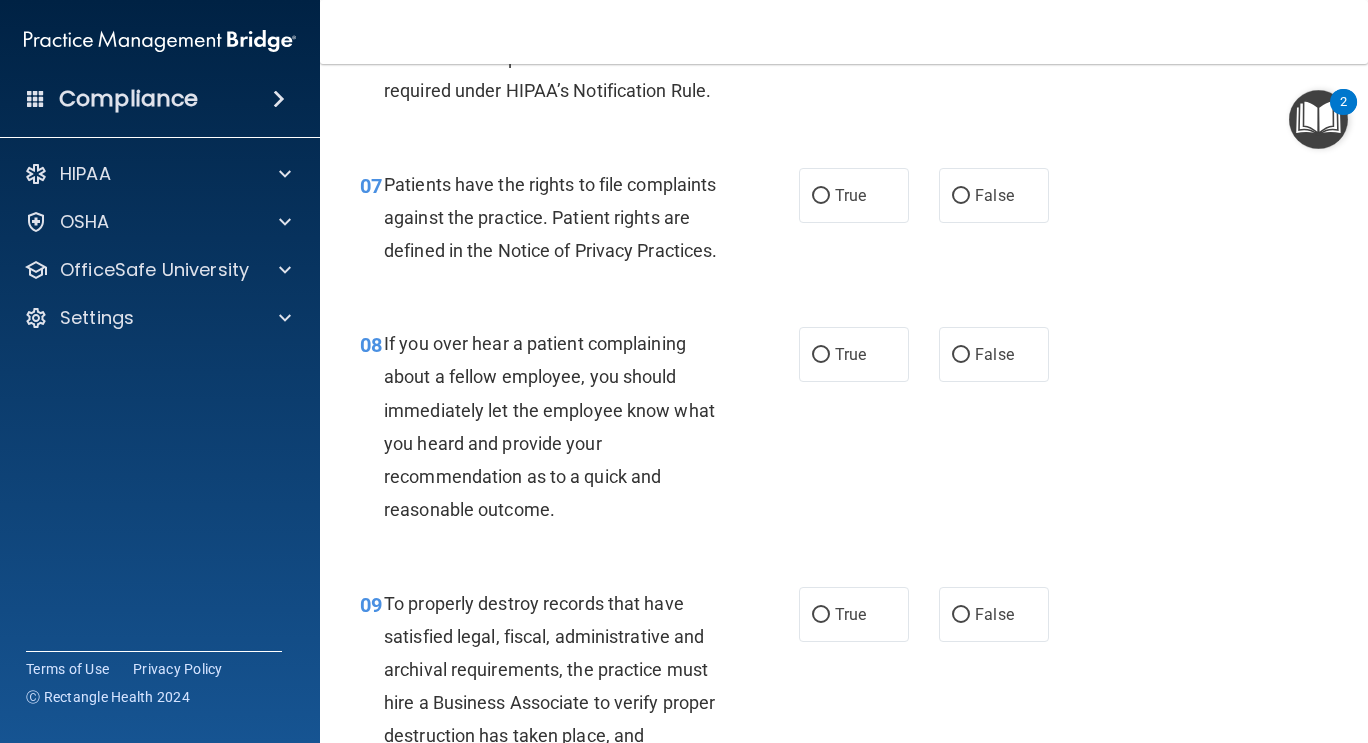 scroll, scrollTop: 1449, scrollLeft: 0, axis: vertical 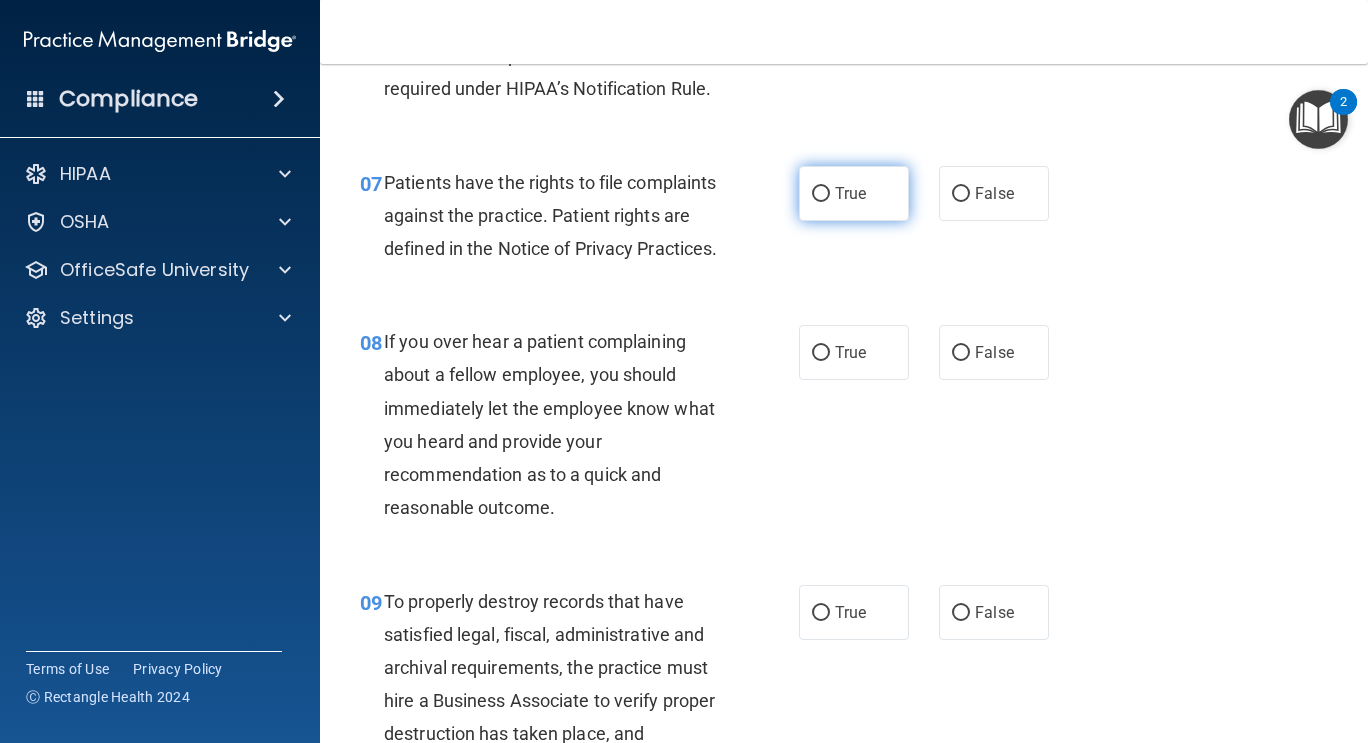 click on "True" at bounding box center [821, 194] 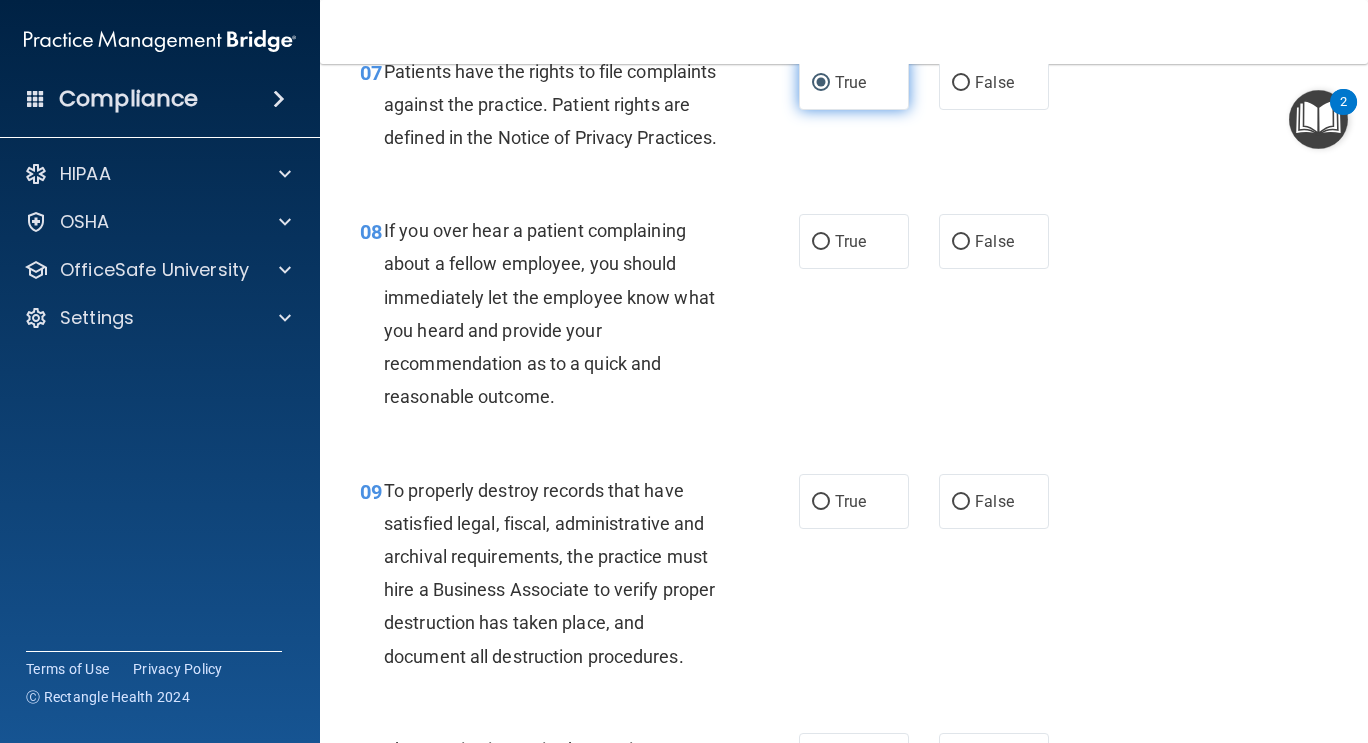 scroll, scrollTop: 1583, scrollLeft: 0, axis: vertical 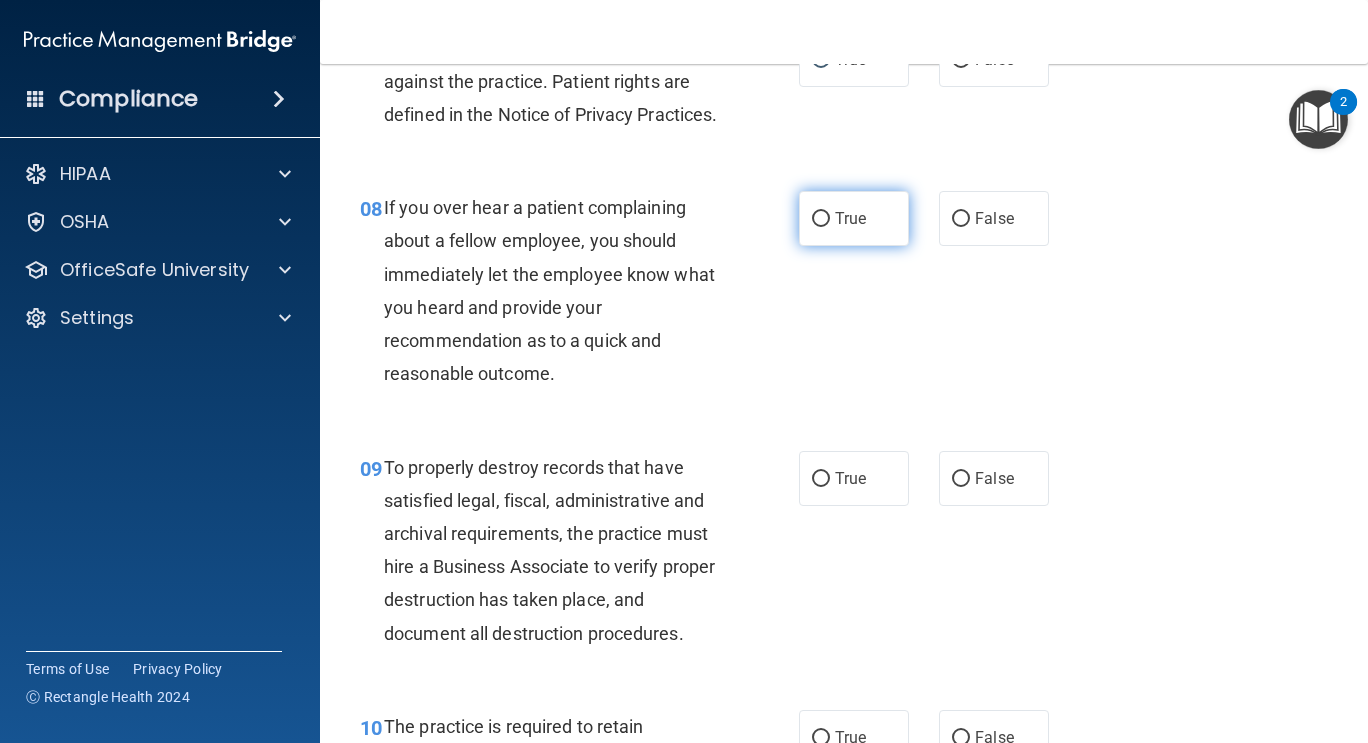 click on "True" at bounding box center (854, 218) 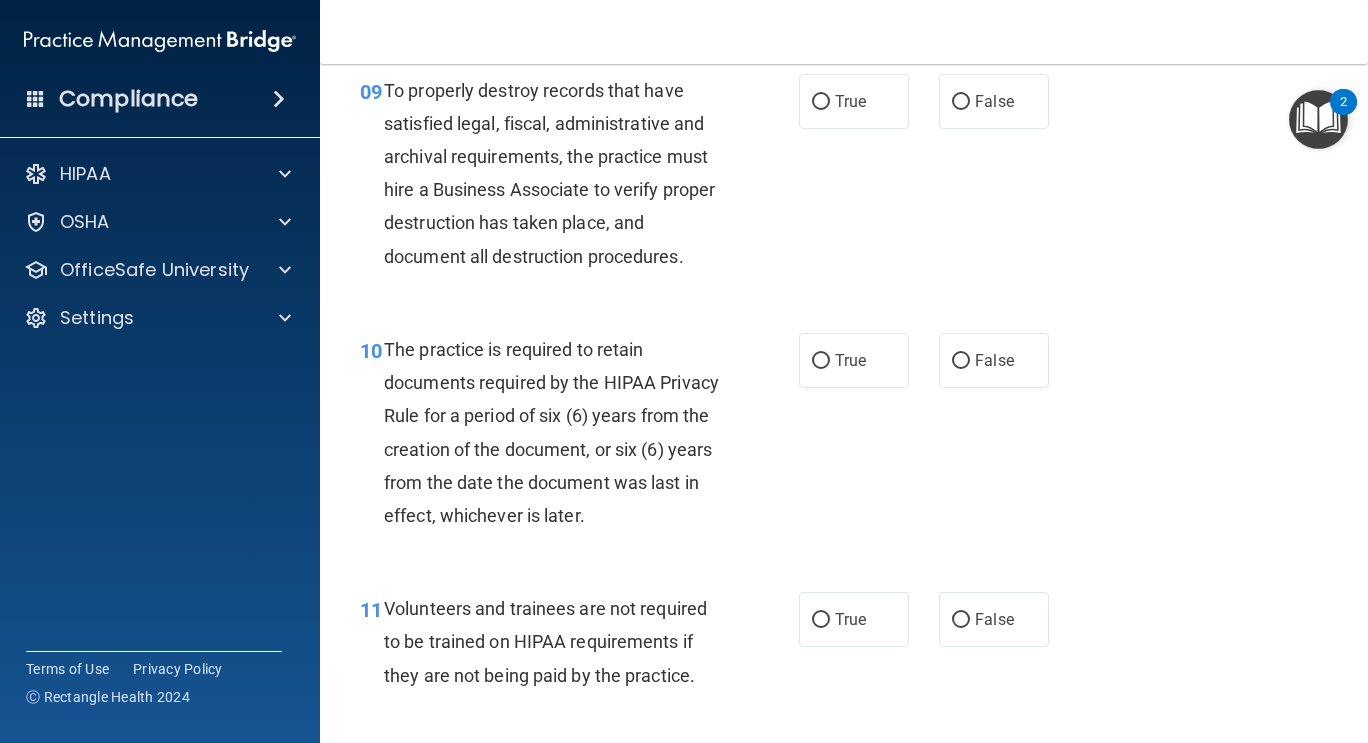 scroll, scrollTop: 1962, scrollLeft: 0, axis: vertical 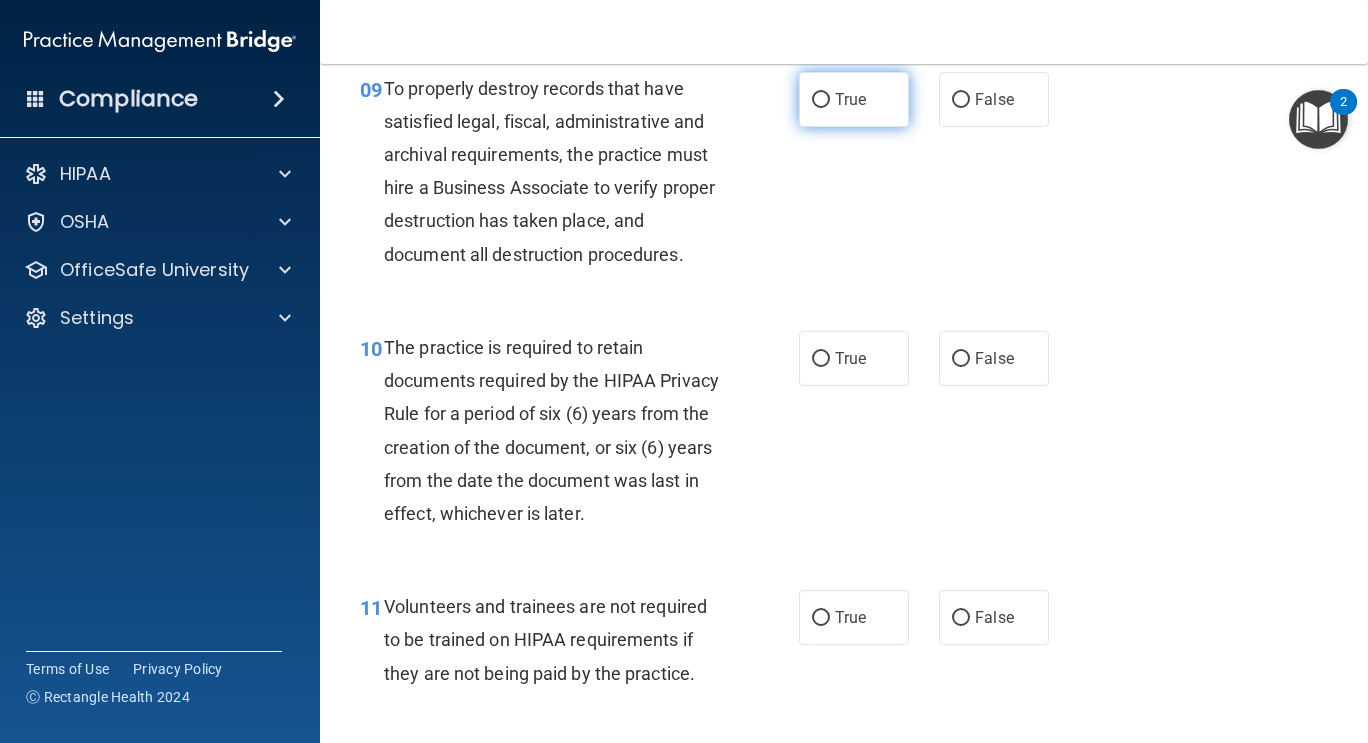 click on "True" at bounding box center (854, 99) 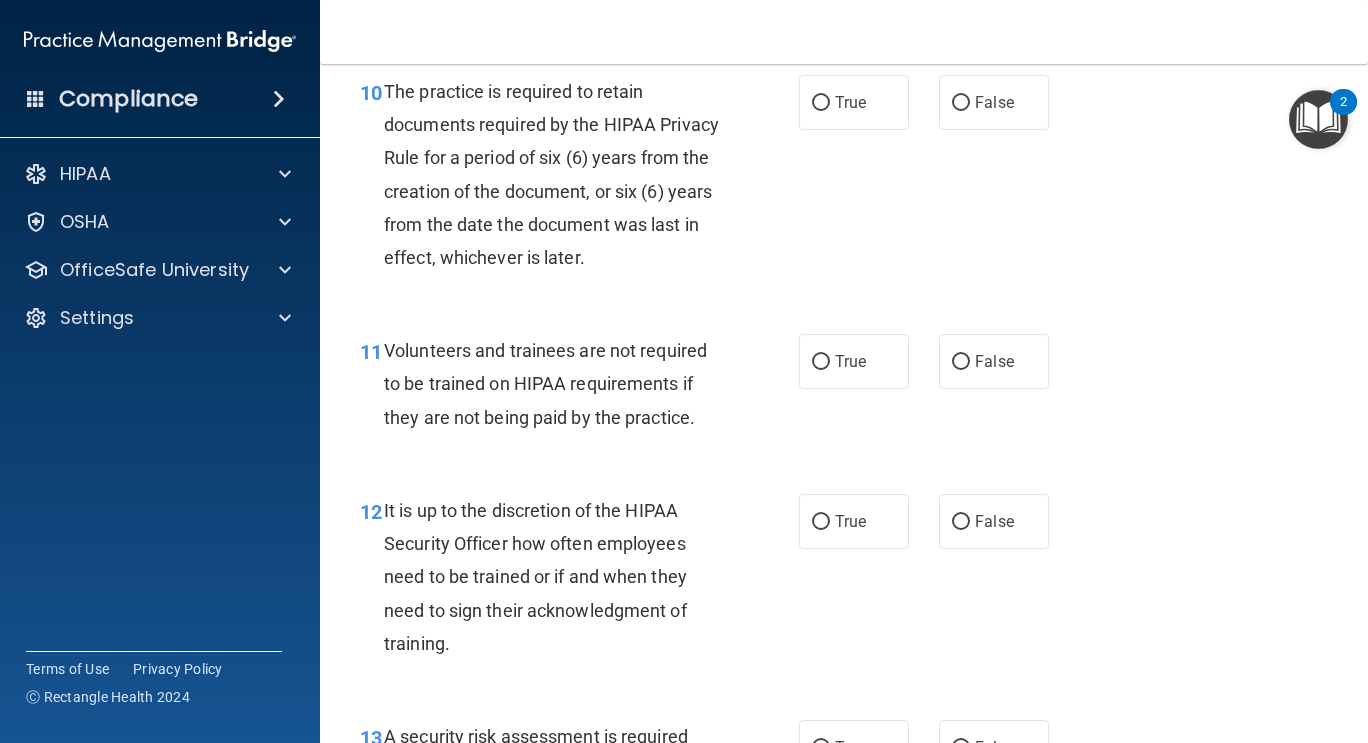 scroll, scrollTop: 2218, scrollLeft: 0, axis: vertical 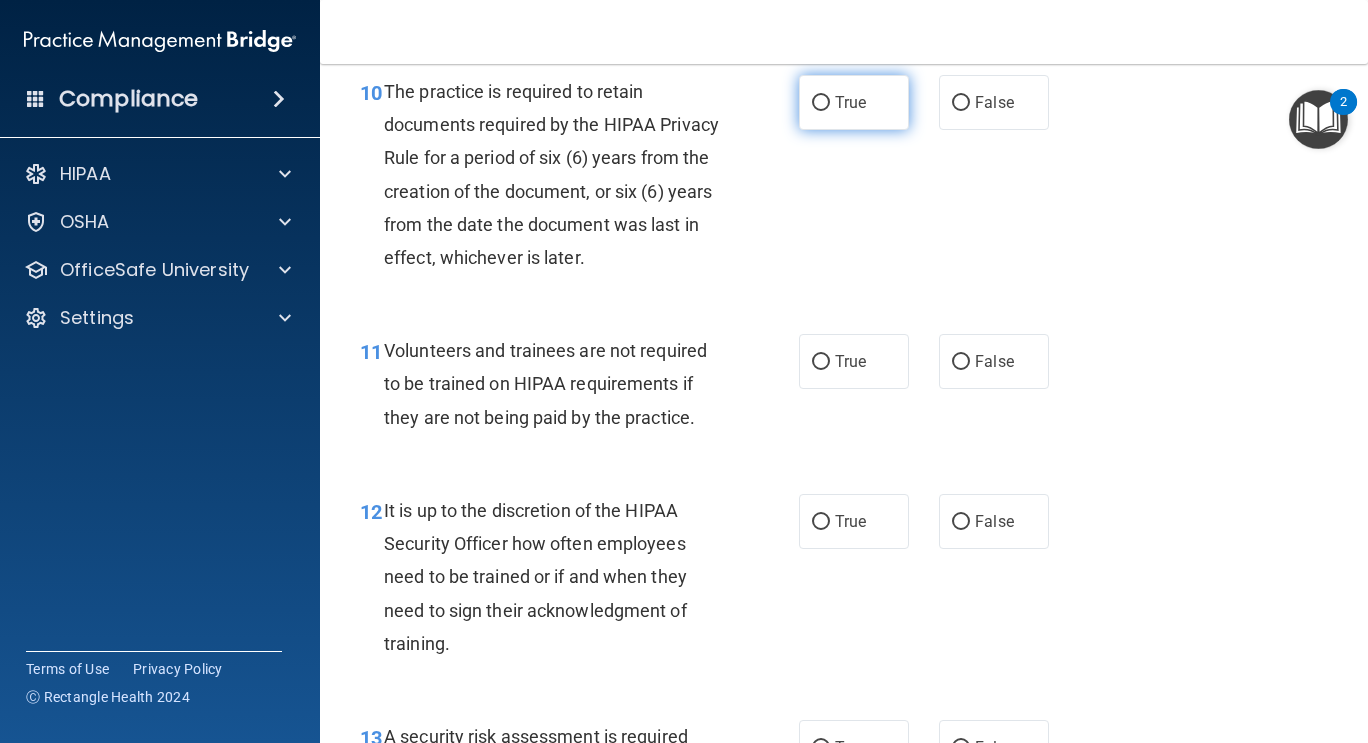 click on "True" at bounding box center [850, 102] 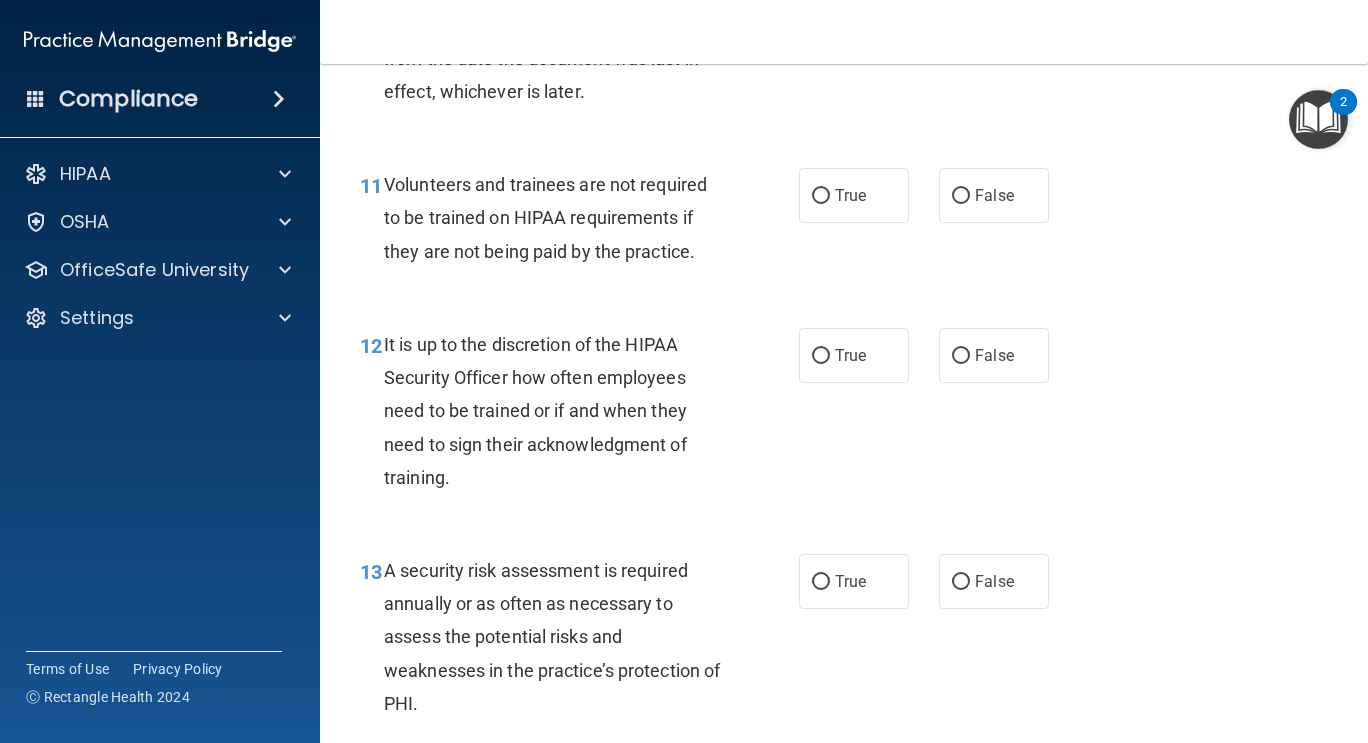 scroll, scrollTop: 2428, scrollLeft: 0, axis: vertical 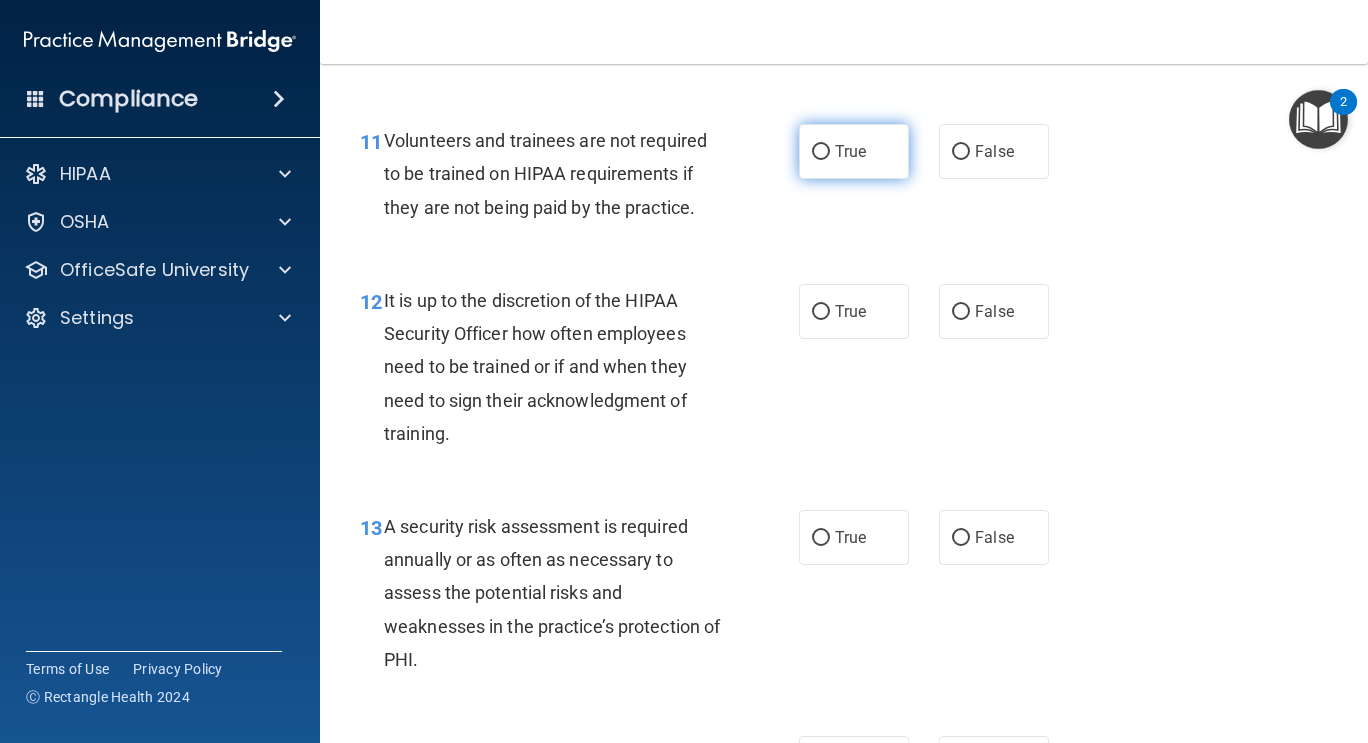 click on "True" at bounding box center (850, 151) 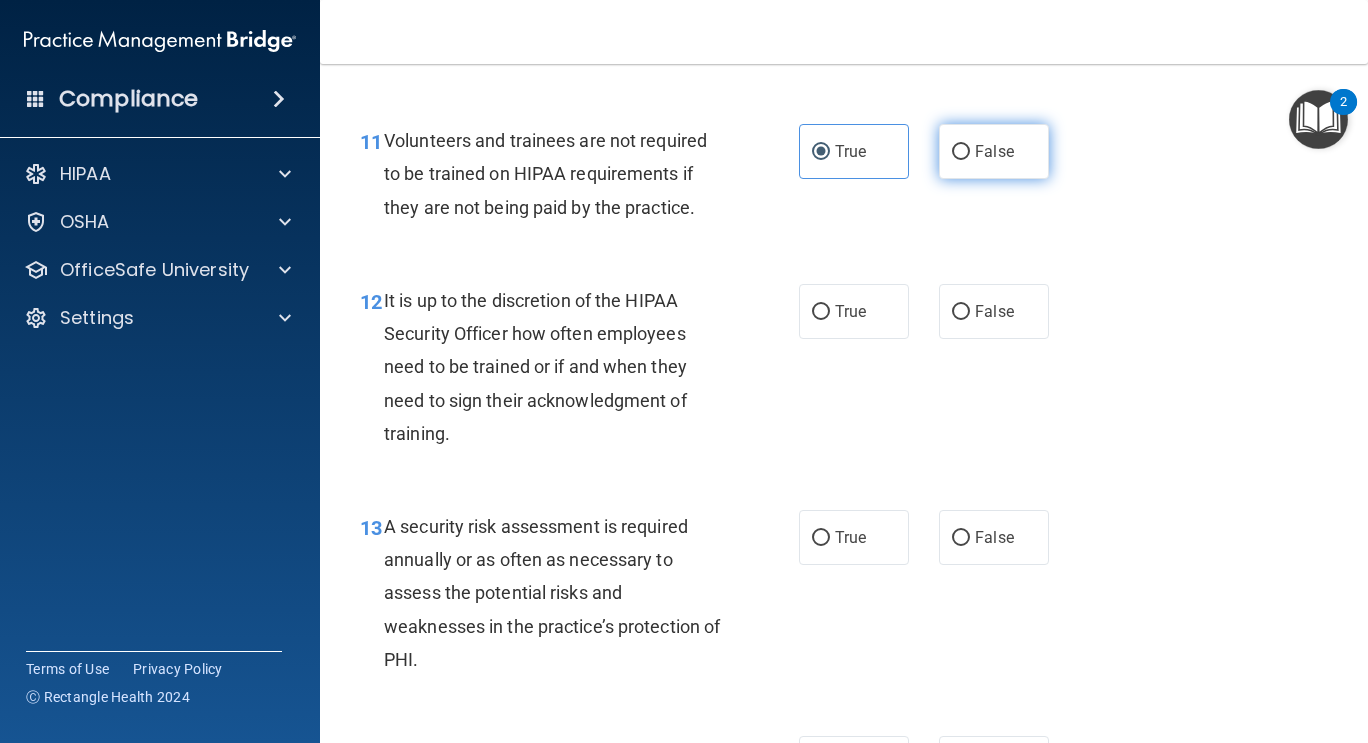 click on "False" at bounding box center (961, 152) 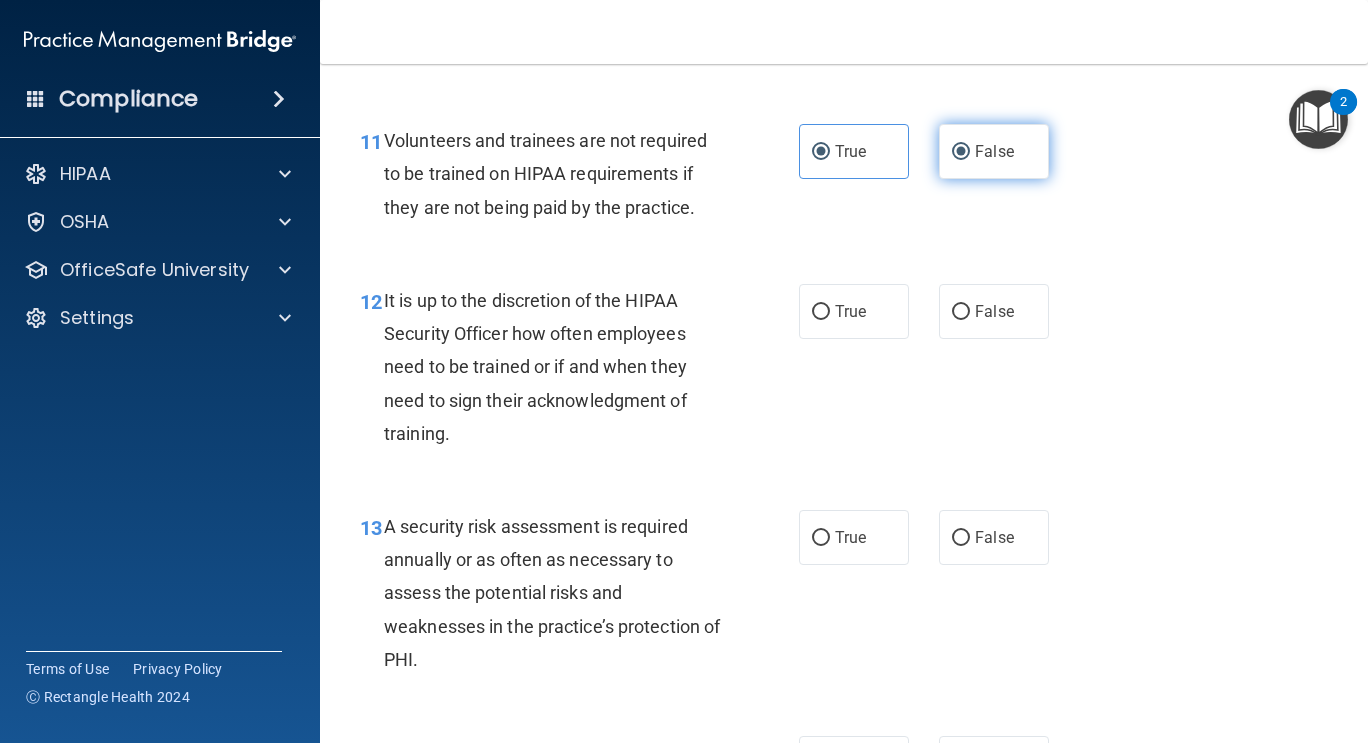 radio on "false" 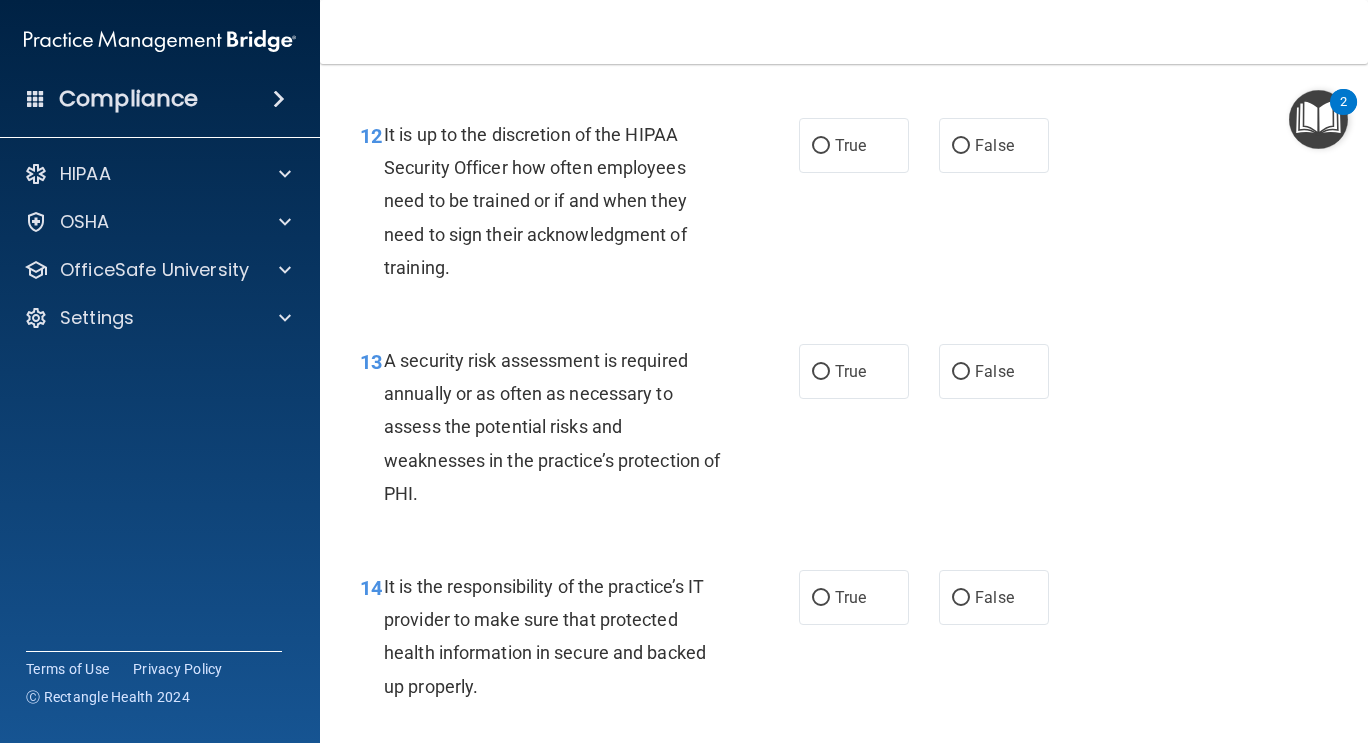 scroll, scrollTop: 2602, scrollLeft: 0, axis: vertical 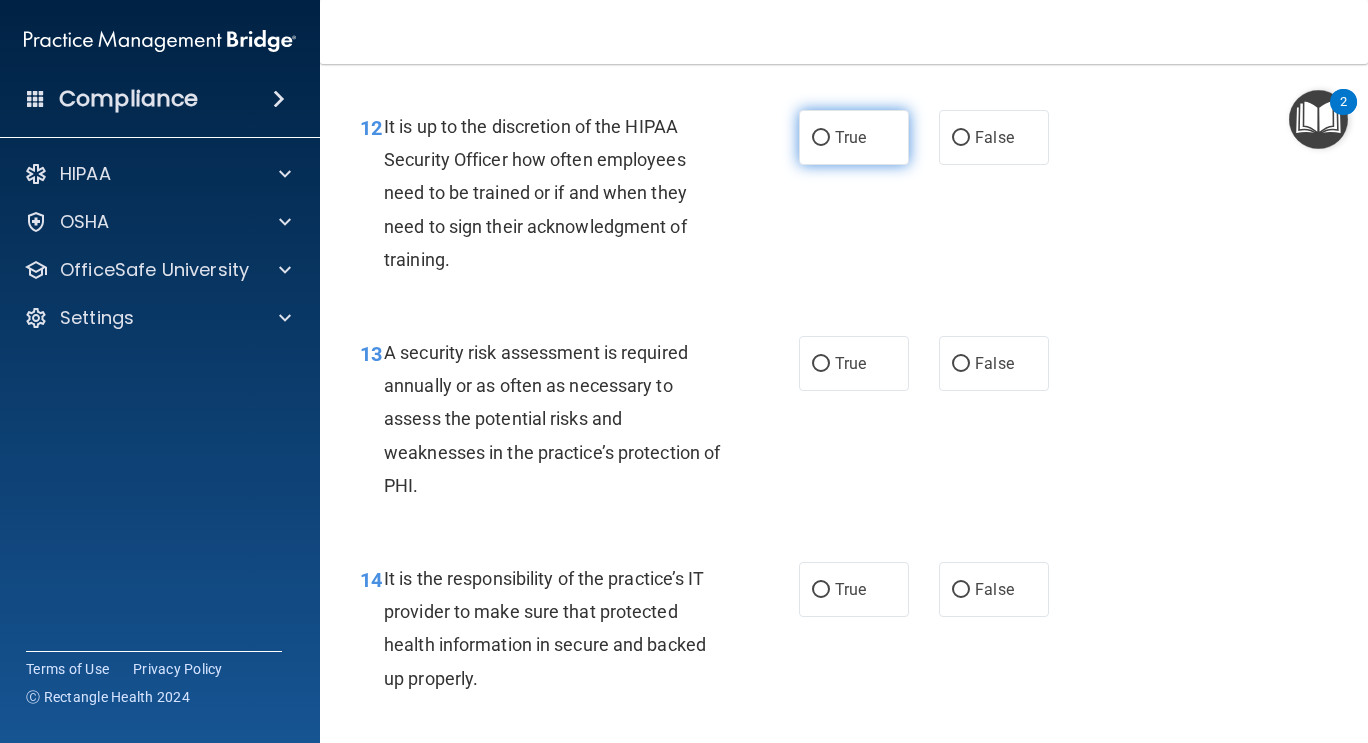 click on "True" at bounding box center (854, 137) 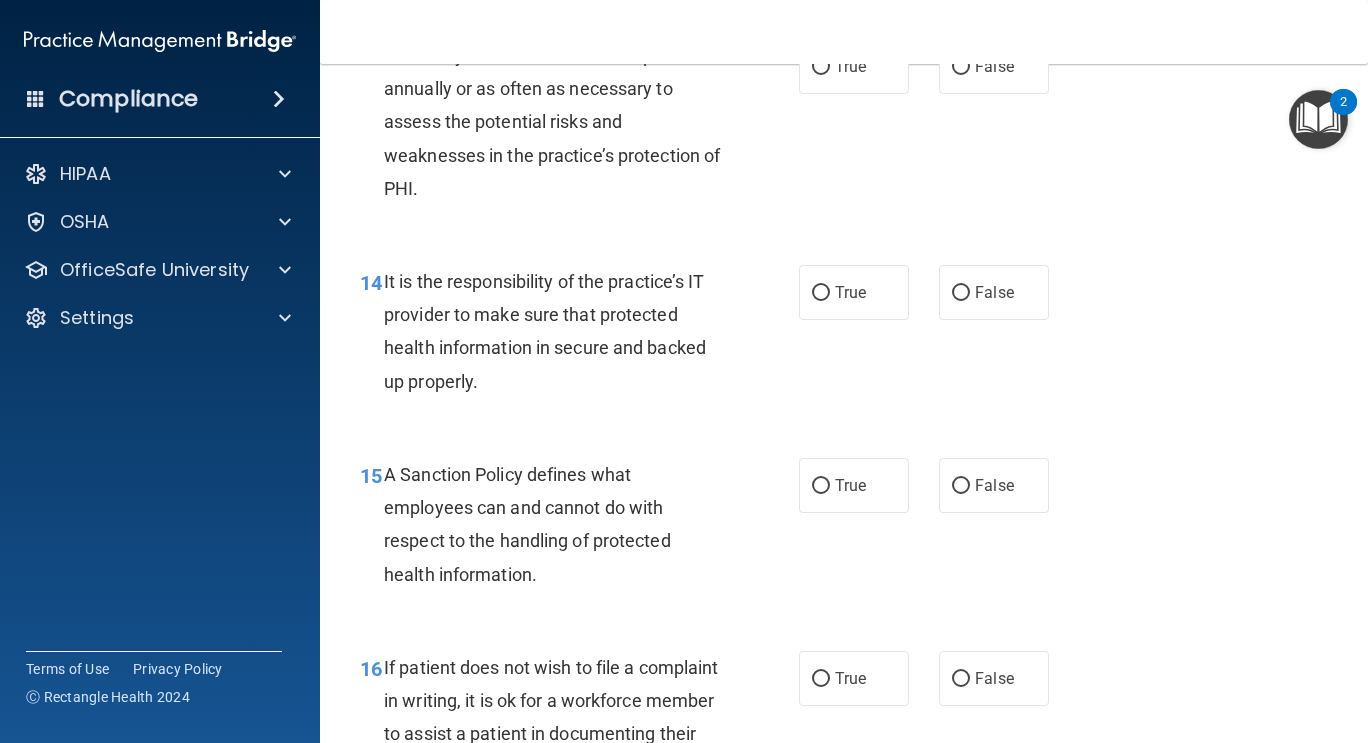 scroll, scrollTop: 2899, scrollLeft: 0, axis: vertical 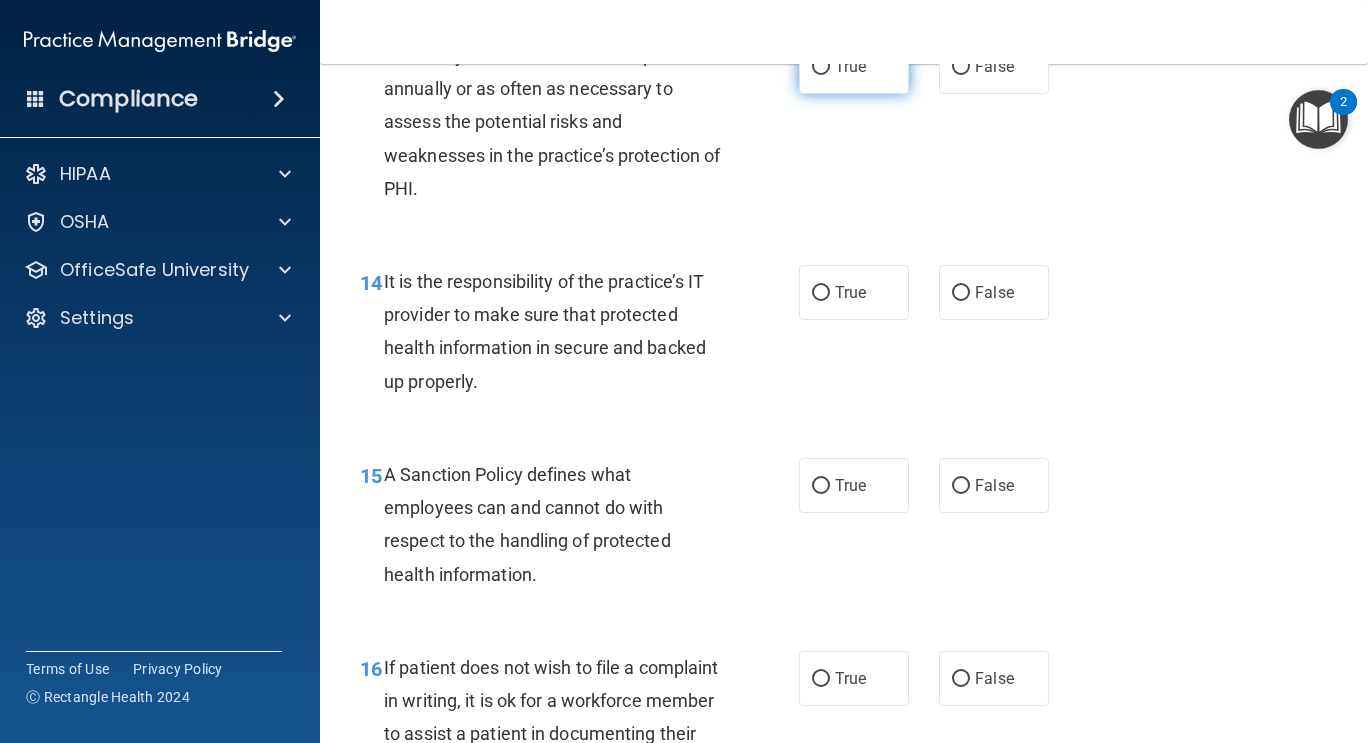 click on "True" at bounding box center (821, 67) 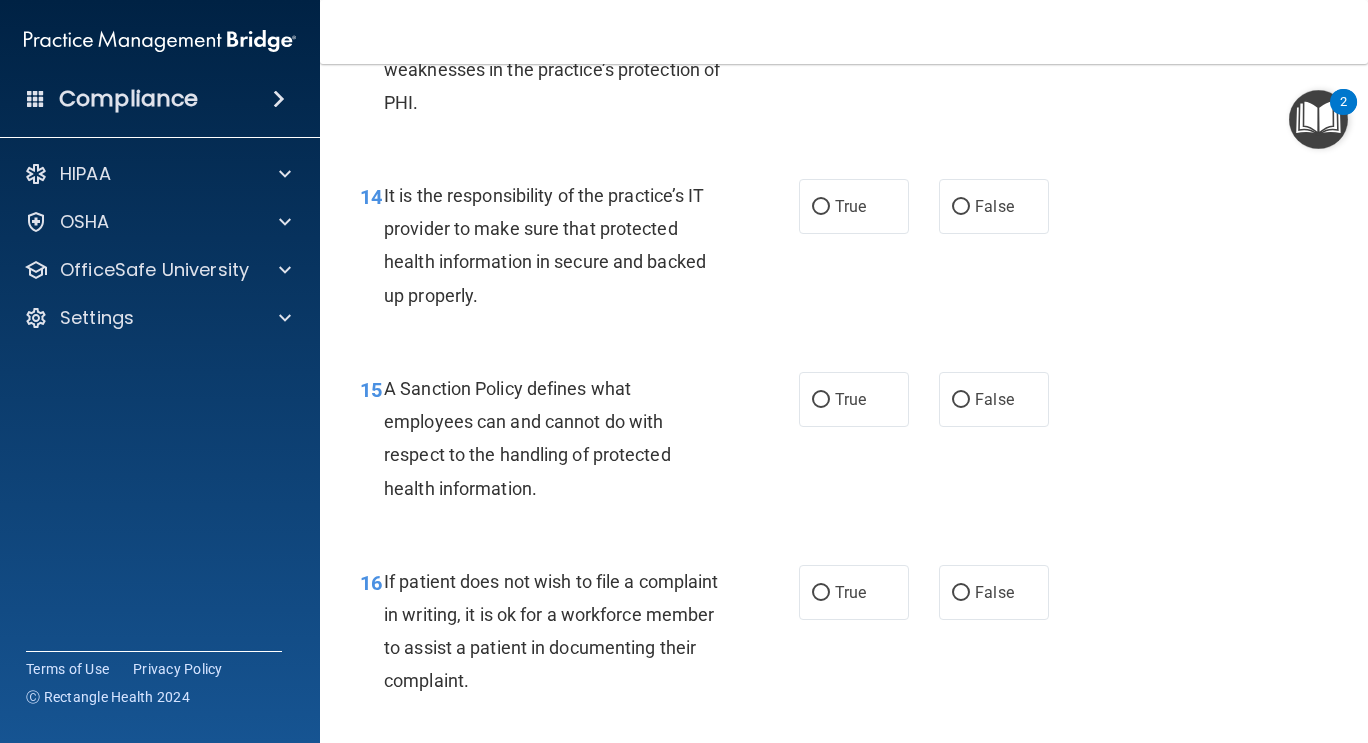 scroll, scrollTop: 2988, scrollLeft: 0, axis: vertical 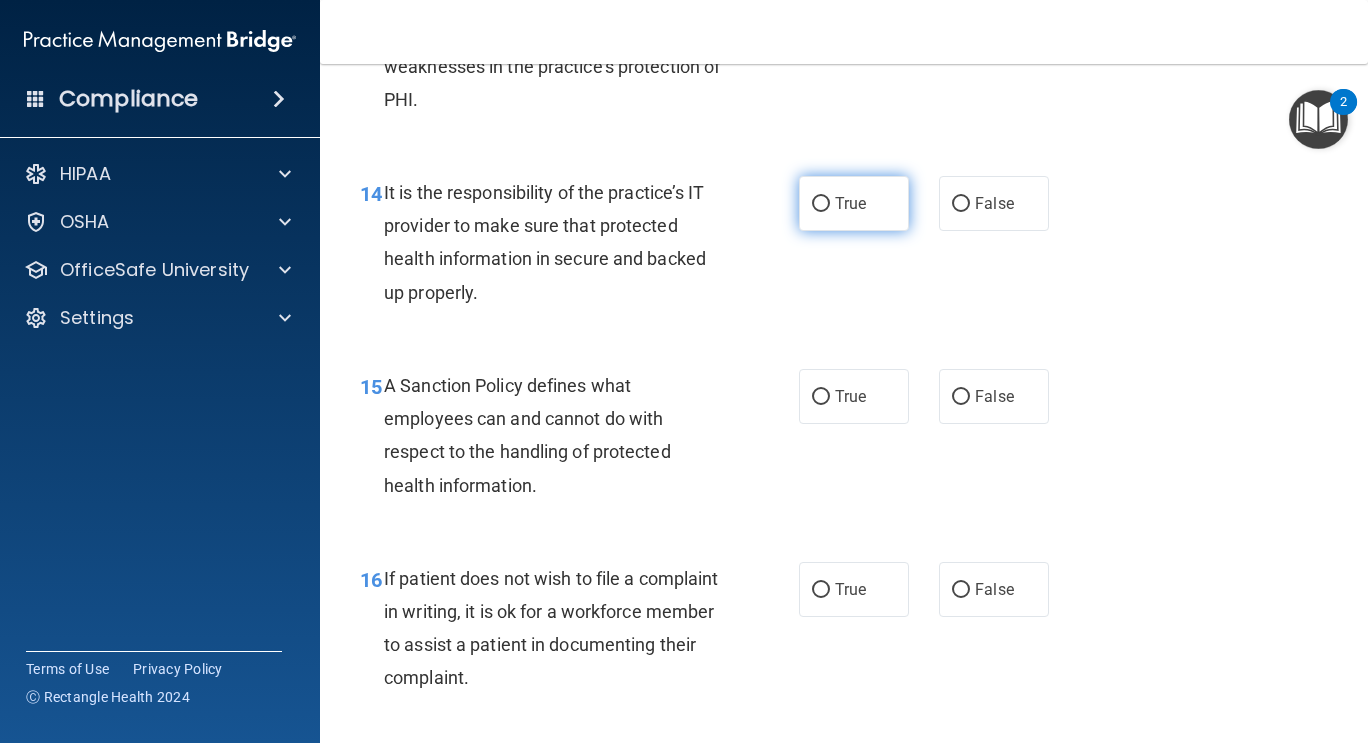 click on "True" at bounding box center [854, 203] 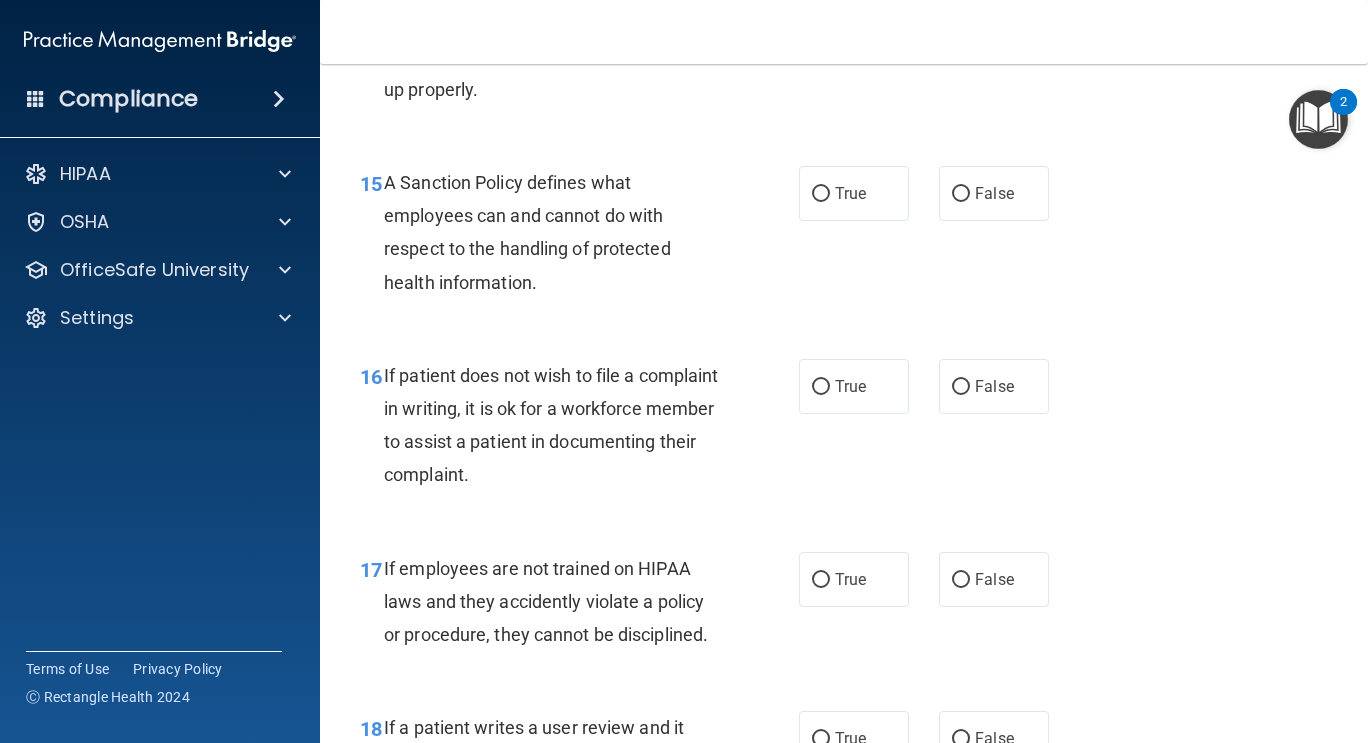 scroll, scrollTop: 3188, scrollLeft: 0, axis: vertical 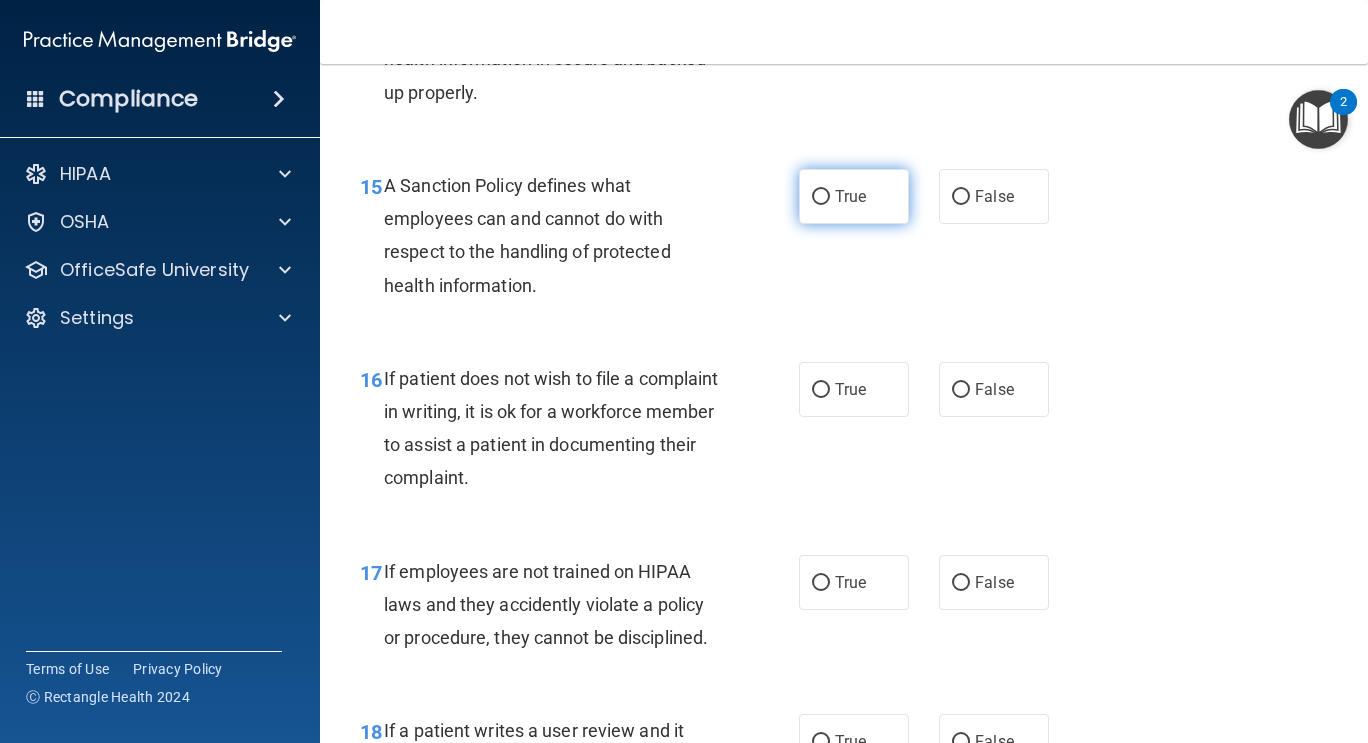 click on "True" at bounding box center (854, 196) 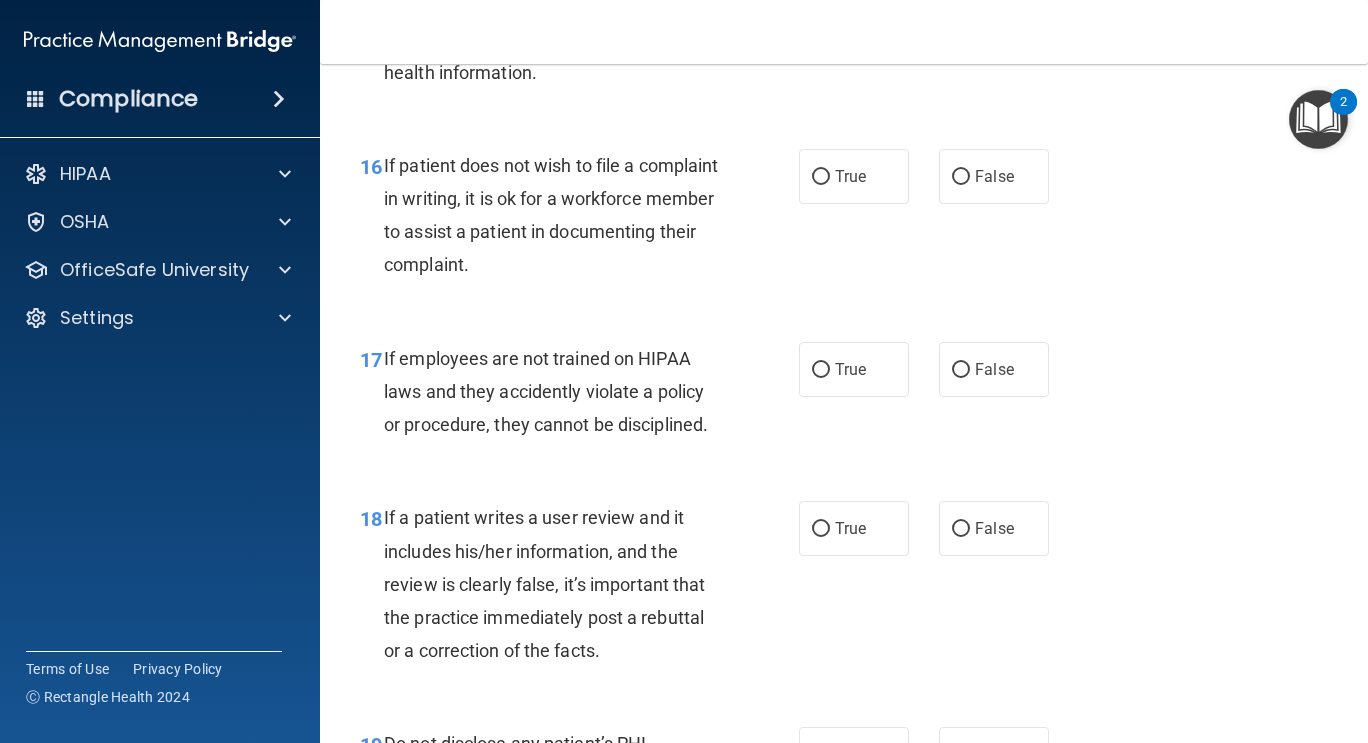 scroll, scrollTop: 3399, scrollLeft: 0, axis: vertical 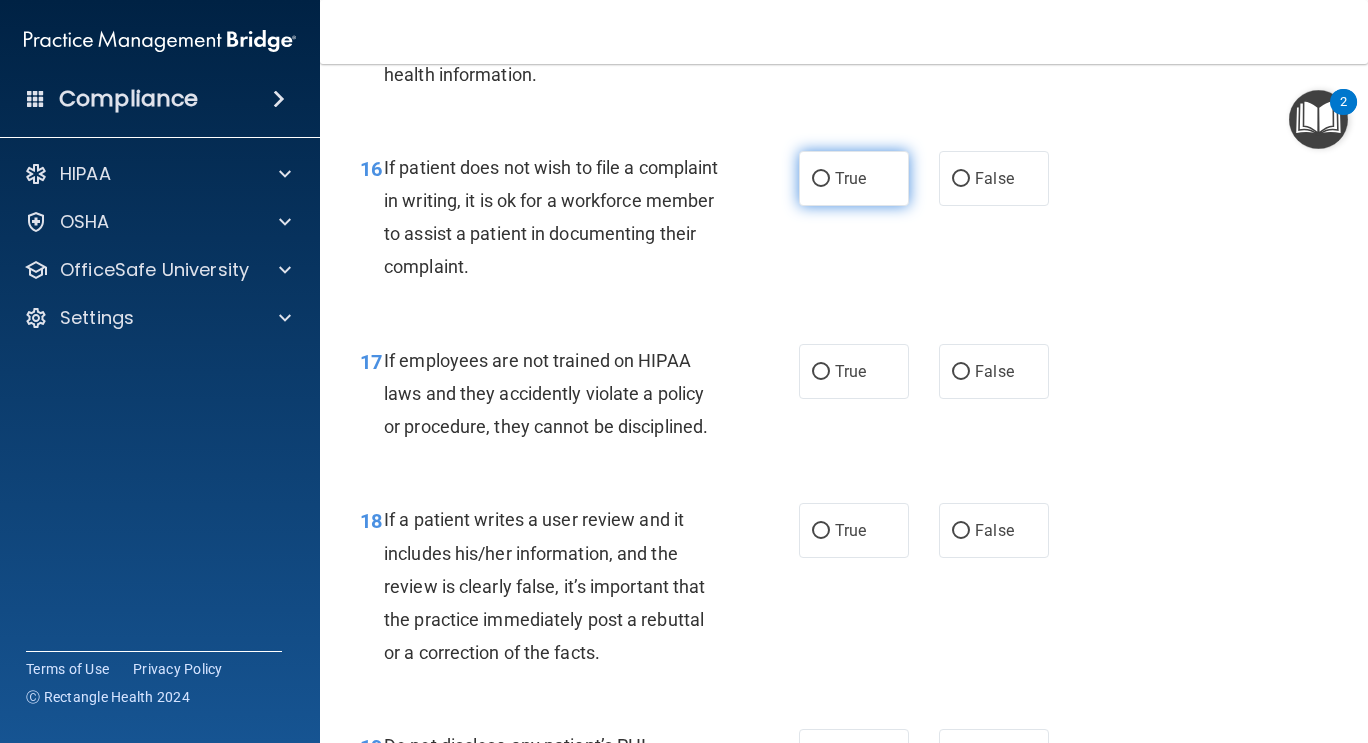 click on "True" at bounding box center [821, 179] 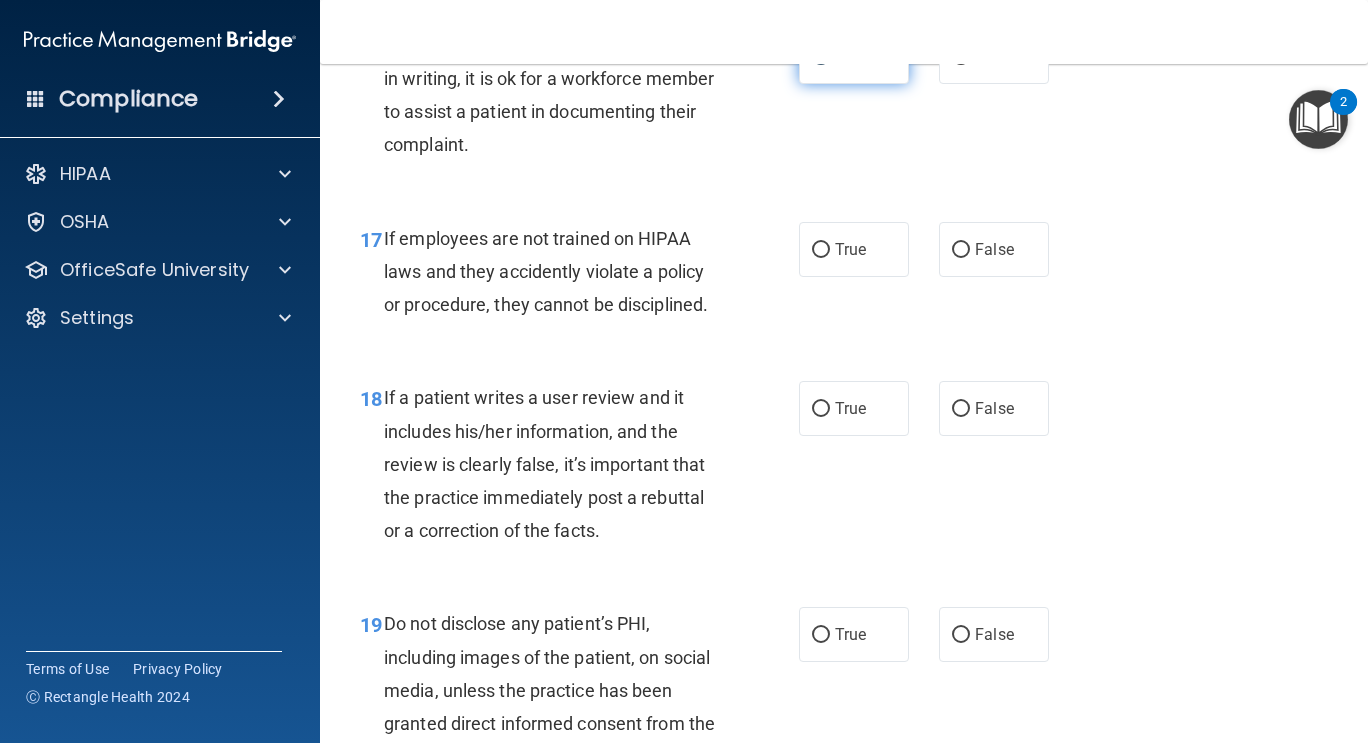 scroll, scrollTop: 3524, scrollLeft: 0, axis: vertical 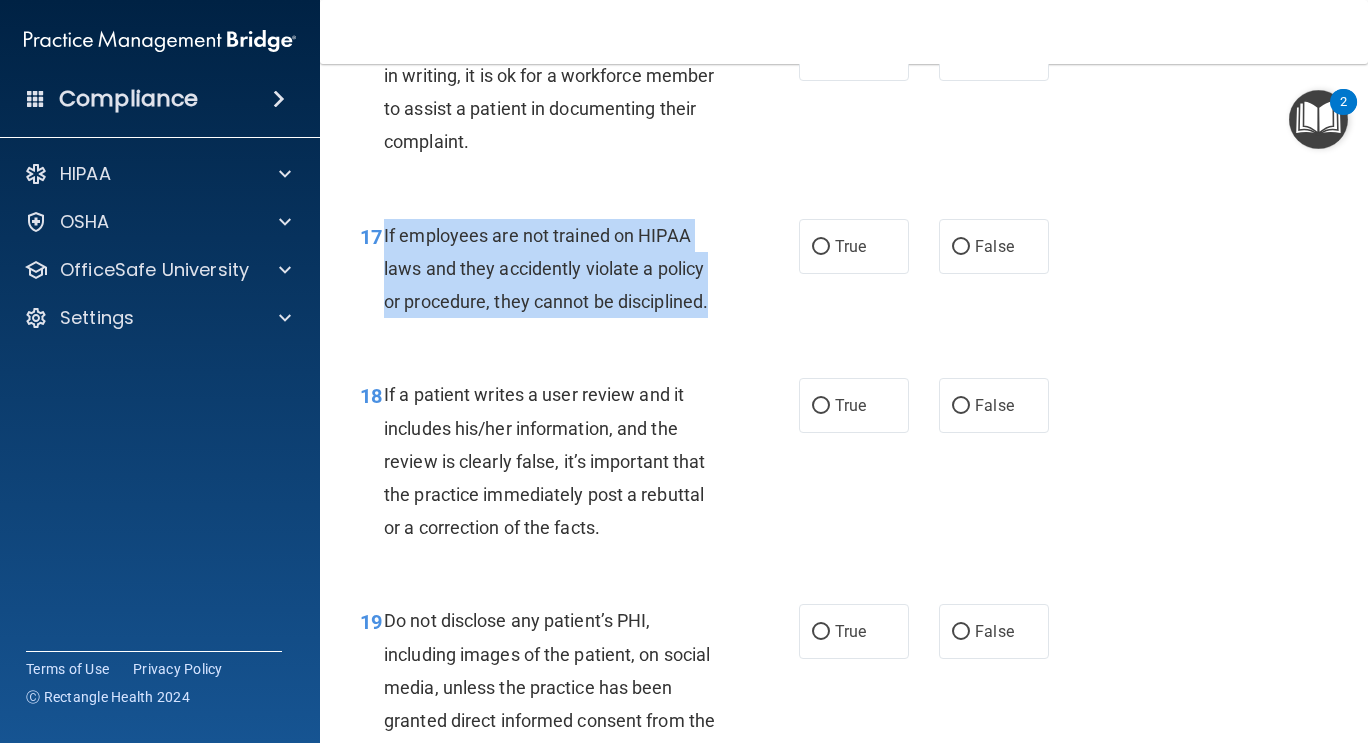 drag, startPoint x: 712, startPoint y: 342, endPoint x: 378, endPoint y: 265, distance: 342.76086 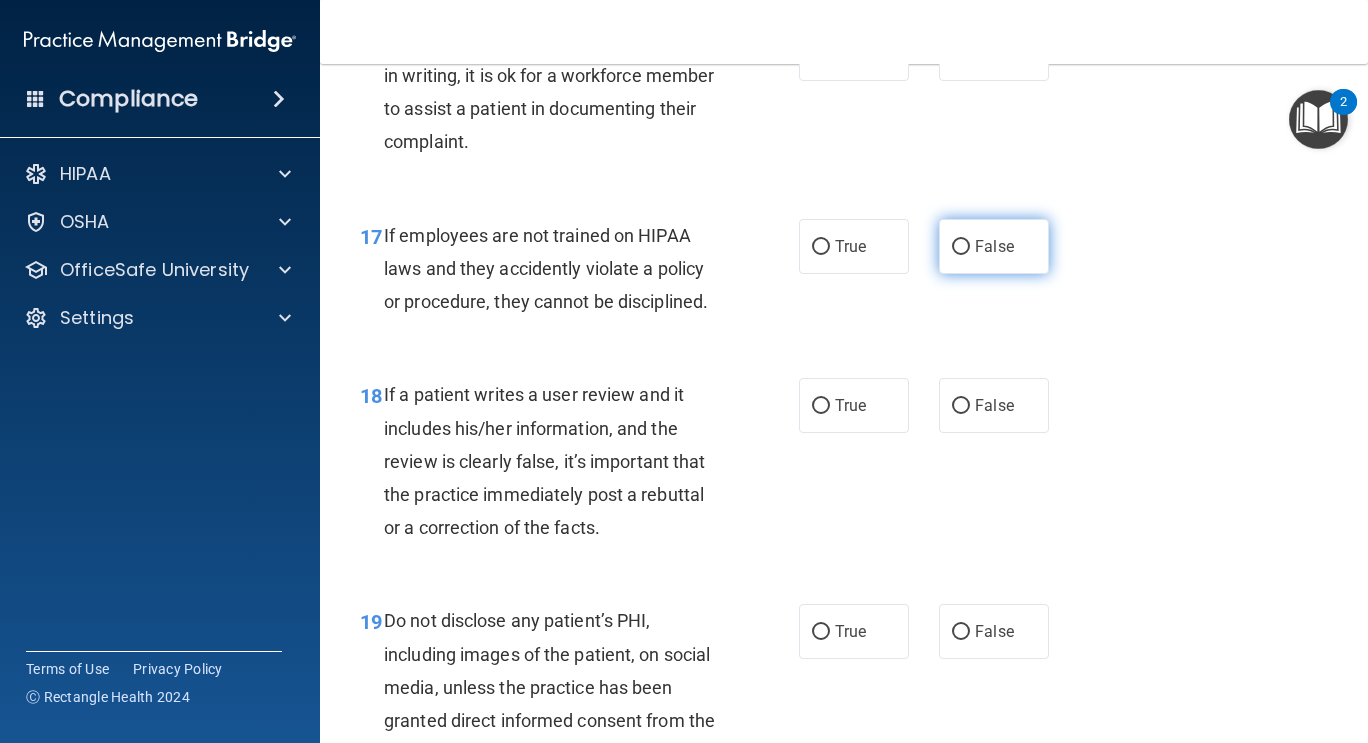click on "False" at bounding box center [994, 246] 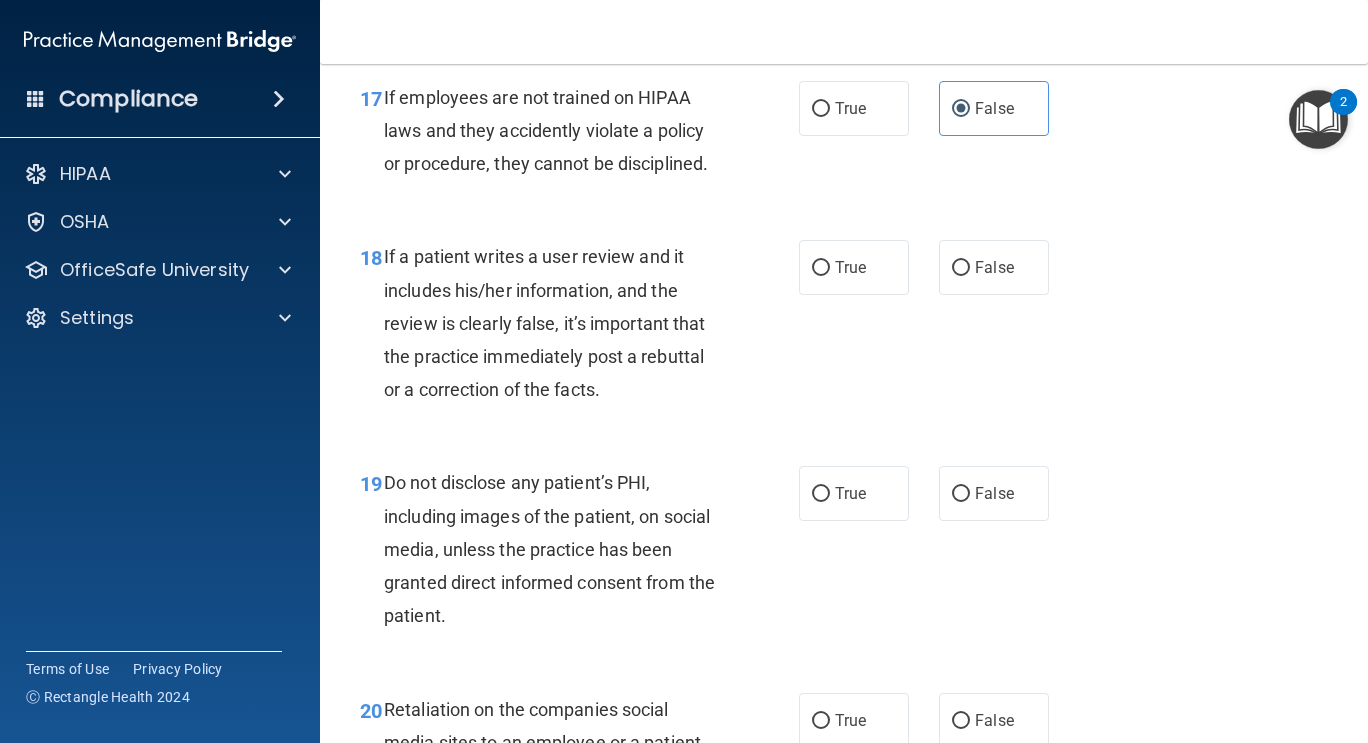 scroll, scrollTop: 3677, scrollLeft: 0, axis: vertical 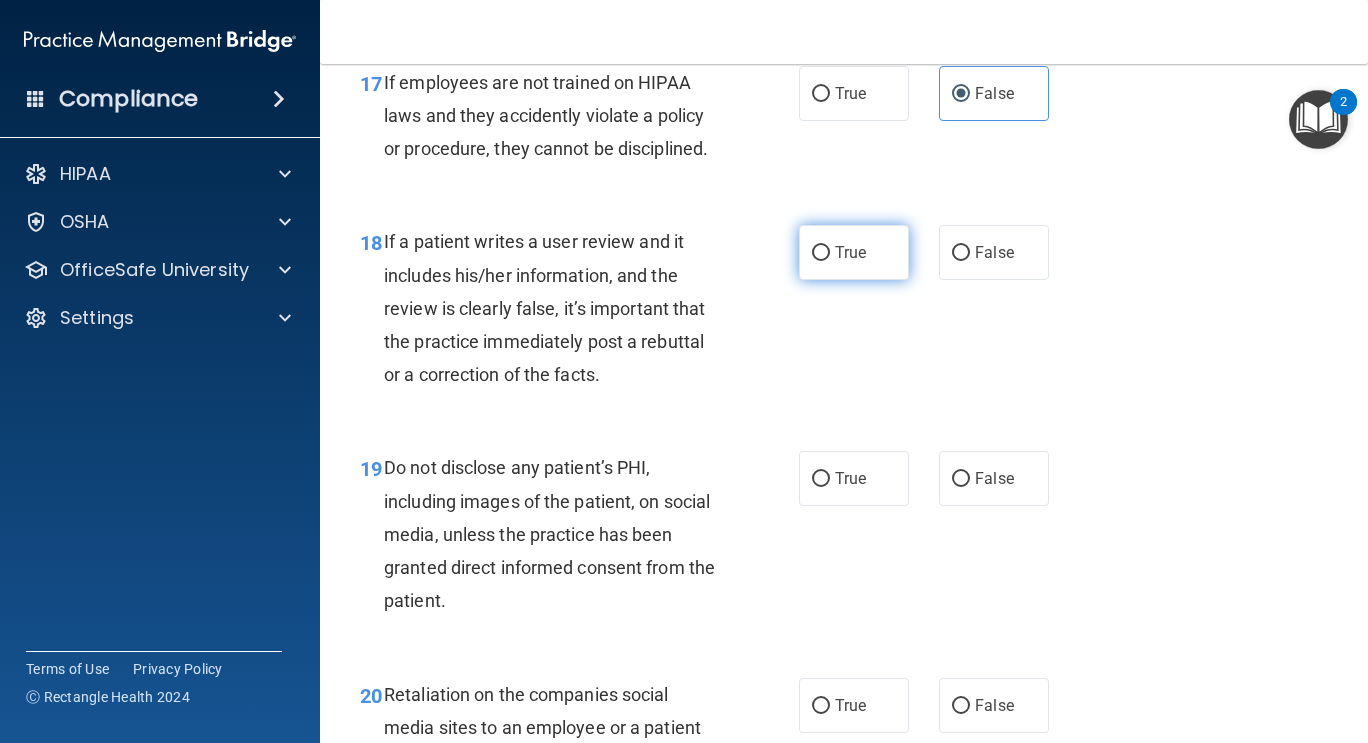 click on "True" at bounding box center [850, 252] 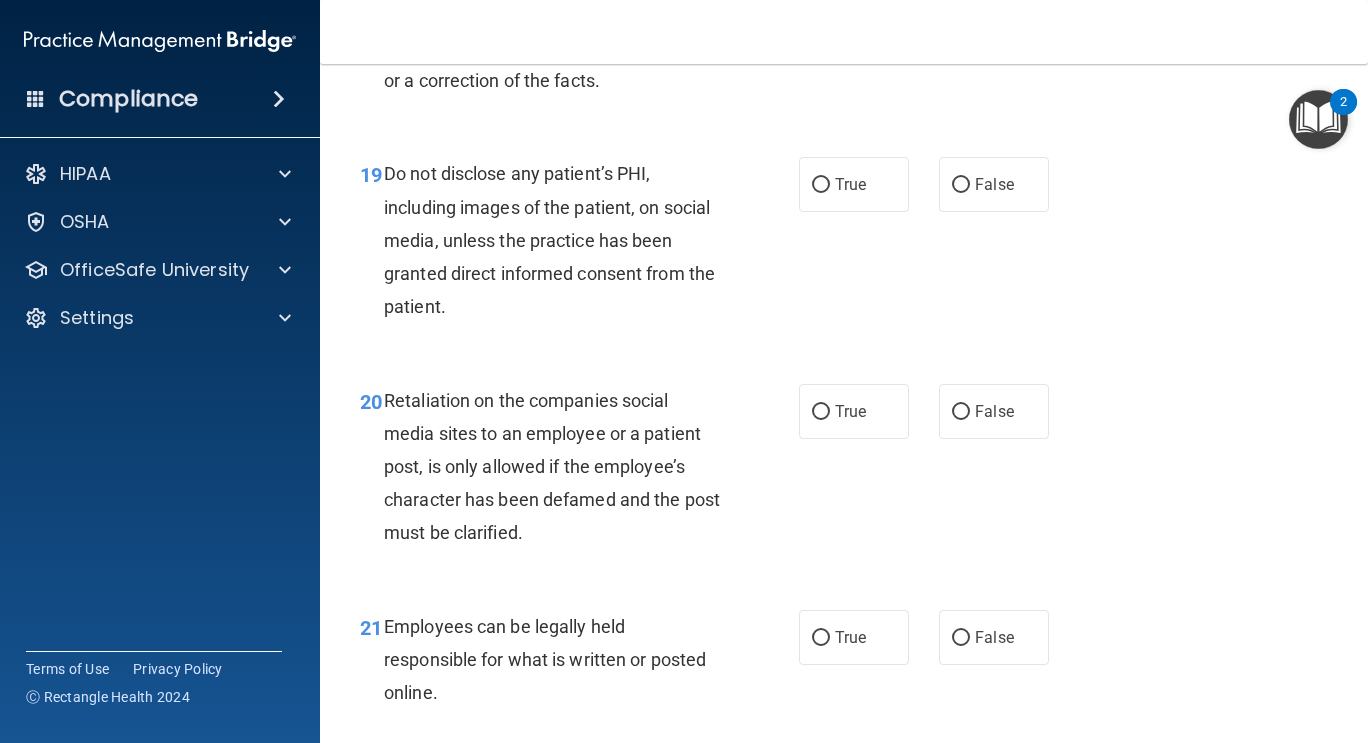 scroll, scrollTop: 3972, scrollLeft: 0, axis: vertical 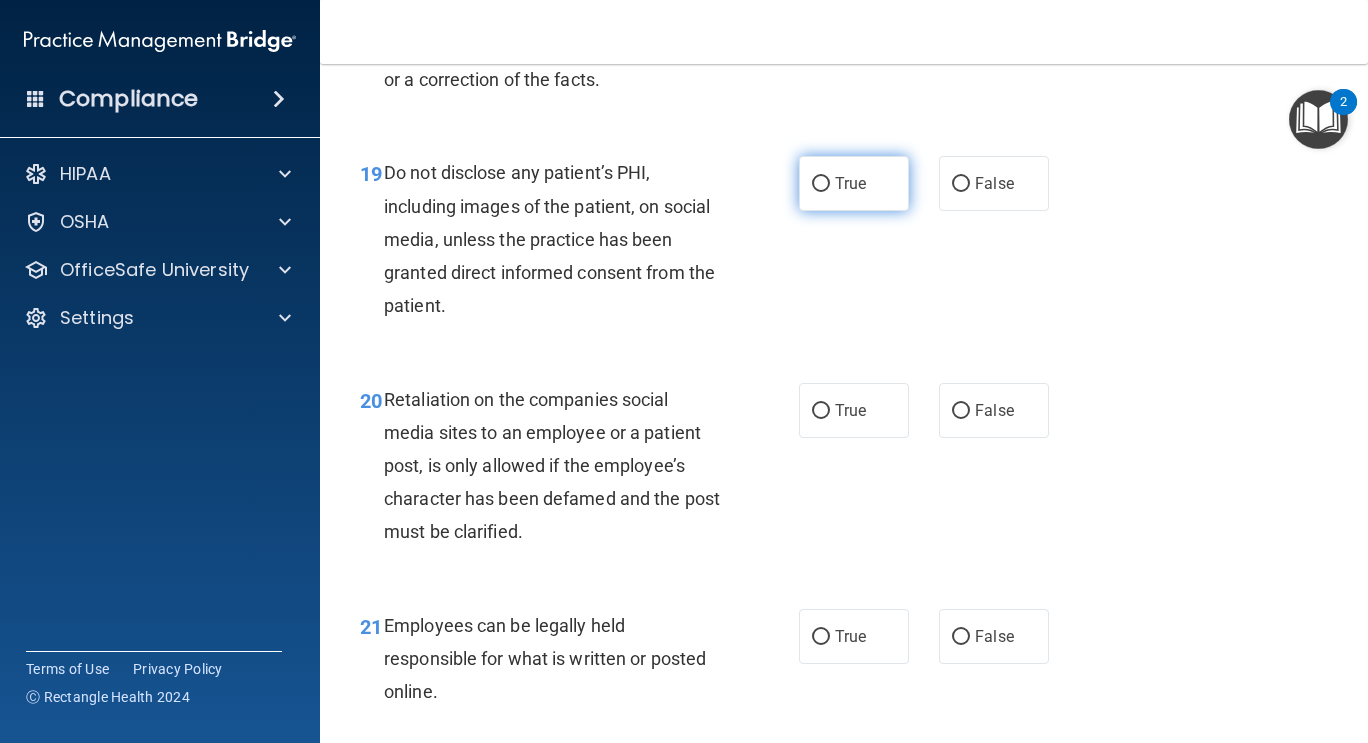 click on "True" at bounding box center (850, 183) 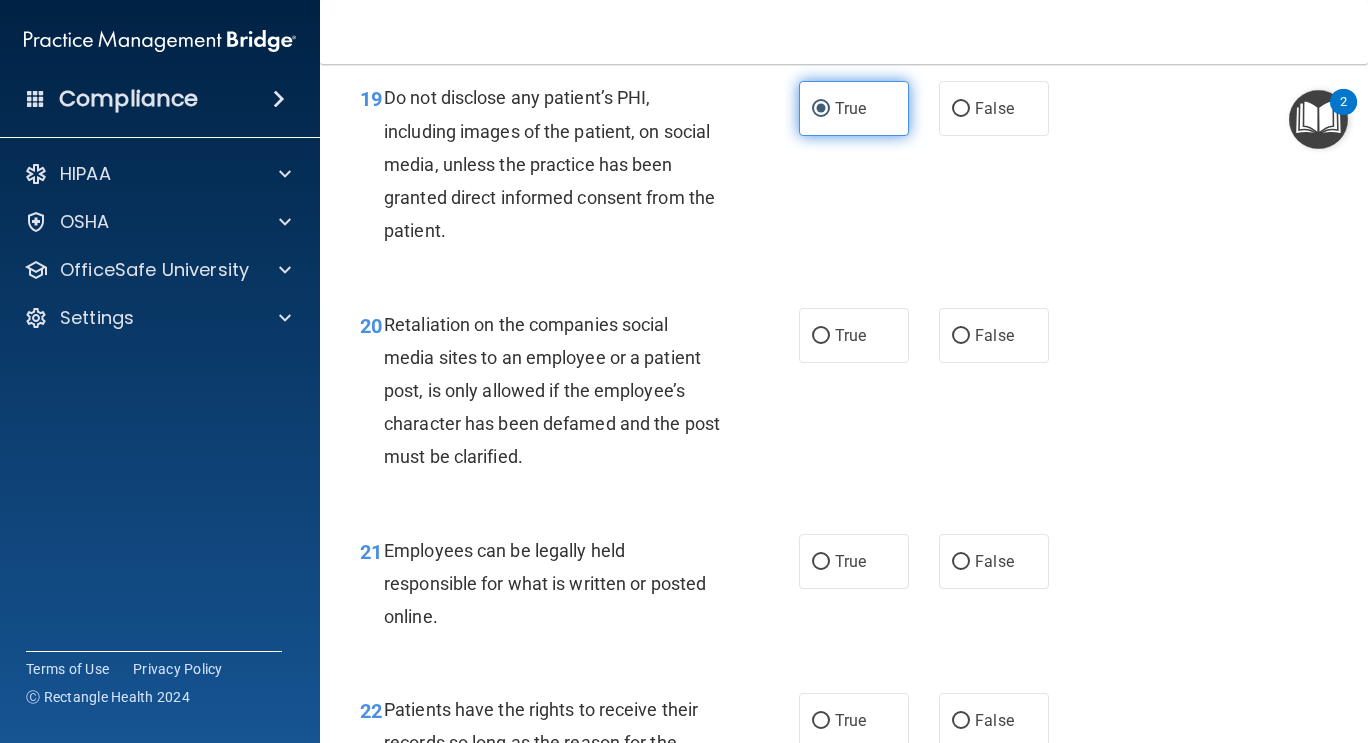 scroll, scrollTop: 4134, scrollLeft: 0, axis: vertical 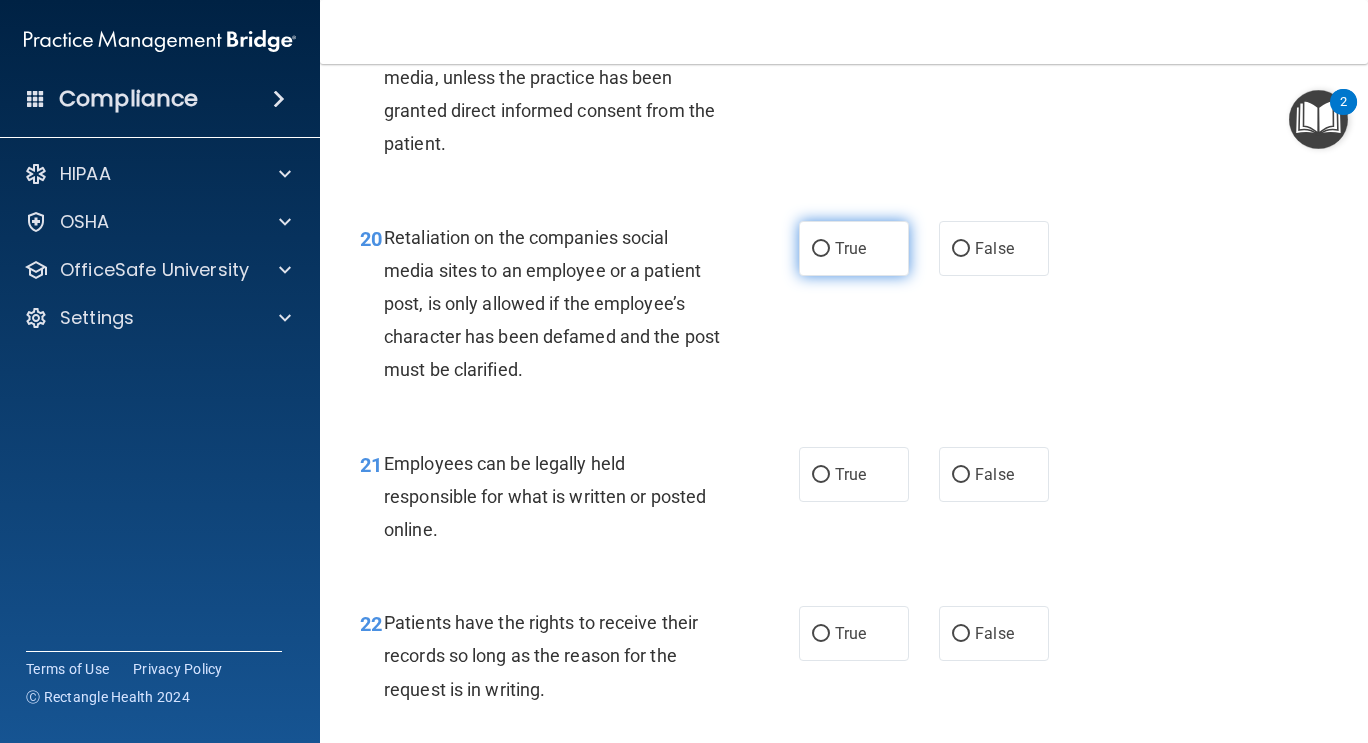 click on "True" at bounding box center [821, 249] 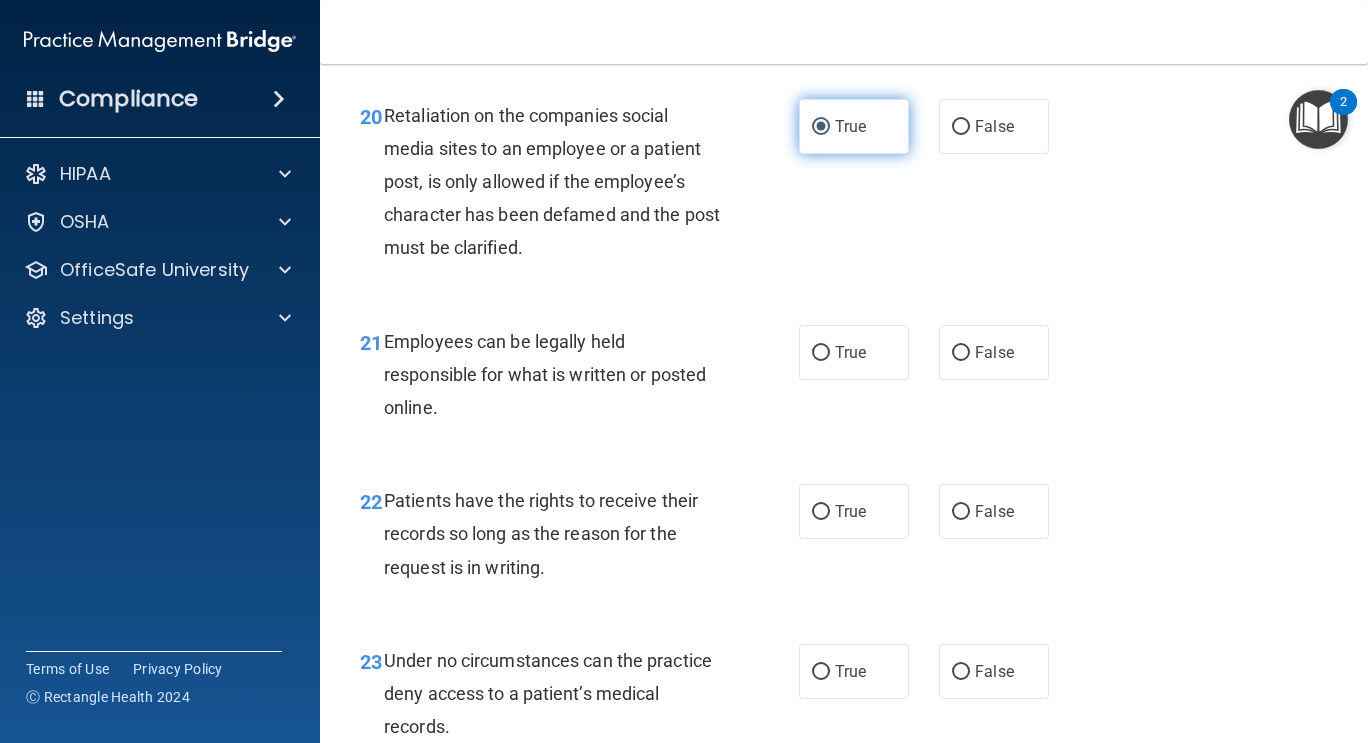 scroll, scrollTop: 4261, scrollLeft: 0, axis: vertical 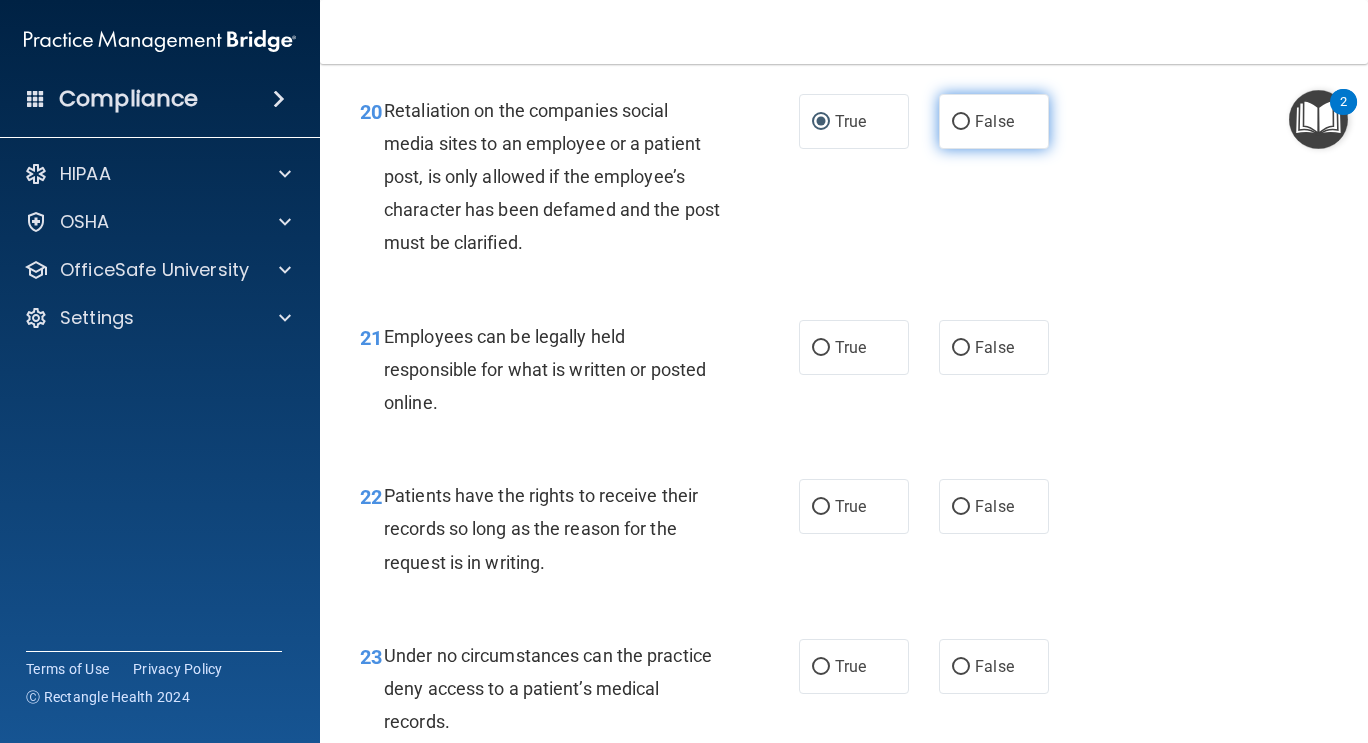 click on "False" at bounding box center [994, 121] 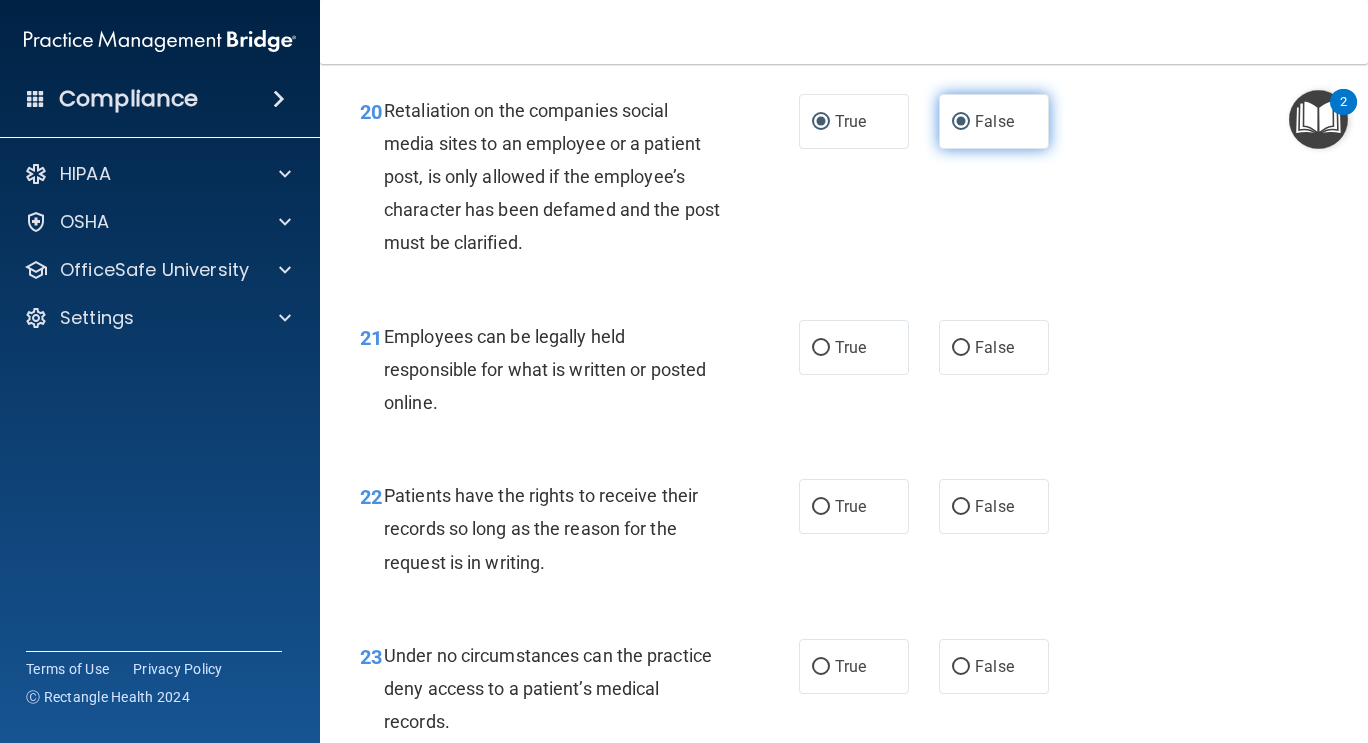 radio on "false" 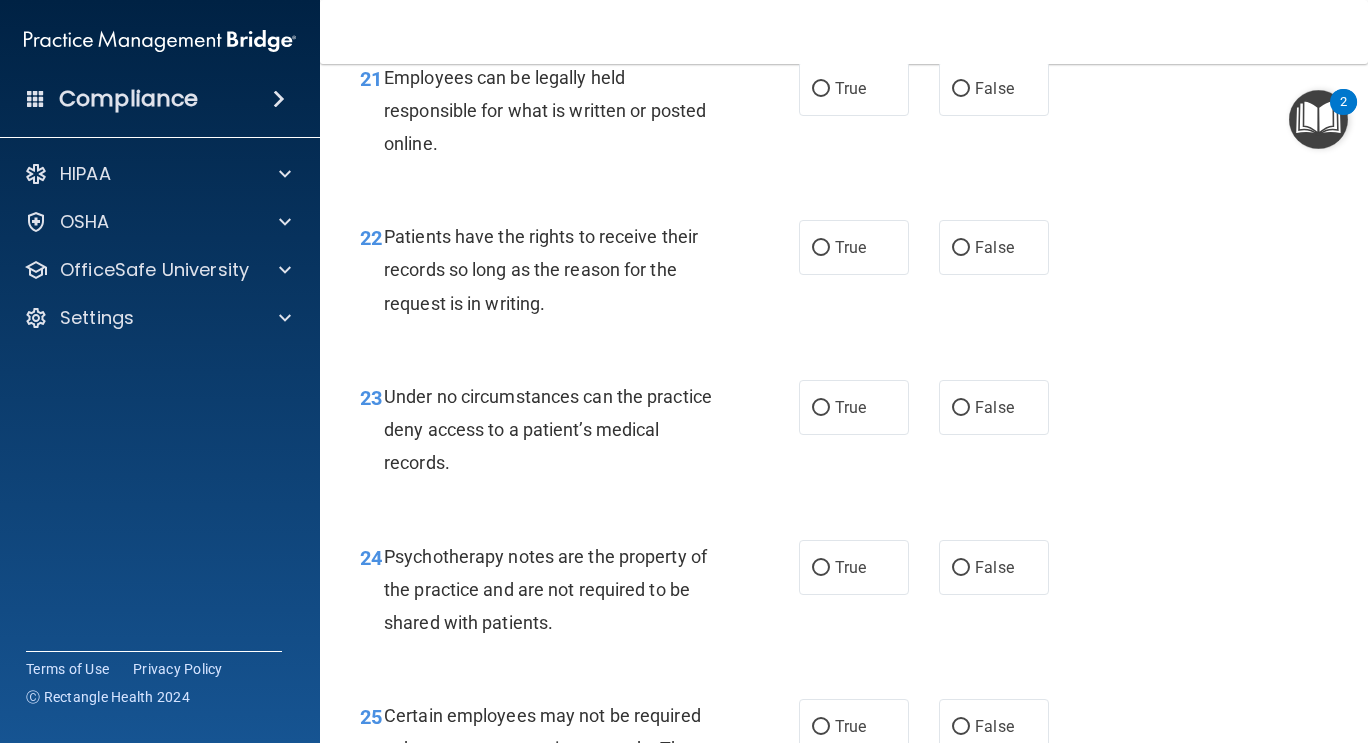scroll, scrollTop: 4530, scrollLeft: 0, axis: vertical 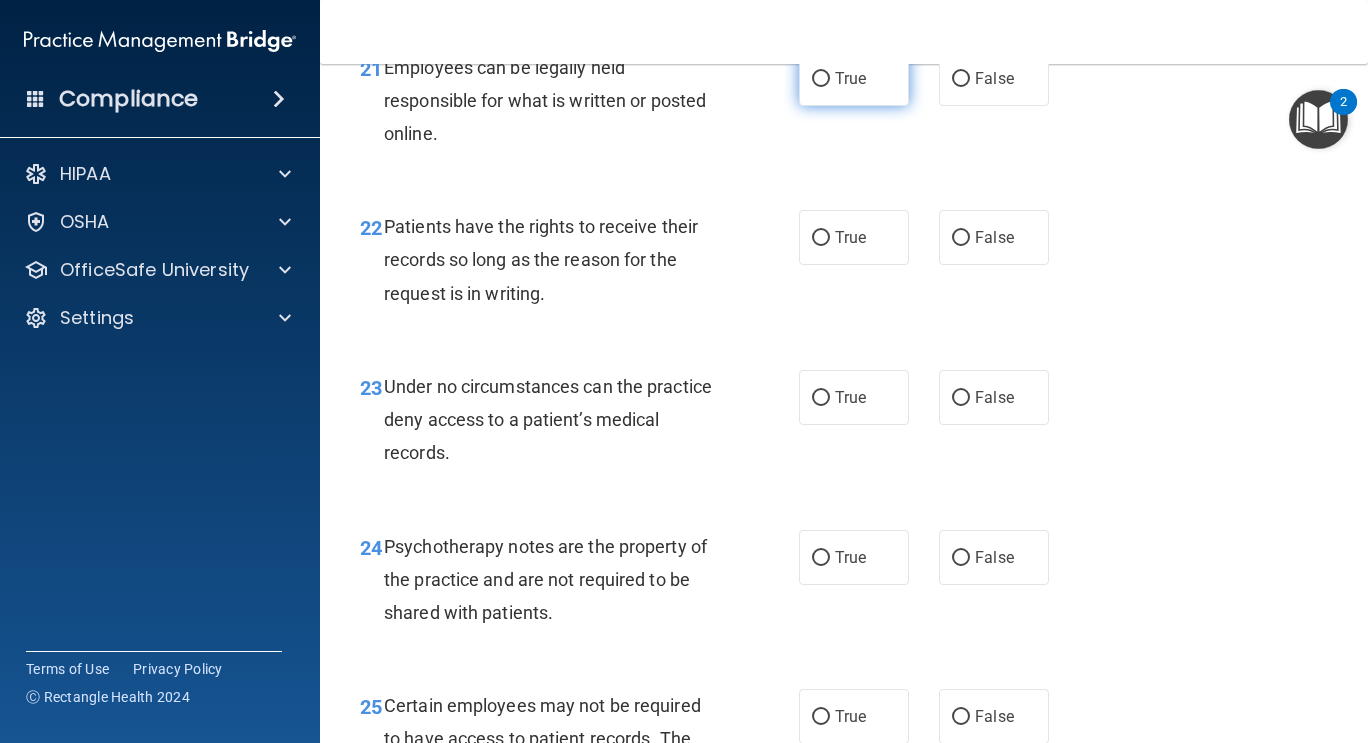 click on "True" at bounding box center (821, 79) 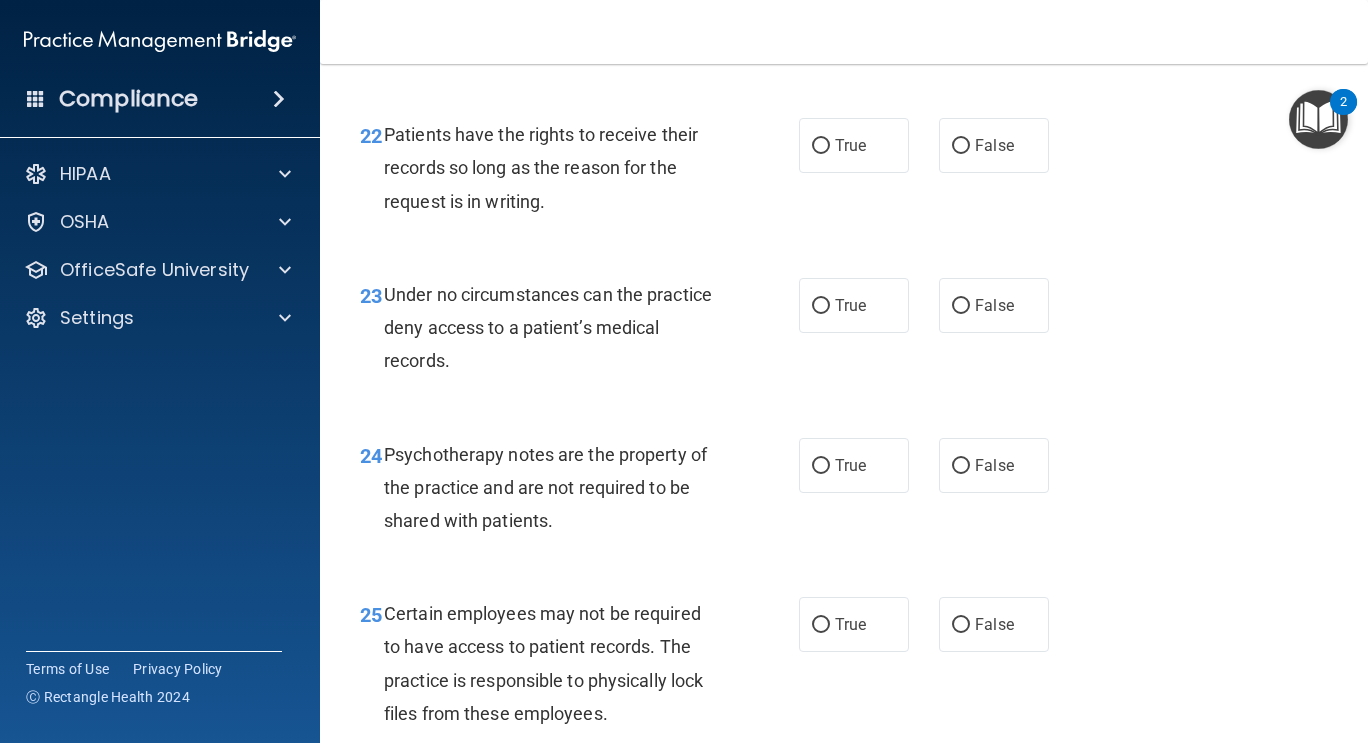 scroll, scrollTop: 4642, scrollLeft: 0, axis: vertical 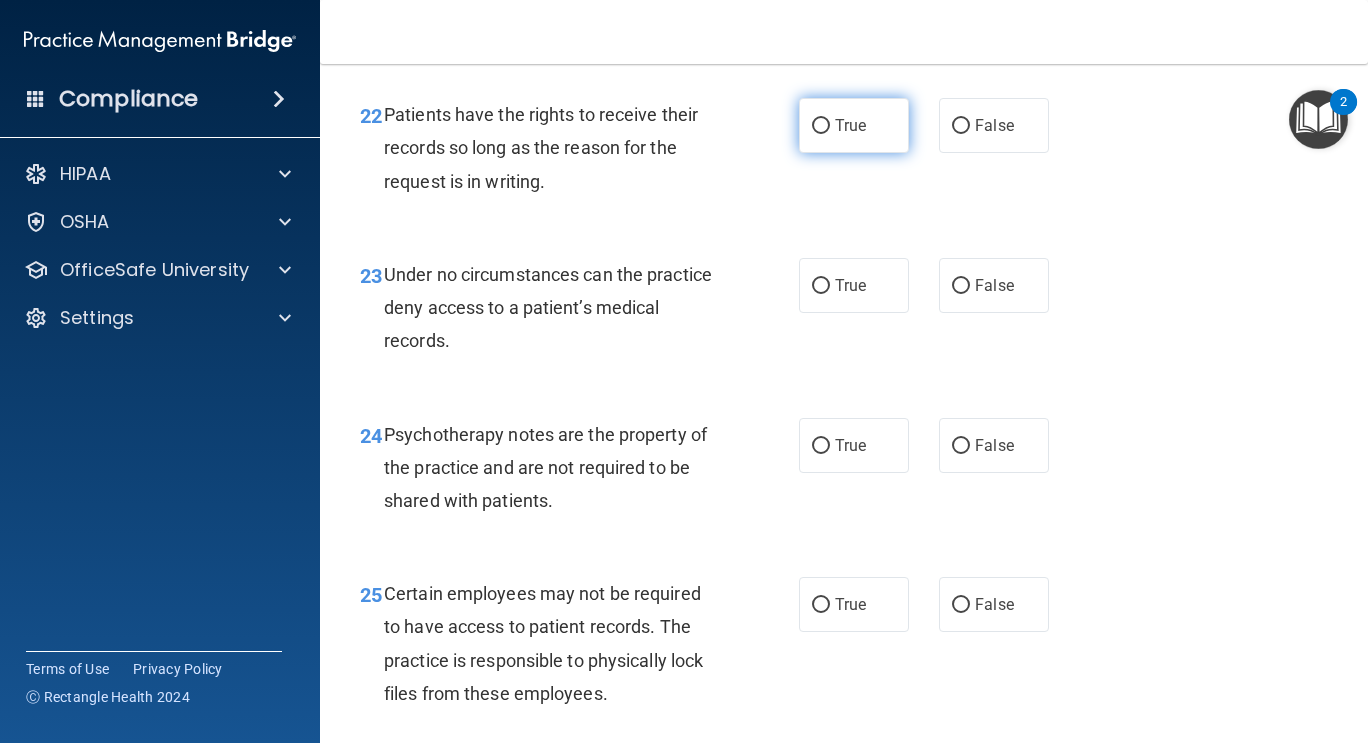 click on "True" at bounding box center [850, 125] 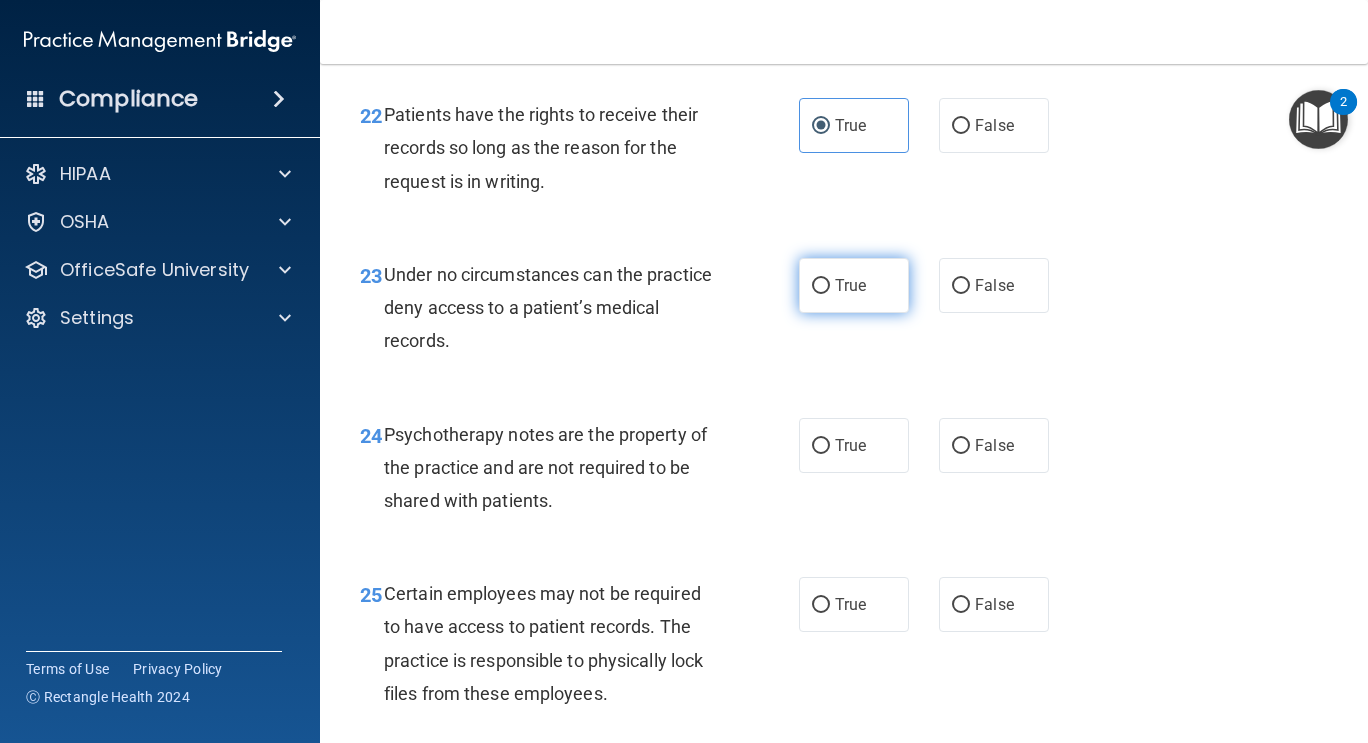 click on "True" at bounding box center [850, 285] 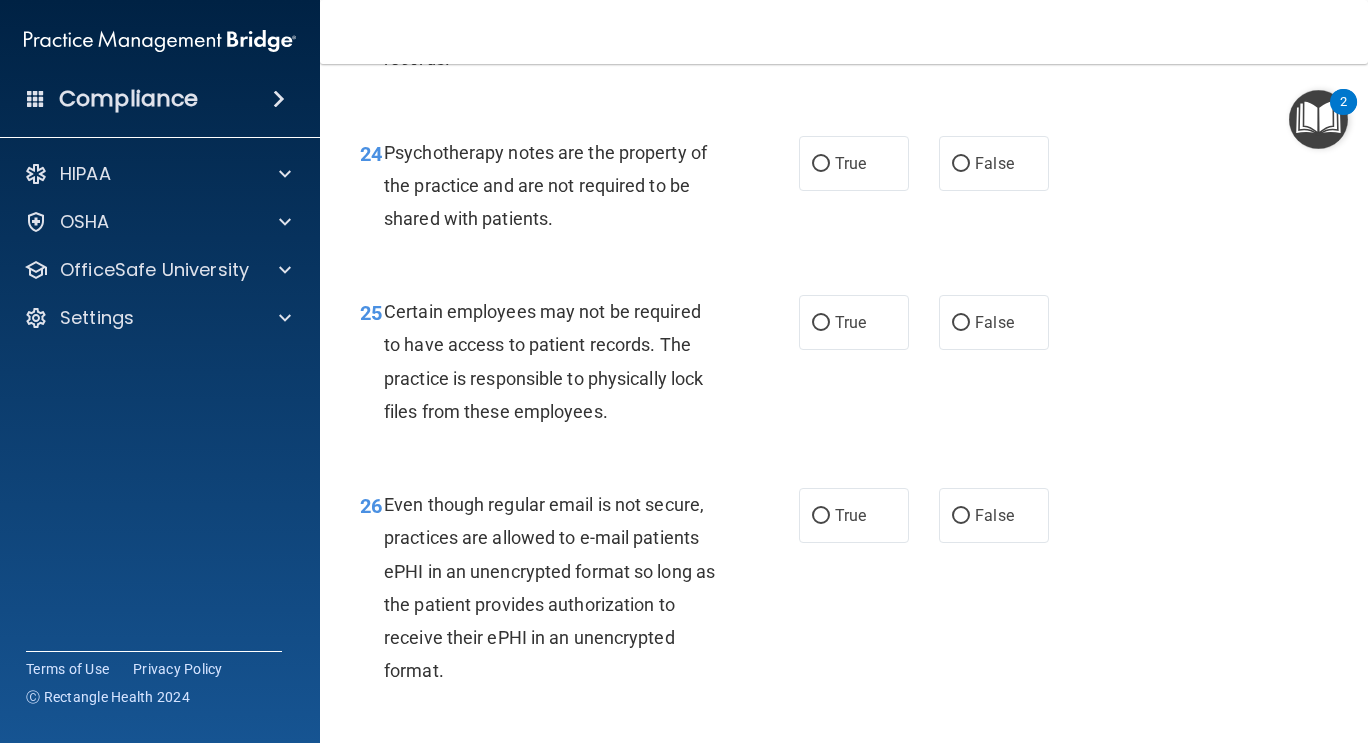 scroll, scrollTop: 4950, scrollLeft: 0, axis: vertical 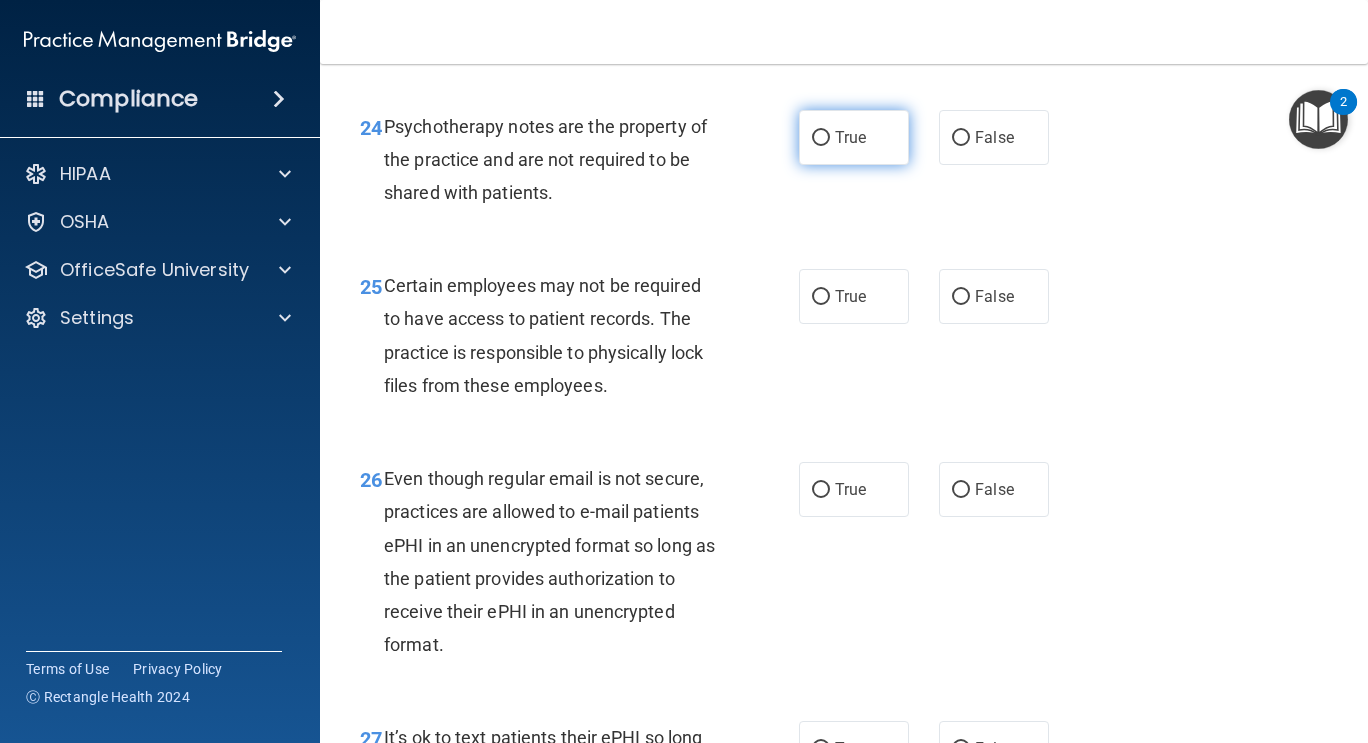 click on "True" at bounding box center [850, 137] 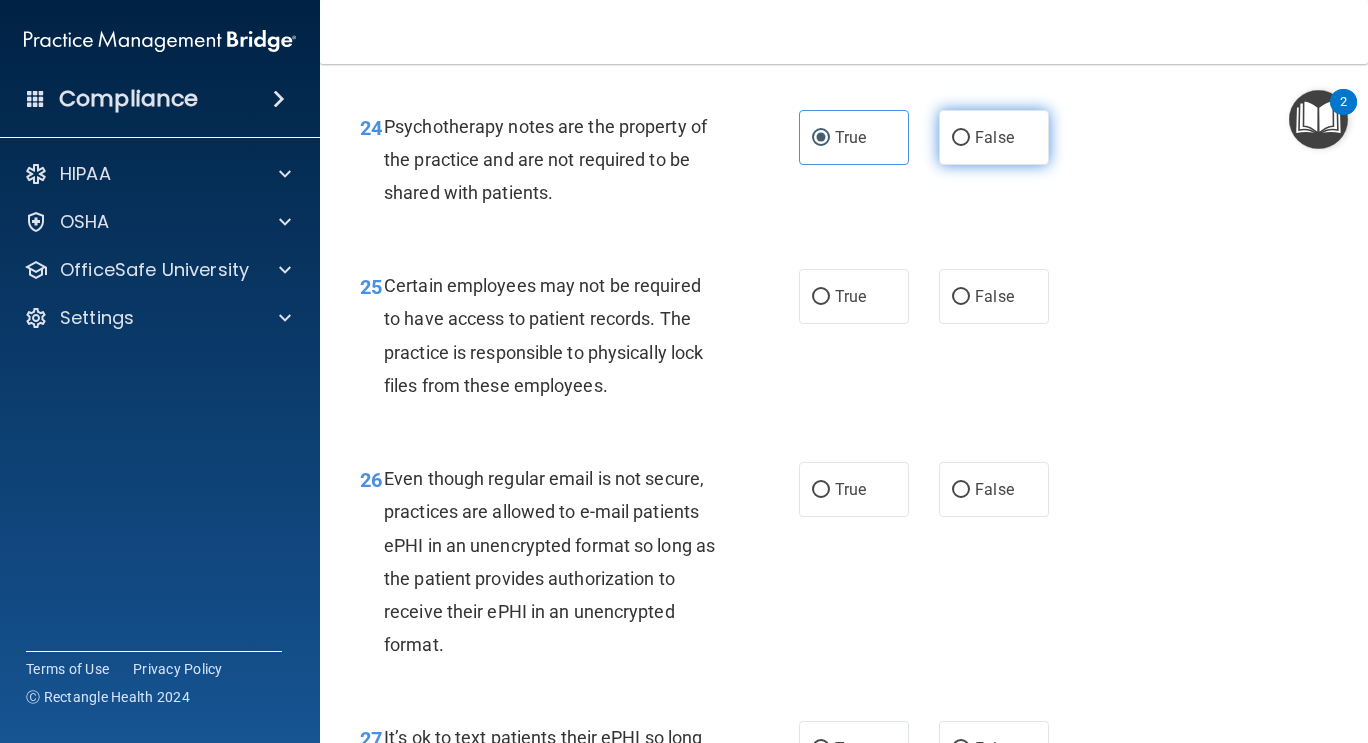 click on "False" at bounding box center [994, 137] 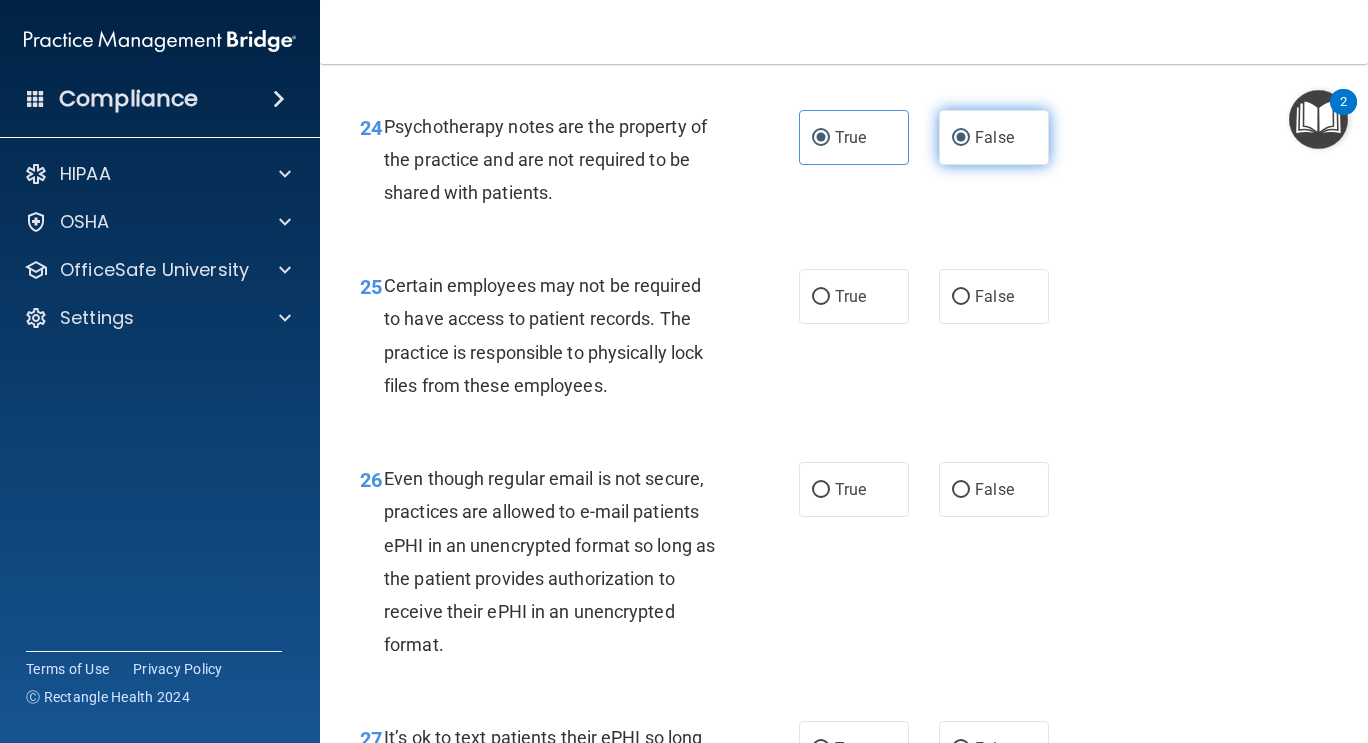 radio on "false" 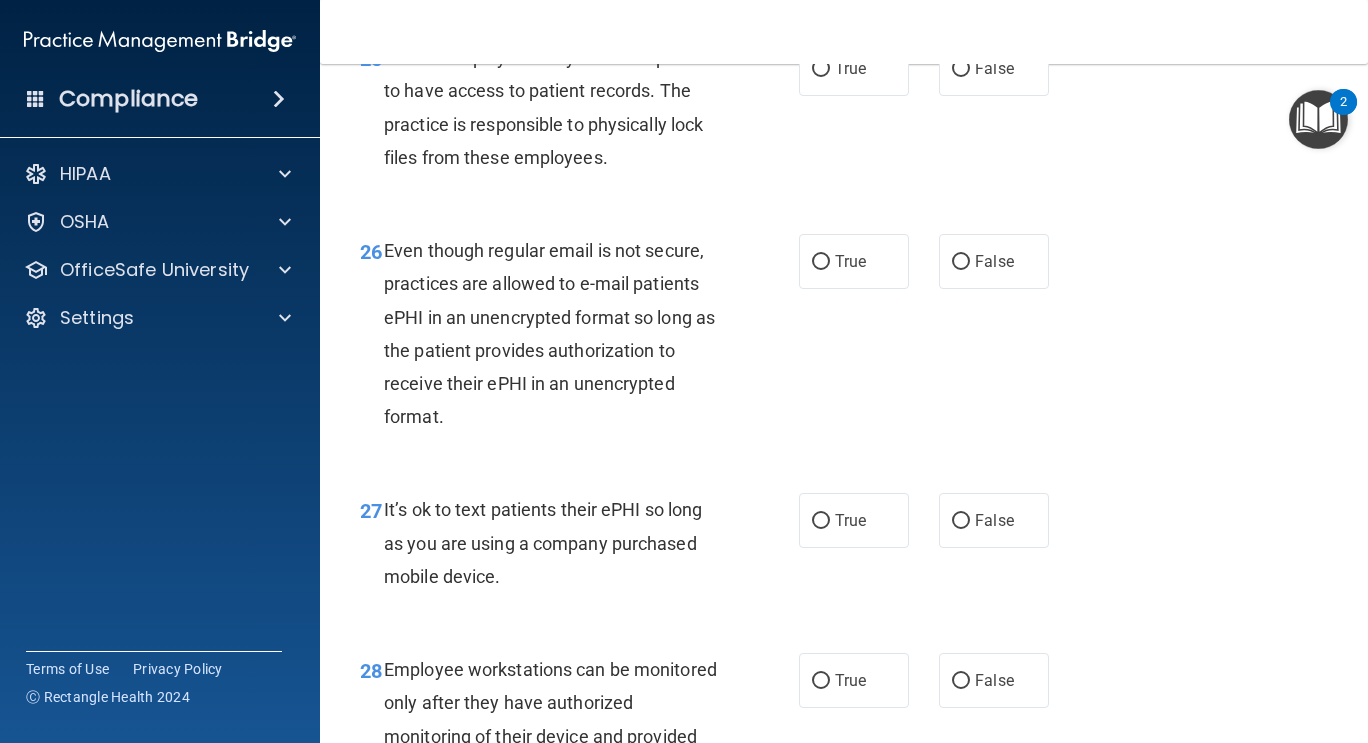 scroll, scrollTop: 5179, scrollLeft: 0, axis: vertical 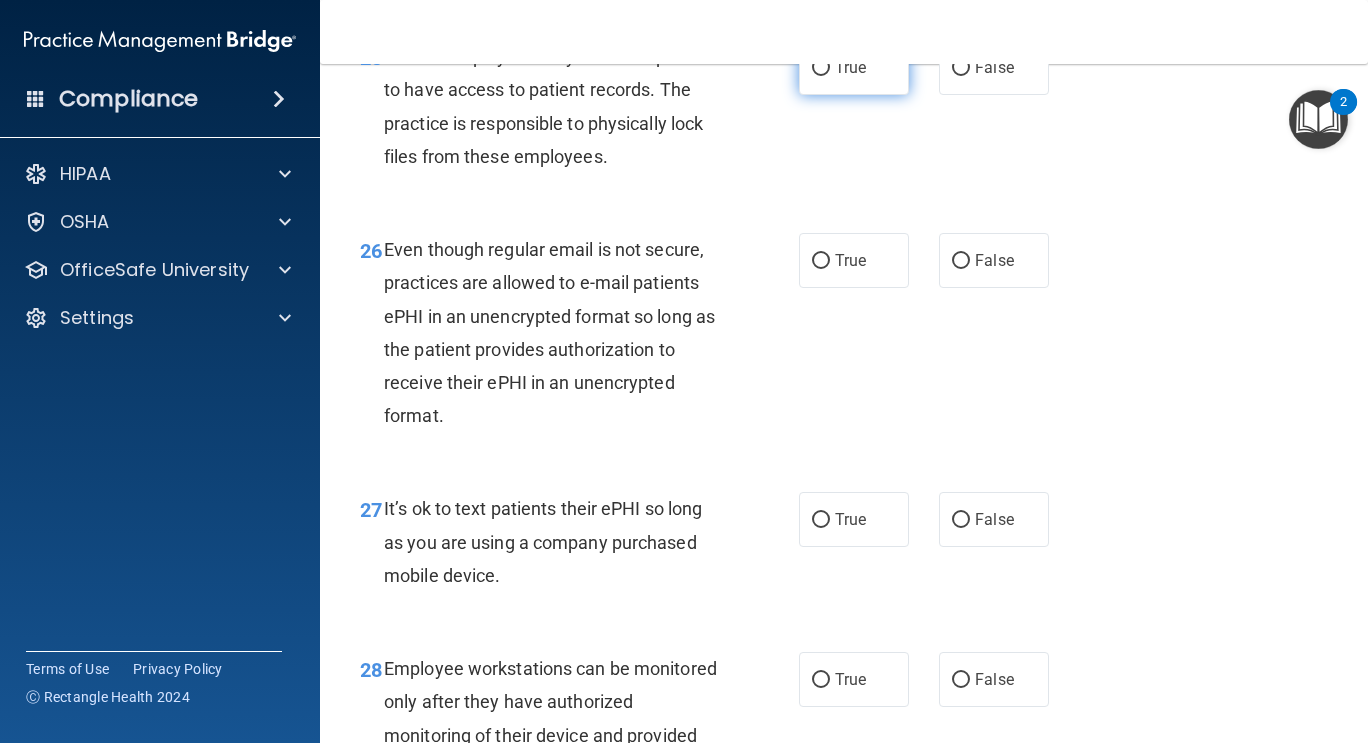 click on "True" at bounding box center (854, 67) 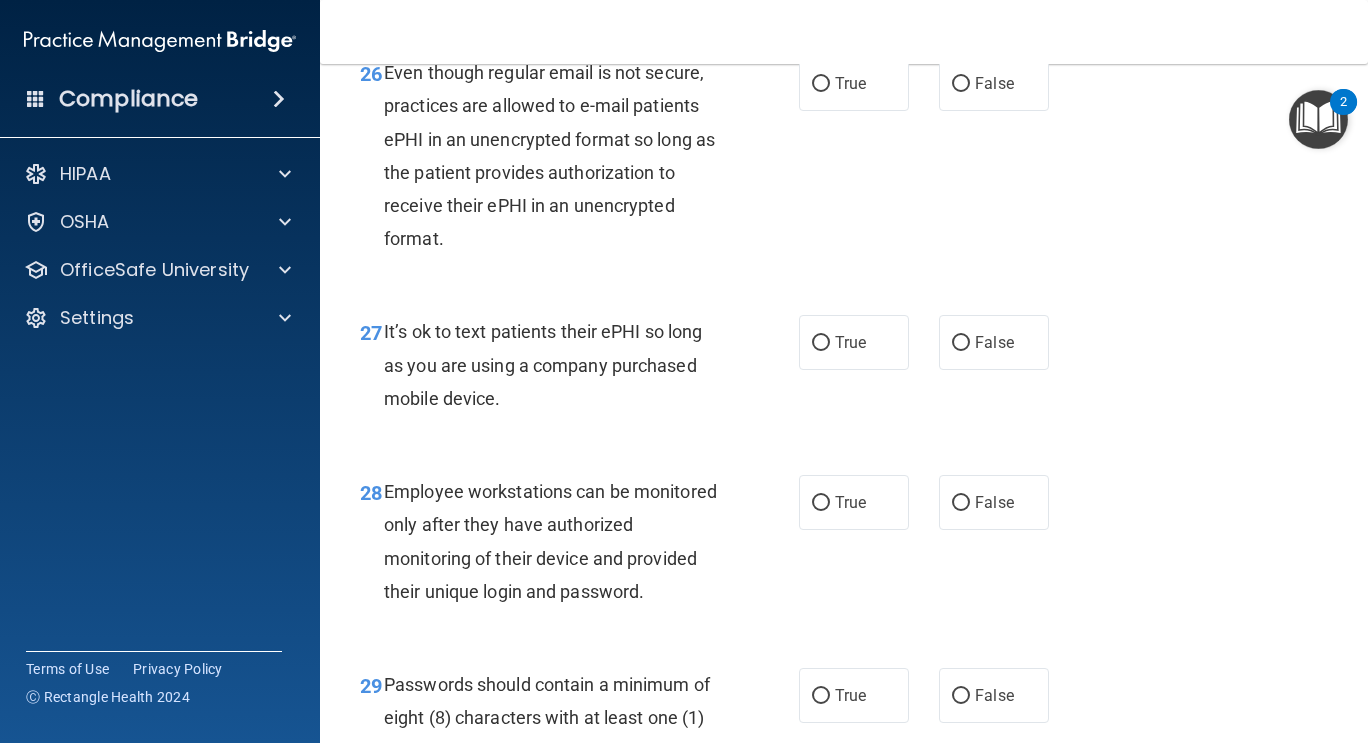 scroll, scrollTop: 5356, scrollLeft: 0, axis: vertical 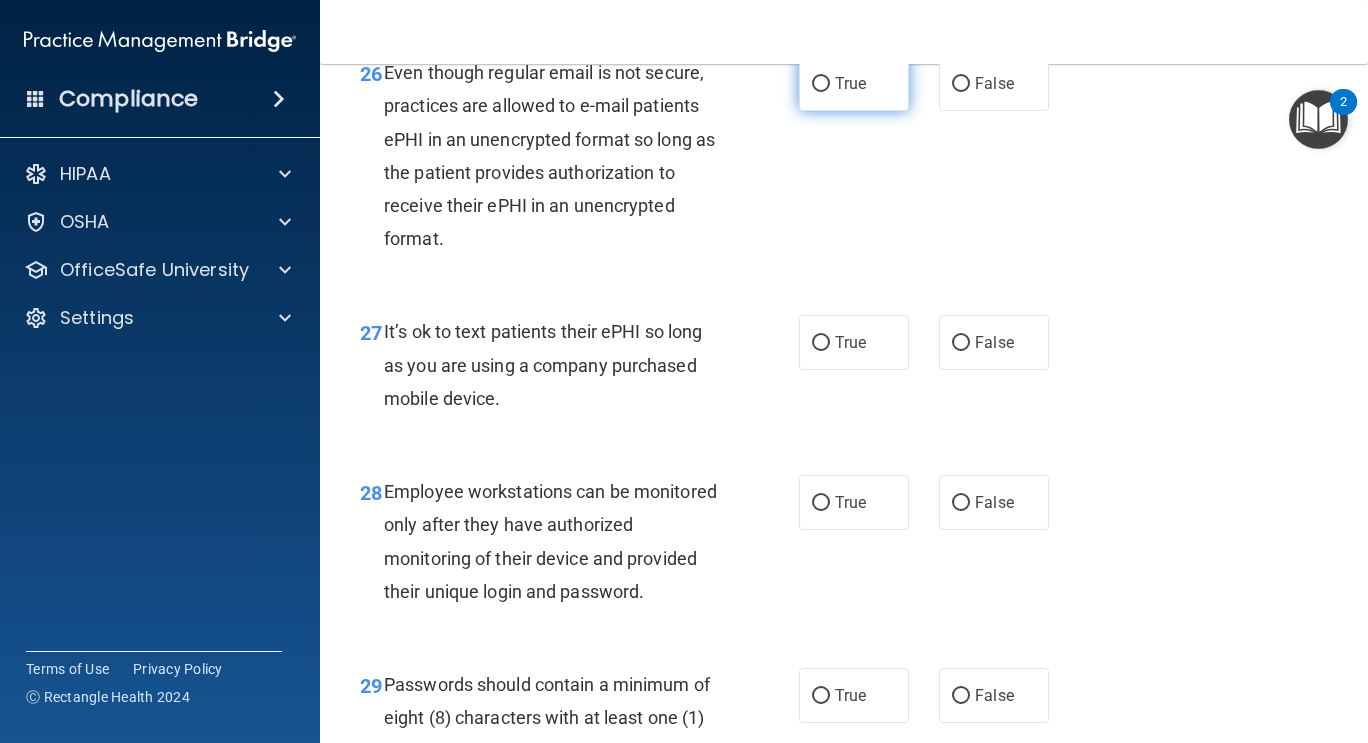 click on "True" at bounding box center [854, 83] 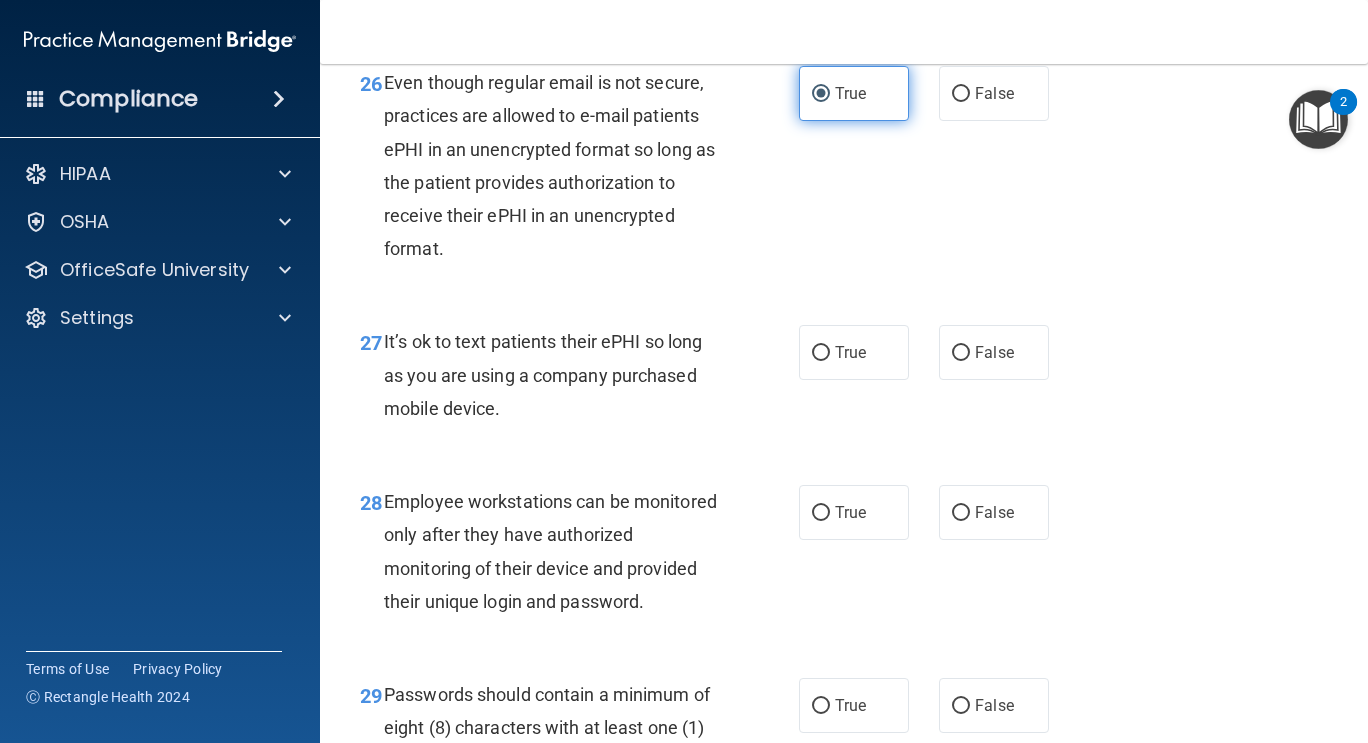 scroll, scrollTop: 5347, scrollLeft: 0, axis: vertical 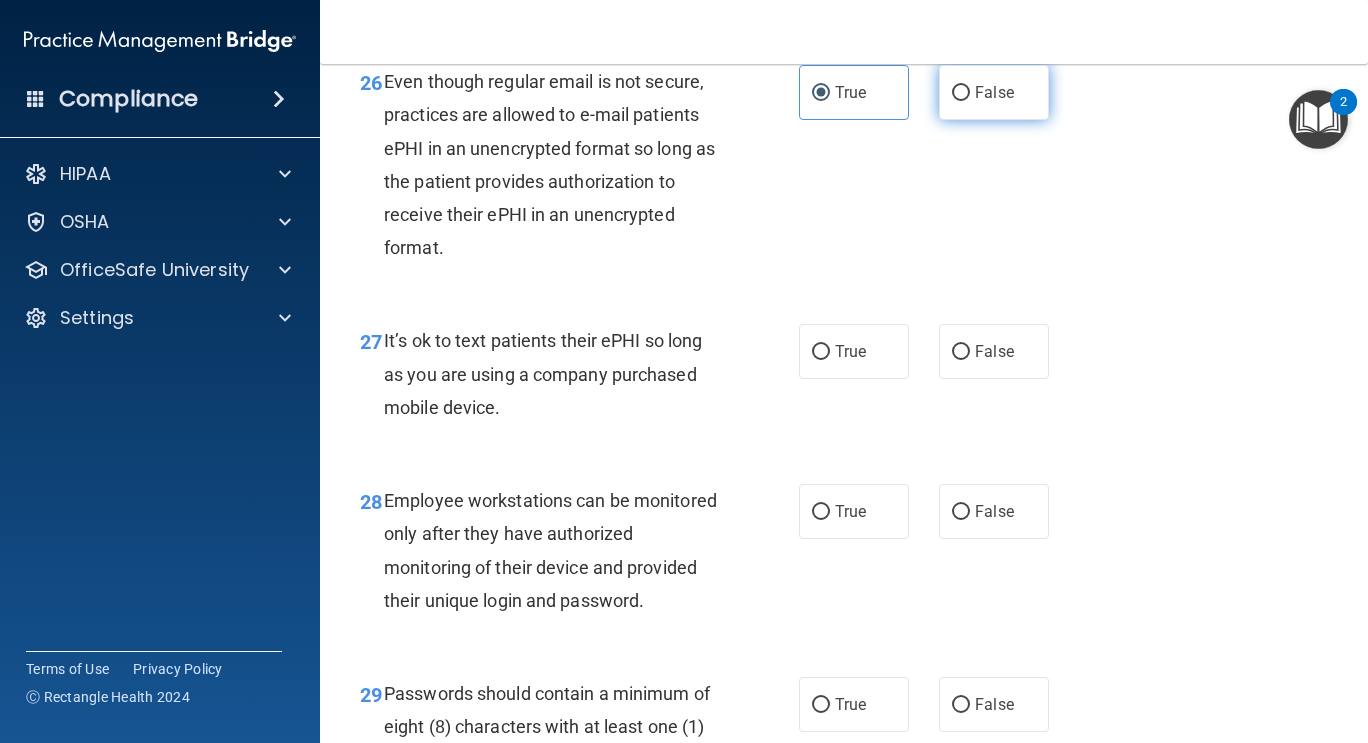 click on "False" at bounding box center (961, 93) 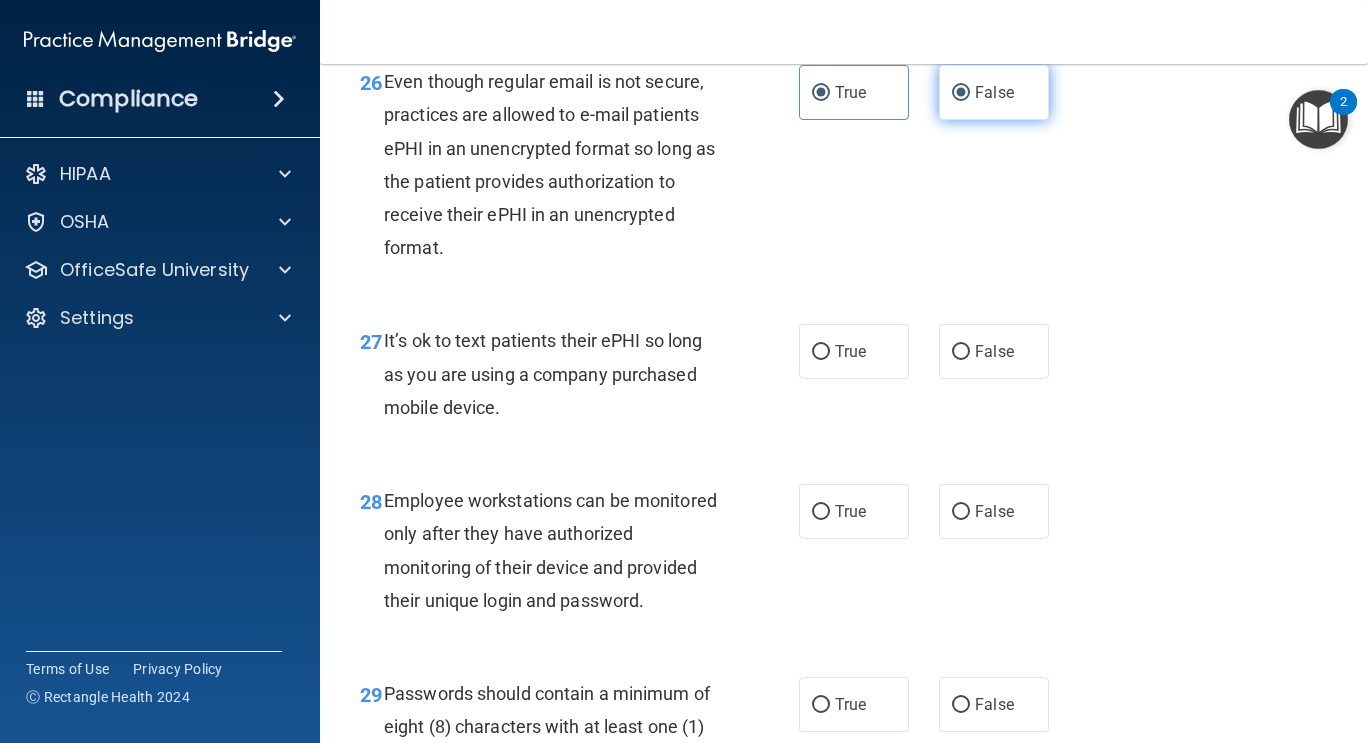 radio on "false" 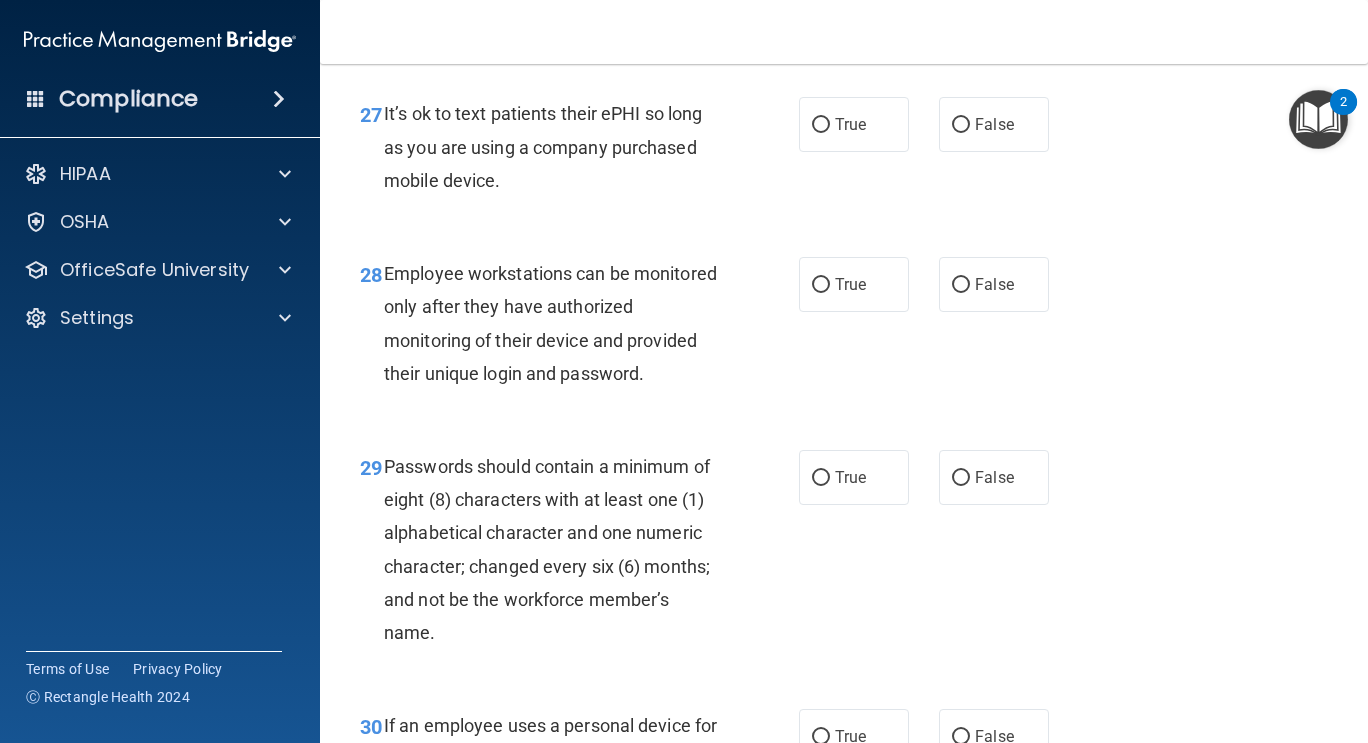 scroll, scrollTop: 5569, scrollLeft: 0, axis: vertical 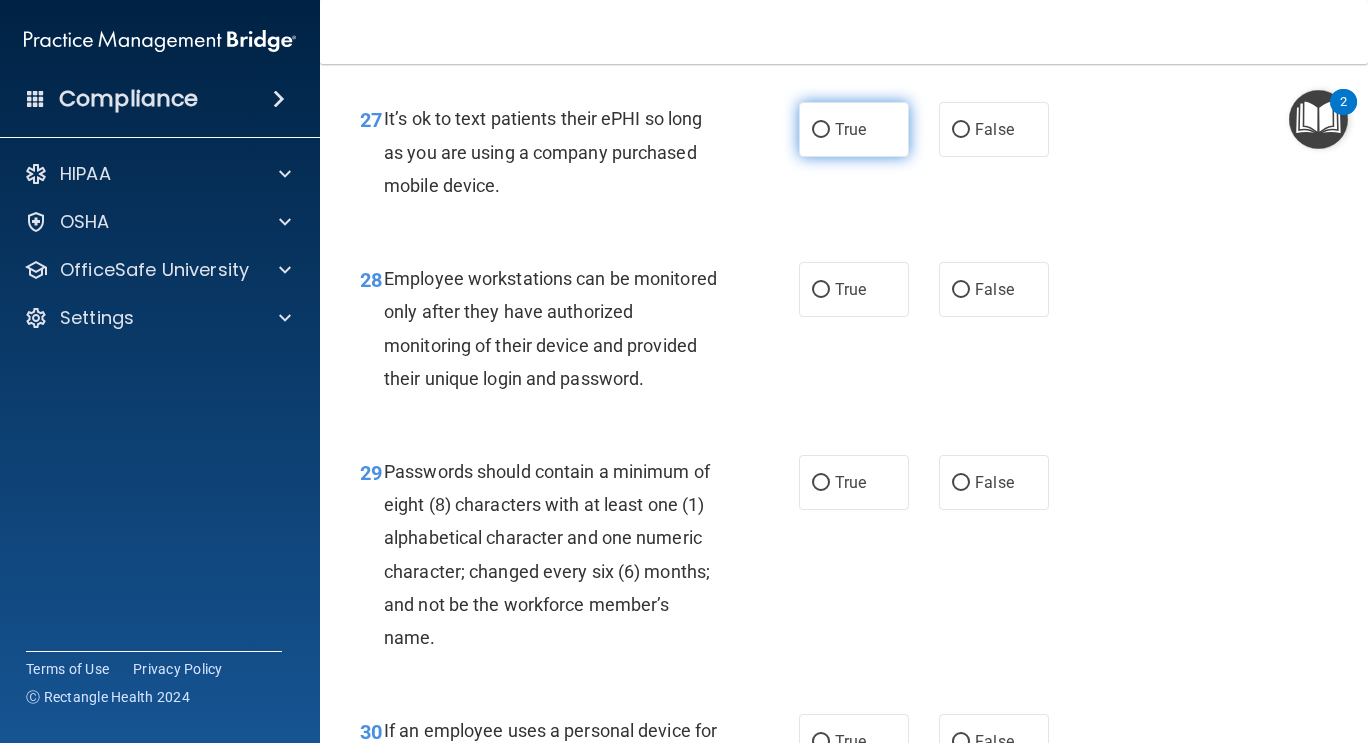 click on "True" at bounding box center [850, 129] 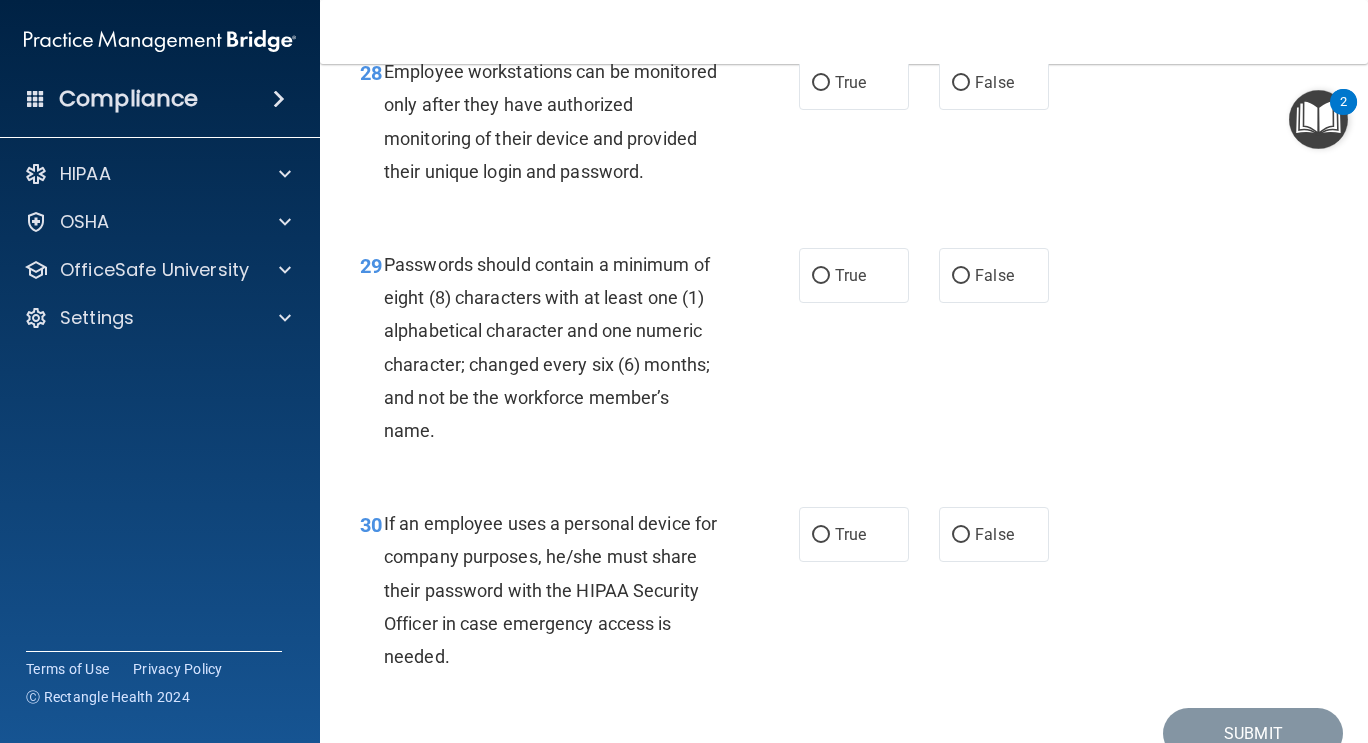 scroll, scrollTop: 5782, scrollLeft: 0, axis: vertical 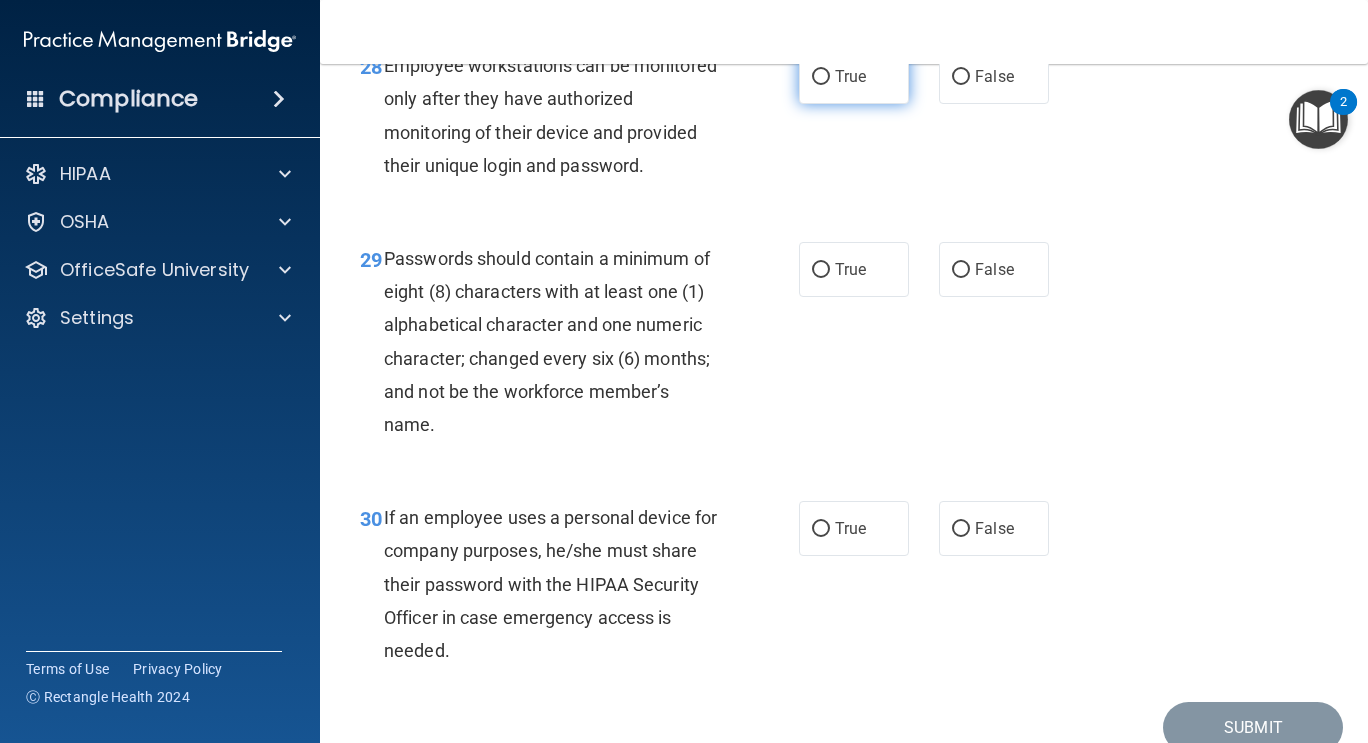 click on "True" at bounding box center [850, 76] 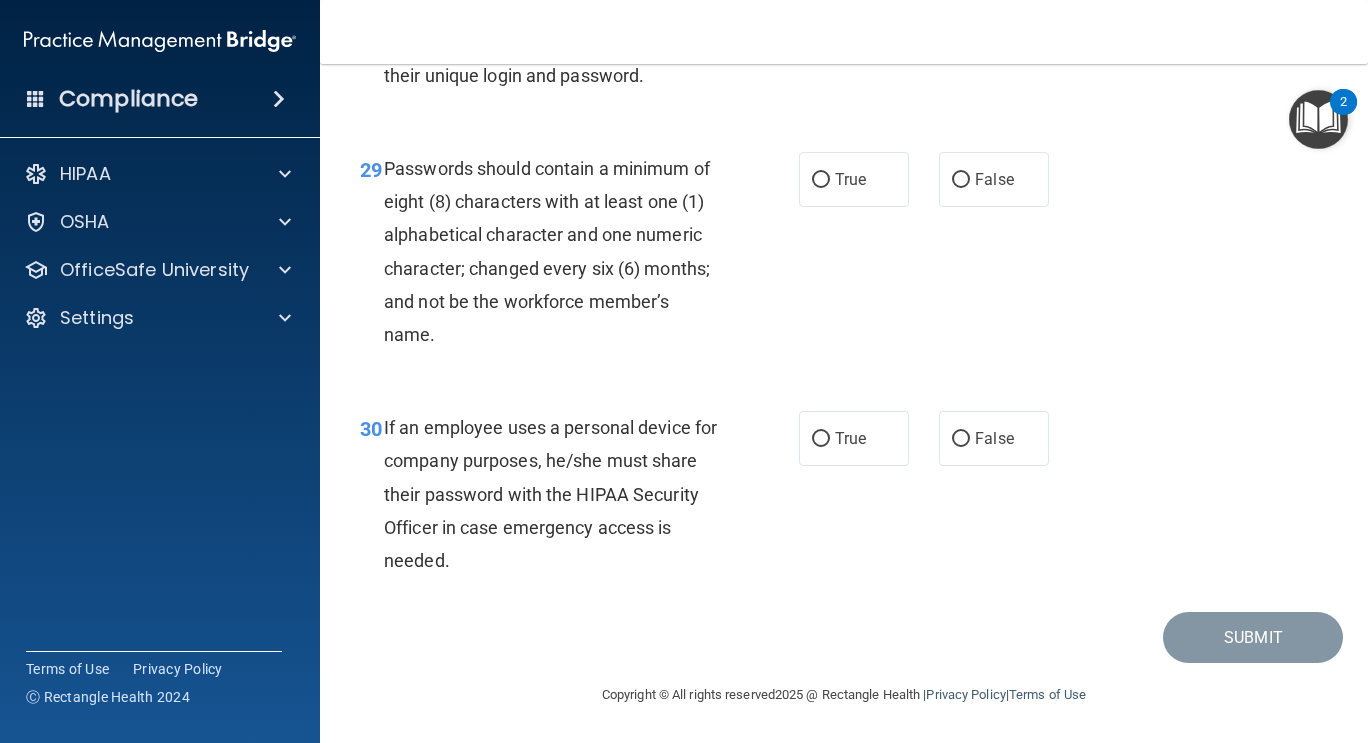 scroll, scrollTop: 5937, scrollLeft: 0, axis: vertical 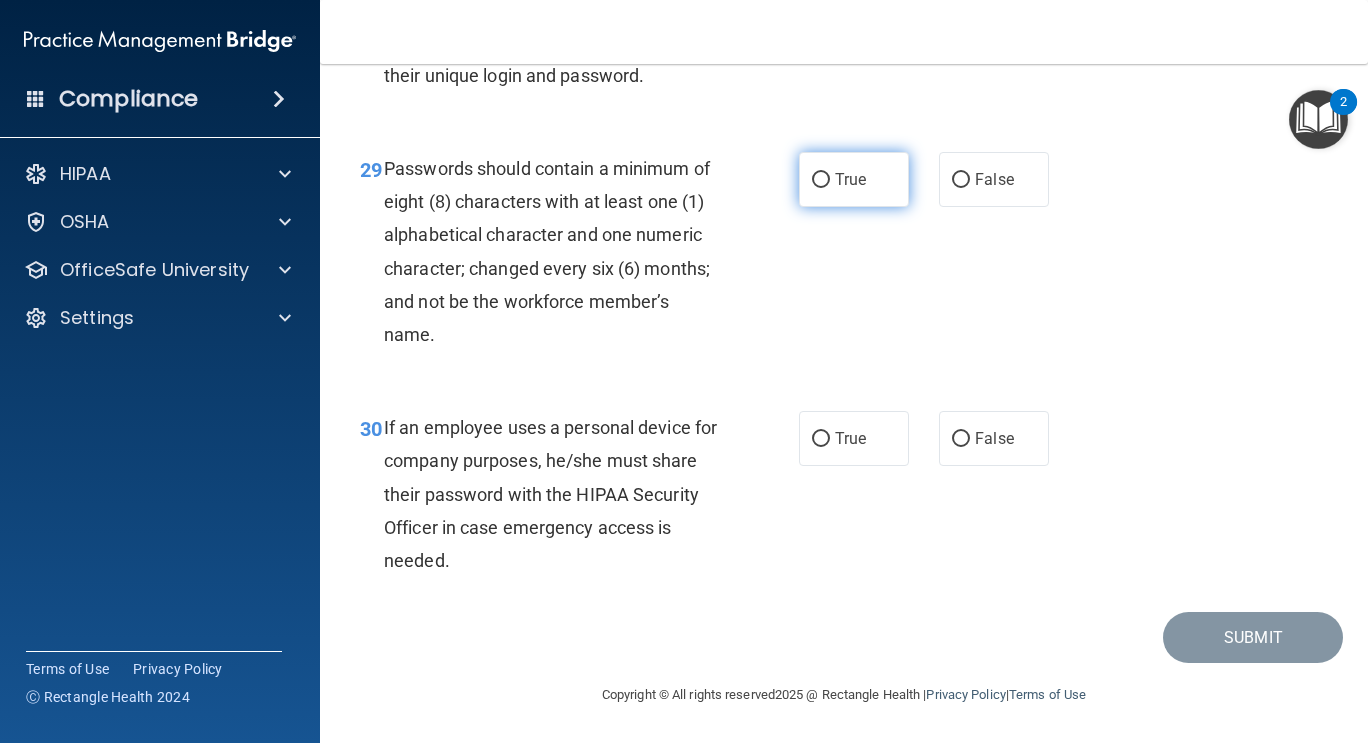 click on "True" at bounding box center (854, 179) 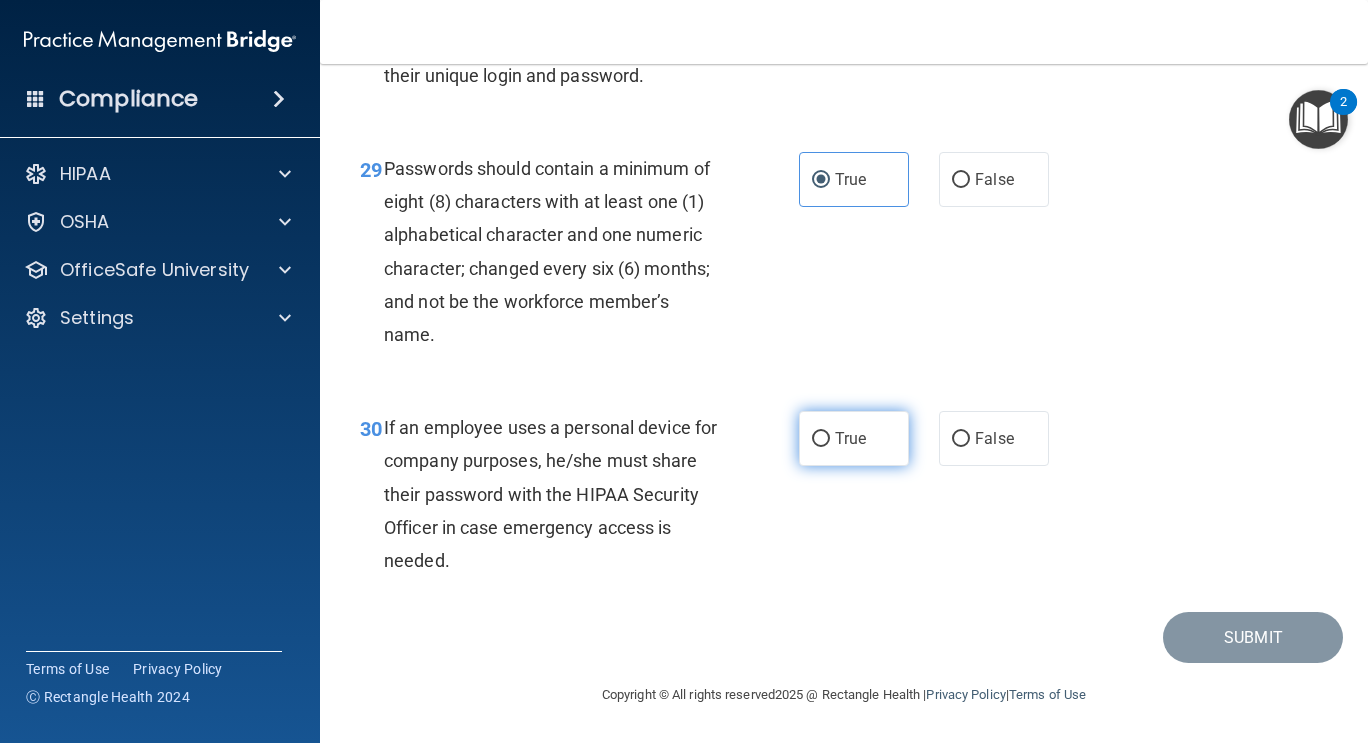 click on "True" at bounding box center (821, 439) 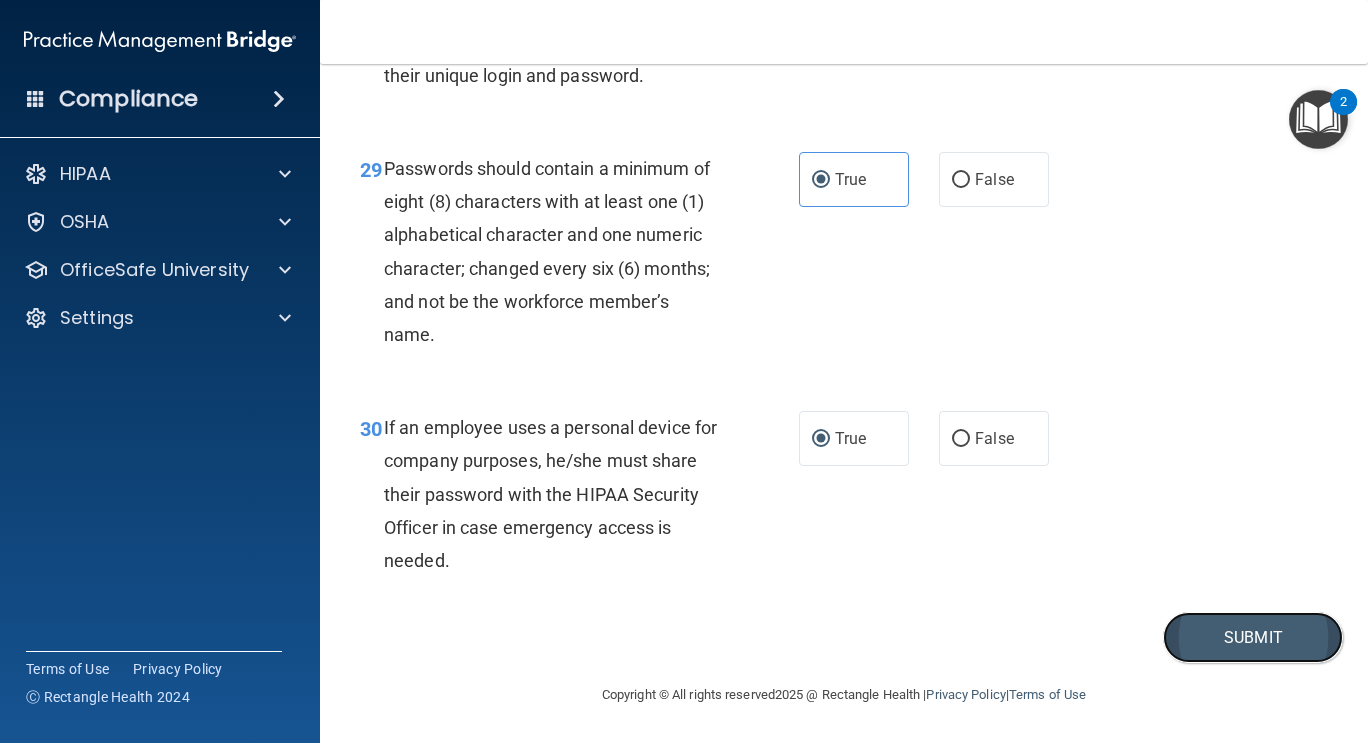 click on "Submit" at bounding box center (1253, 637) 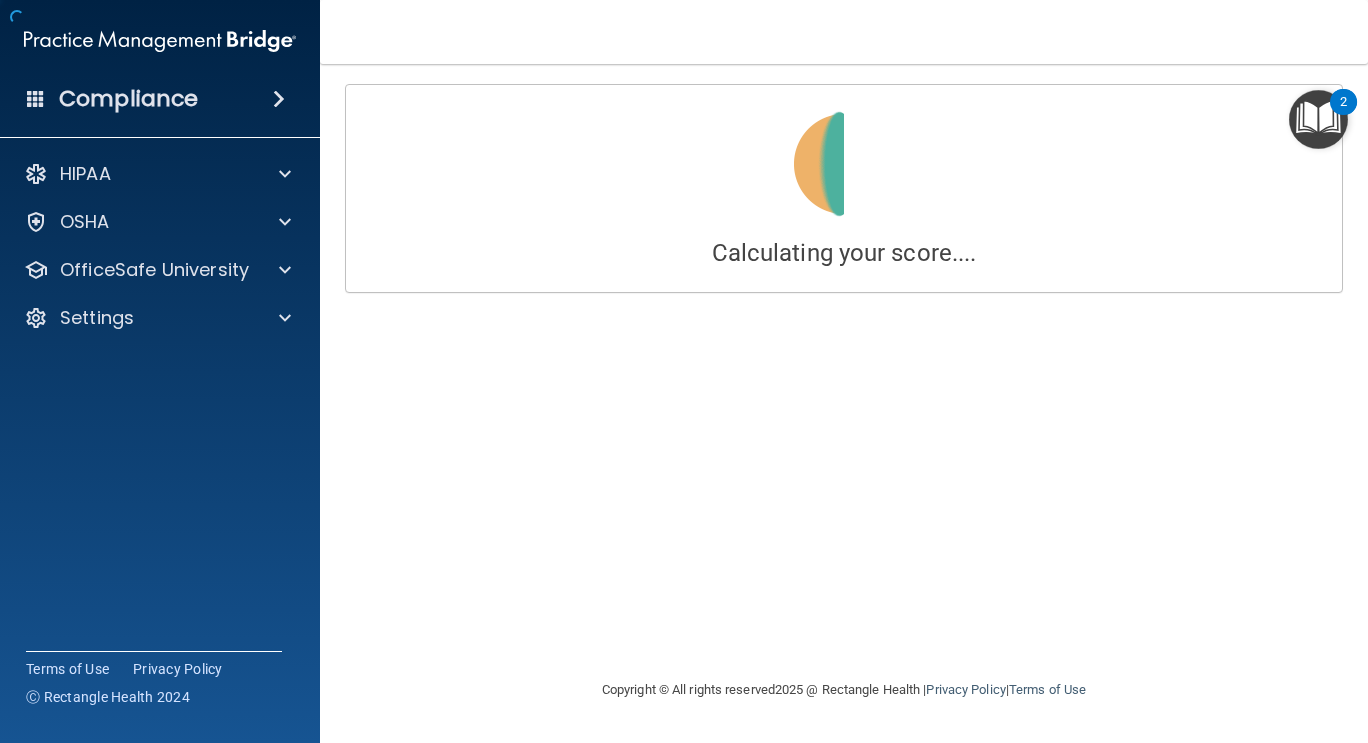 scroll, scrollTop: 0, scrollLeft: 0, axis: both 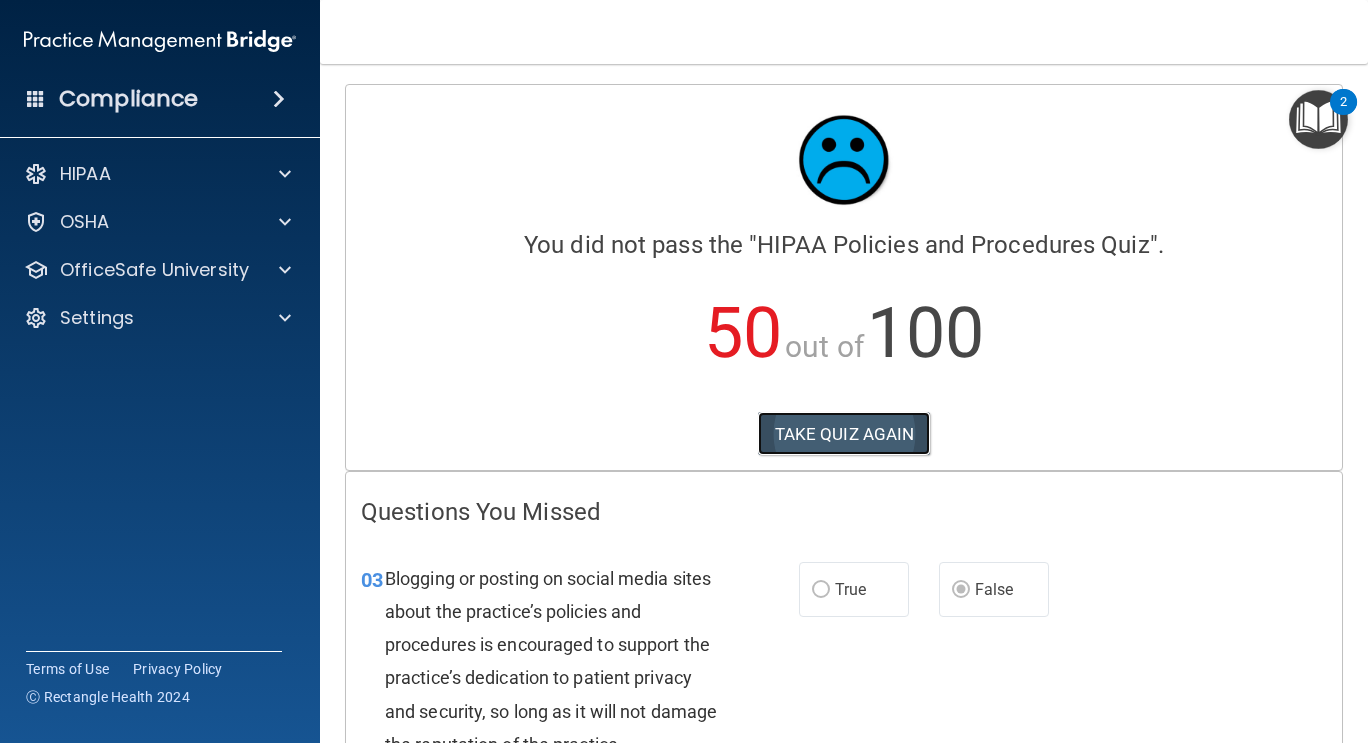 click on "TAKE QUIZ AGAIN" at bounding box center (844, 434) 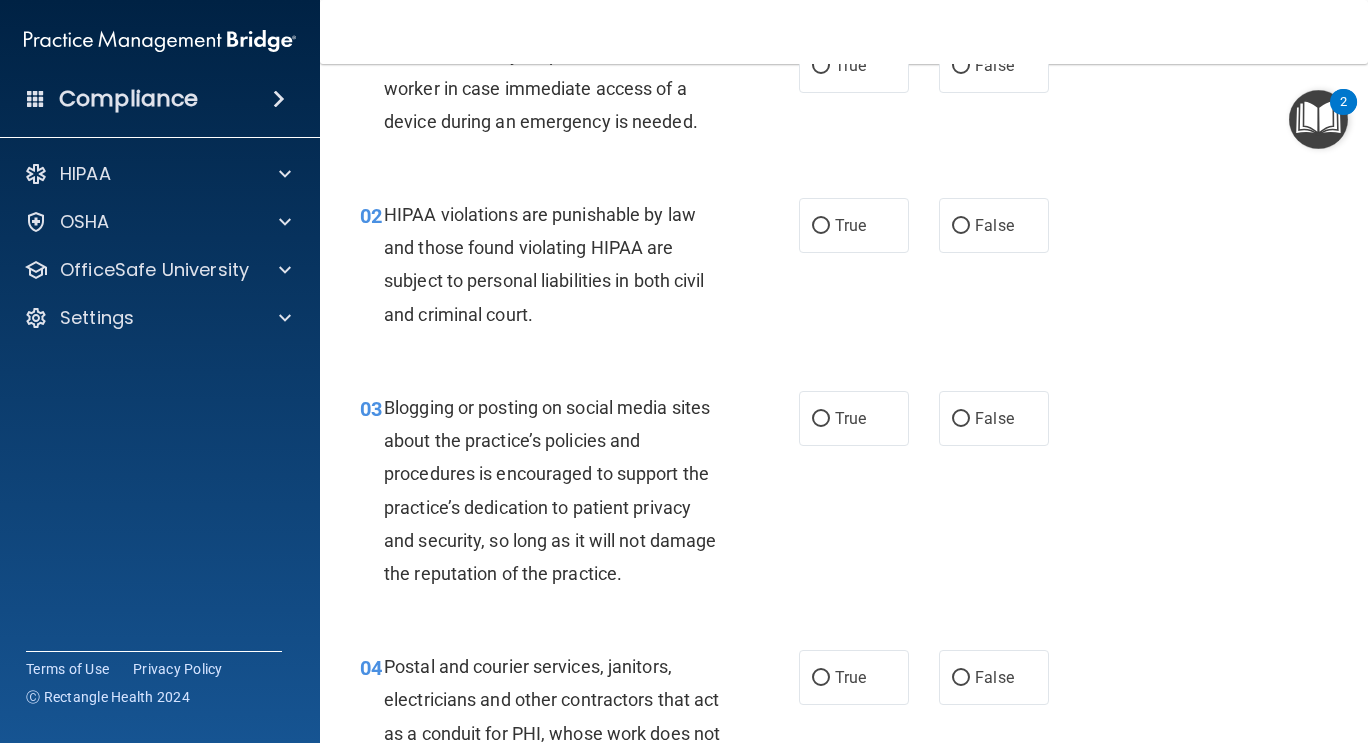 scroll, scrollTop: 0, scrollLeft: 0, axis: both 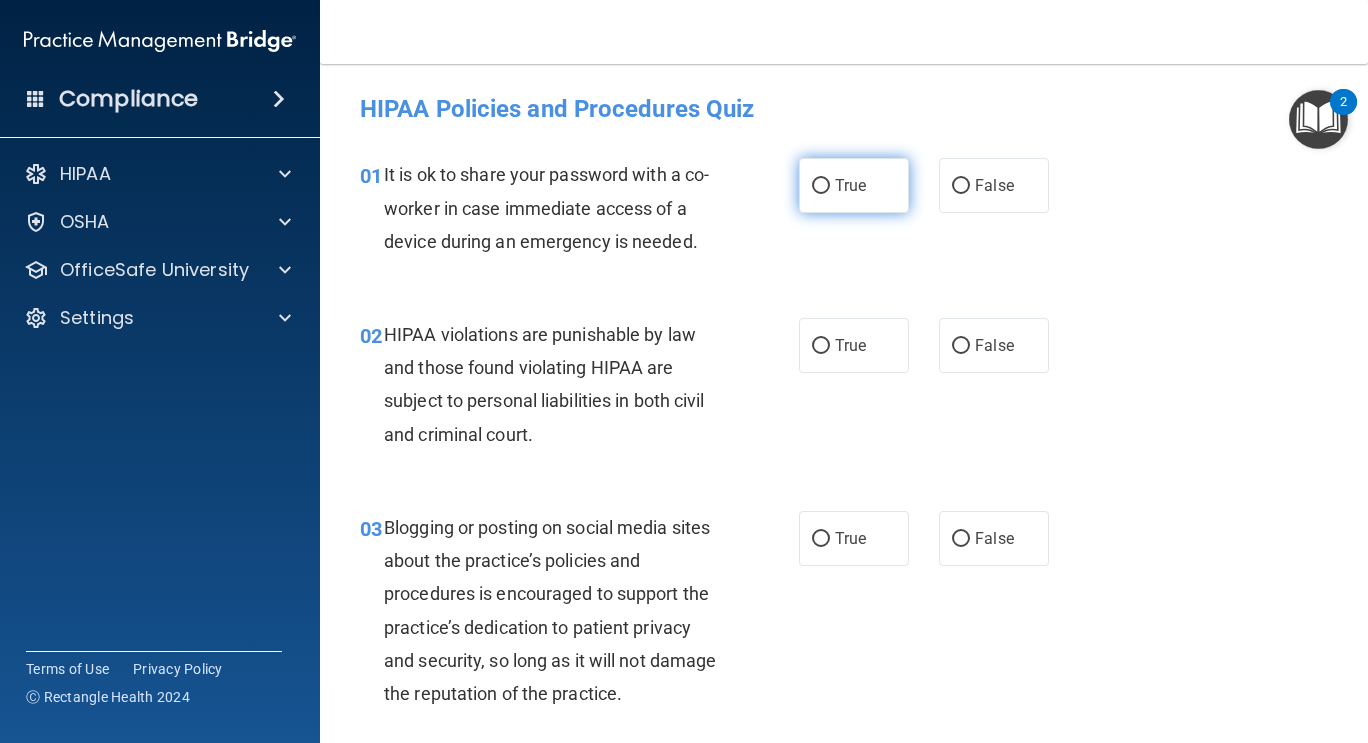 click on "True" at bounding box center [854, 185] 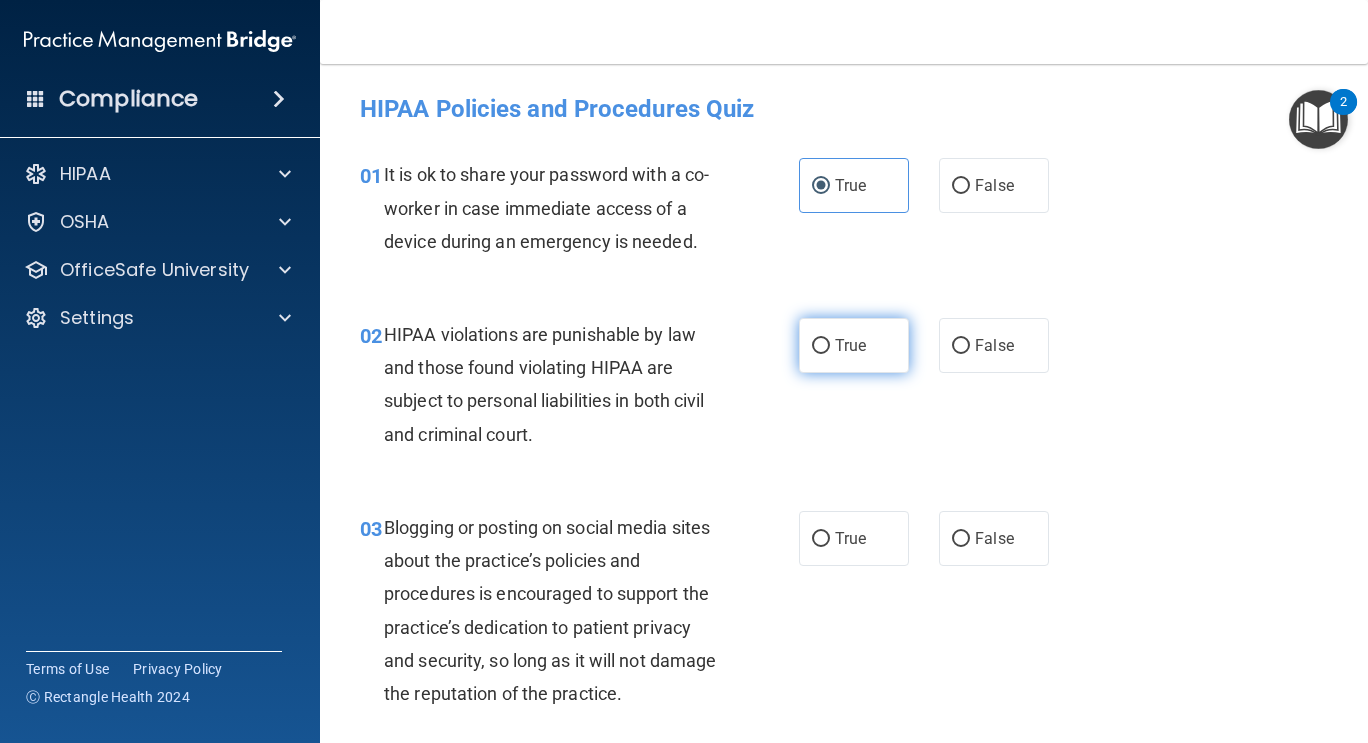click on "True" at bounding box center [854, 345] 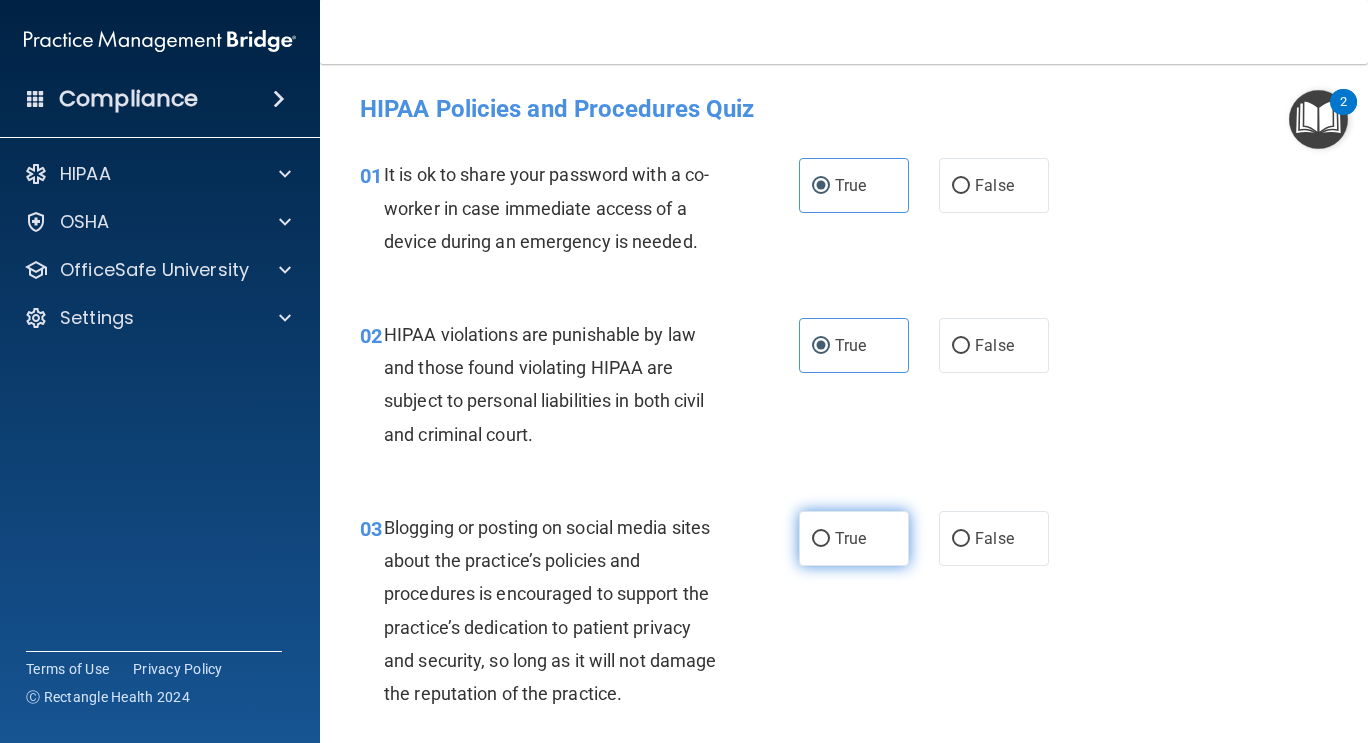 click on "True" at bounding box center [854, 538] 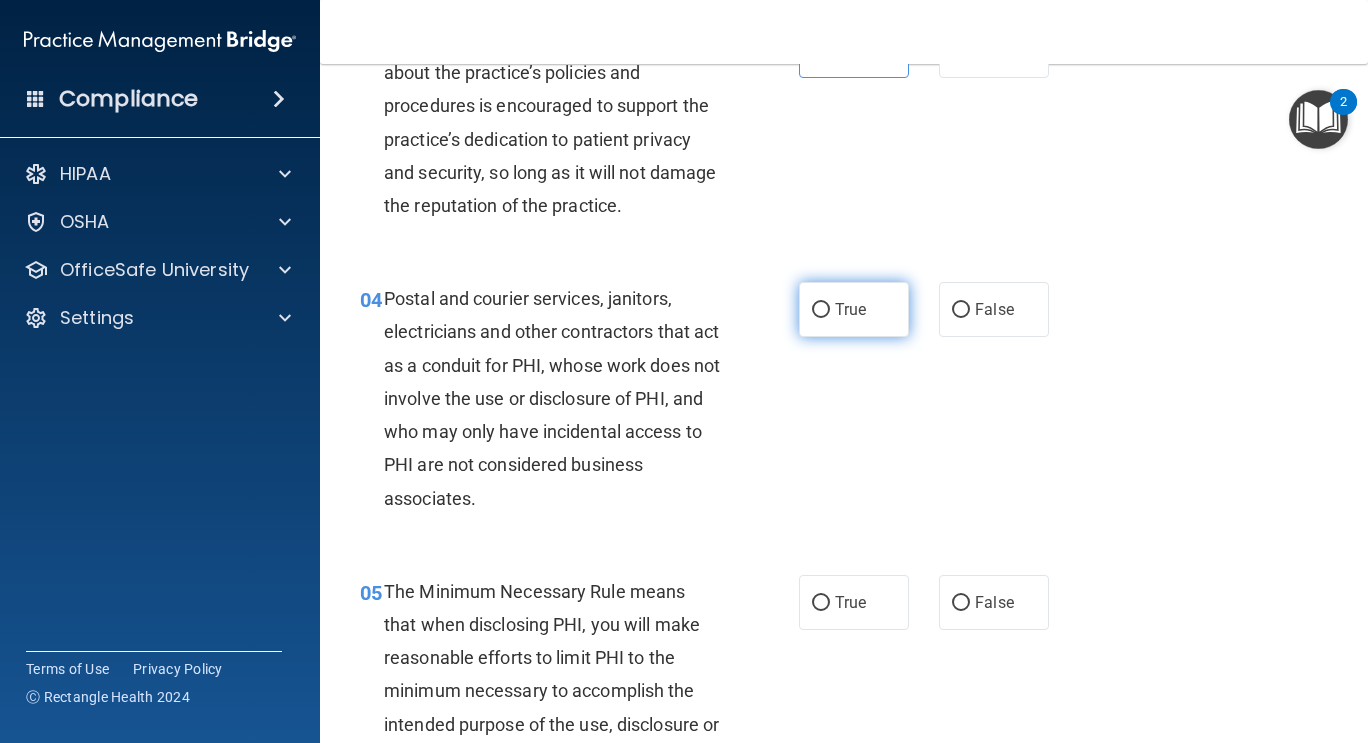 click on "True" at bounding box center (854, 309) 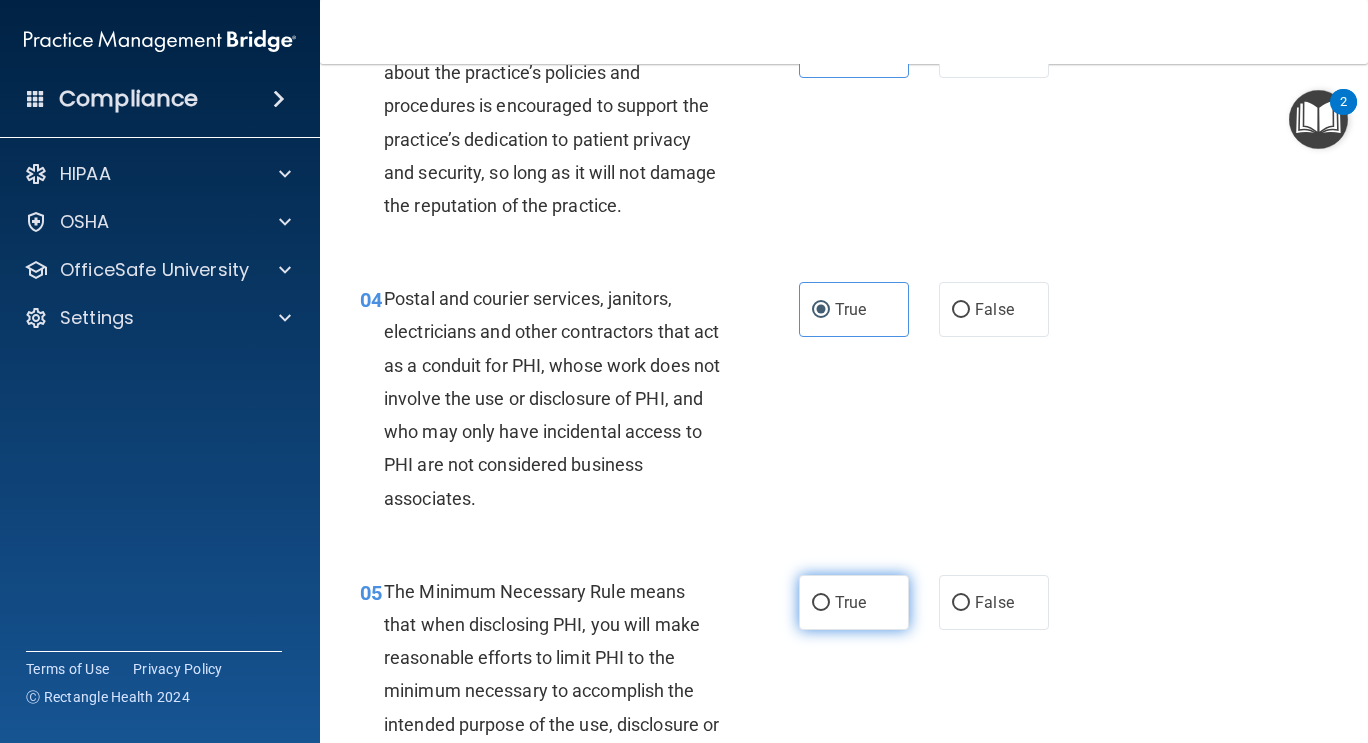 click on "True" at bounding box center [821, 603] 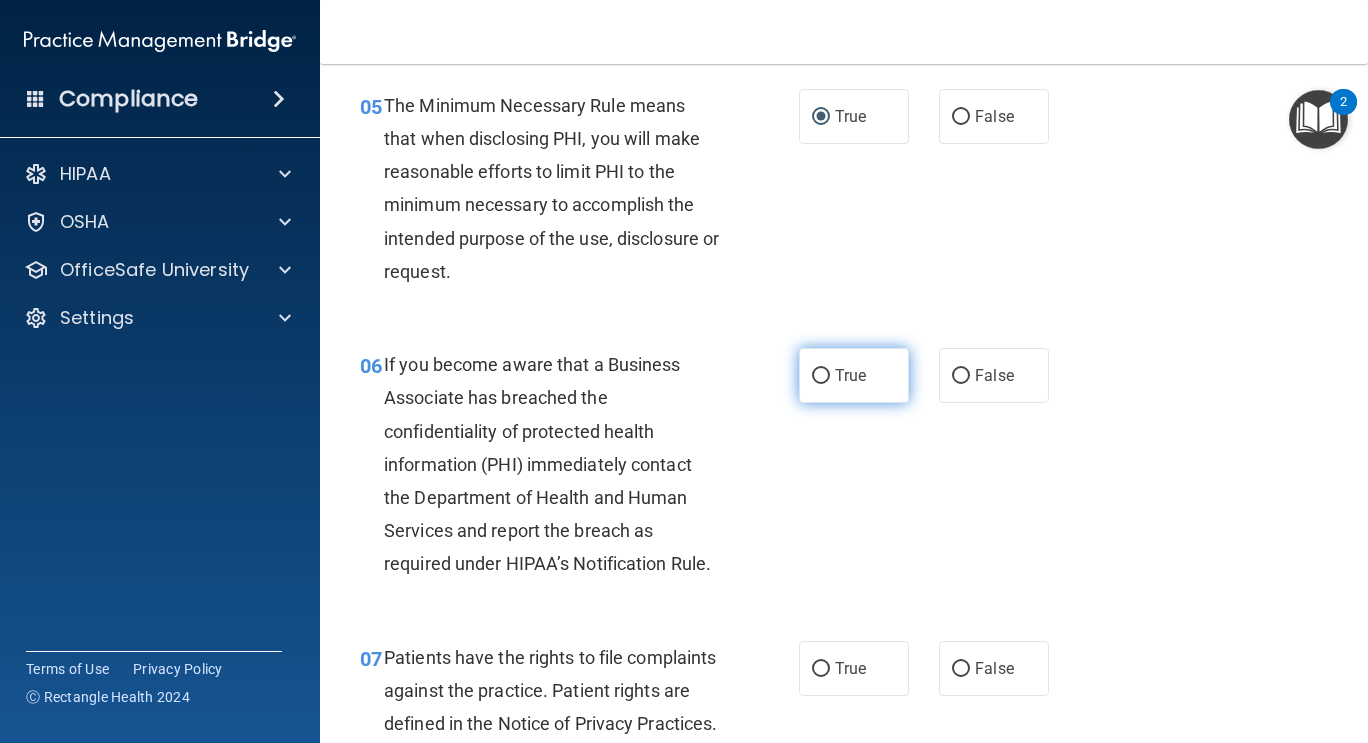 click on "True" at bounding box center [854, 375] 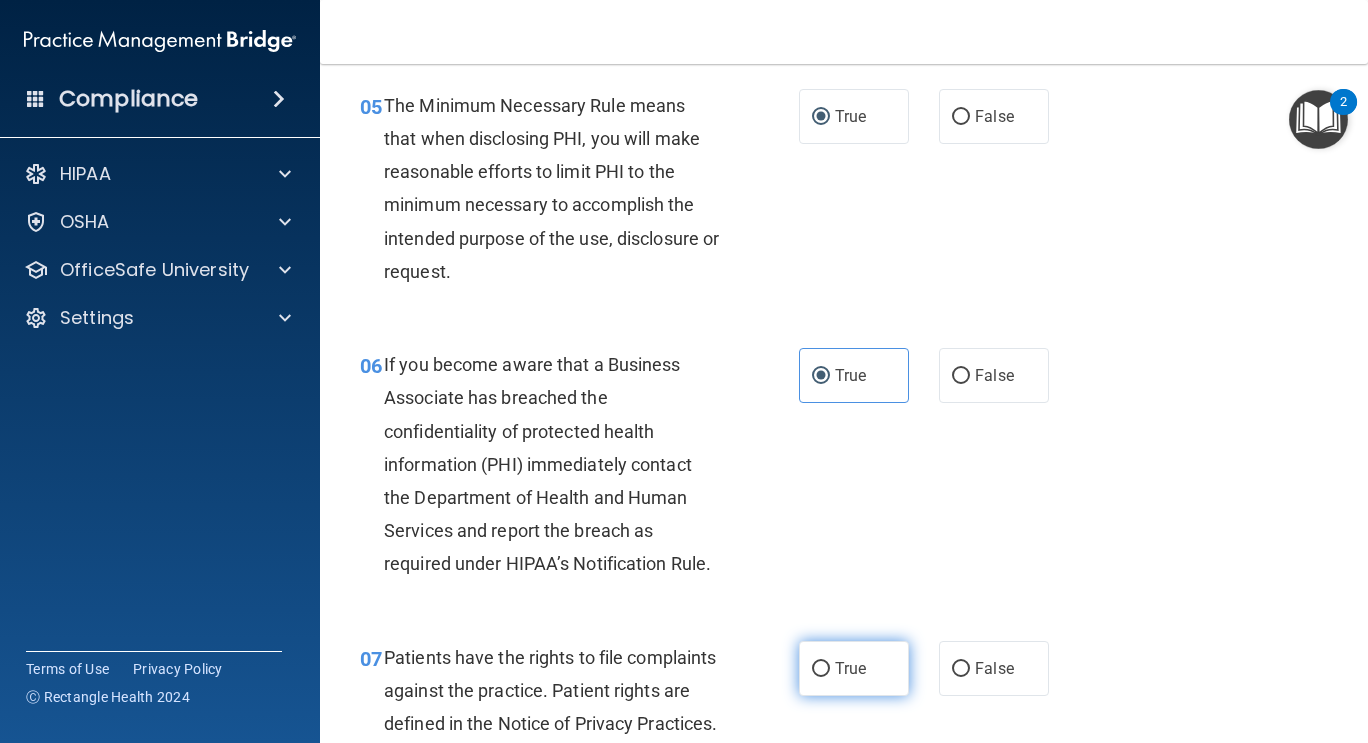 click on "True" at bounding box center [850, 668] 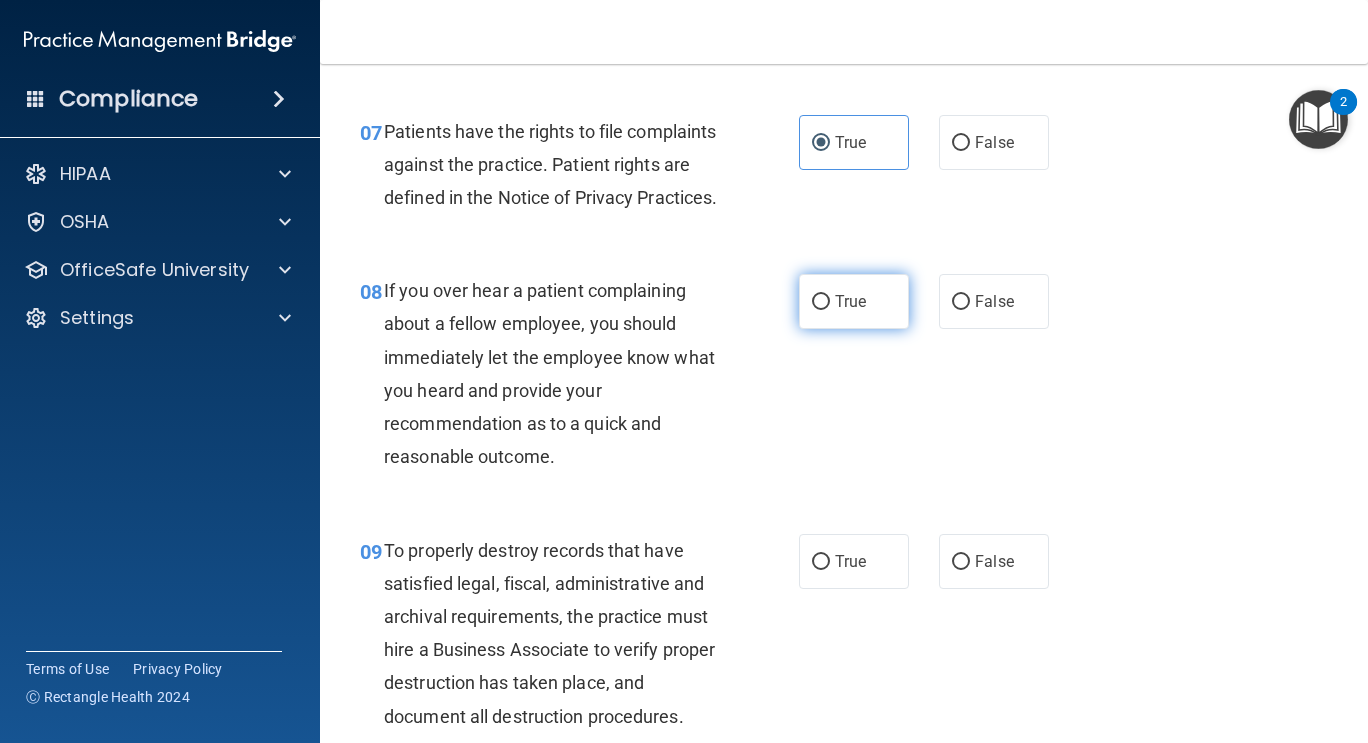 click on "True" at bounding box center [854, 301] 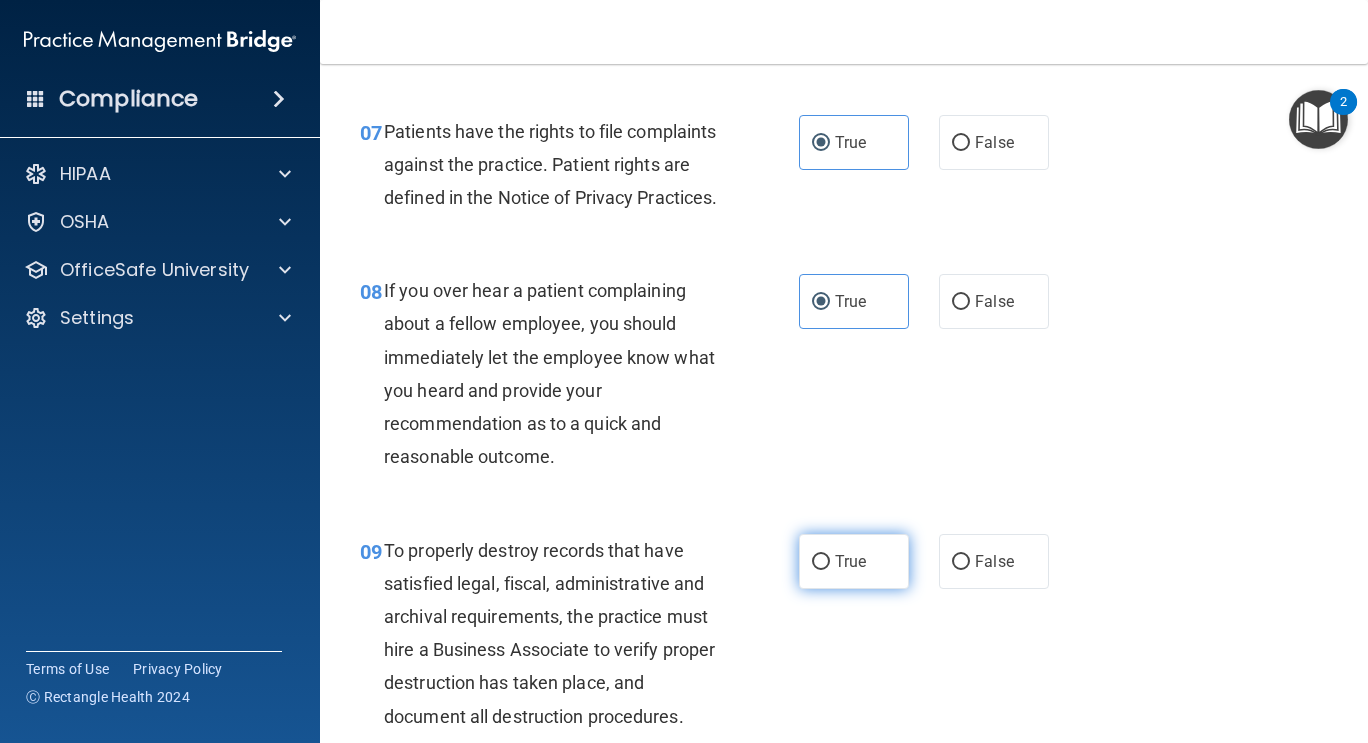 click on "True" at bounding box center [854, 561] 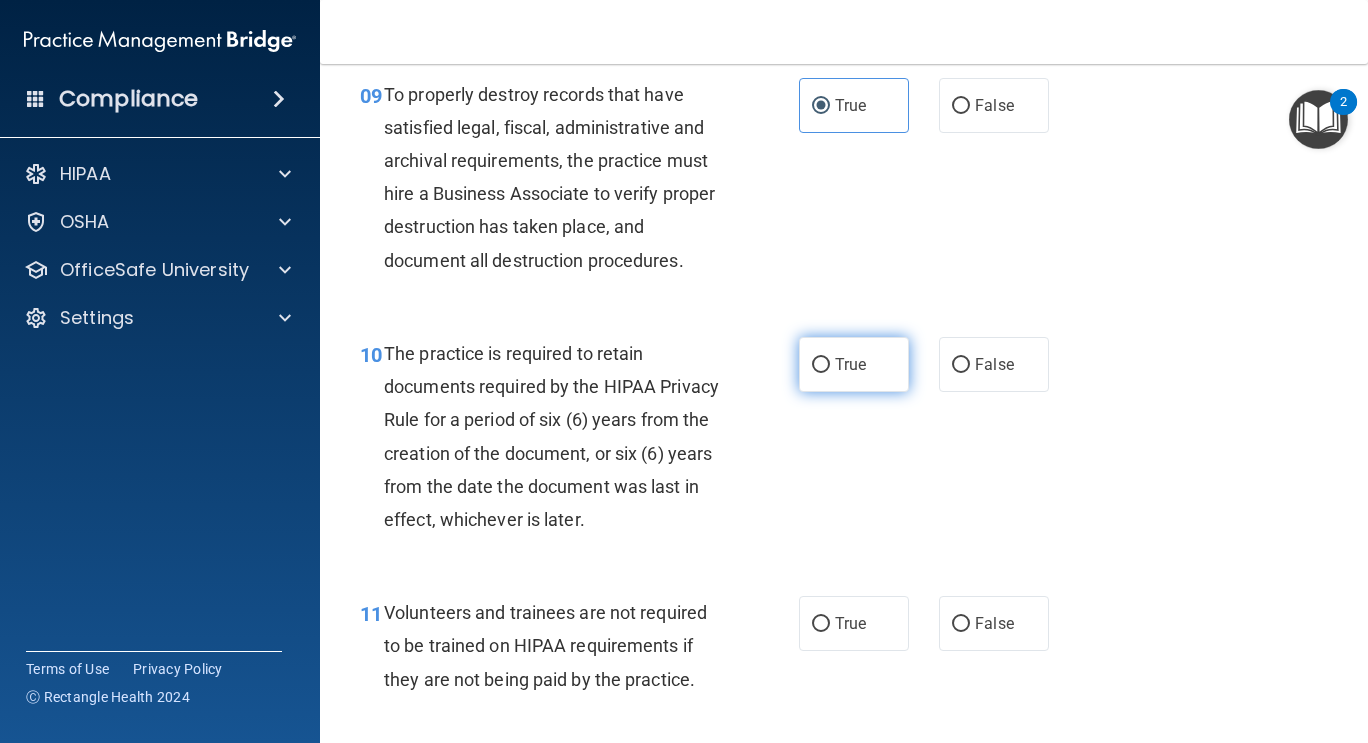 click on "True" at bounding box center [854, 364] 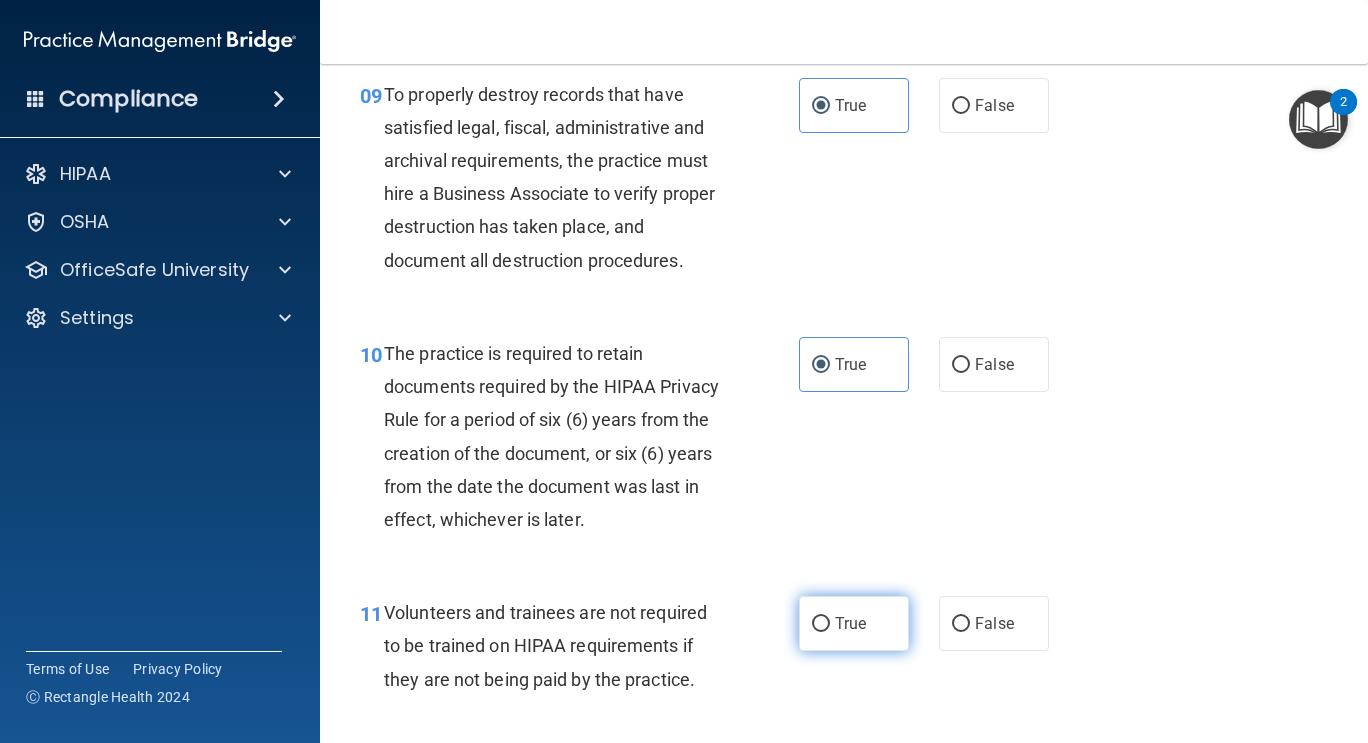 click on "True" at bounding box center (854, 623) 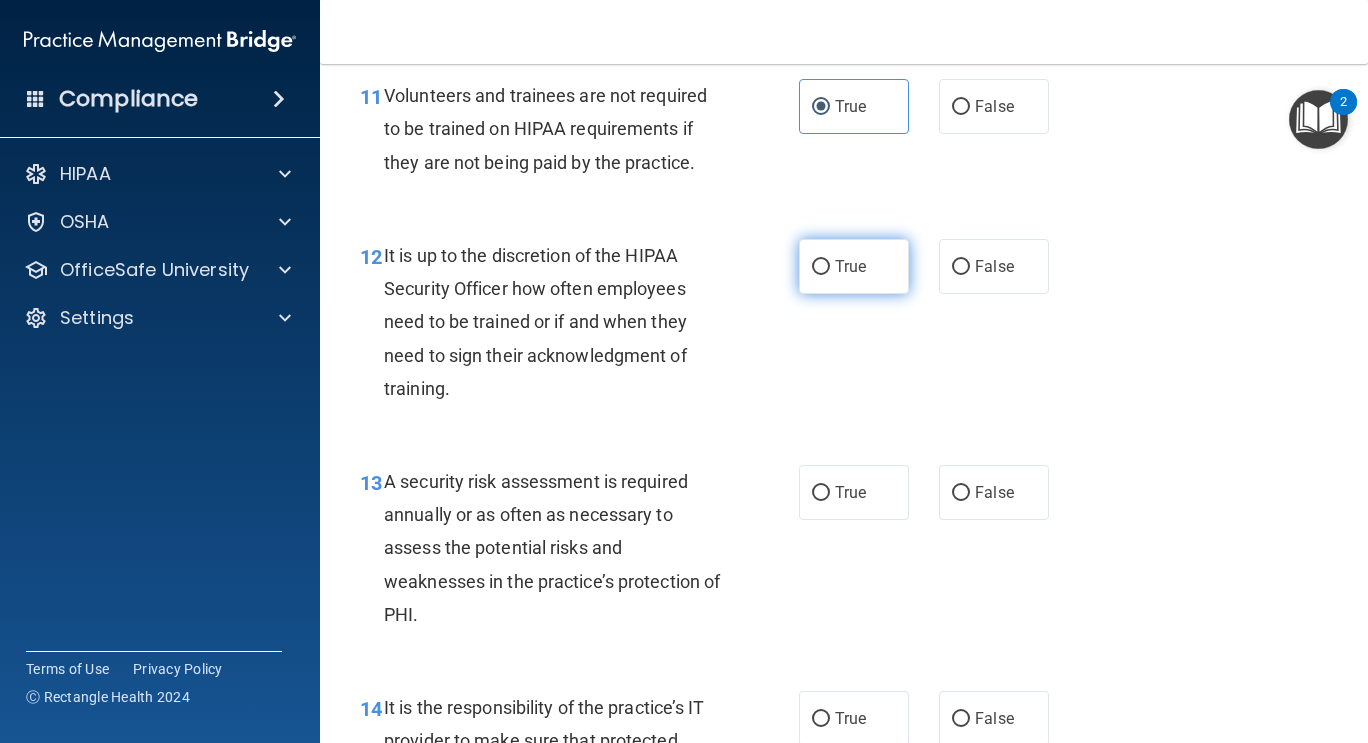 click on "True" at bounding box center (850, 266) 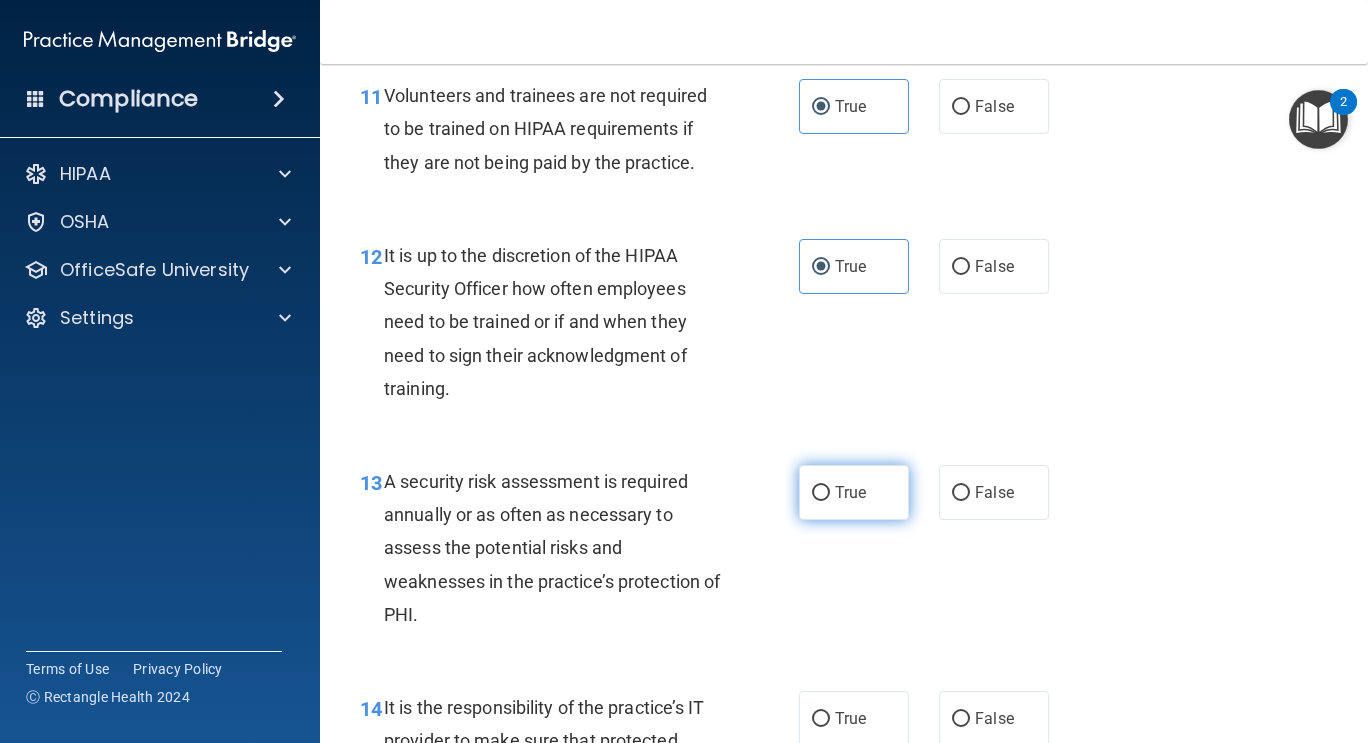 click on "True" at bounding box center (854, 492) 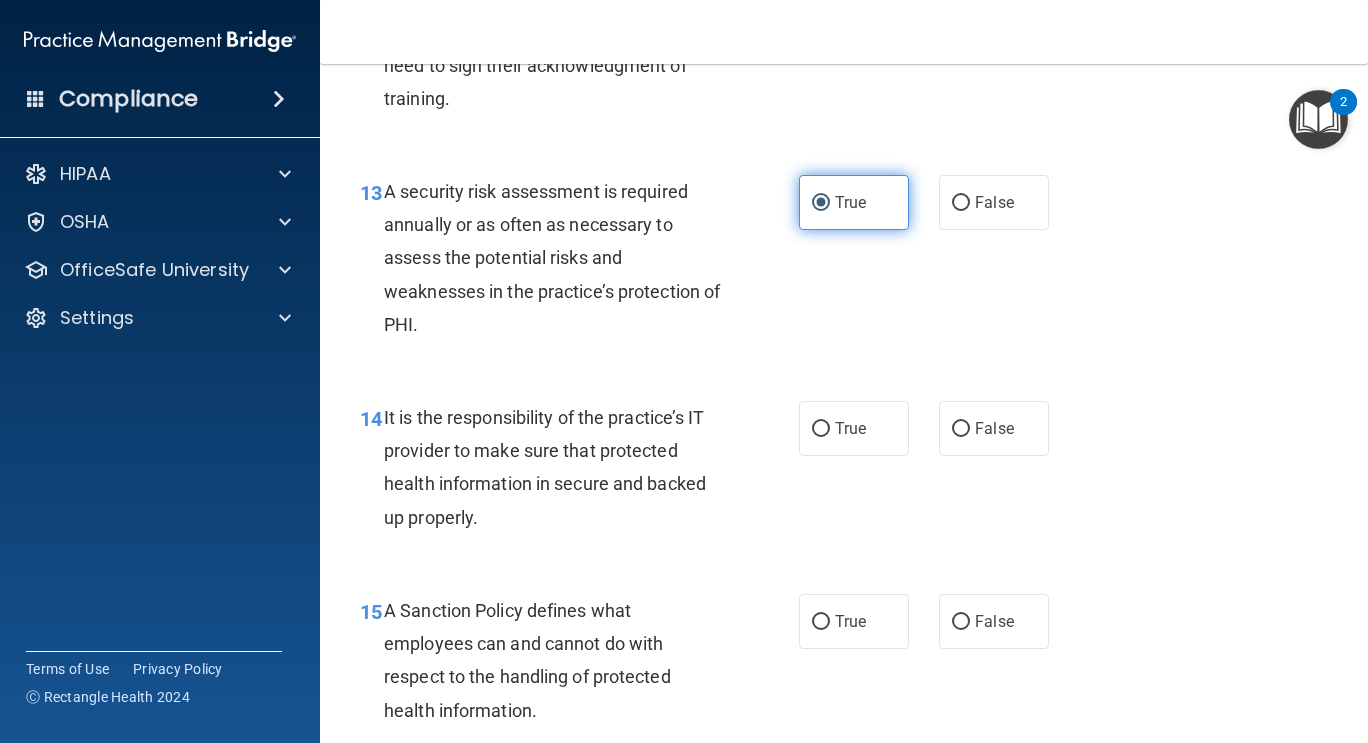 scroll, scrollTop: 2884, scrollLeft: 0, axis: vertical 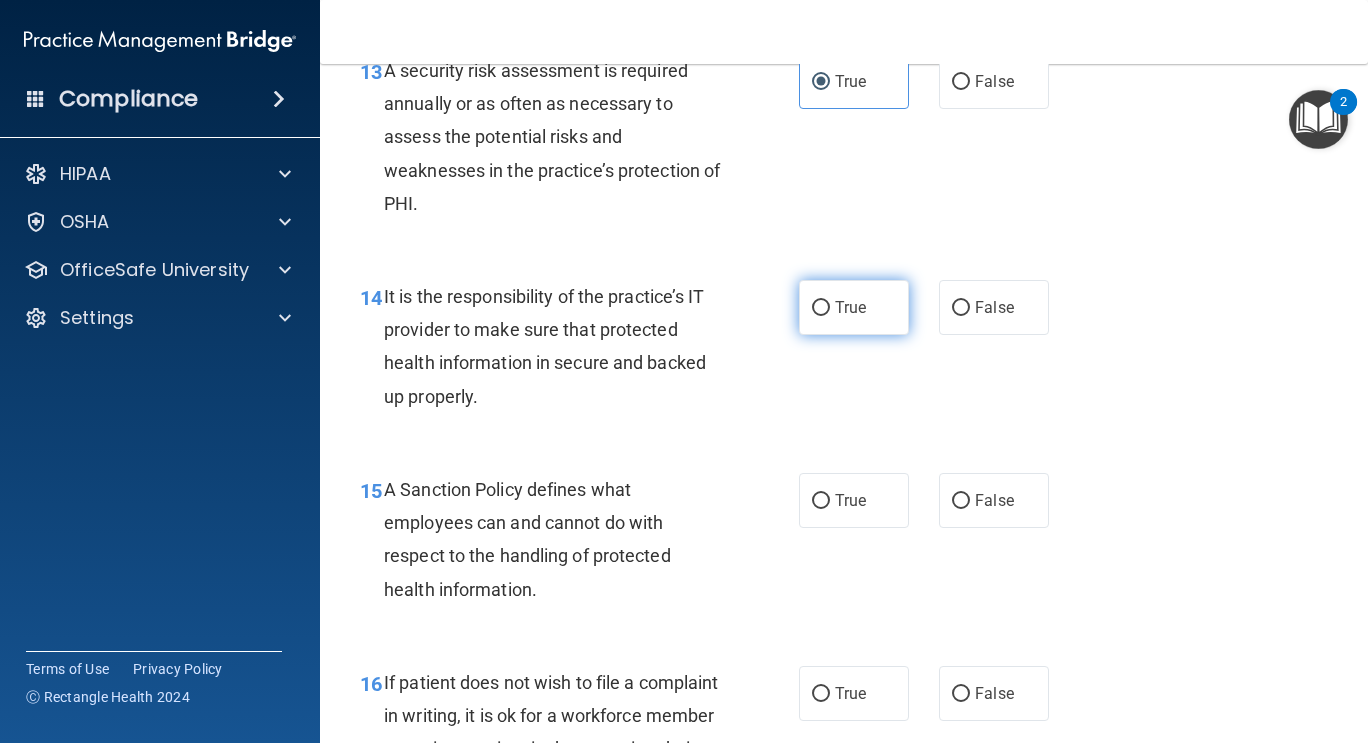 click on "True" at bounding box center (850, 307) 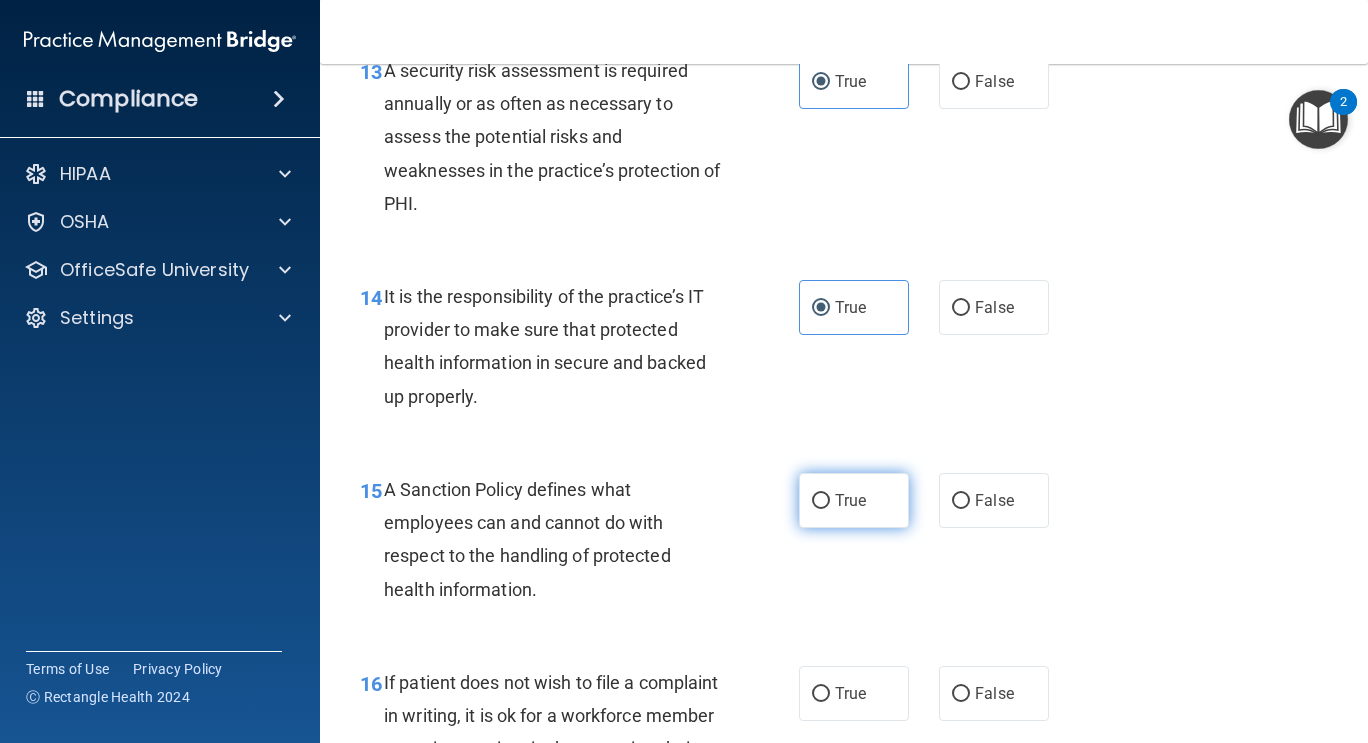 click on "True" at bounding box center [854, 500] 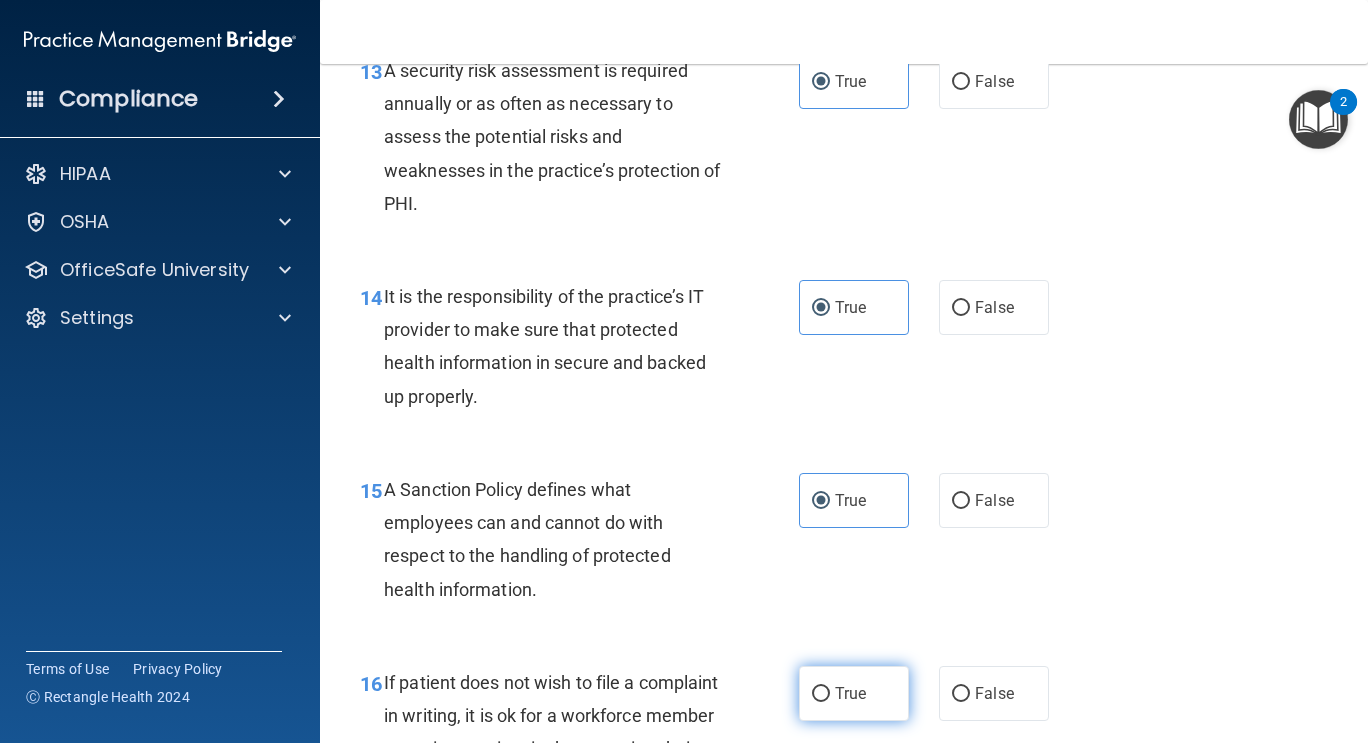 click on "True" at bounding box center [854, 693] 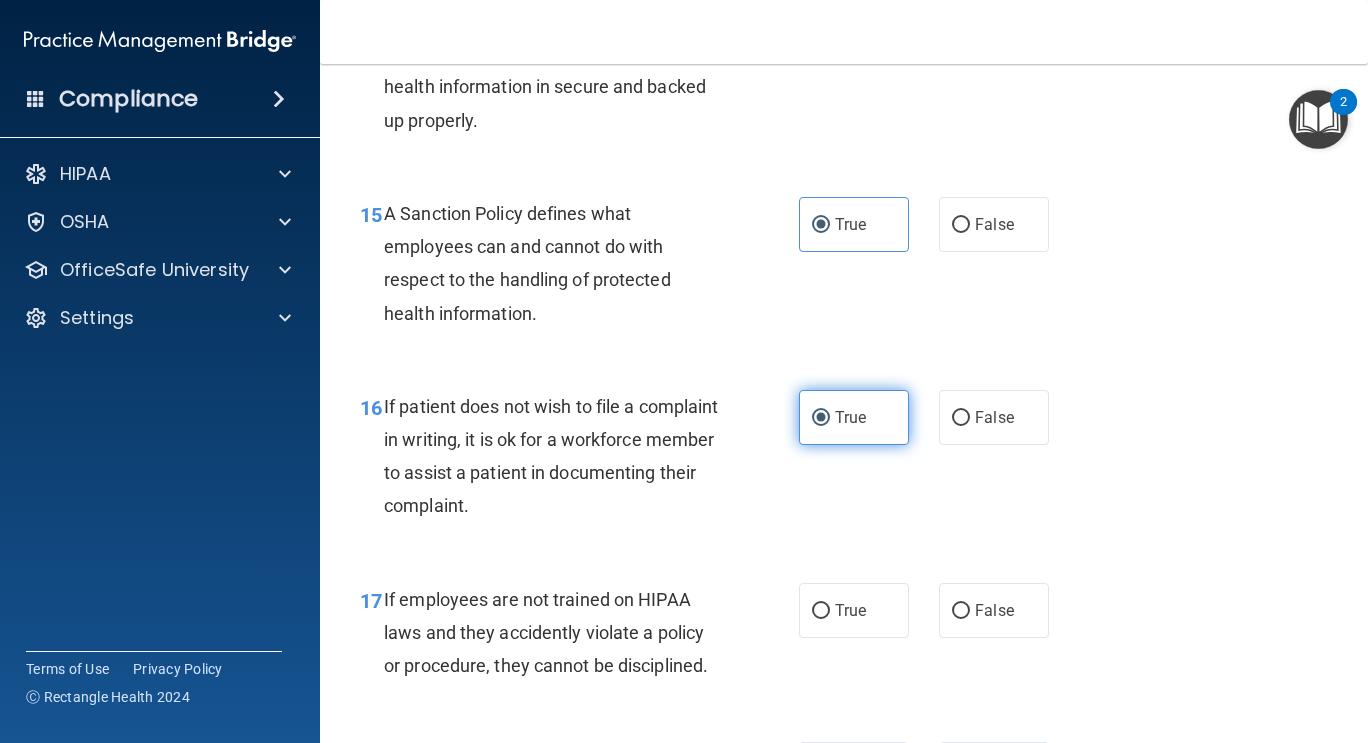 scroll, scrollTop: 3377, scrollLeft: 0, axis: vertical 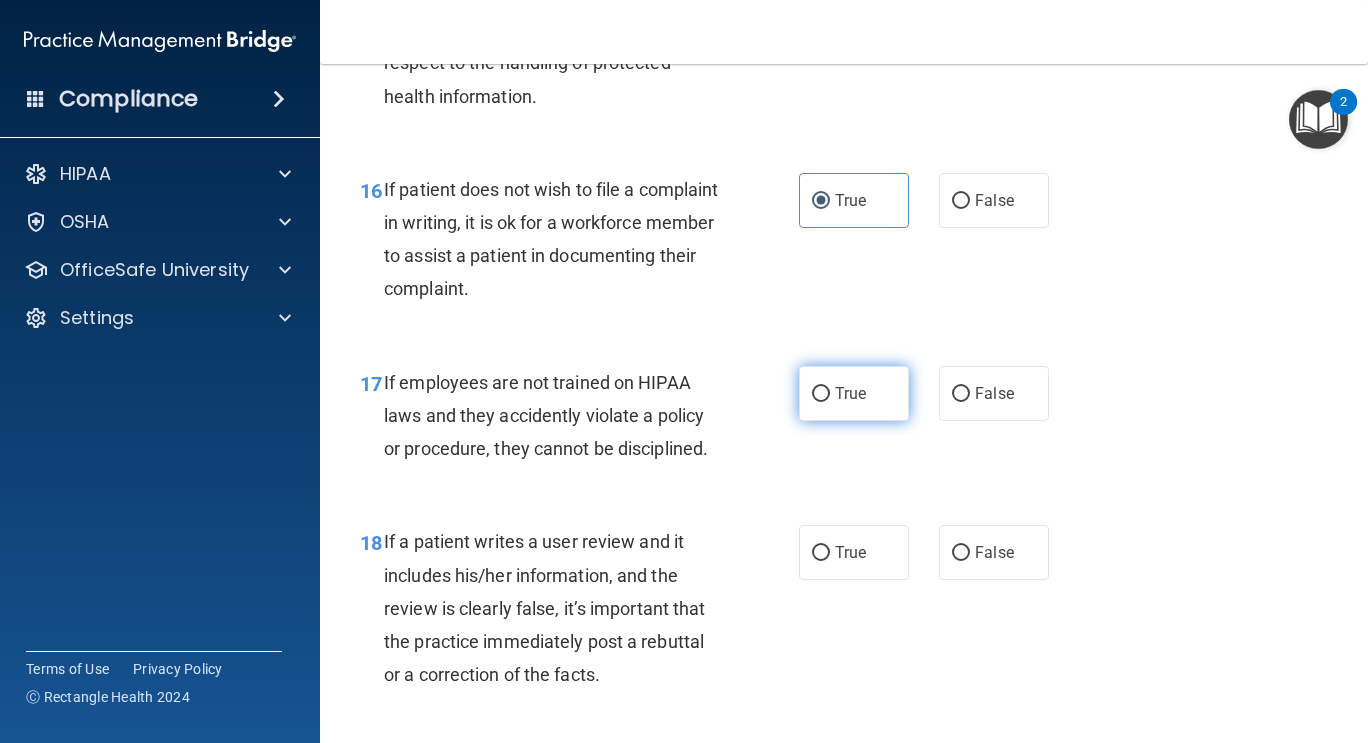 click on "True" at bounding box center [850, 393] 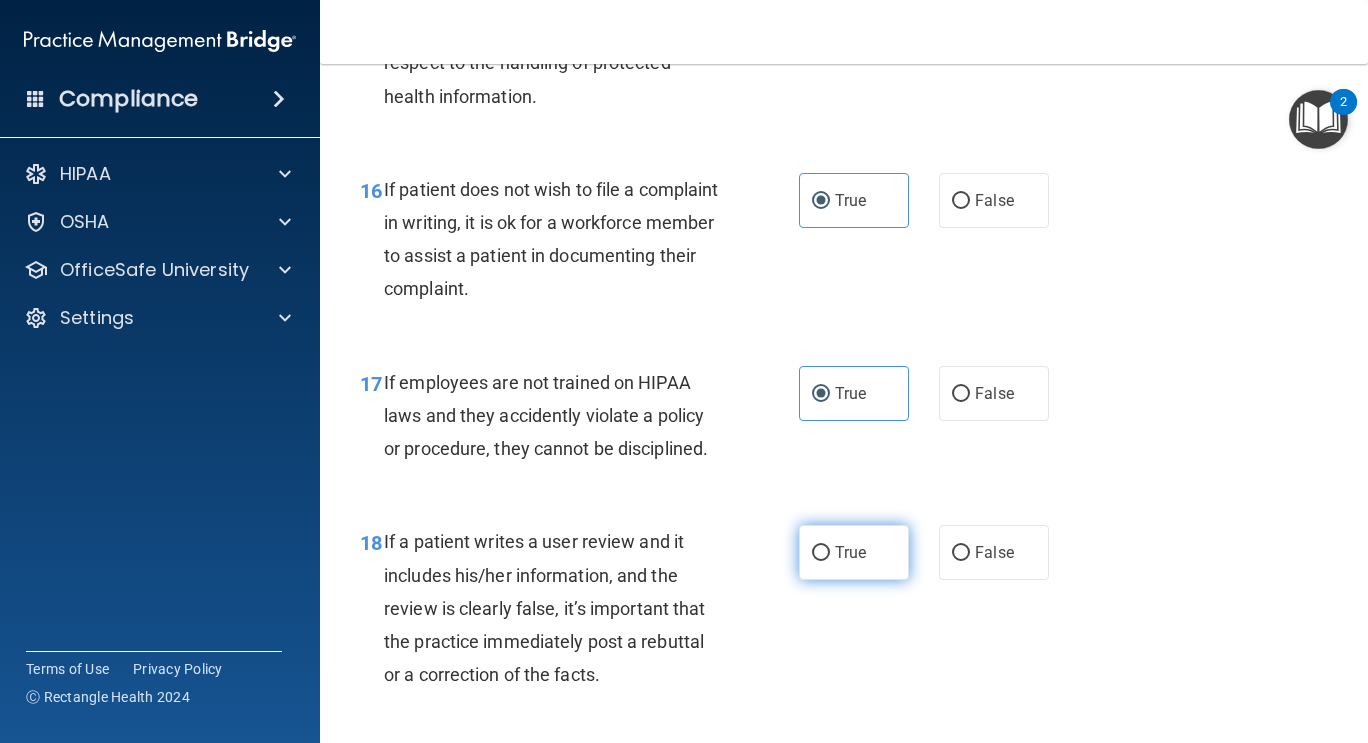 click on "True" at bounding box center [821, 553] 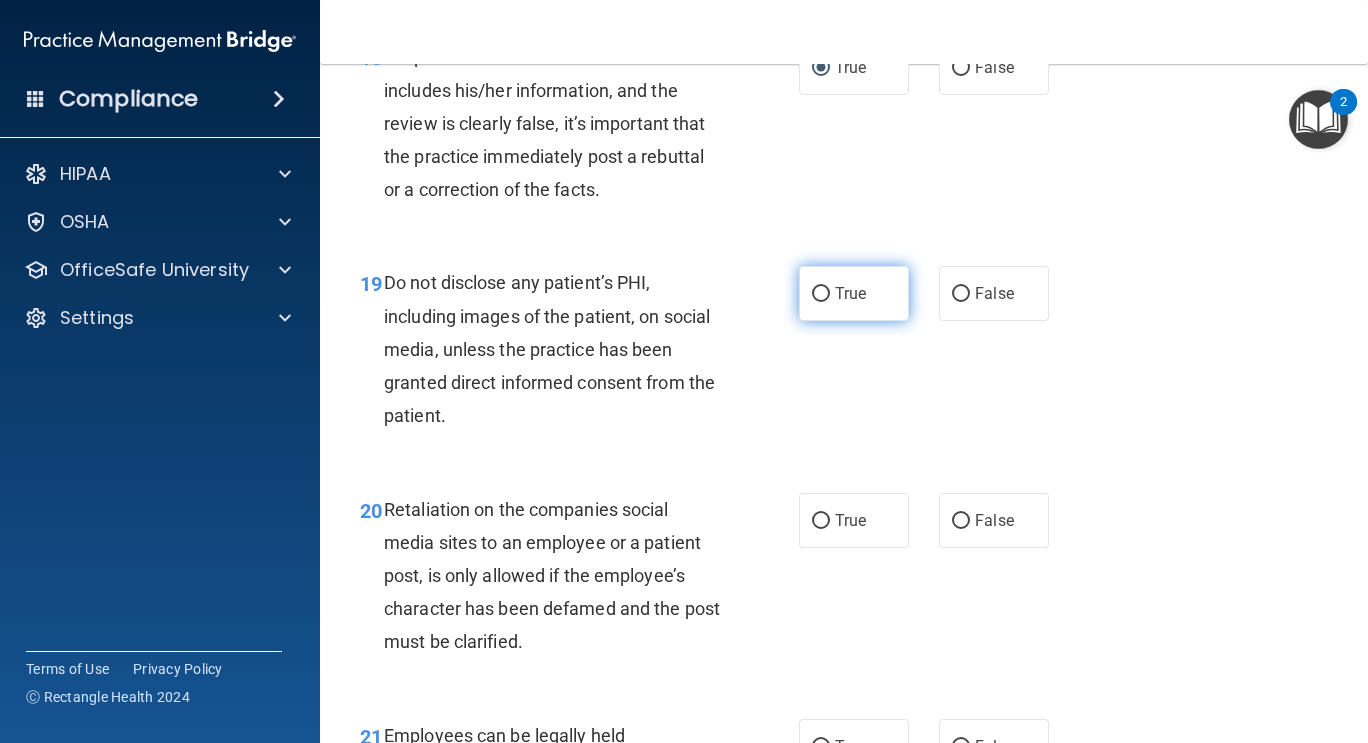 click on "True" at bounding box center (854, 293) 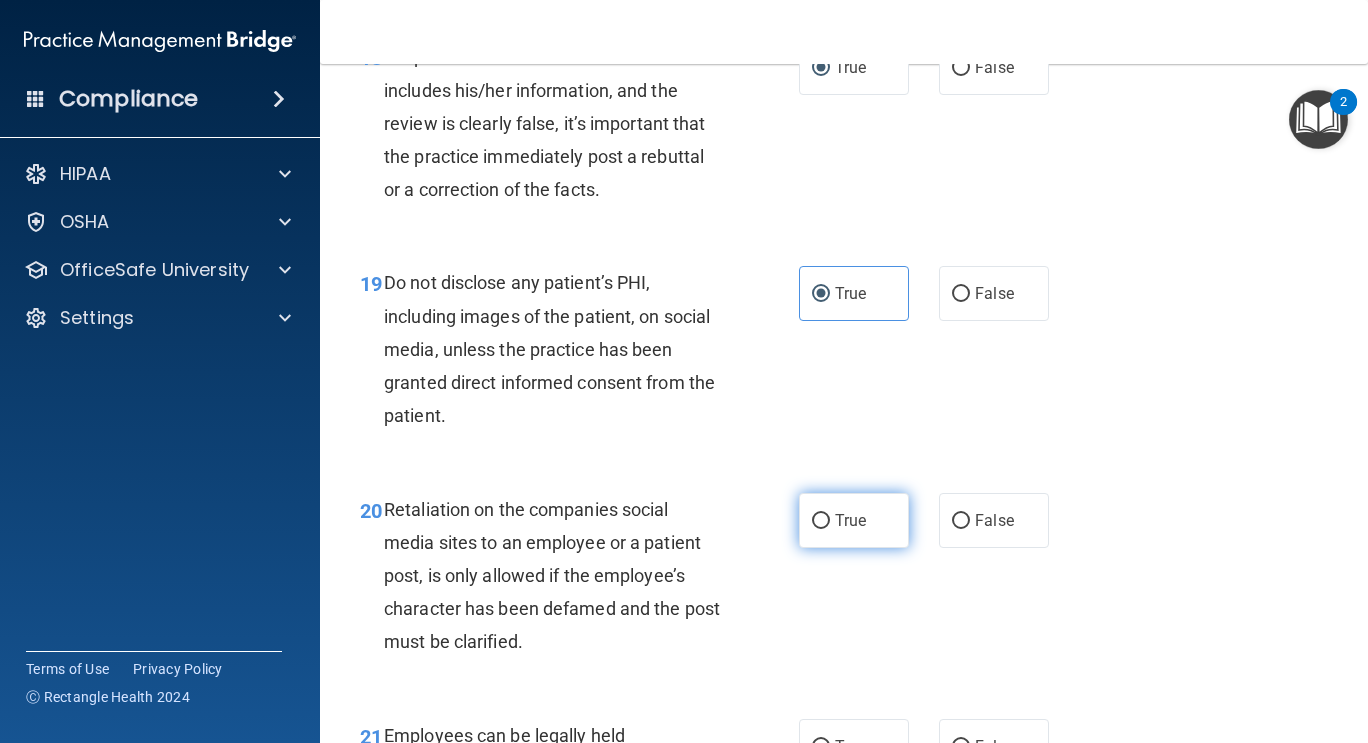 click on "True" at bounding box center [850, 520] 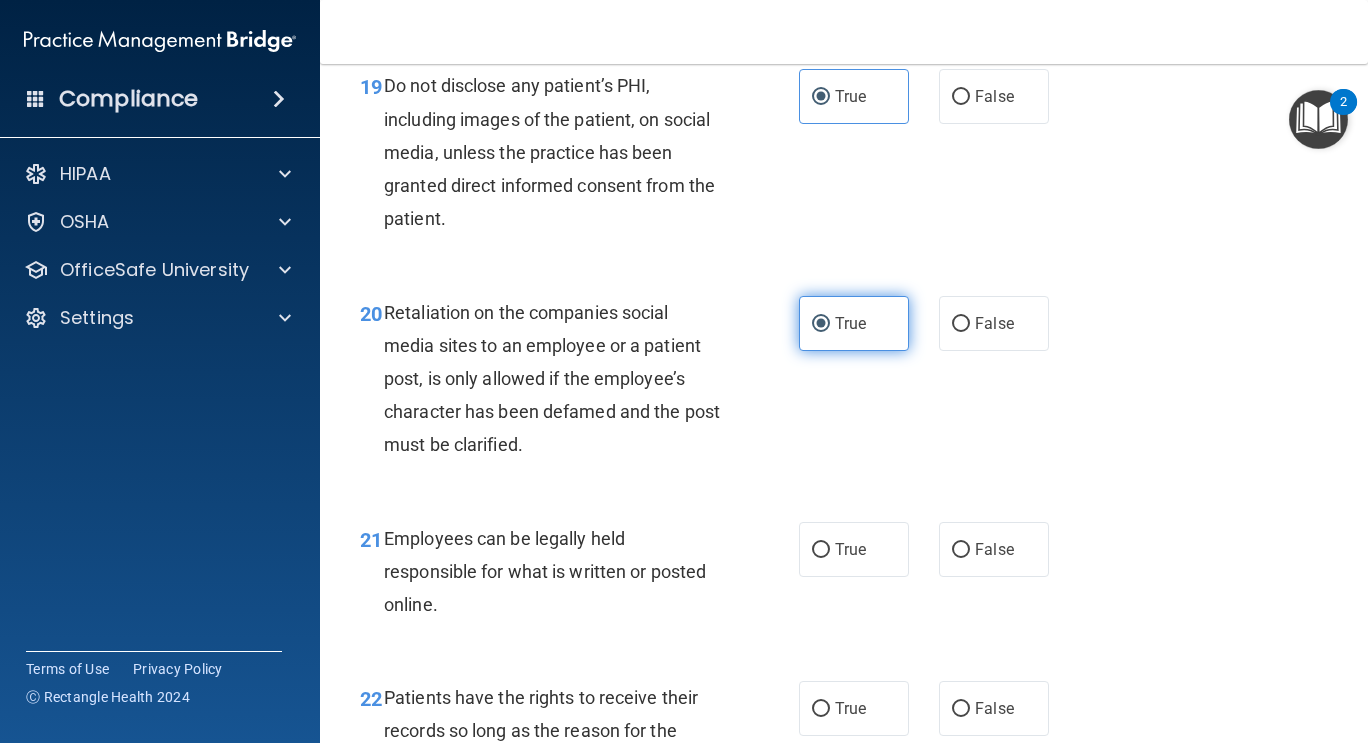 scroll, scrollTop: 4273, scrollLeft: 0, axis: vertical 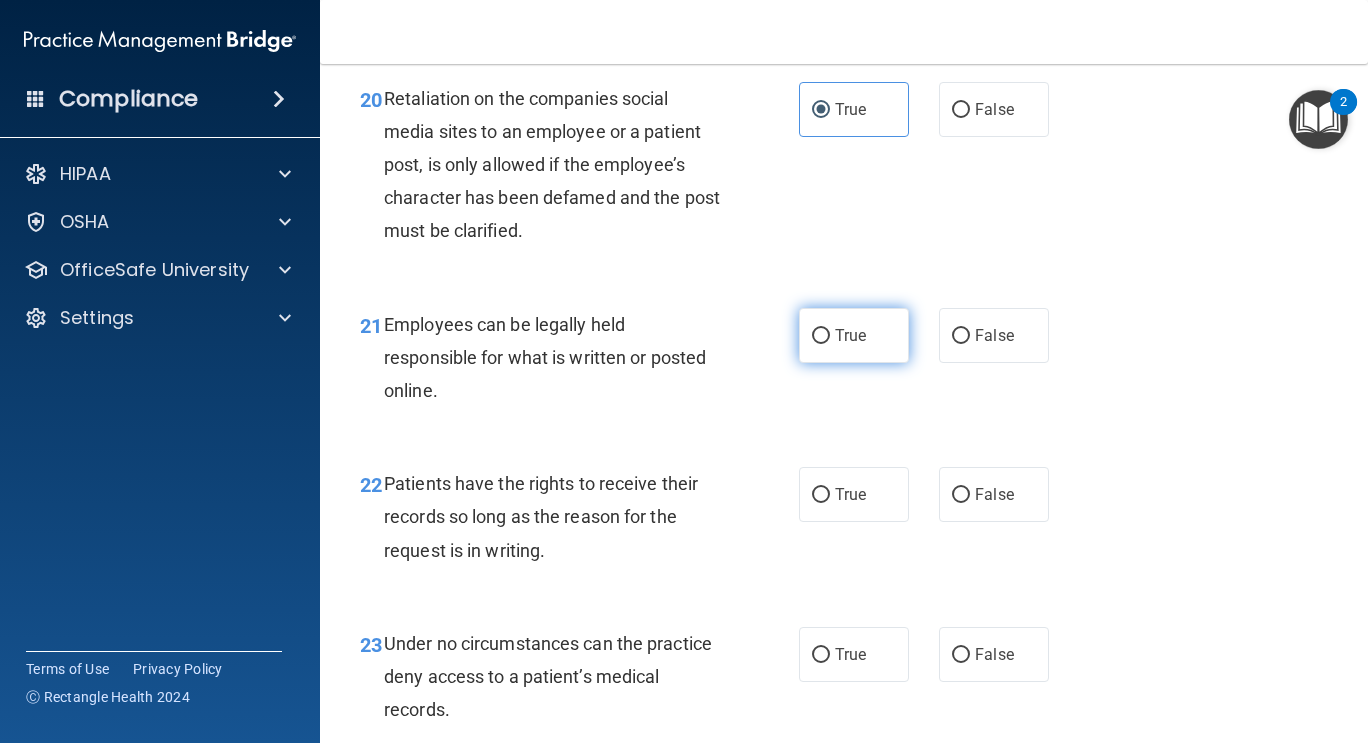 click on "True" at bounding box center (854, 335) 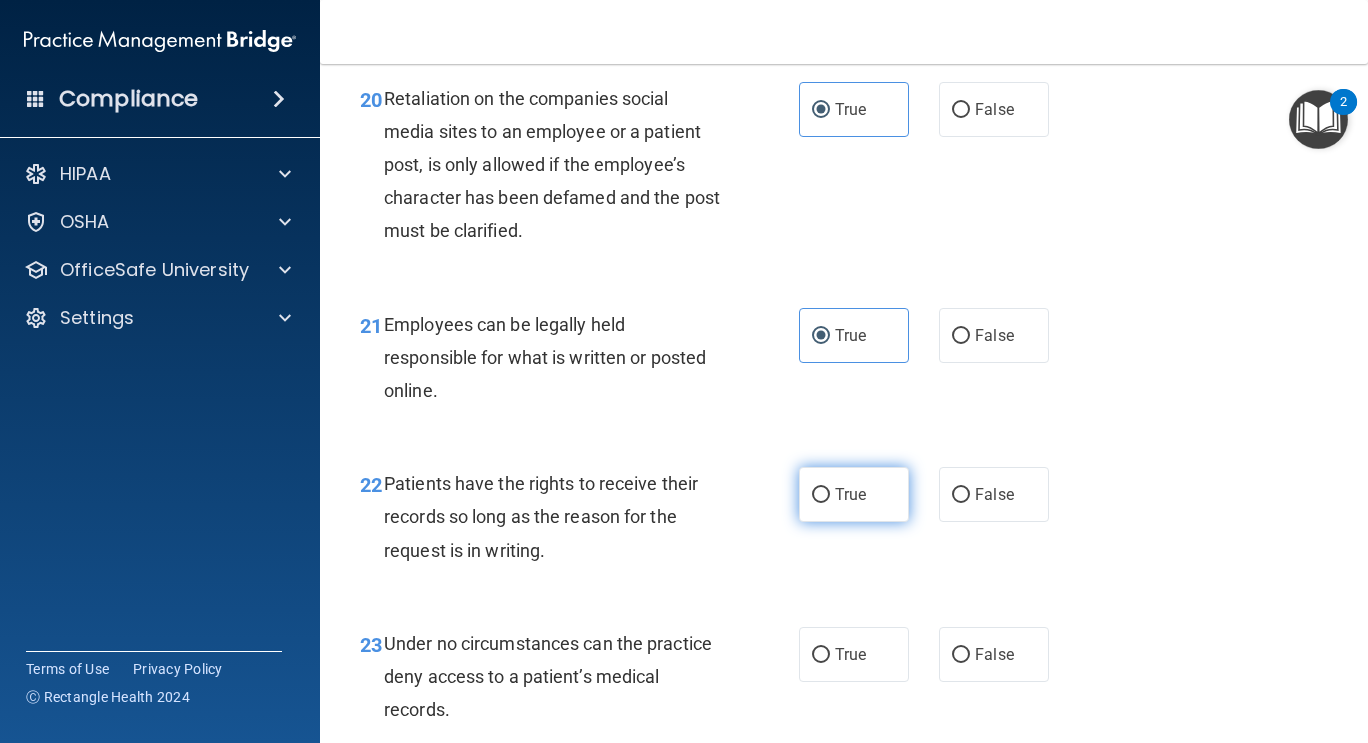 click on "True" at bounding box center (854, 494) 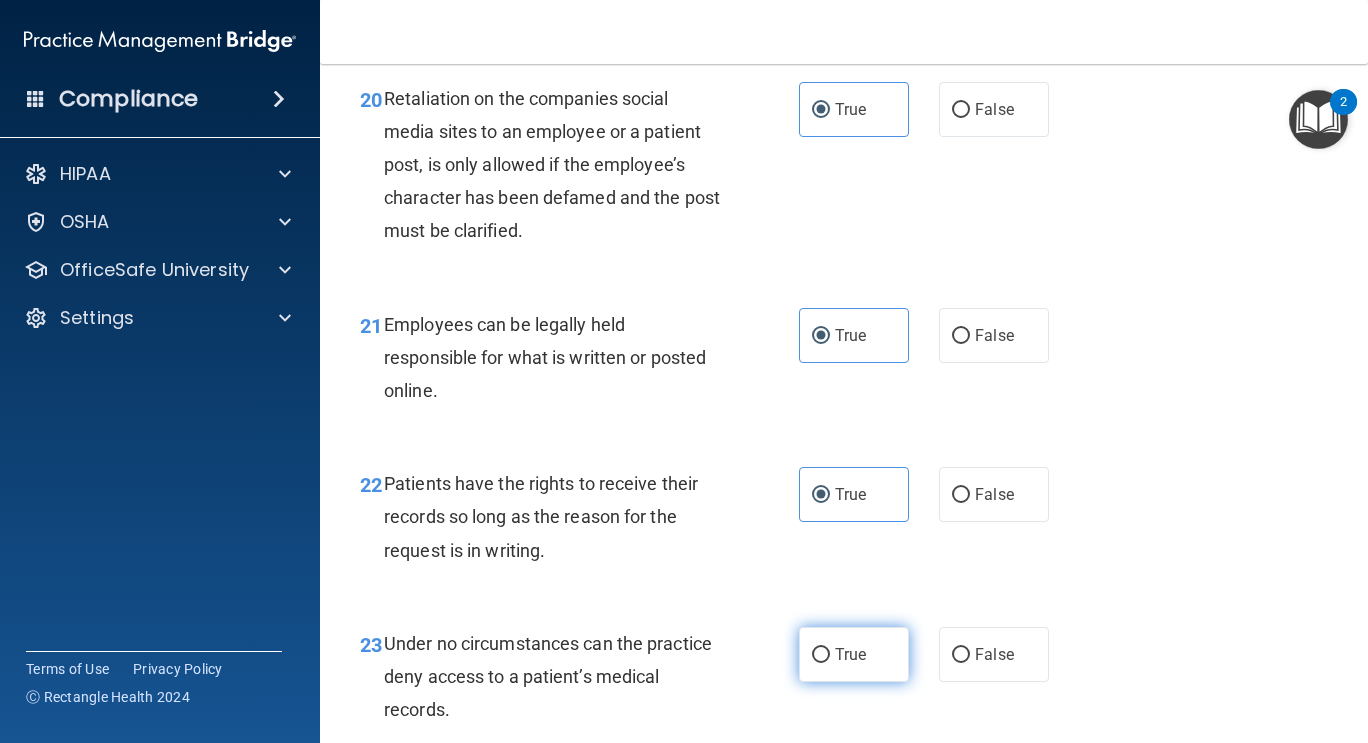 click on "True" at bounding box center (854, 654) 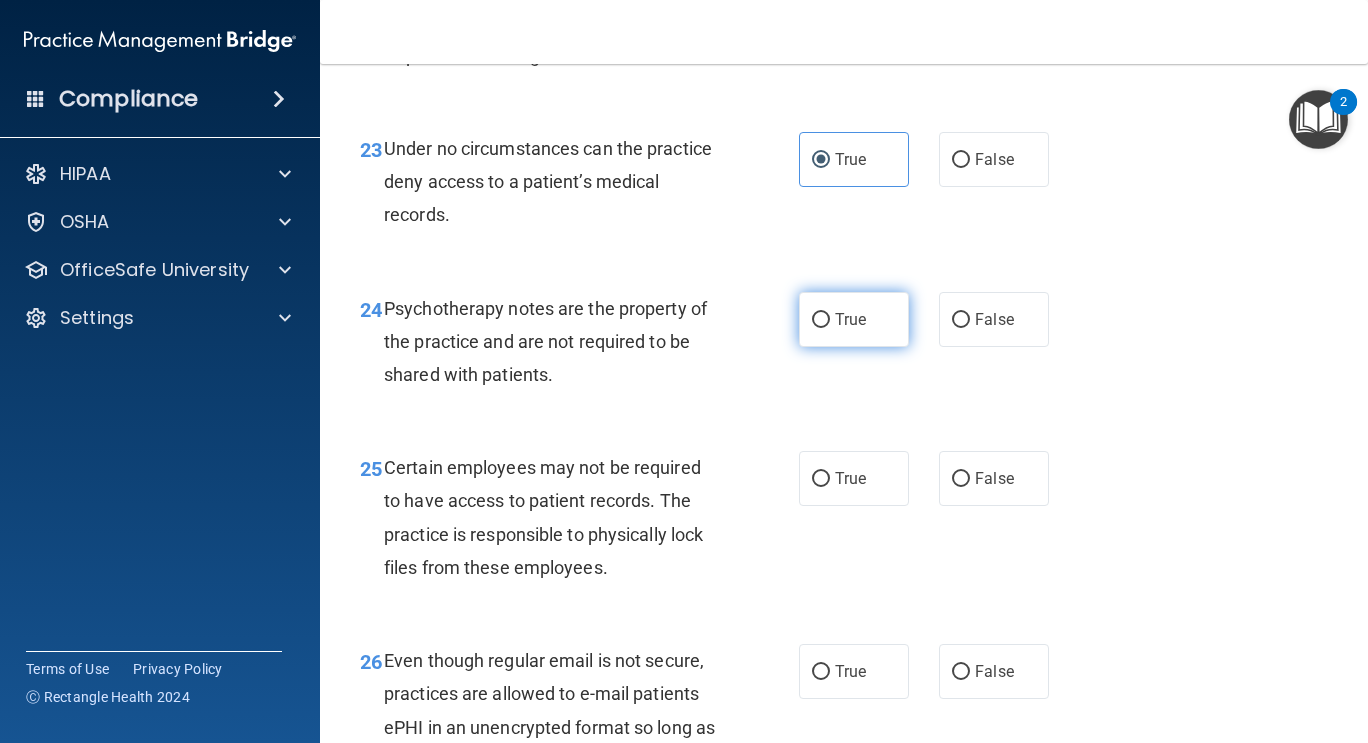 click on "True" at bounding box center [854, 319] 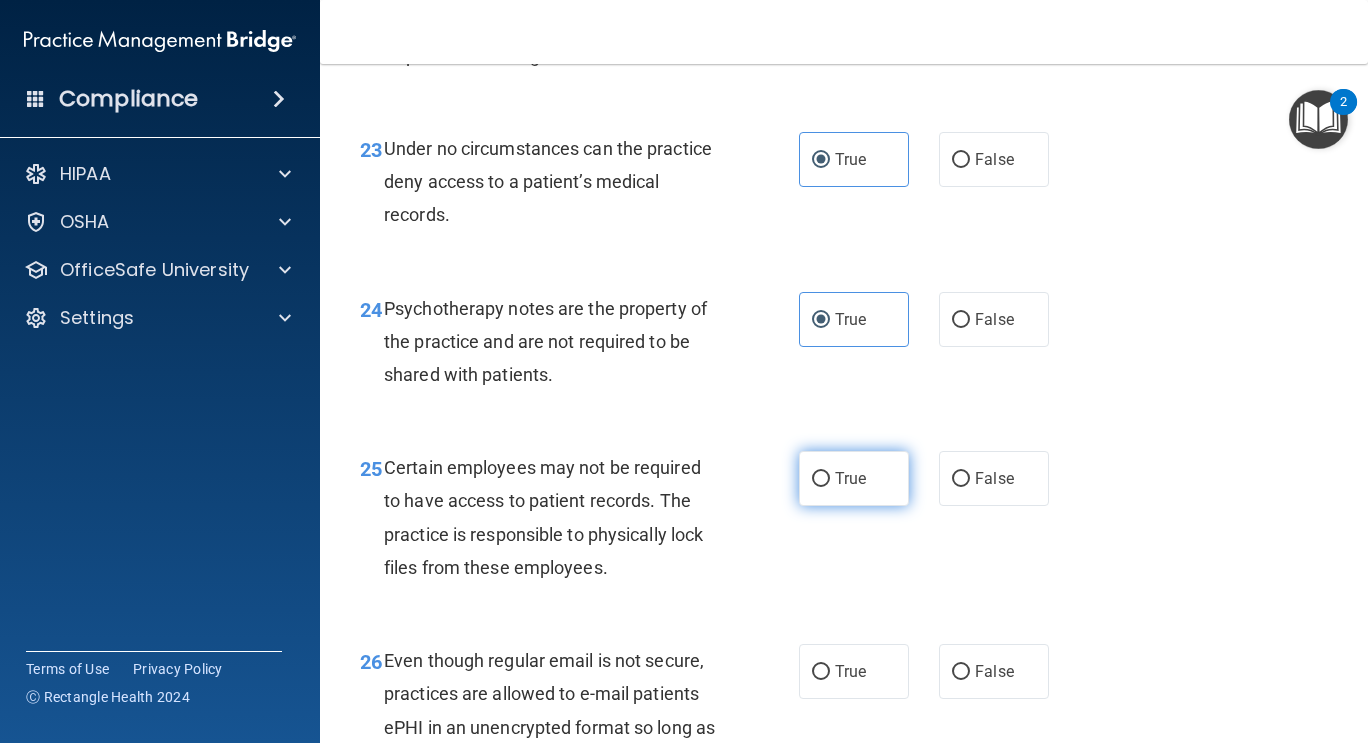 click on "True" at bounding box center (850, 478) 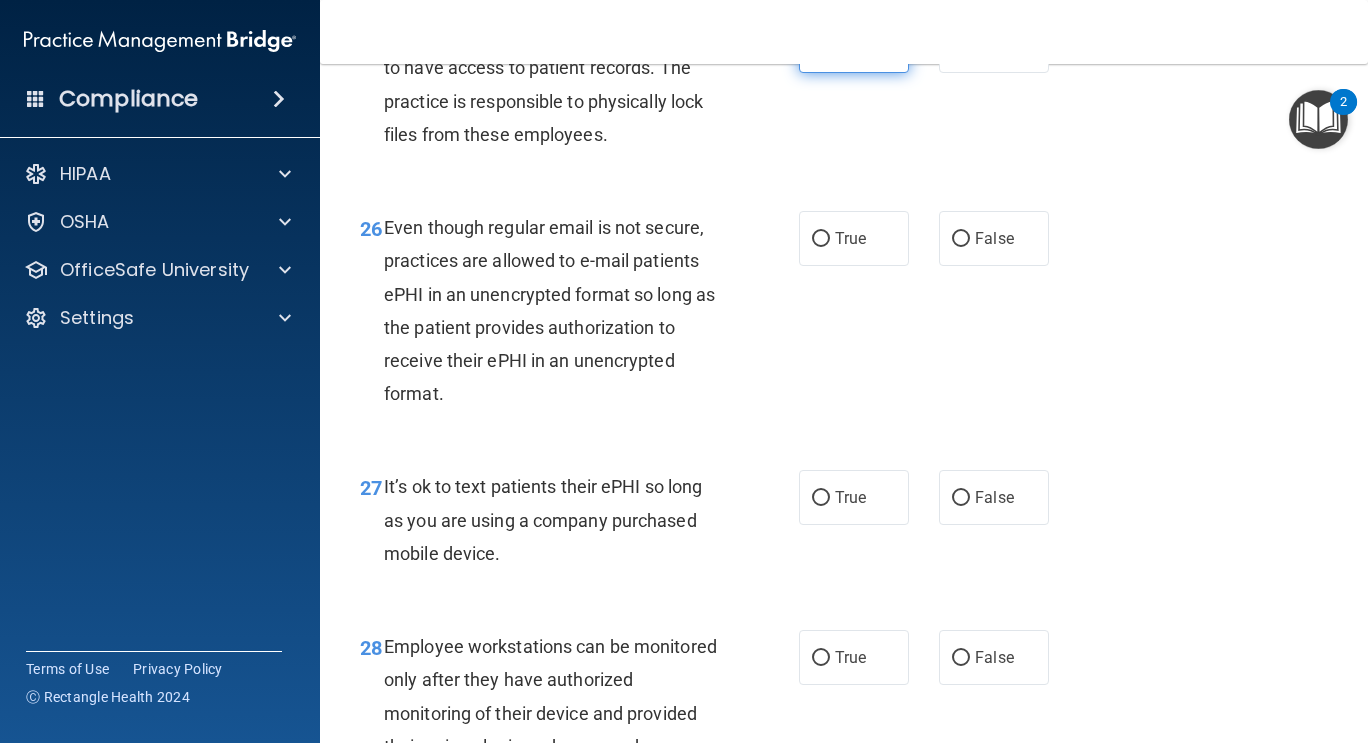 scroll, scrollTop: 5199, scrollLeft: 0, axis: vertical 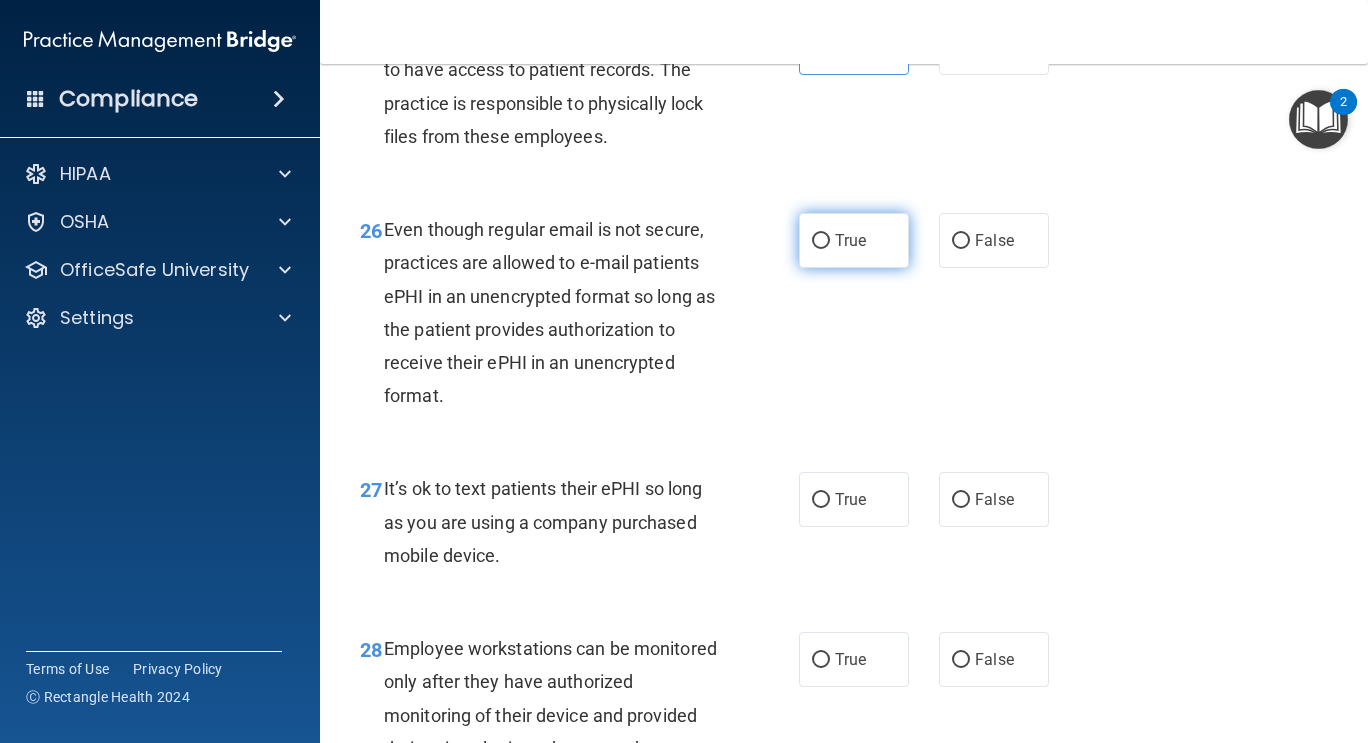 click on "True" at bounding box center [850, 240] 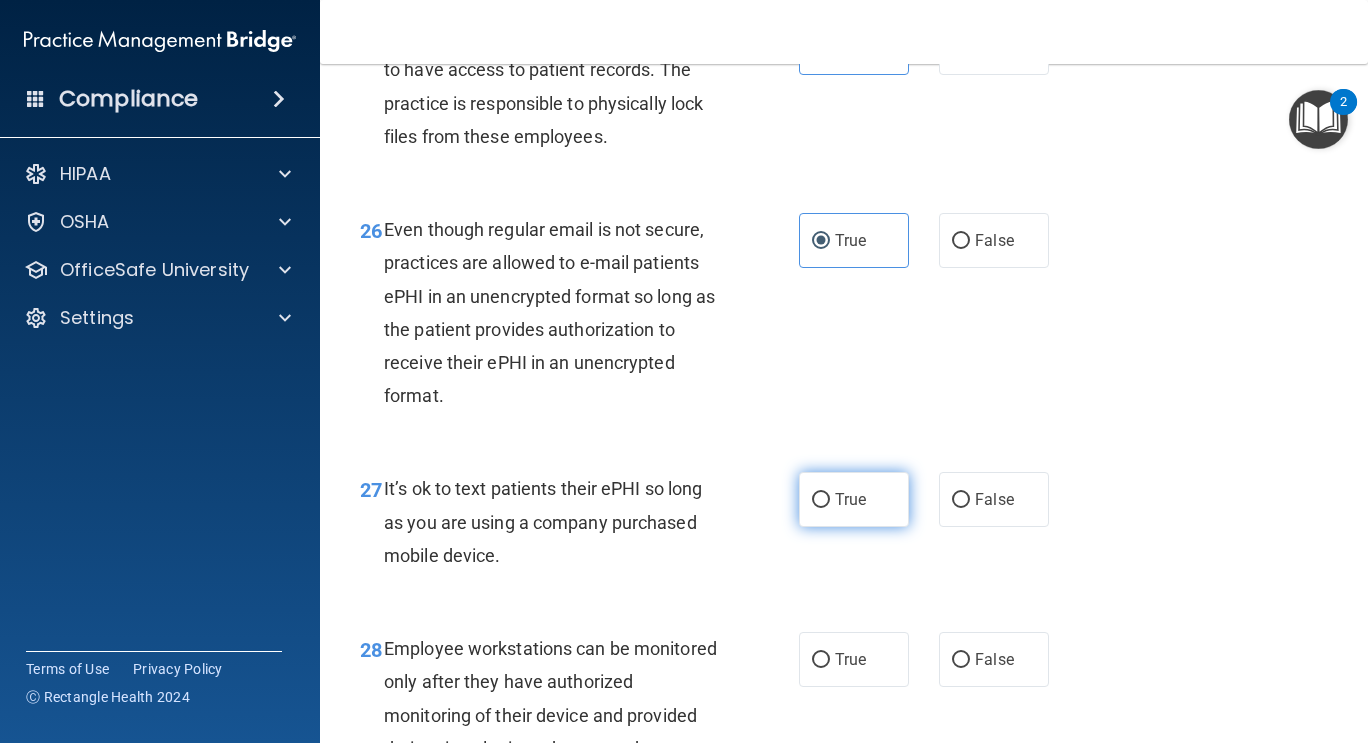 click on "True" at bounding box center (850, 499) 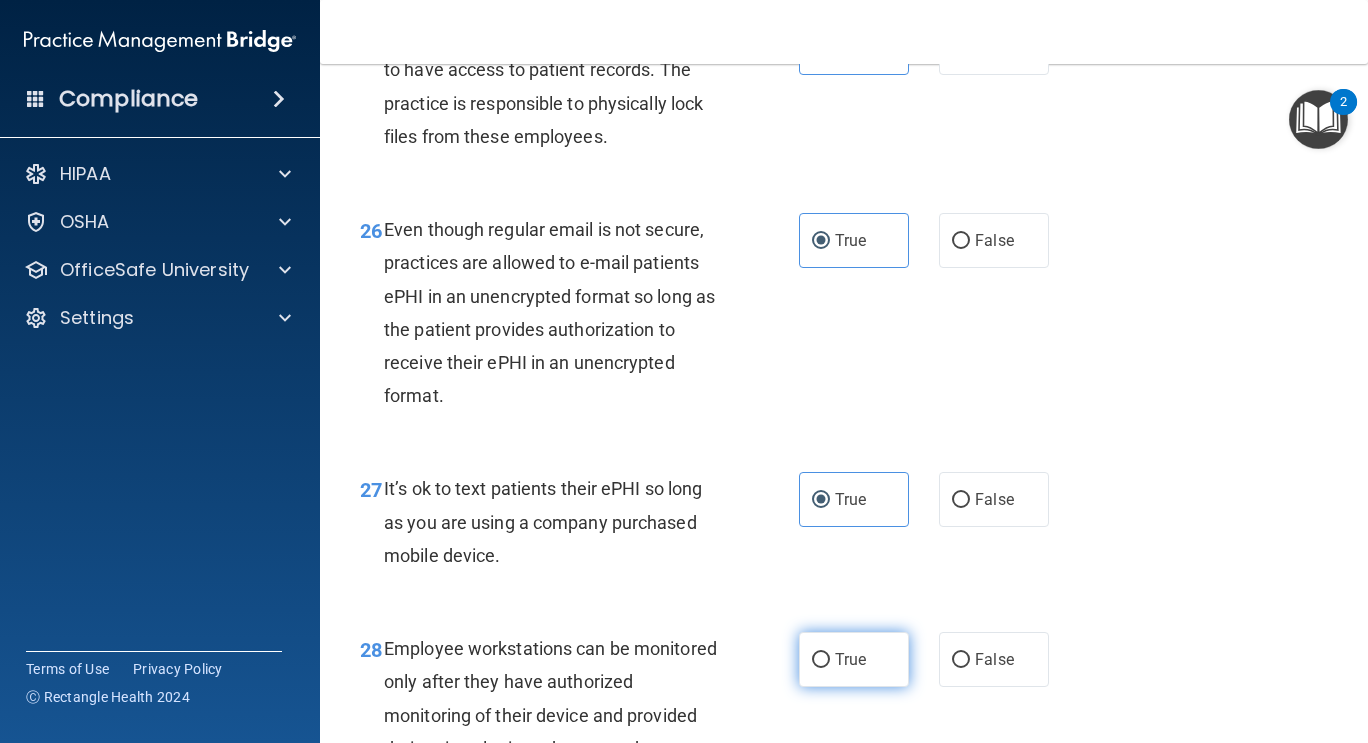 click on "True" at bounding box center (854, 659) 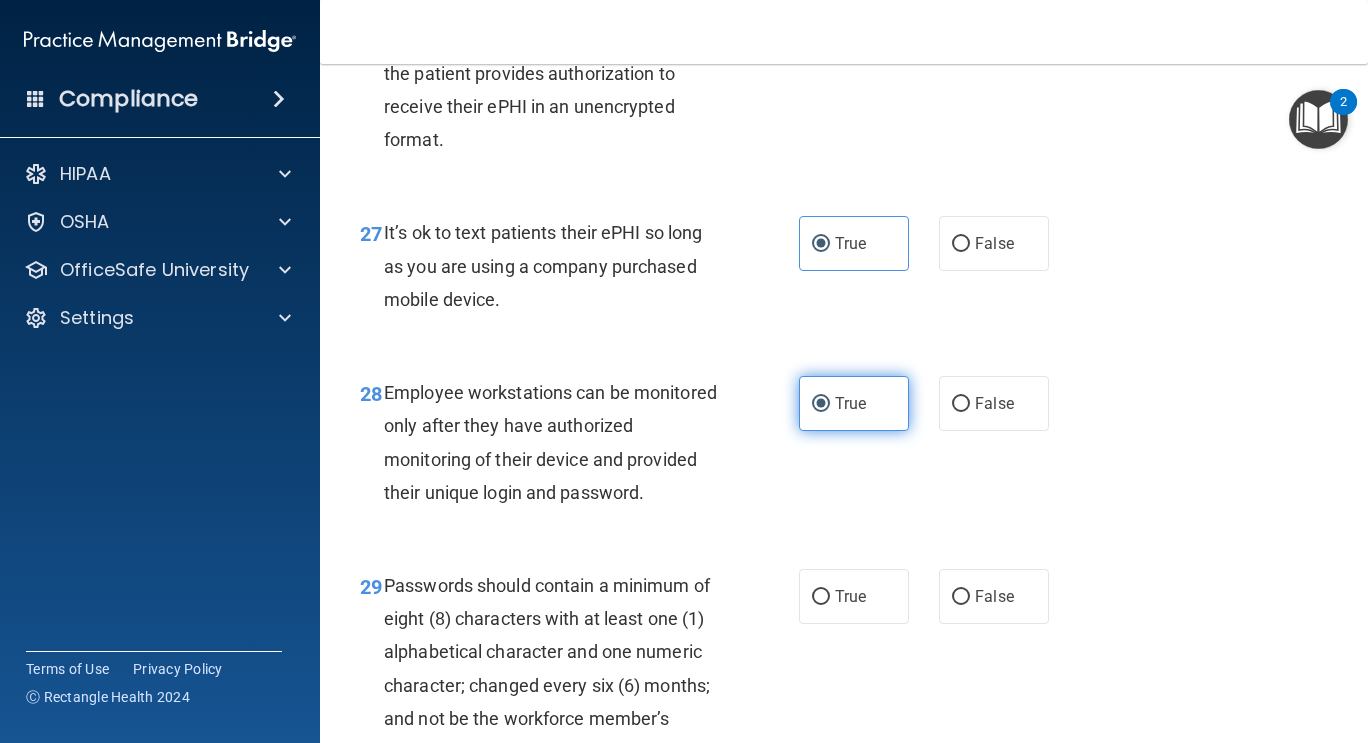 scroll, scrollTop: 5727, scrollLeft: 0, axis: vertical 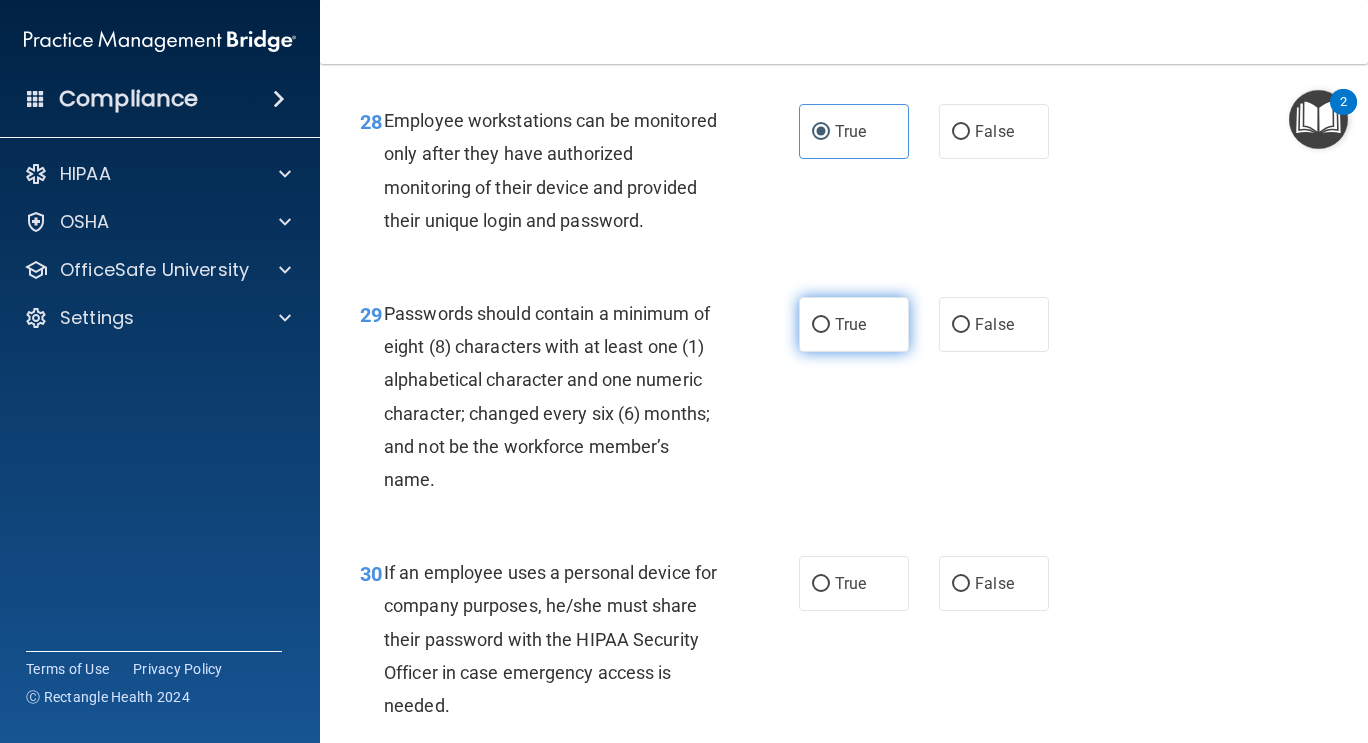 click on "True" at bounding box center [854, 324] 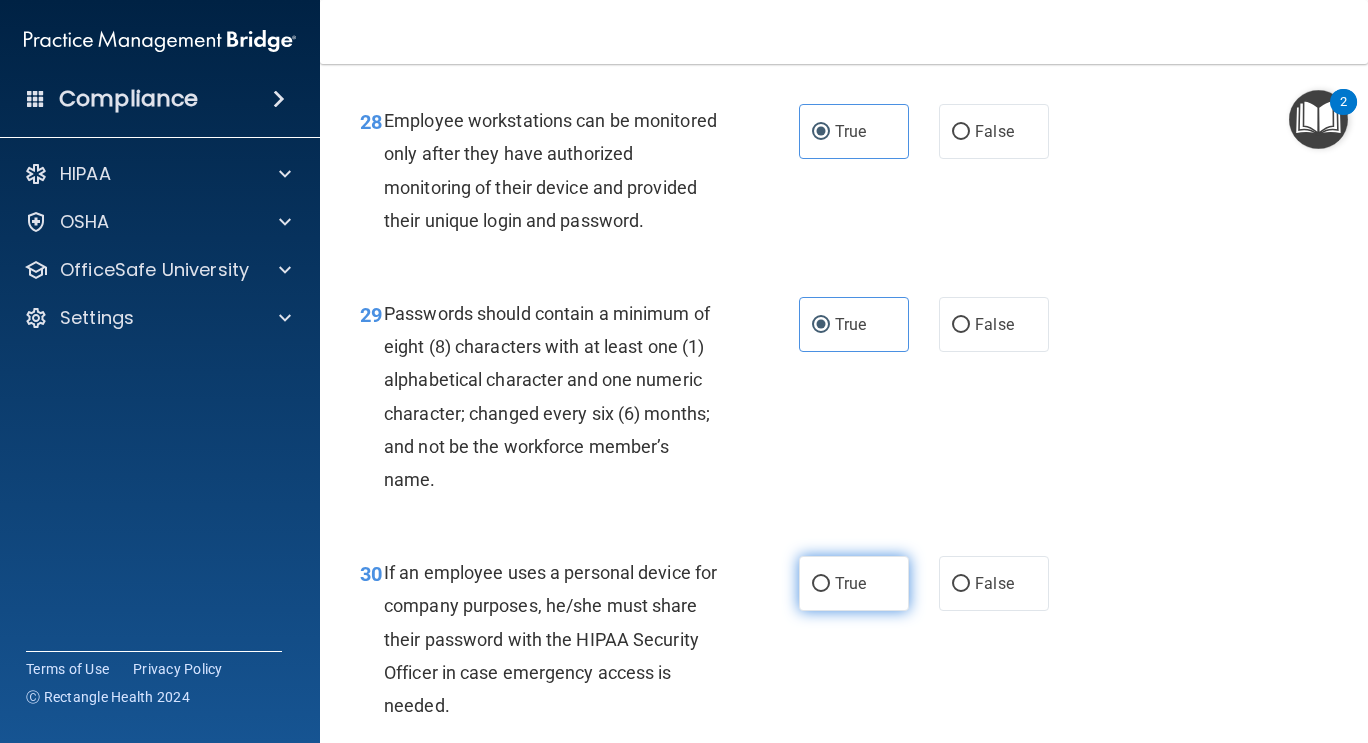 click on "True" at bounding box center (854, 583) 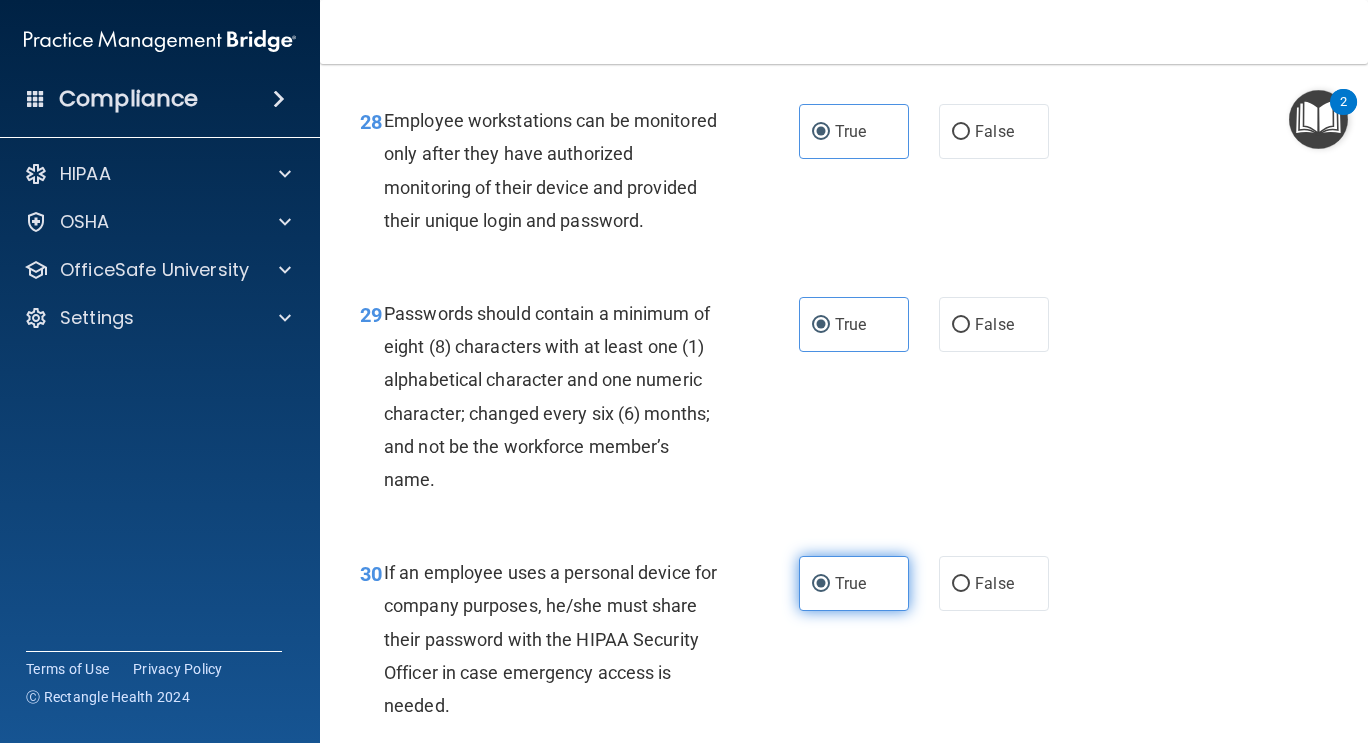 scroll, scrollTop: 5939, scrollLeft: 0, axis: vertical 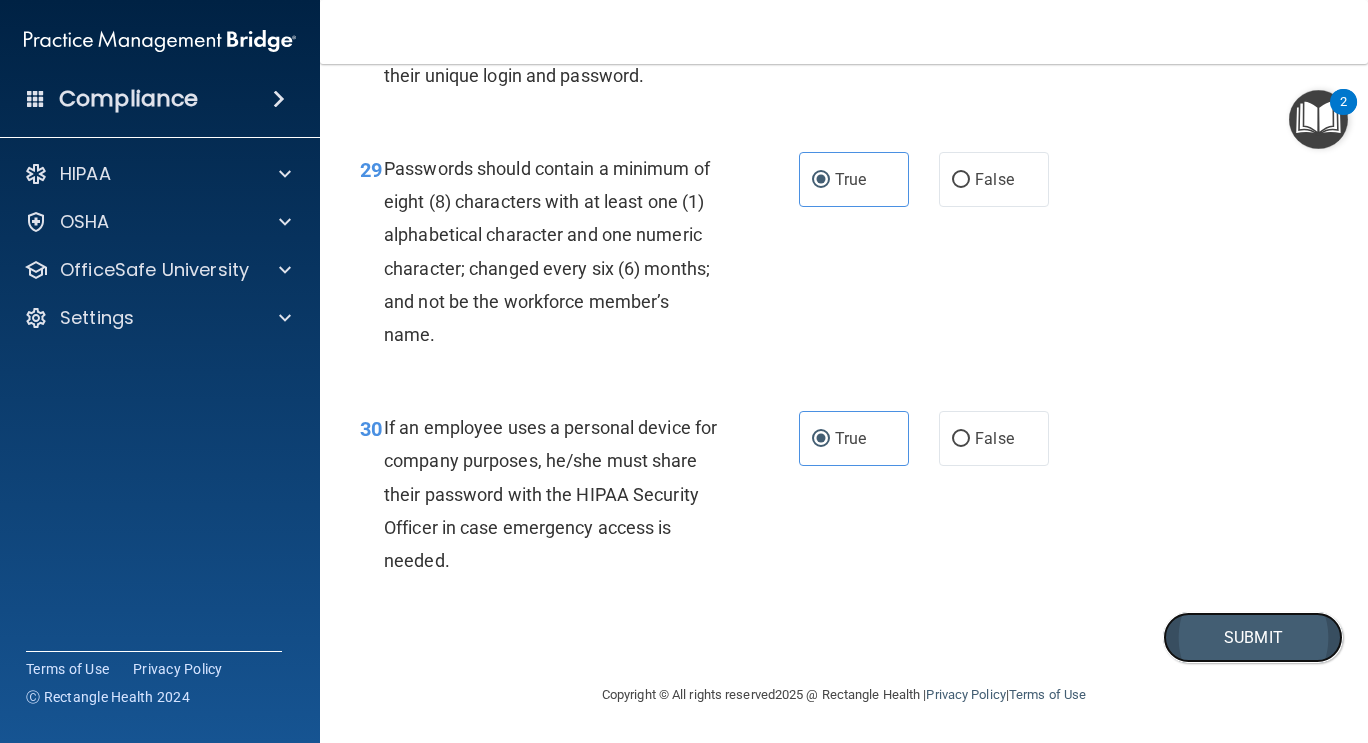 click on "Submit" at bounding box center [1253, 637] 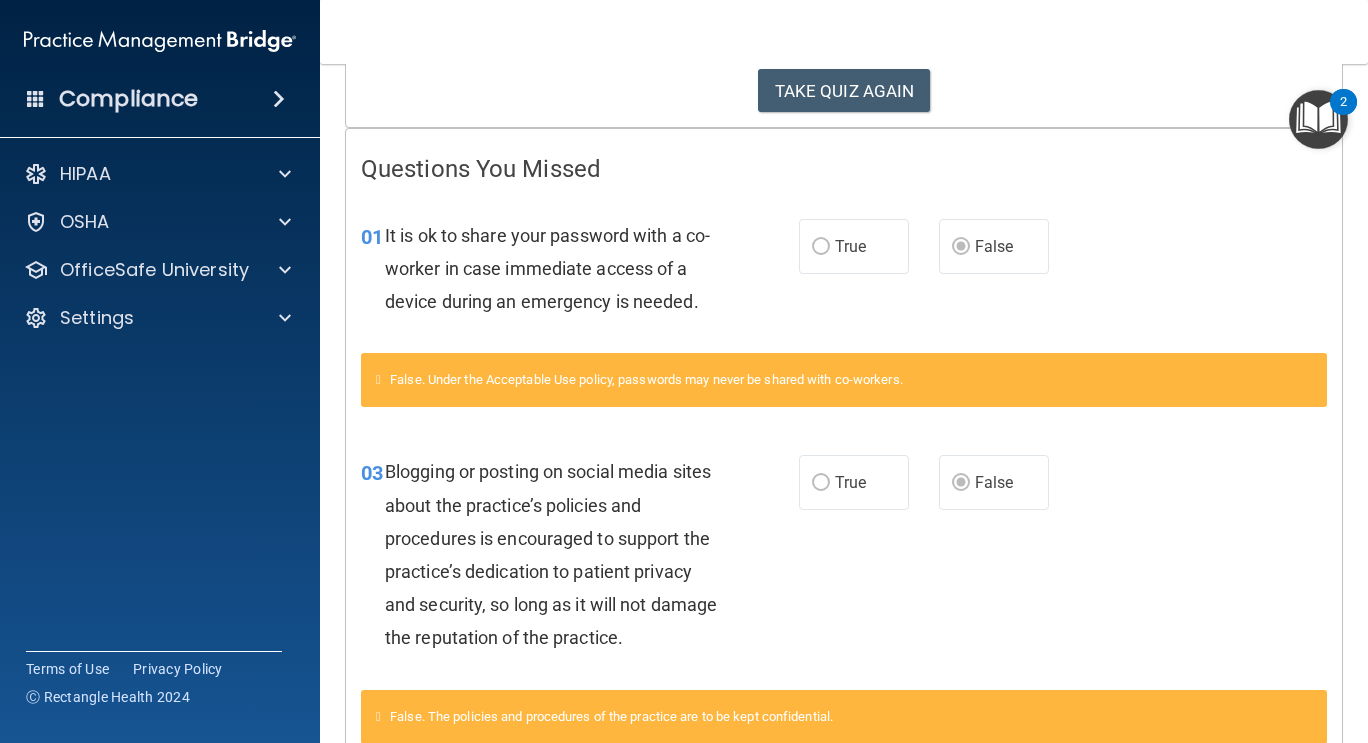 scroll, scrollTop: 0, scrollLeft: 0, axis: both 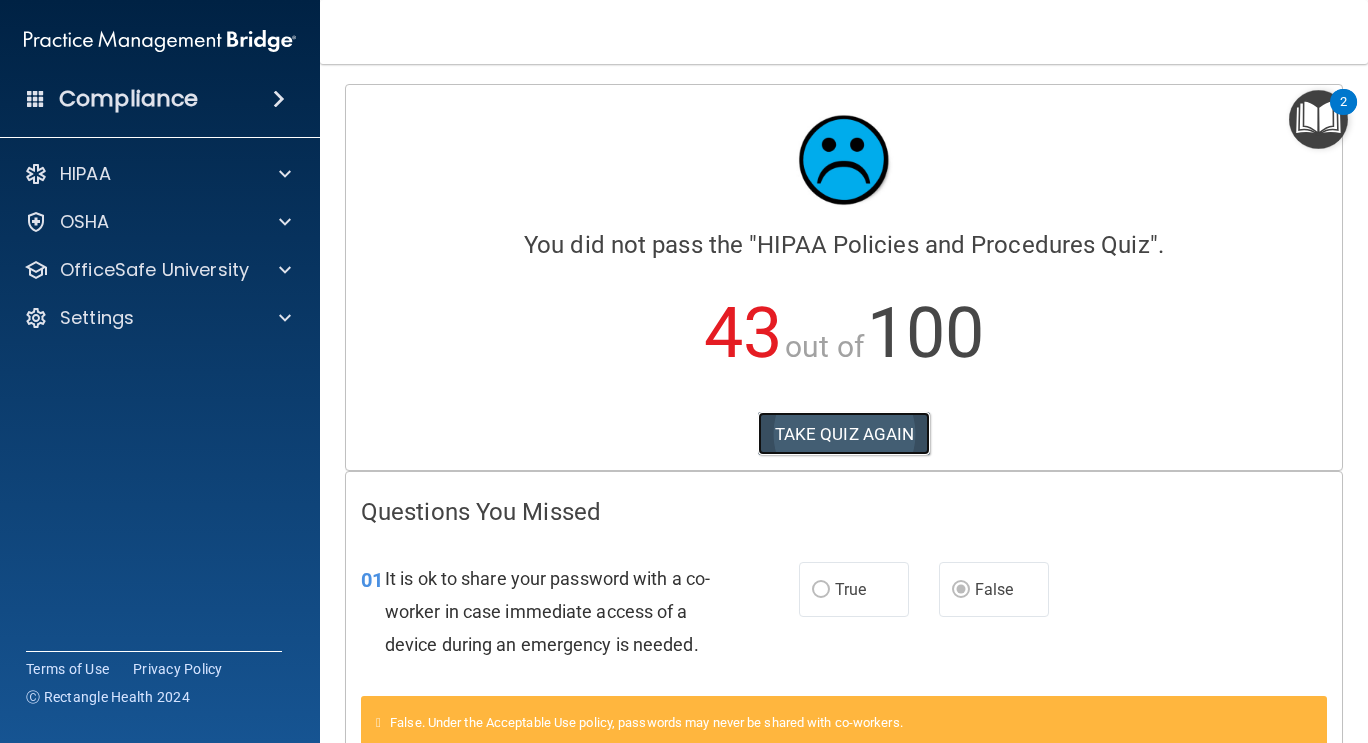 click on "TAKE QUIZ AGAIN" at bounding box center (844, 434) 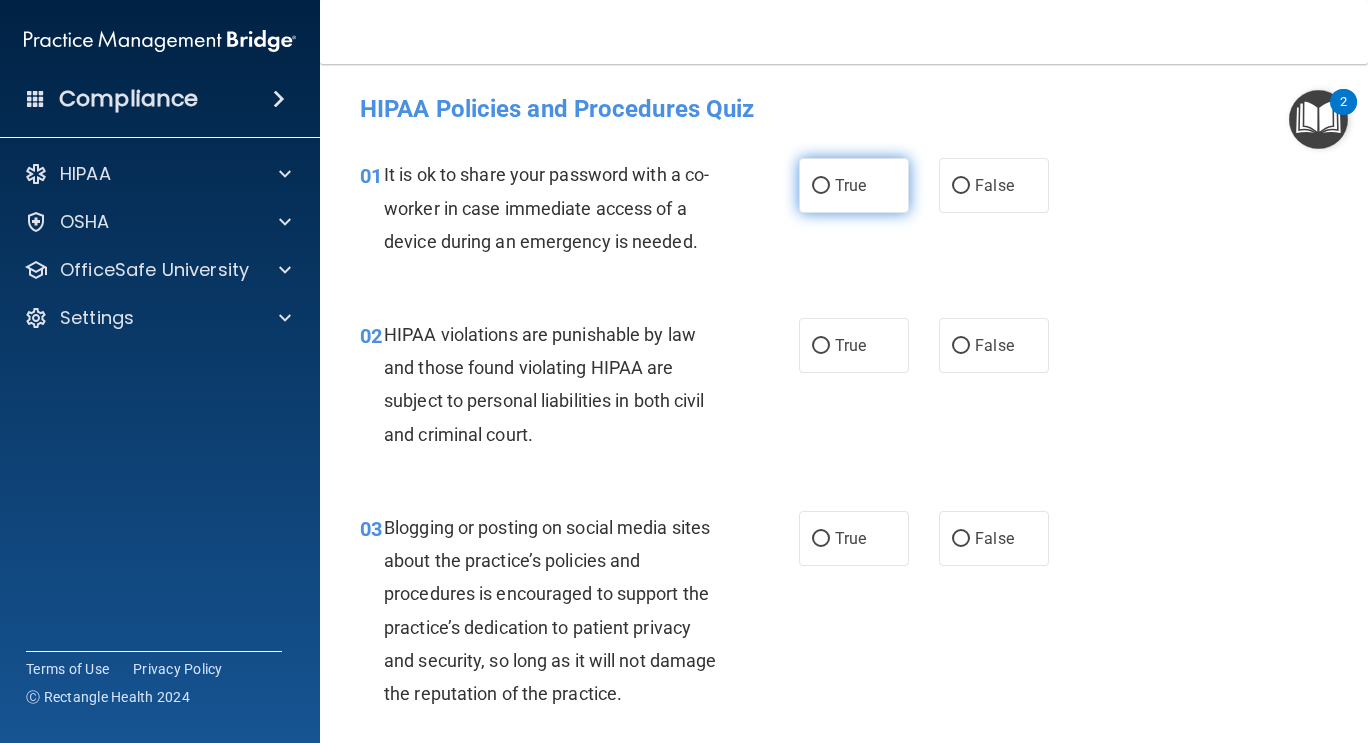 click on "True" at bounding box center [850, 185] 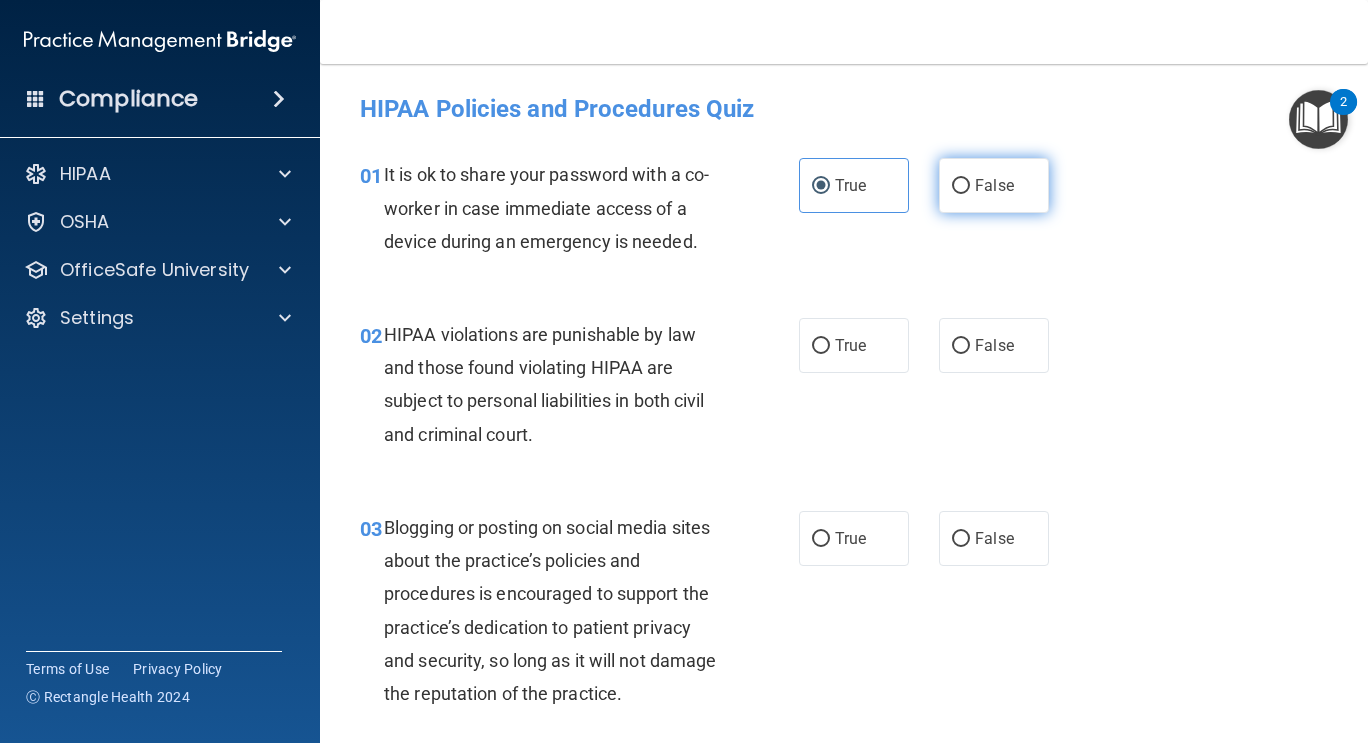click on "False" at bounding box center [994, 185] 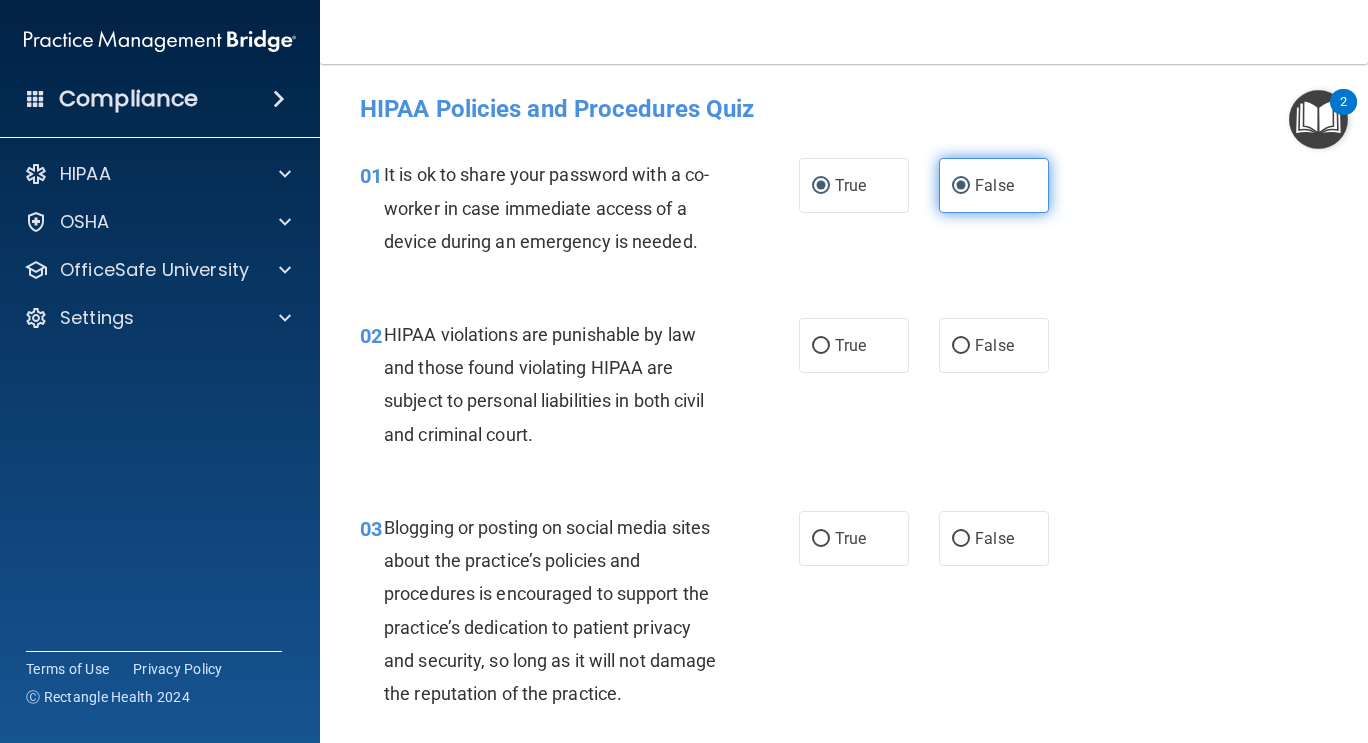 type 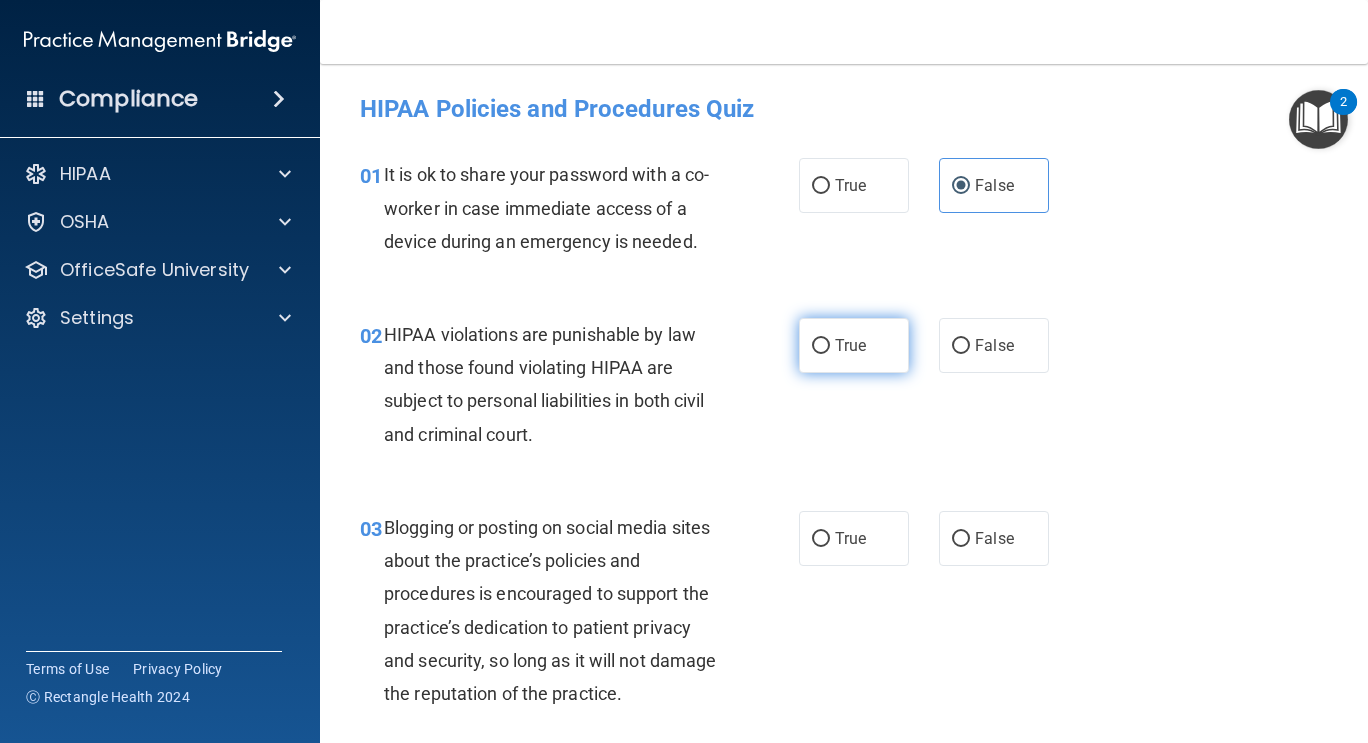 click on "True" at bounding box center [821, 346] 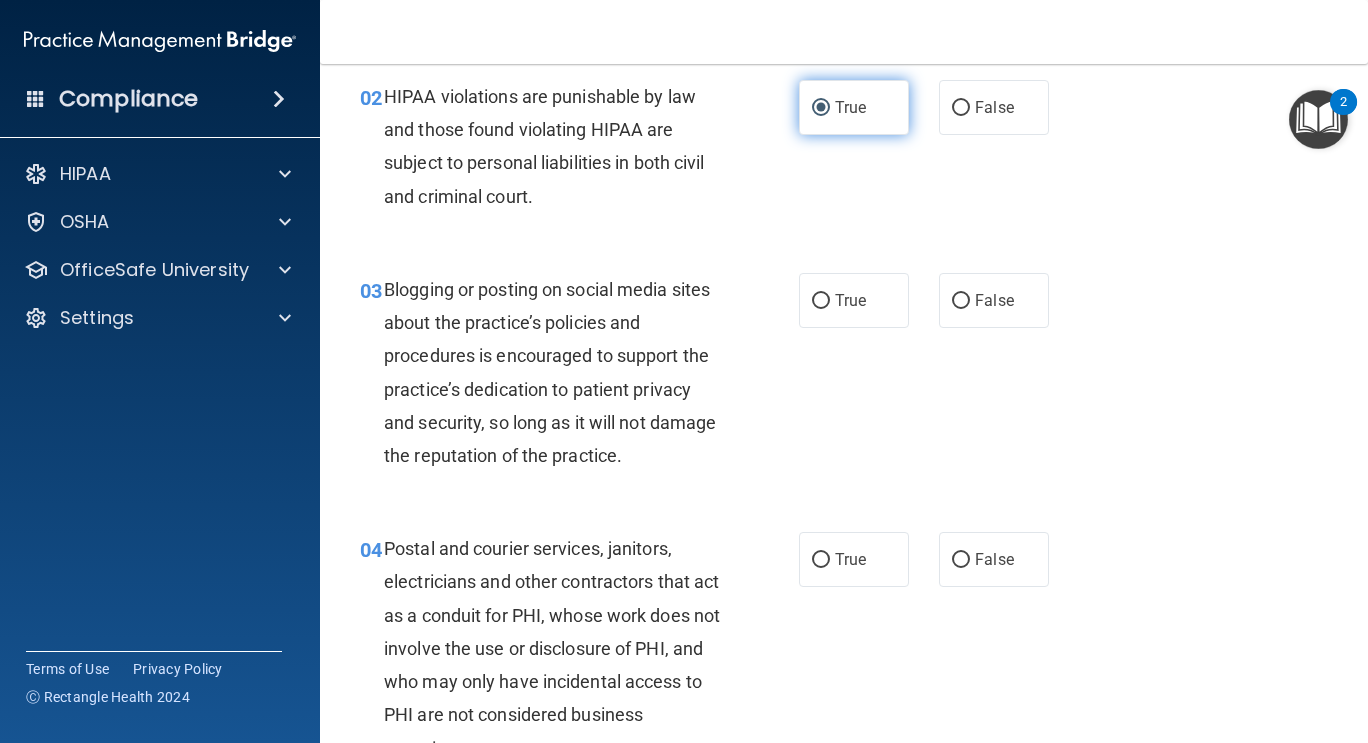 scroll, scrollTop: 244, scrollLeft: 0, axis: vertical 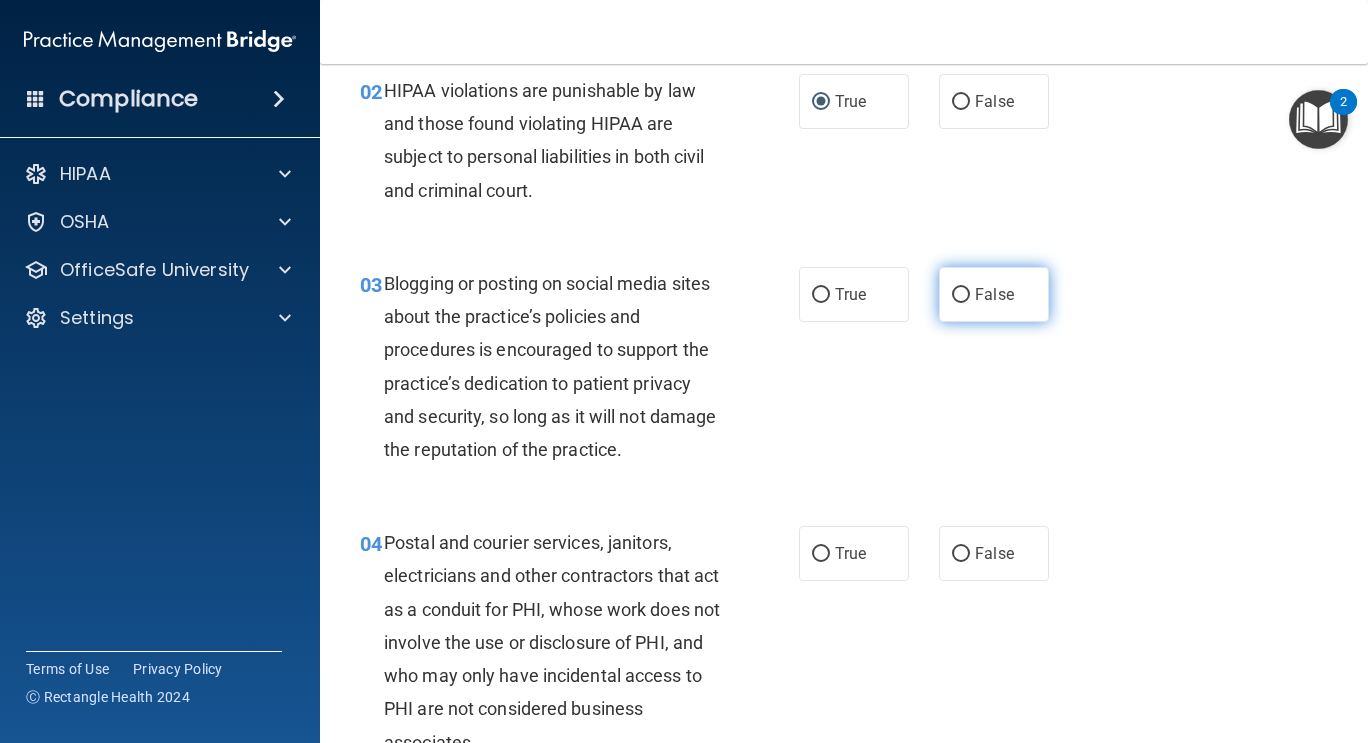 click on "False" at bounding box center [994, 294] 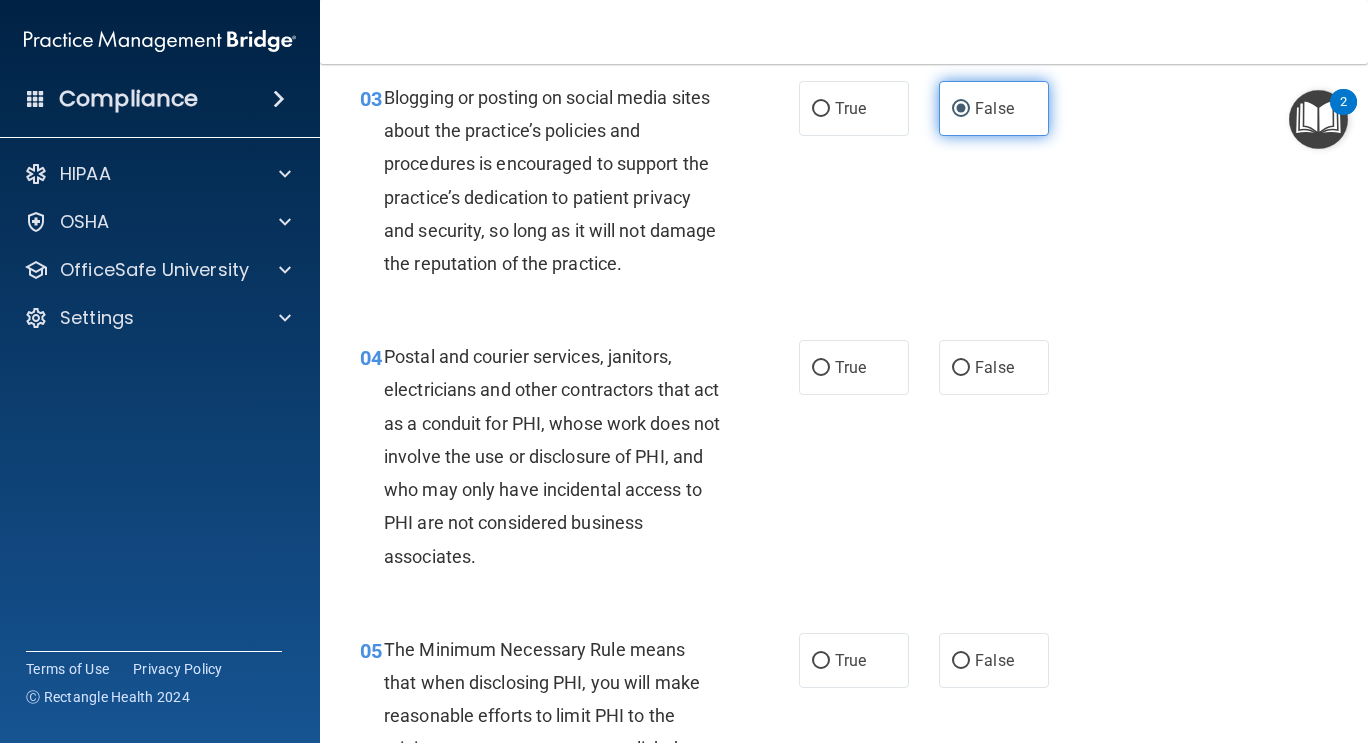scroll, scrollTop: 523, scrollLeft: 0, axis: vertical 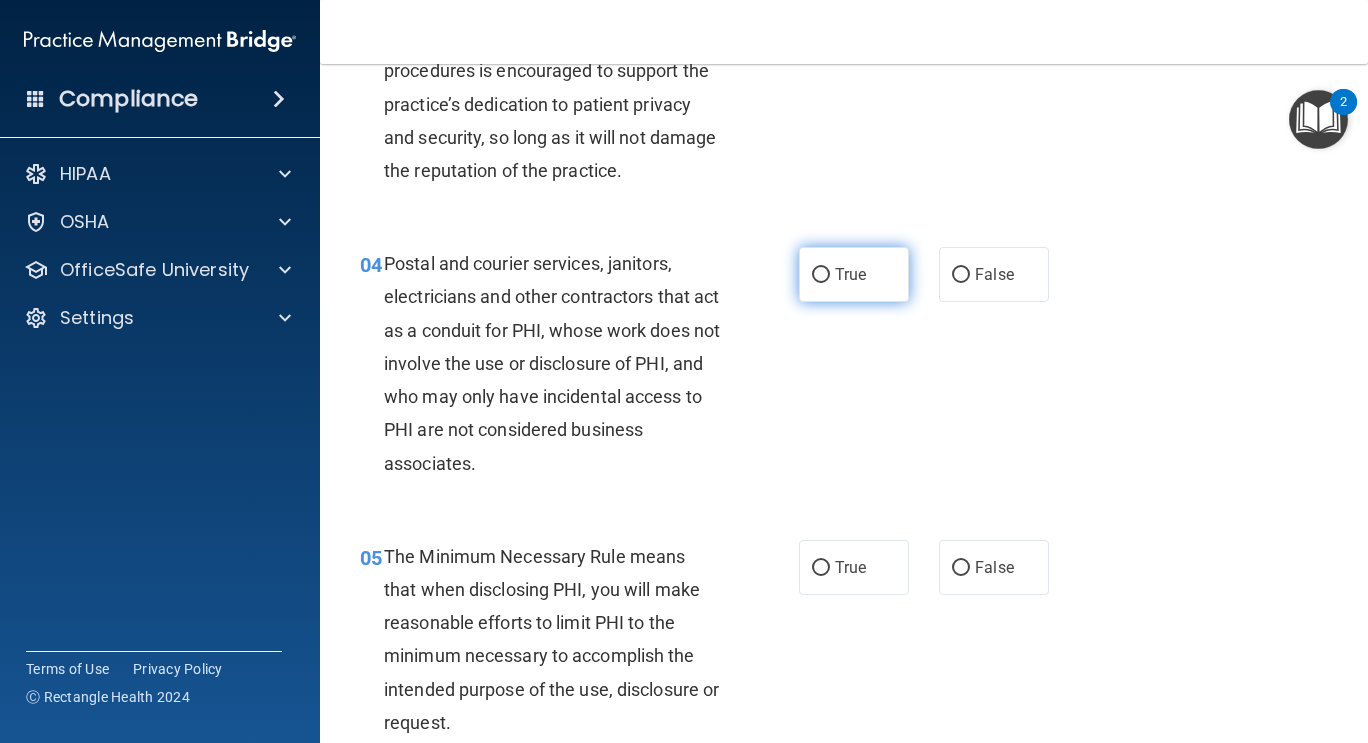click on "True" at bounding box center (854, 274) 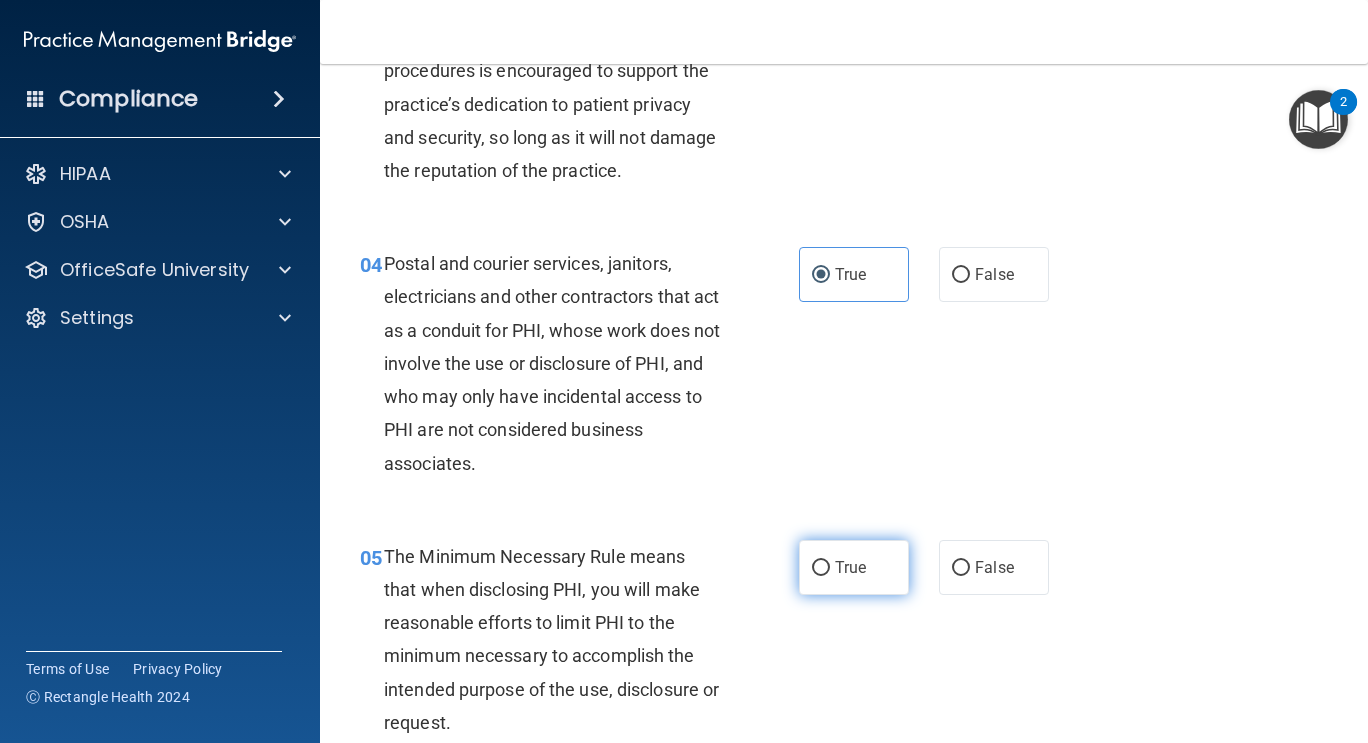 click on "True" at bounding box center (854, 567) 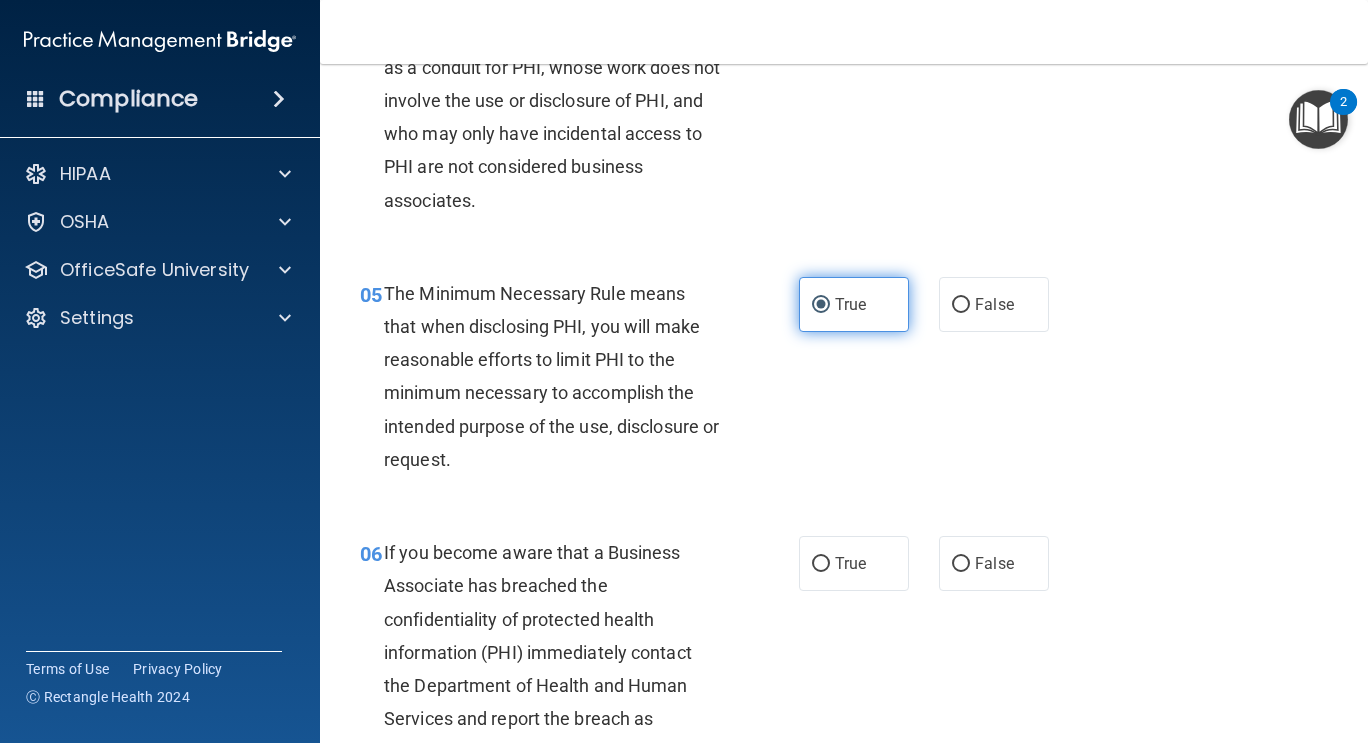 scroll, scrollTop: 929, scrollLeft: 0, axis: vertical 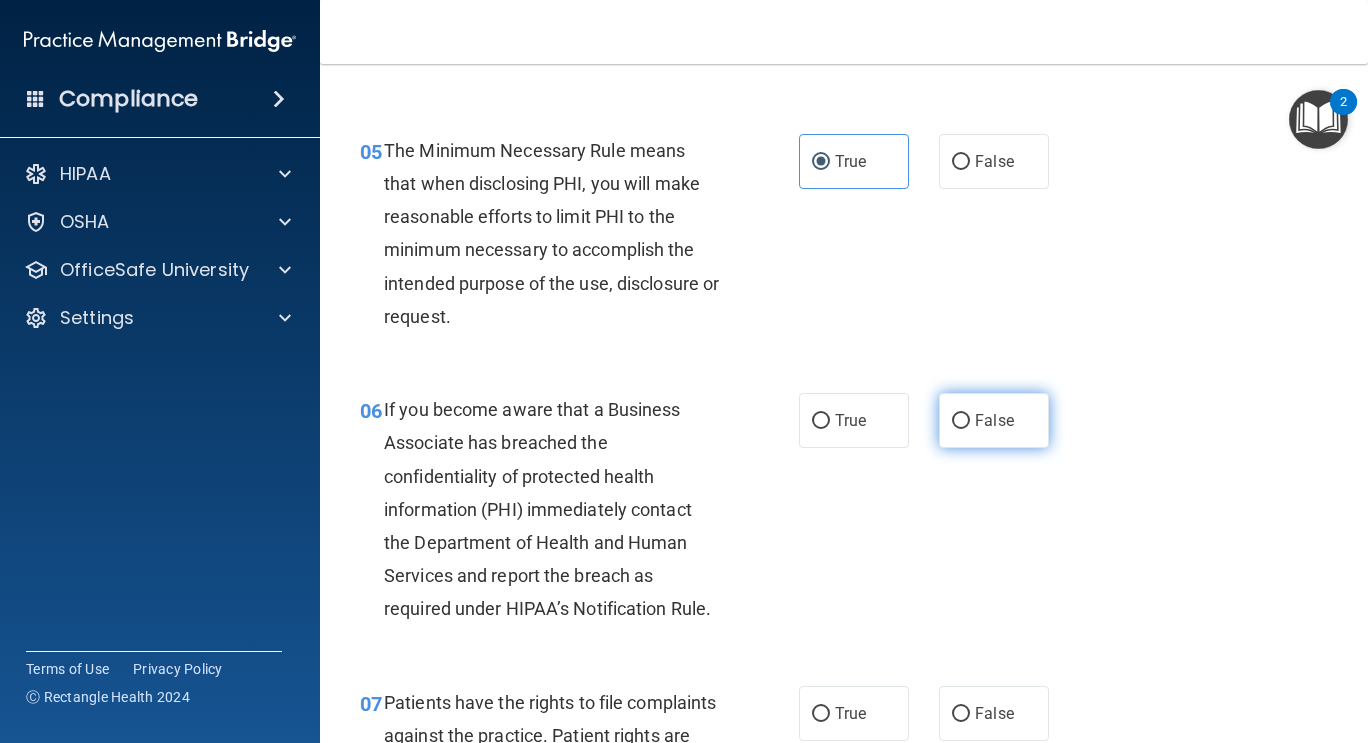 click on "False" at bounding box center (994, 420) 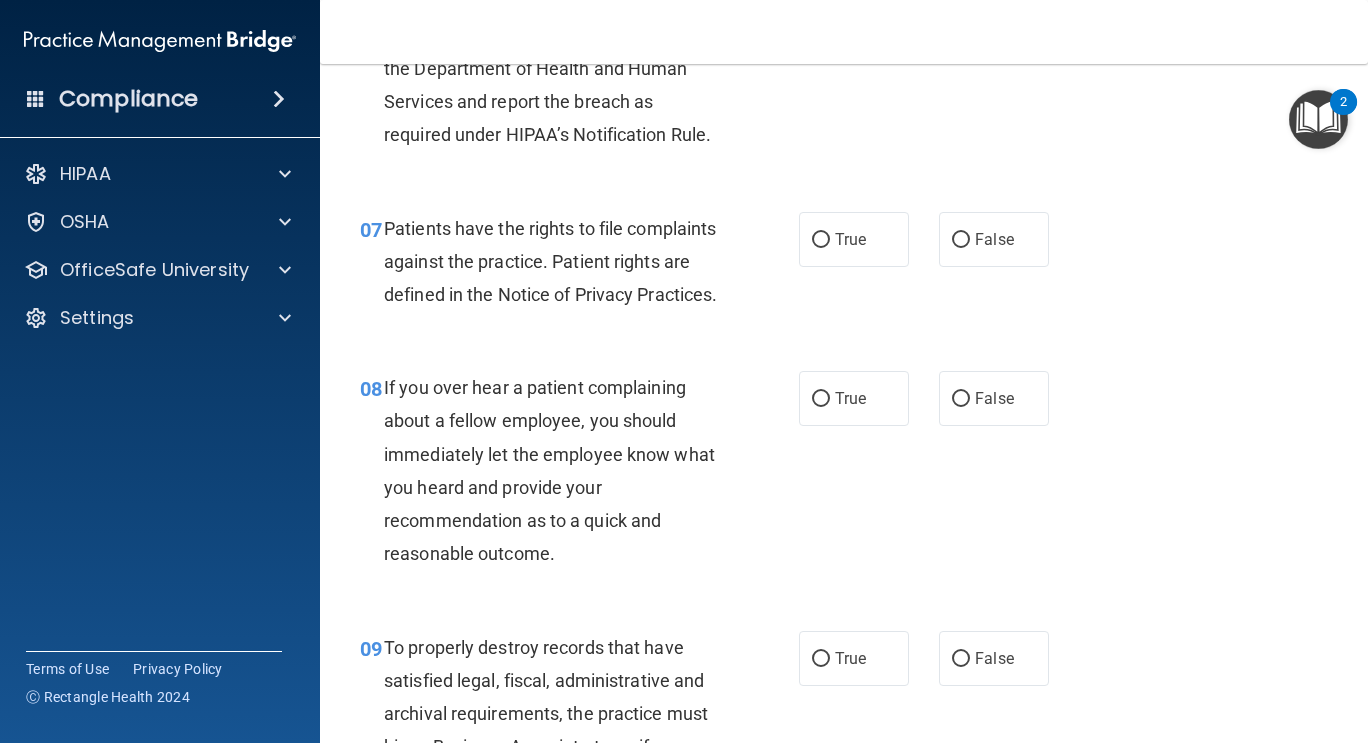 scroll, scrollTop: 1395, scrollLeft: 0, axis: vertical 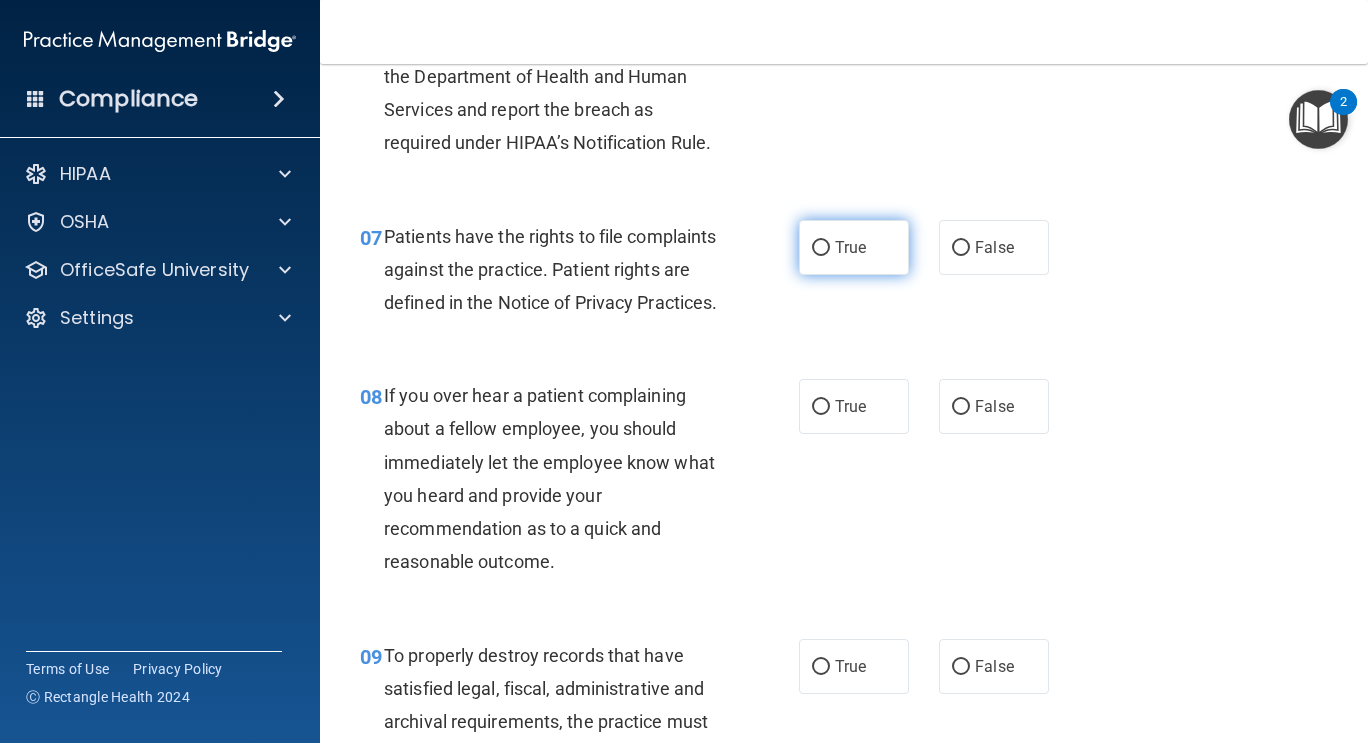 click on "True" at bounding box center (850, 247) 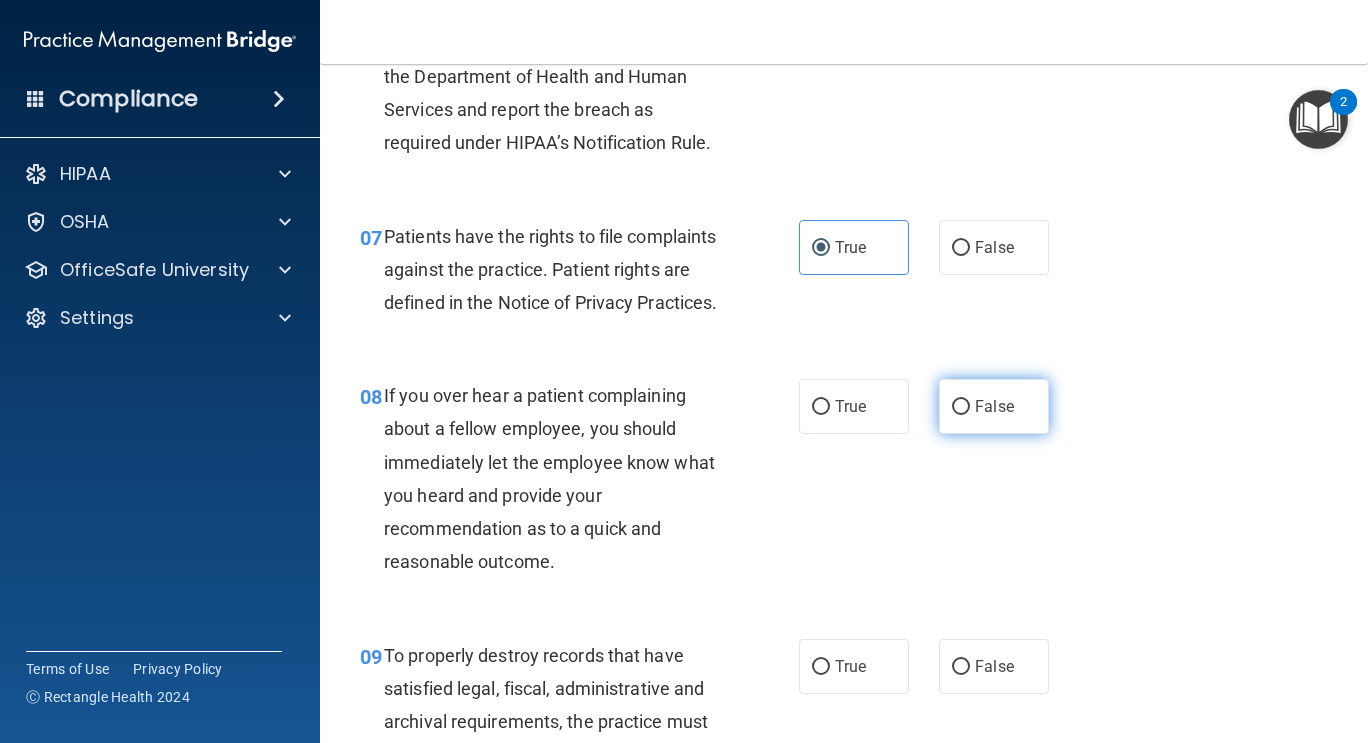 click on "False" at bounding box center [994, 406] 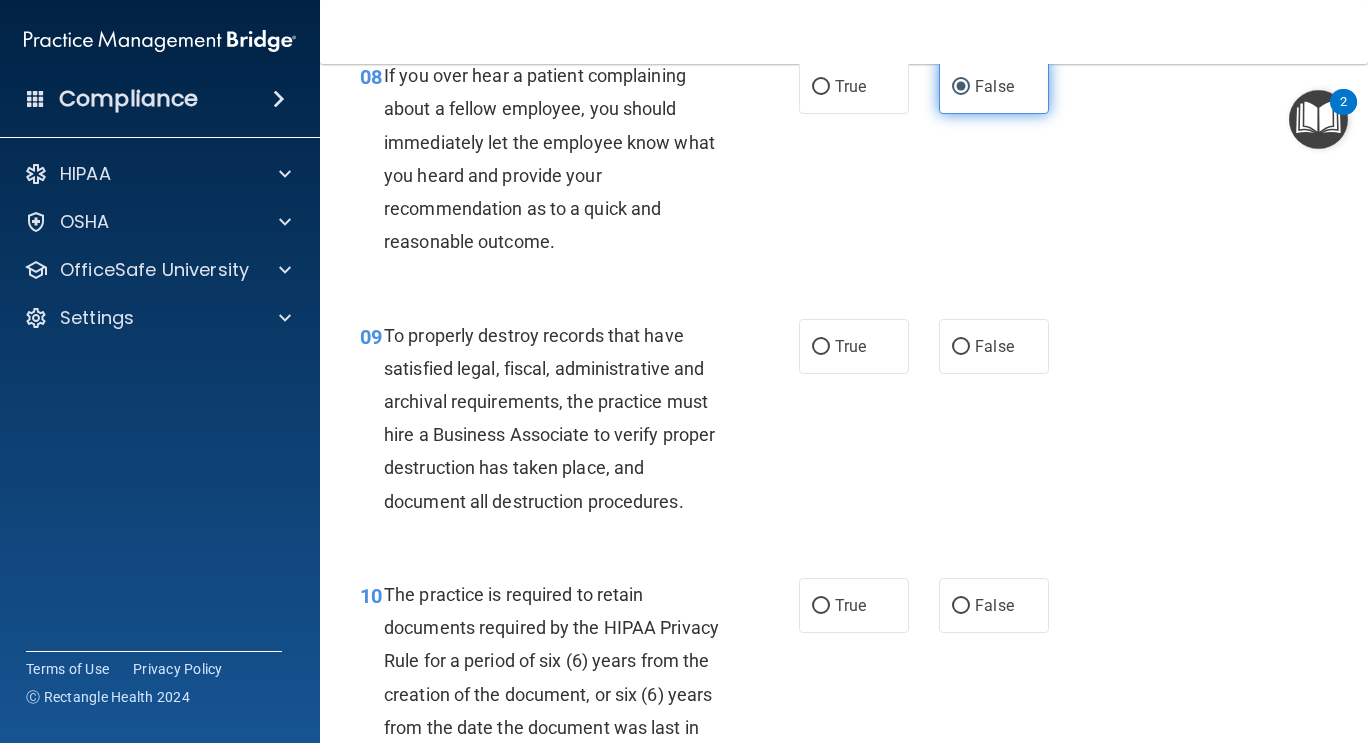 scroll, scrollTop: 1709, scrollLeft: 0, axis: vertical 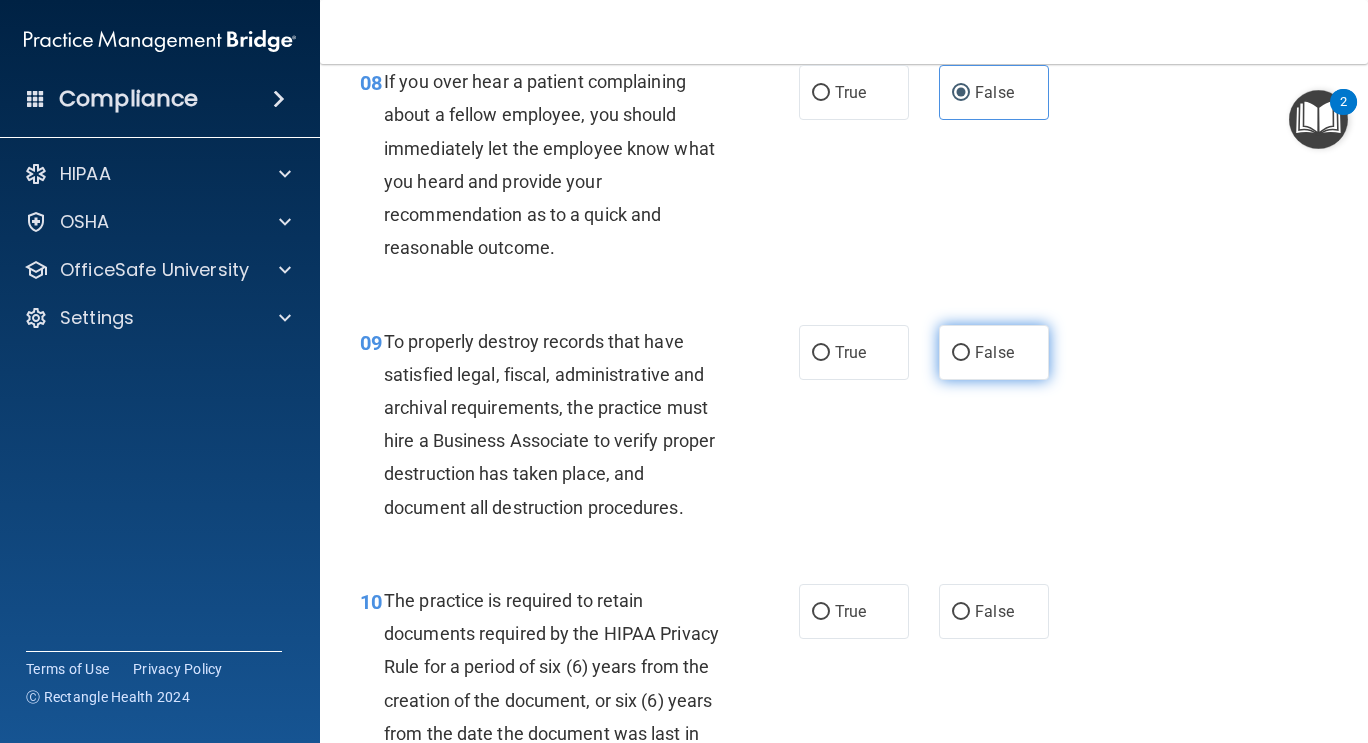 click on "False" at bounding box center [994, 352] 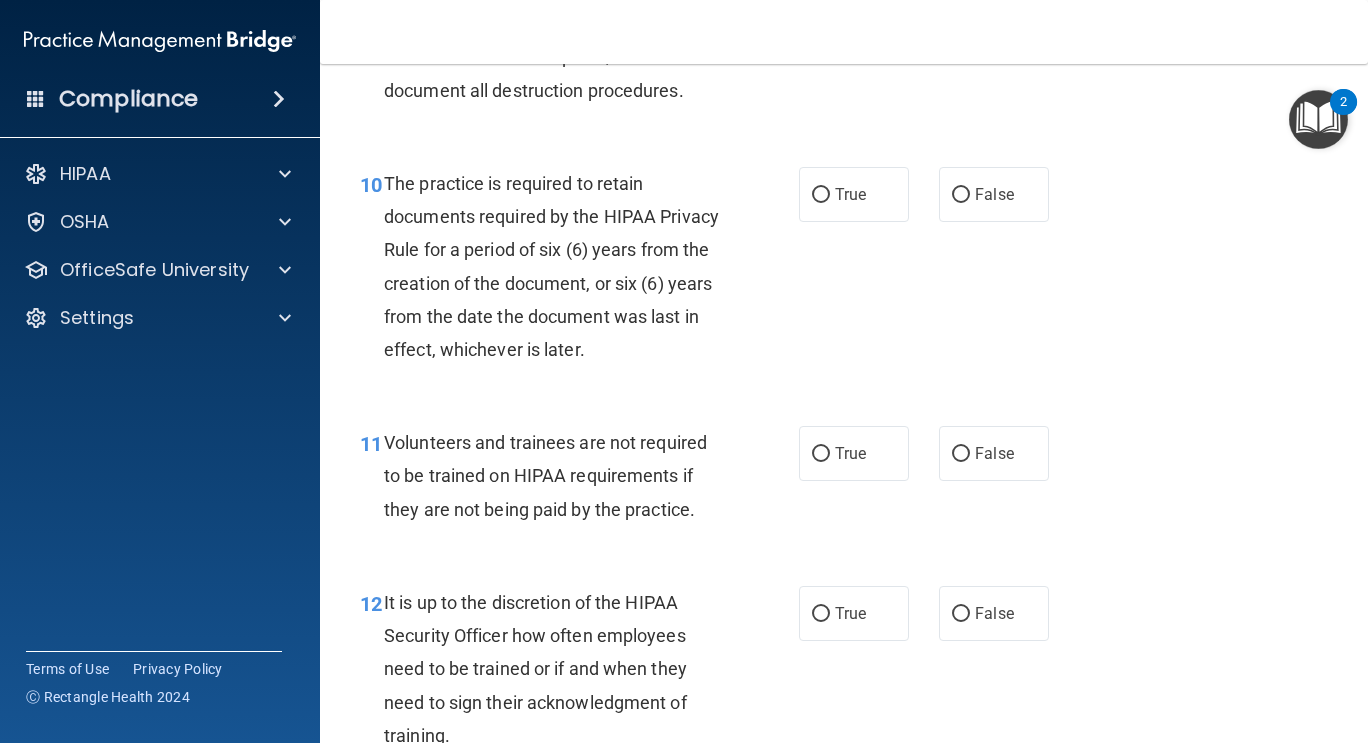 scroll, scrollTop: 2128, scrollLeft: 0, axis: vertical 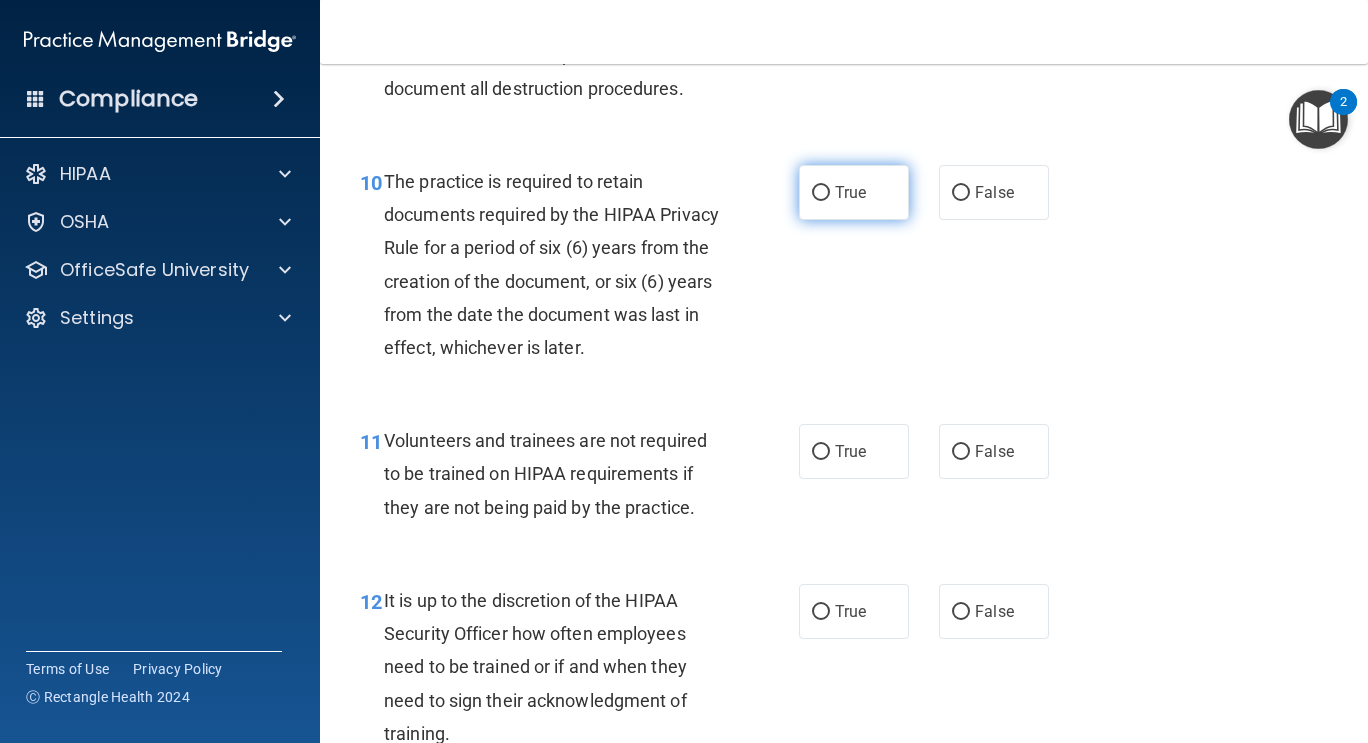 click on "True" at bounding box center [821, 193] 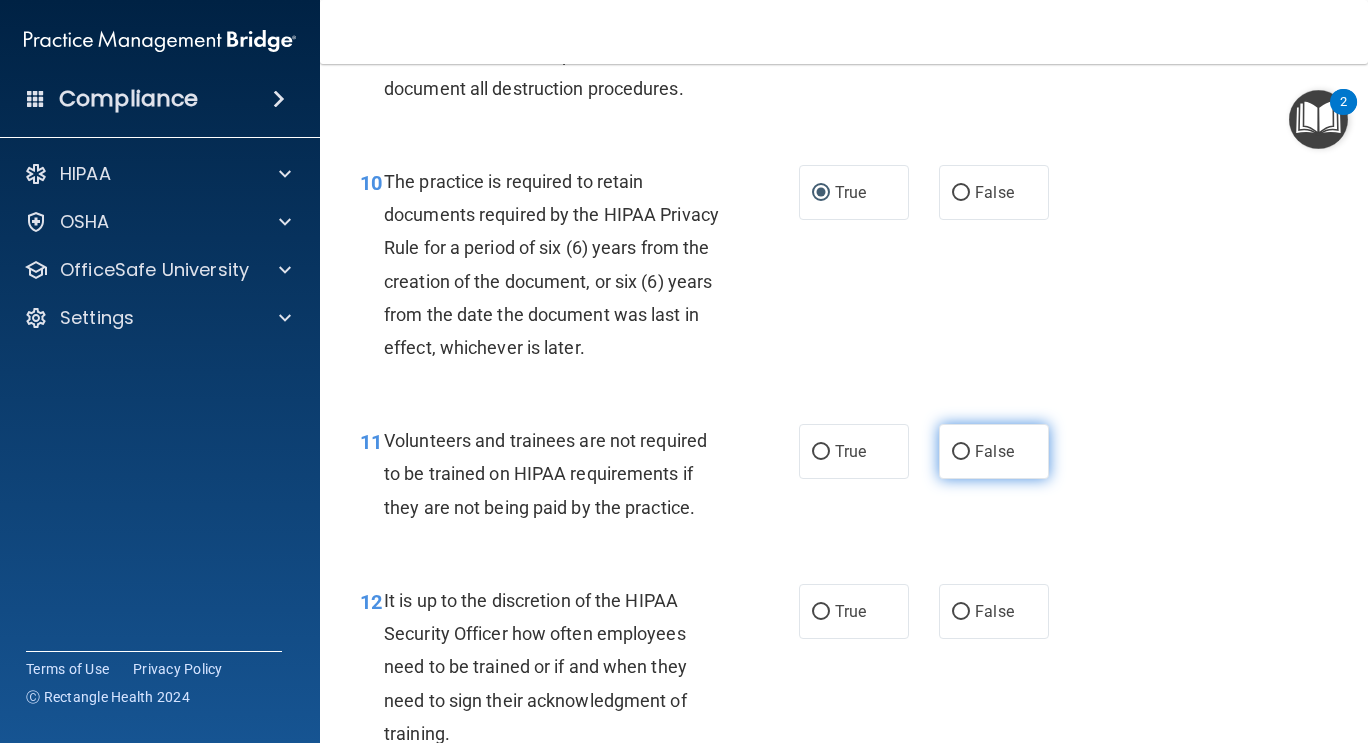 click on "False" at bounding box center [994, 451] 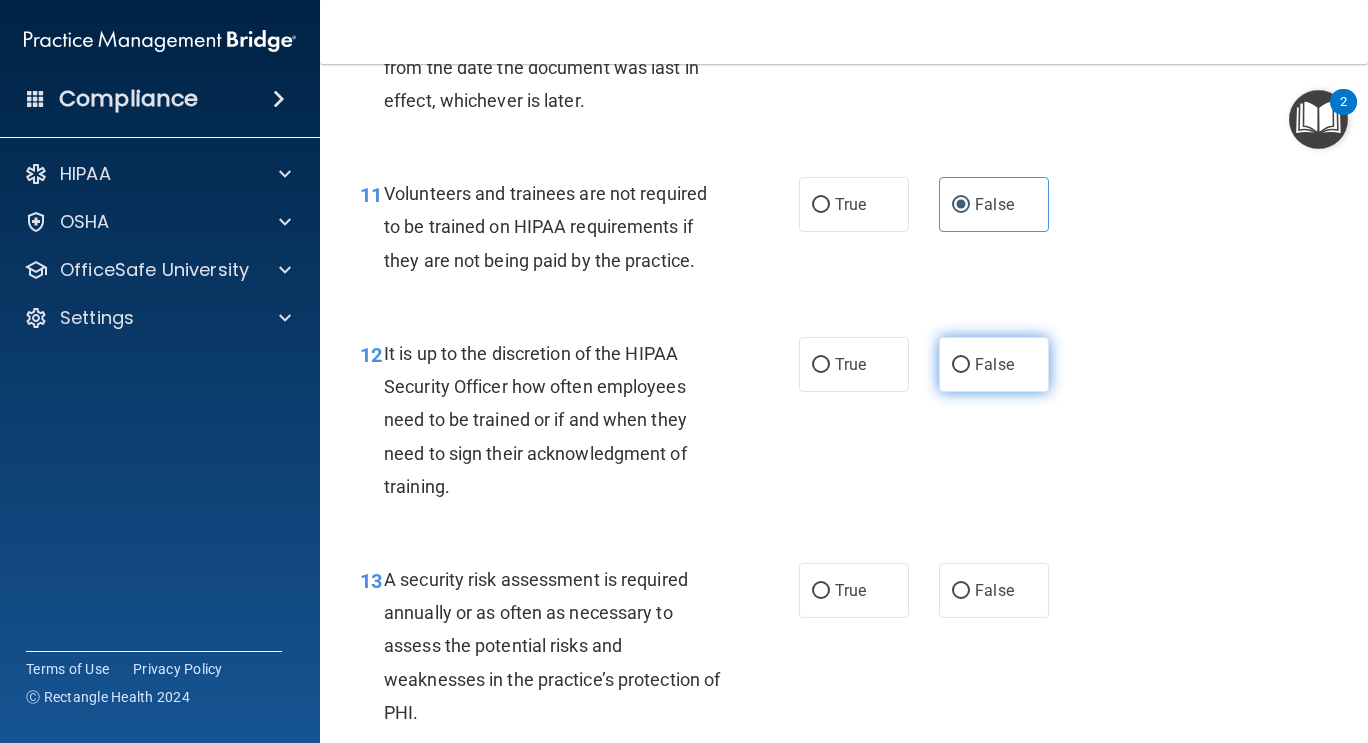 click on "False" at bounding box center (994, 364) 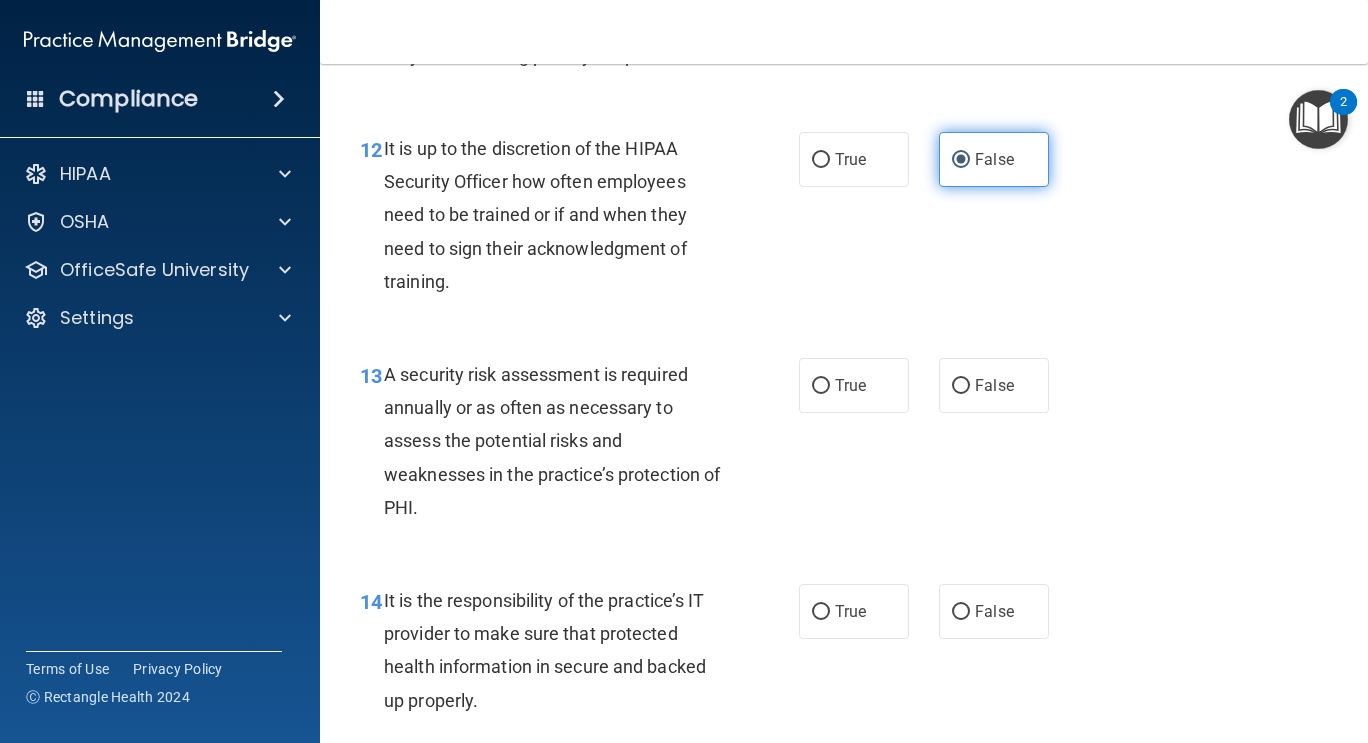 scroll, scrollTop: 2640, scrollLeft: 0, axis: vertical 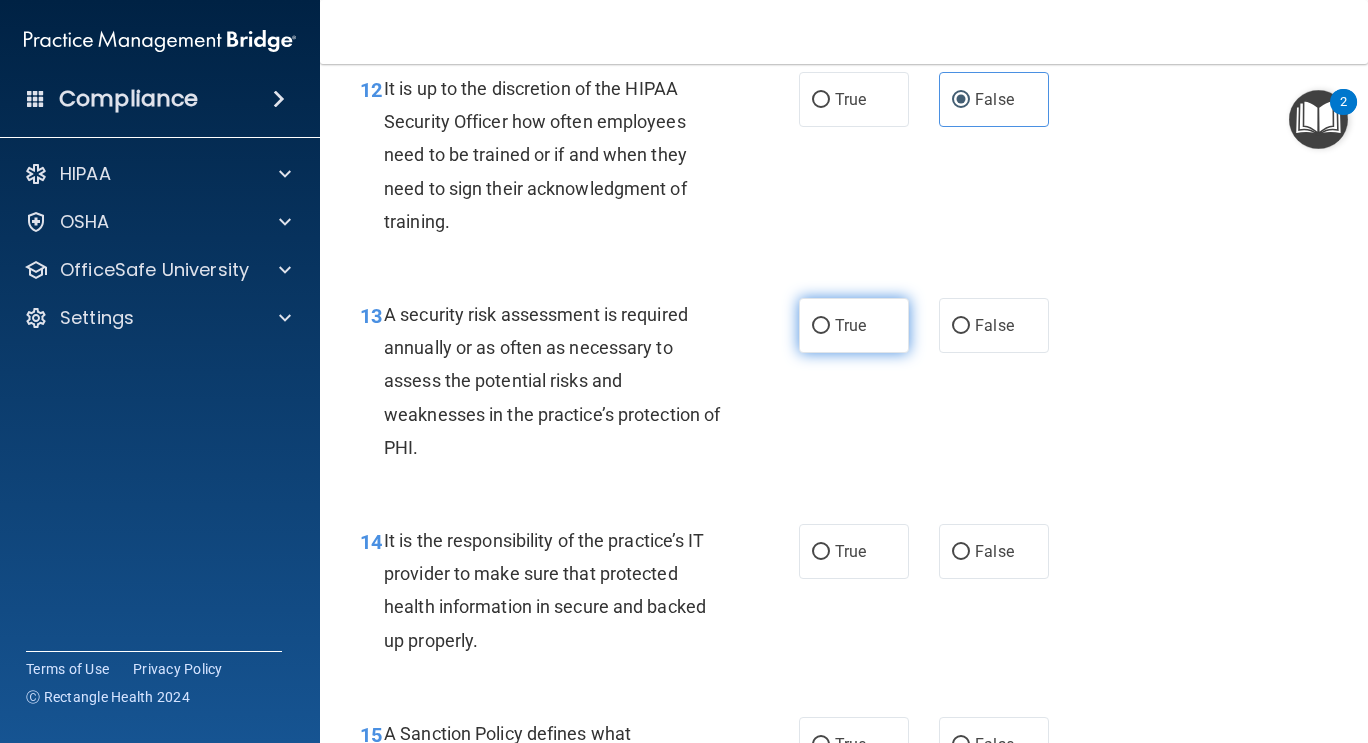 click on "True" at bounding box center (850, 325) 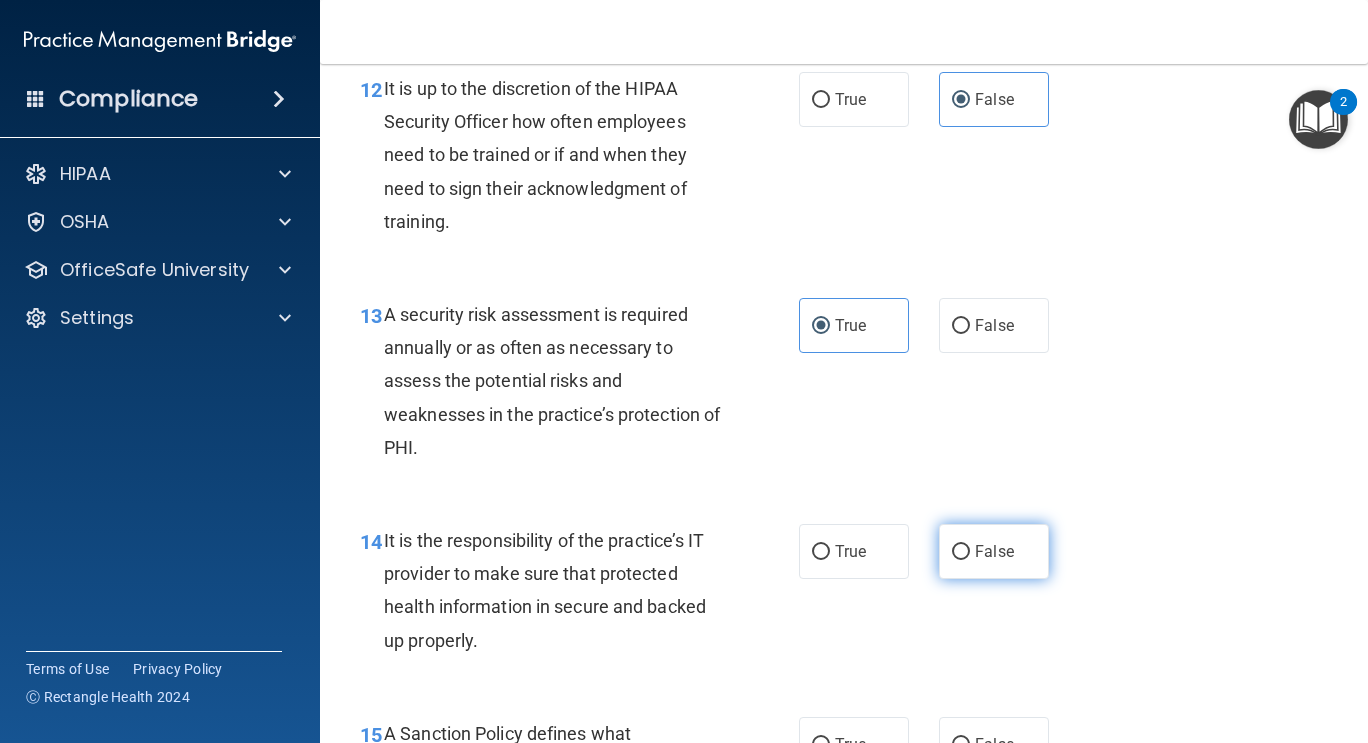 click on "False" at bounding box center (994, 551) 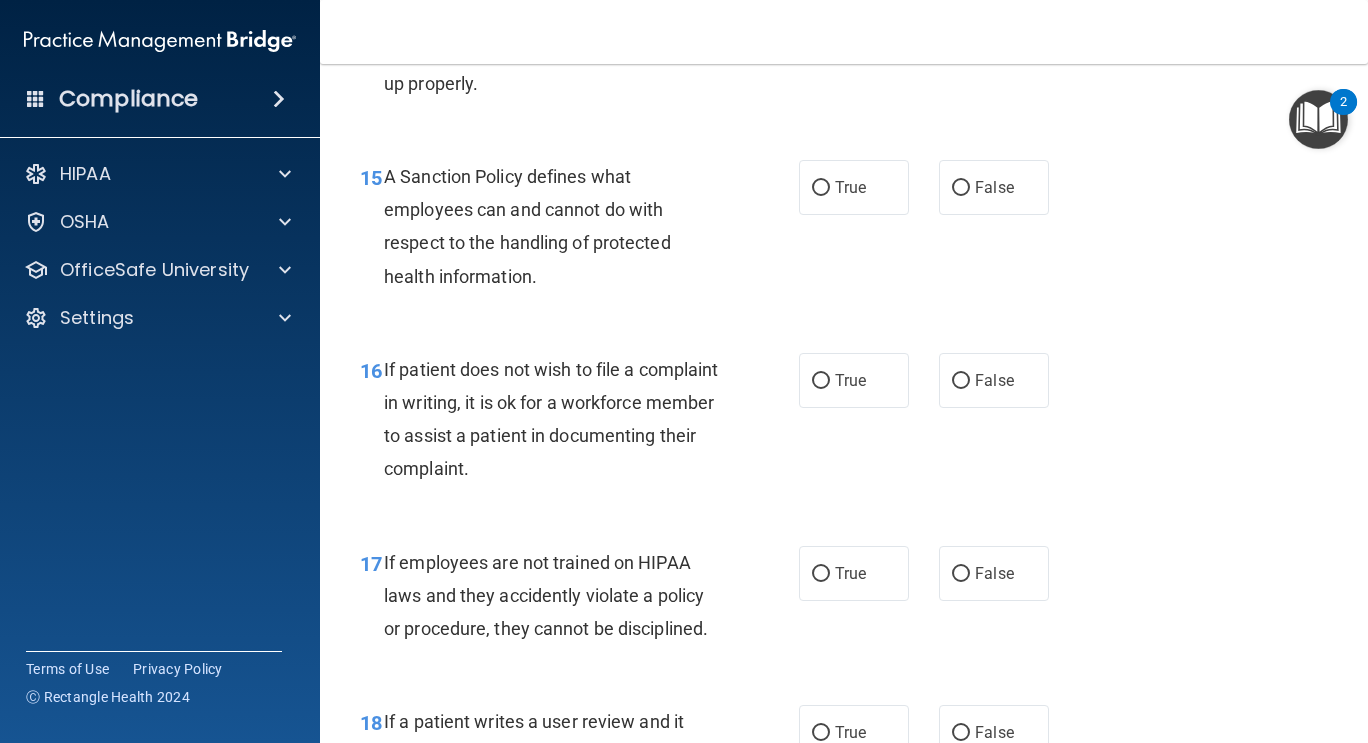 scroll, scrollTop: 3197, scrollLeft: 0, axis: vertical 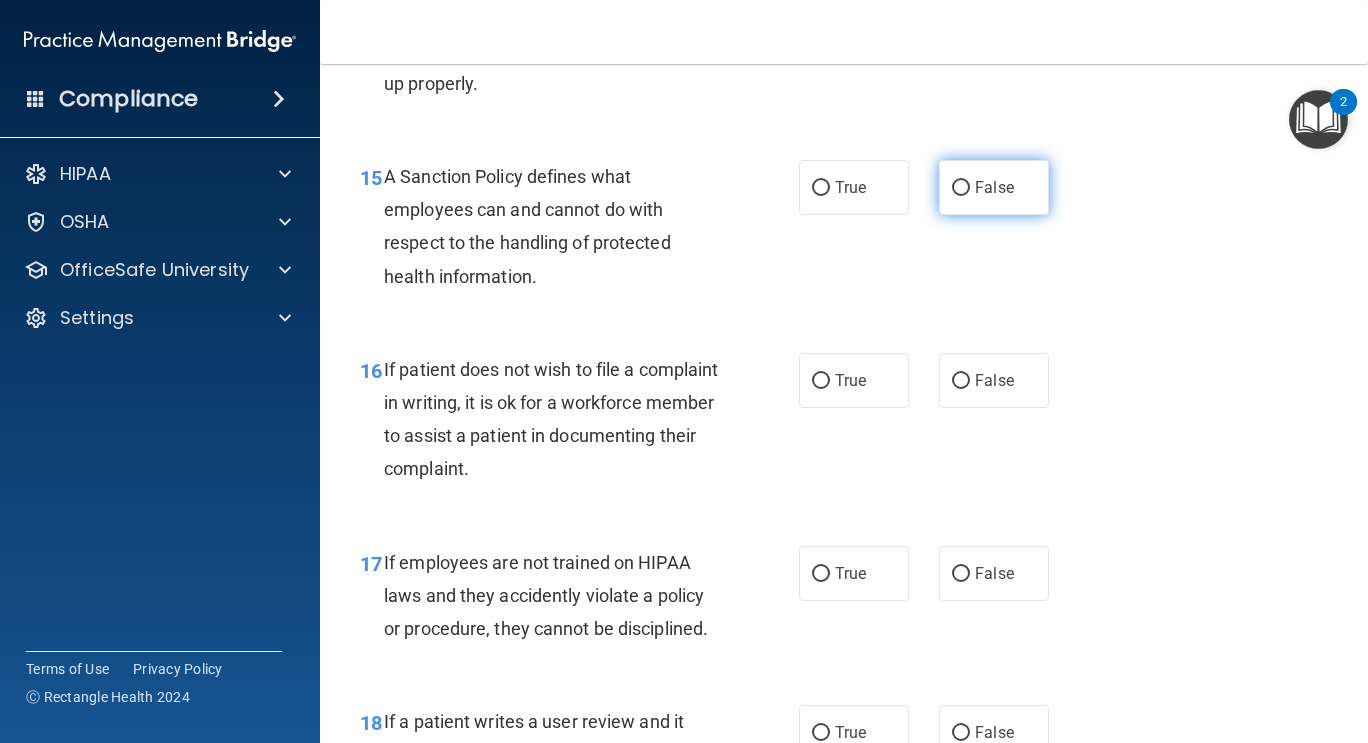click on "False" at bounding box center [994, 187] 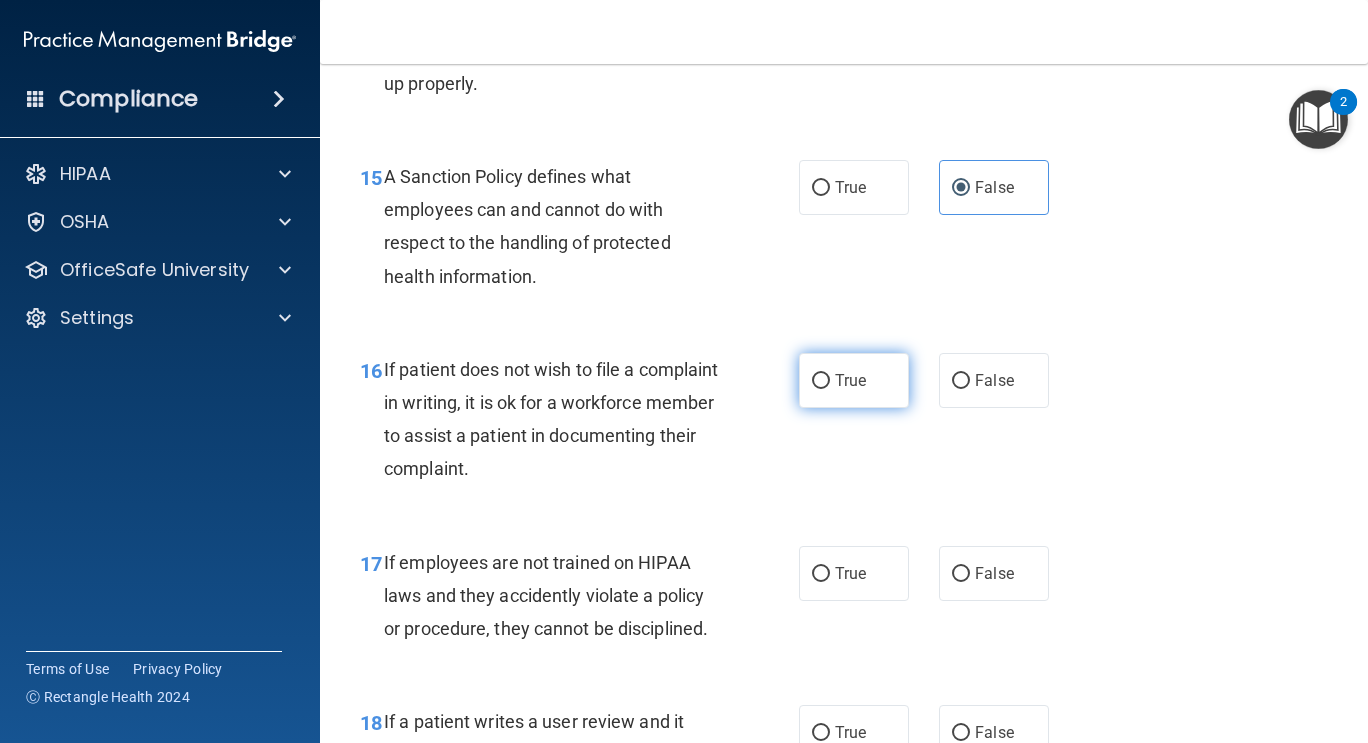 click on "True" at bounding box center [854, 380] 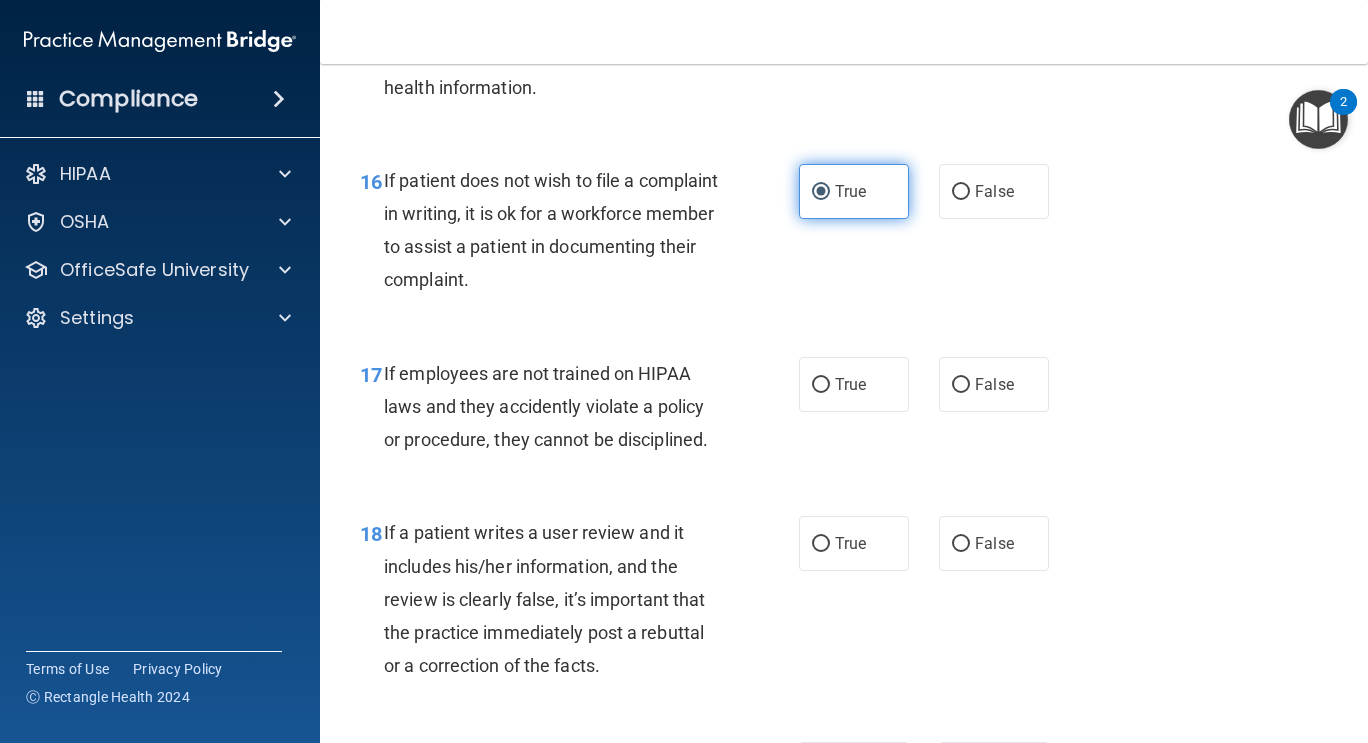 scroll, scrollTop: 3419, scrollLeft: 0, axis: vertical 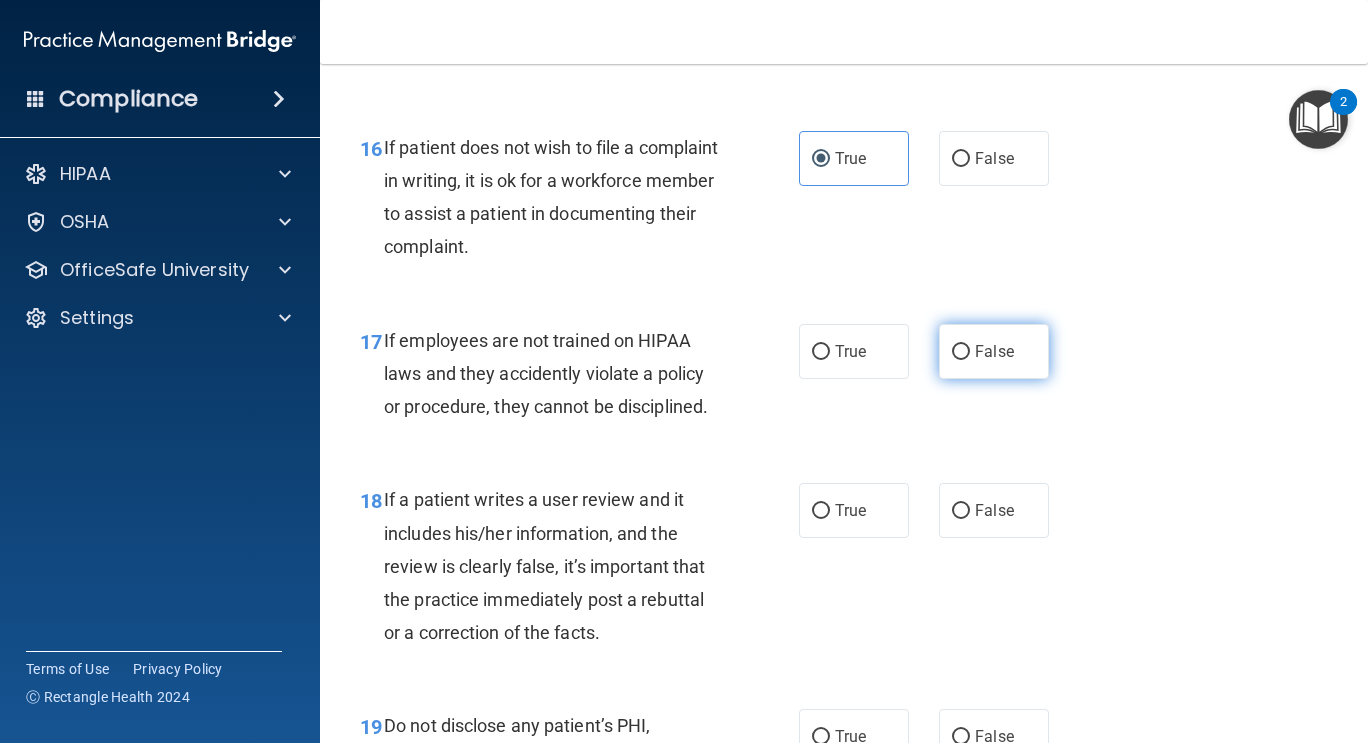 click on "False" at bounding box center [994, 351] 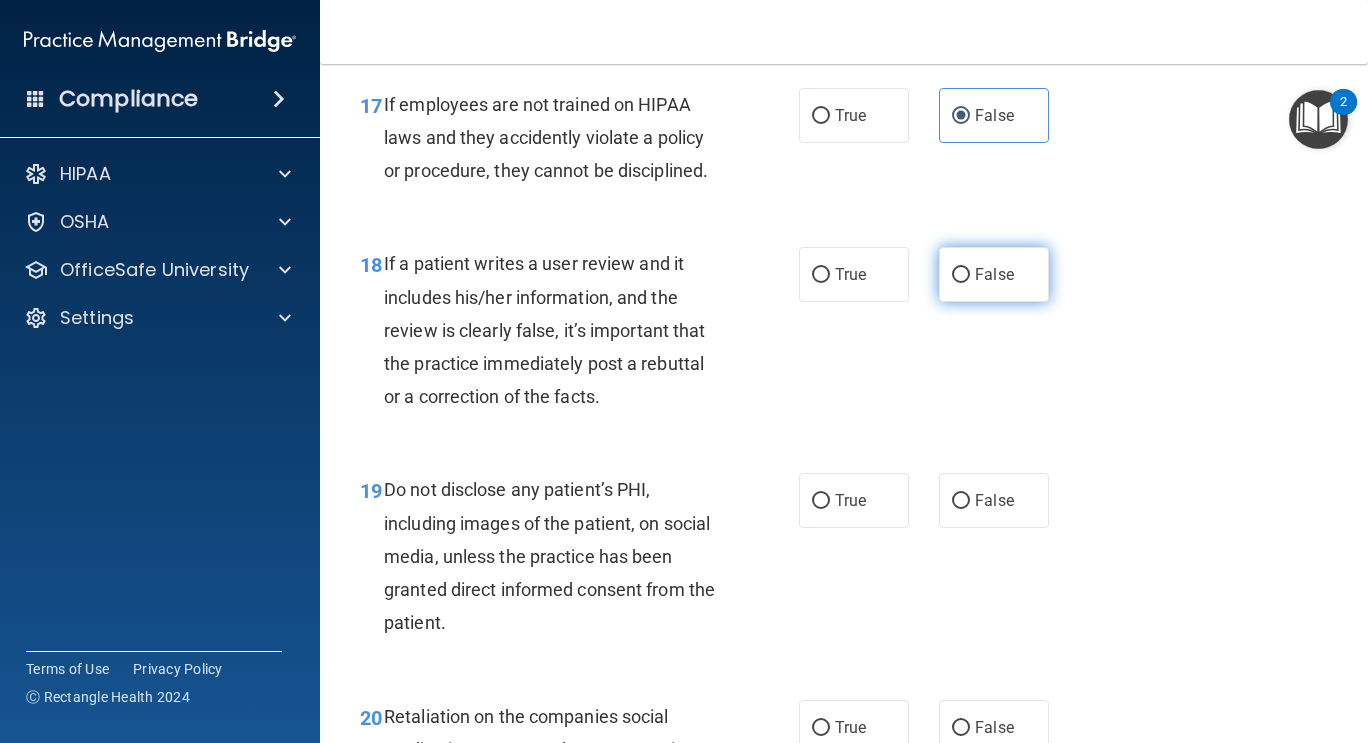 click on "False" at bounding box center (994, 274) 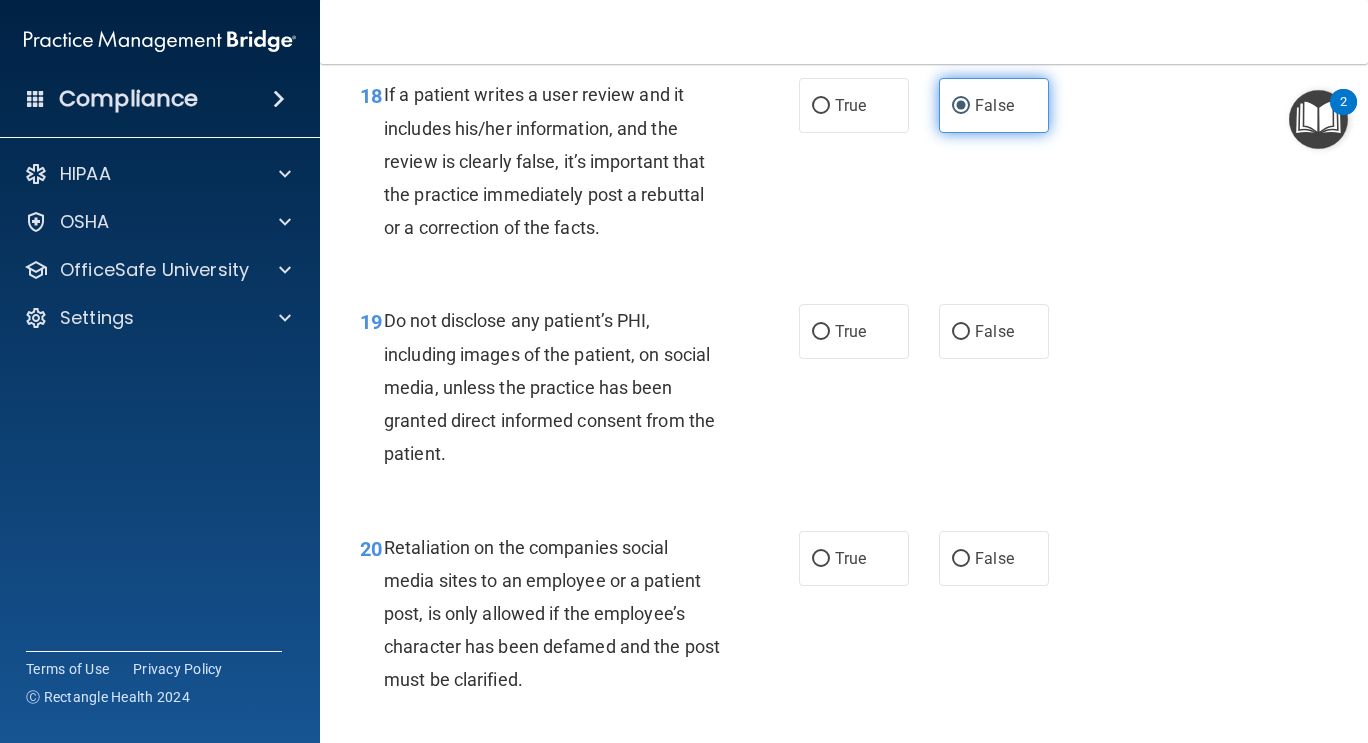 scroll, scrollTop: 3825, scrollLeft: 0, axis: vertical 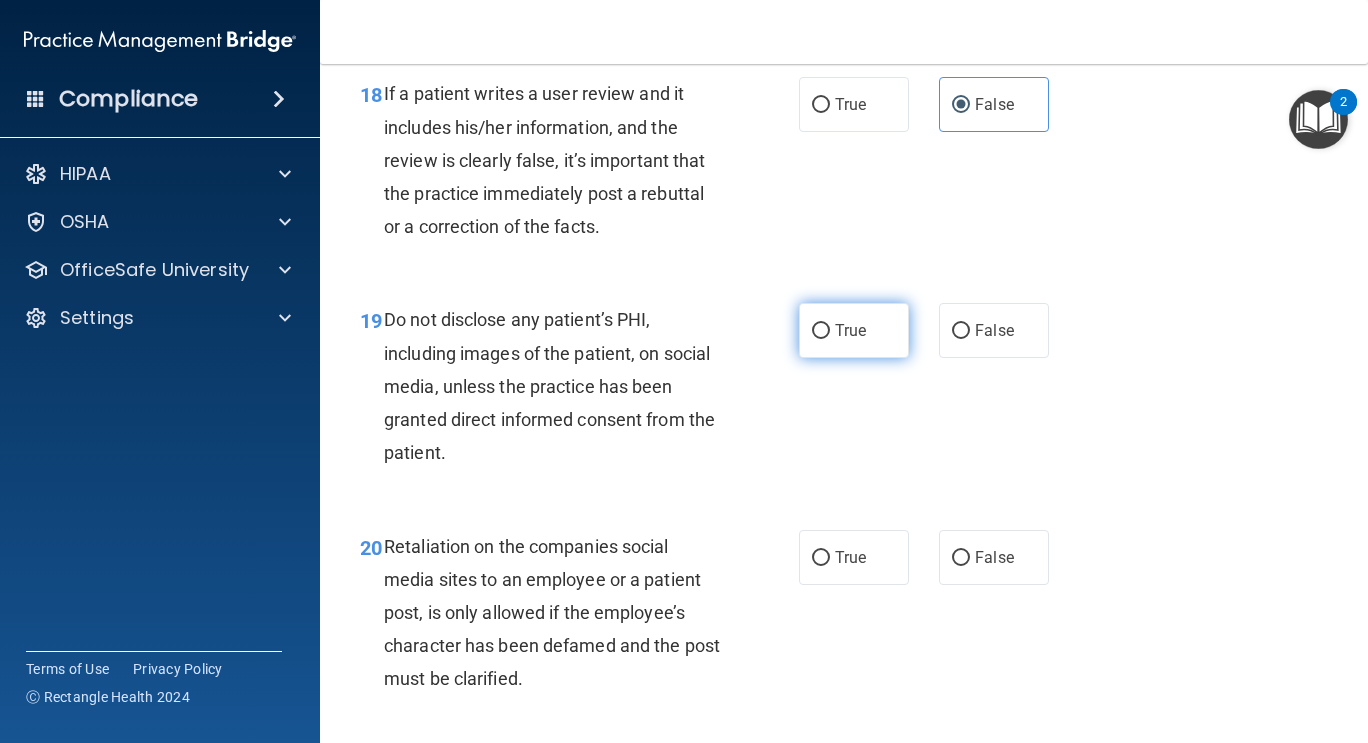 click on "True" at bounding box center [854, 330] 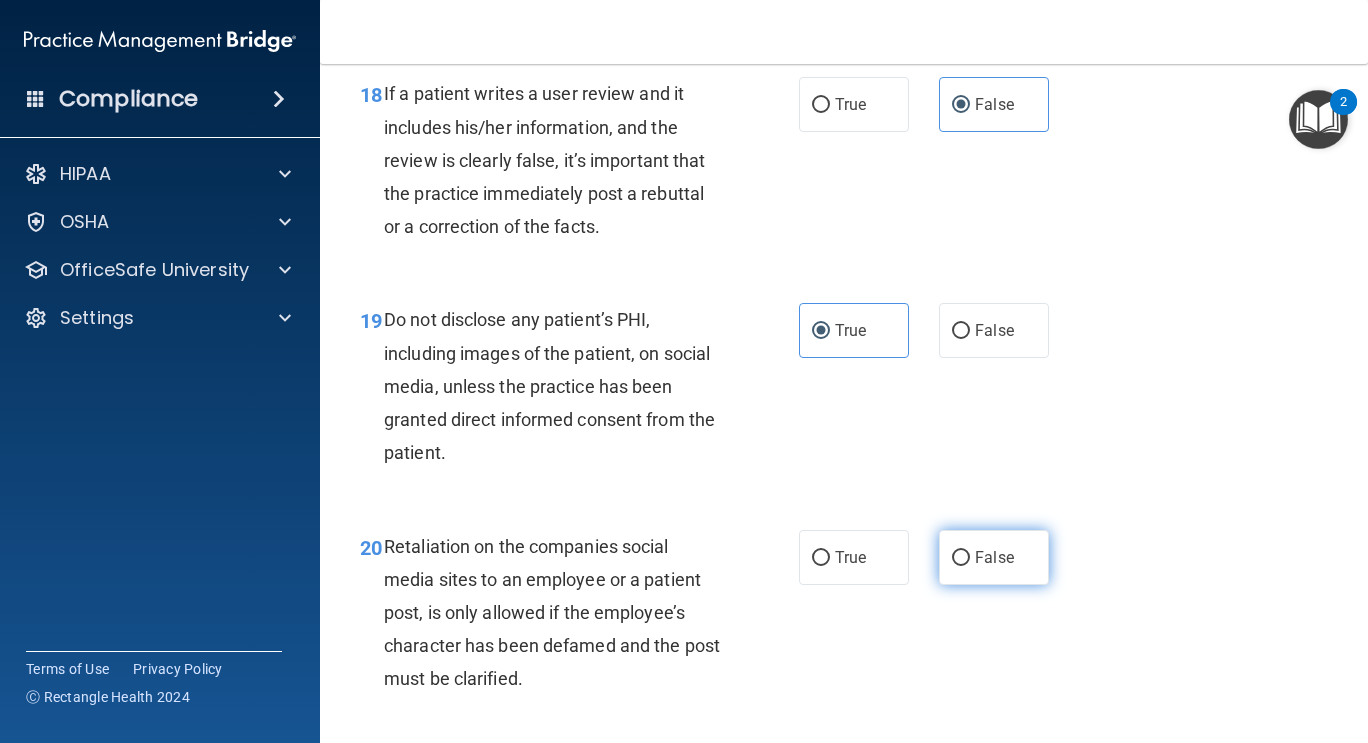 click on "False" at bounding box center (994, 557) 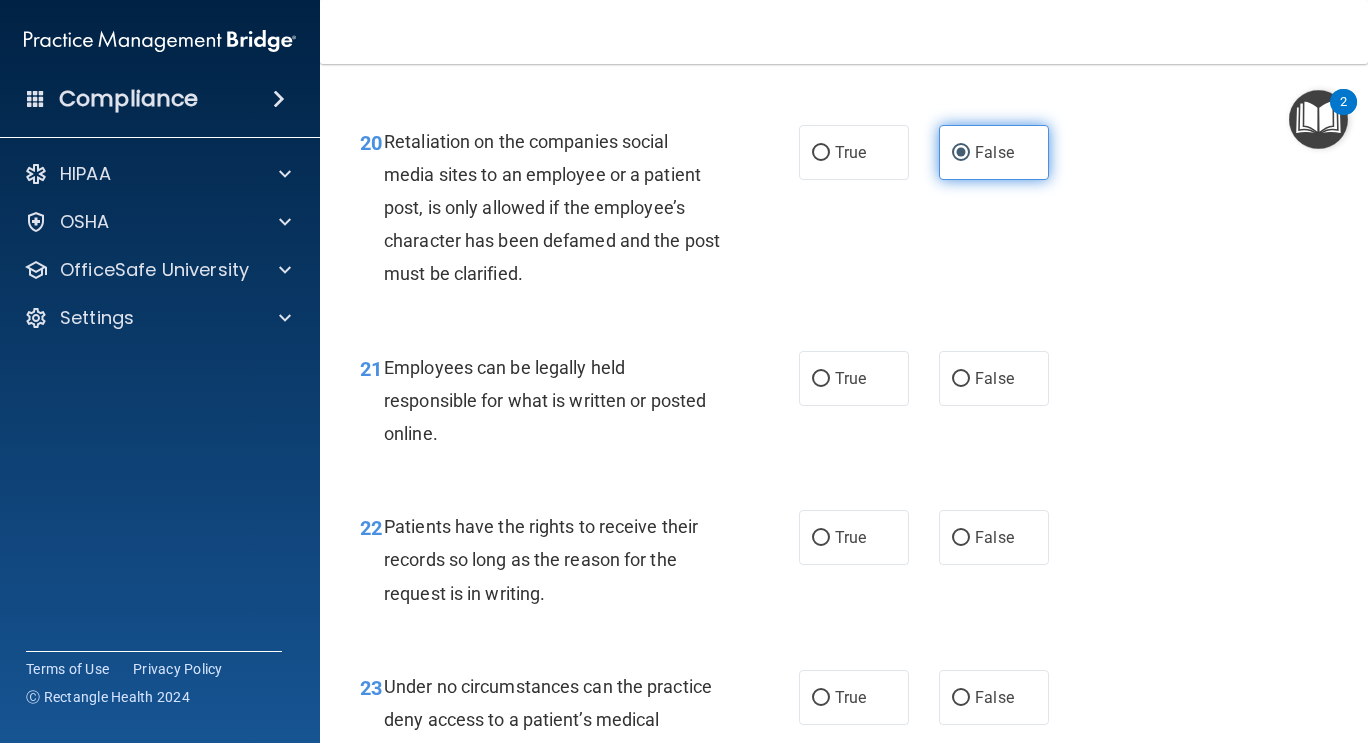 scroll, scrollTop: 4303, scrollLeft: 0, axis: vertical 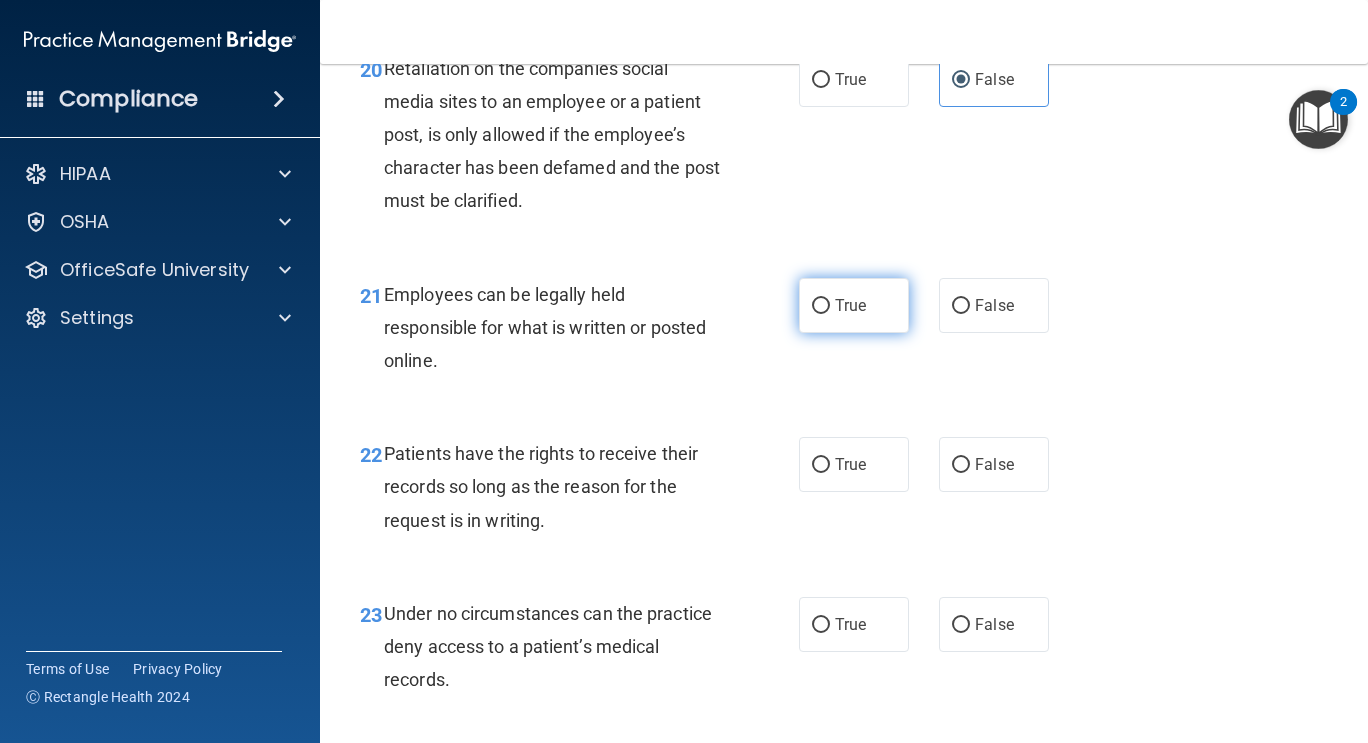 click on "True" at bounding box center (850, 305) 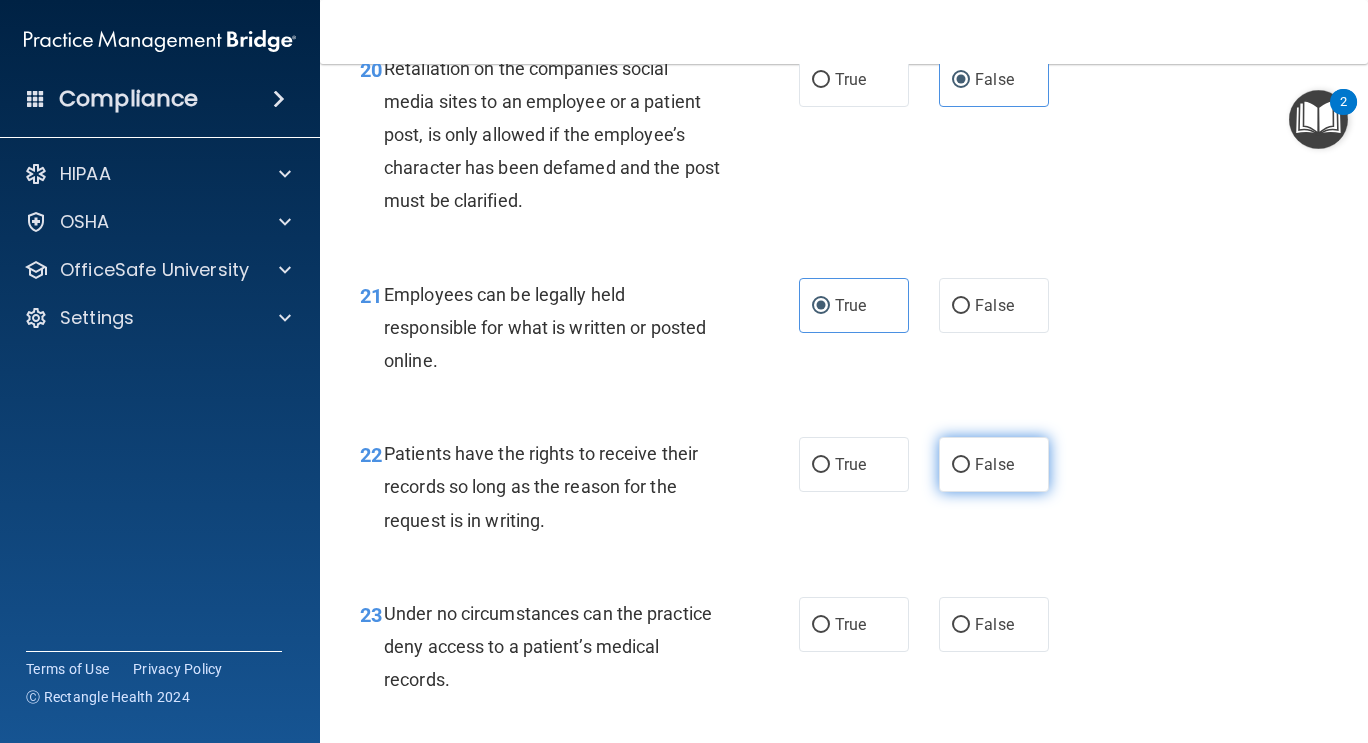 click on "False" at bounding box center (994, 464) 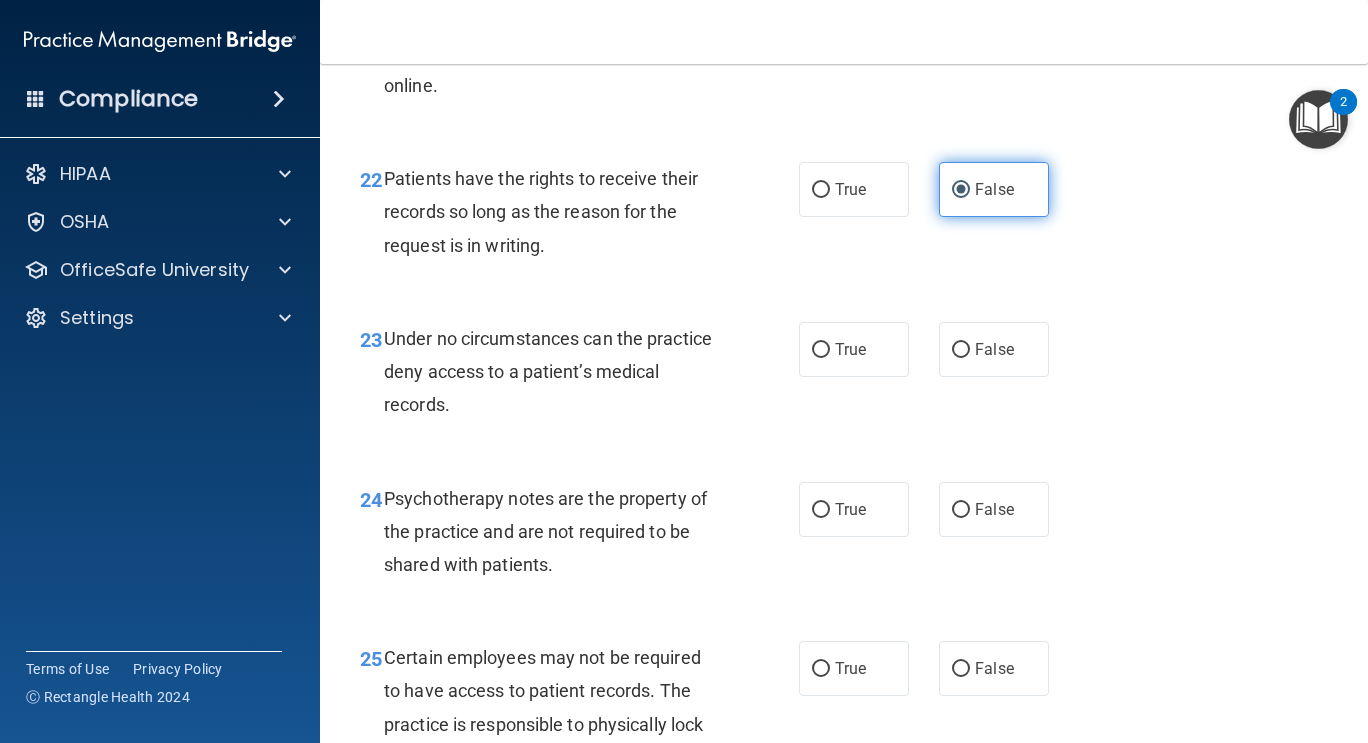 scroll, scrollTop: 4578, scrollLeft: 0, axis: vertical 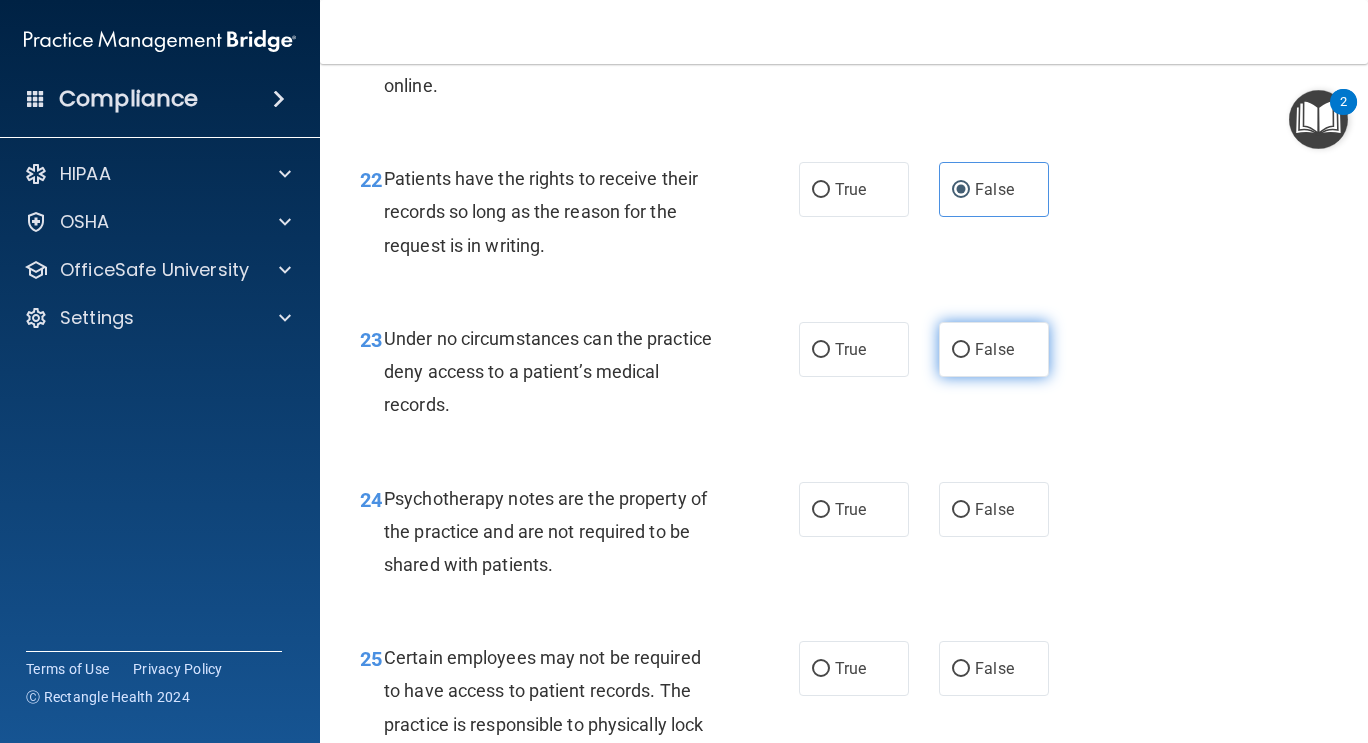 click on "False" at bounding box center [994, 349] 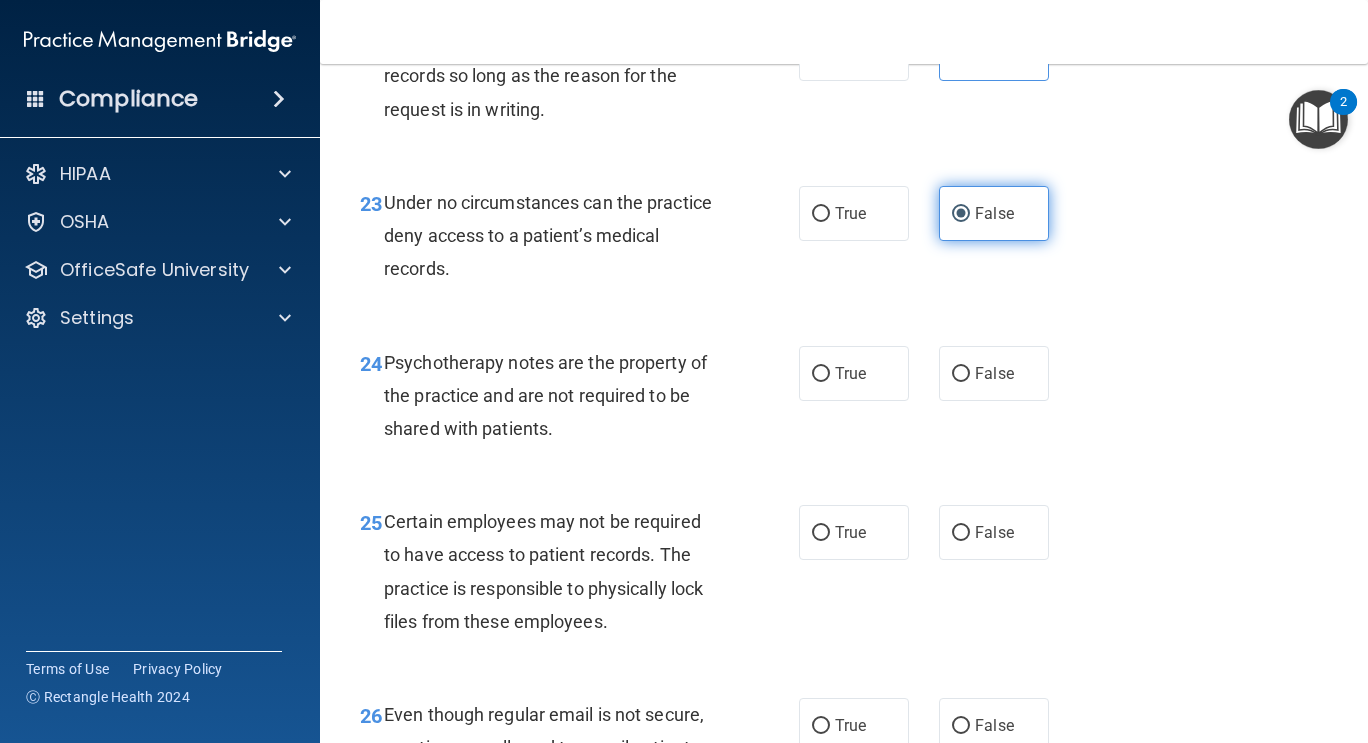 scroll, scrollTop: 4790, scrollLeft: 0, axis: vertical 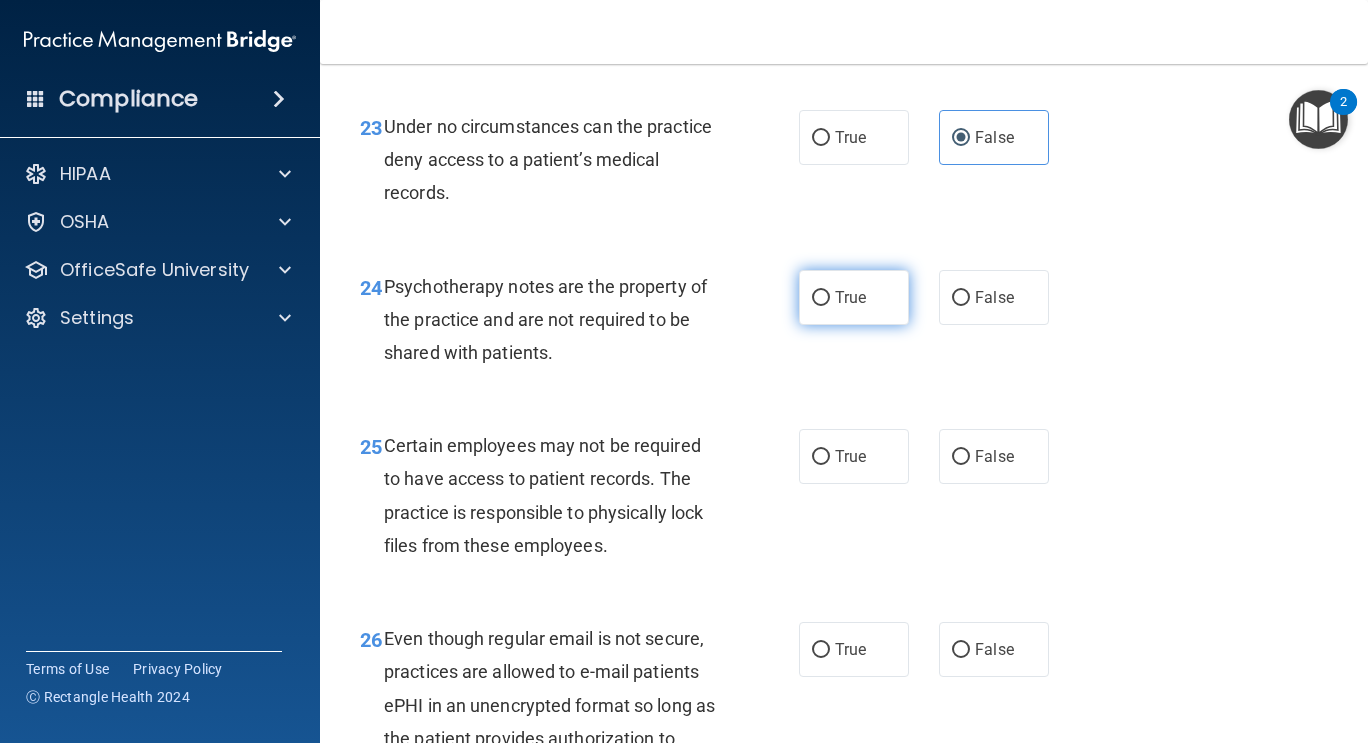 click on "True" at bounding box center (854, 297) 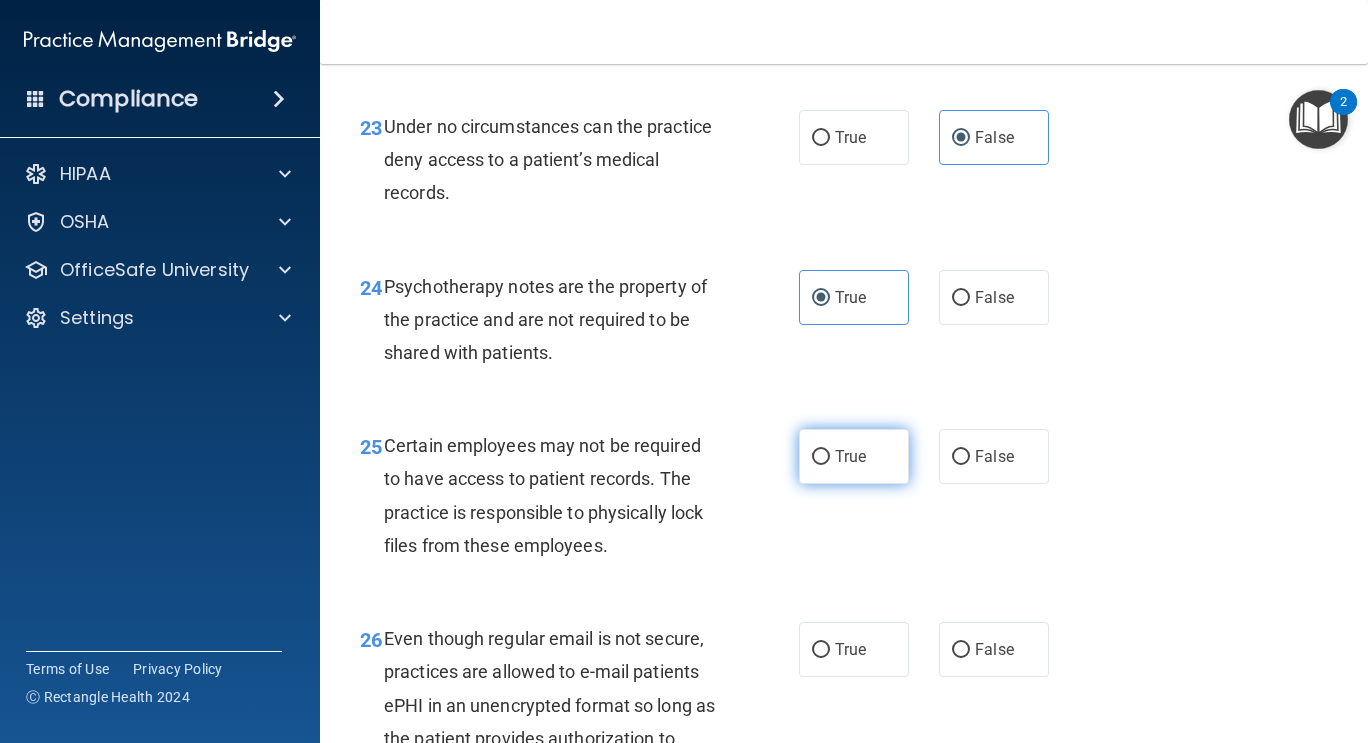 click on "True" at bounding box center [854, 456] 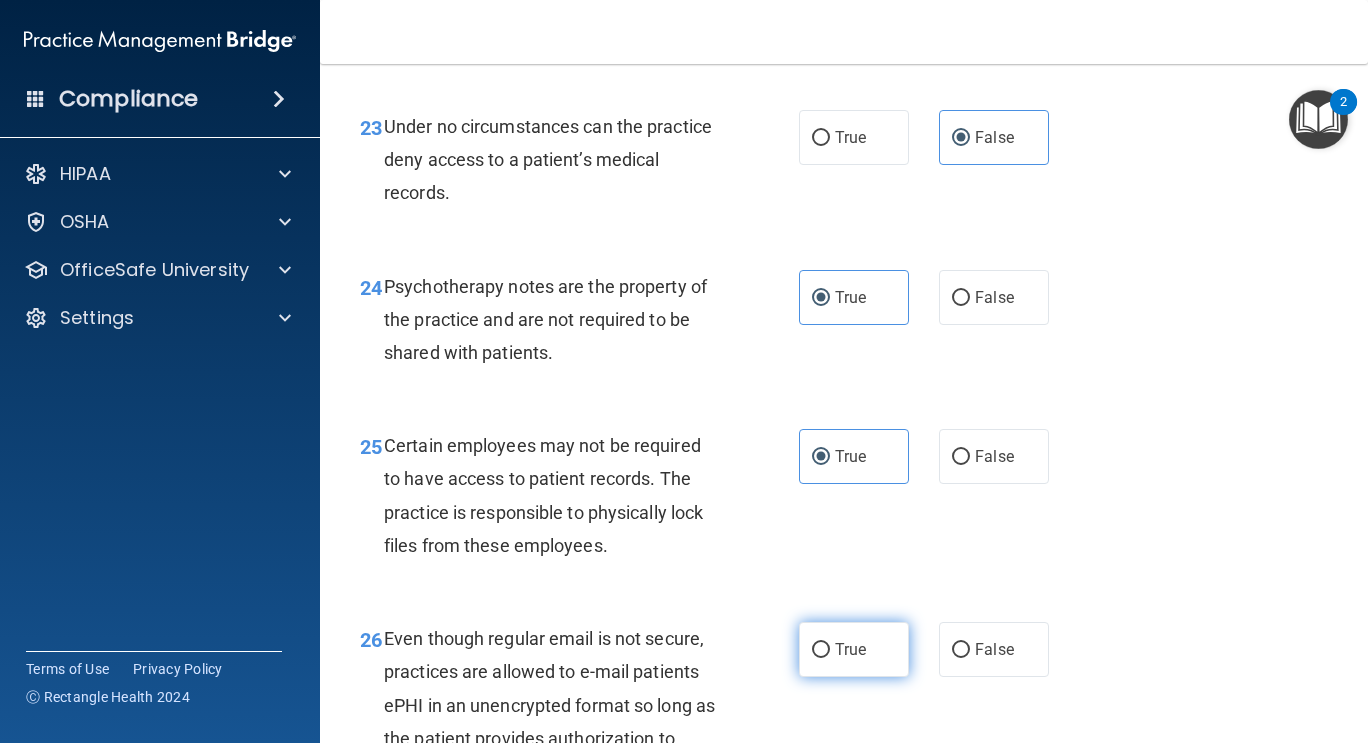 click on "True" at bounding box center [854, 649] 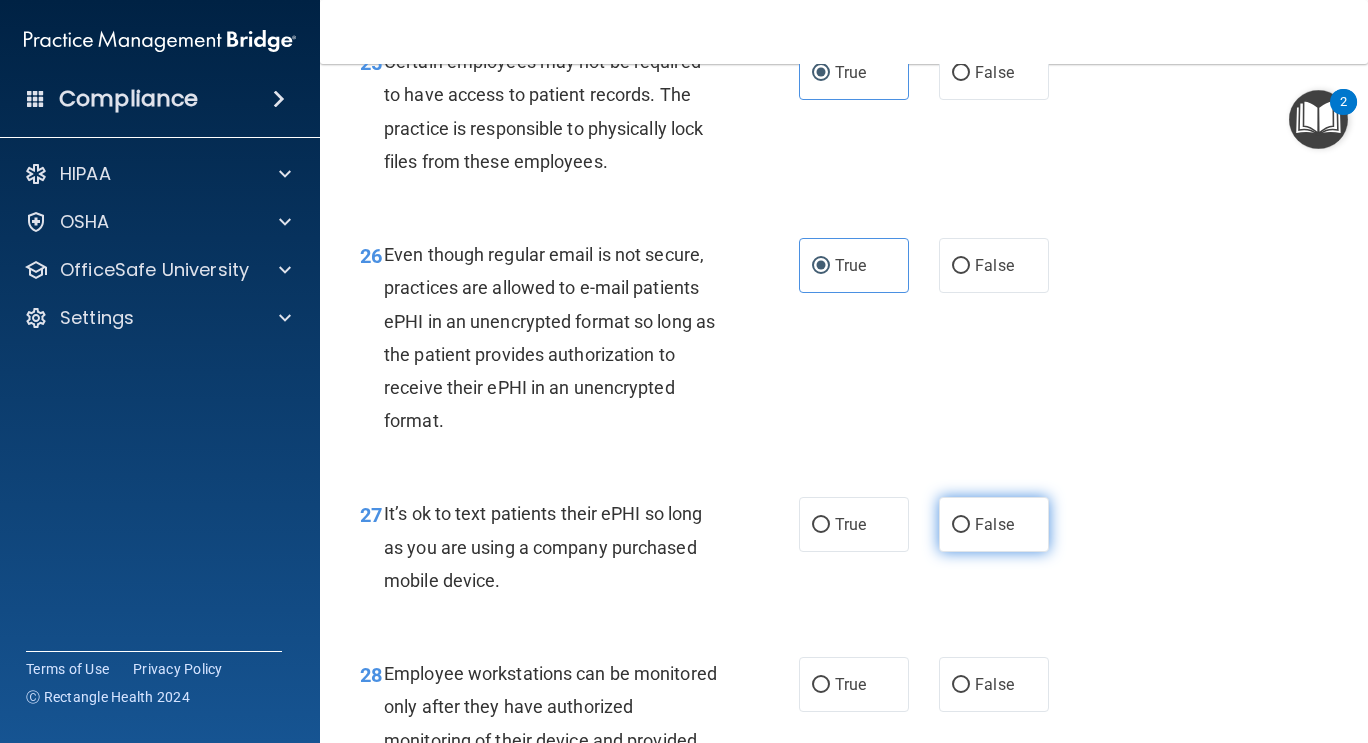 click on "False" at bounding box center [994, 524] 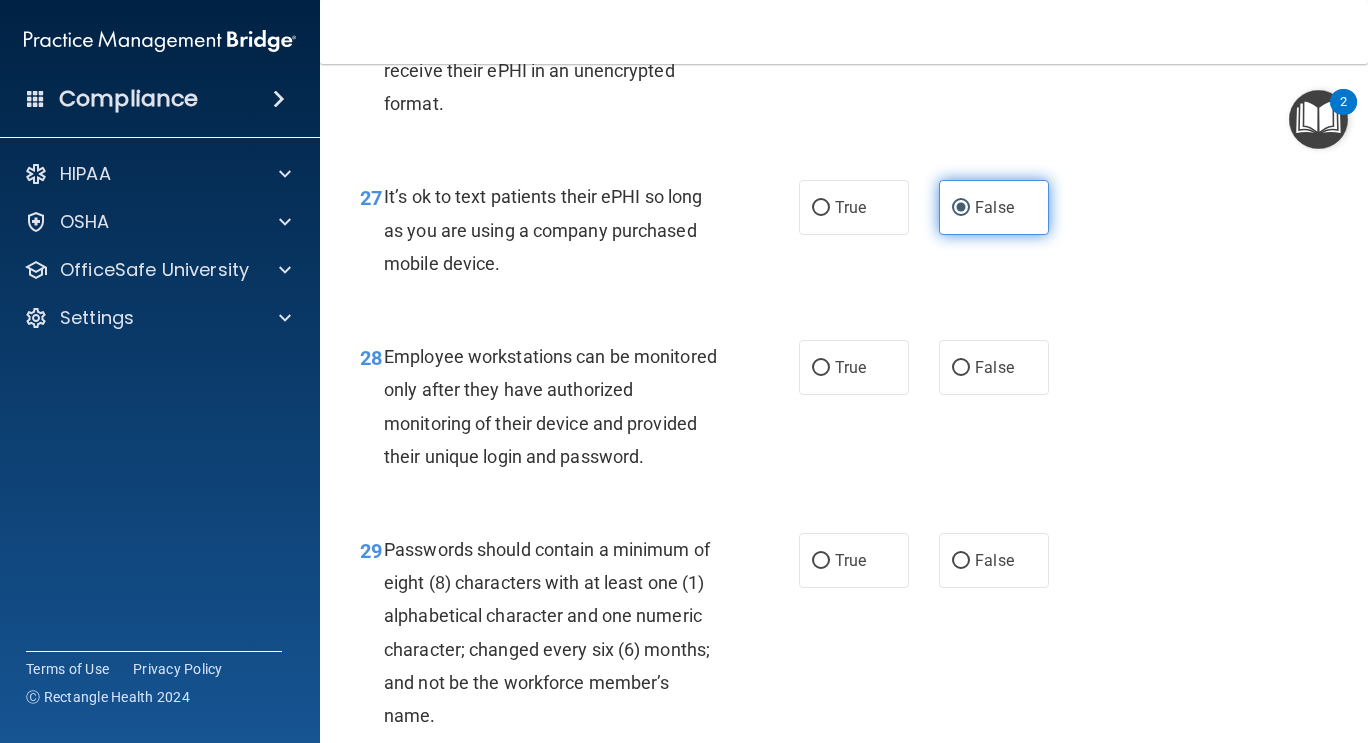 scroll, scrollTop: 5577, scrollLeft: 0, axis: vertical 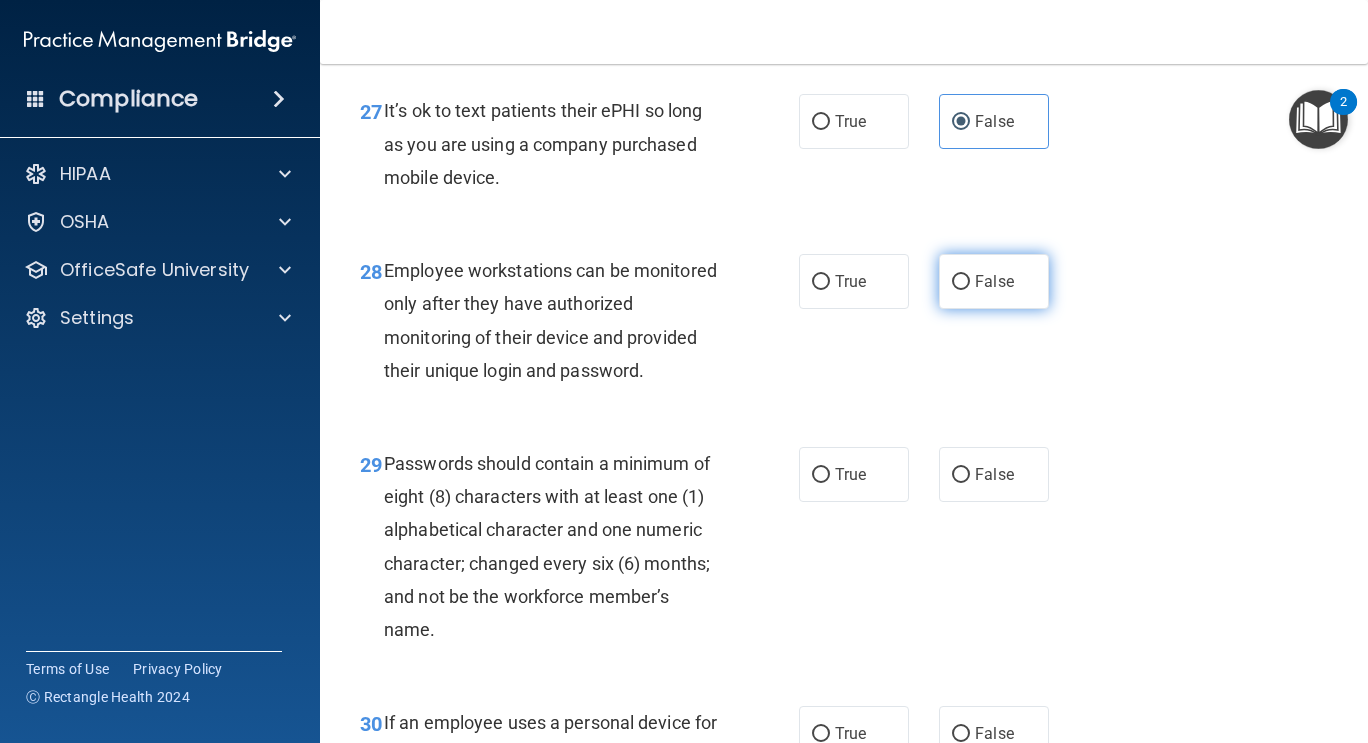 click on "False" at bounding box center (994, 281) 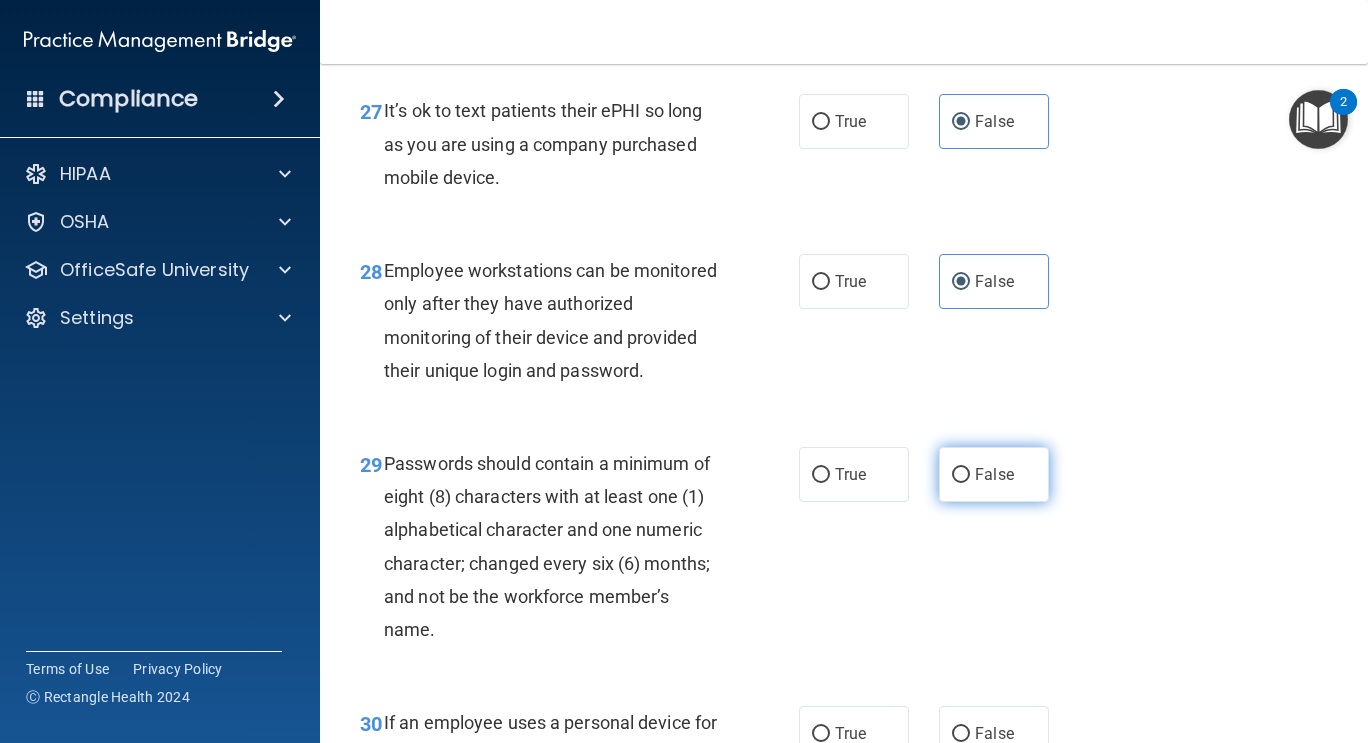 click on "False" at bounding box center (994, 474) 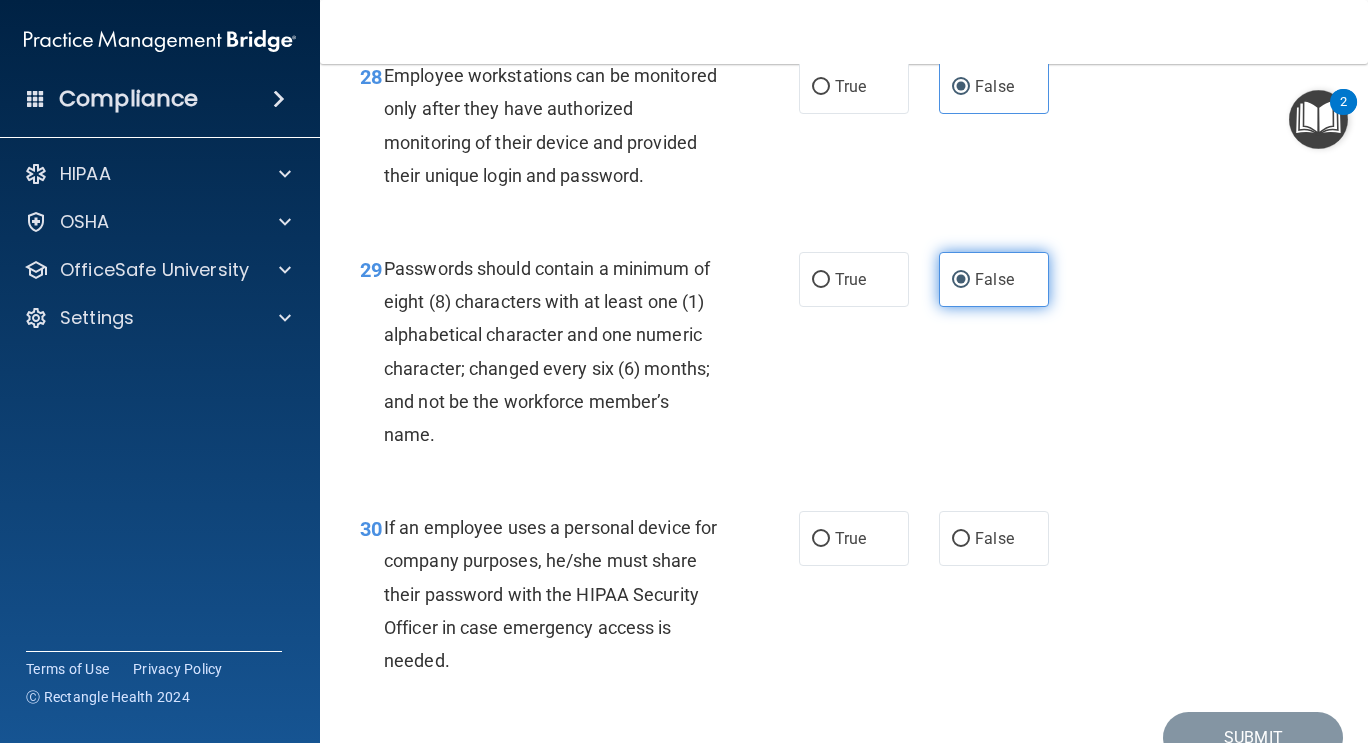 scroll, scrollTop: 5778, scrollLeft: 0, axis: vertical 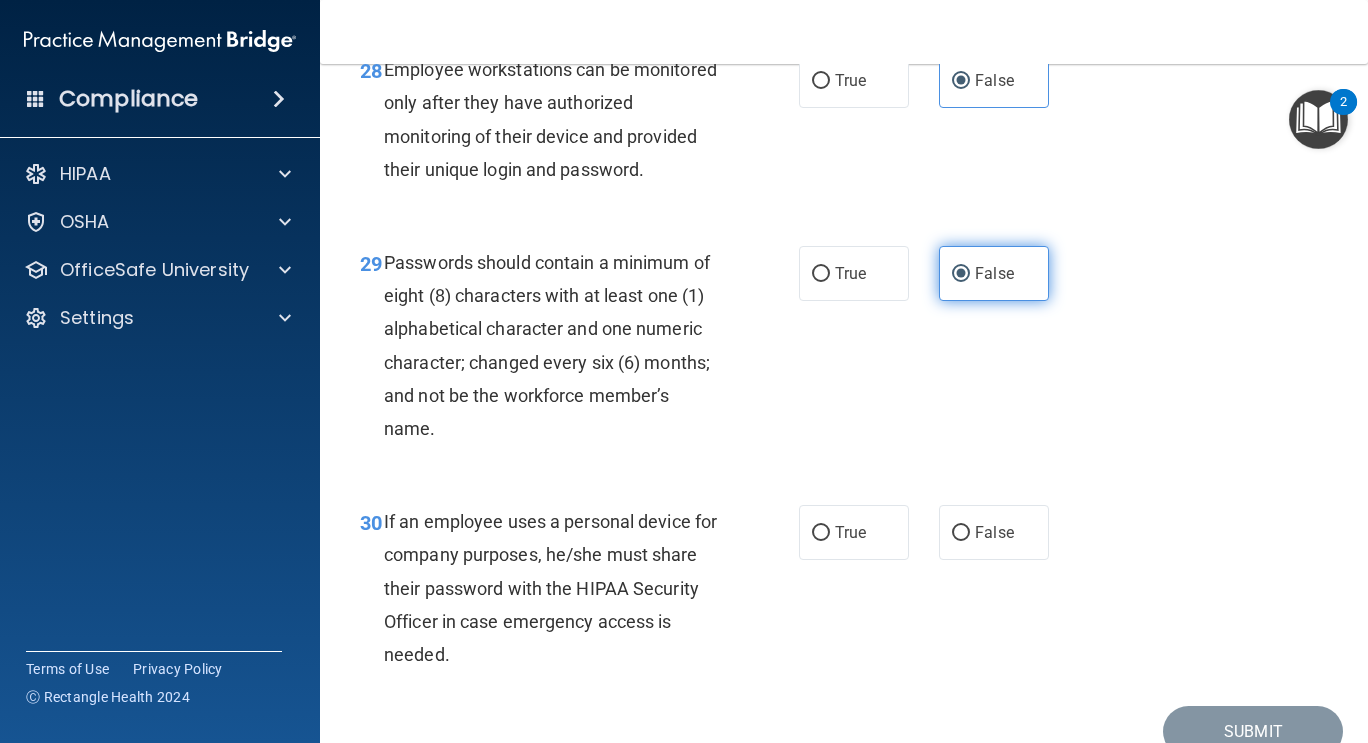 click on "False" at bounding box center (994, 273) 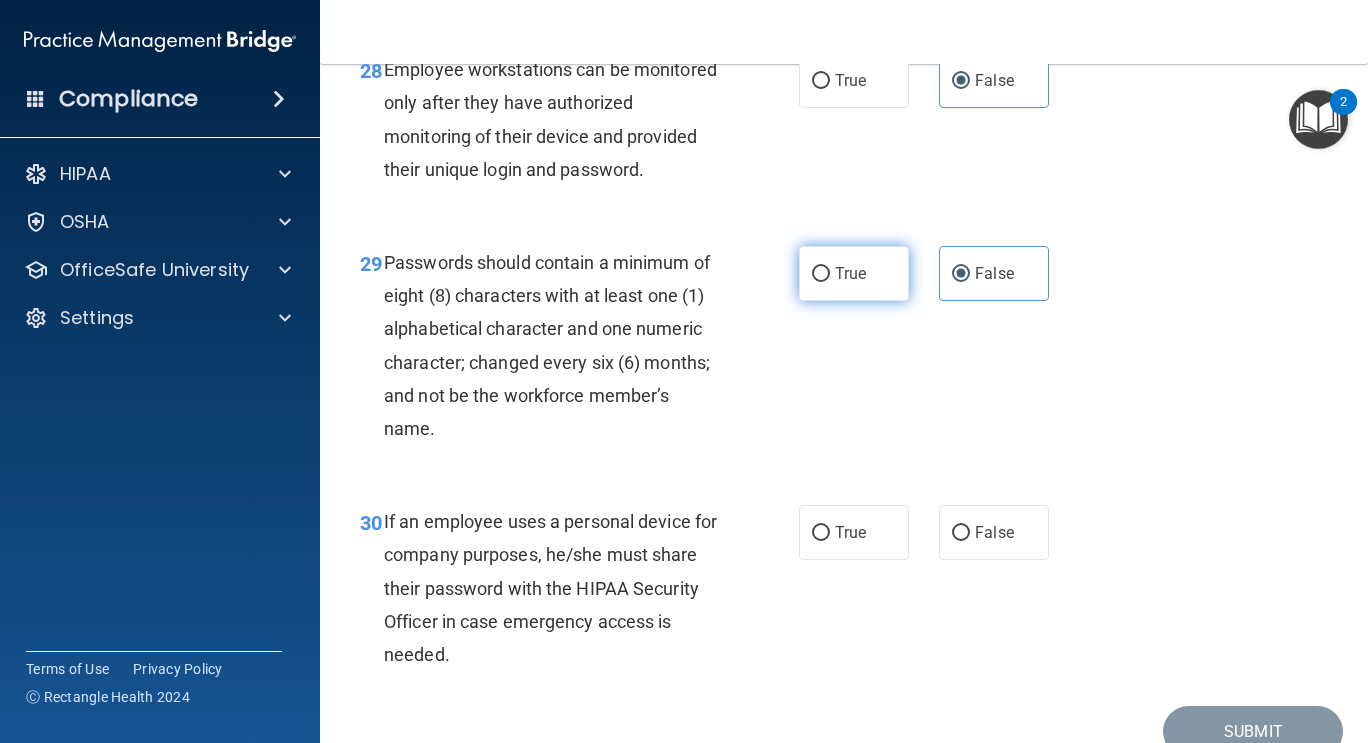 click on "True" at bounding box center (854, 273) 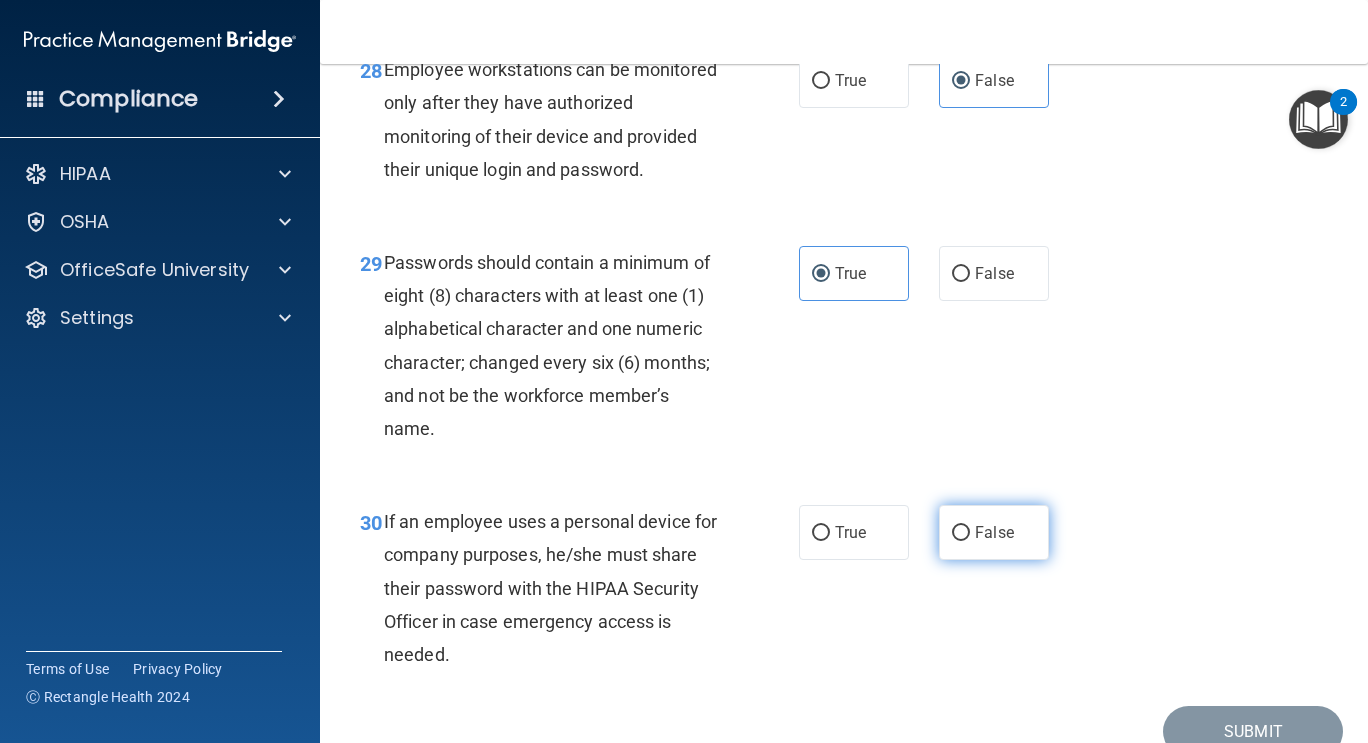 click on "False" at bounding box center [994, 532] 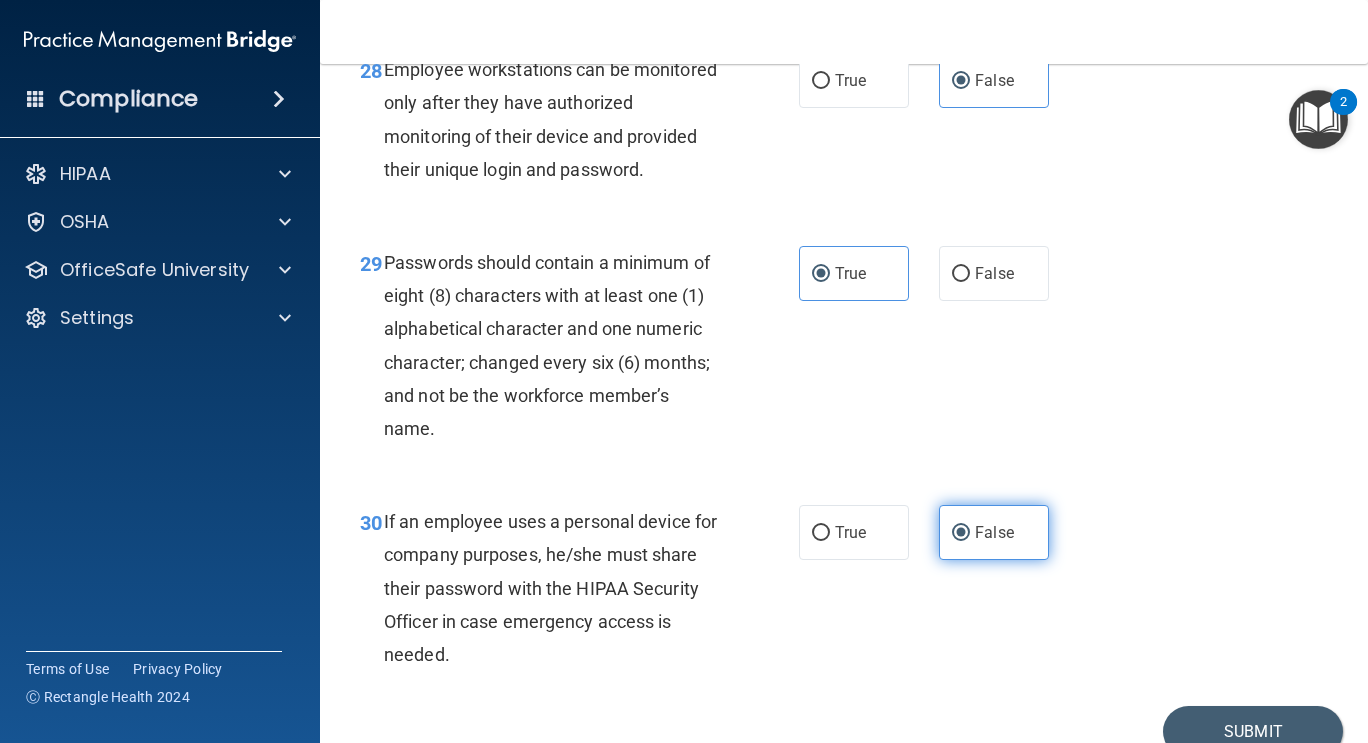 scroll, scrollTop: 5939, scrollLeft: 0, axis: vertical 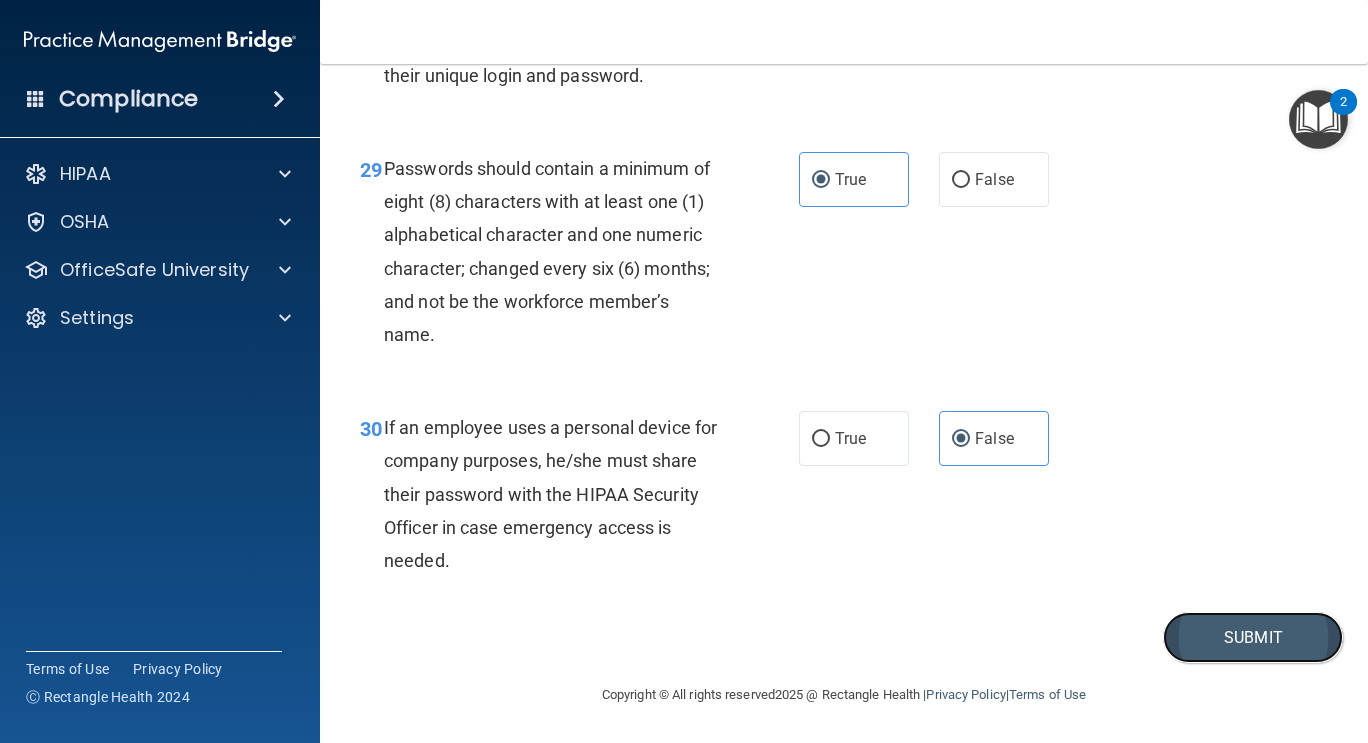 click on "Submit" at bounding box center [1253, 637] 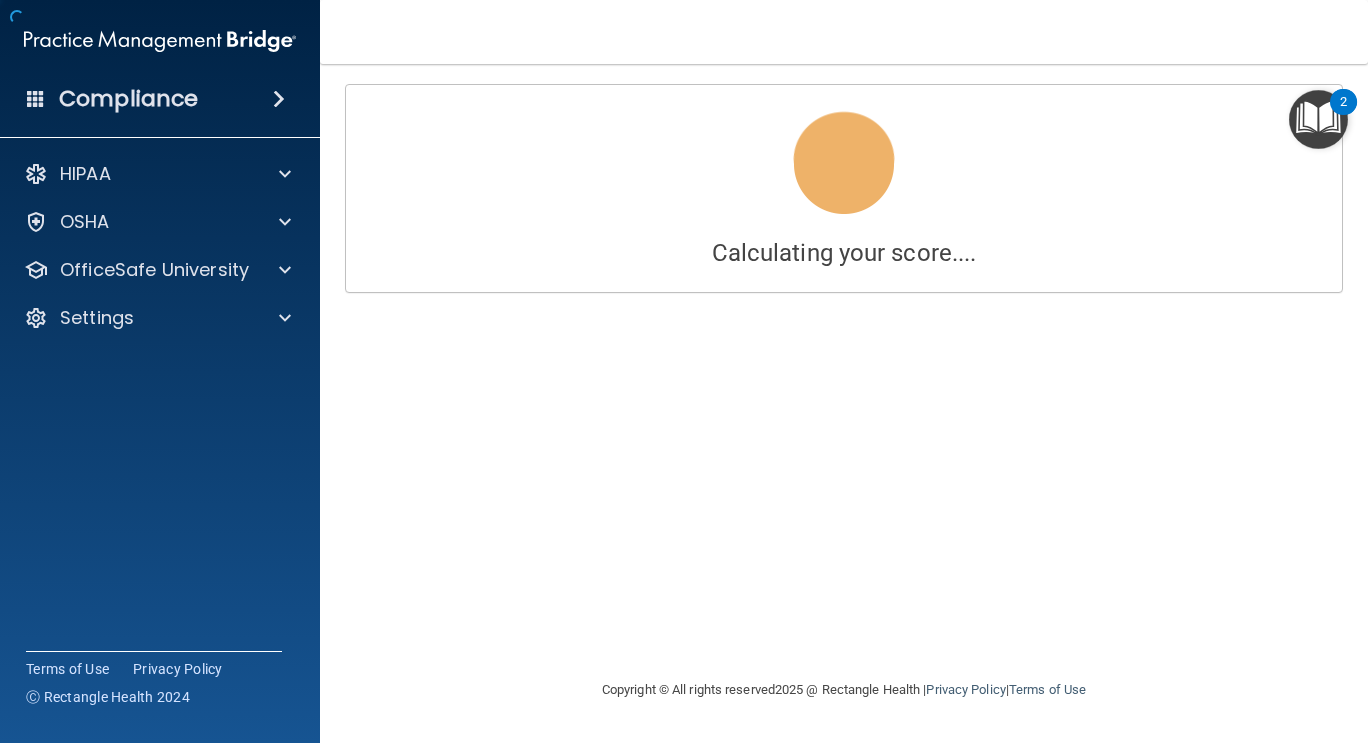 scroll, scrollTop: 0, scrollLeft: 0, axis: both 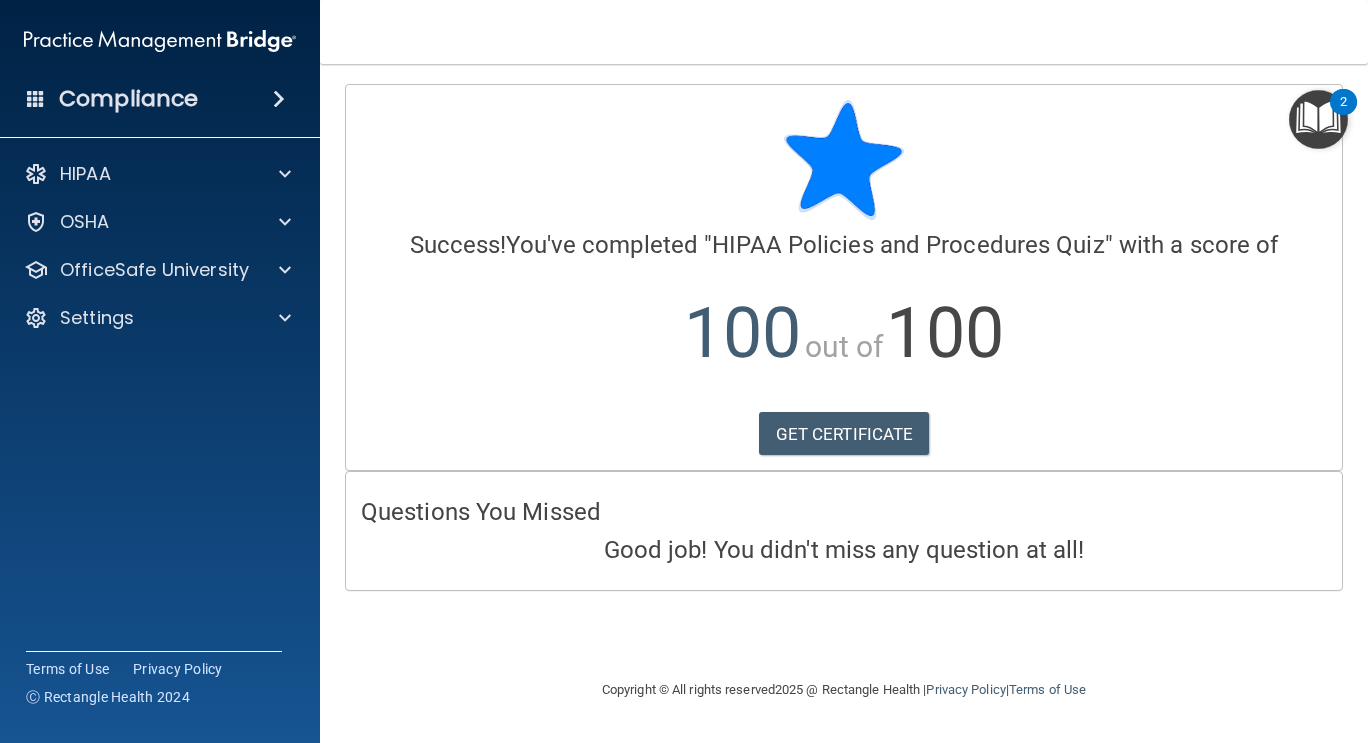 click on "HIPAA
Documents and Policies                 Report an Incident               Business Associates               Emergency Planning               Resources                 HIPAA Risk Assessment
OSHA
Documents               Safety Data Sheets               Self-Assessment                Injury and Illness Report                Resources
PCI
PCI Compliance                Merchant Savings Calculator
OfficeSafe University
HIPAA Training                   OSHA Training                   Continuing Education
Settings
My Account               My Users               Services                 Sign Out" at bounding box center [160, 250] 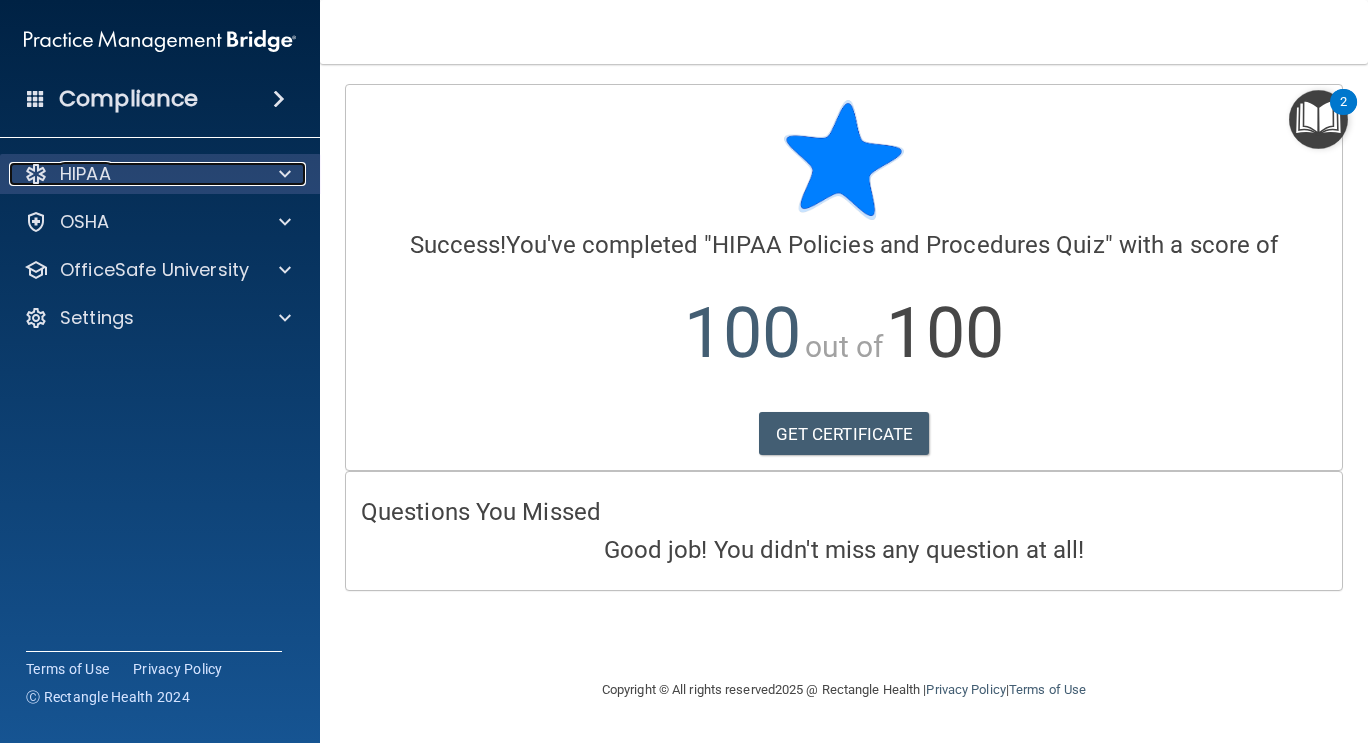 click at bounding box center (282, 174) 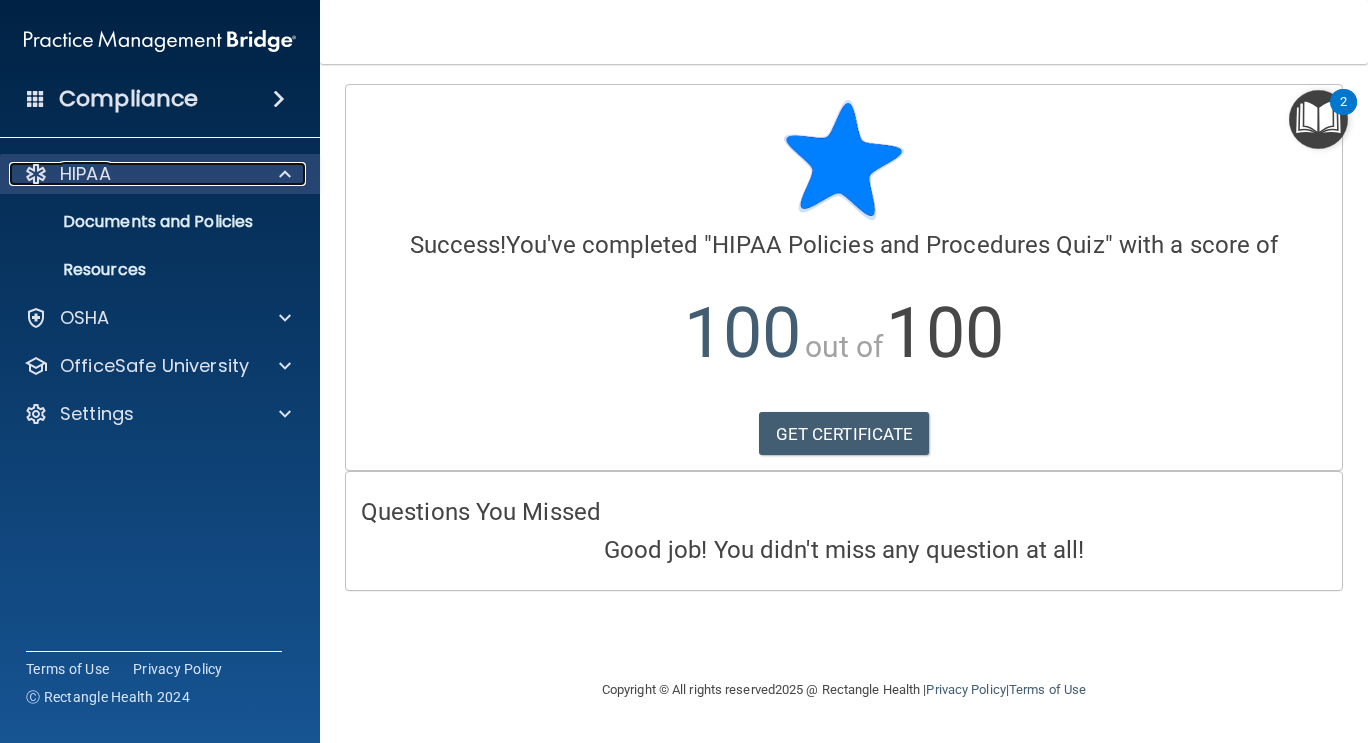 click at bounding box center [285, 174] 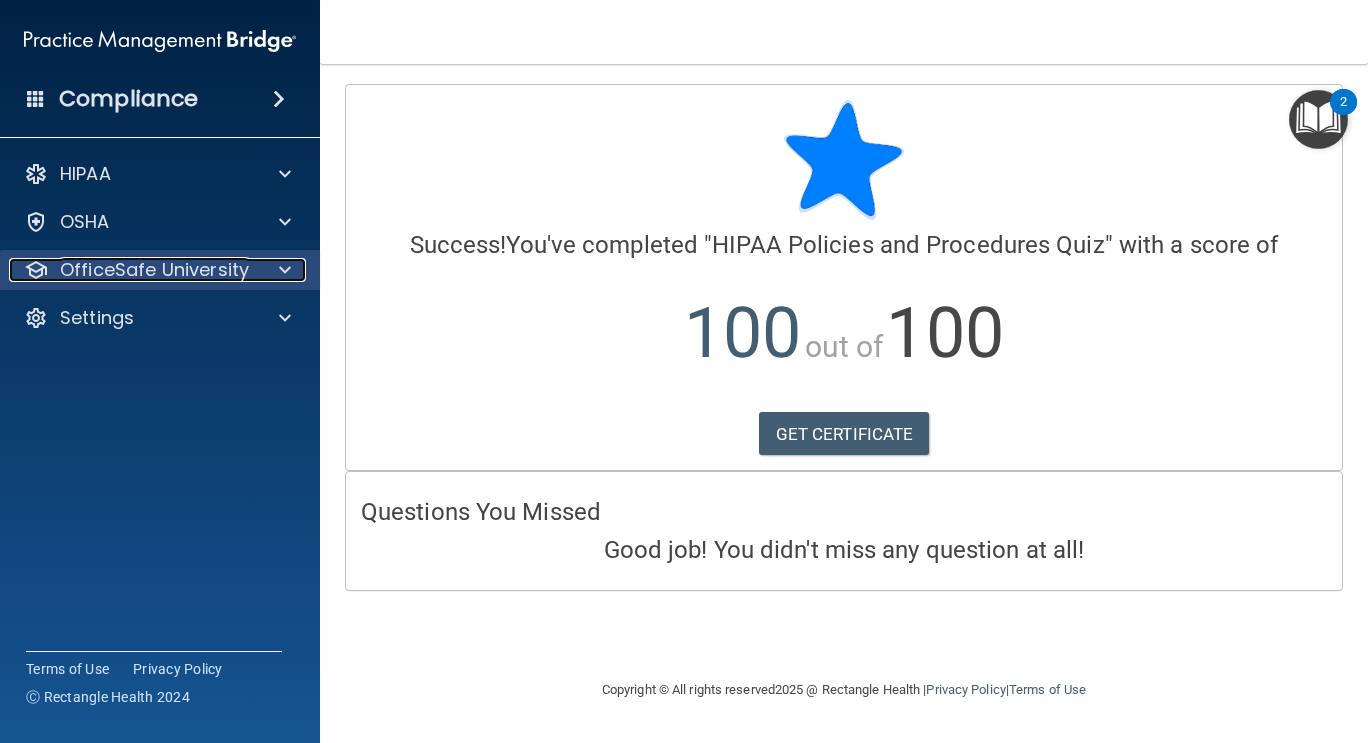 click at bounding box center [282, 270] 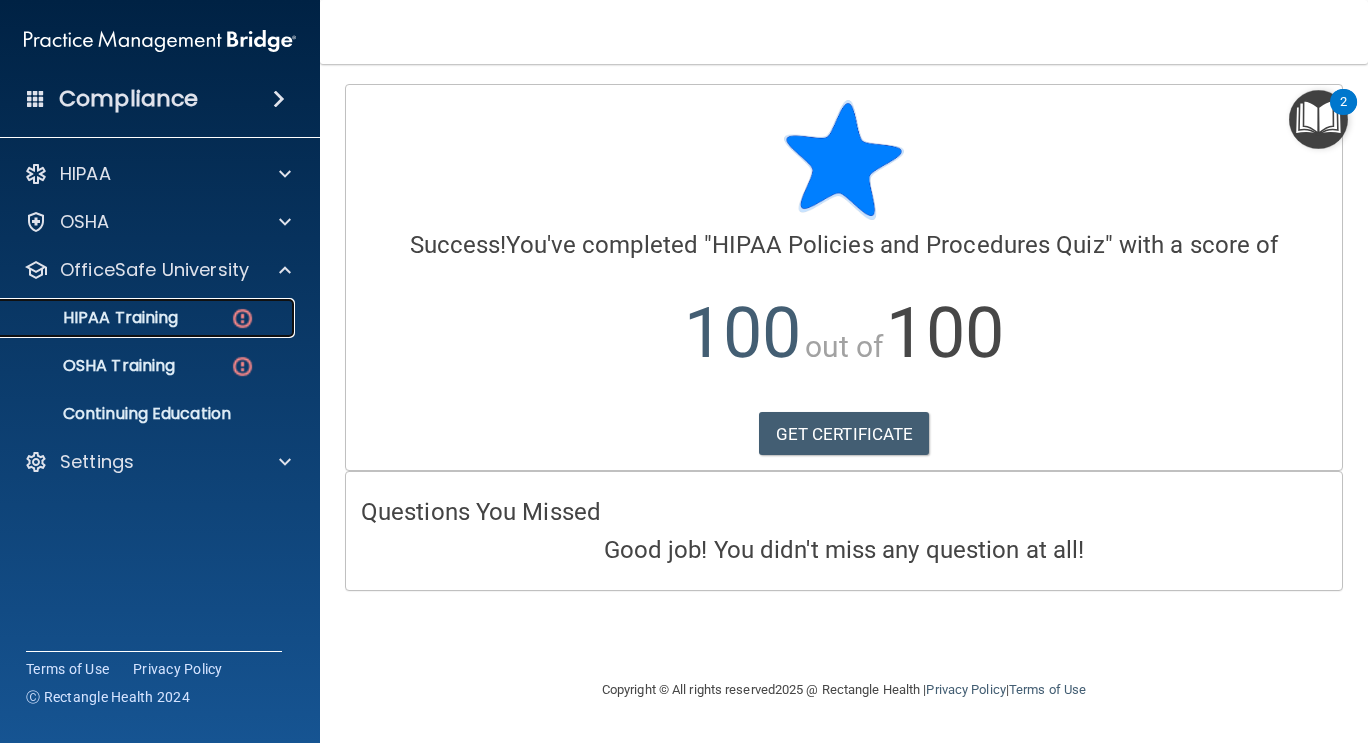 click on "HIPAA Training" at bounding box center [149, 318] 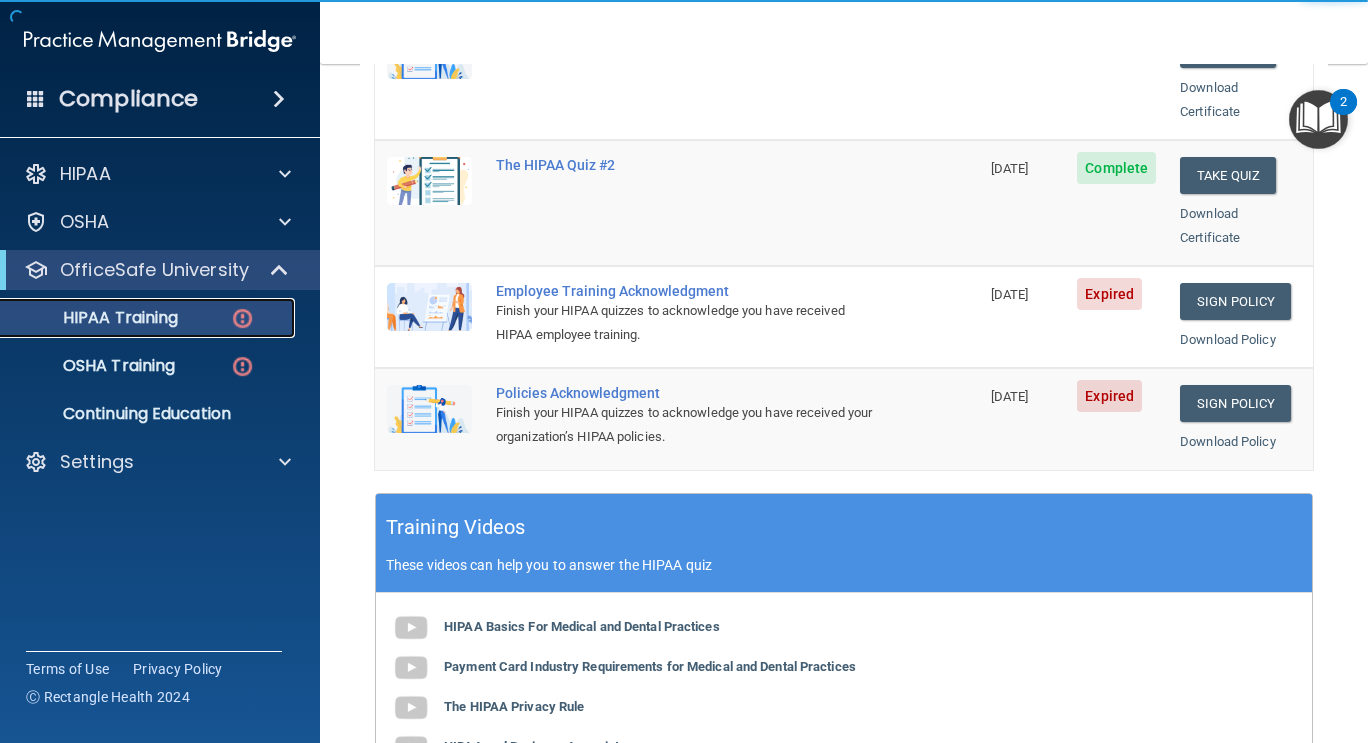 scroll, scrollTop: 488, scrollLeft: 0, axis: vertical 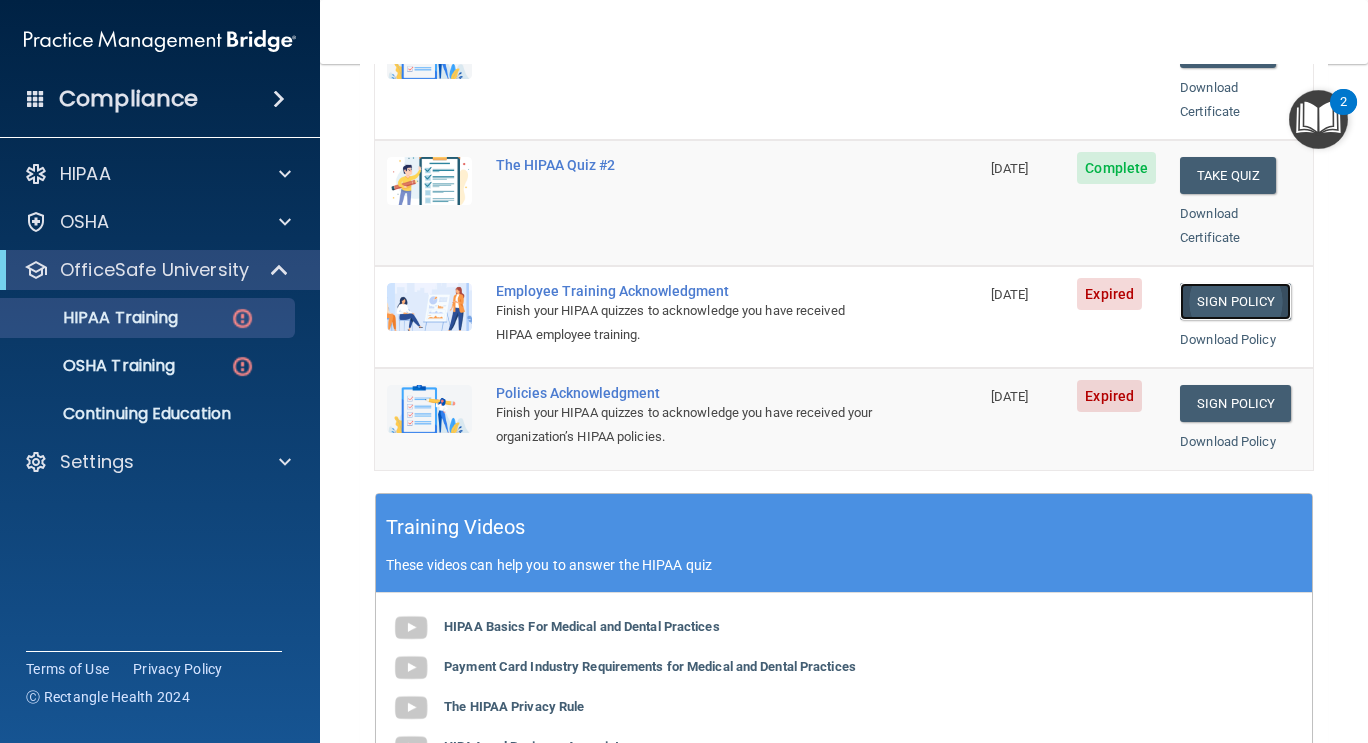 click on "Sign Policy" at bounding box center [1235, 301] 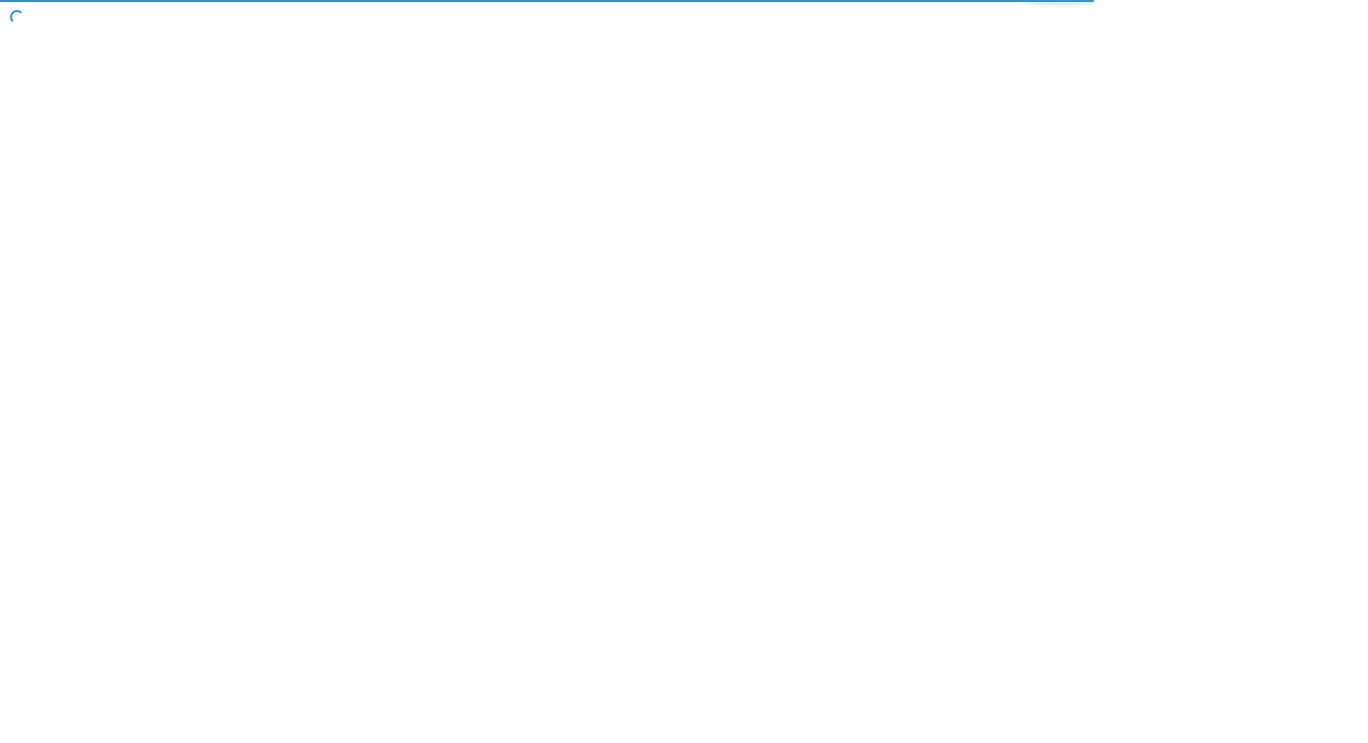 scroll, scrollTop: 0, scrollLeft: 0, axis: both 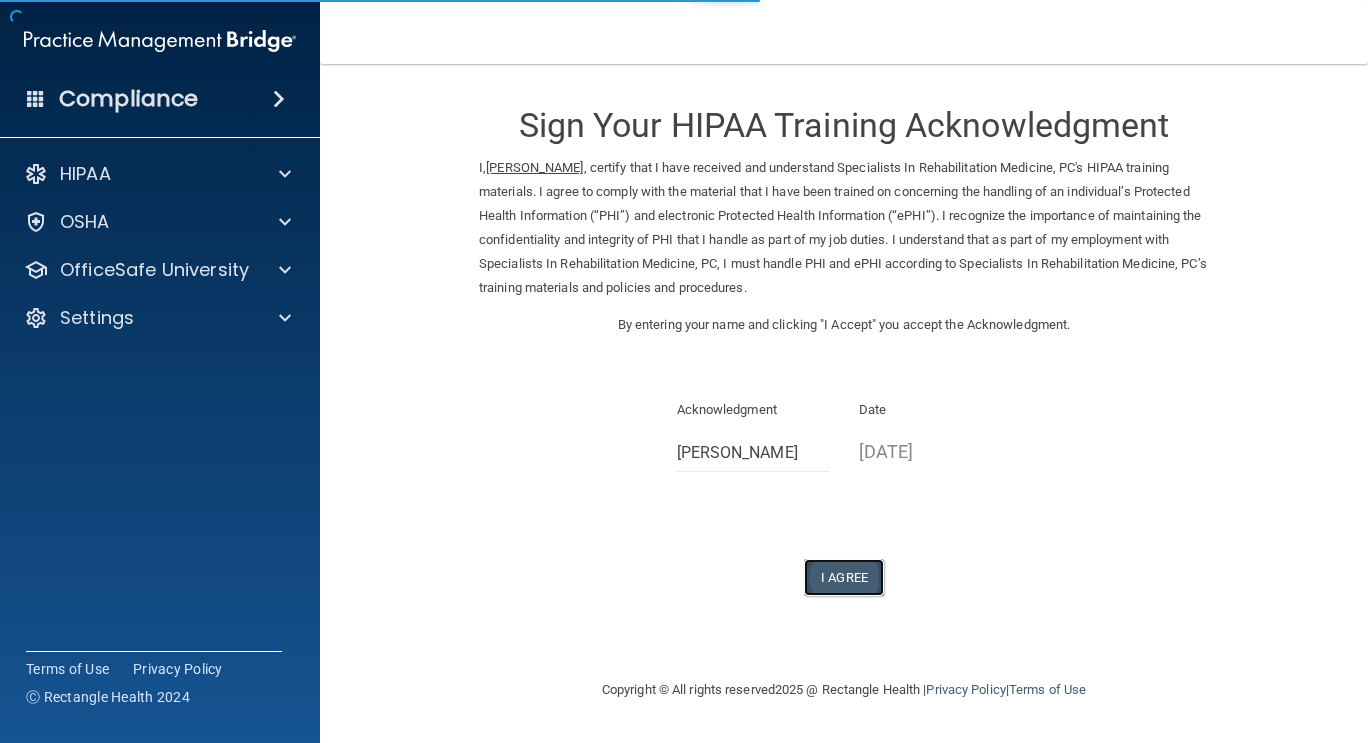 click on "I Agree" at bounding box center (844, 577) 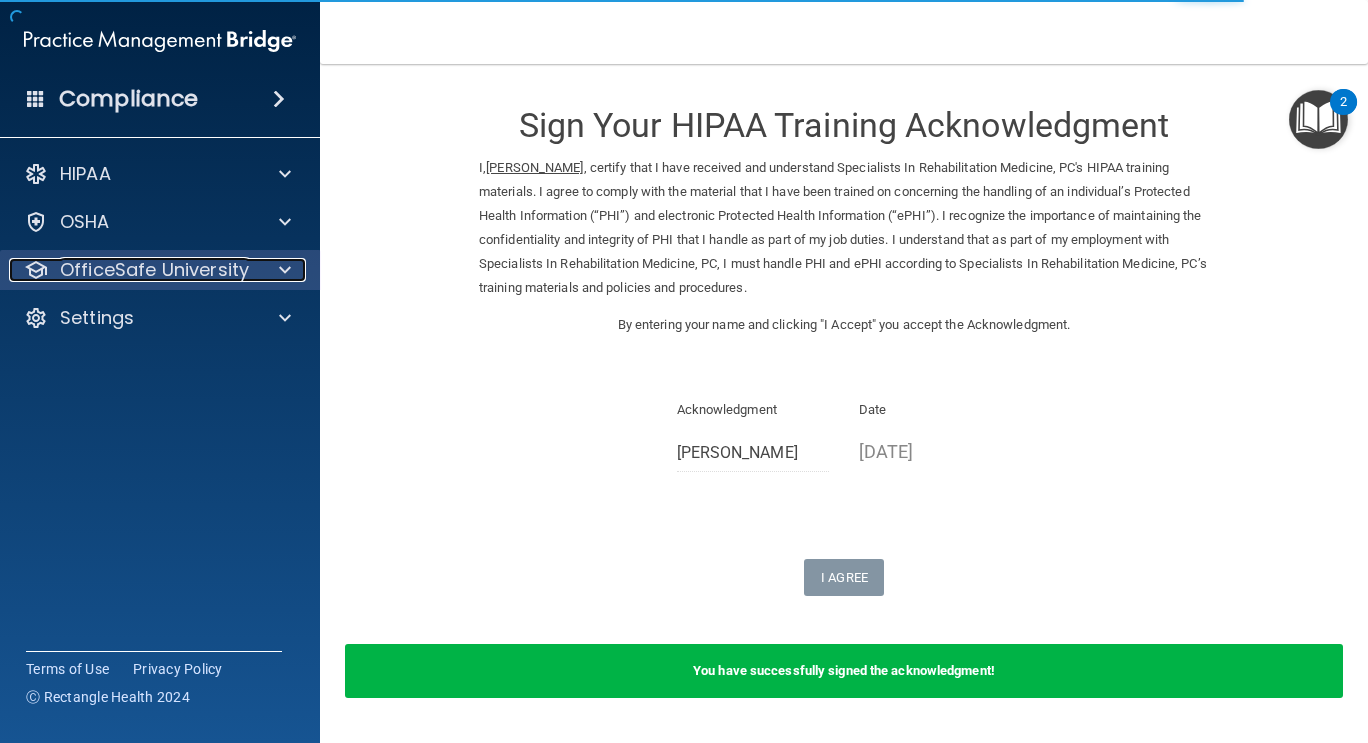 click on "OfficeSafe University" at bounding box center (154, 270) 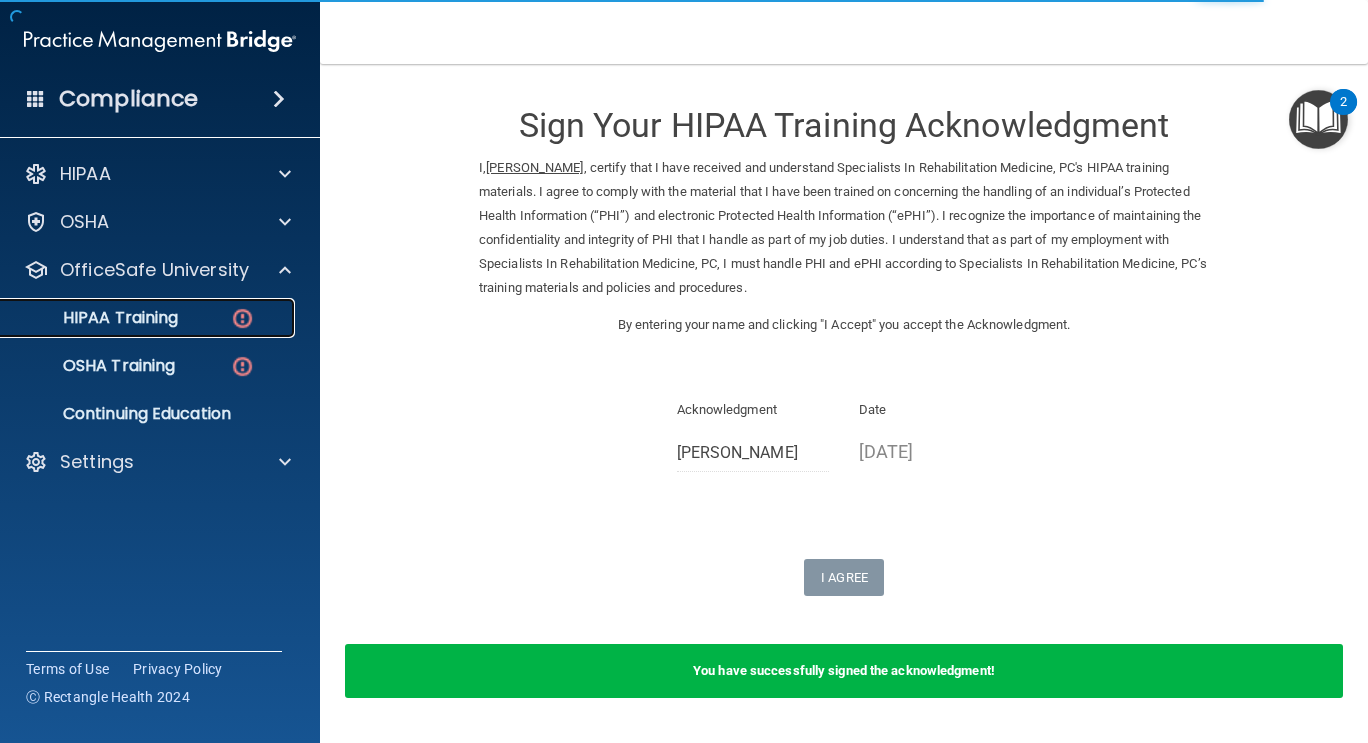 click on "HIPAA Training" at bounding box center (149, 318) 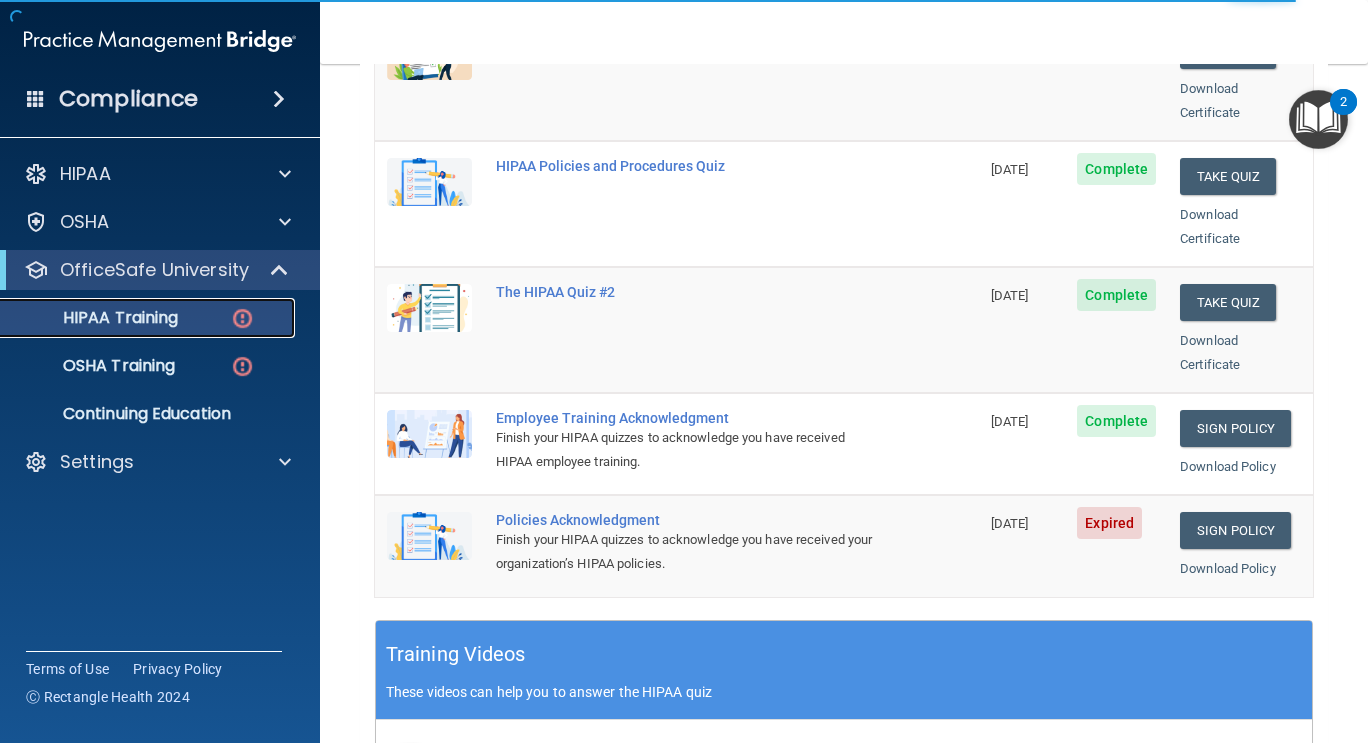 scroll, scrollTop: 363, scrollLeft: 0, axis: vertical 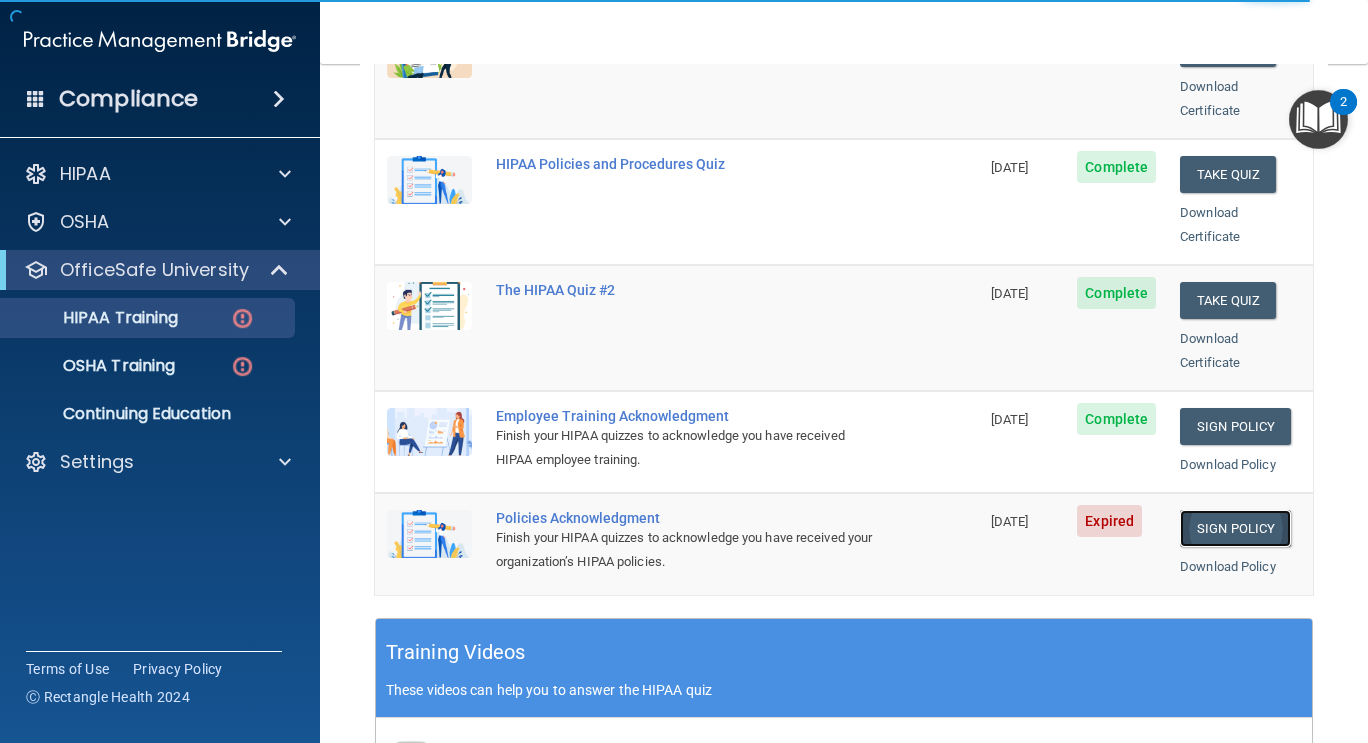 click on "Sign Policy" at bounding box center (1235, 528) 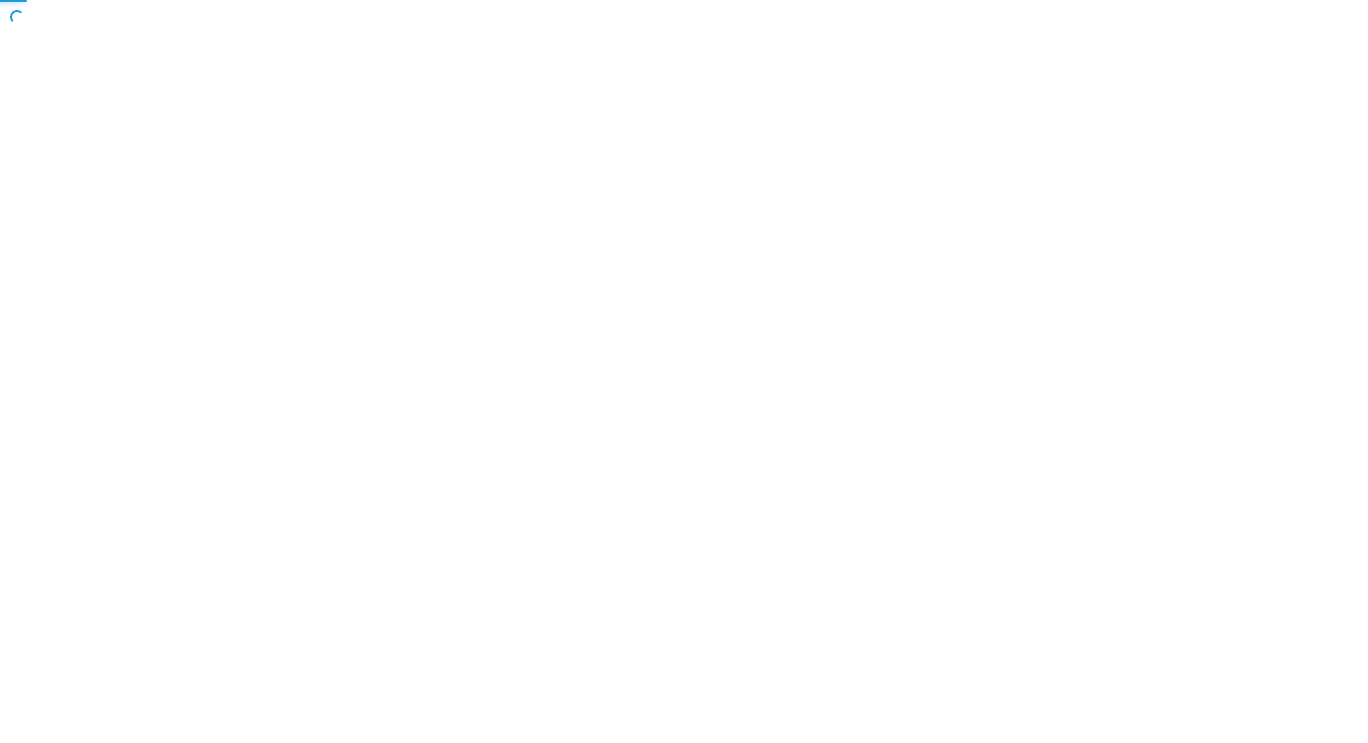 scroll, scrollTop: 0, scrollLeft: 0, axis: both 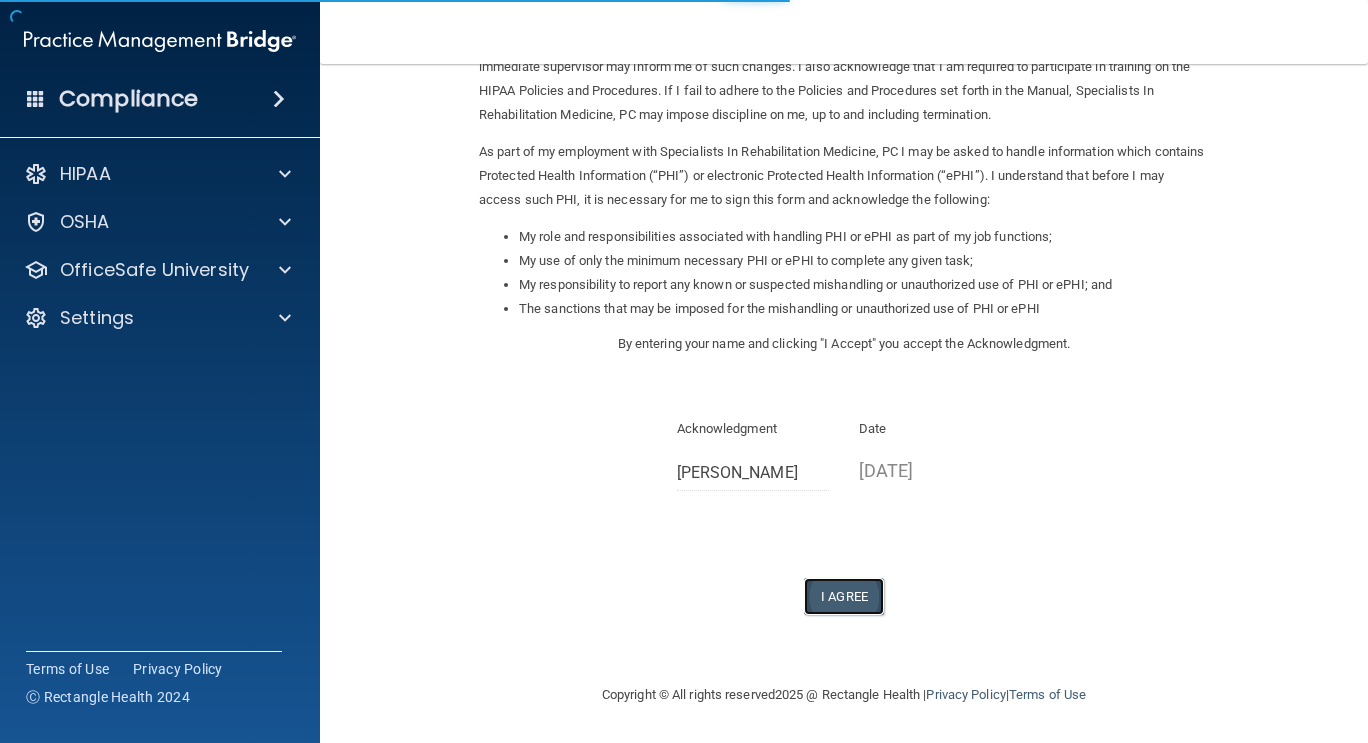 click on "I Agree" at bounding box center (844, 596) 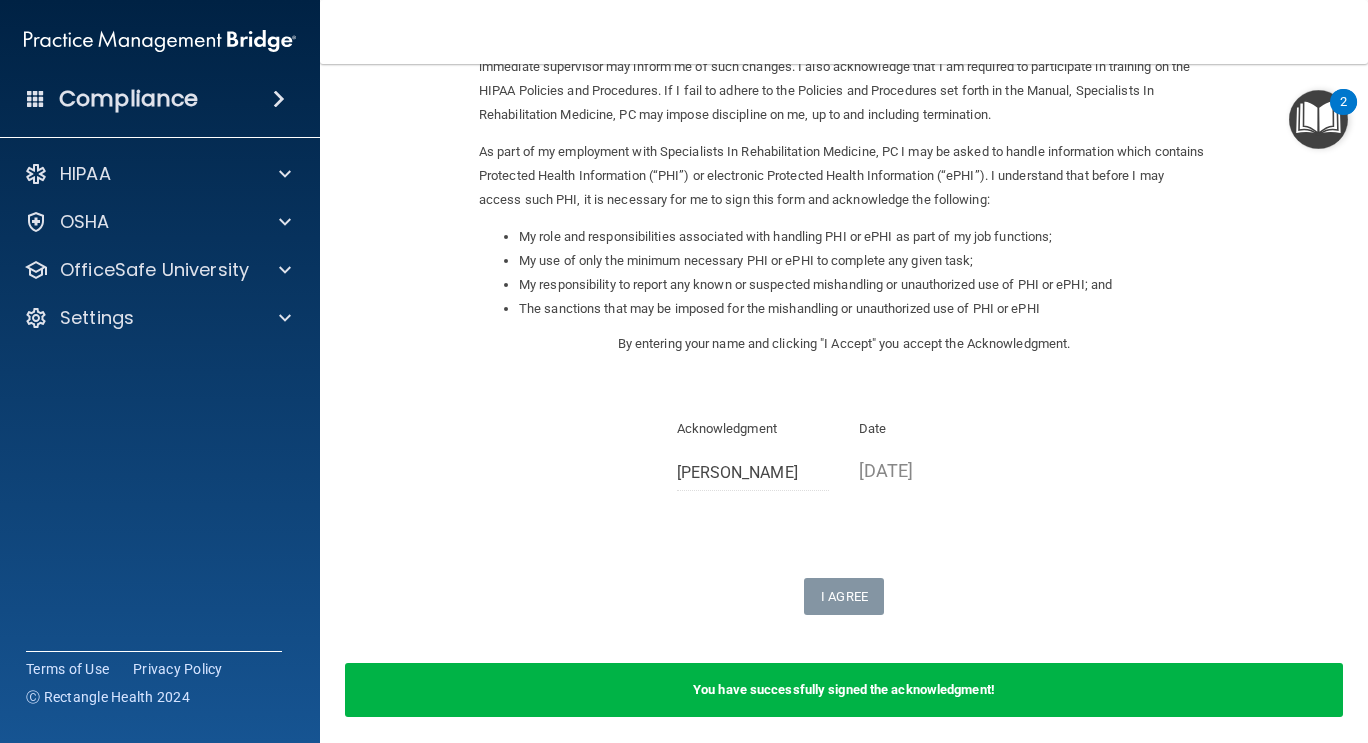 click on "HIPAA
Documents and Policies                 Report an Incident               Business Associates               Emergency Planning               Resources                 HIPAA Risk Assessment
[GEOGRAPHIC_DATA]
Documents               Safety Data Sheets               Self-Assessment                Injury and Illness Report                Resources
PCI
PCI Compliance                Merchant Savings Calculator
[GEOGRAPHIC_DATA]
HIPAA Training                   OSHA Training                   Continuing Education
Settings
My Account               My Users               Services                 Sign Out" at bounding box center [160, 250] 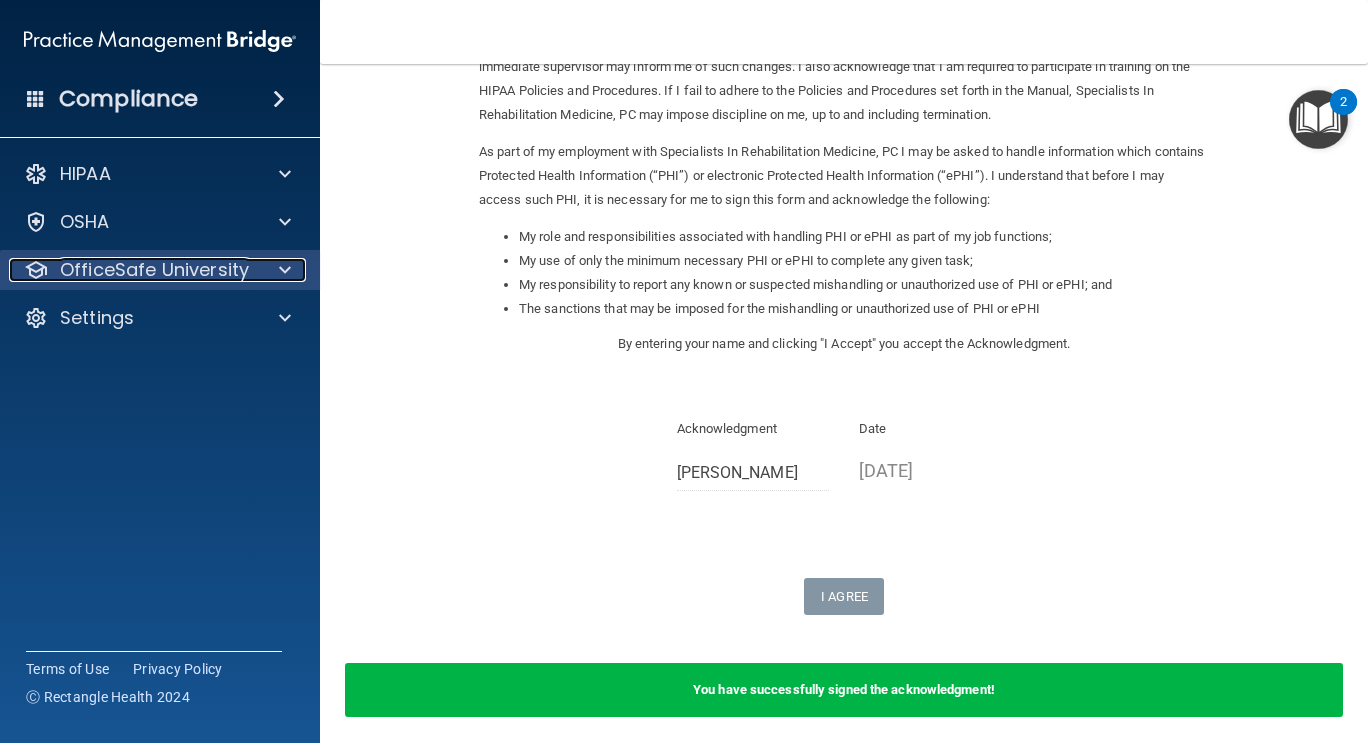 click on "OfficeSafe University" at bounding box center [154, 270] 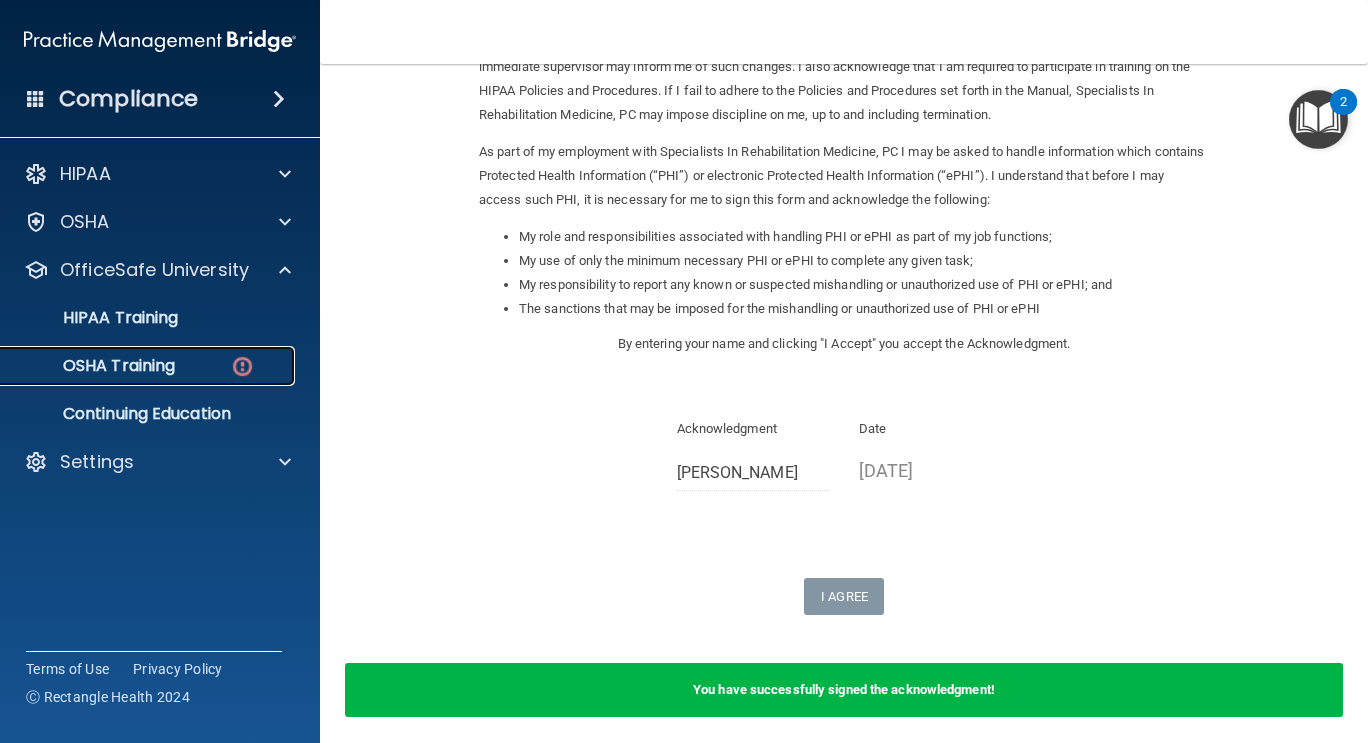 click on "OSHA Training" at bounding box center (149, 366) 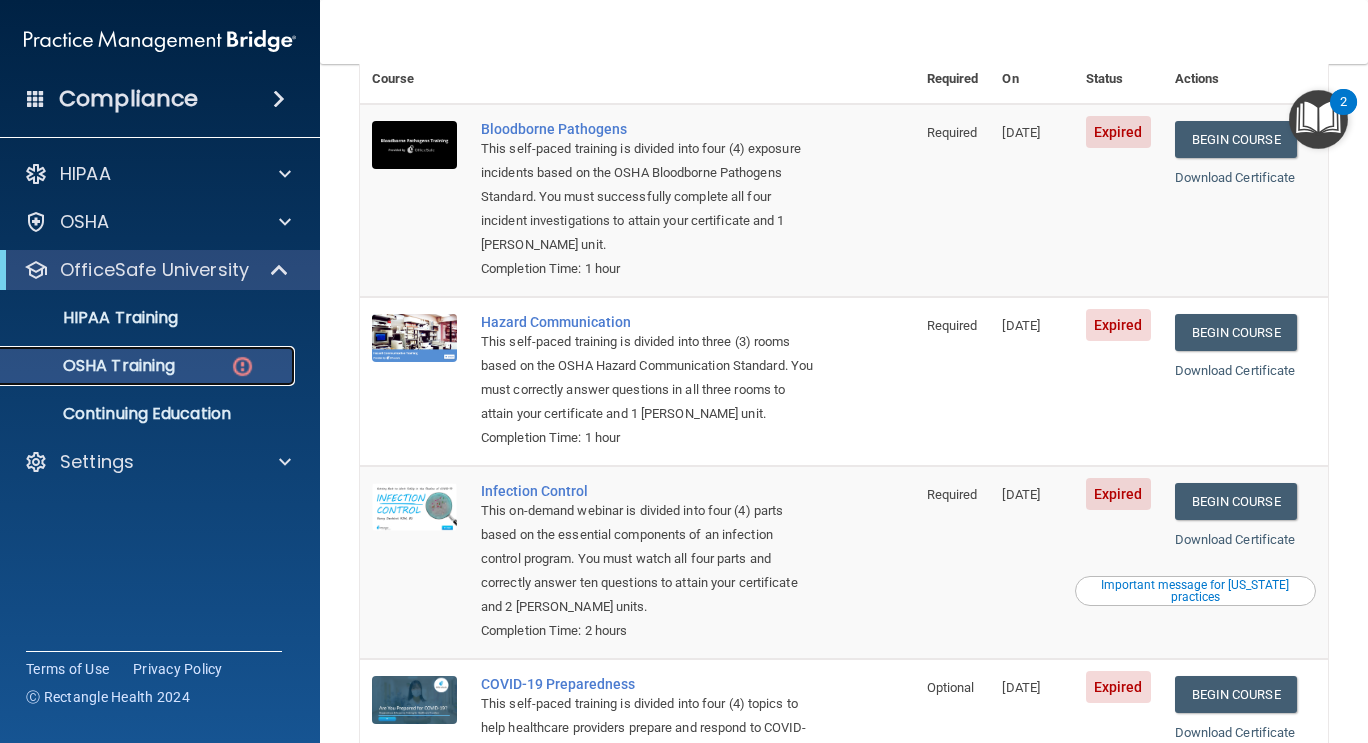 scroll, scrollTop: 0, scrollLeft: 0, axis: both 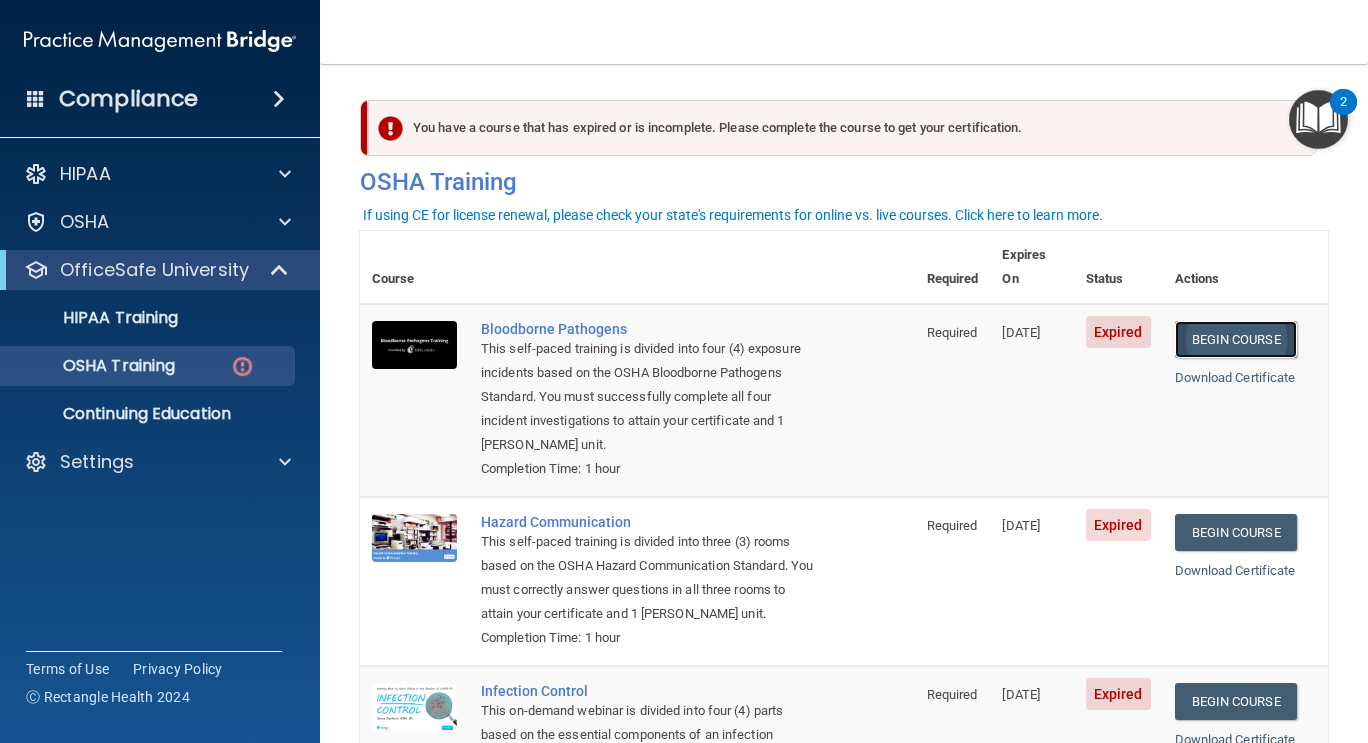 click on "Begin Course" at bounding box center (1236, 339) 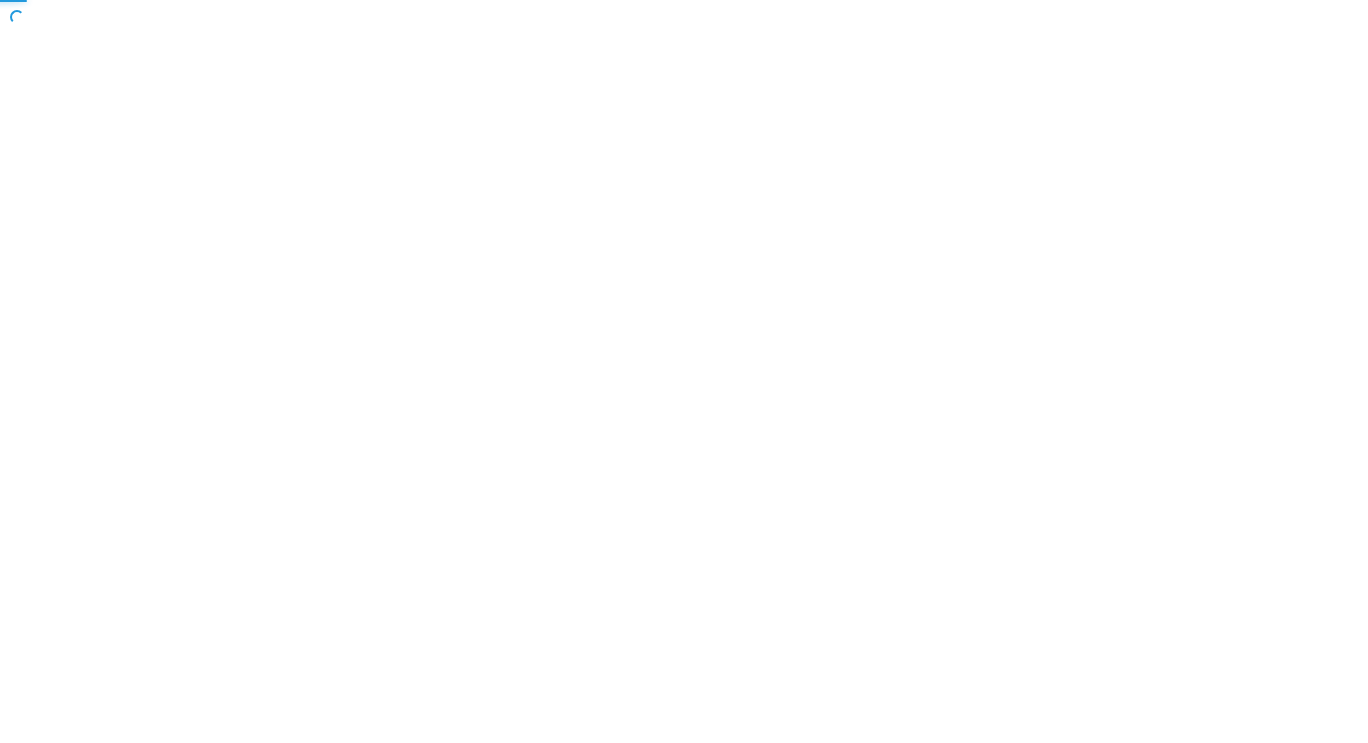 scroll, scrollTop: 0, scrollLeft: 0, axis: both 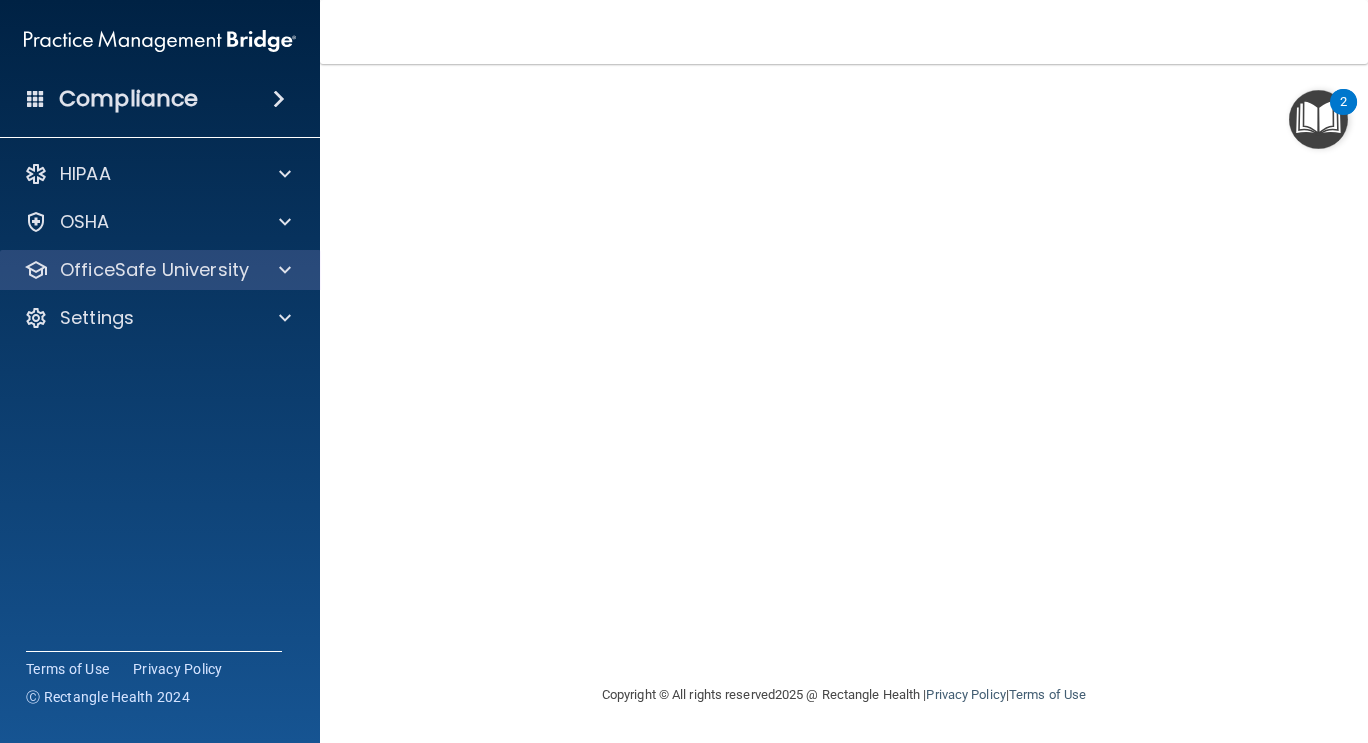 click on "OfficeSafe University" at bounding box center (160, 270) 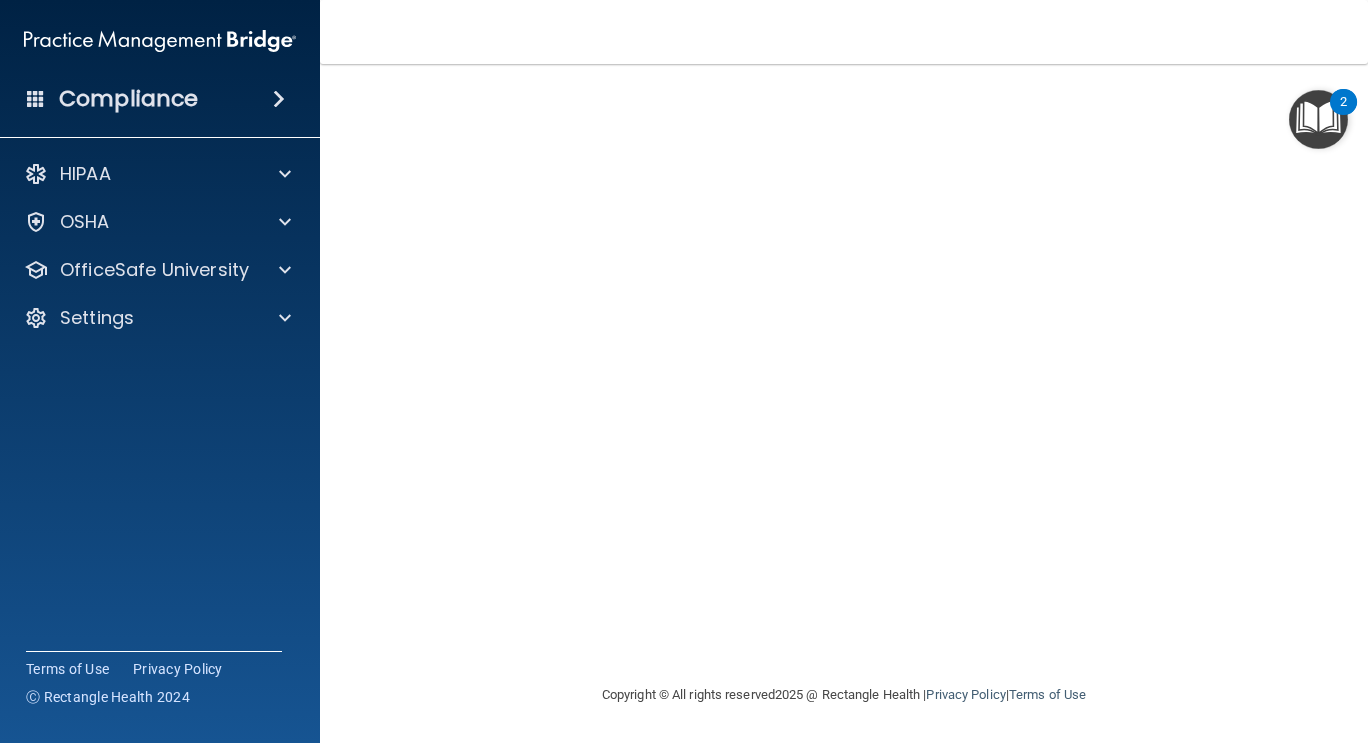 scroll, scrollTop: 0, scrollLeft: 0, axis: both 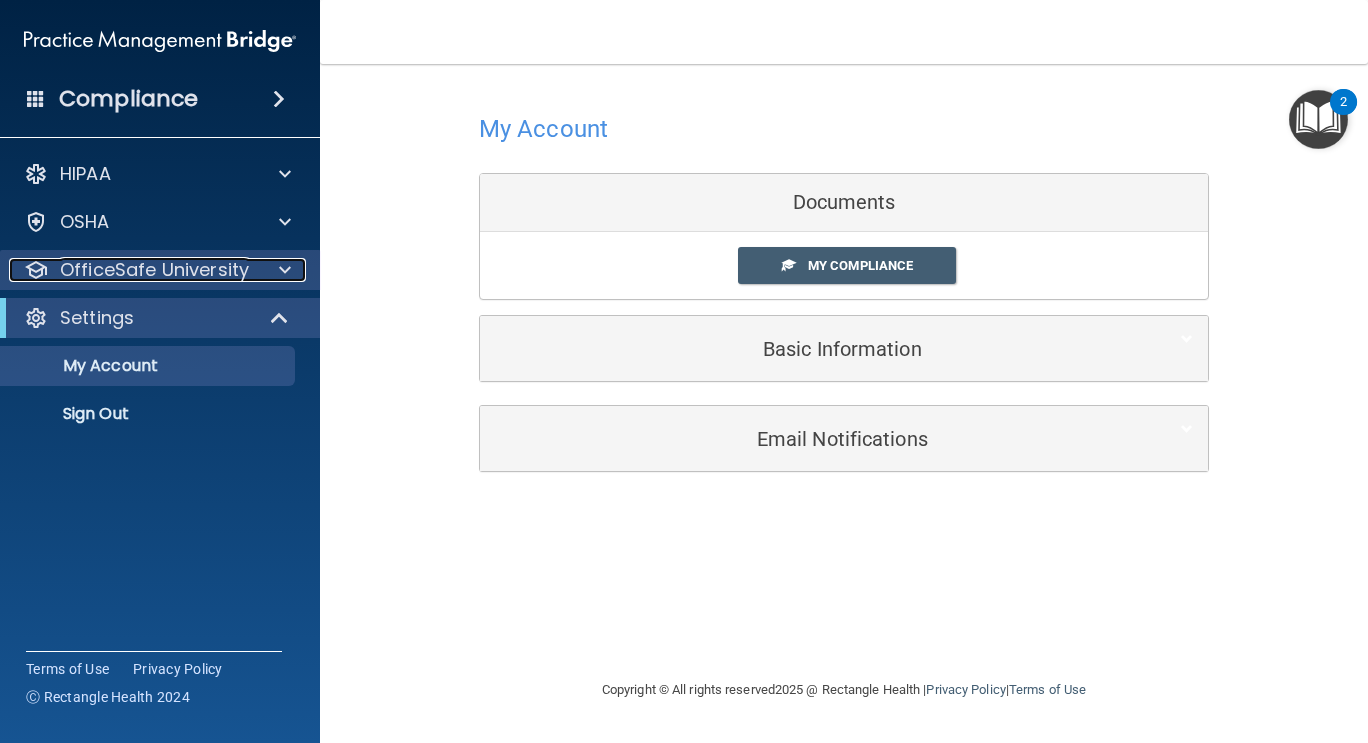 click at bounding box center (285, 270) 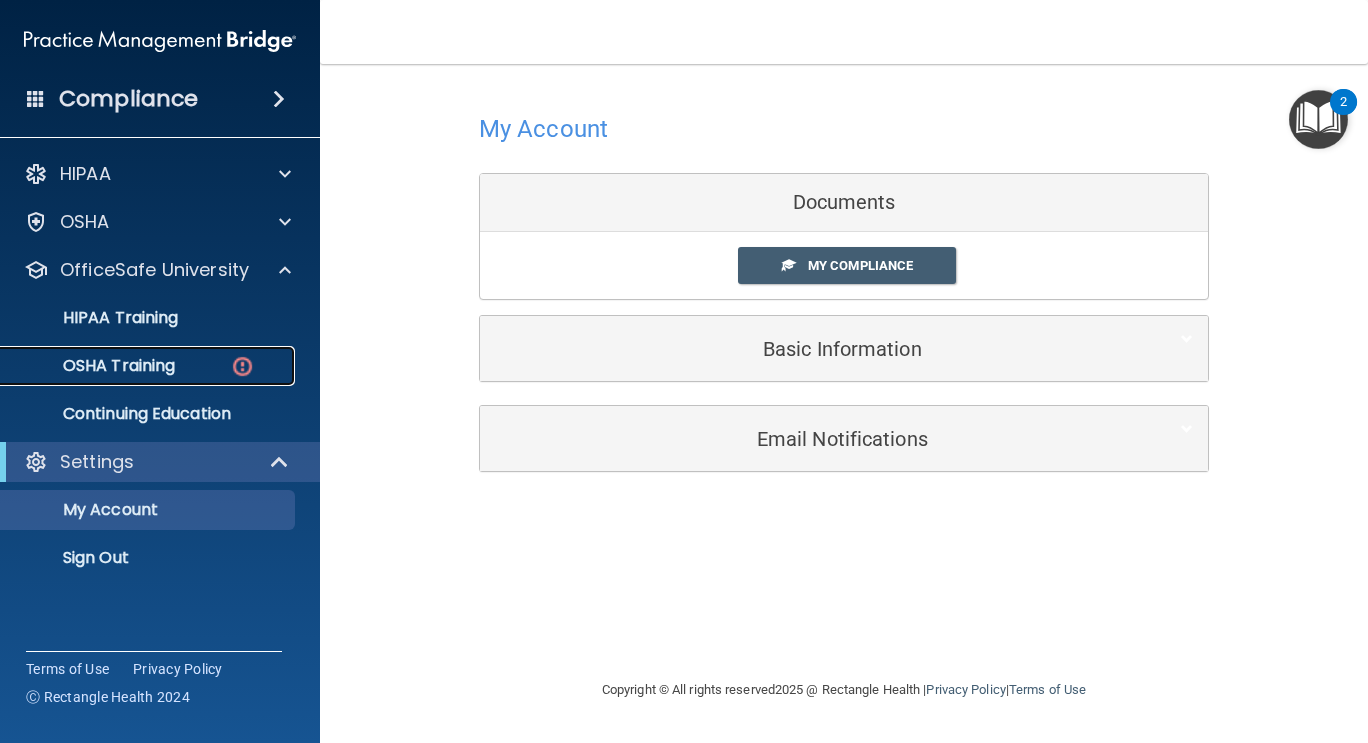 click on "OSHA Training" at bounding box center (137, 366) 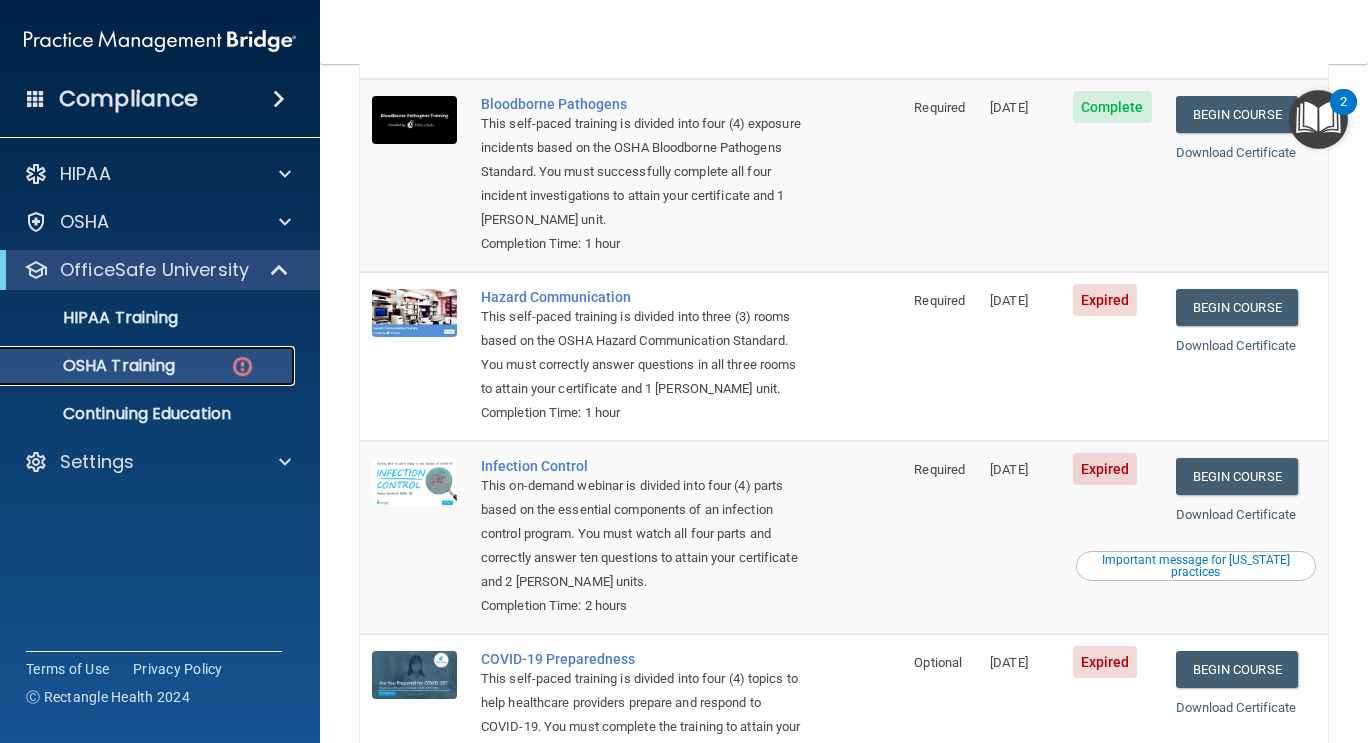 scroll, scrollTop: 232, scrollLeft: 0, axis: vertical 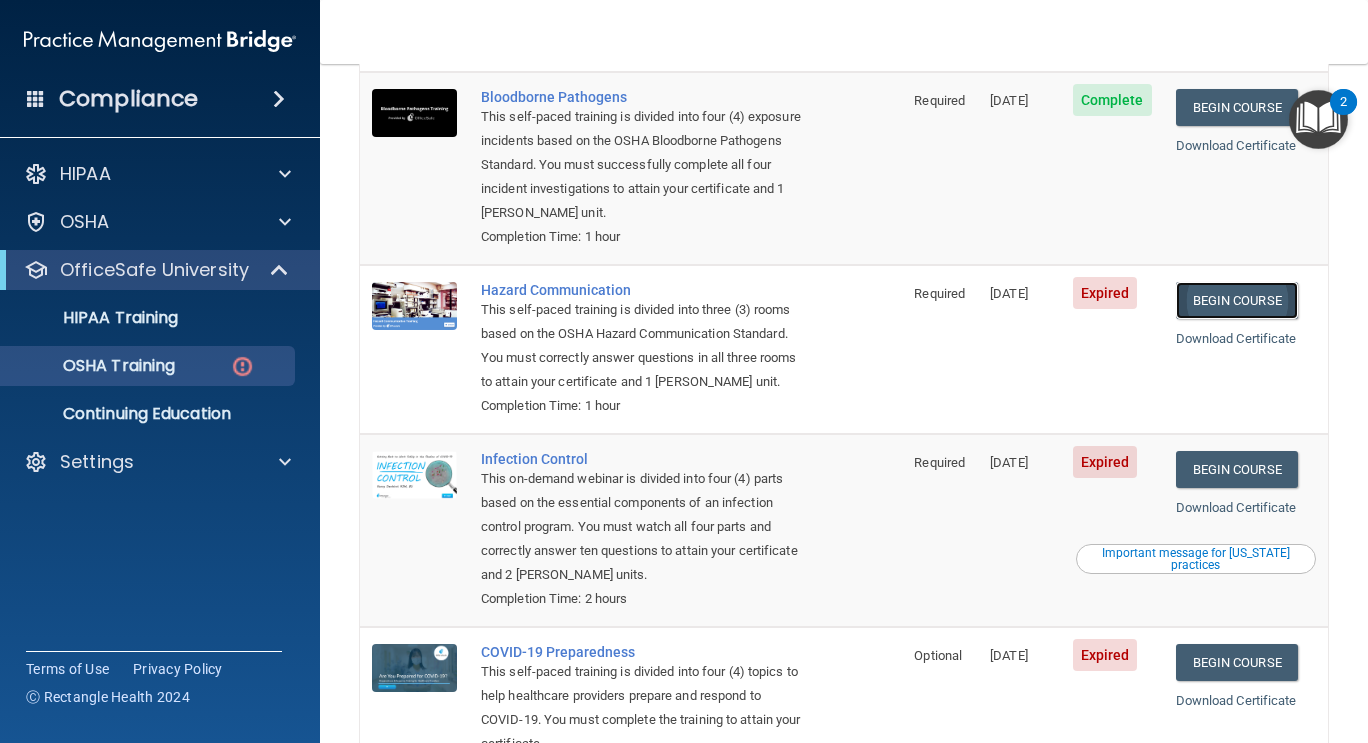 click on "Begin Course" at bounding box center (1237, 300) 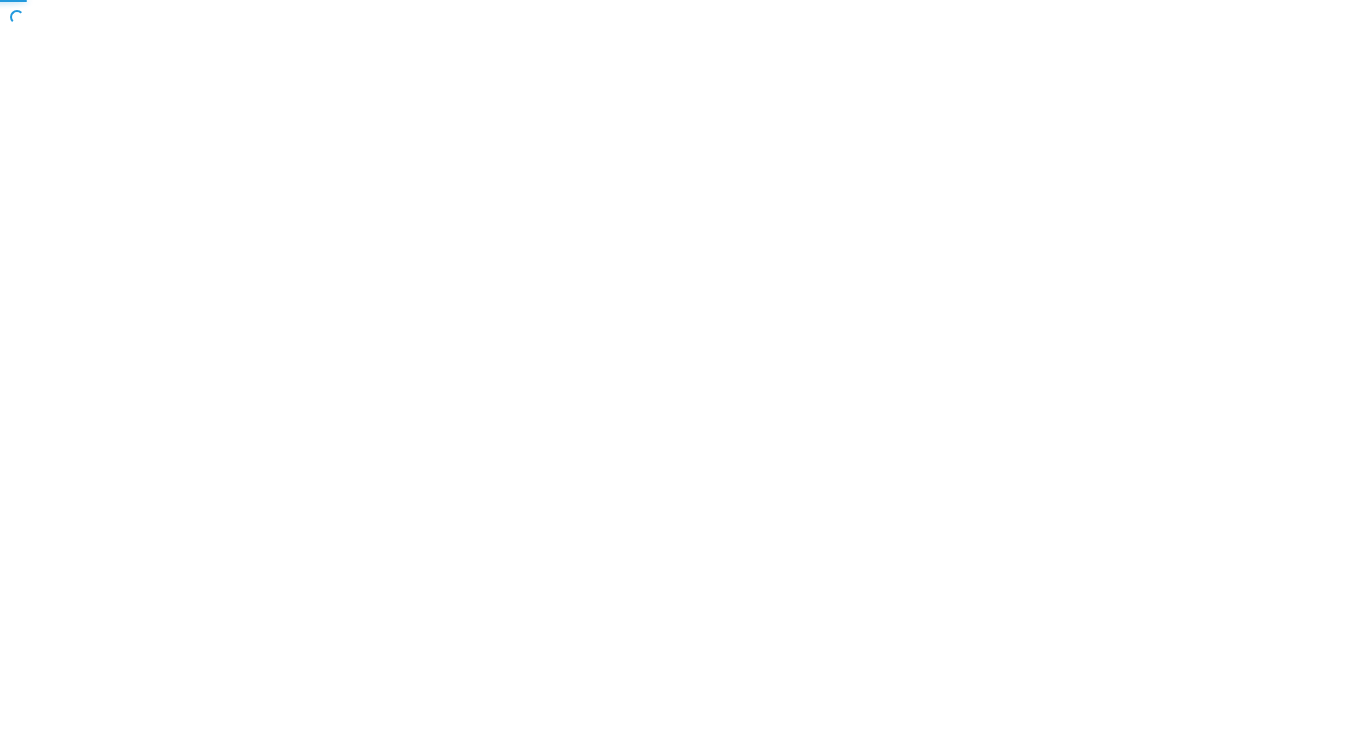 scroll, scrollTop: 0, scrollLeft: 0, axis: both 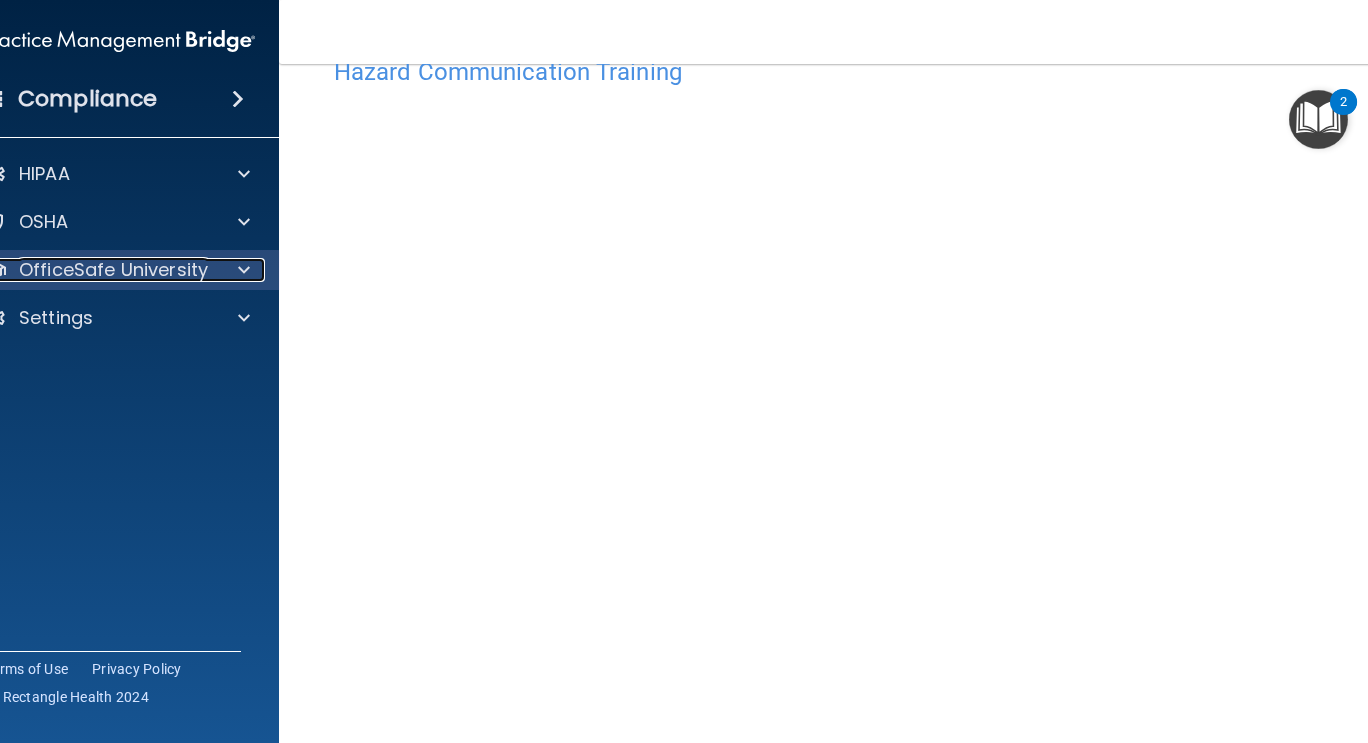 click on "OfficeSafe University" at bounding box center [113, 270] 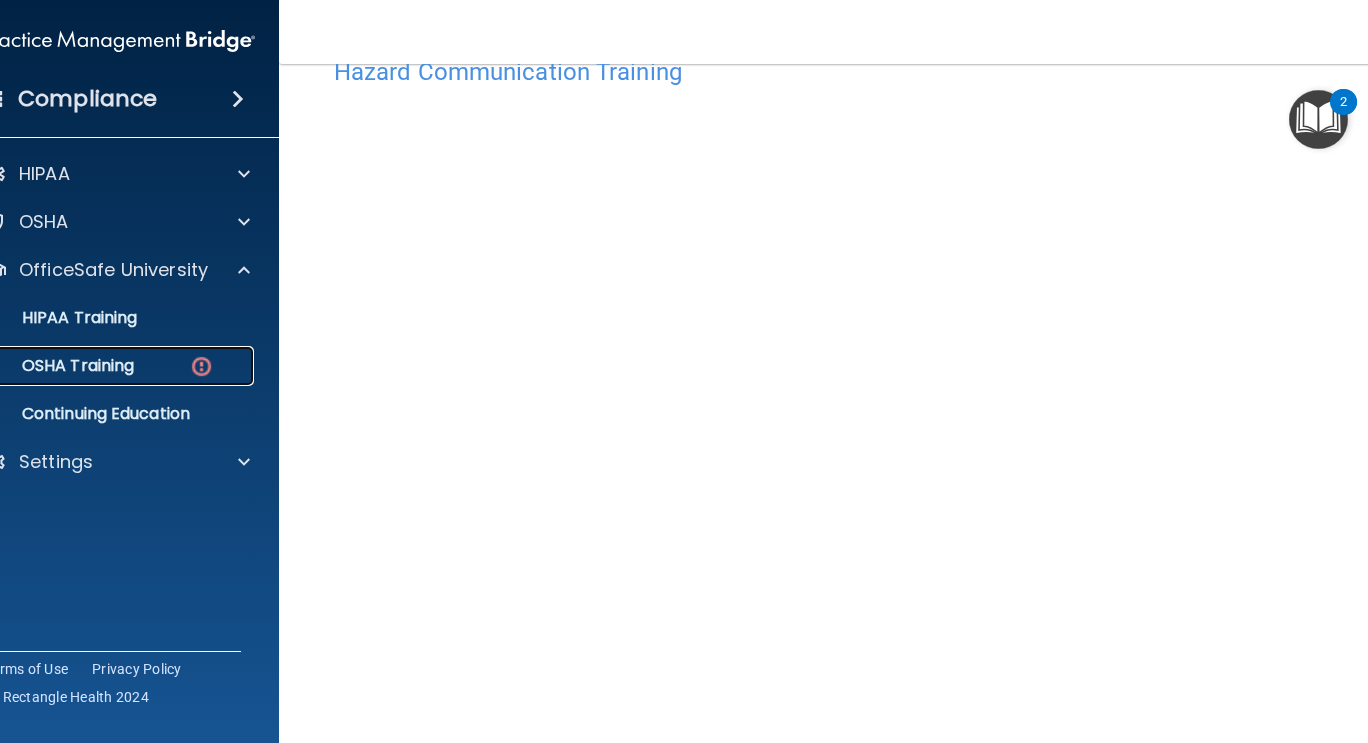 click on "OSHA Training" at bounding box center [53, 366] 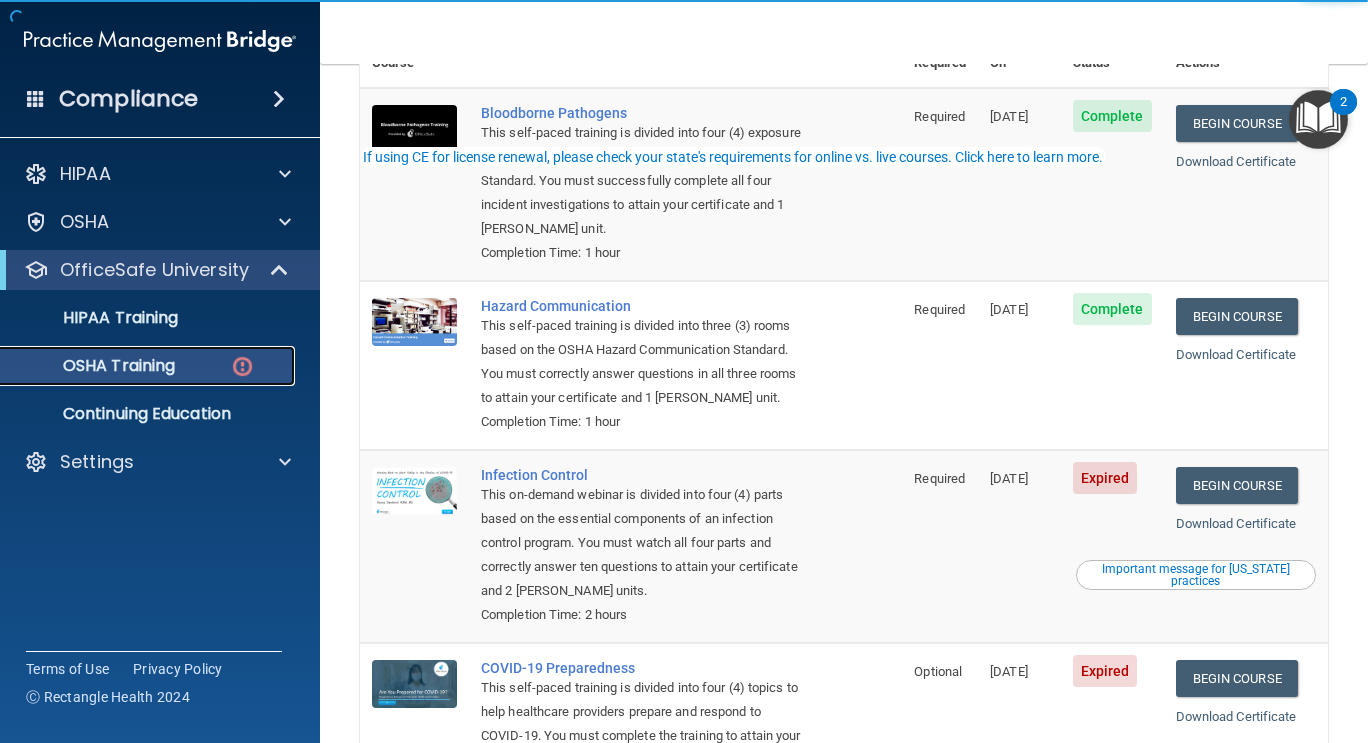 scroll, scrollTop: 393, scrollLeft: 0, axis: vertical 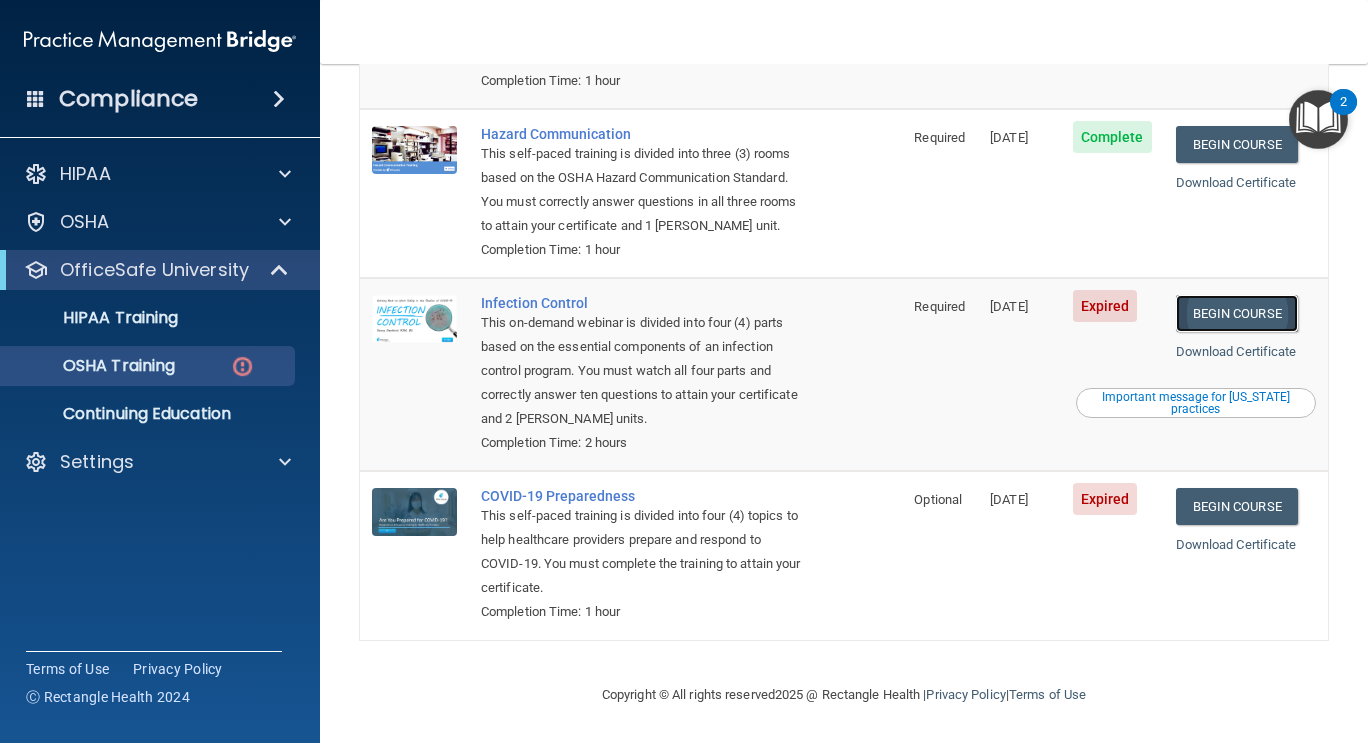 click on "Begin Course" at bounding box center (1237, 313) 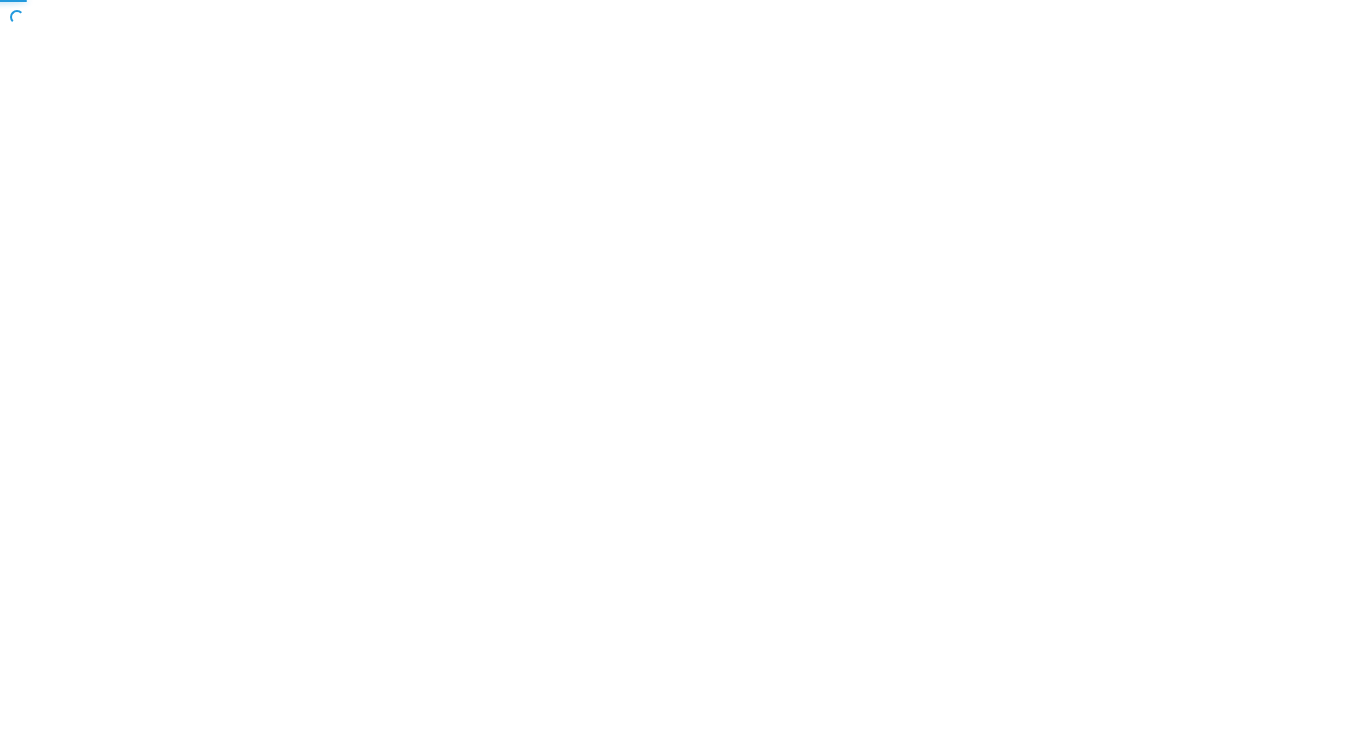 scroll, scrollTop: 0, scrollLeft: 0, axis: both 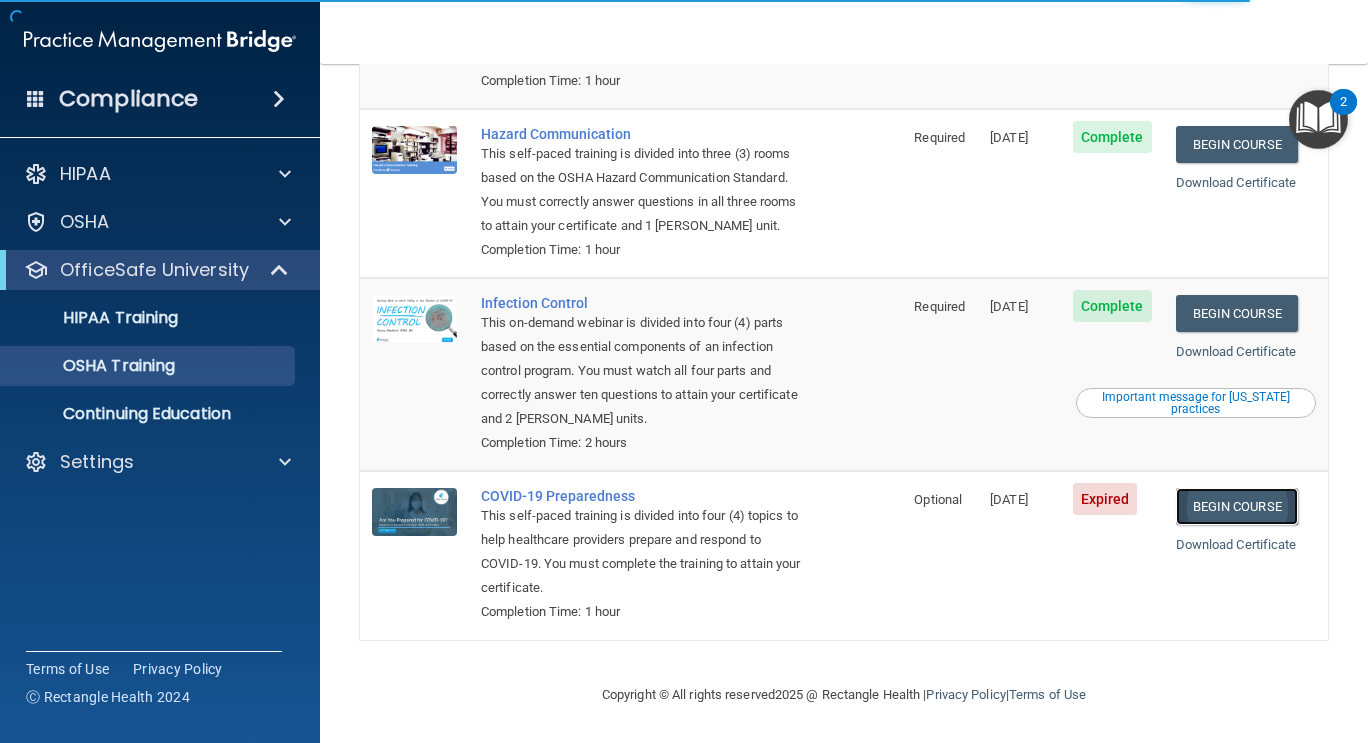 click on "Begin Course" at bounding box center [1237, 506] 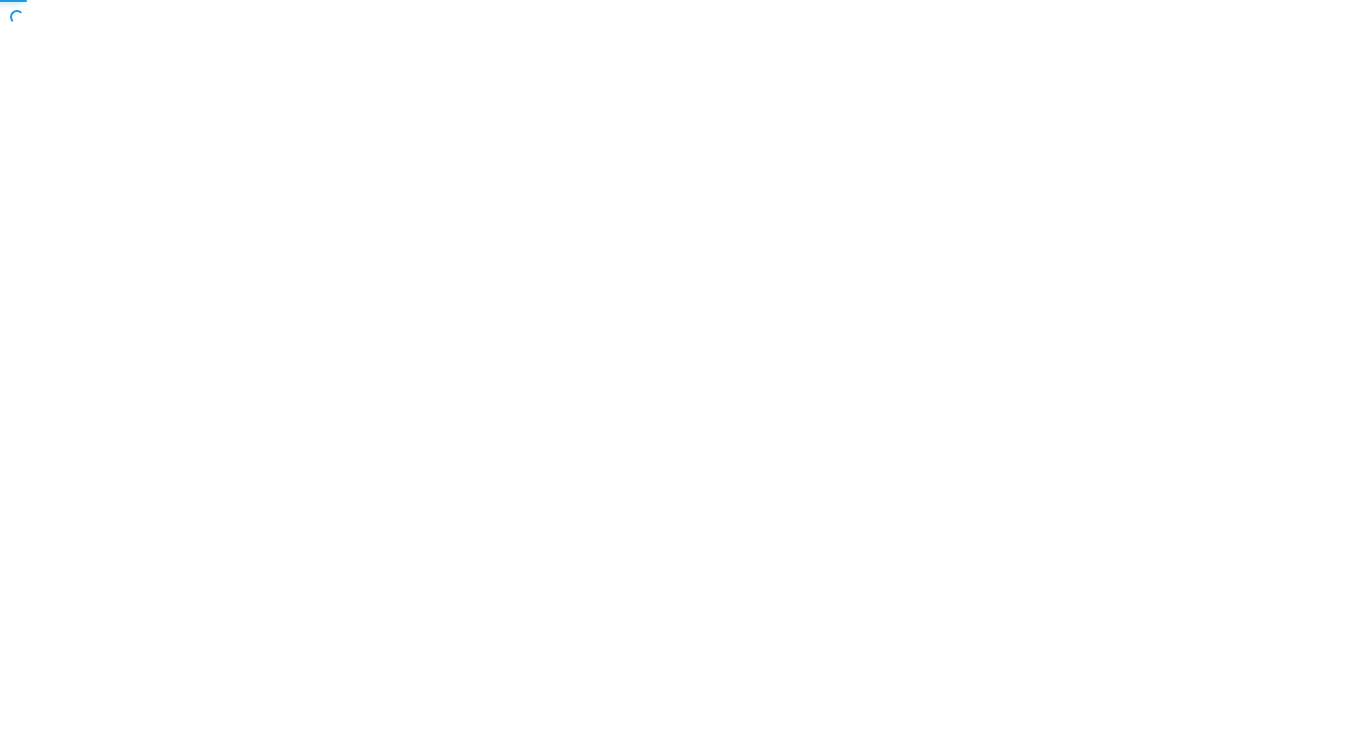 scroll, scrollTop: 0, scrollLeft: 0, axis: both 